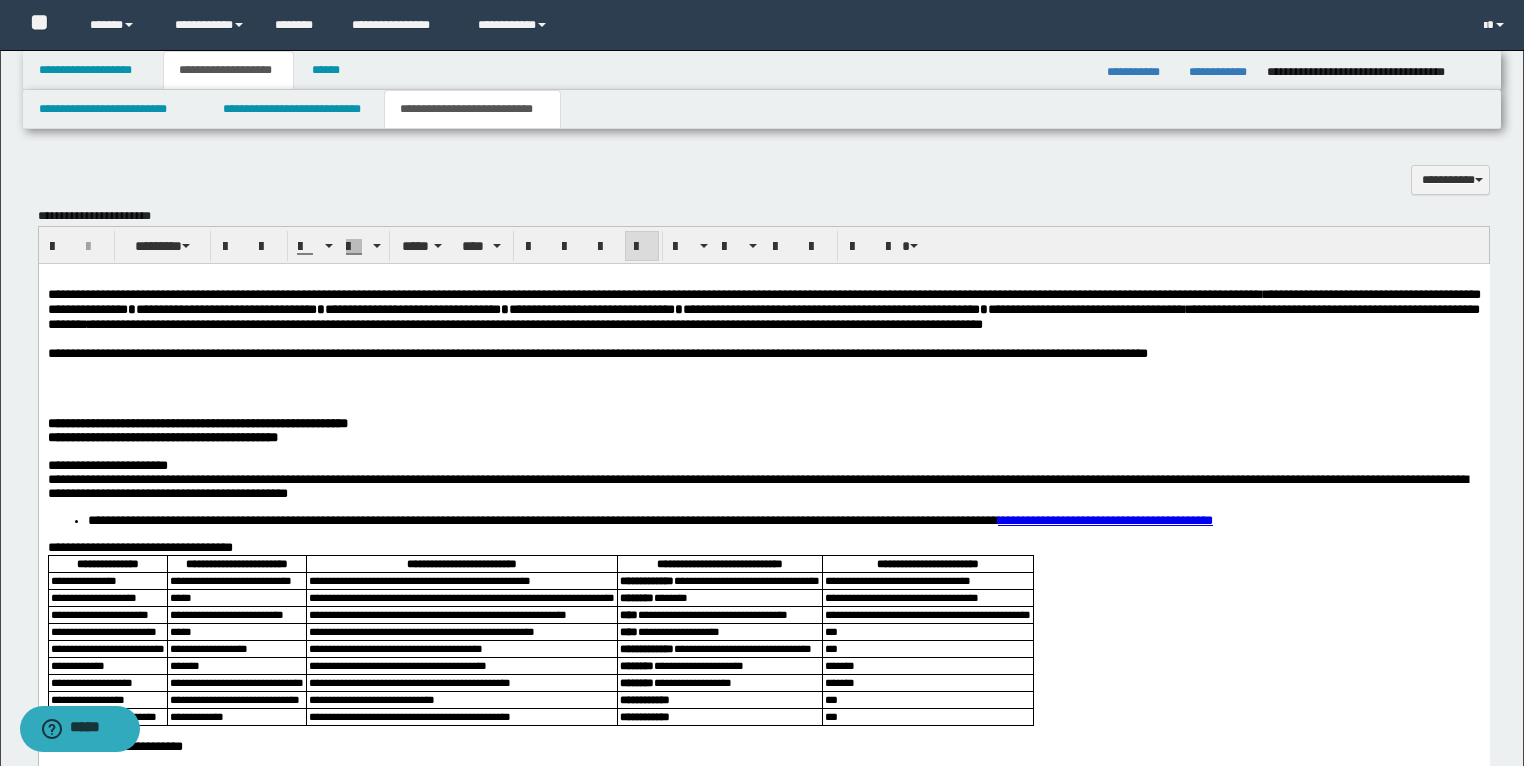 scroll, scrollTop: 0, scrollLeft: 0, axis: both 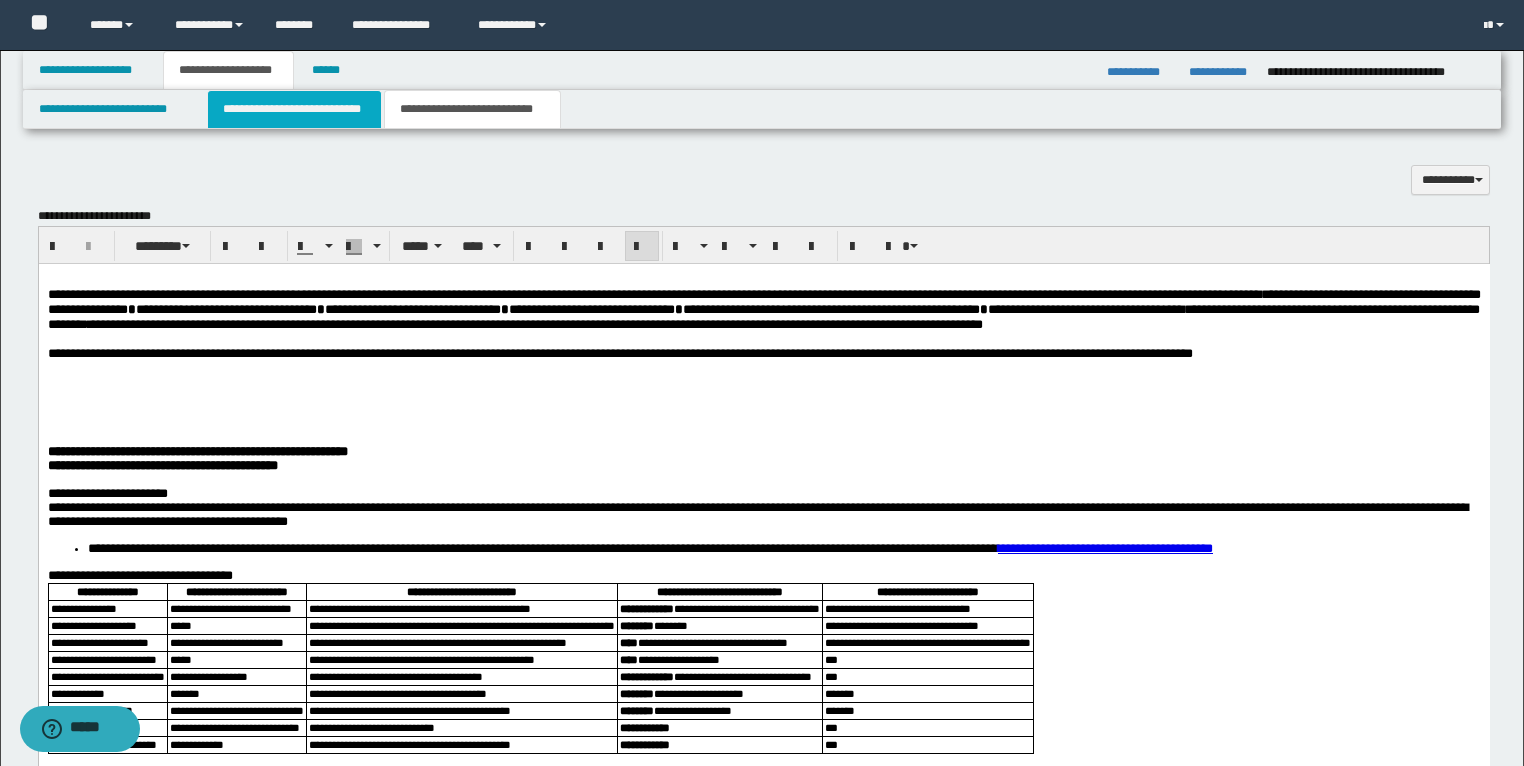 click on "**********" at bounding box center (294, 109) 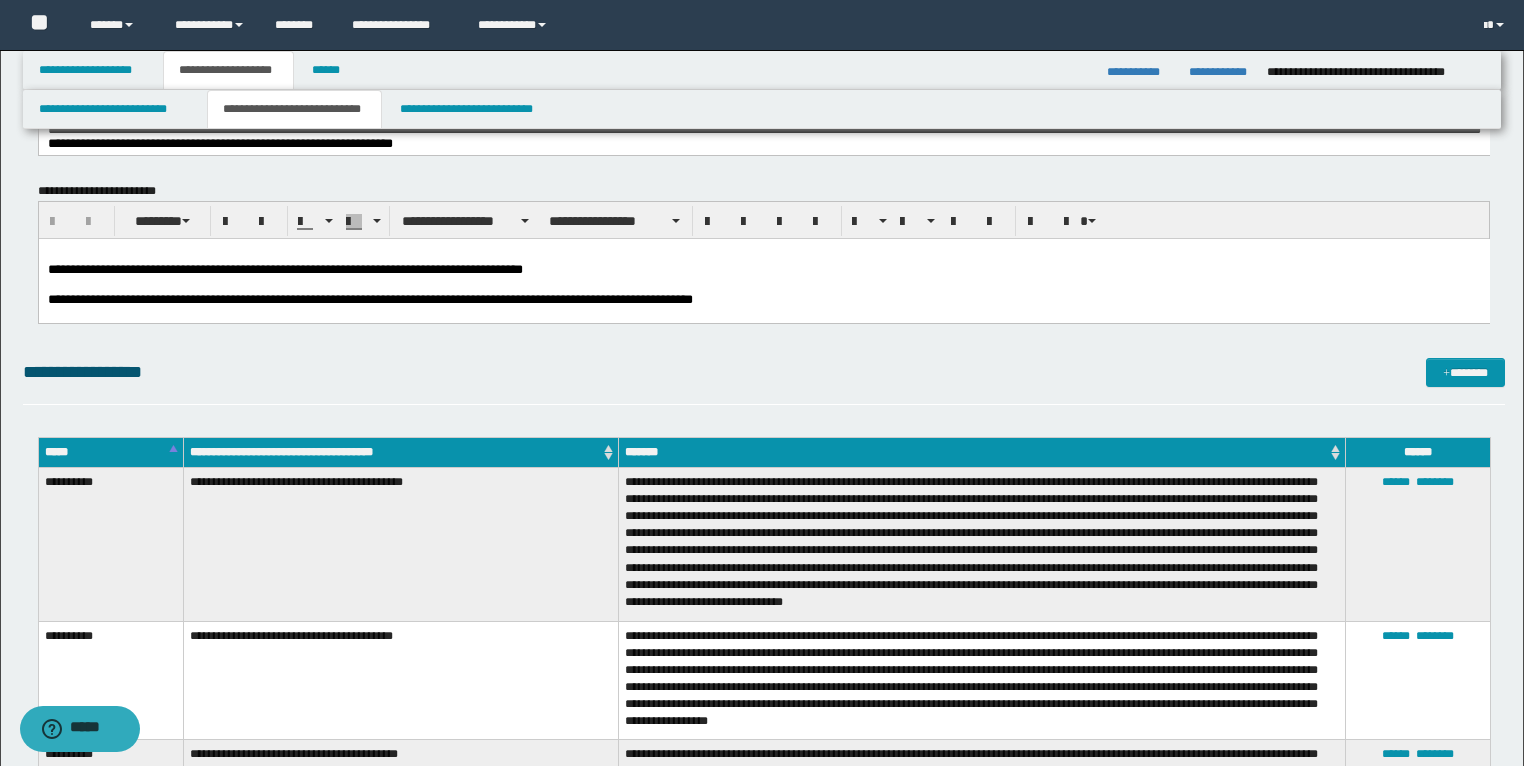 scroll, scrollTop: 320, scrollLeft: 0, axis: vertical 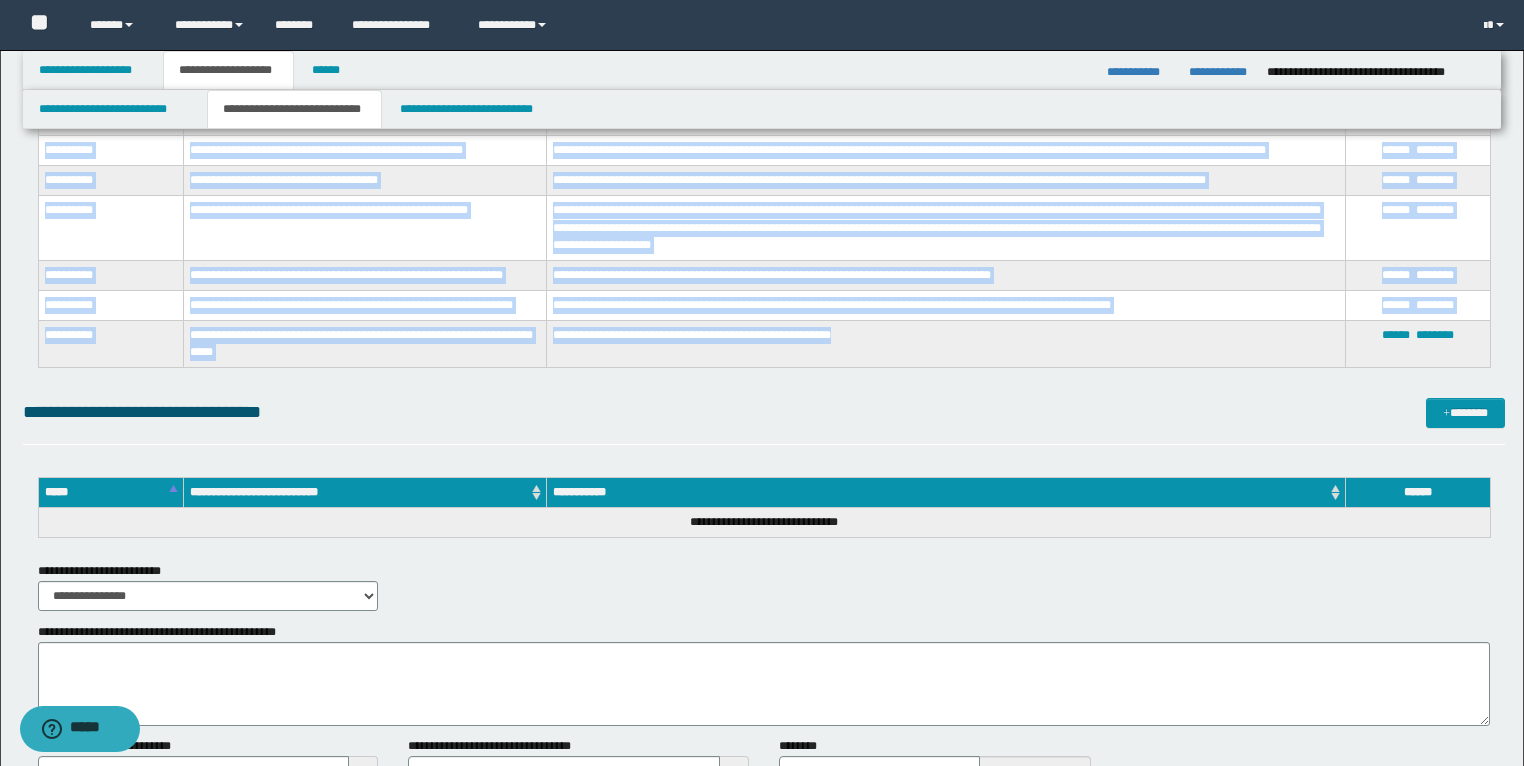 drag, startPoint x: 42, startPoint y: 304, endPoint x: 879, endPoint y: 347, distance: 838.1038 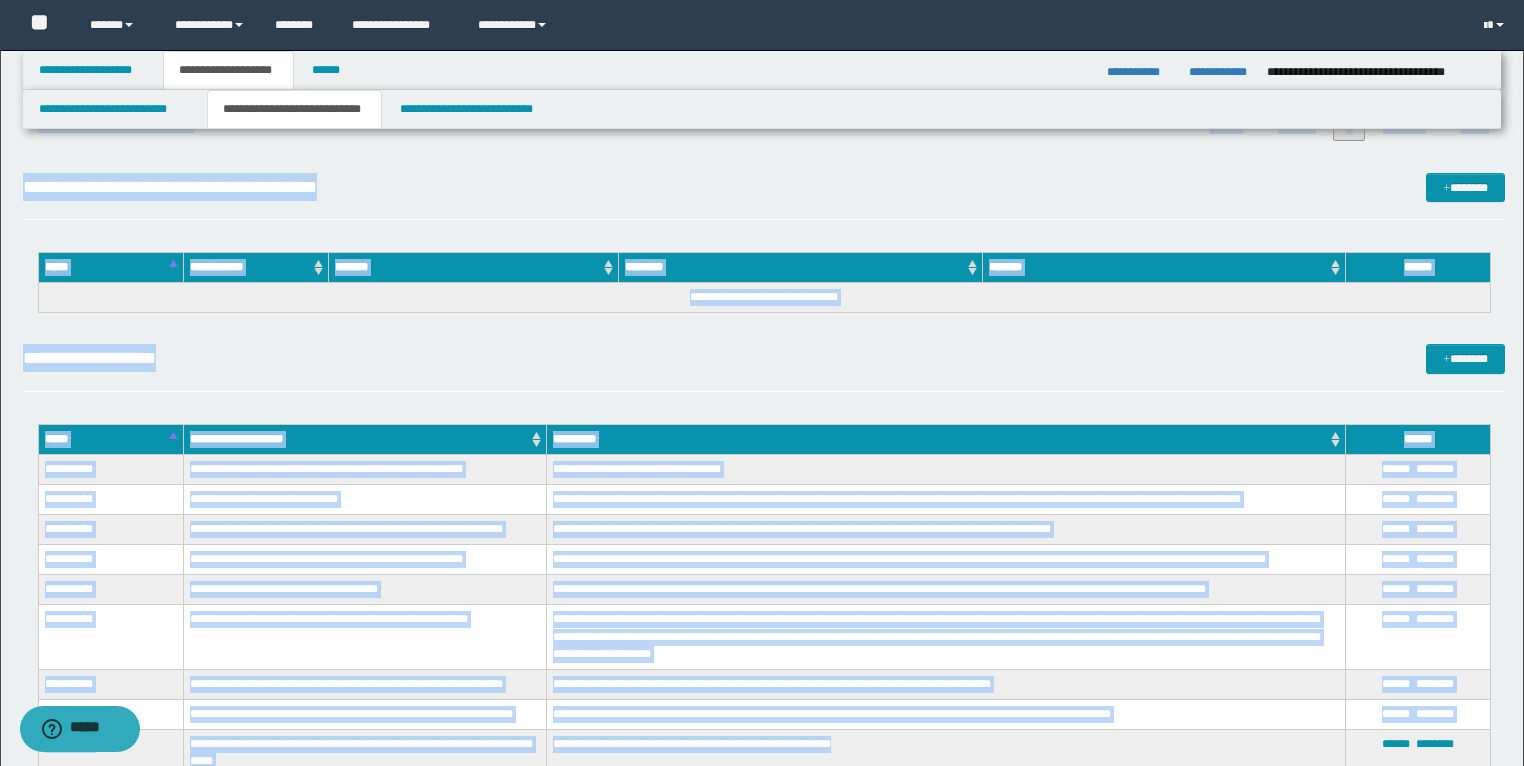 scroll, scrollTop: 1032, scrollLeft: 0, axis: vertical 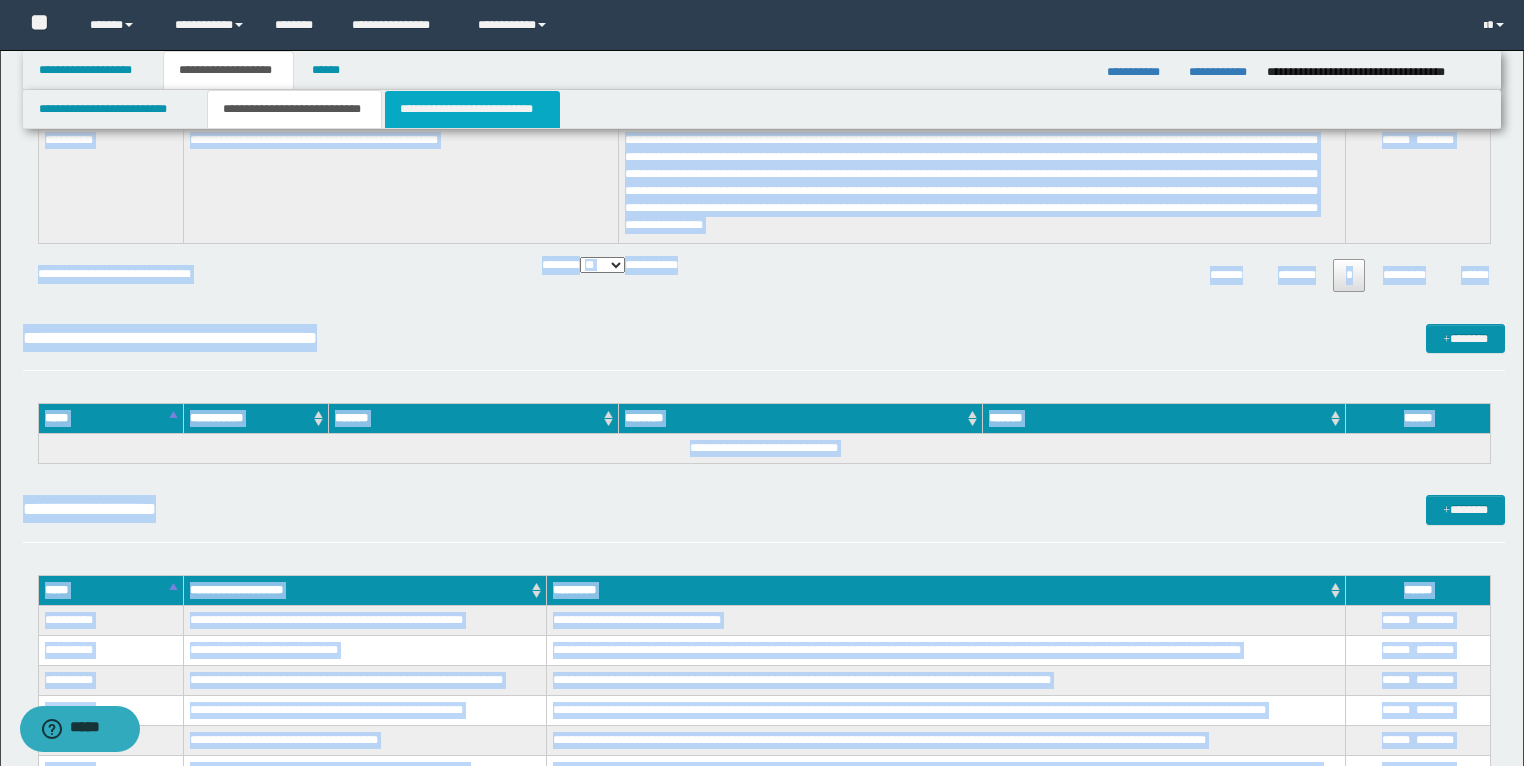 click on "**********" at bounding box center (472, 109) 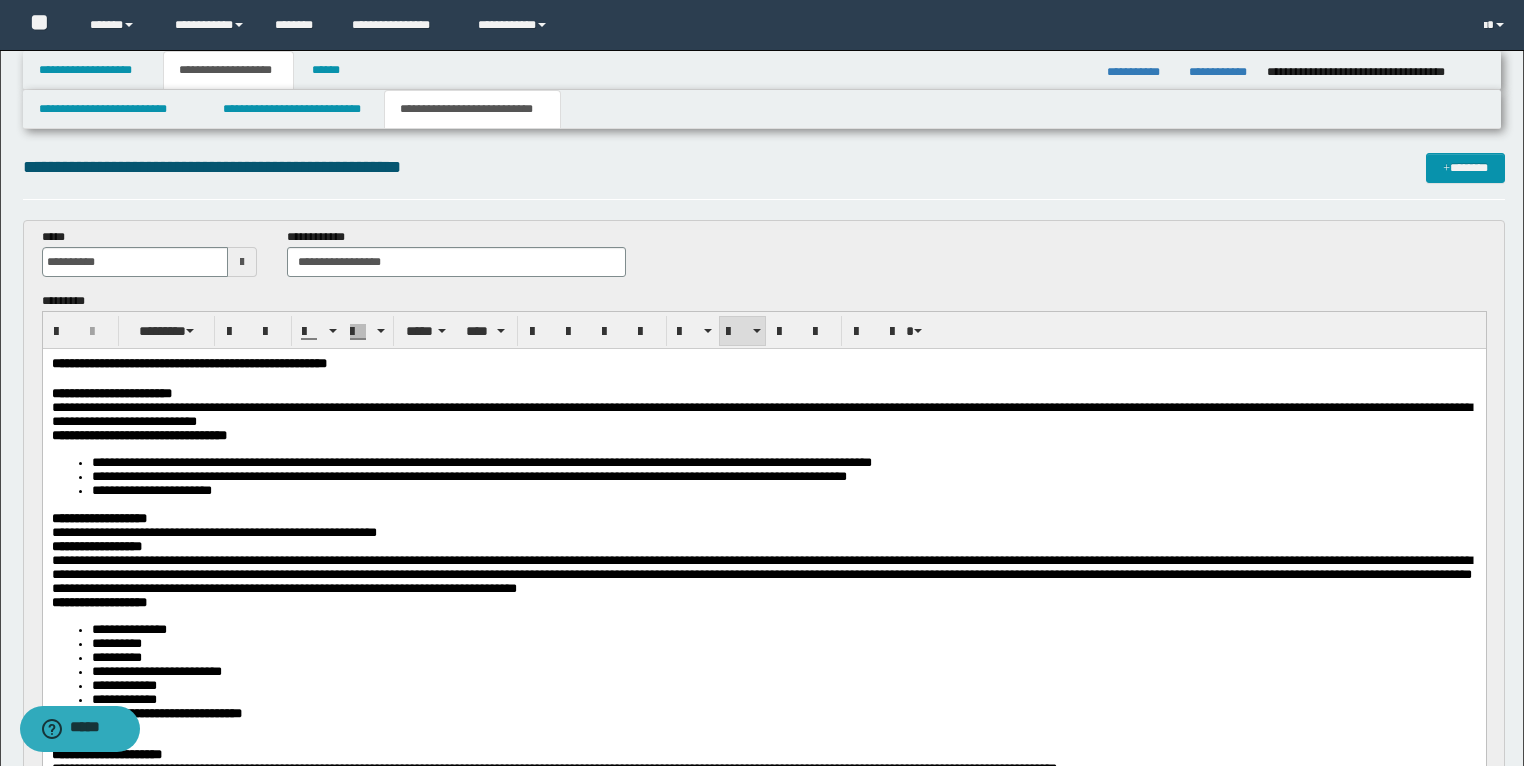 scroll, scrollTop: 0, scrollLeft: 0, axis: both 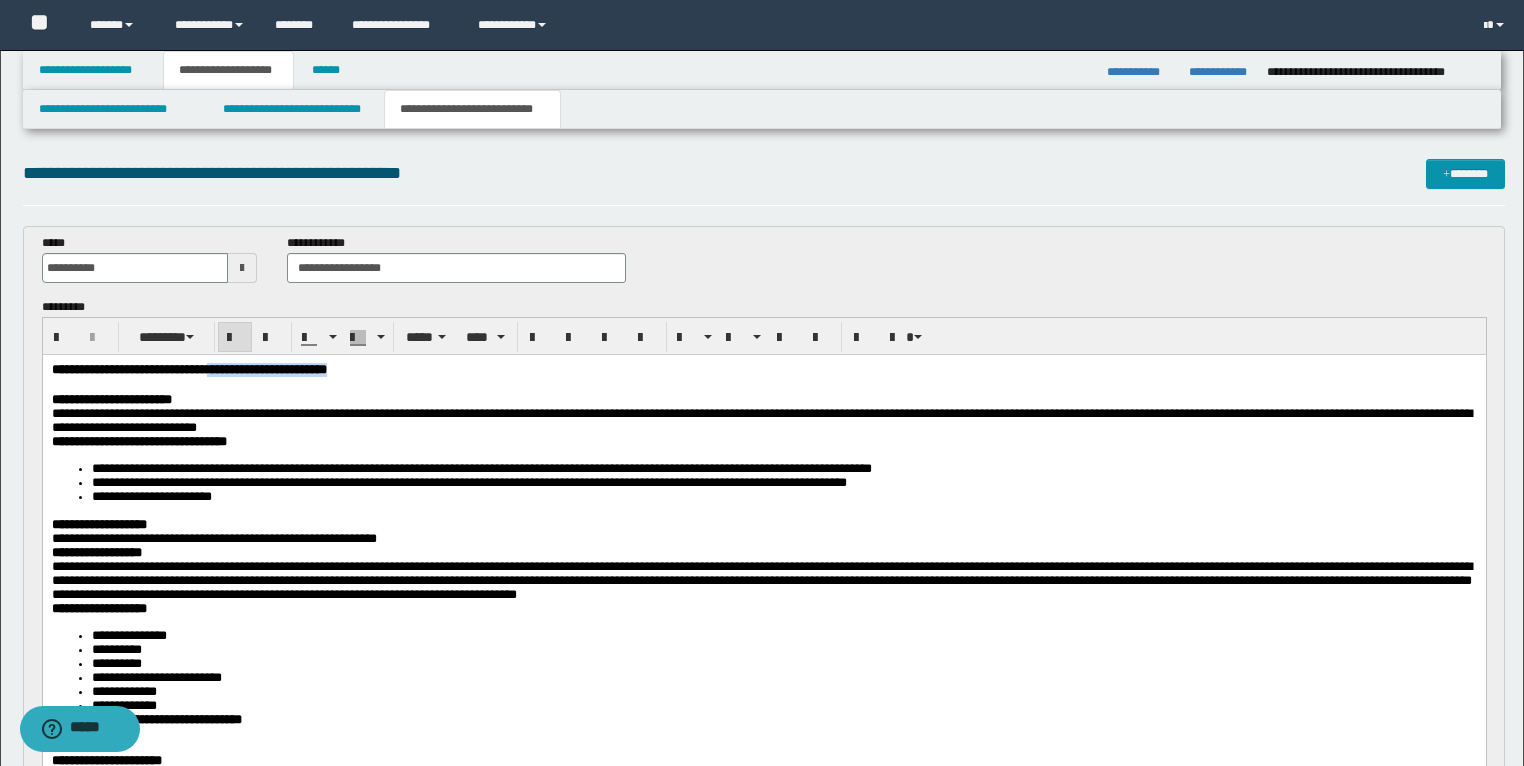 drag, startPoint x: 511, startPoint y: 367, endPoint x: 286, endPoint y: 368, distance: 225.00223 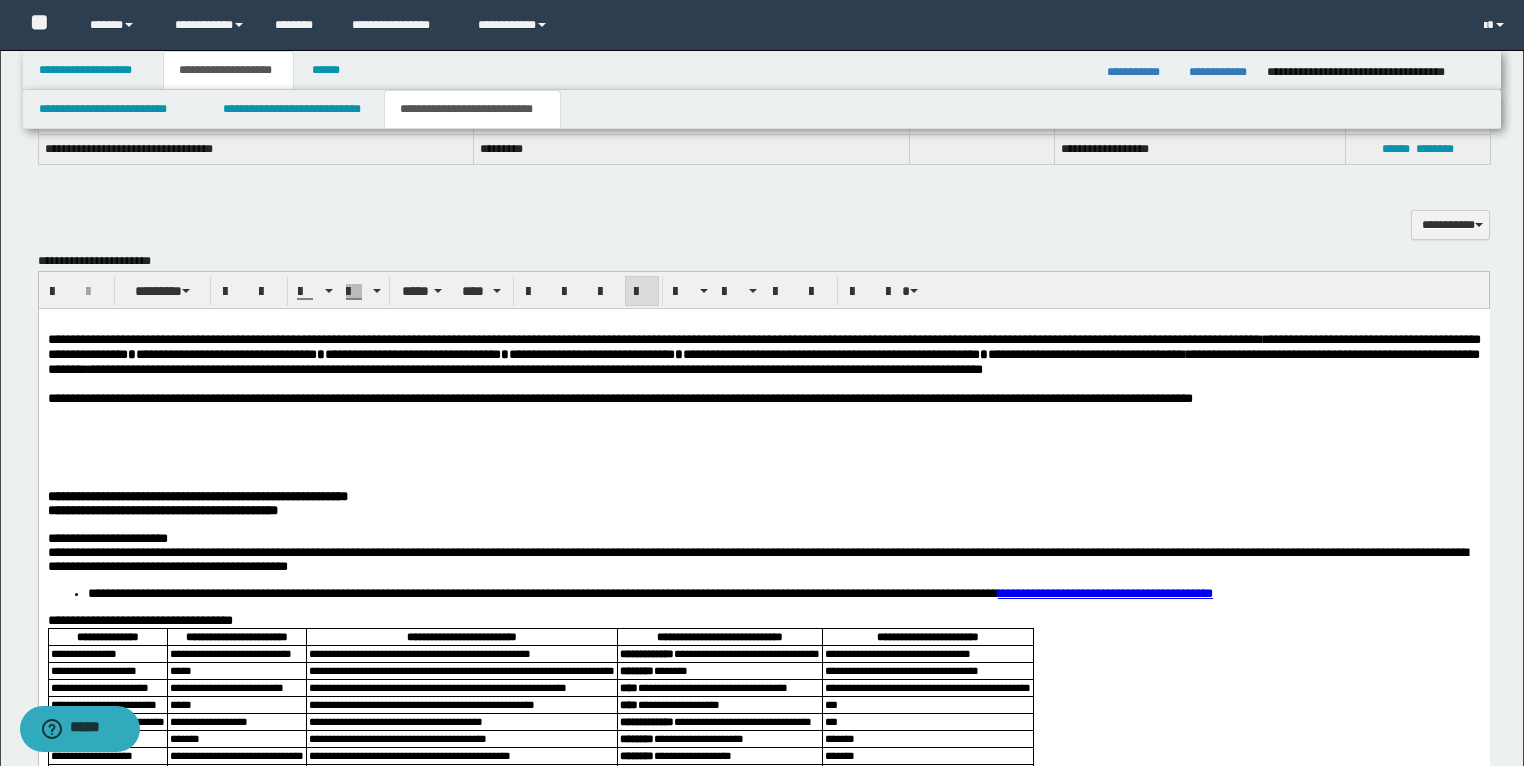 scroll, scrollTop: 2240, scrollLeft: 0, axis: vertical 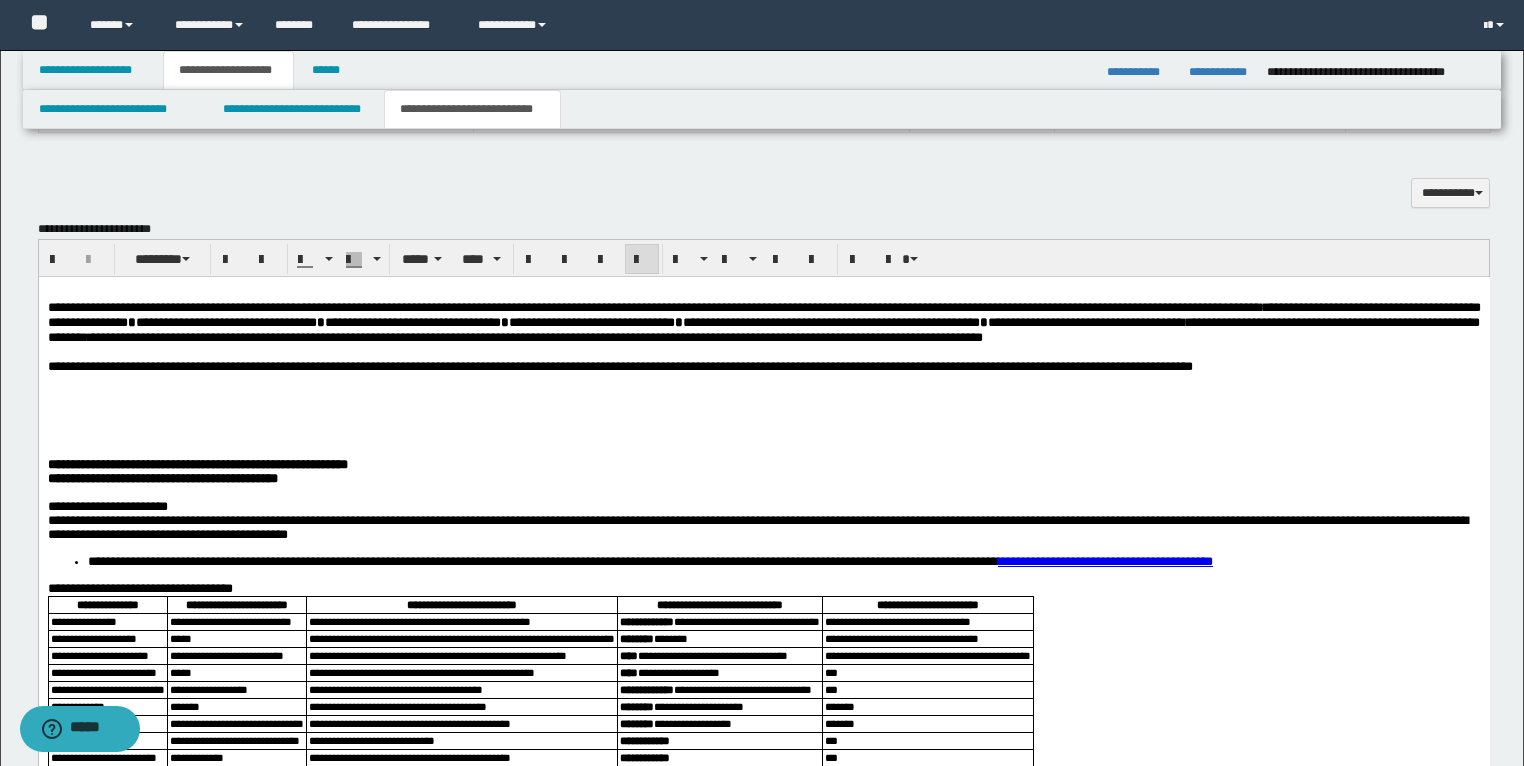 click at bounding box center [763, 394] 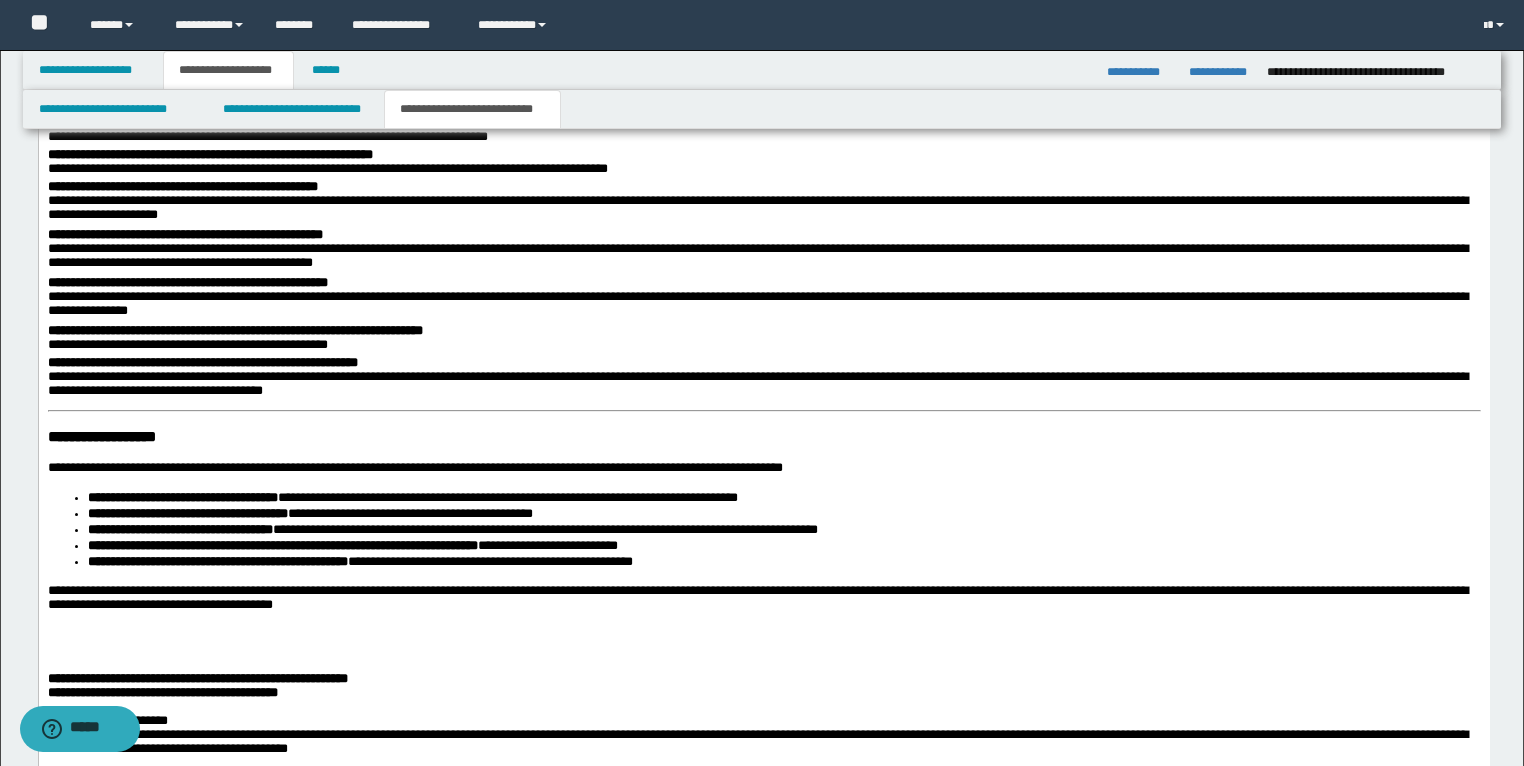 scroll, scrollTop: 2880, scrollLeft: 0, axis: vertical 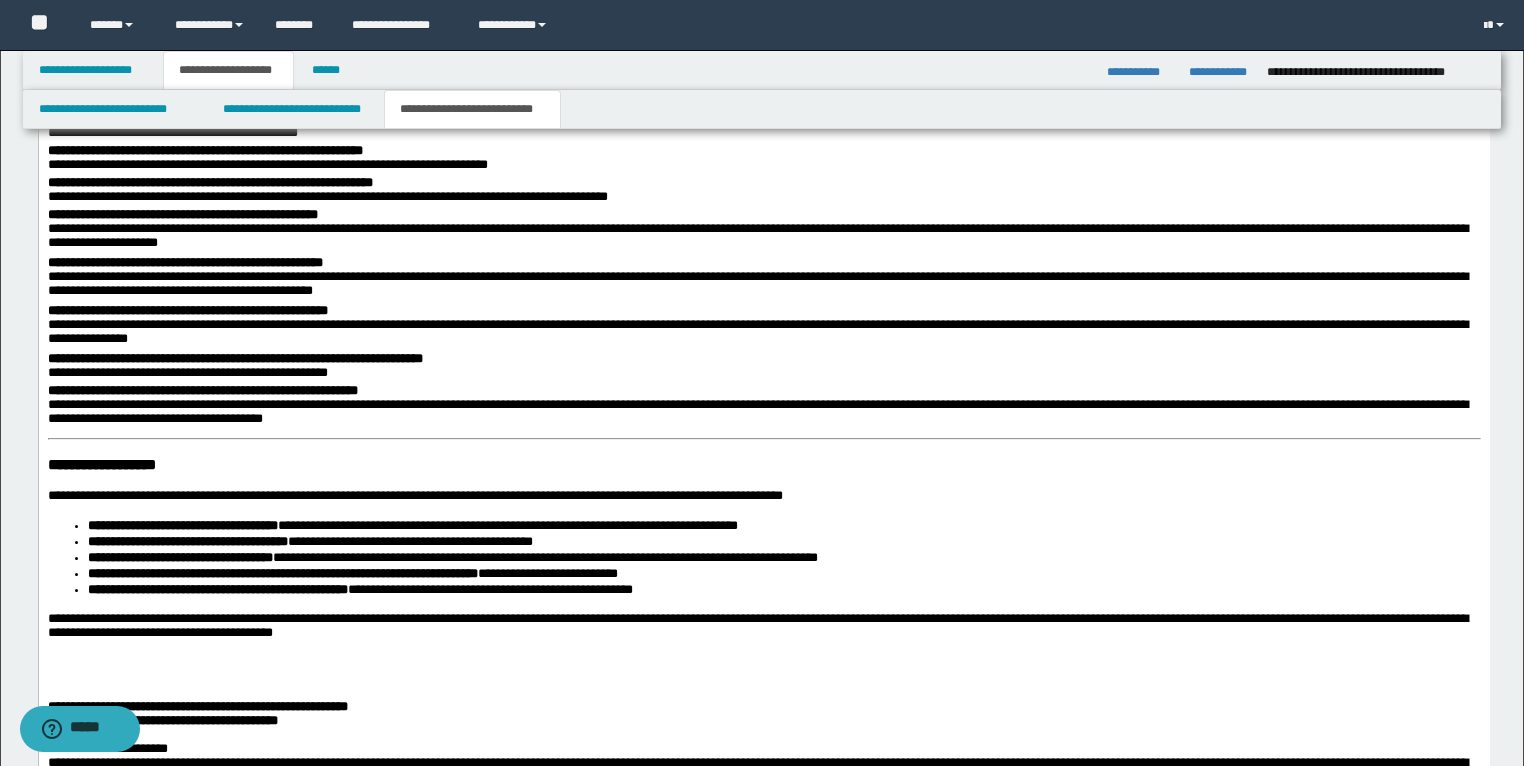 click on "**********" at bounding box center (182, 525) 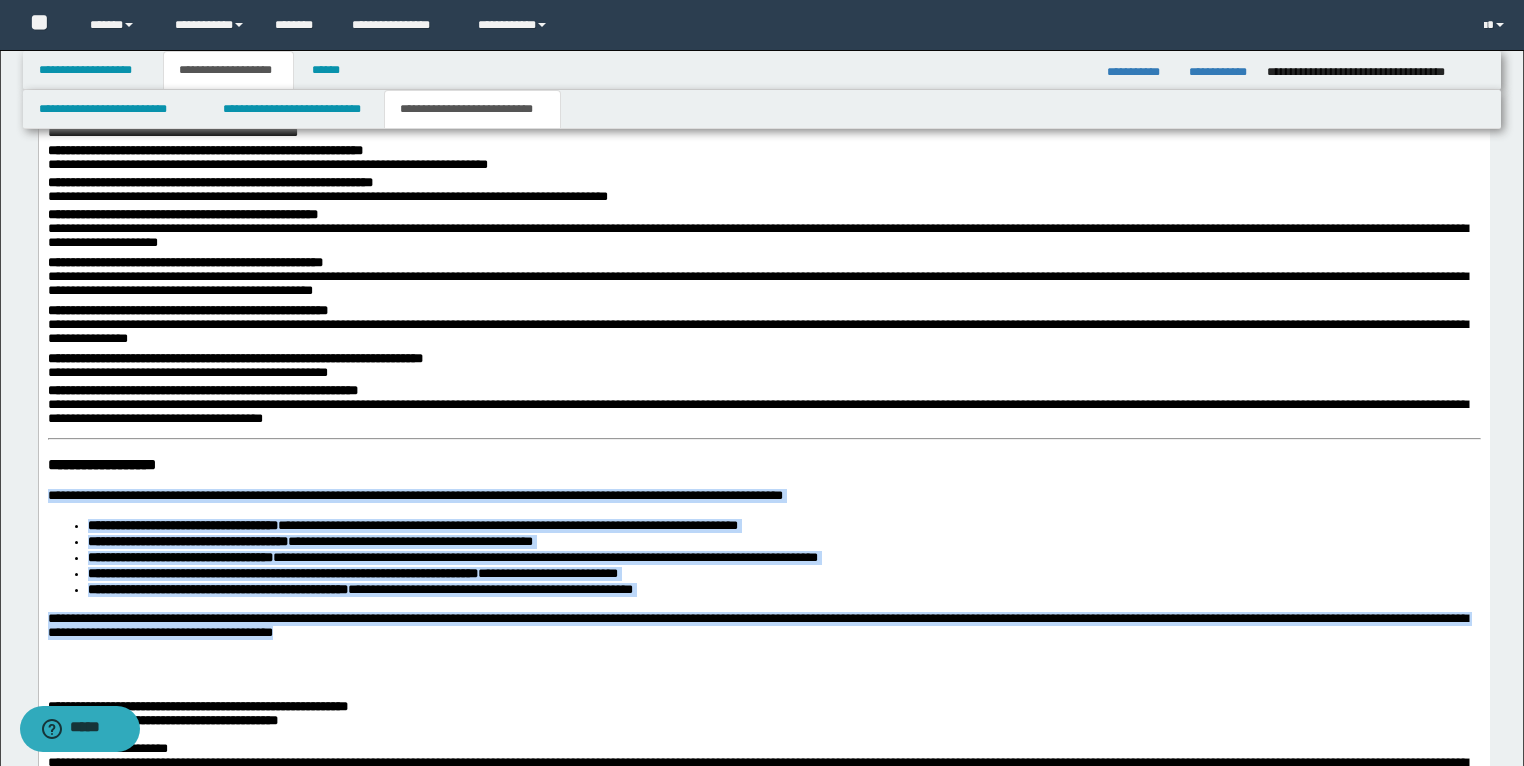 drag, startPoint x: 456, startPoint y: 669, endPoint x: 45, endPoint y: 521, distance: 436.8352 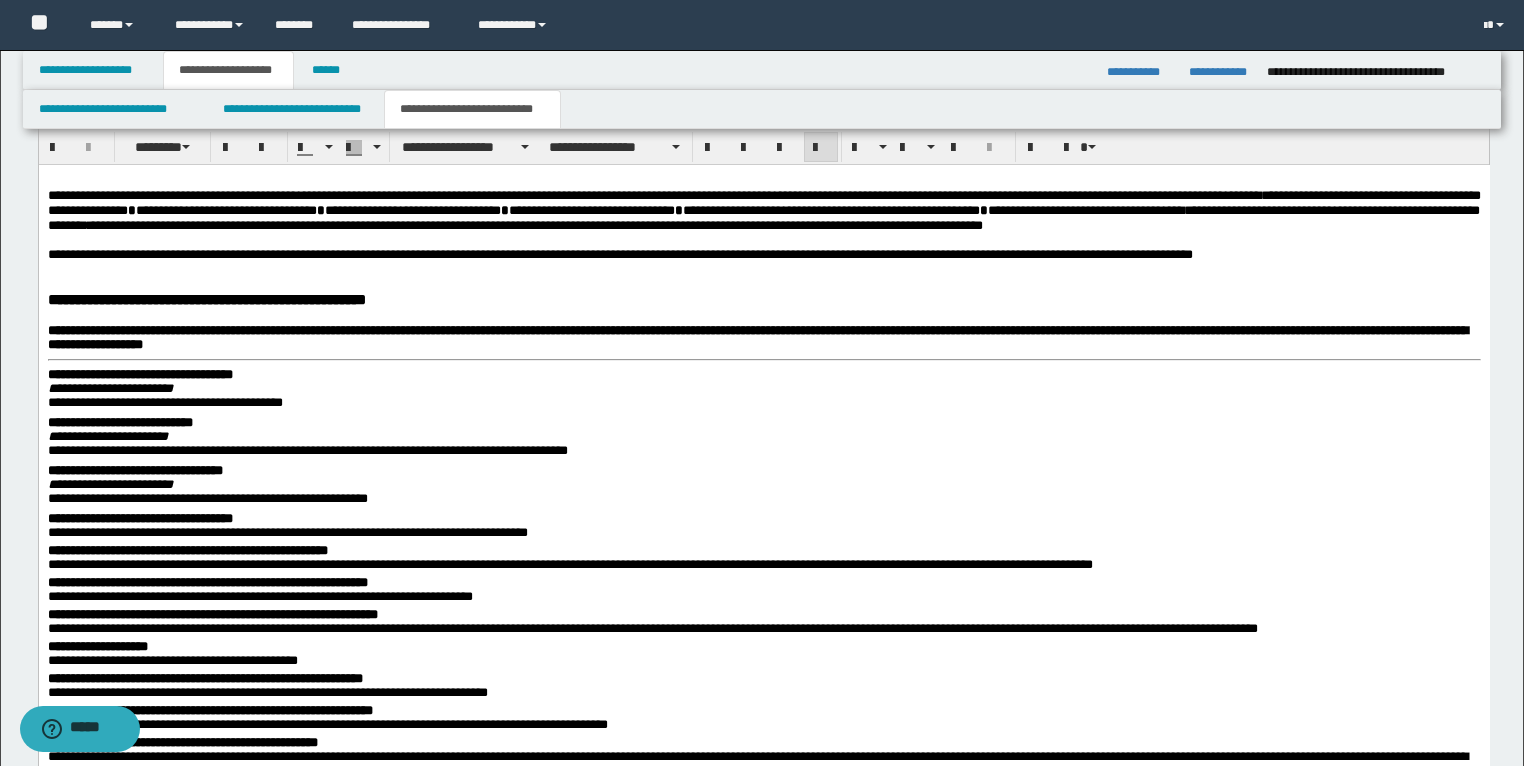 scroll, scrollTop: 2320, scrollLeft: 0, axis: vertical 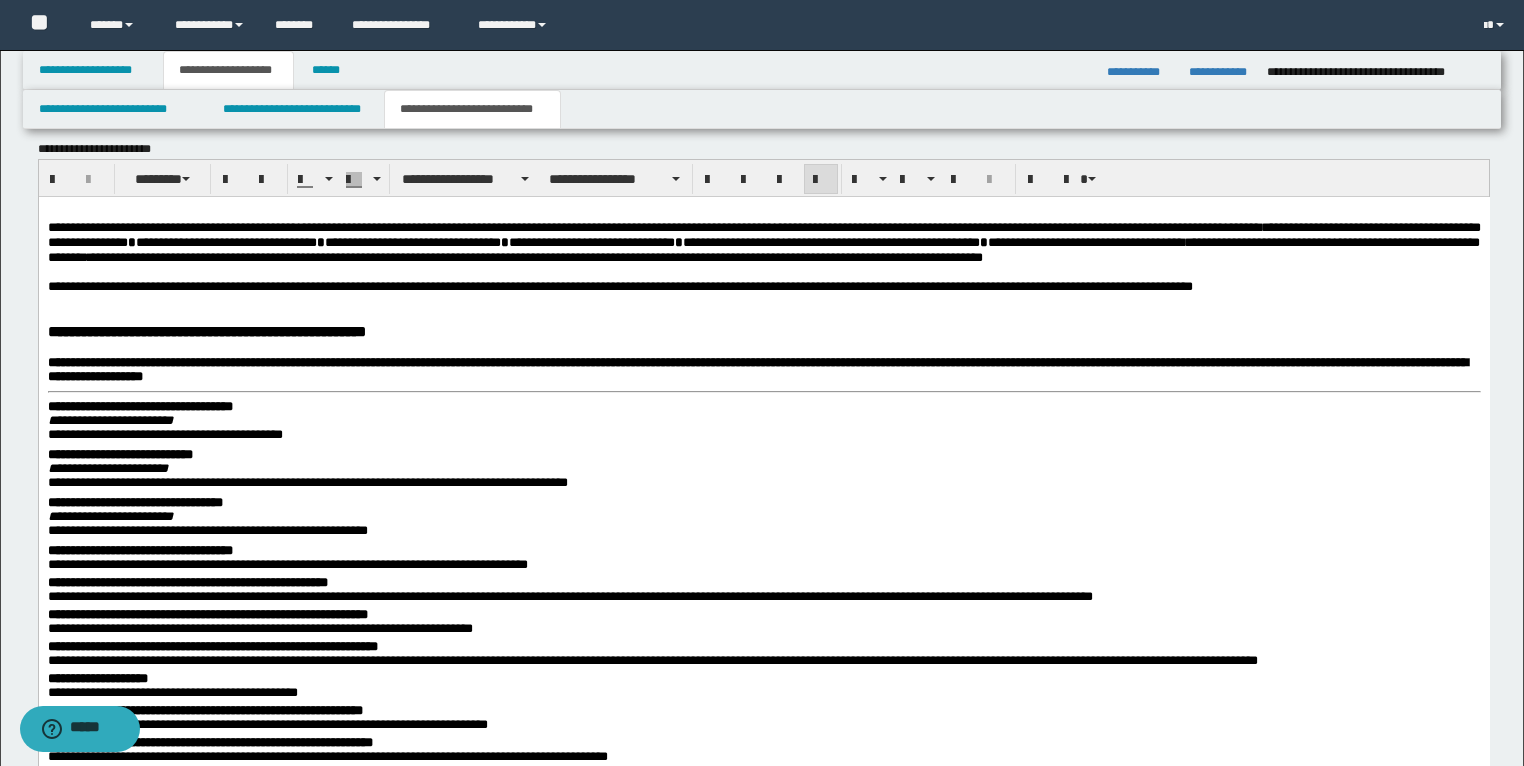 click on "**********" at bounding box center (763, 286) 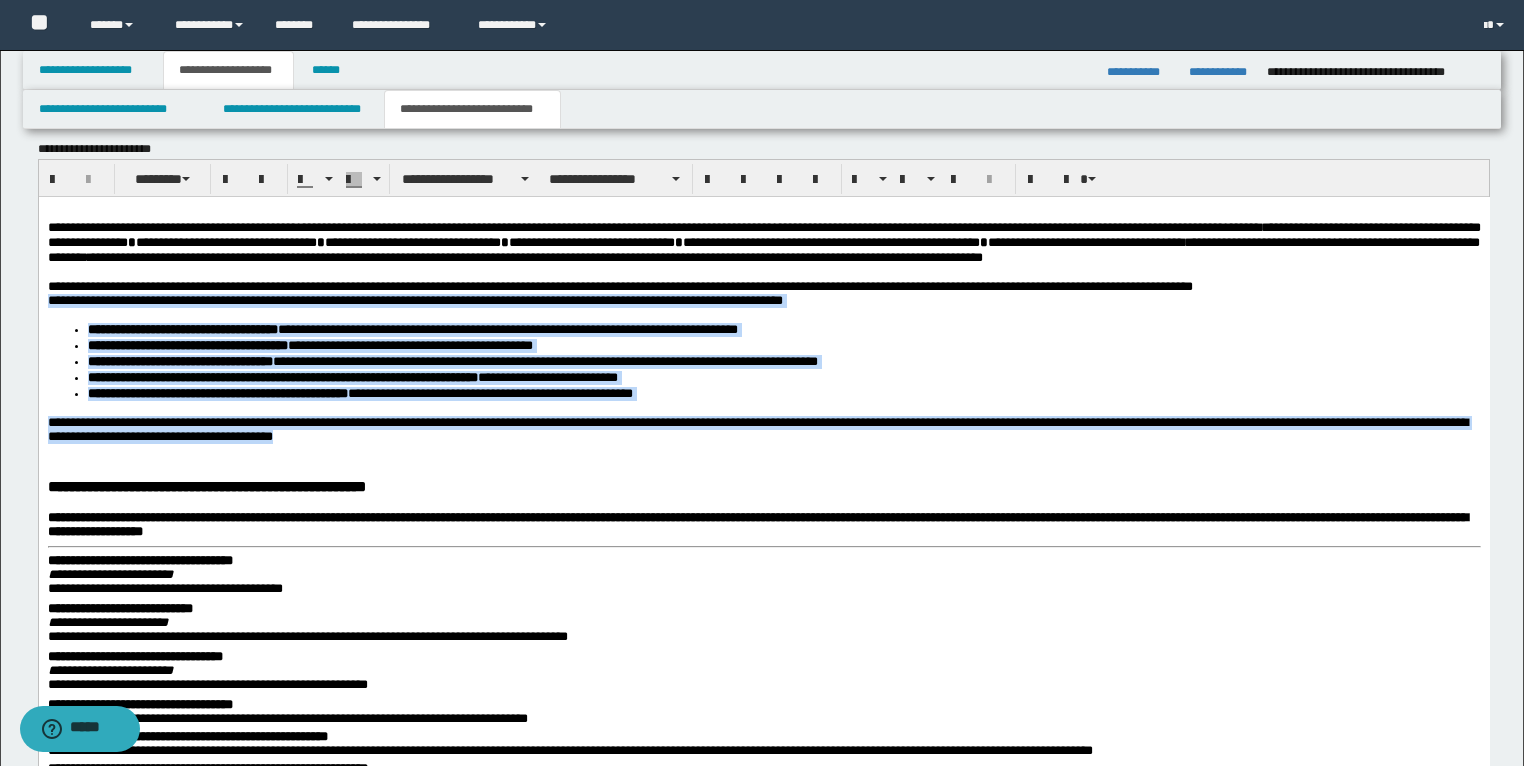 drag, startPoint x: 411, startPoint y: 458, endPoint x: 64, endPoint y: 524, distance: 353.2209 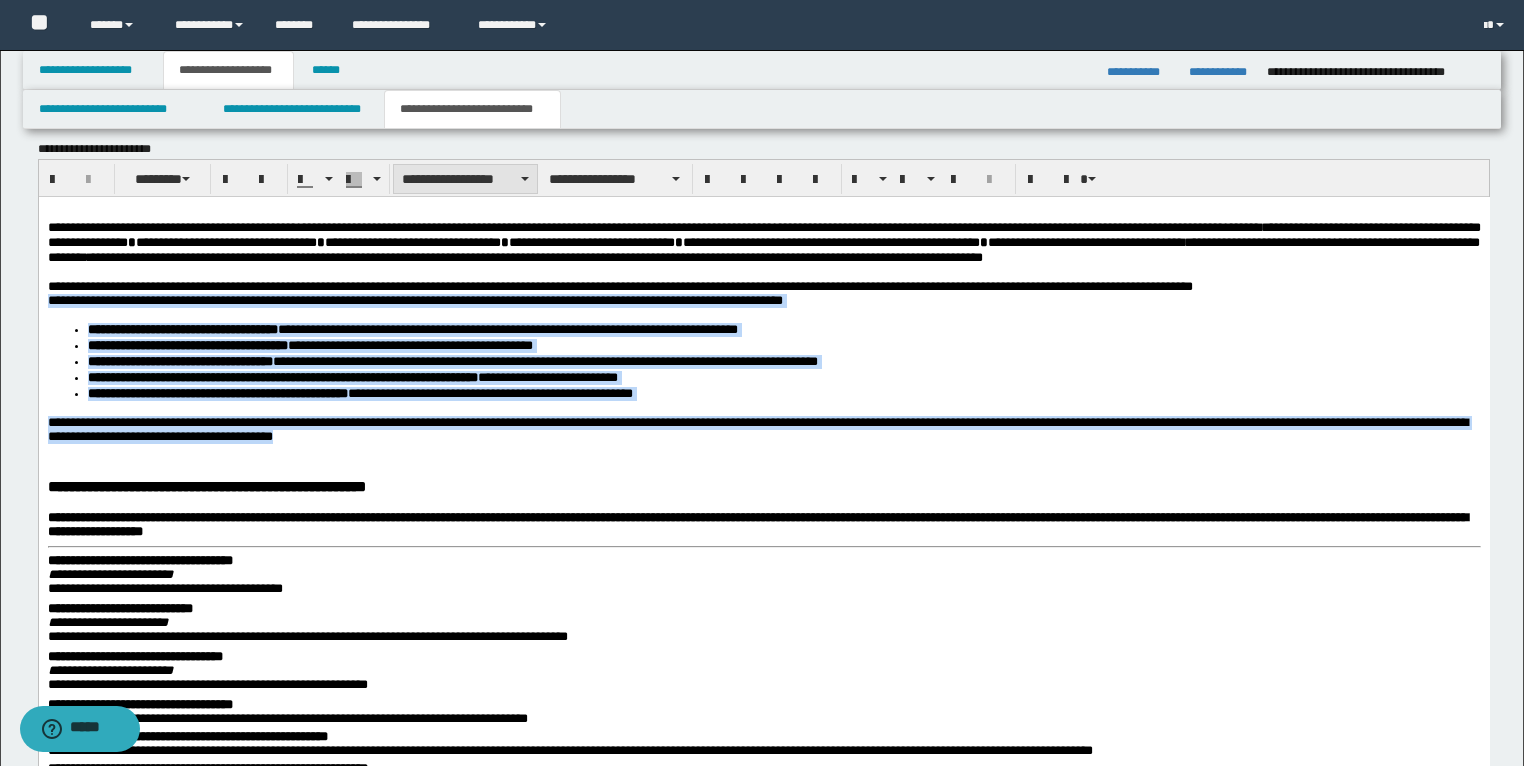 click on "**********" at bounding box center (465, 179) 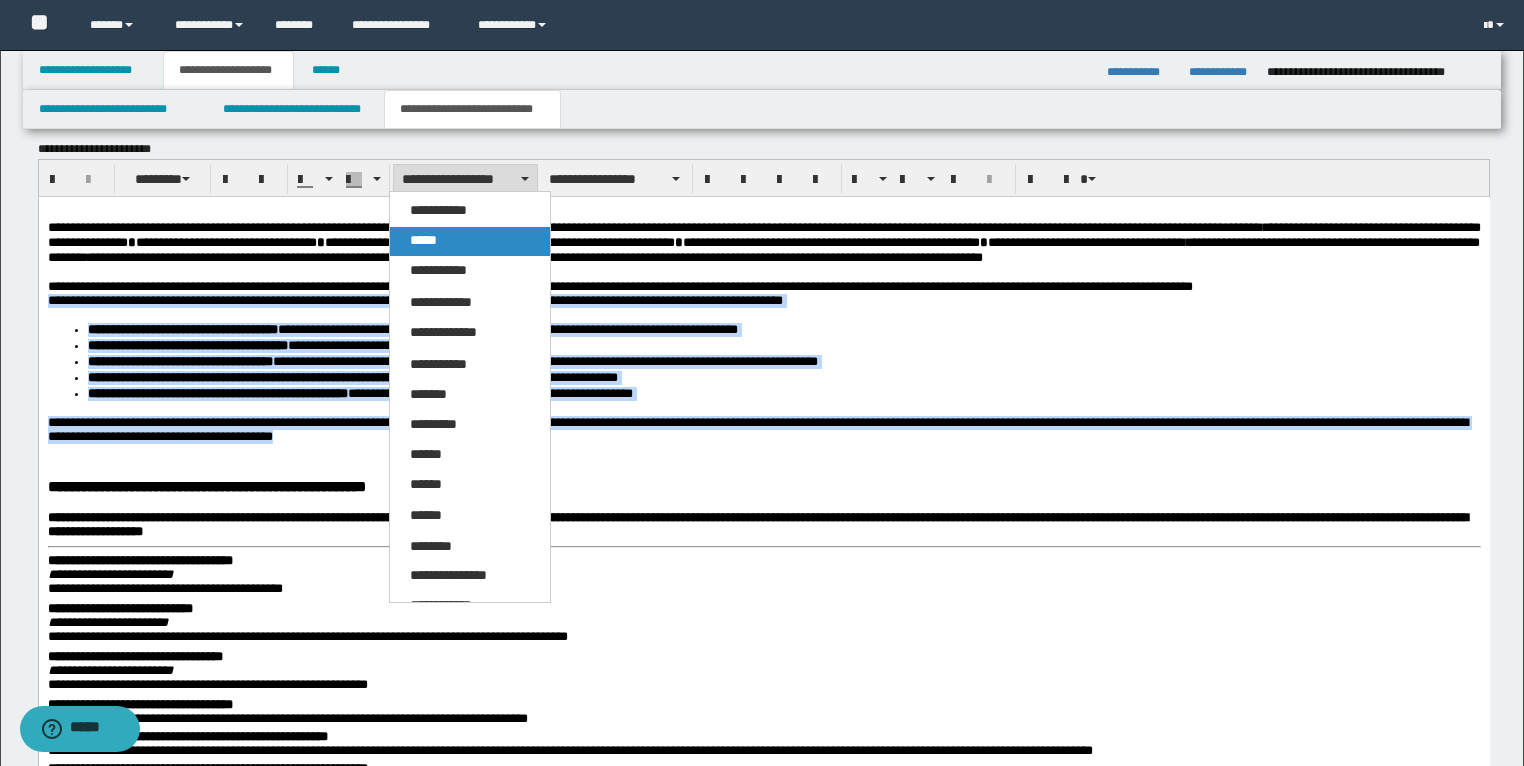 click on "*****" at bounding box center (470, 241) 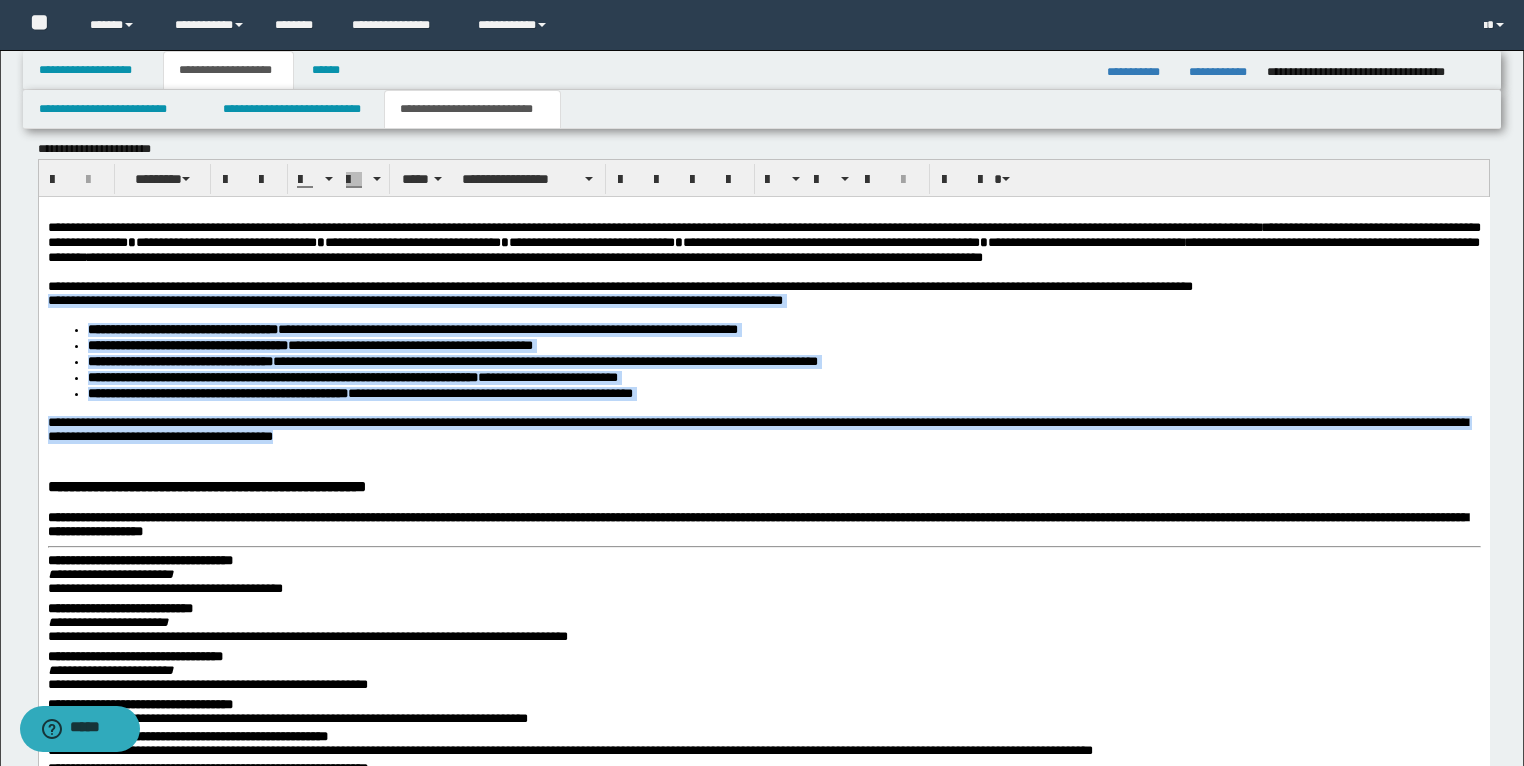 click on "**********" at bounding box center (452, 360) 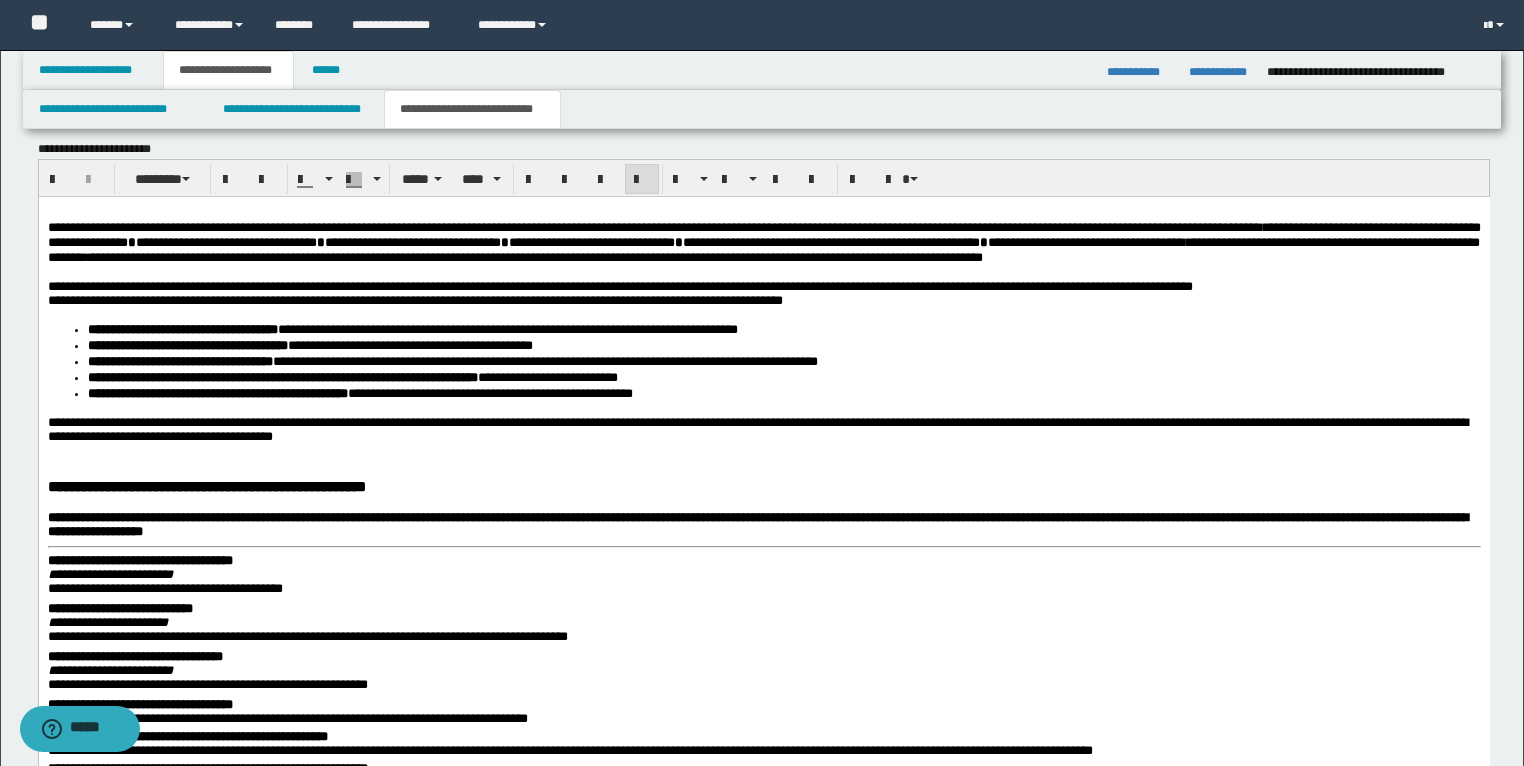 drag, startPoint x: 1086, startPoint y: 312, endPoint x: 1134, endPoint y: 316, distance: 48.166378 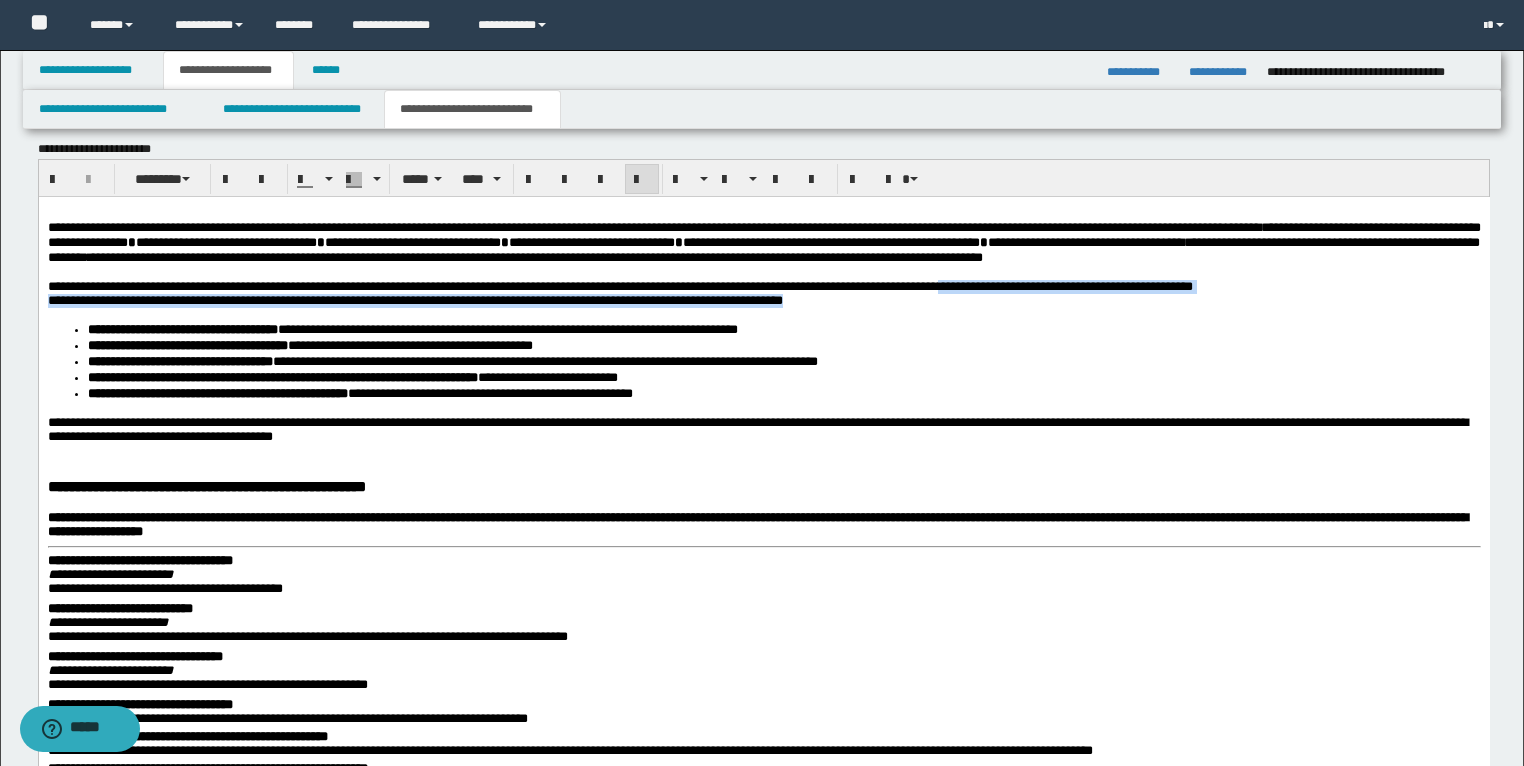 click on "**********" at bounding box center (619, 285) 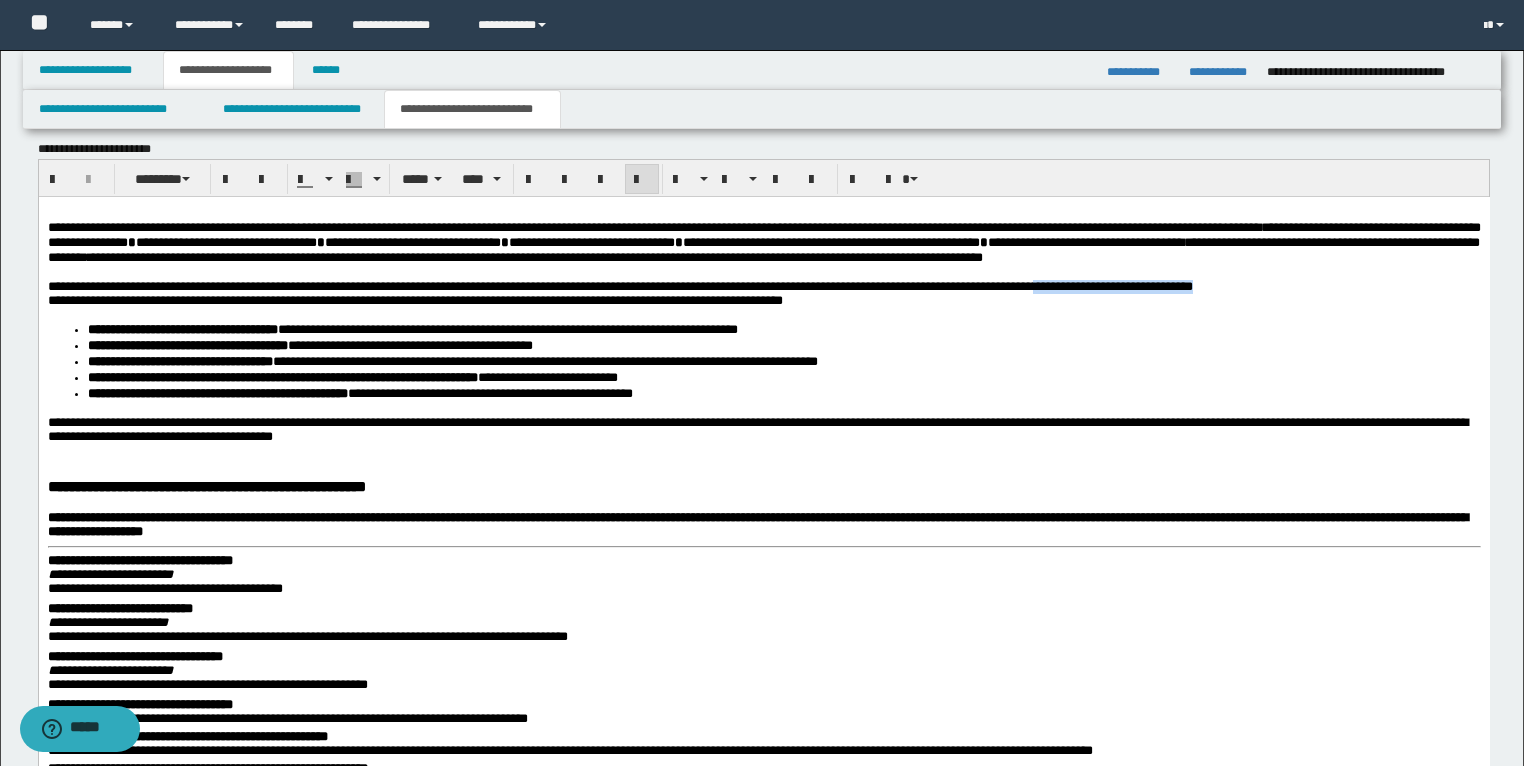 drag, startPoint x: 1457, startPoint y: 304, endPoint x: 1199, endPoint y: 302, distance: 258.00775 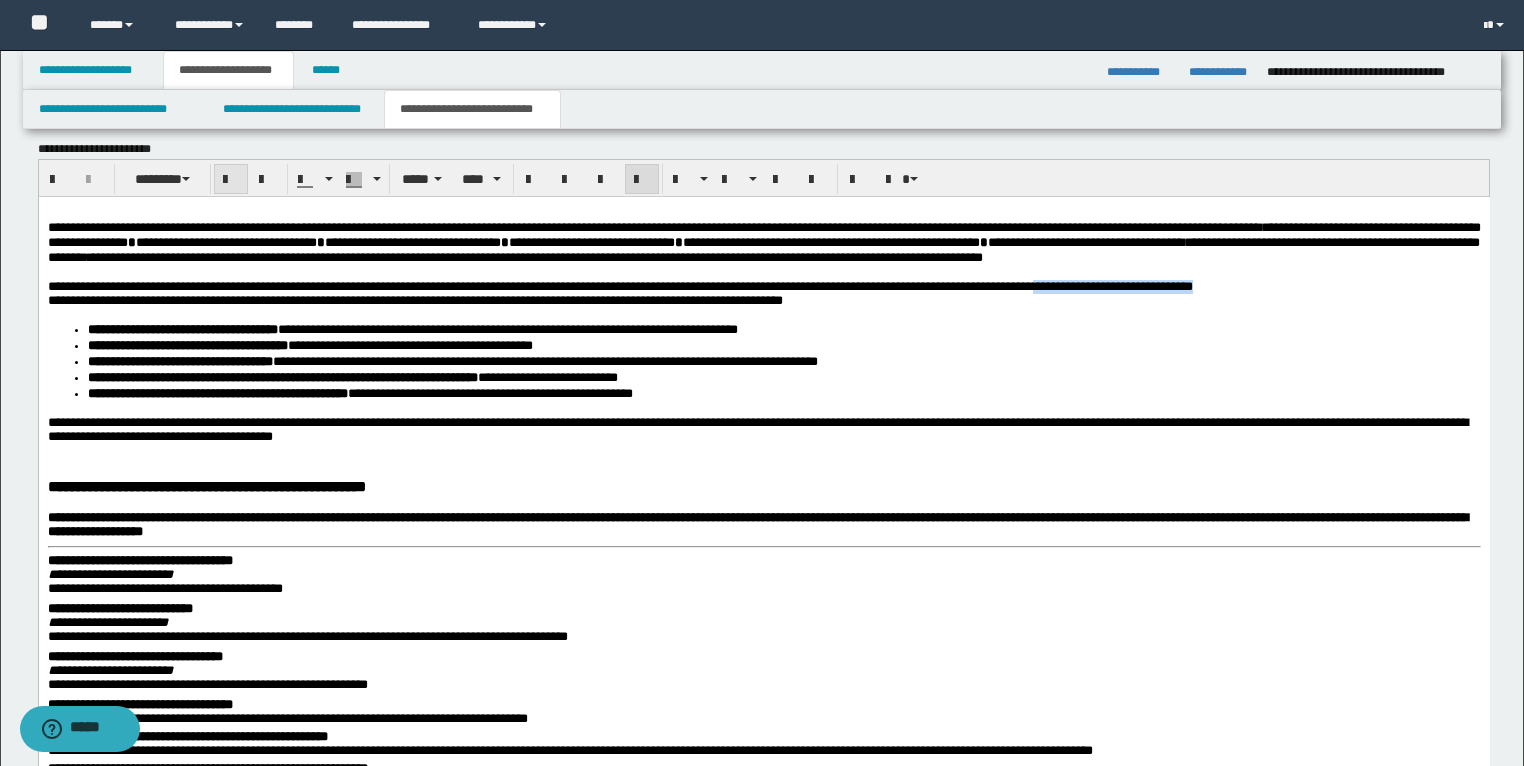 click at bounding box center (231, 180) 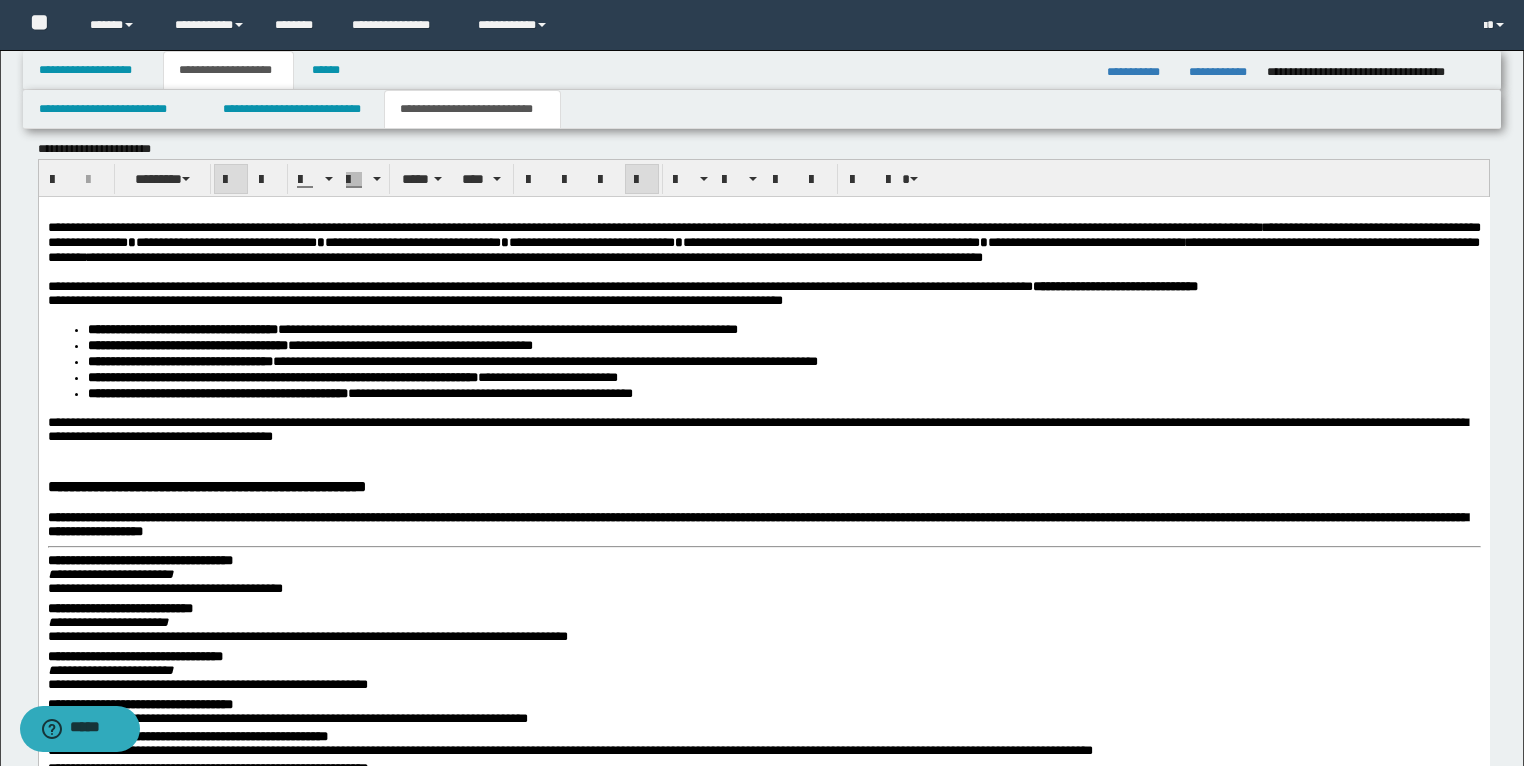click on "**********" at bounding box center [217, 392] 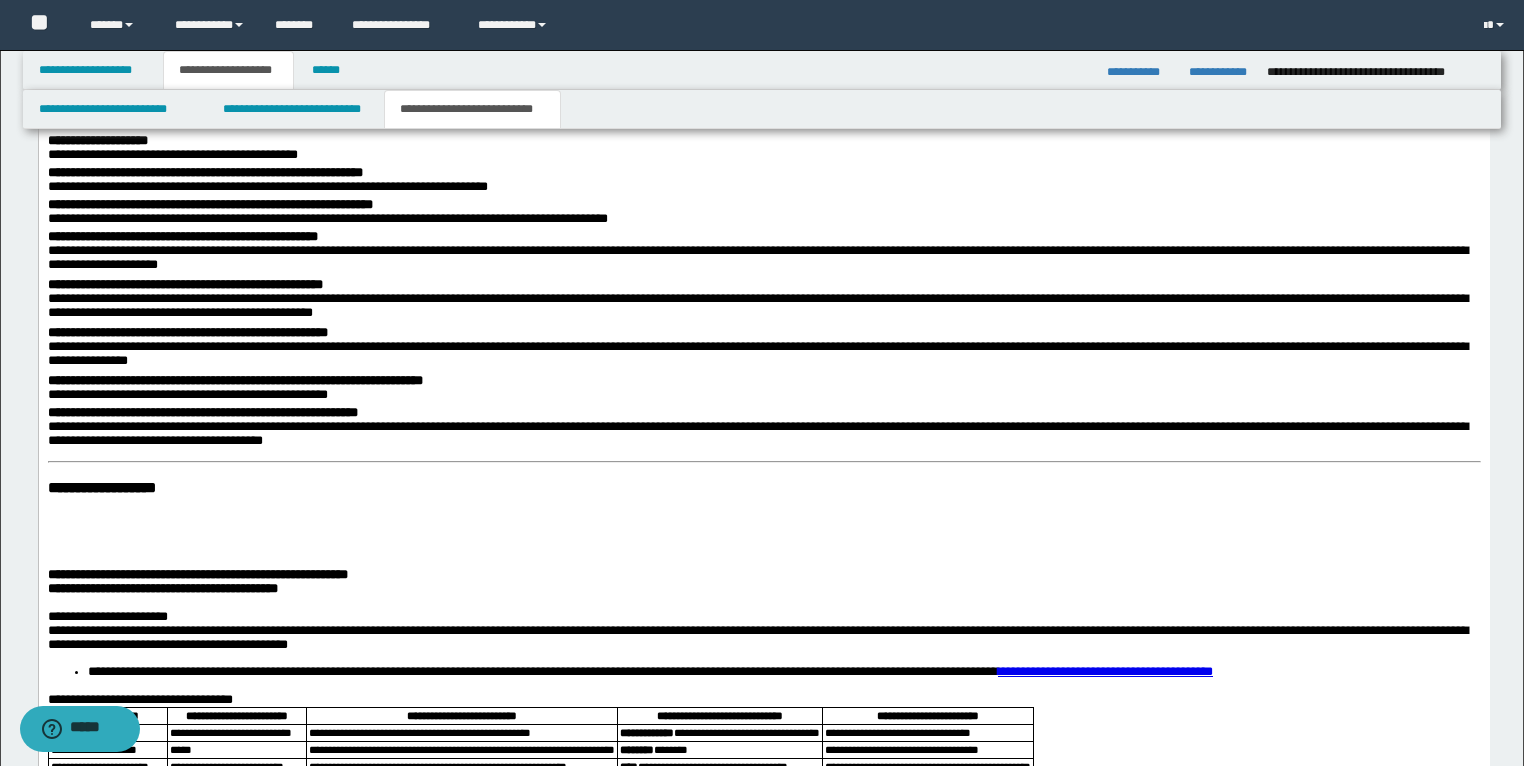 scroll, scrollTop: 3040, scrollLeft: 0, axis: vertical 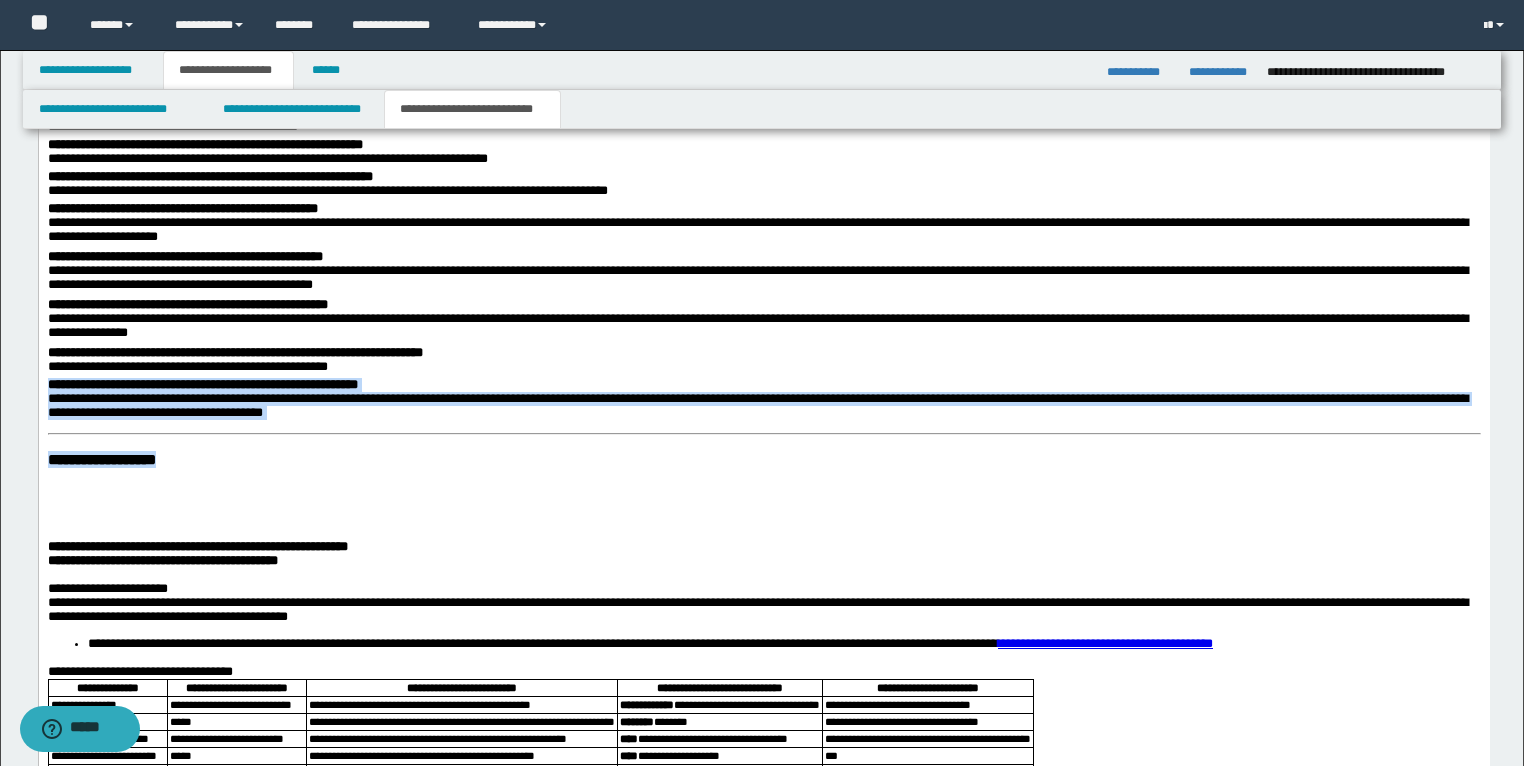 drag, startPoint x: 254, startPoint y: 501, endPoint x: 35, endPoint y: 459, distance: 222.99103 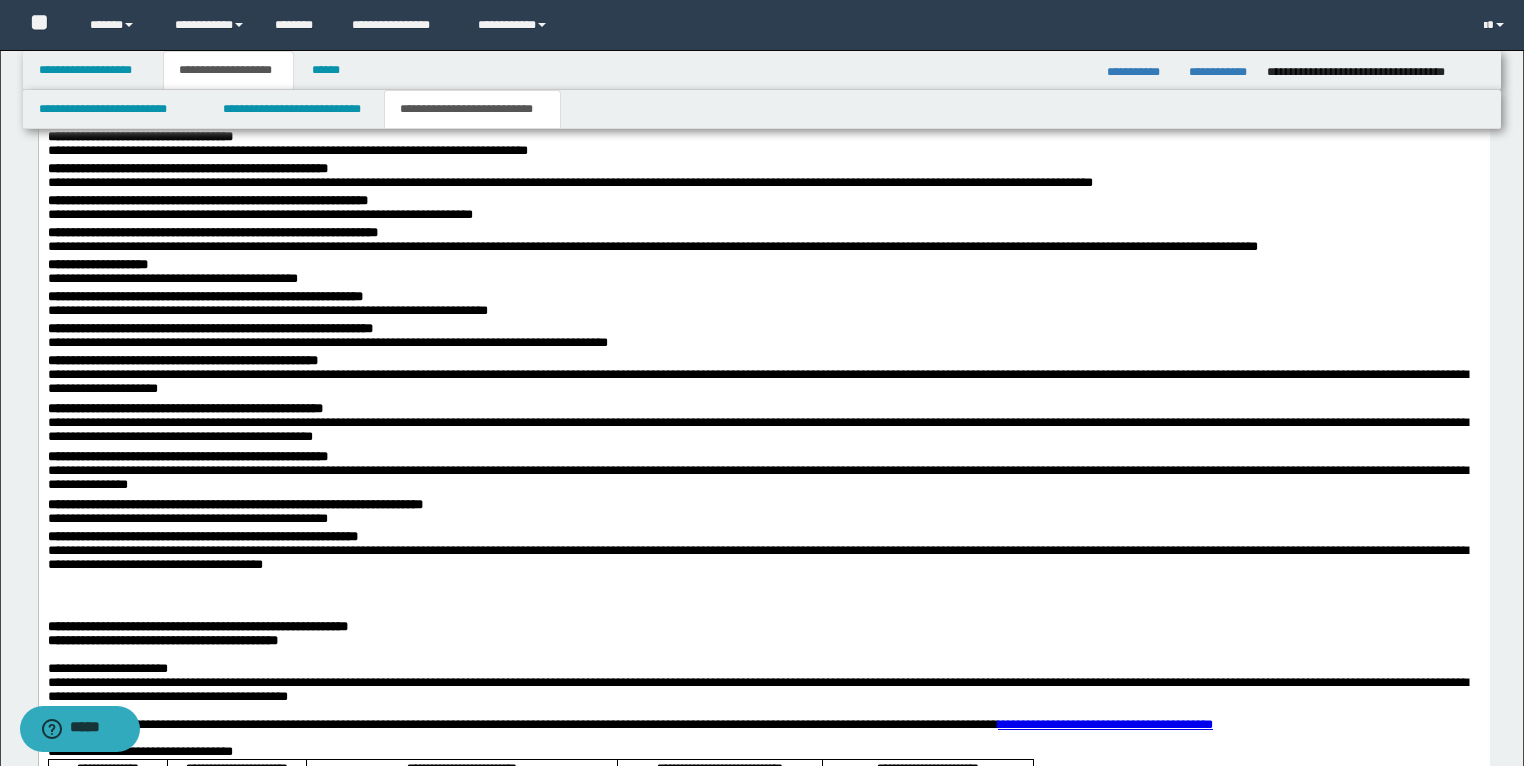 scroll, scrollTop: 2880, scrollLeft: 0, axis: vertical 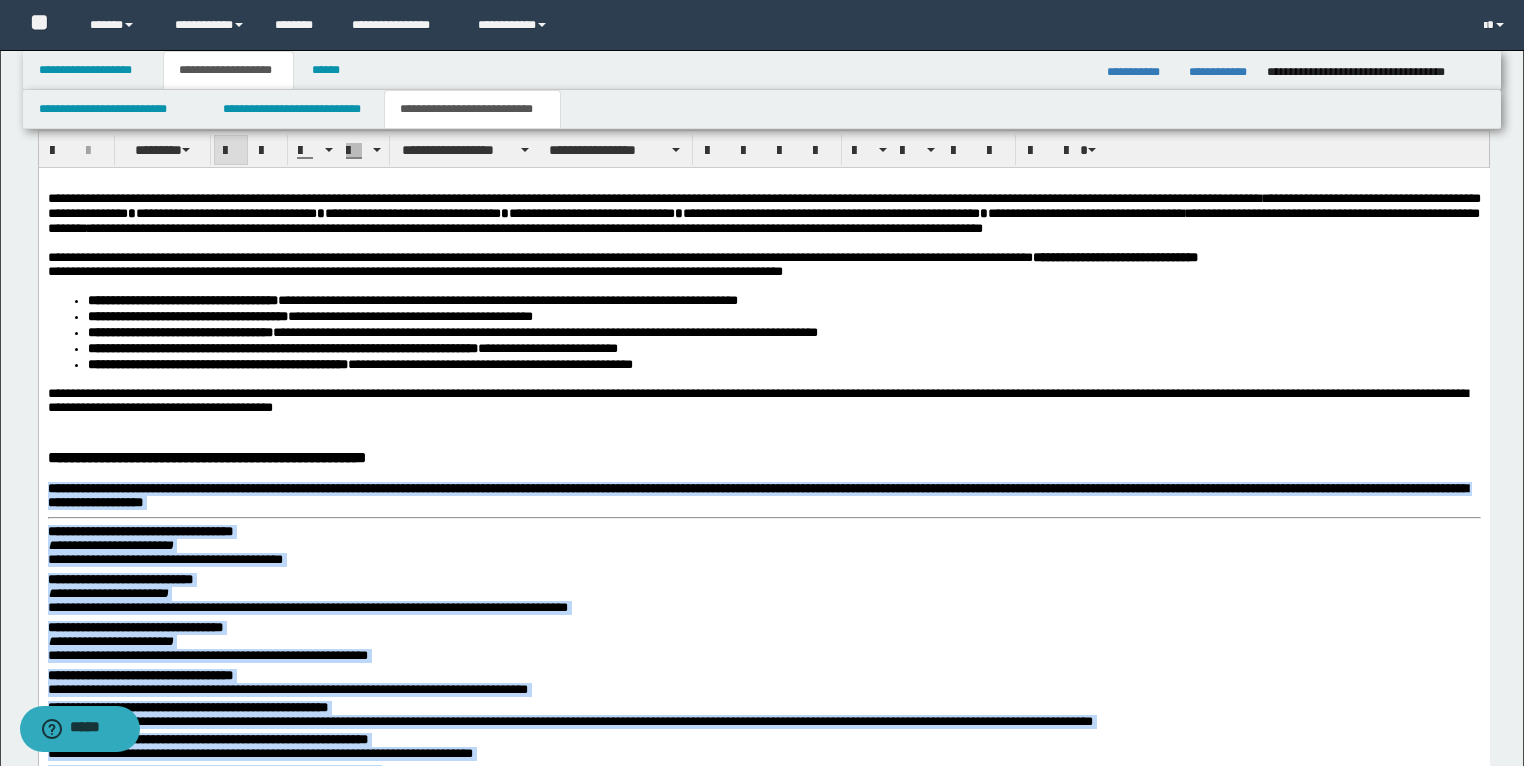 drag, startPoint x: 415, startPoint y: 1136, endPoint x: 40, endPoint y: 516, distance: 724.58606 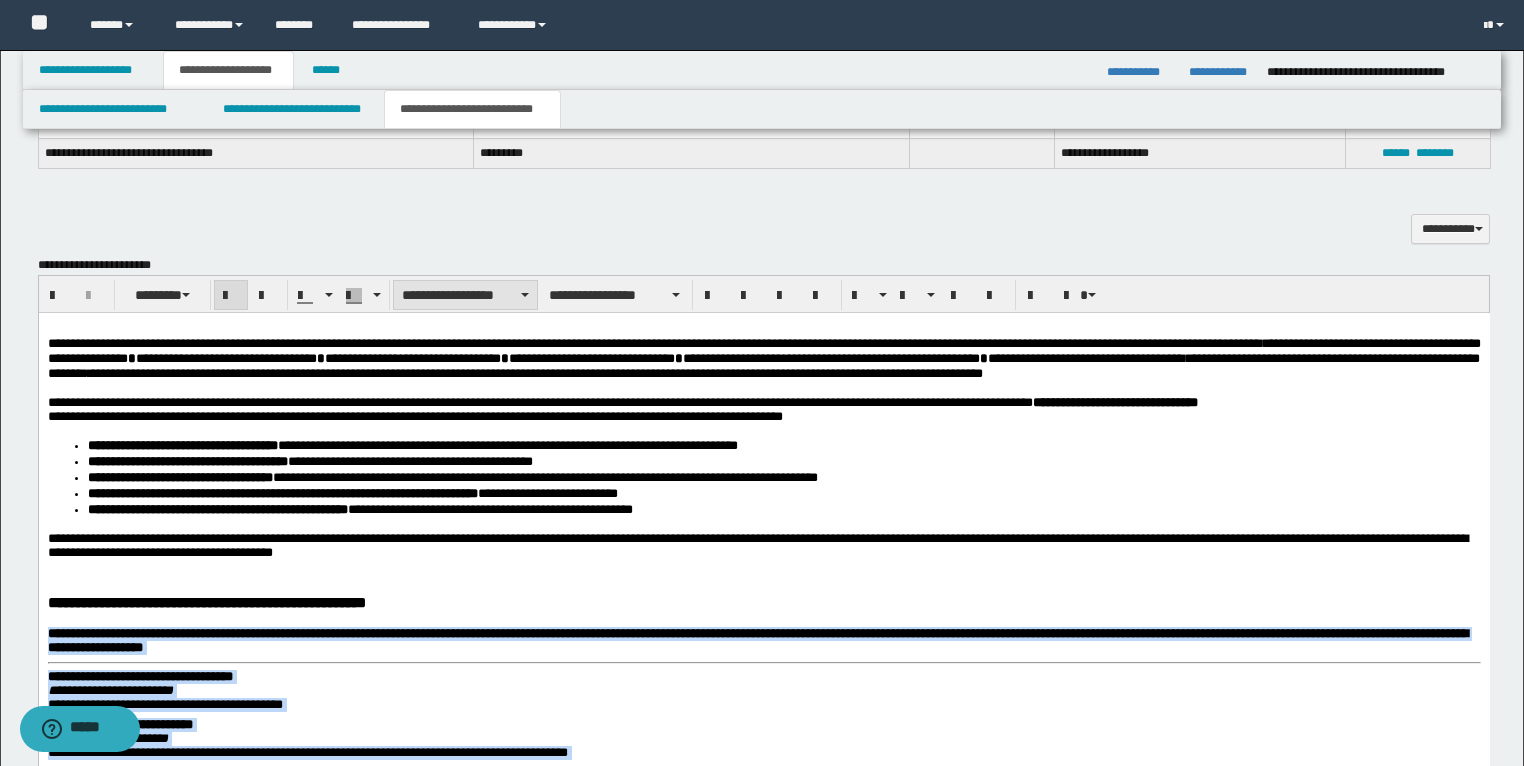 scroll, scrollTop: 2189, scrollLeft: 0, axis: vertical 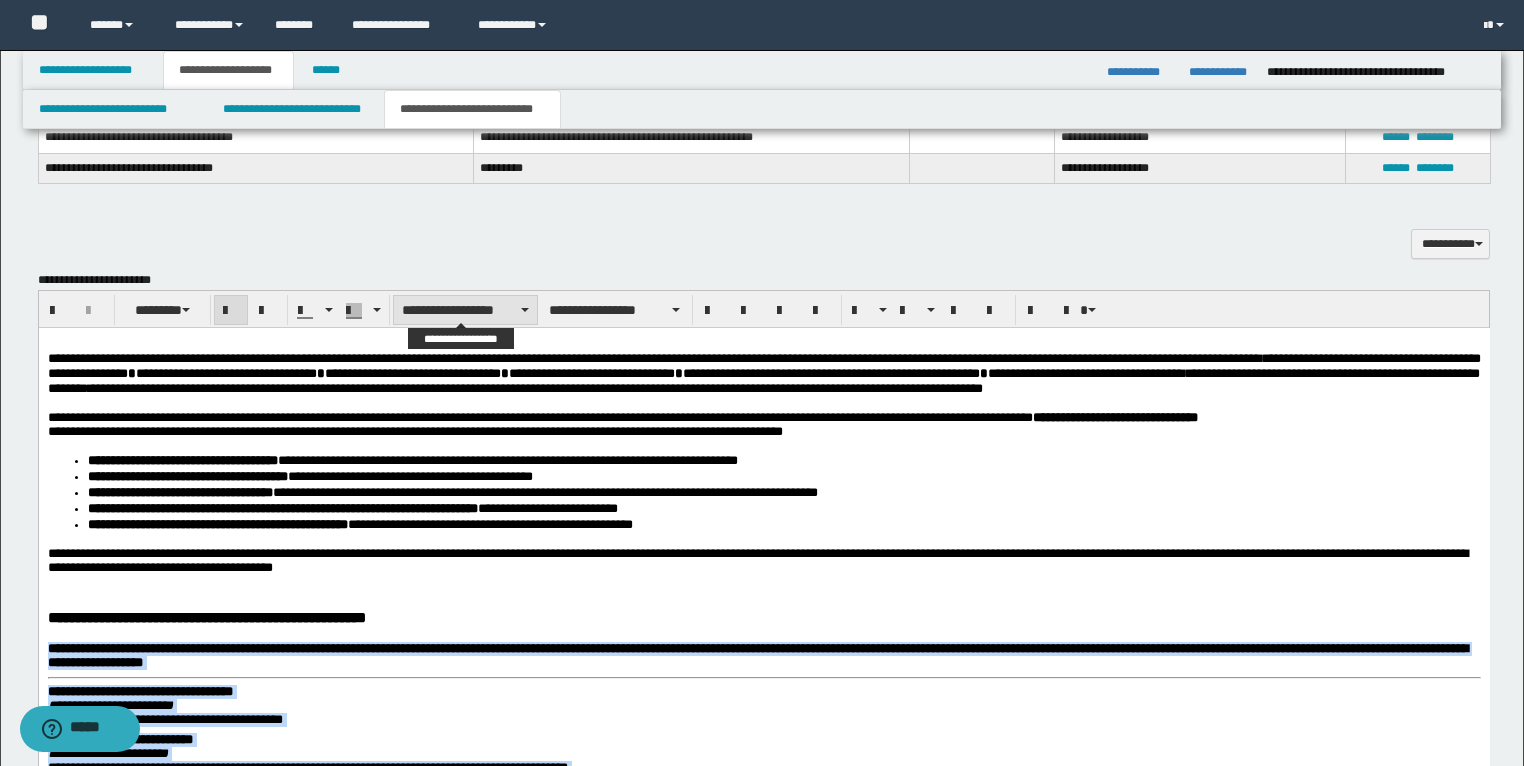 click on "**********" at bounding box center (465, 310) 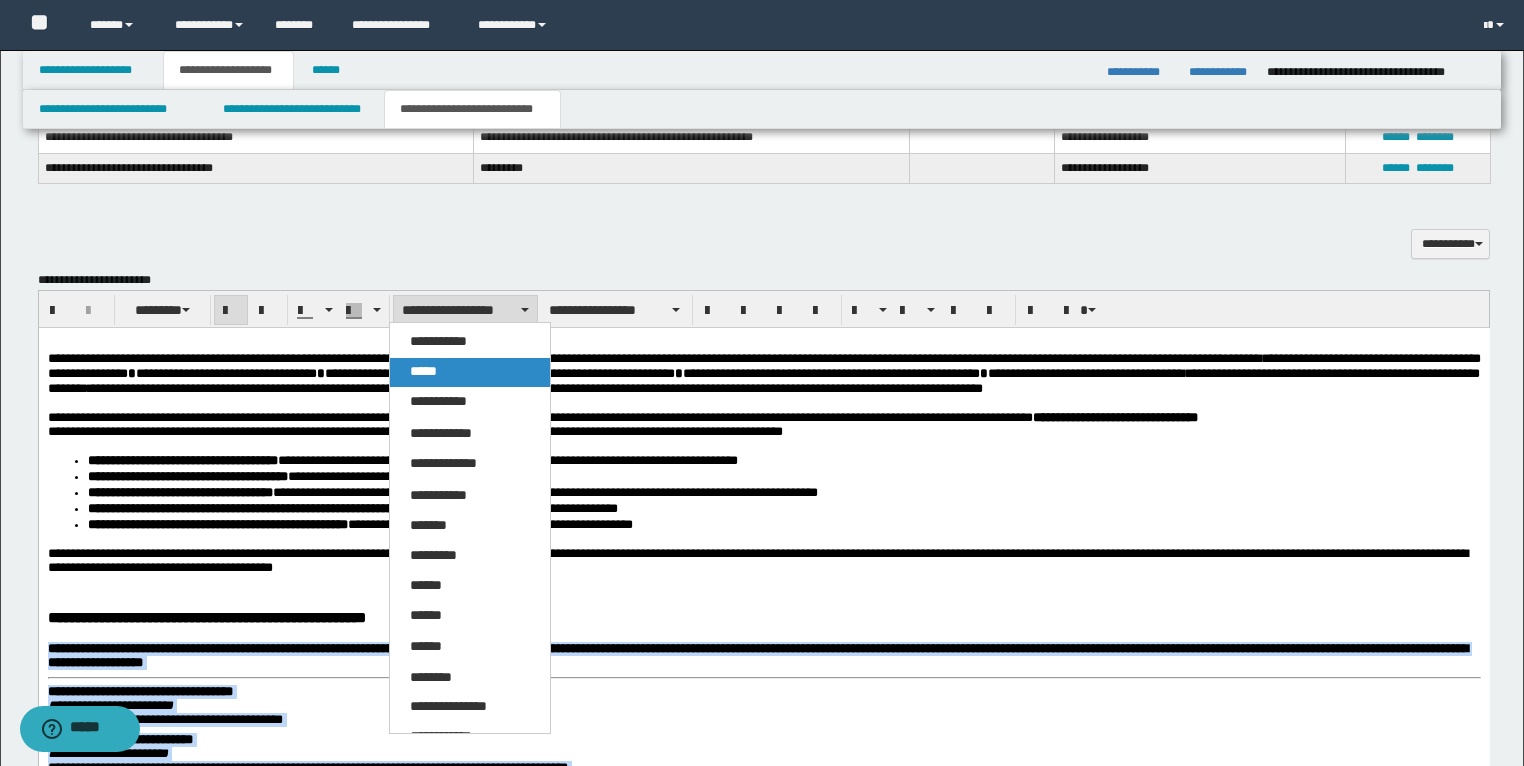 click on "*****" at bounding box center [423, 371] 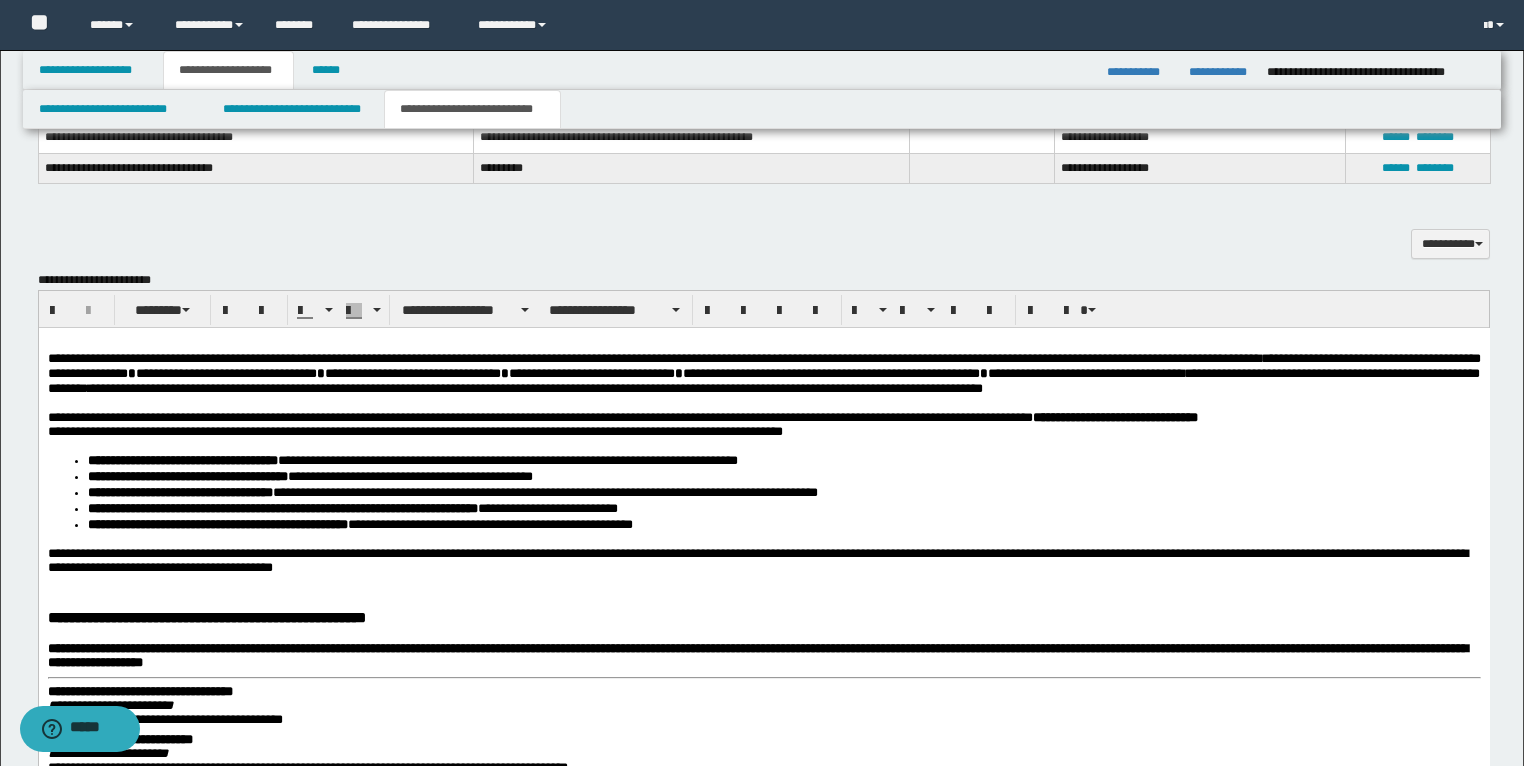 click on "**********" at bounding box center [763, 1673] 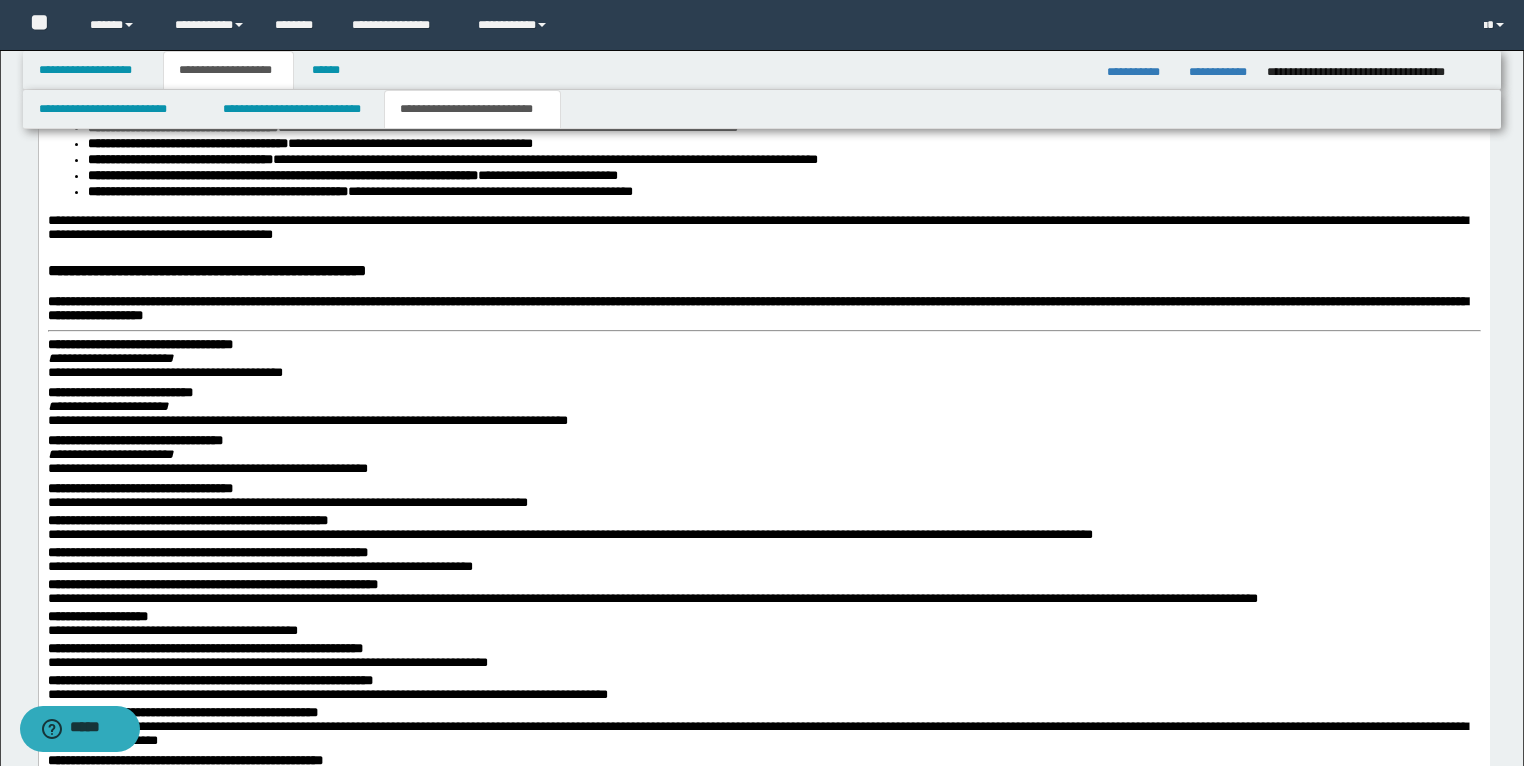 scroll, scrollTop: 2509, scrollLeft: 0, axis: vertical 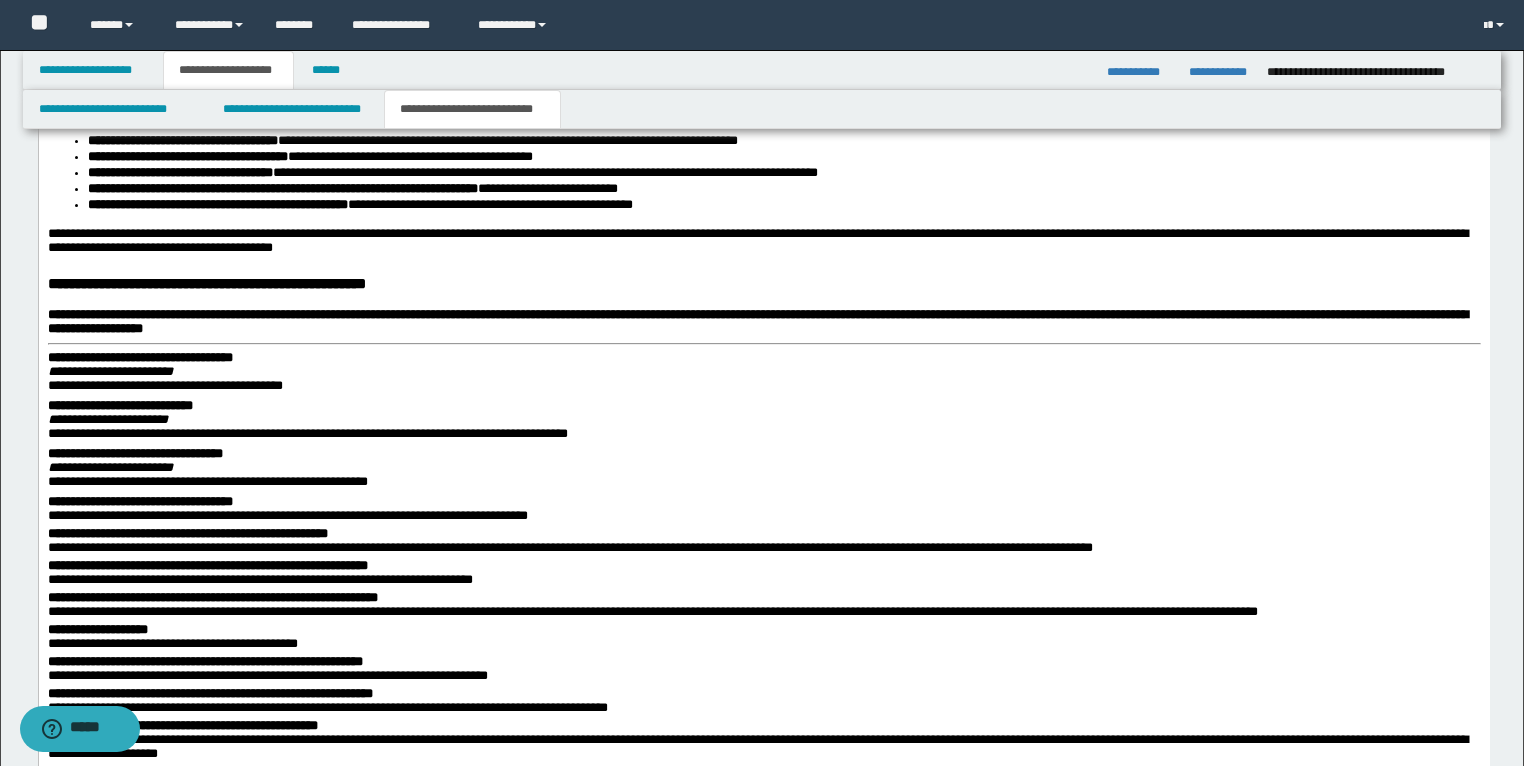 click on "**********" at bounding box center (763, 1346) 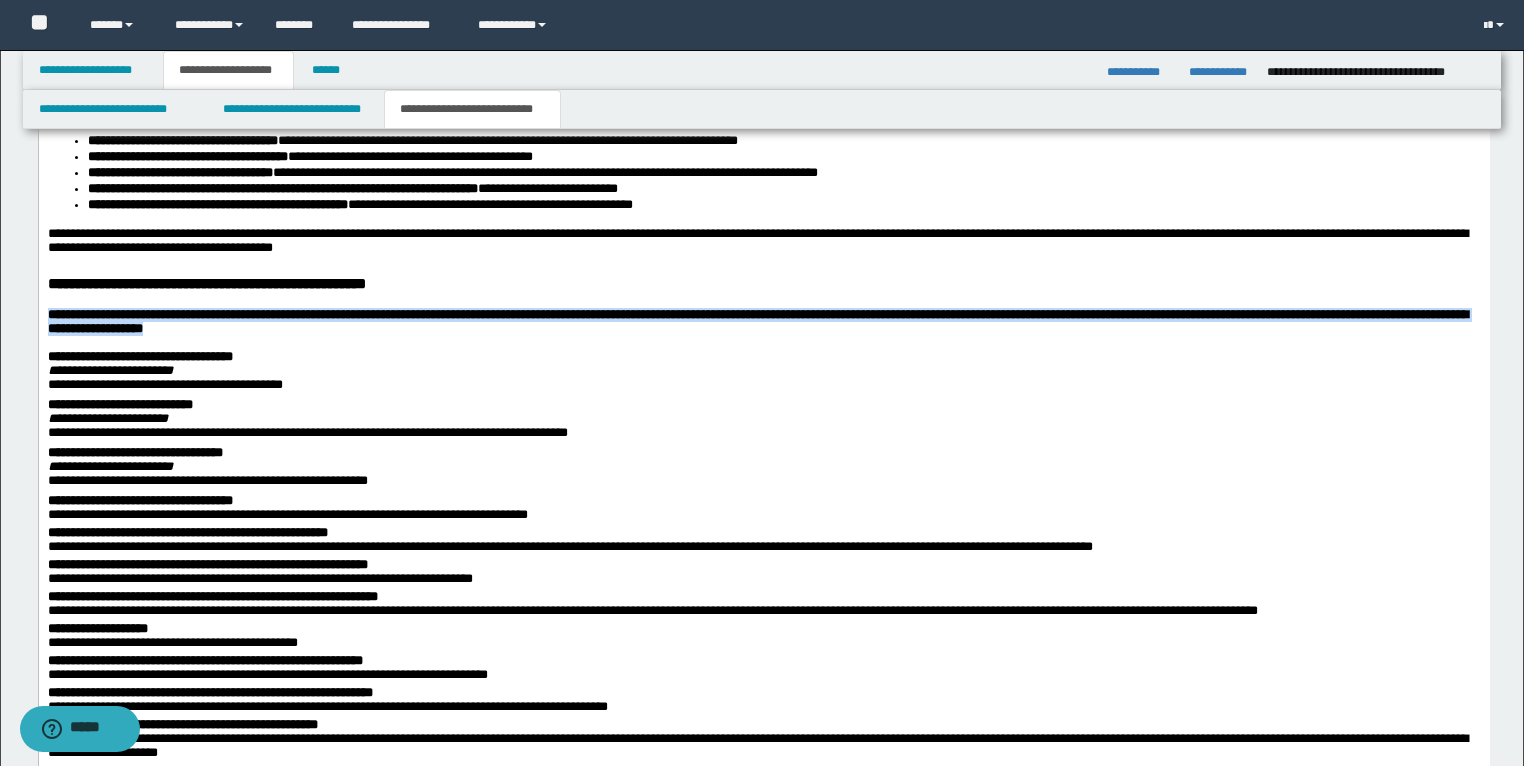 drag, startPoint x: 645, startPoint y: 349, endPoint x: 43, endPoint y: 330, distance: 602.29974 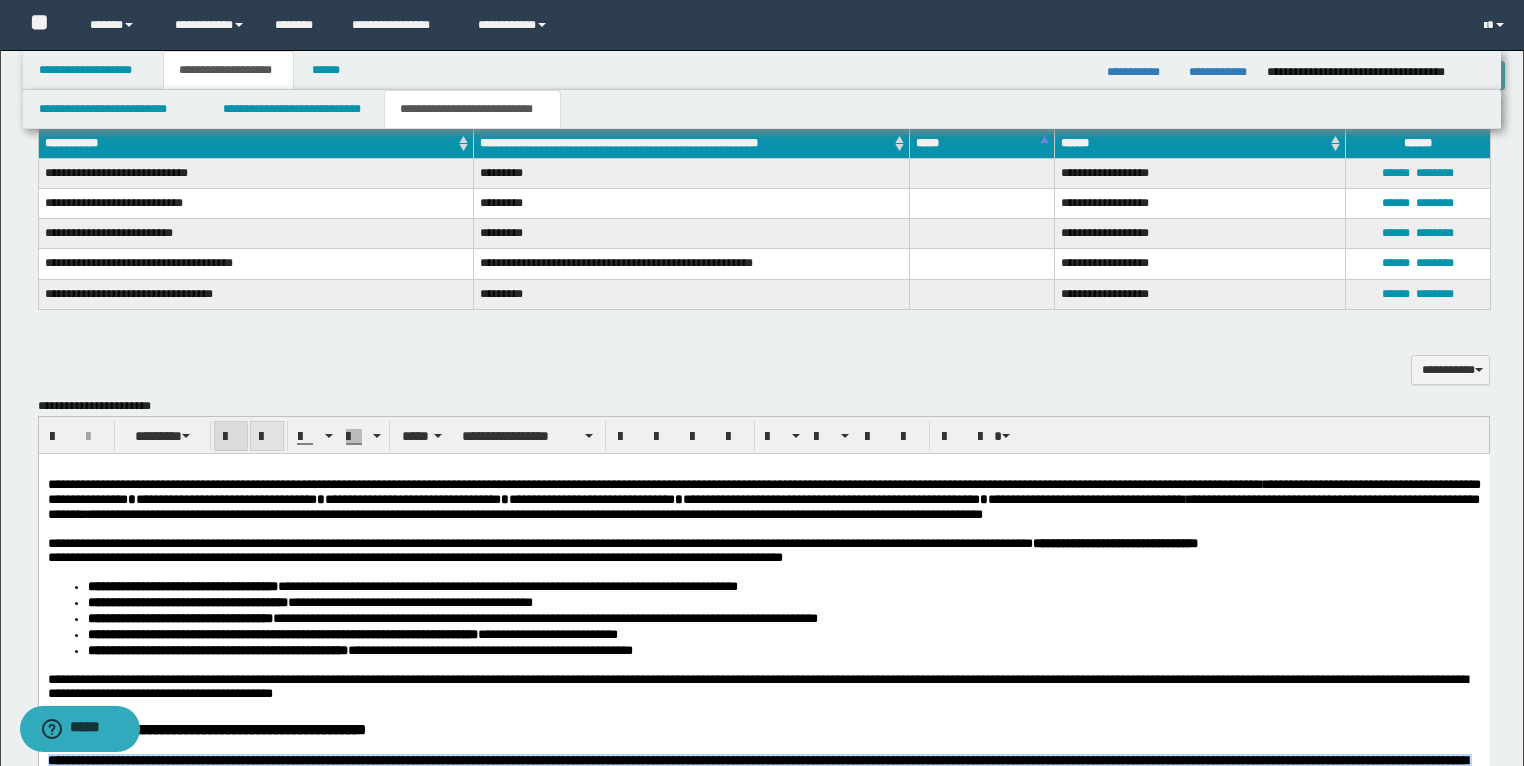scroll, scrollTop: 2029, scrollLeft: 0, axis: vertical 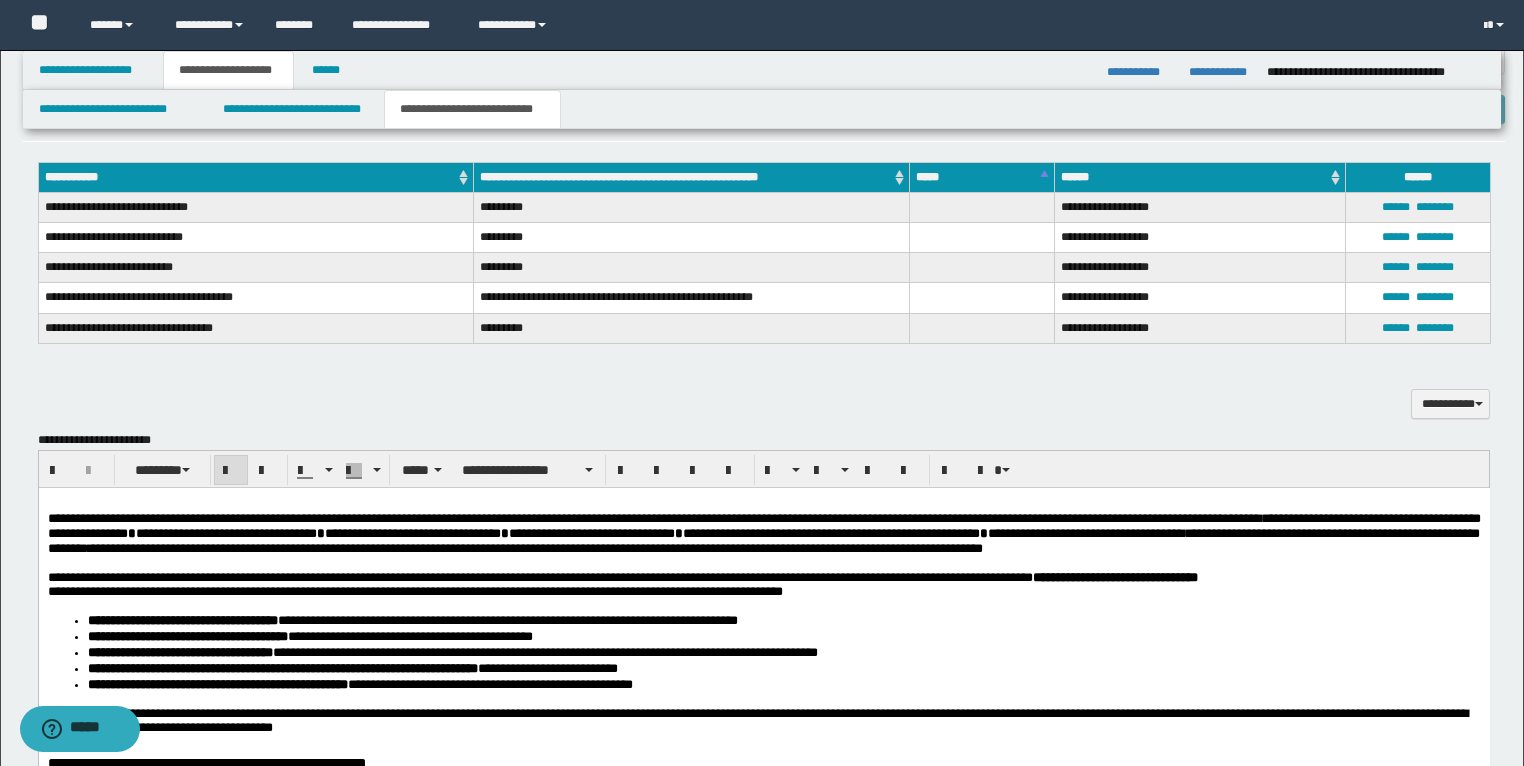 drag, startPoint x: 220, startPoint y: 468, endPoint x: 240, endPoint y: 36, distance: 432.4627 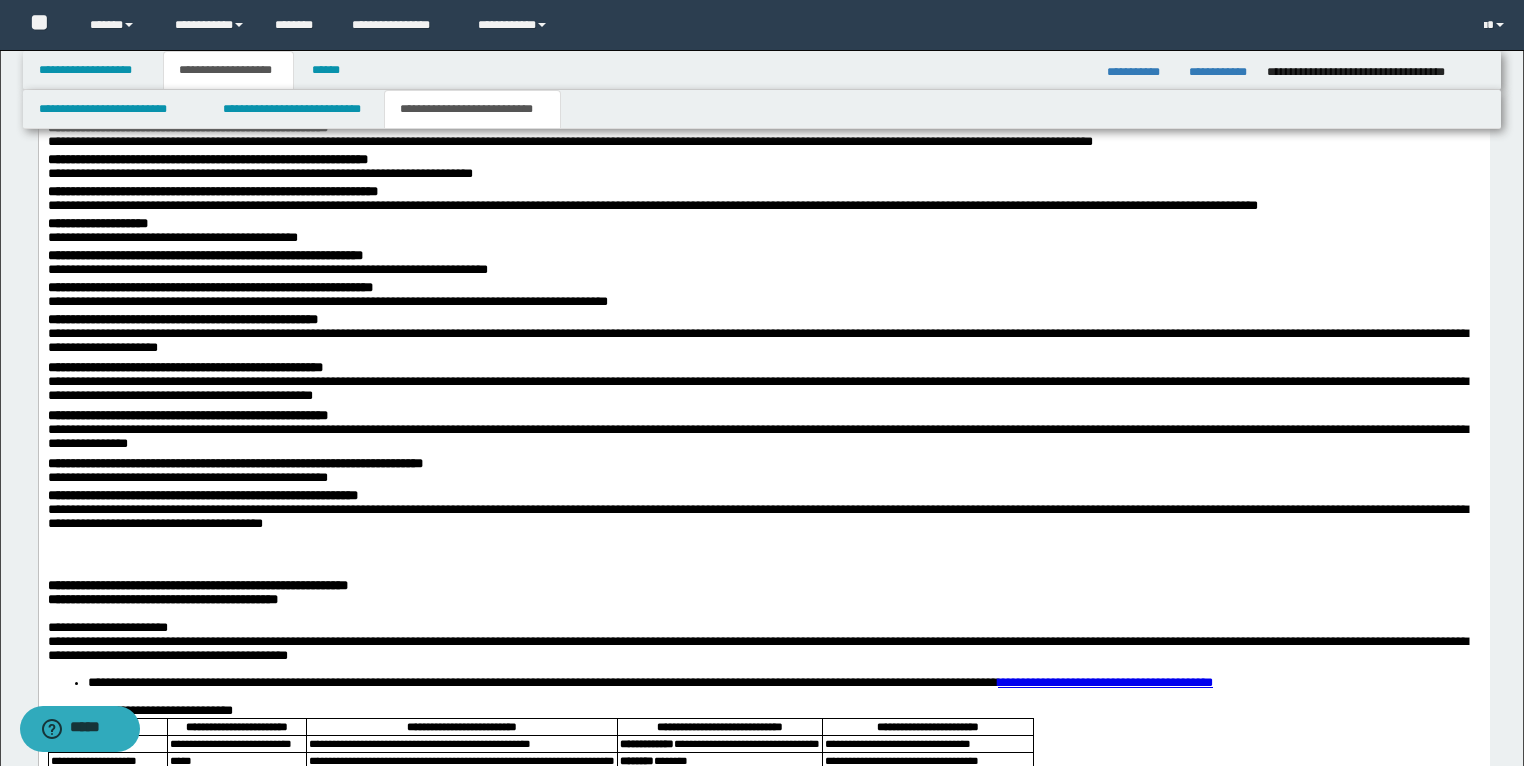 scroll, scrollTop: 2989, scrollLeft: 0, axis: vertical 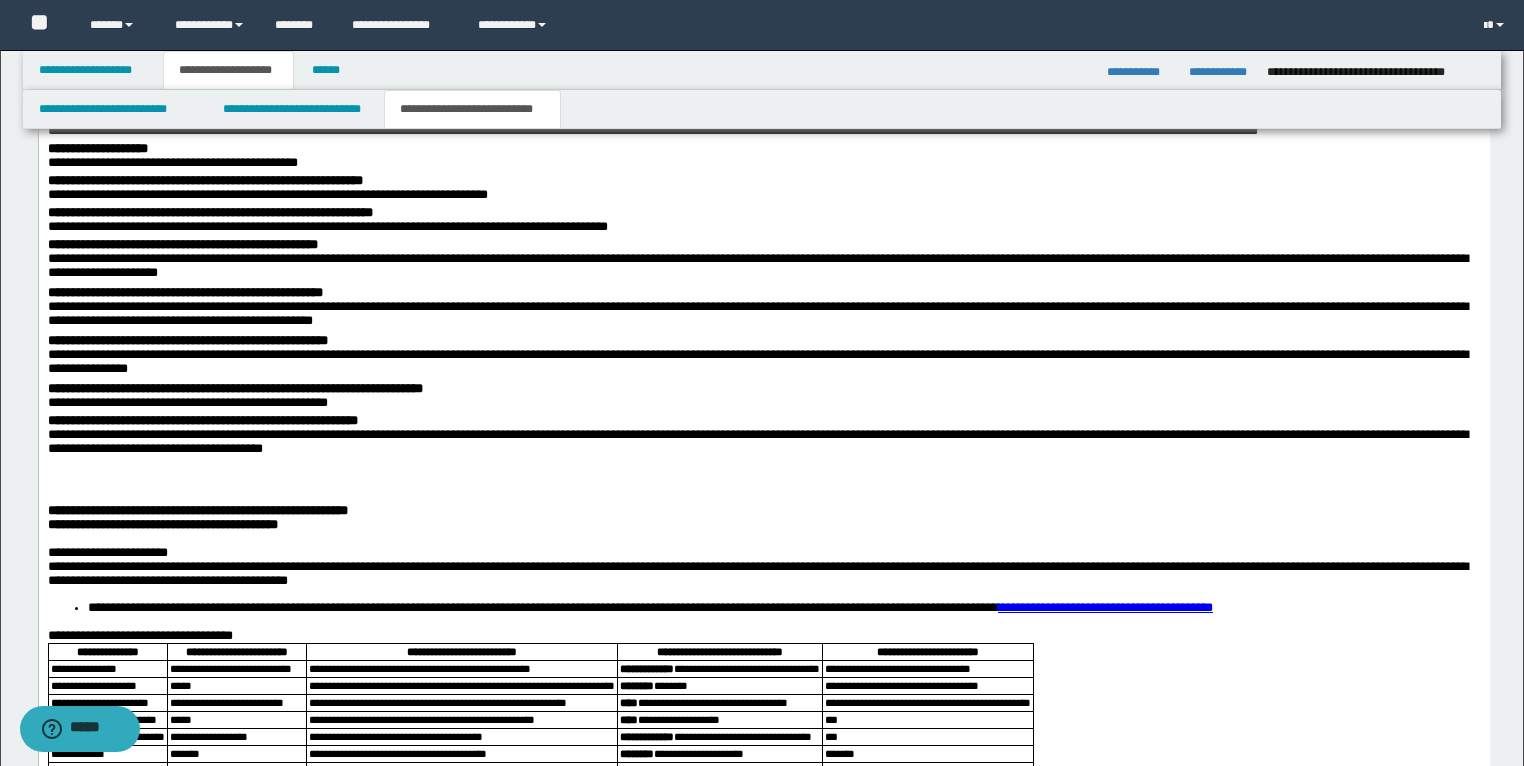 click at bounding box center [763, 483] 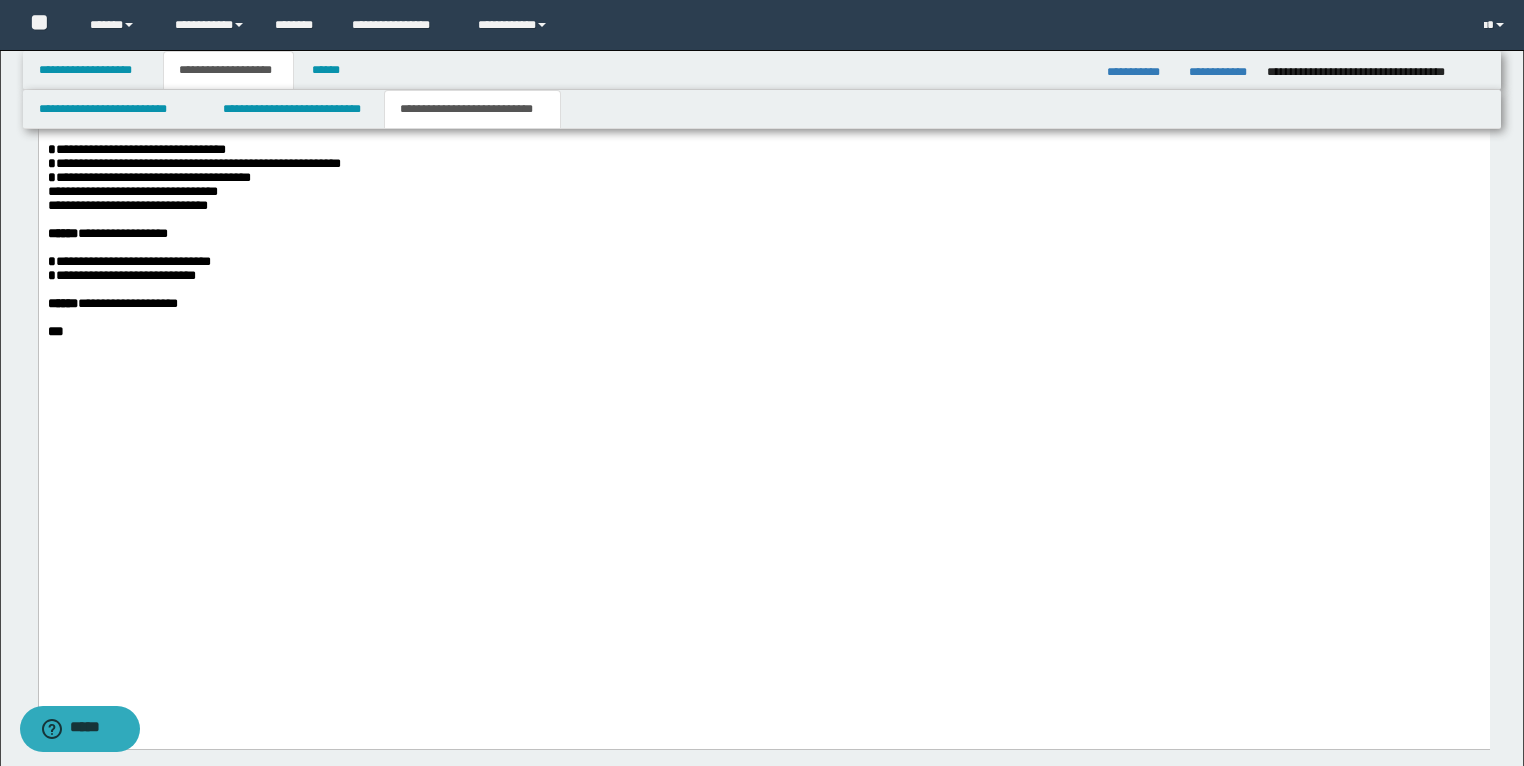 scroll, scrollTop: 4829, scrollLeft: 0, axis: vertical 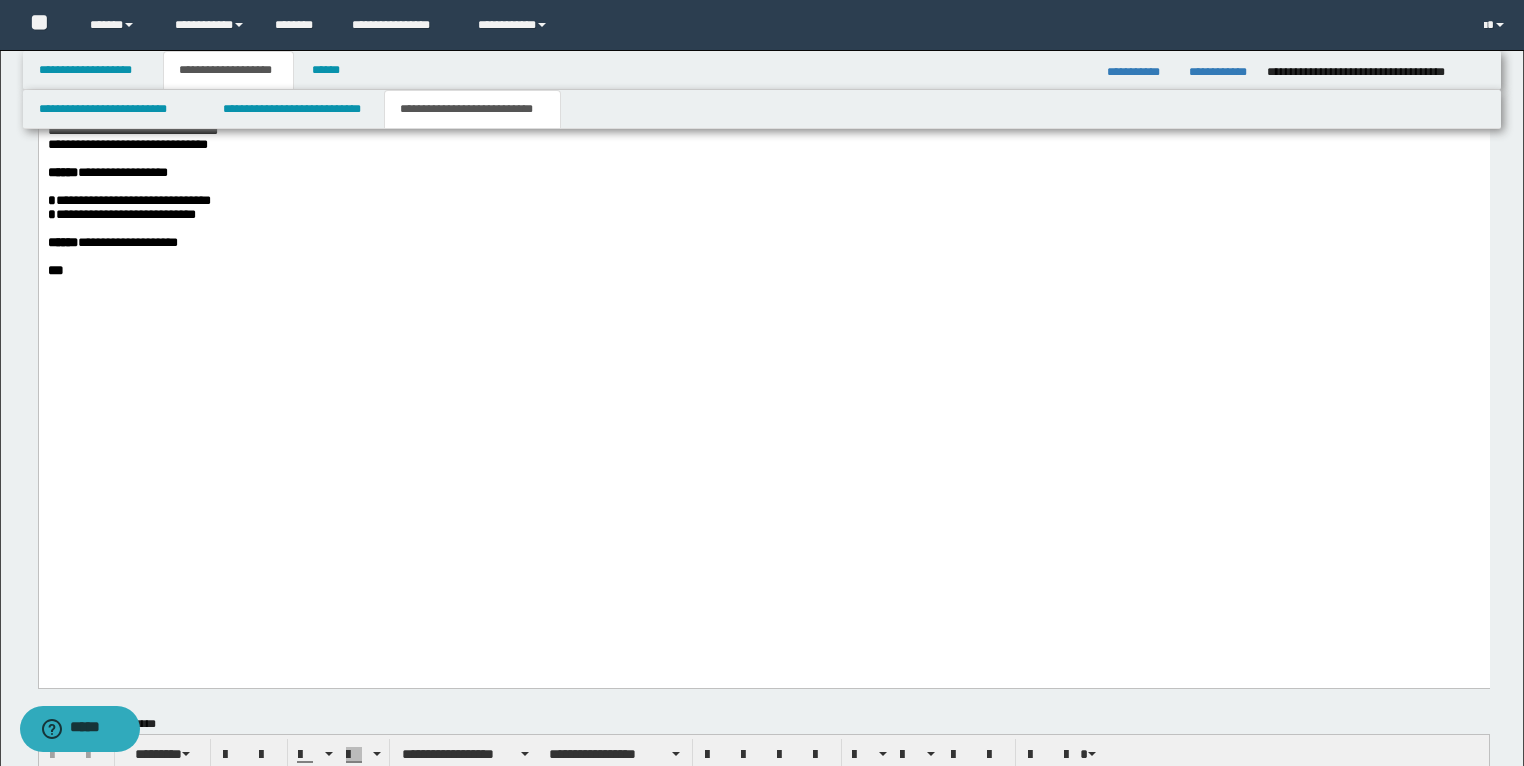 click on "**********" at bounding box center [763, 215] 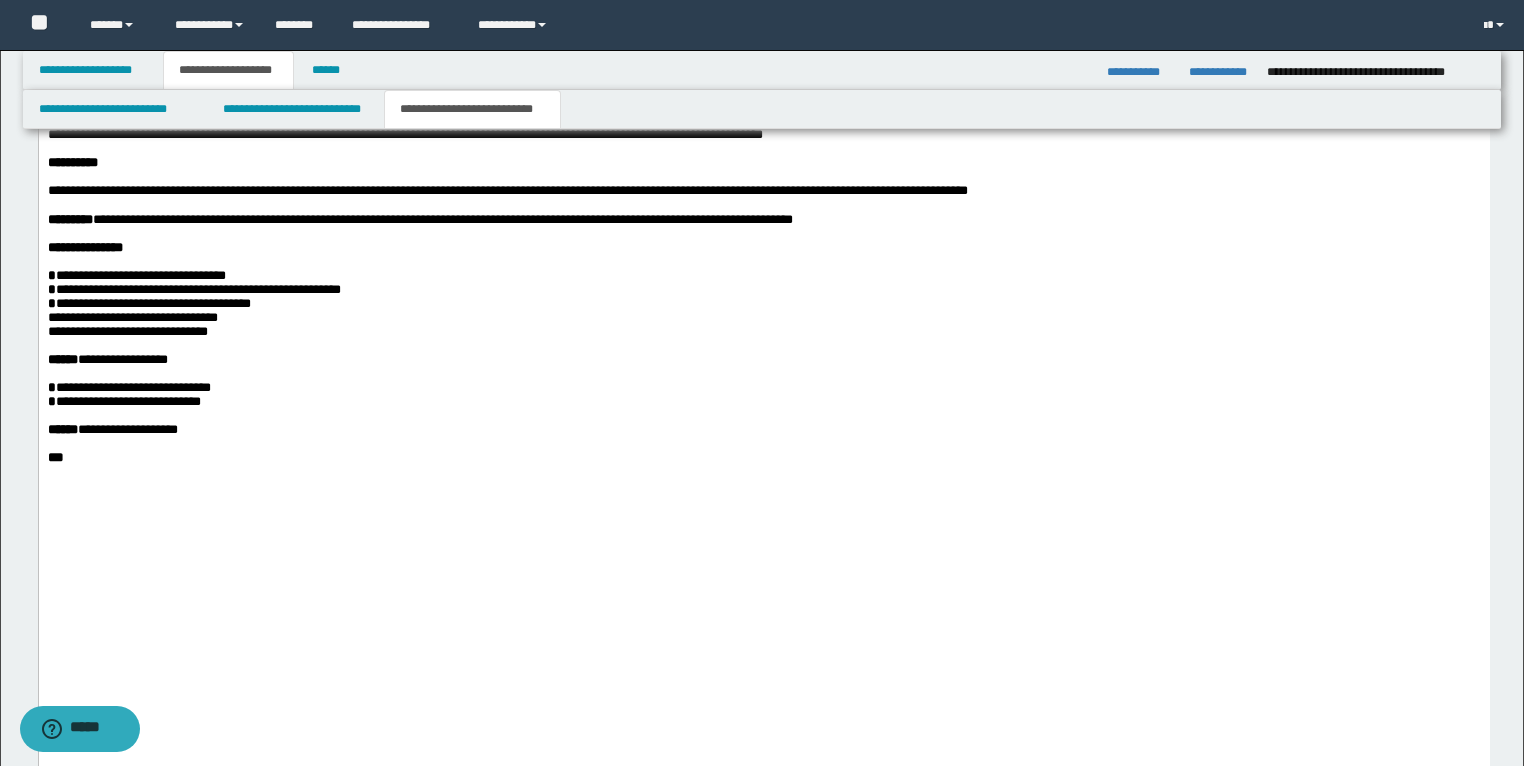 scroll, scrollTop: 4589, scrollLeft: 0, axis: vertical 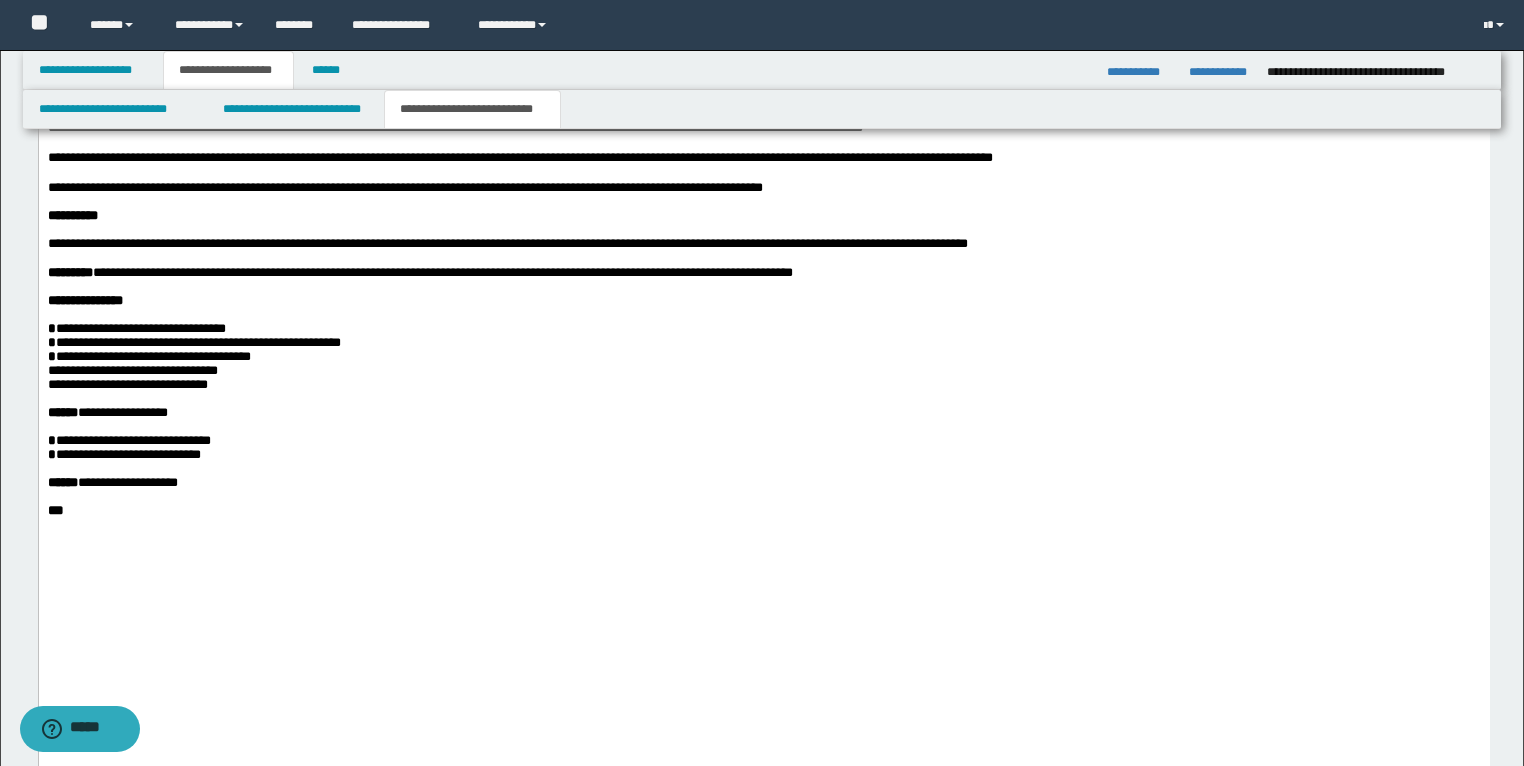 click on "**********" at bounding box center (227, 272) 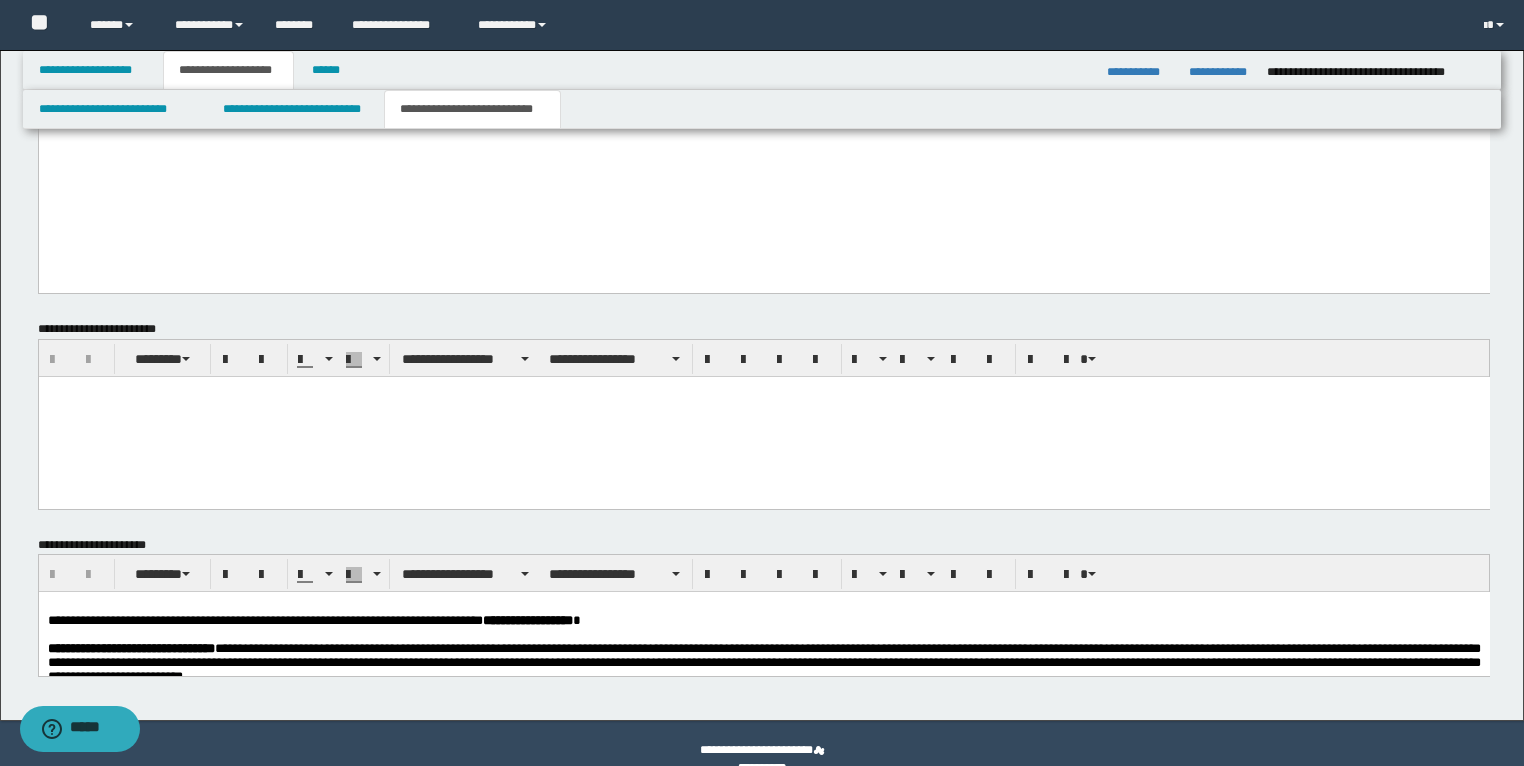 scroll, scrollTop: 5256, scrollLeft: 0, axis: vertical 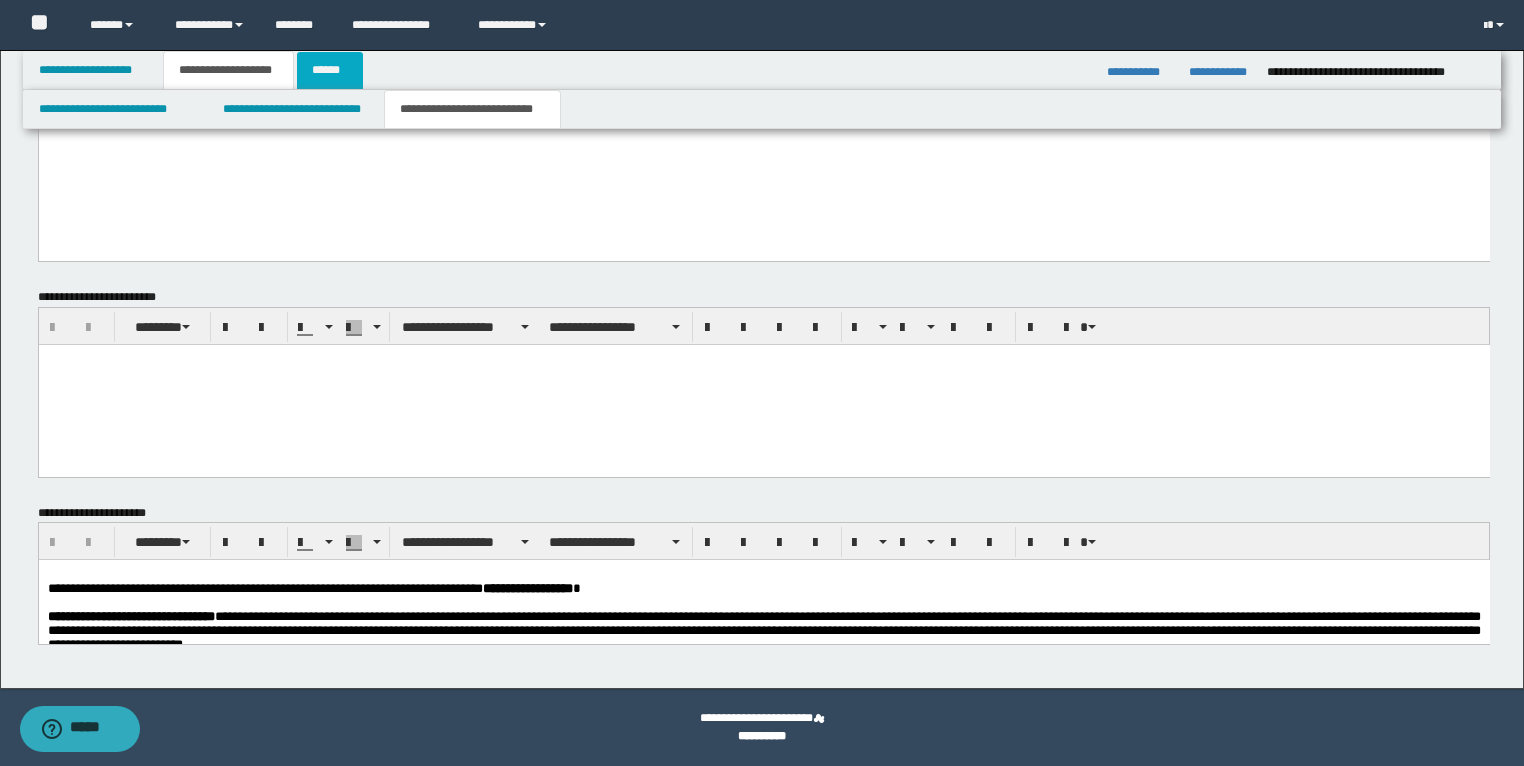click on "******" at bounding box center [330, 70] 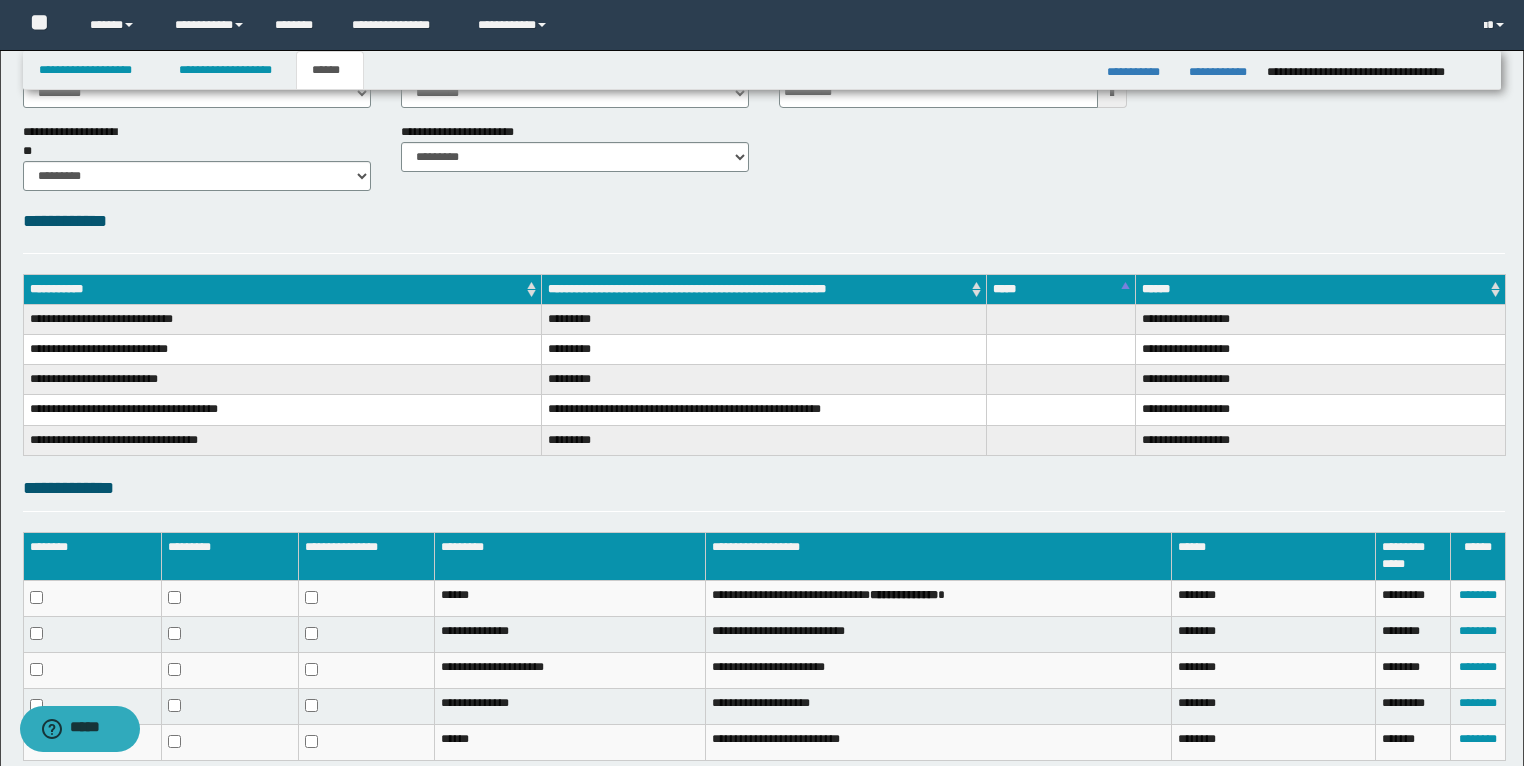 scroll, scrollTop: 286, scrollLeft: 0, axis: vertical 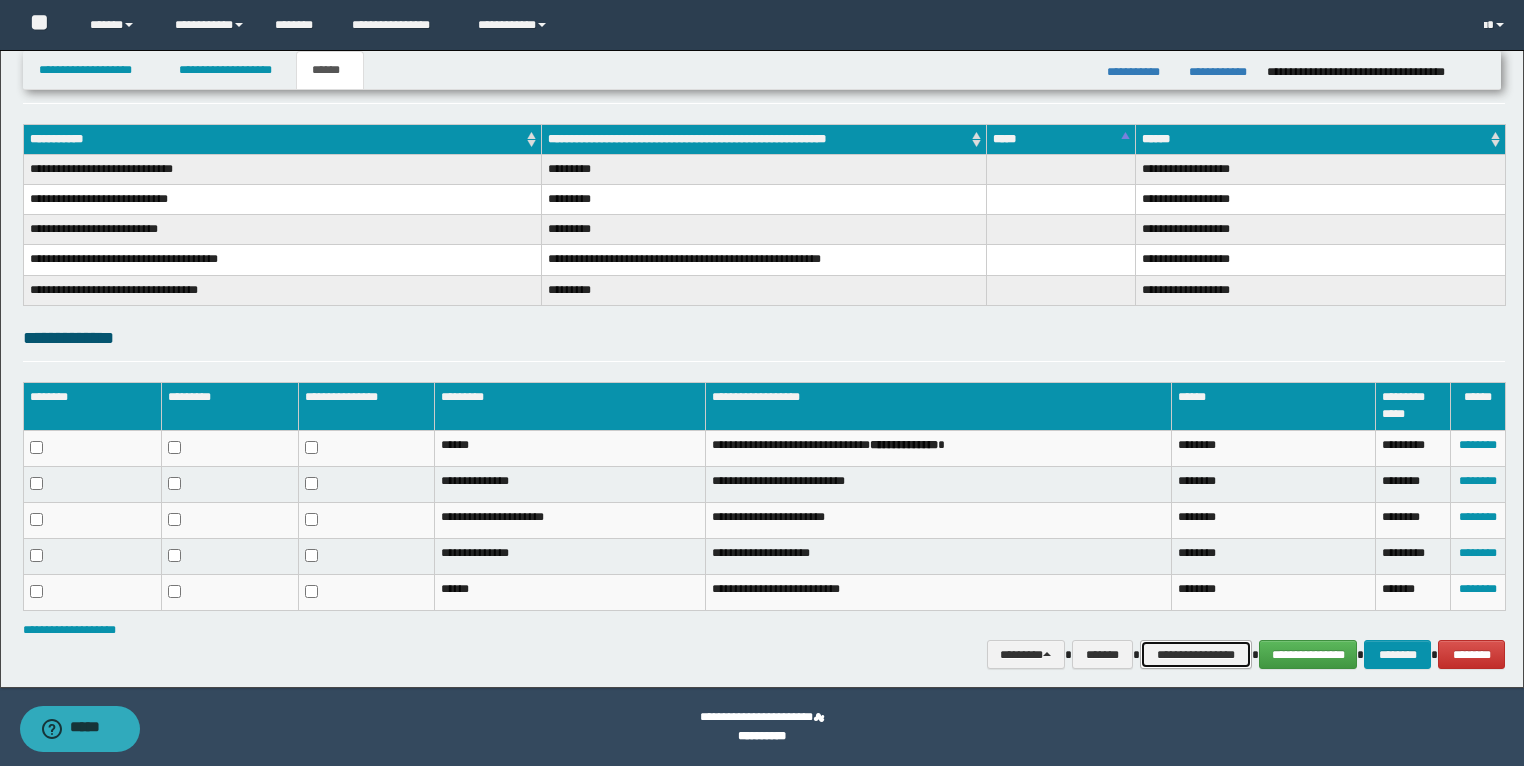click on "**********" at bounding box center [1196, 655] 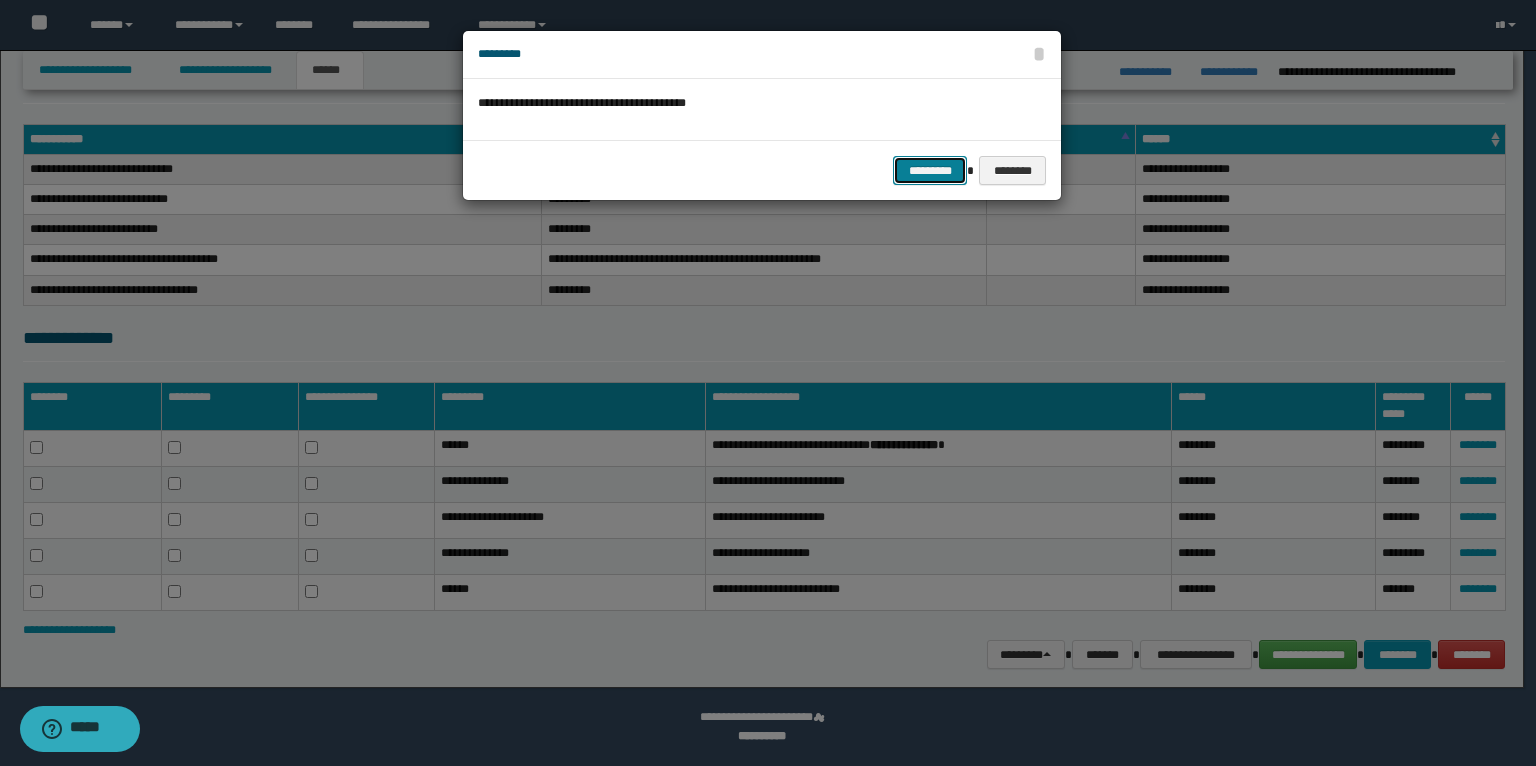 click on "*********" at bounding box center [930, 171] 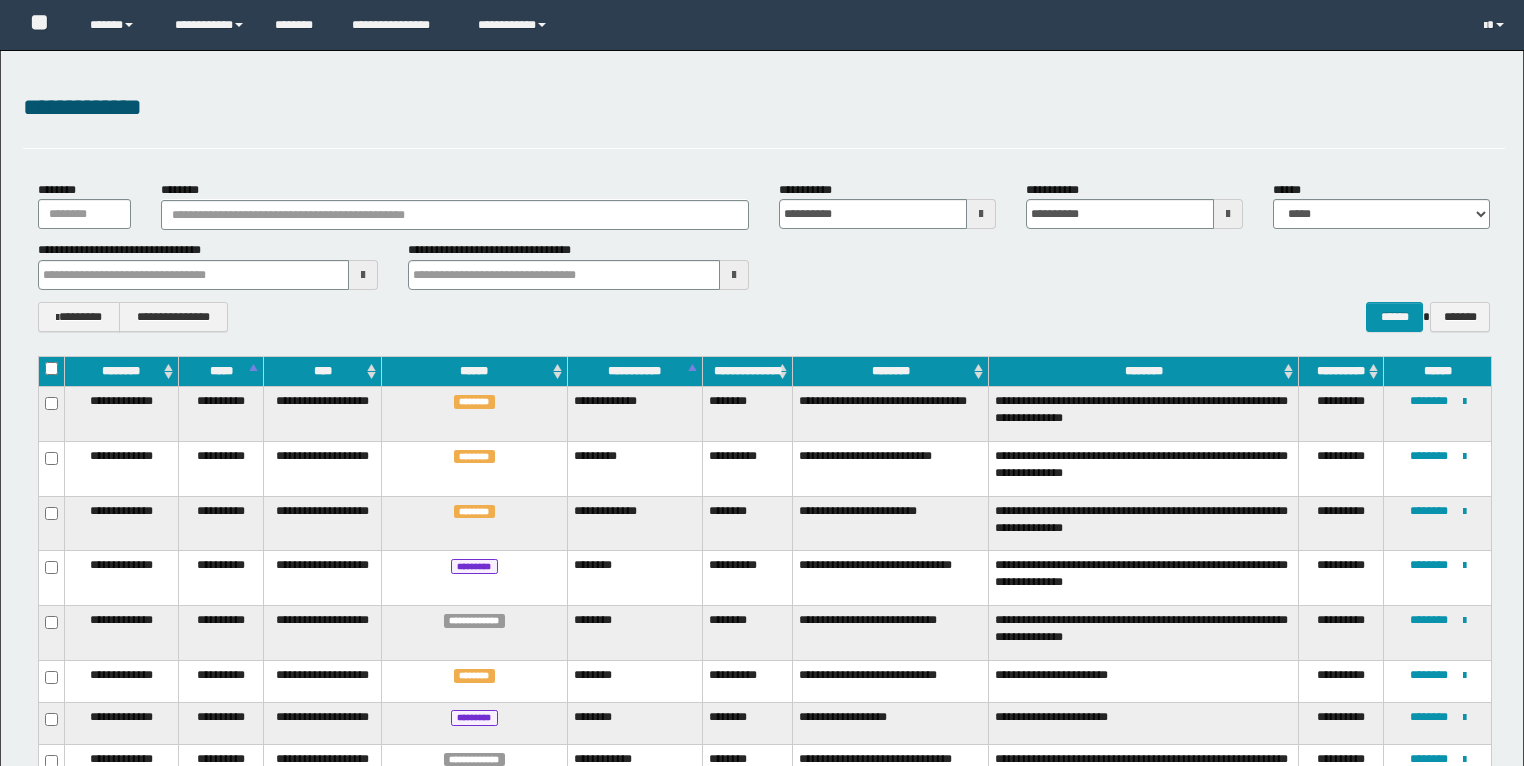 scroll, scrollTop: 736, scrollLeft: 0, axis: vertical 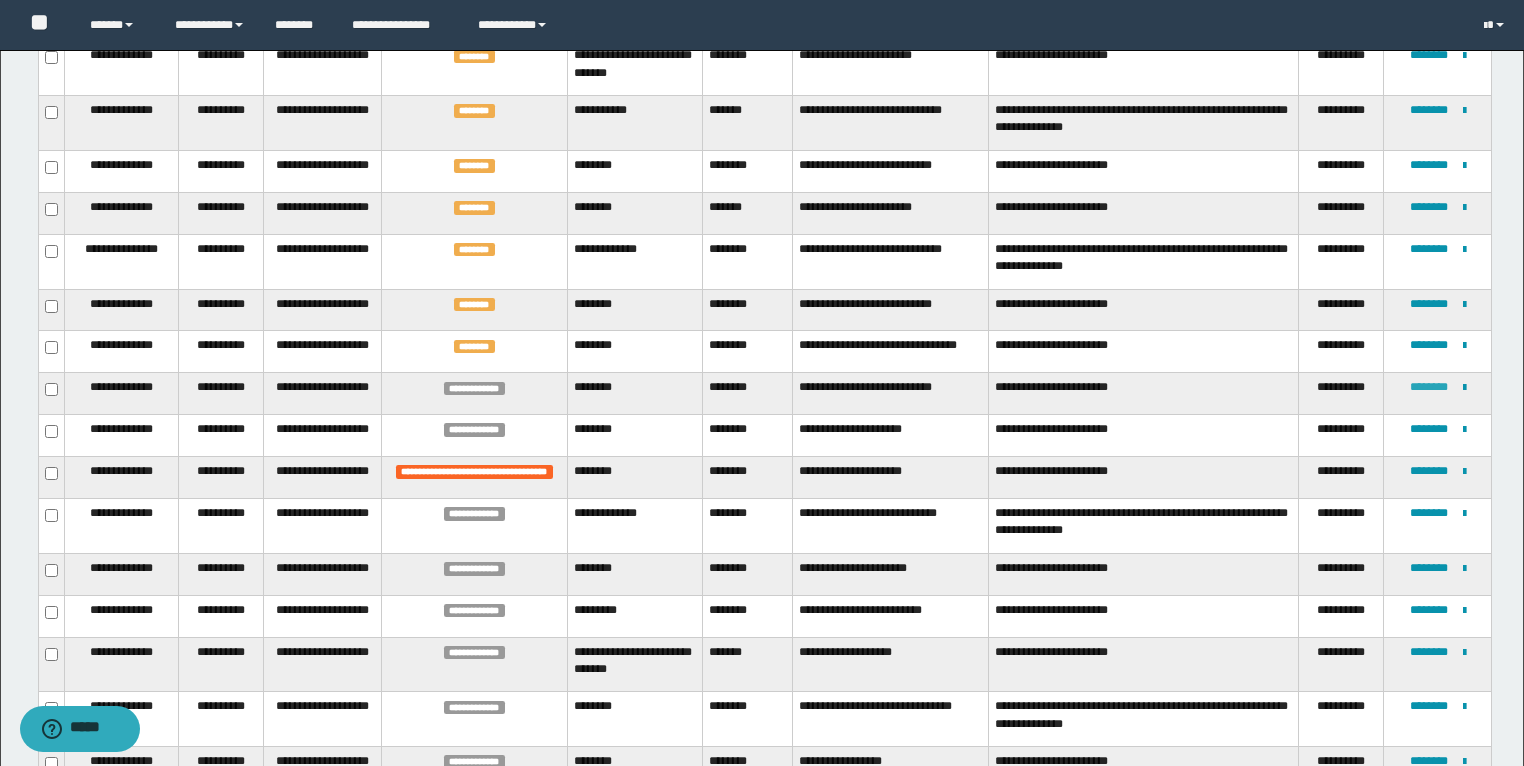 click on "********" at bounding box center (1429, 387) 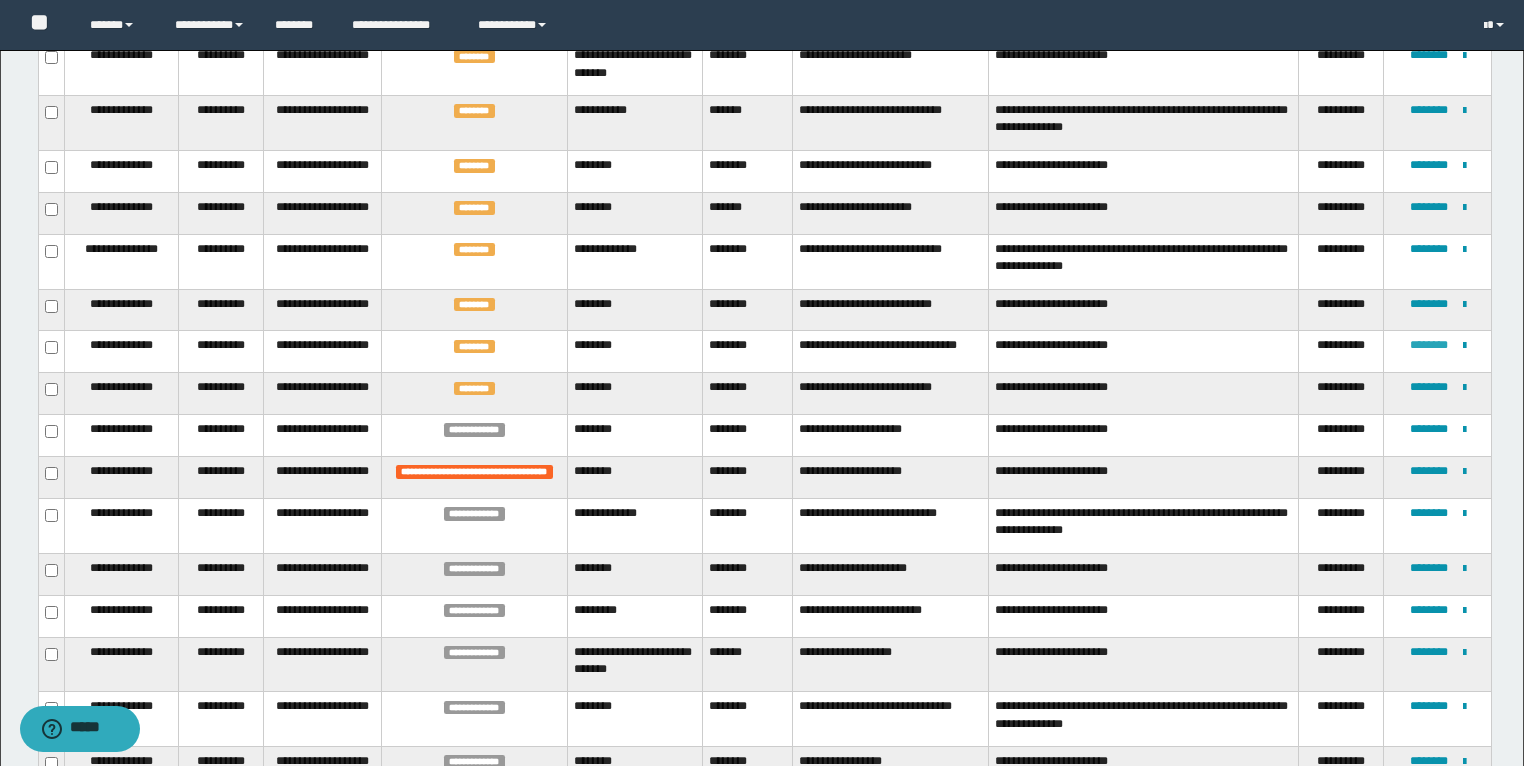 click on "********" at bounding box center (1429, 345) 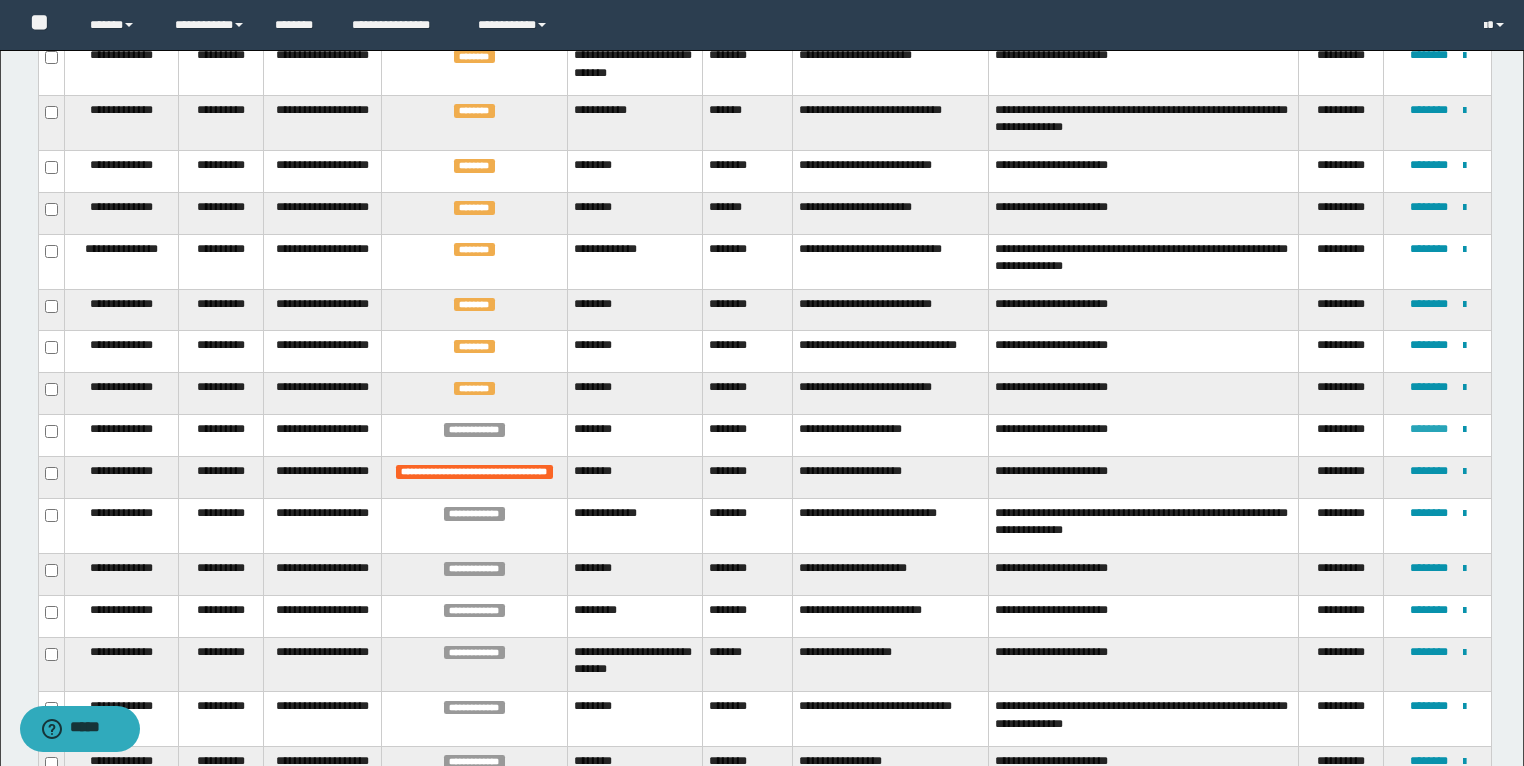 click on "********" at bounding box center (1429, 429) 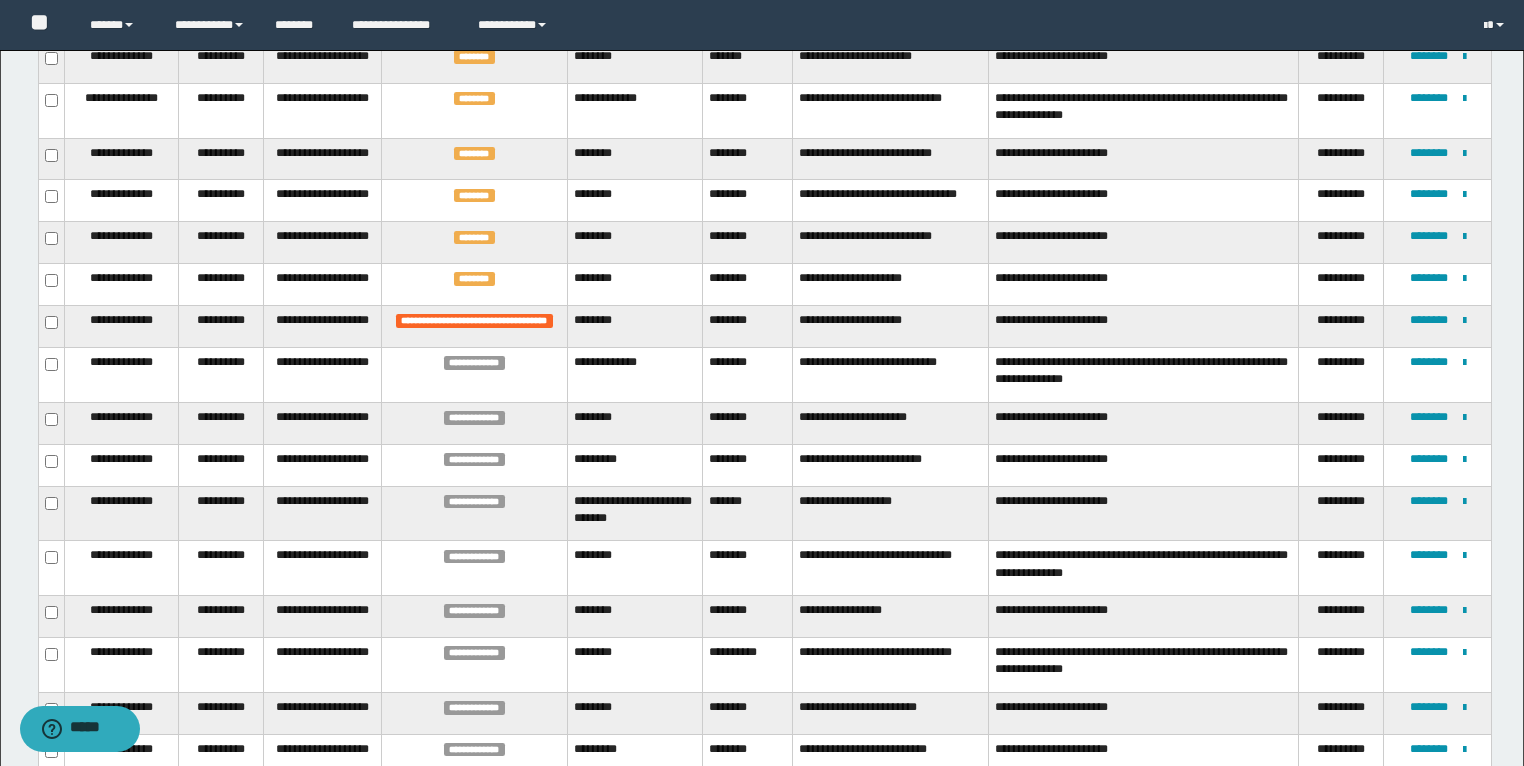 scroll, scrollTop: 871, scrollLeft: 0, axis: vertical 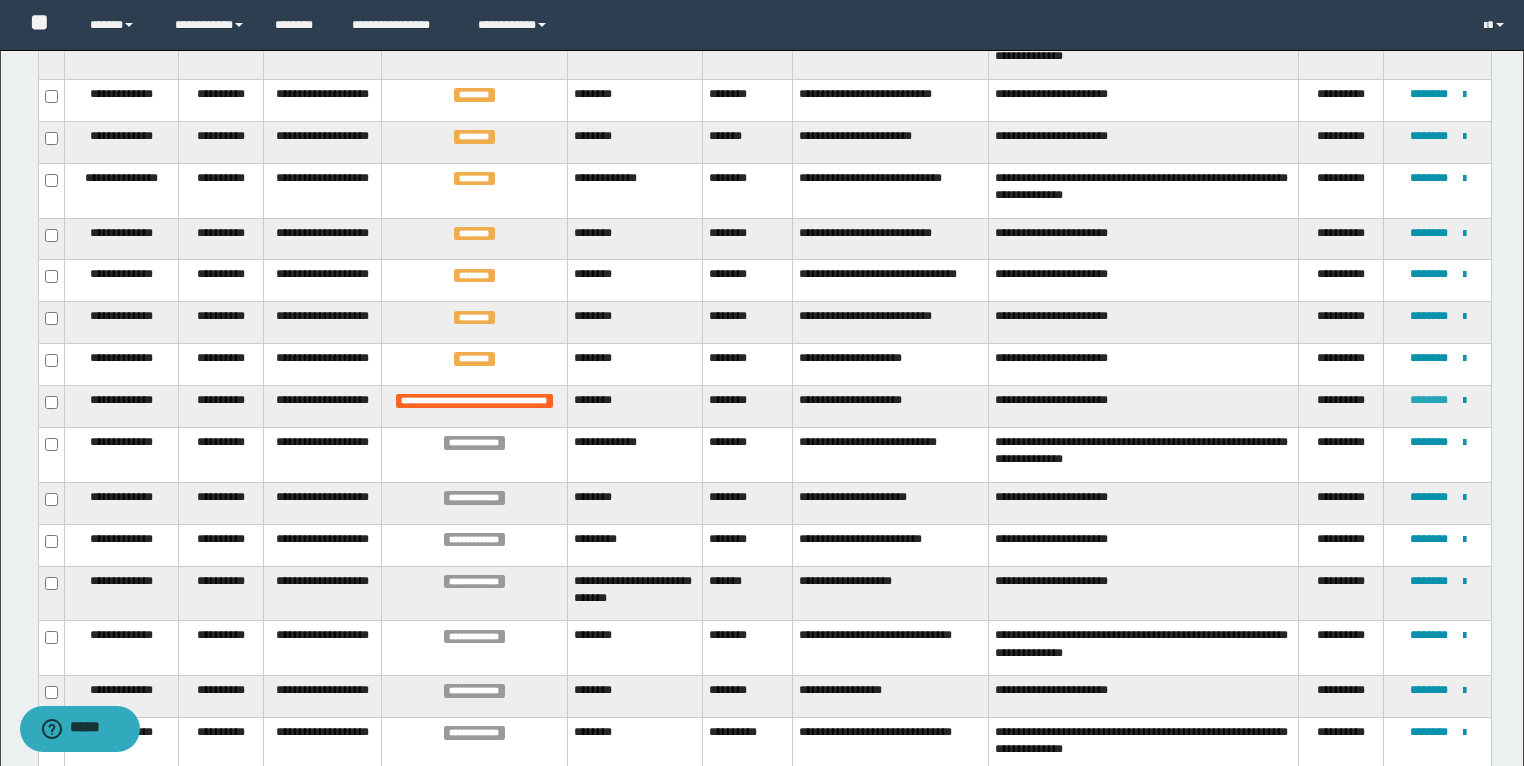 click on "********" at bounding box center (1429, 400) 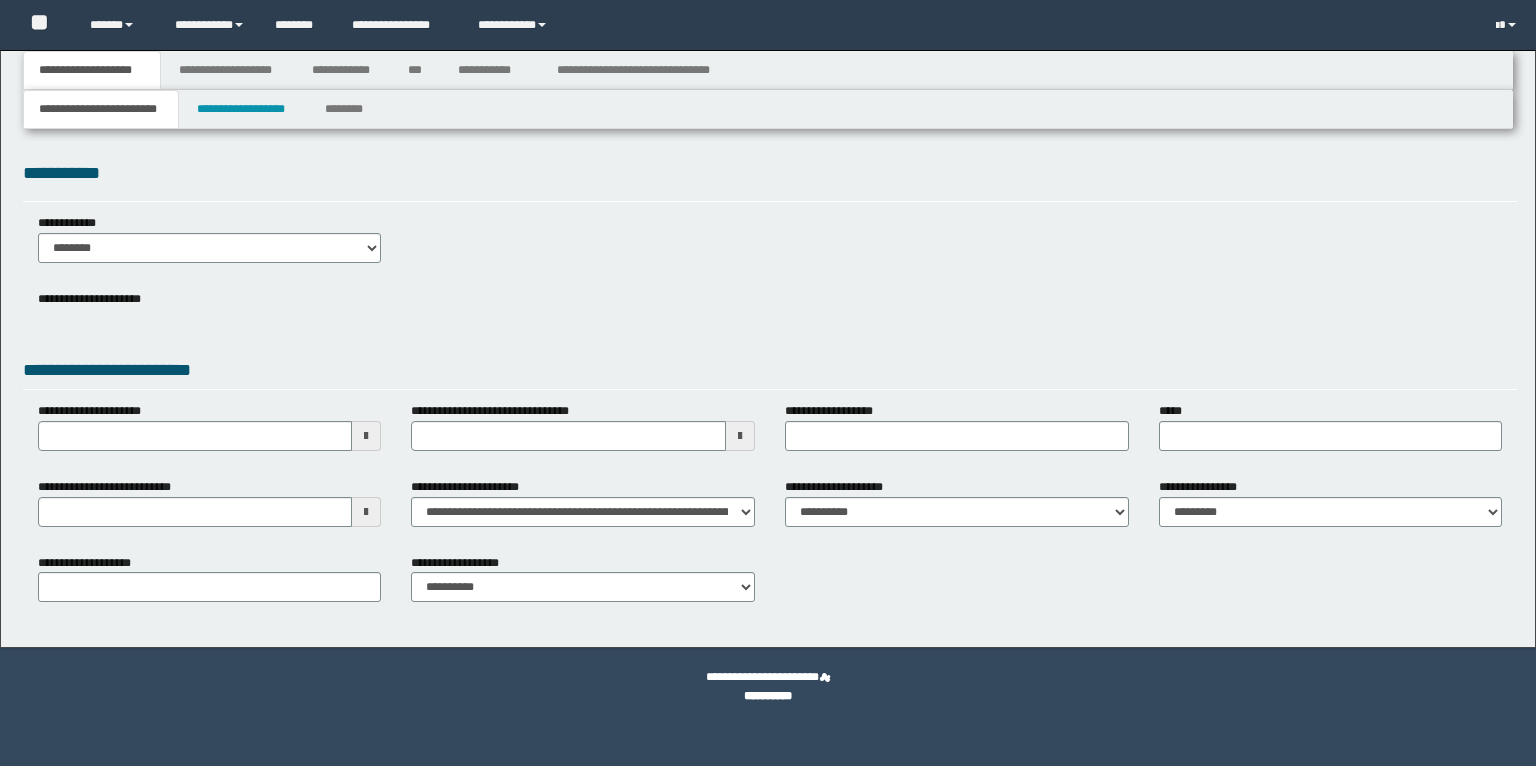 scroll, scrollTop: 0, scrollLeft: 0, axis: both 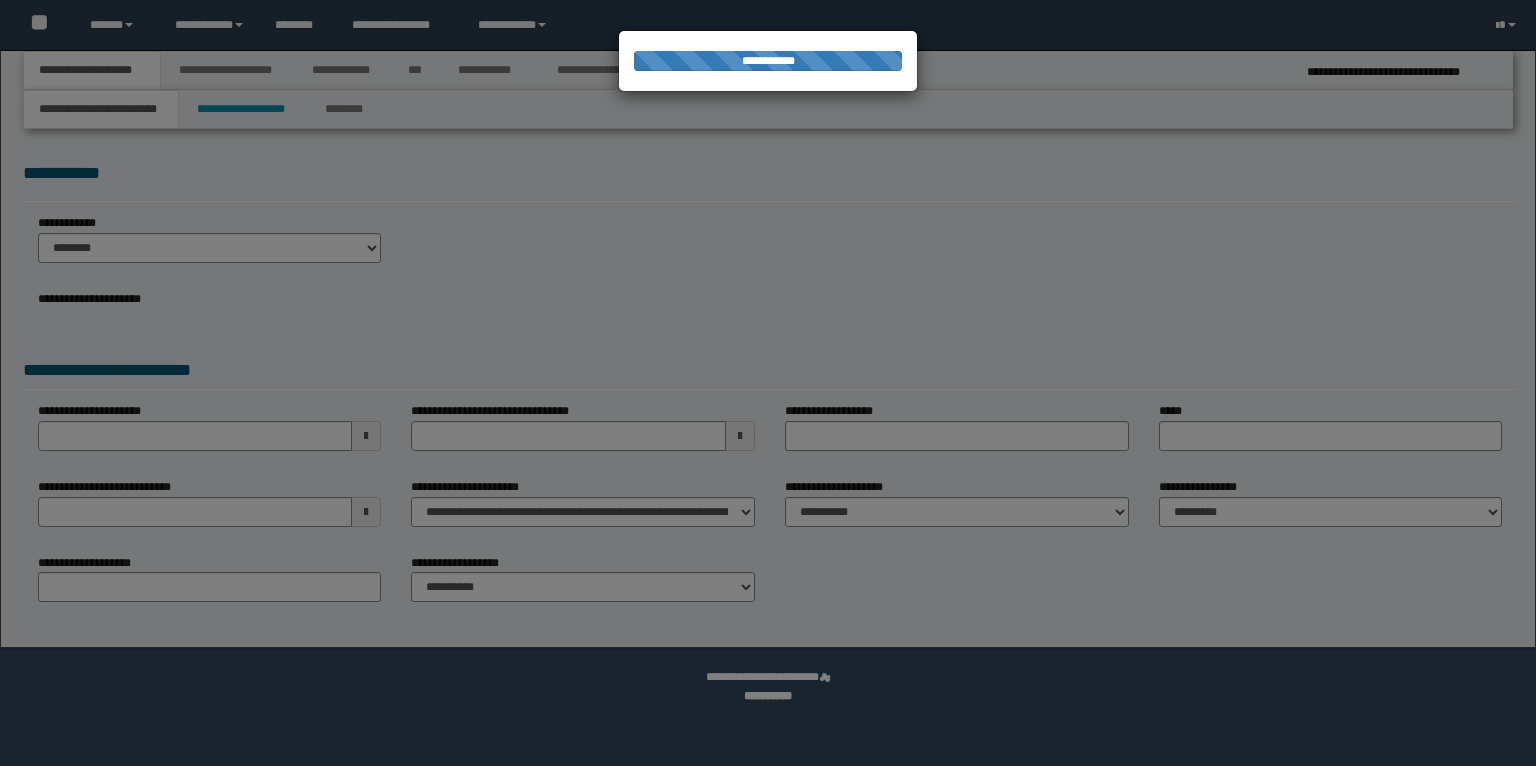 select on "*" 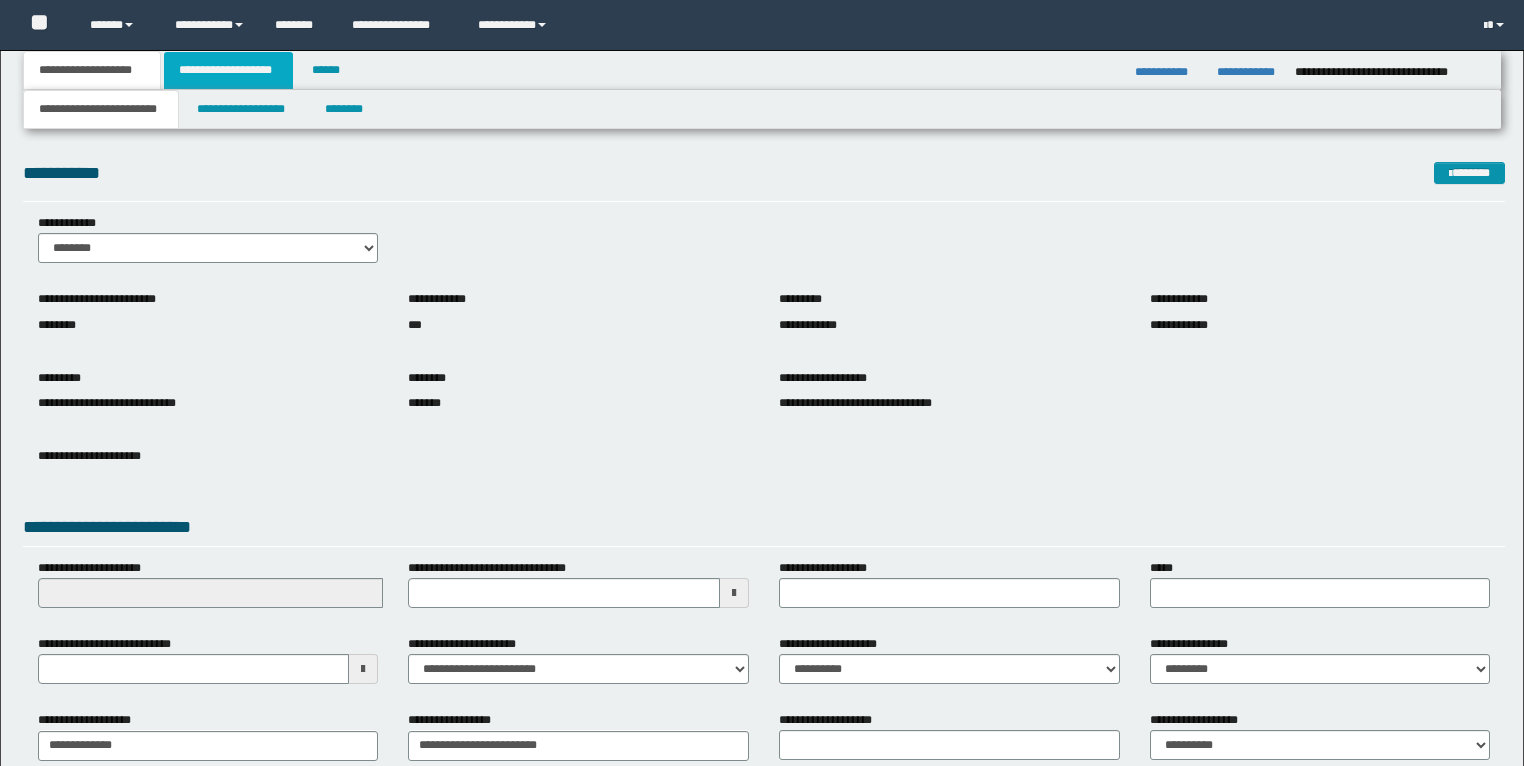 click on "**********" at bounding box center [228, 70] 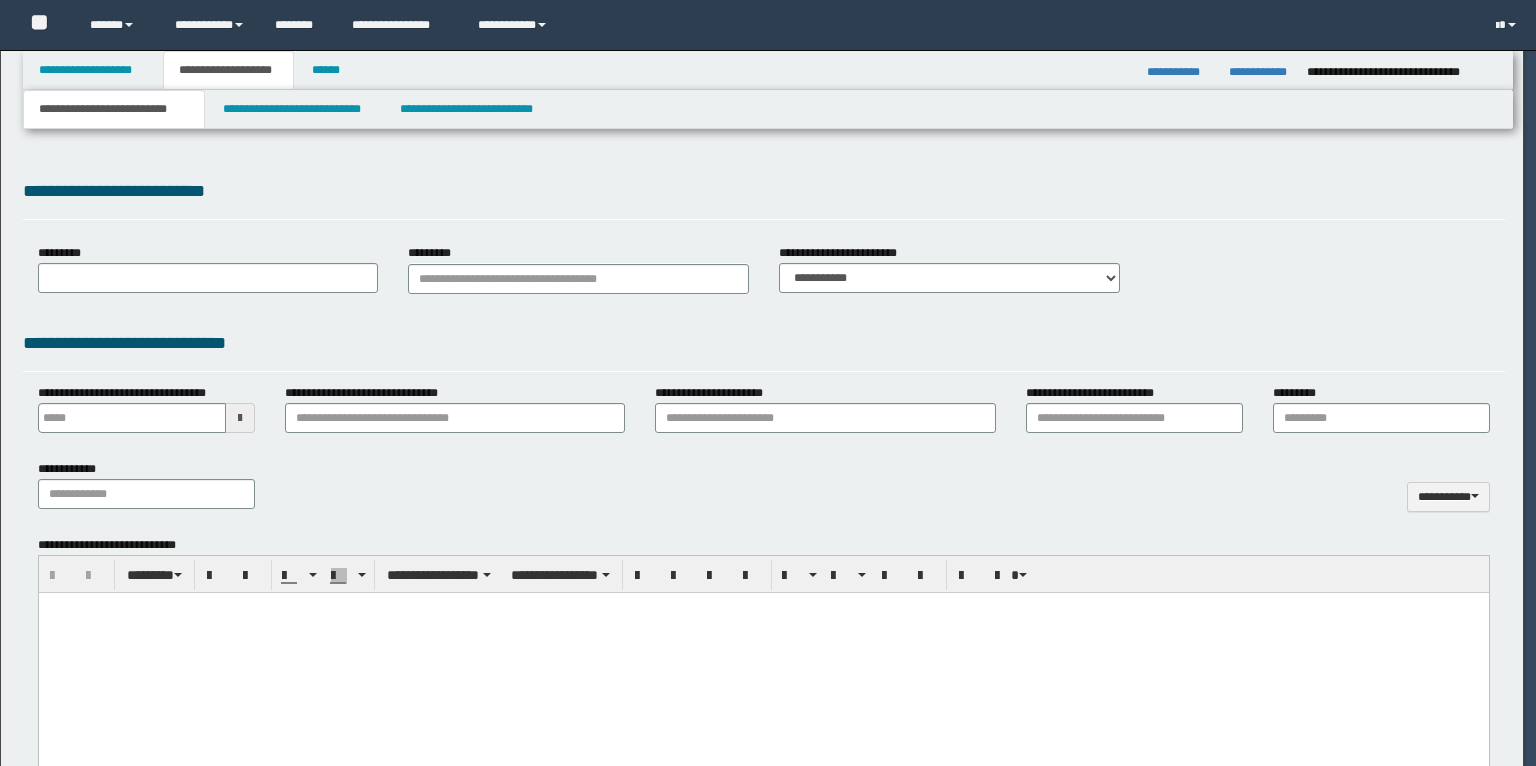 type on "**********" 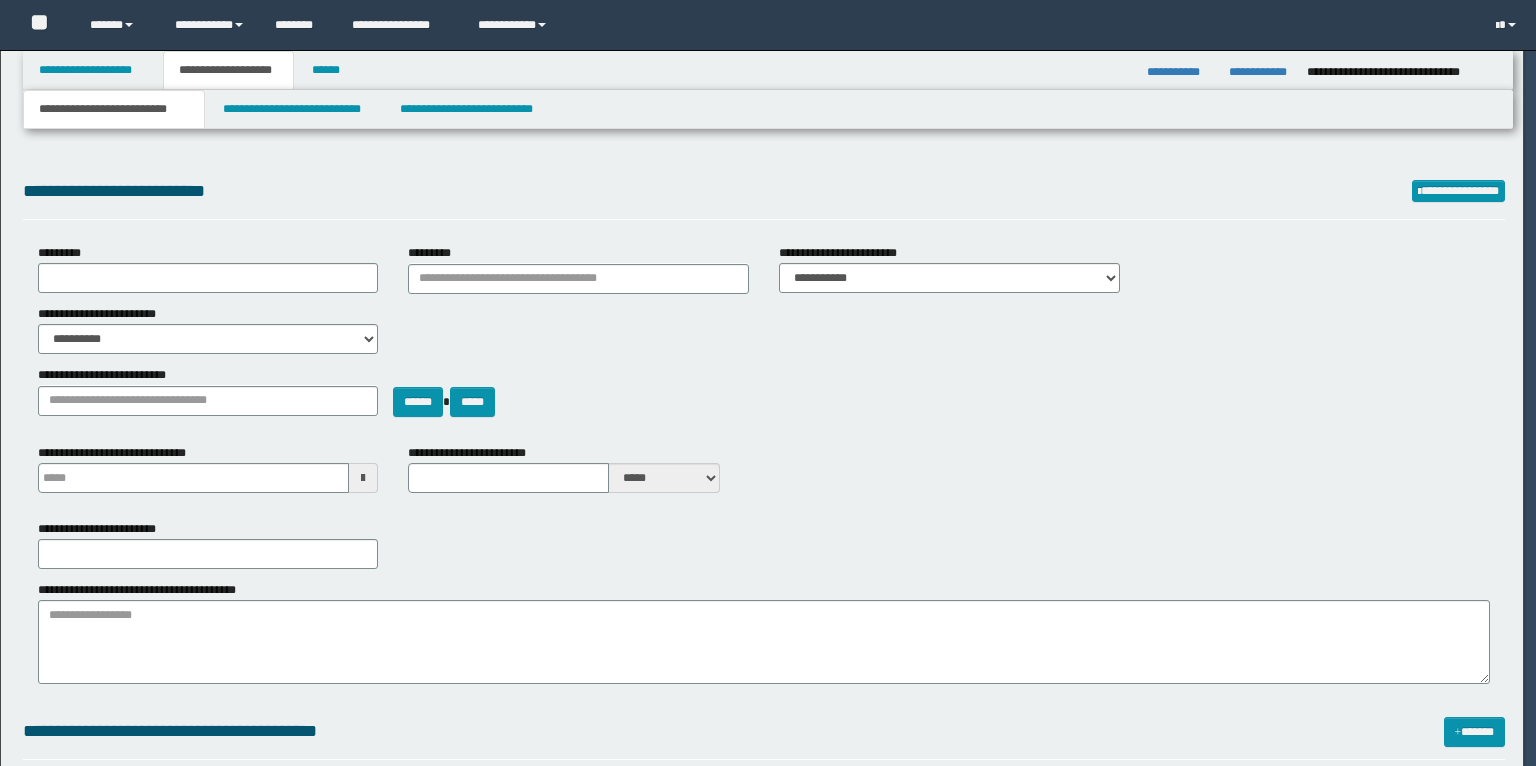 type on "**********" 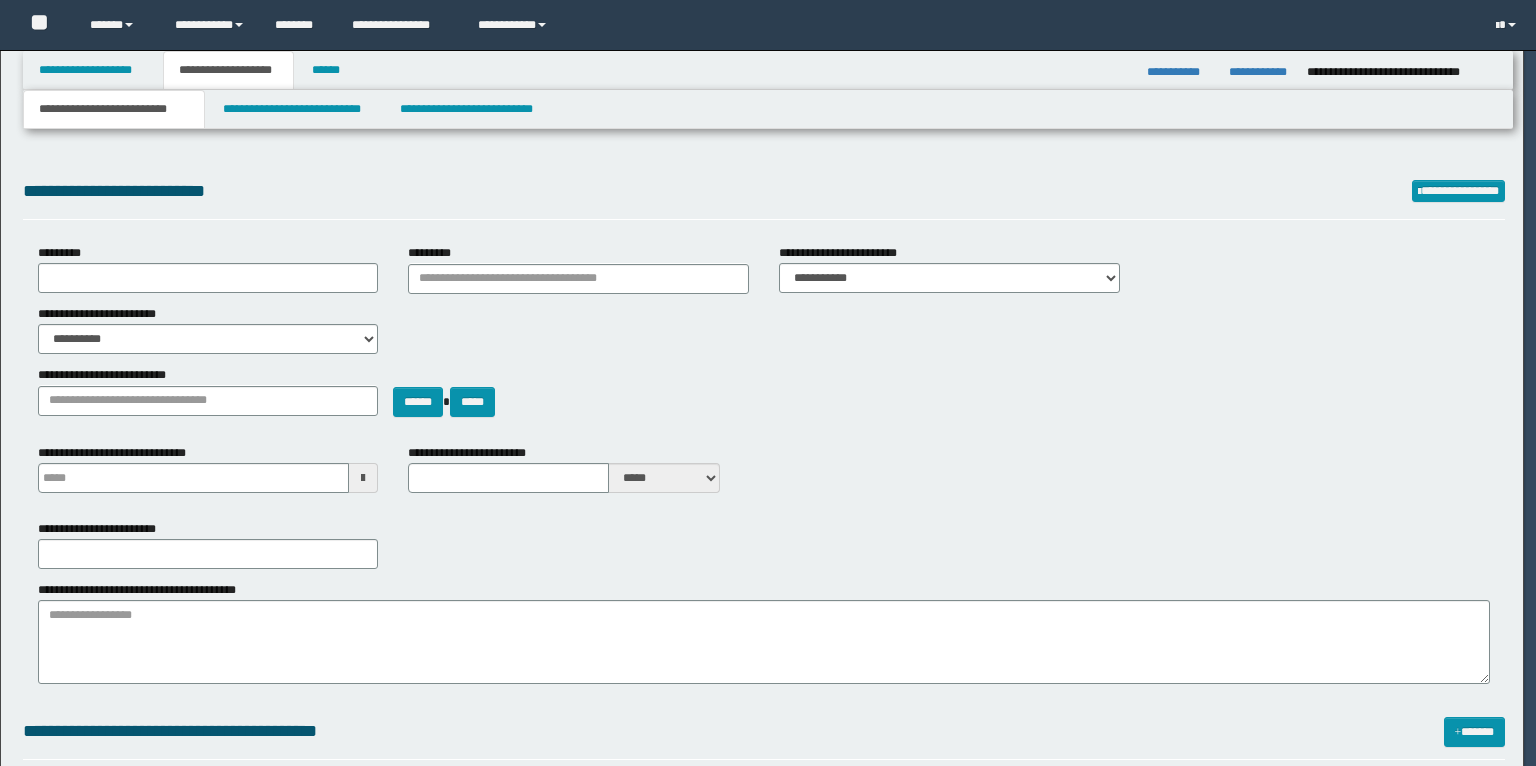select on "*" 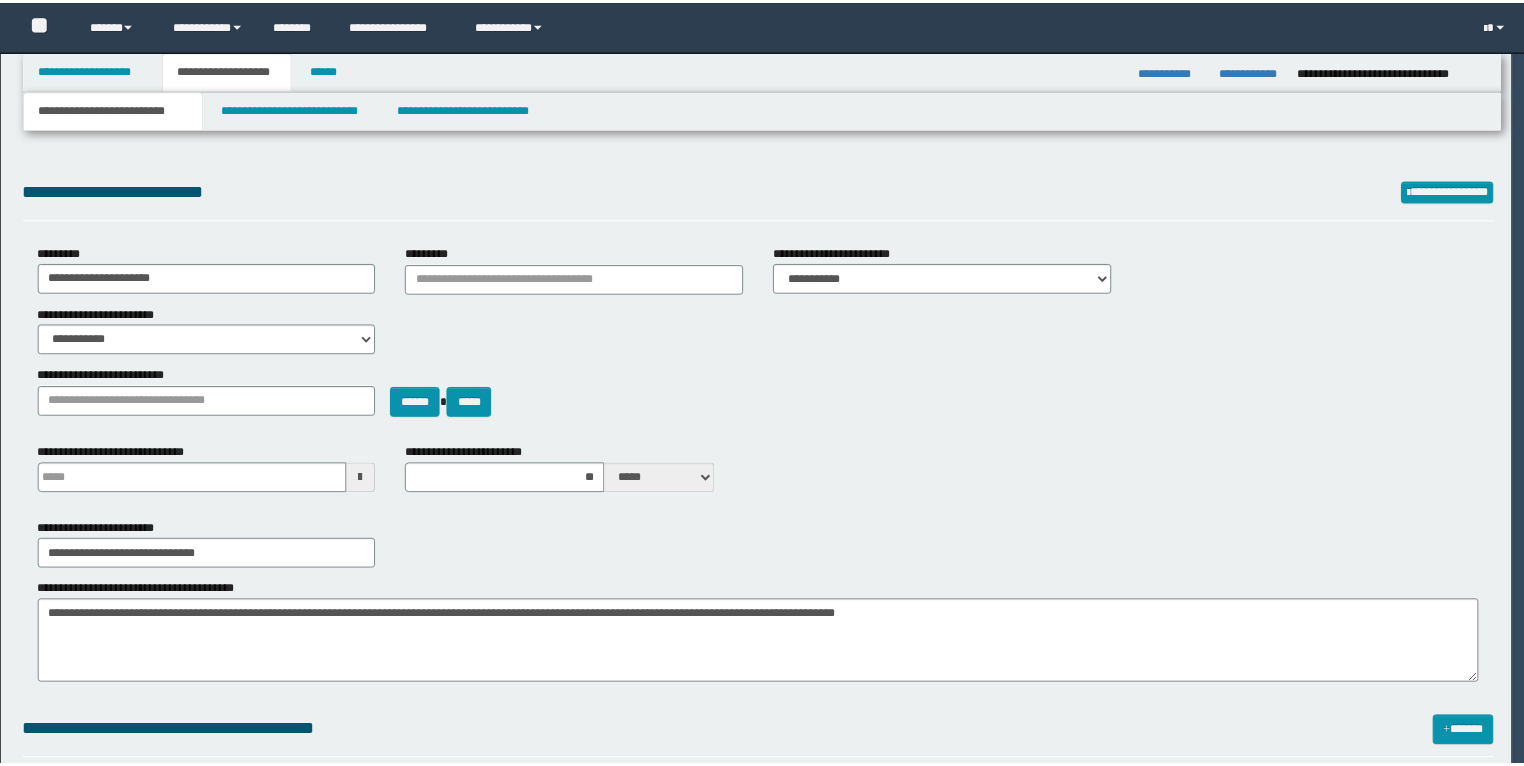 scroll, scrollTop: 0, scrollLeft: 0, axis: both 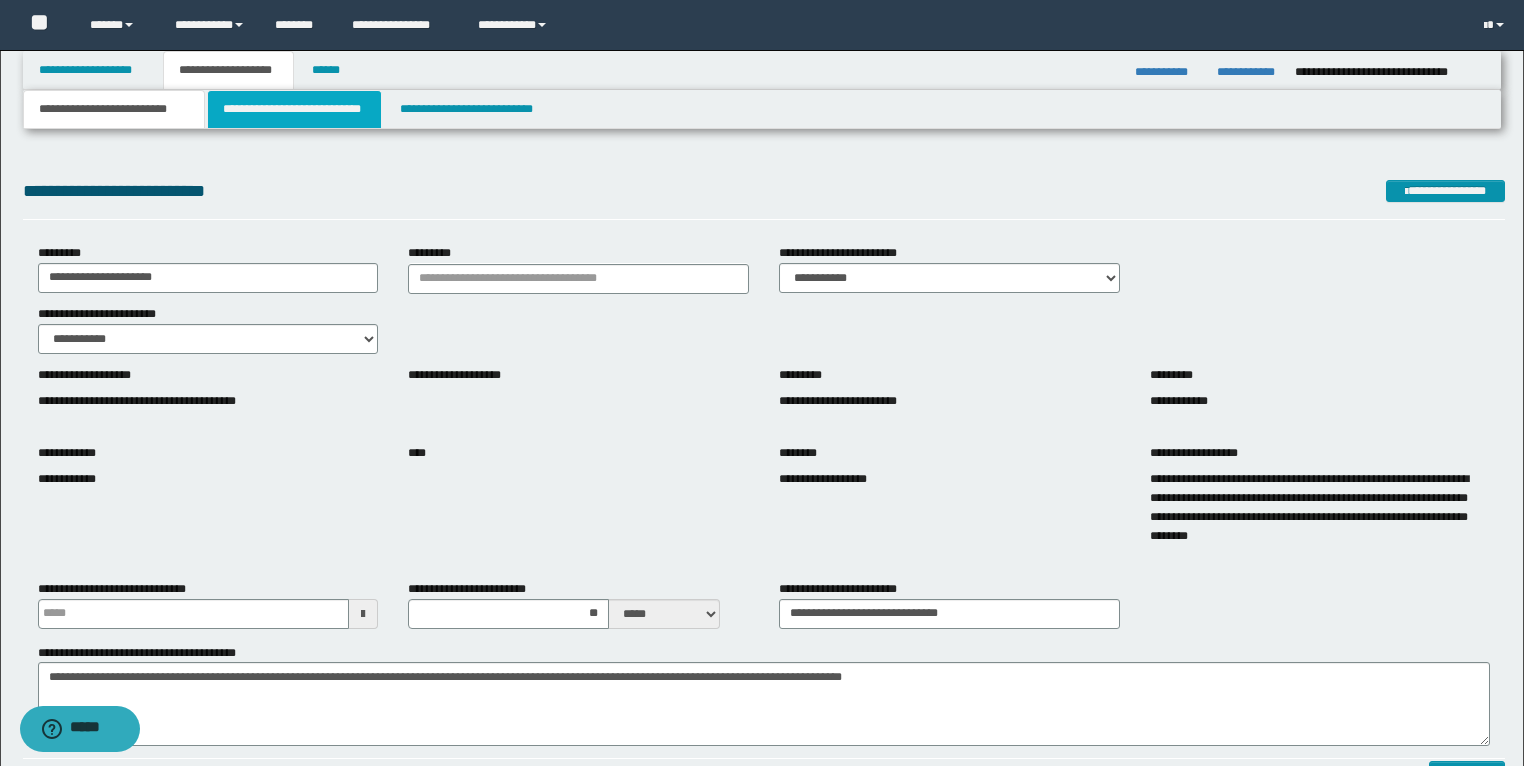 click on "**********" at bounding box center (294, 109) 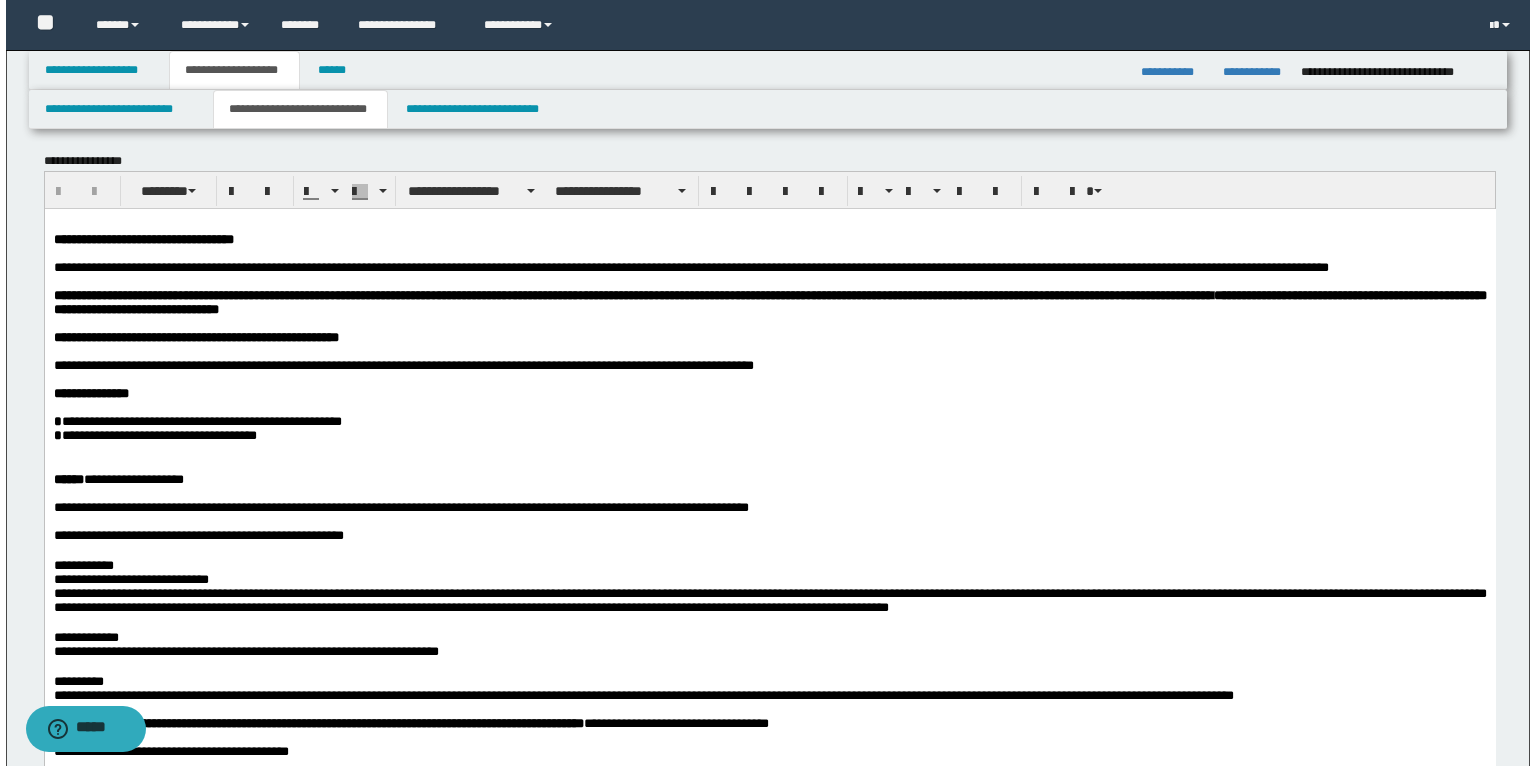 scroll, scrollTop: 0, scrollLeft: 0, axis: both 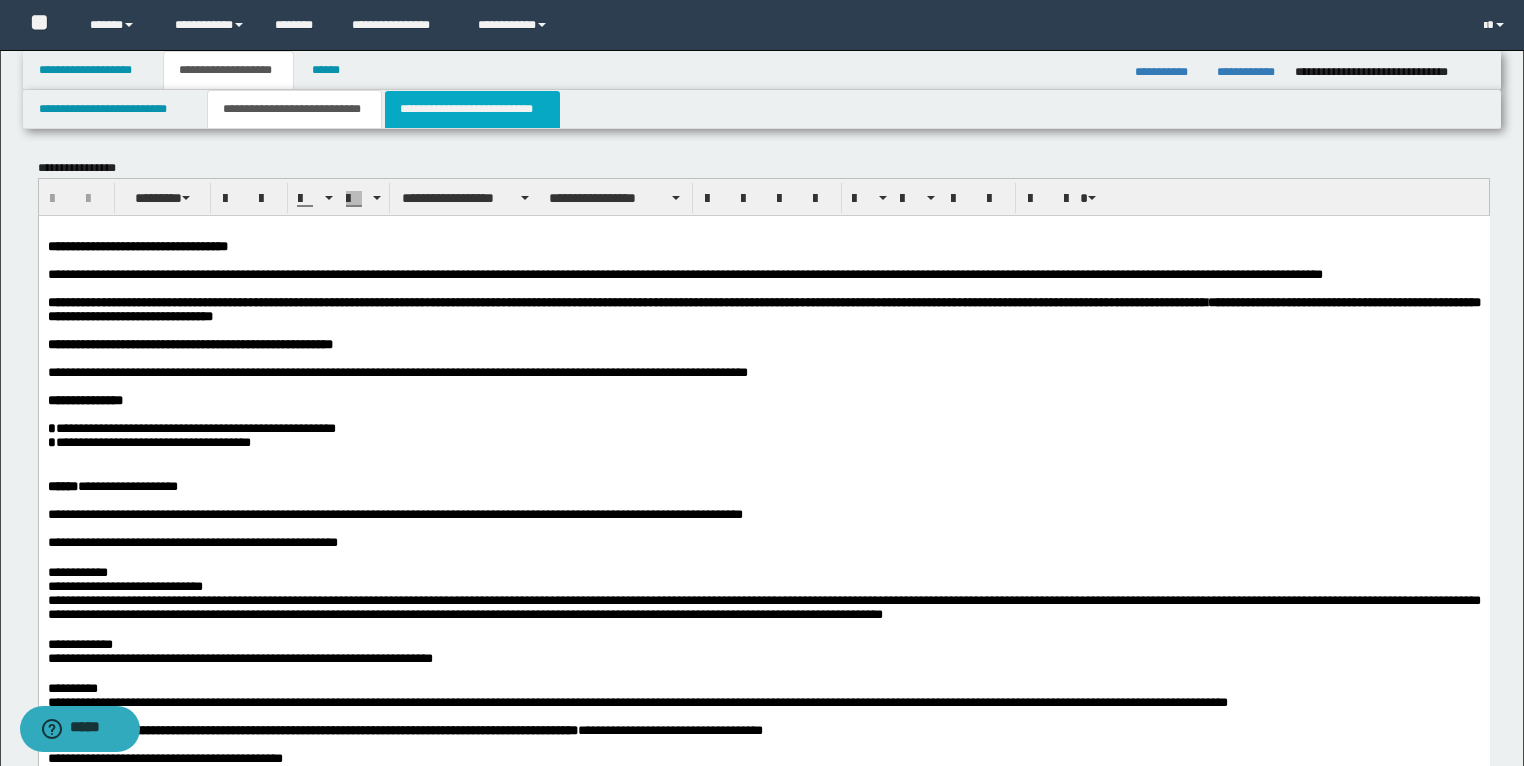 click on "**********" at bounding box center (472, 109) 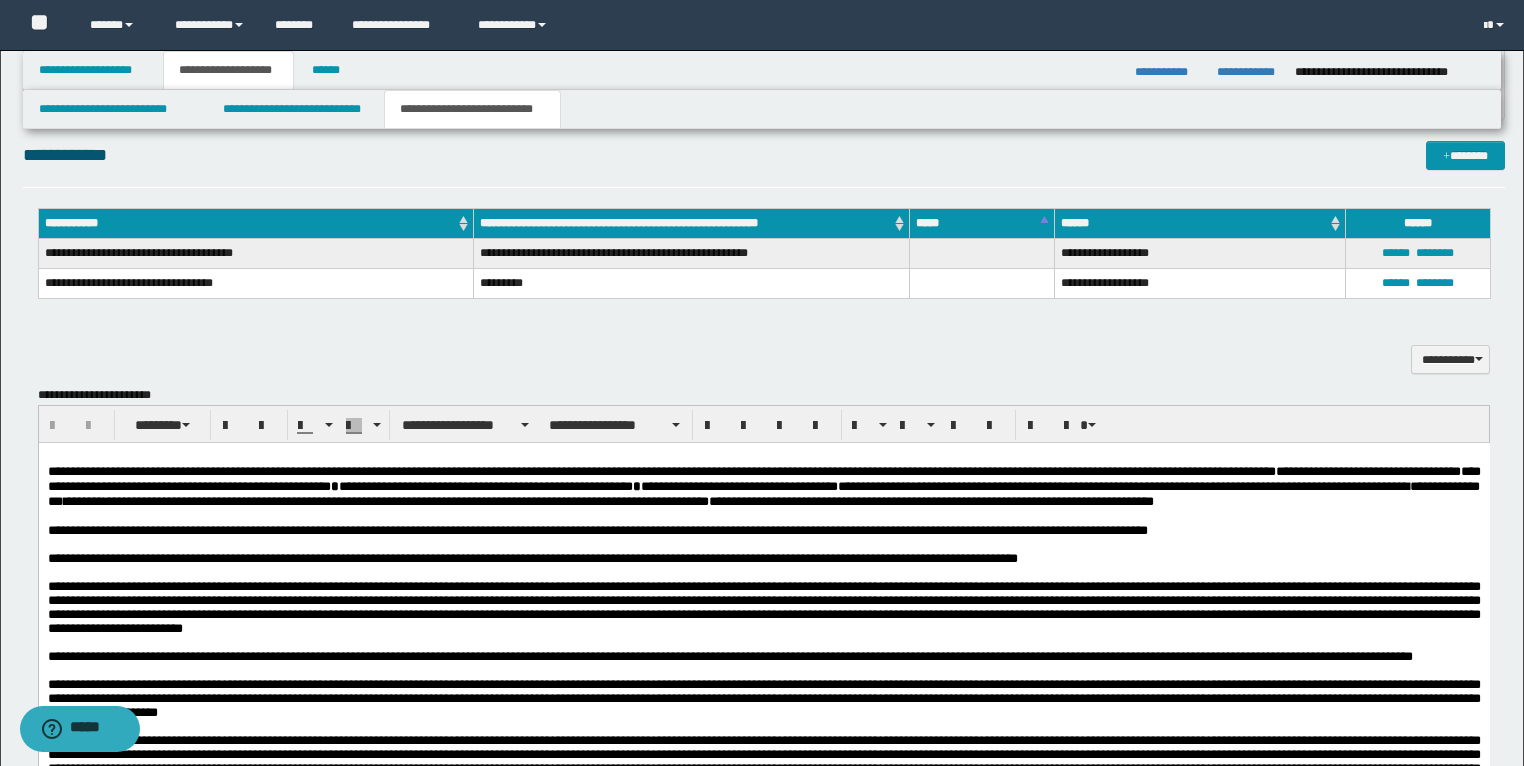 scroll, scrollTop: 1680, scrollLeft: 0, axis: vertical 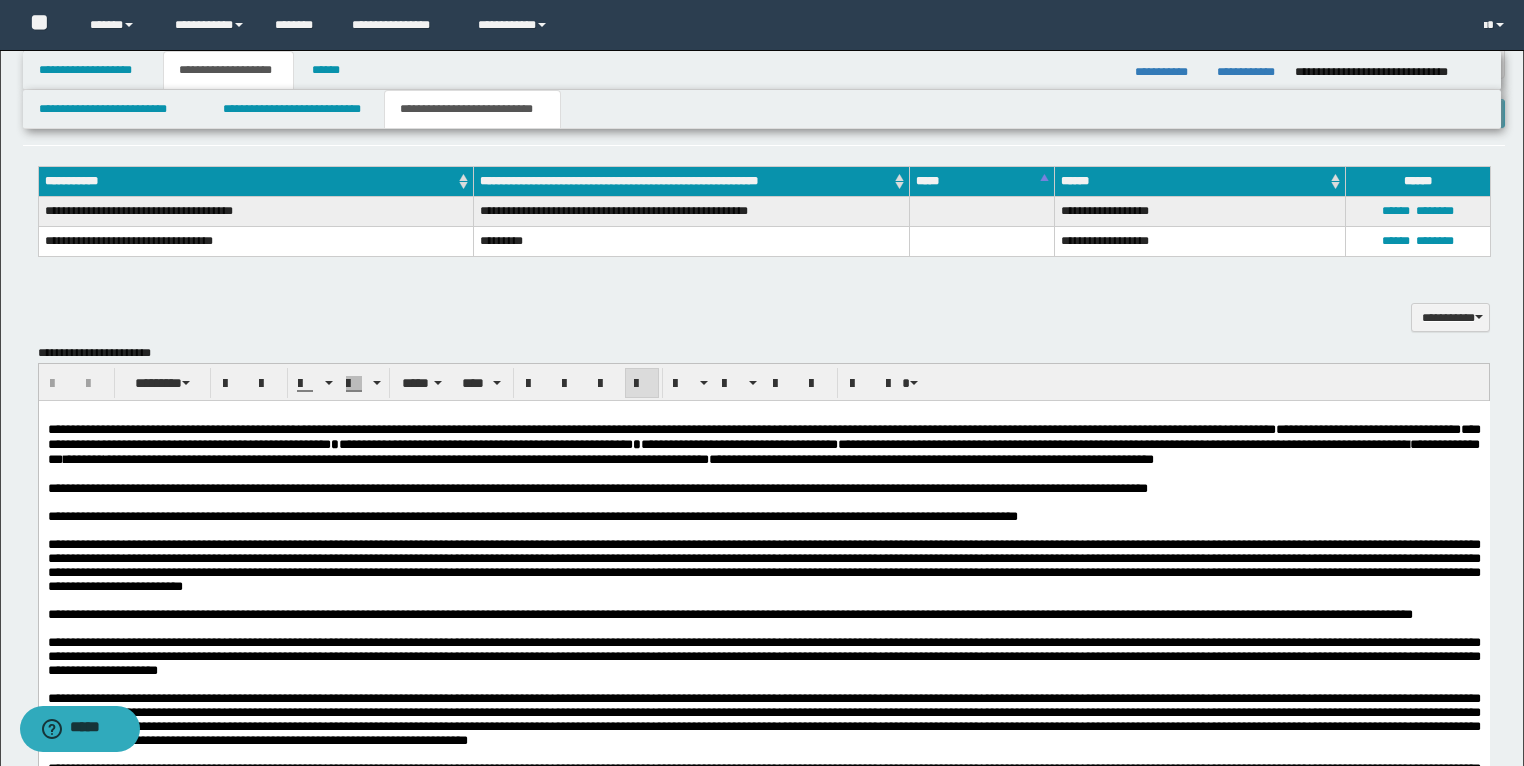 click at bounding box center [763, 475] 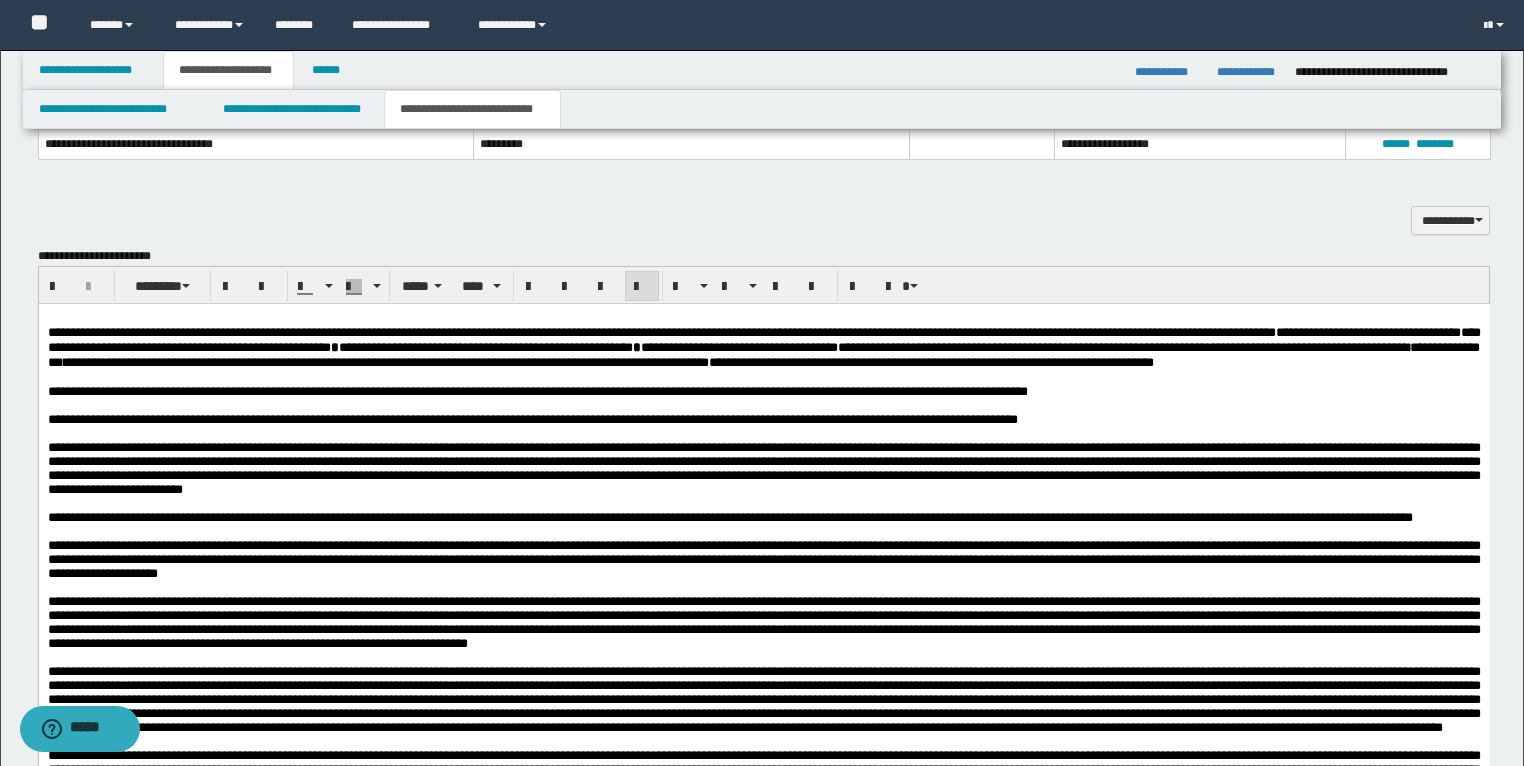 scroll, scrollTop: 1896, scrollLeft: 0, axis: vertical 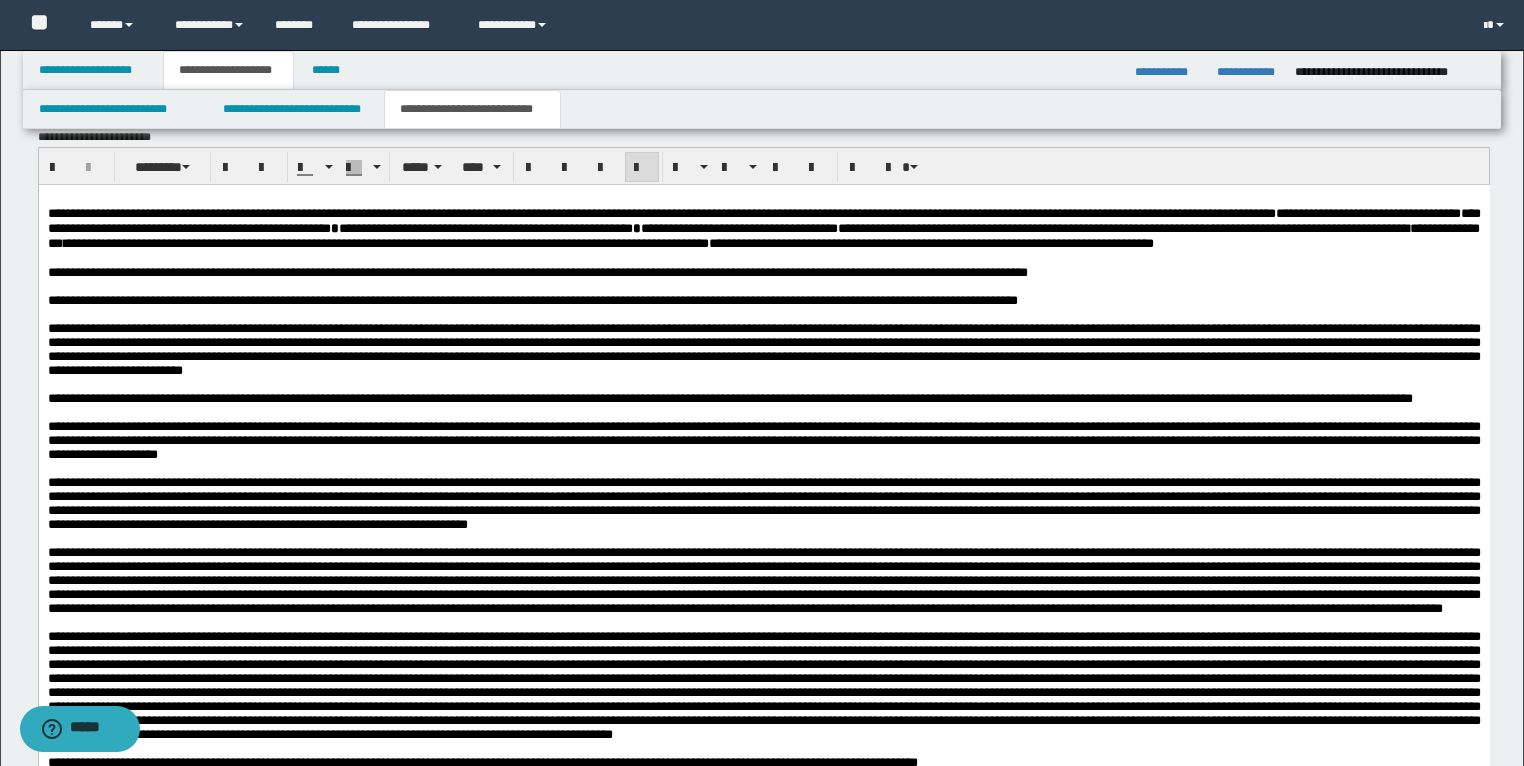 click on "**********" at bounding box center (763, 273) 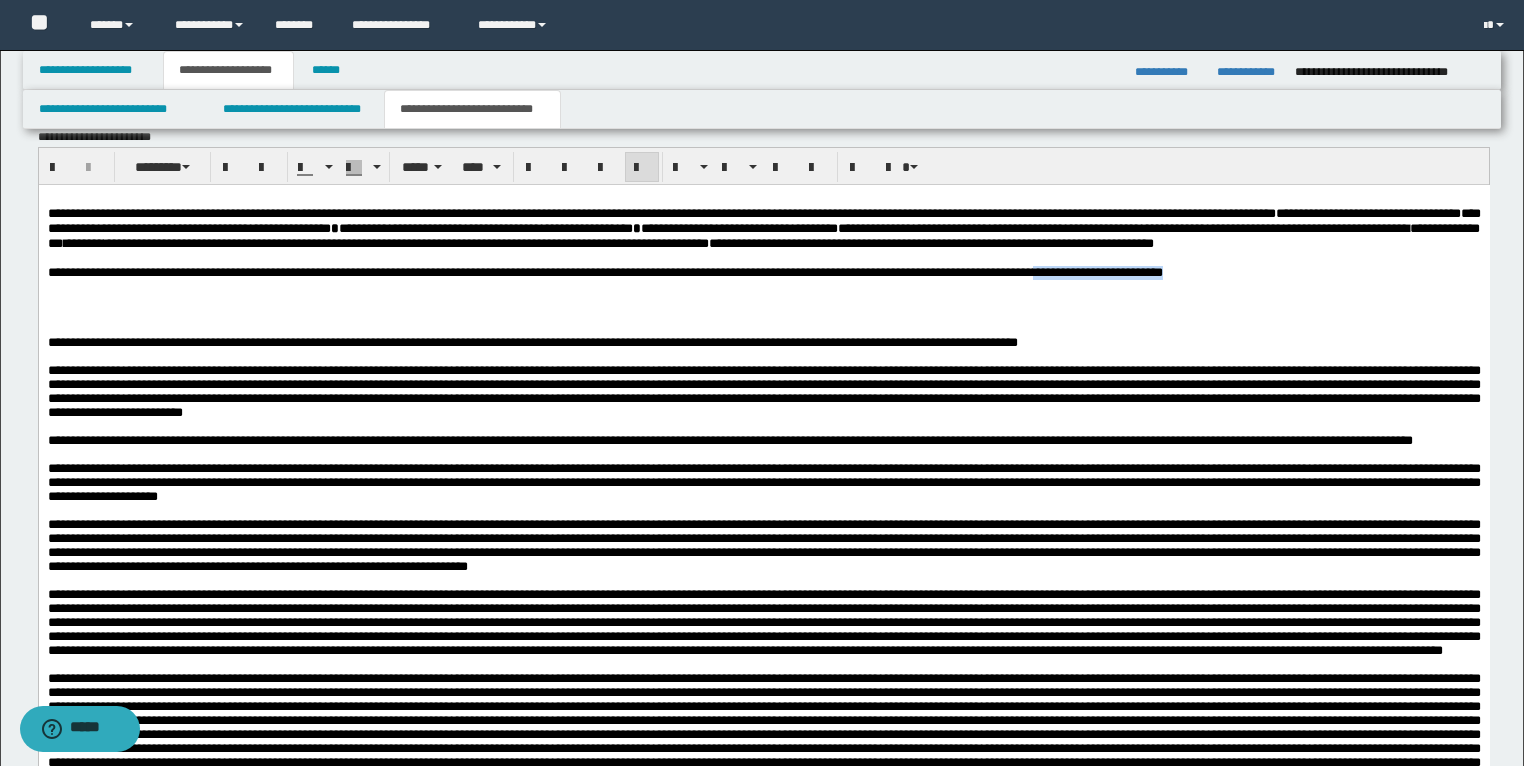 drag, startPoint x: 1411, startPoint y: 288, endPoint x: 1195, endPoint y: 303, distance: 216.5202 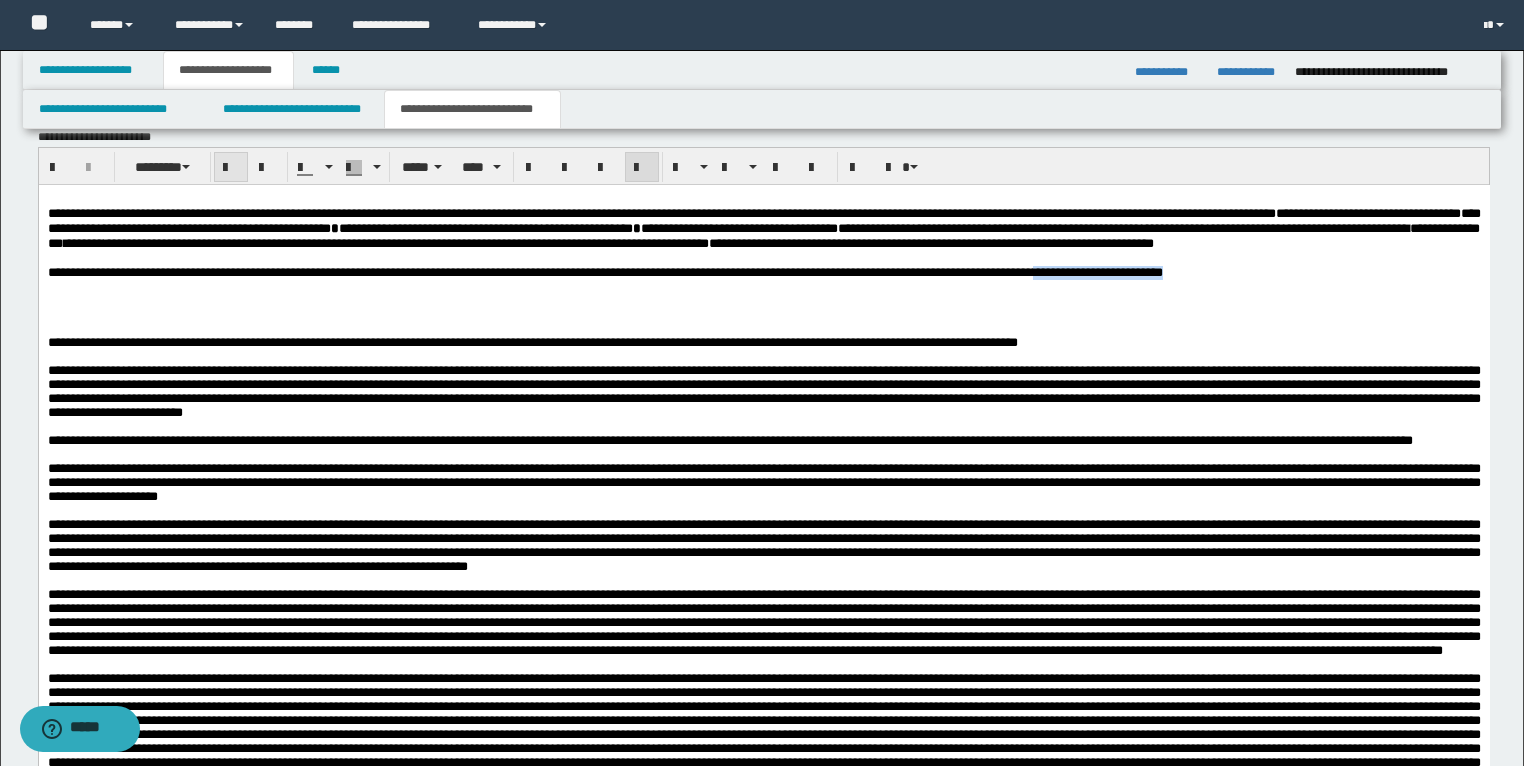 drag, startPoint x: 228, startPoint y: 168, endPoint x: 157, endPoint y: 54, distance: 134.3019 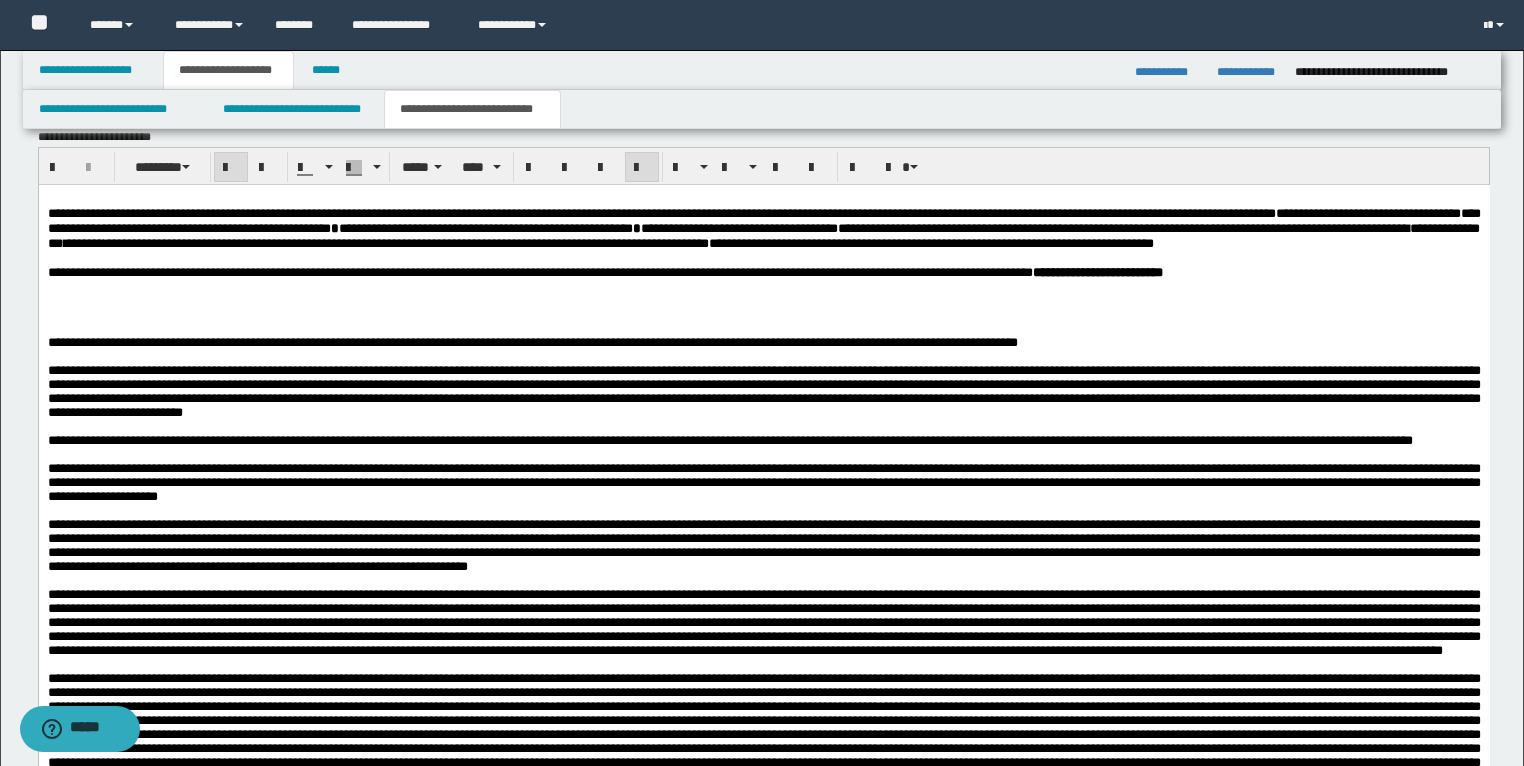 click at bounding box center (763, 301) 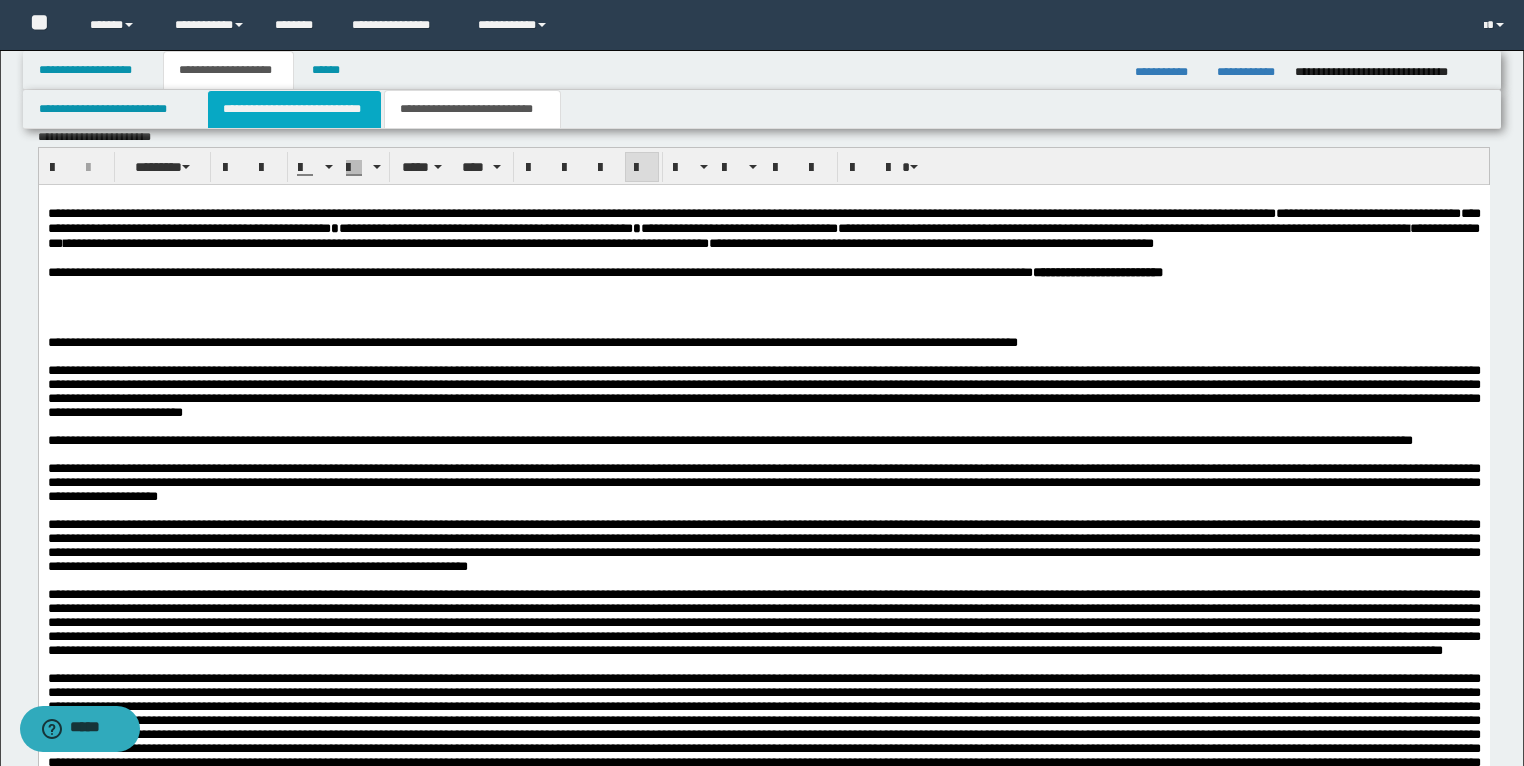 click on "**********" at bounding box center [294, 109] 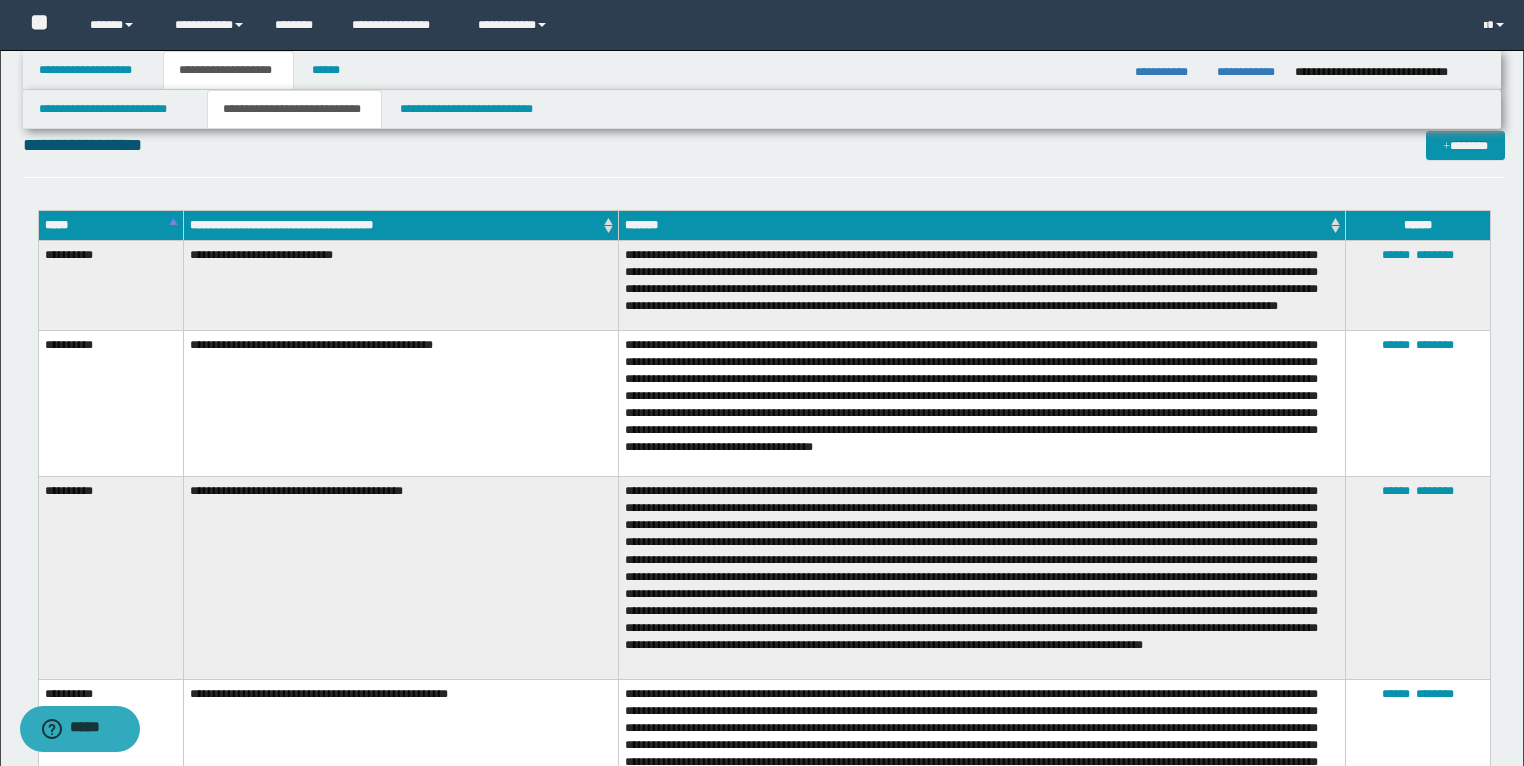 scroll, scrollTop: 3736, scrollLeft: 0, axis: vertical 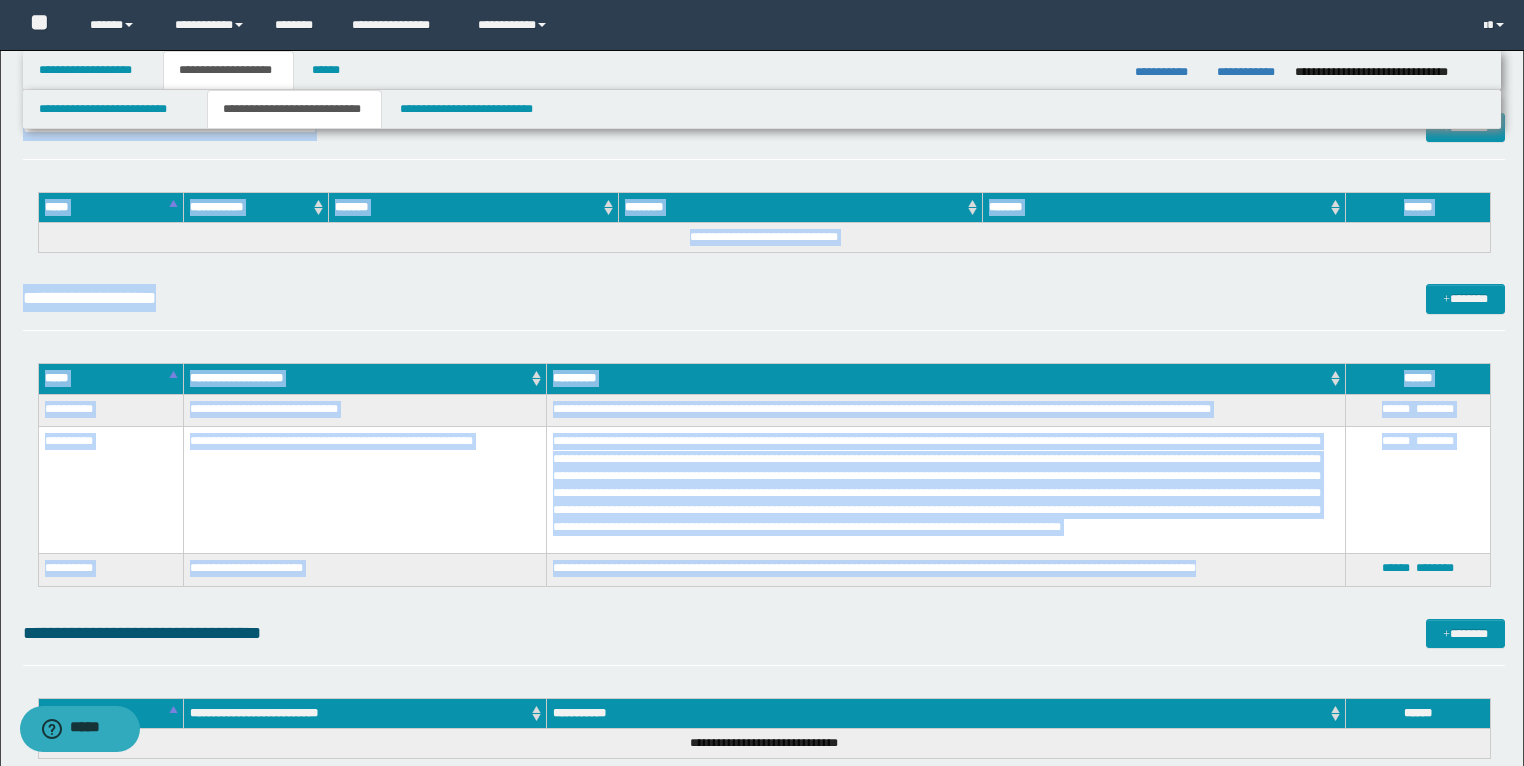 drag, startPoint x: 40, startPoint y: 276, endPoint x: 1215, endPoint y: 540, distance: 1204.2927 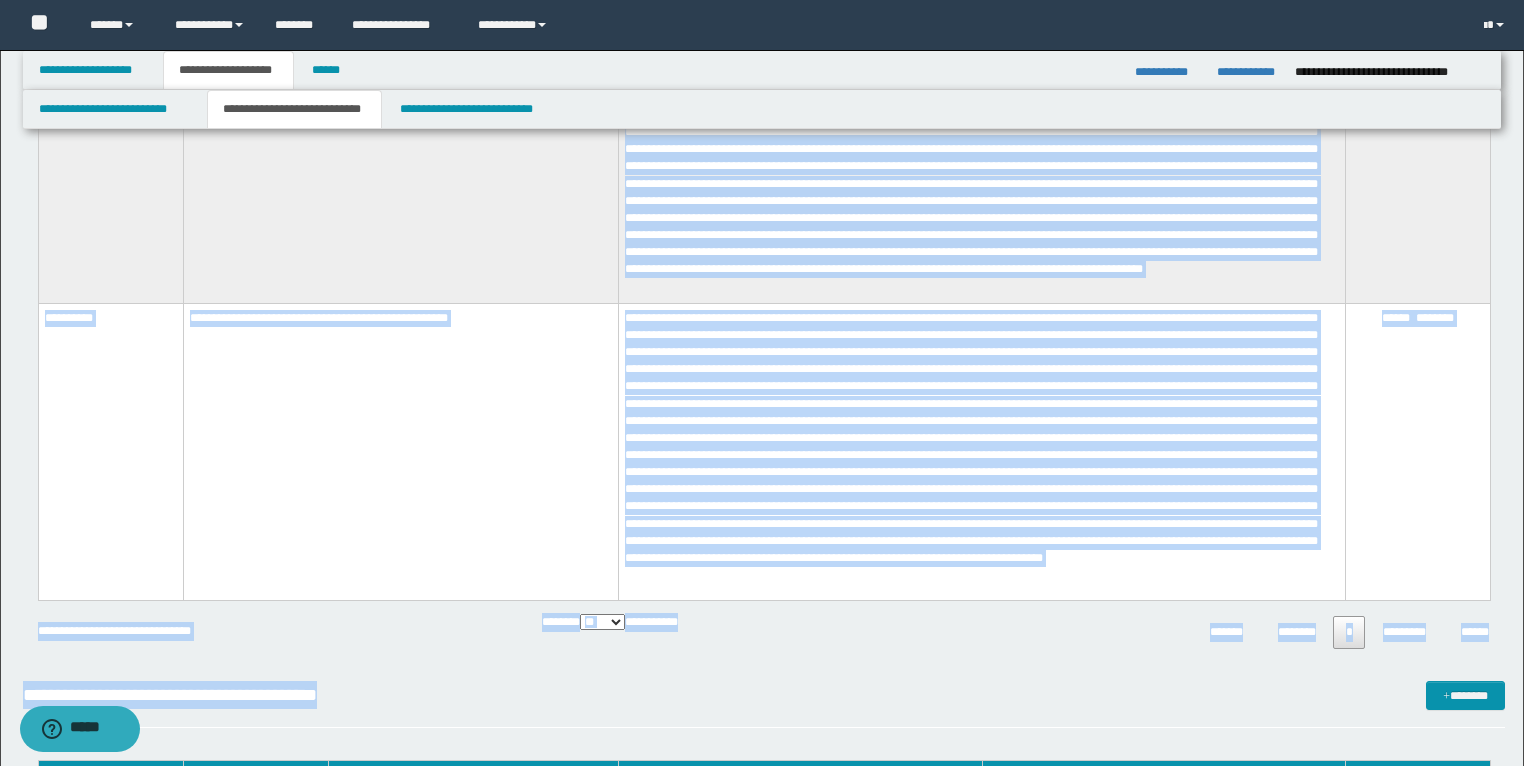 scroll, scrollTop: 3908, scrollLeft: 0, axis: vertical 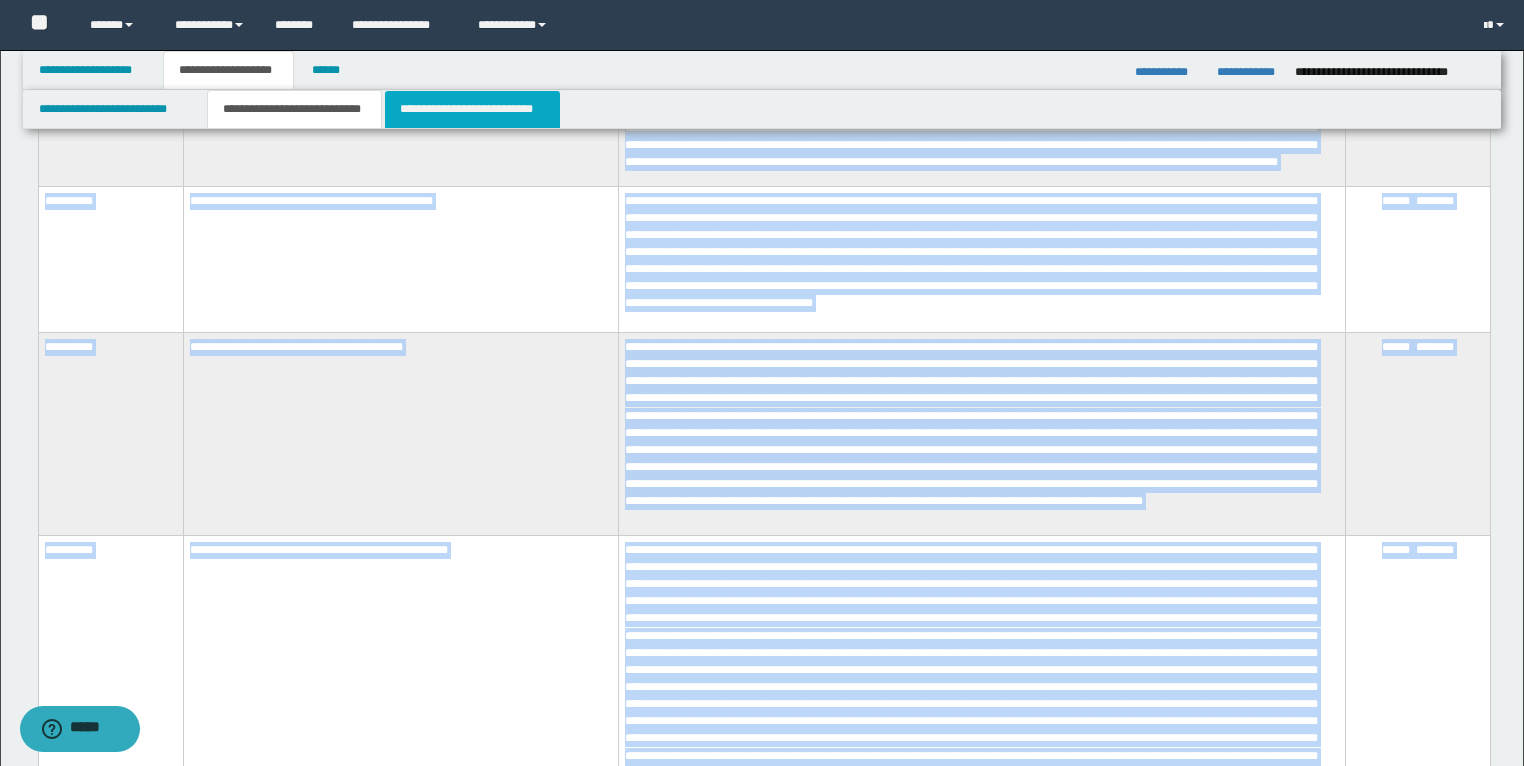 click on "**********" at bounding box center [472, 109] 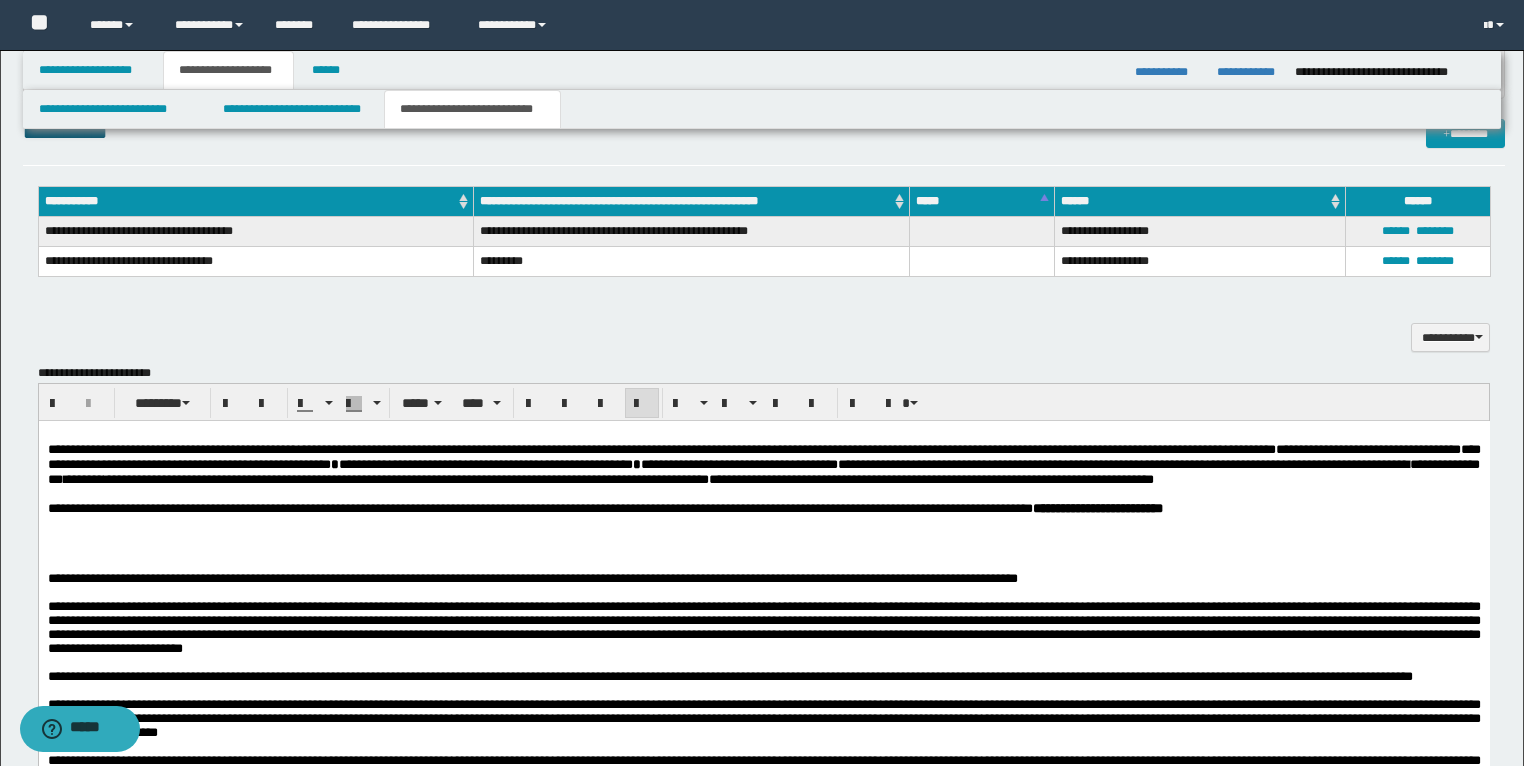 scroll, scrollTop: 1809, scrollLeft: 0, axis: vertical 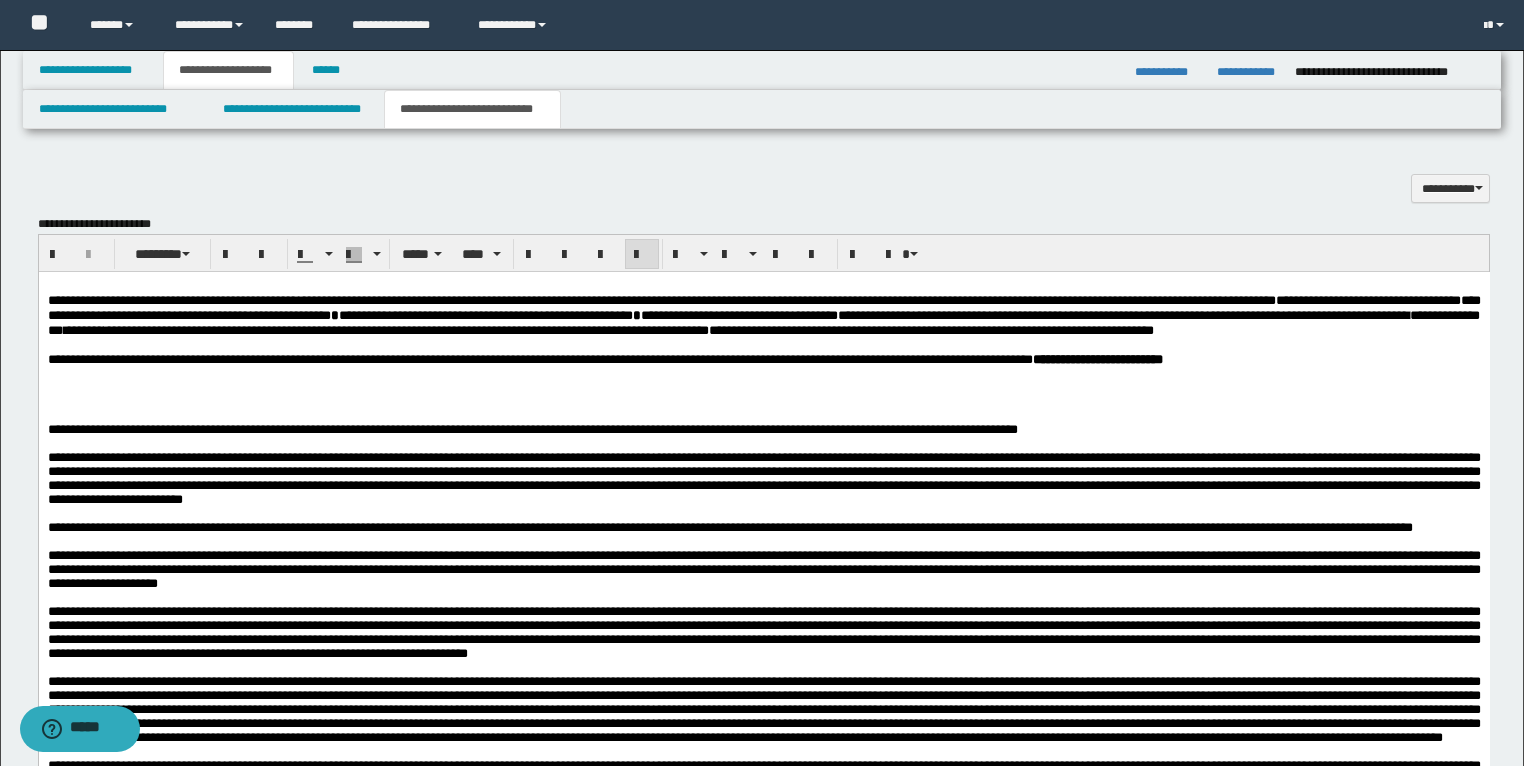 click at bounding box center [763, 402] 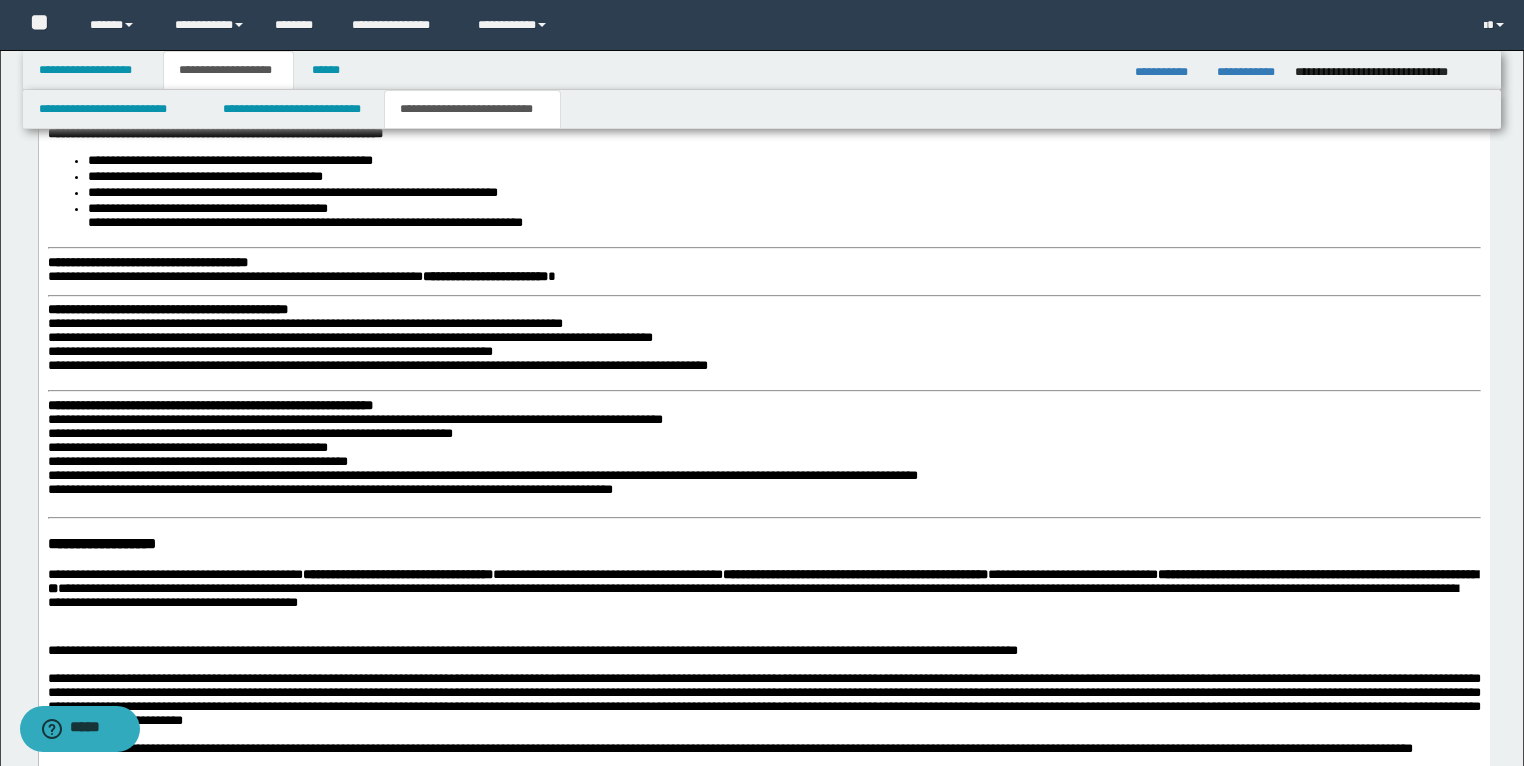 scroll, scrollTop: 2529, scrollLeft: 0, axis: vertical 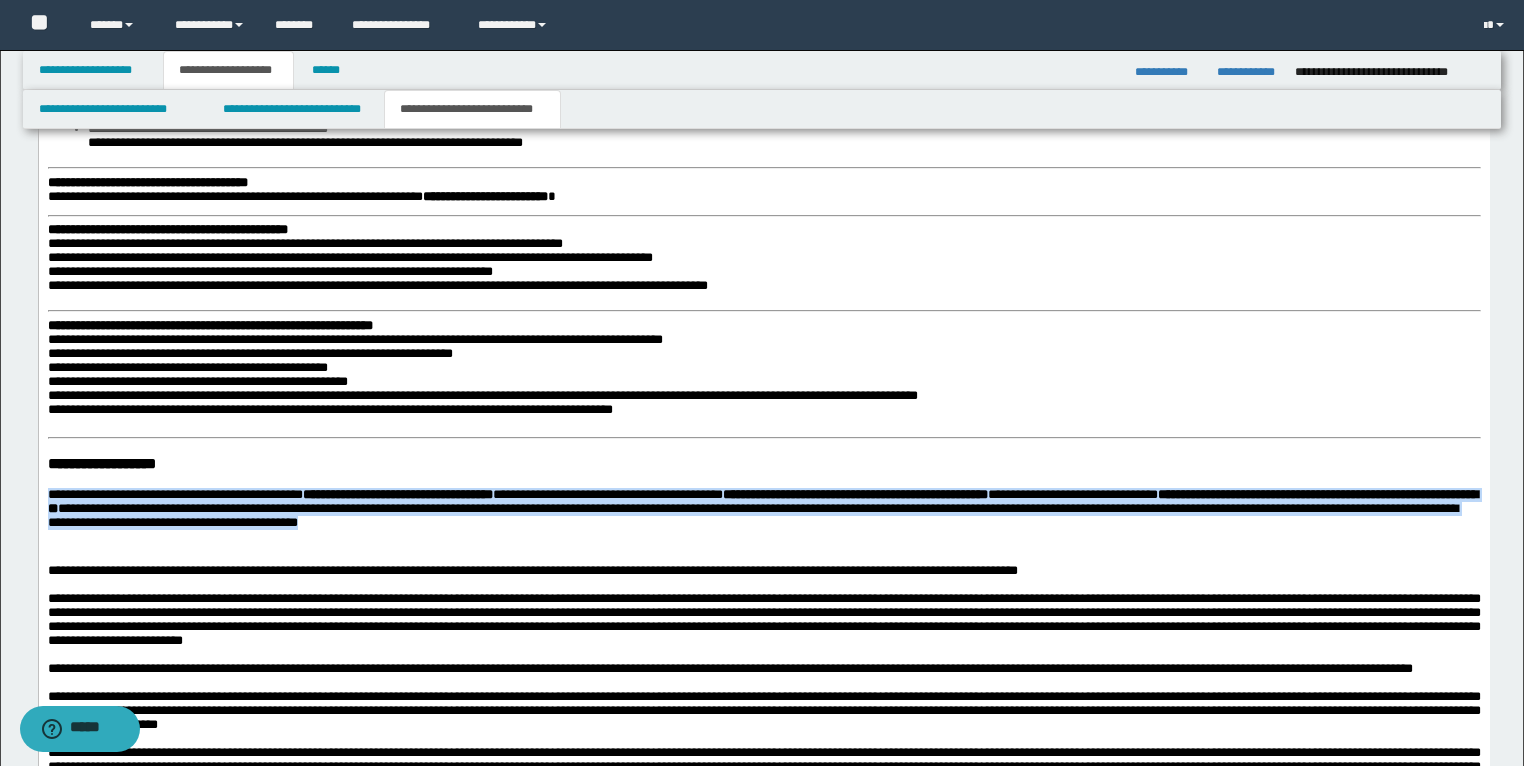 drag, startPoint x: 636, startPoint y: 556, endPoint x: 72, endPoint y: 64, distance: 748.43835 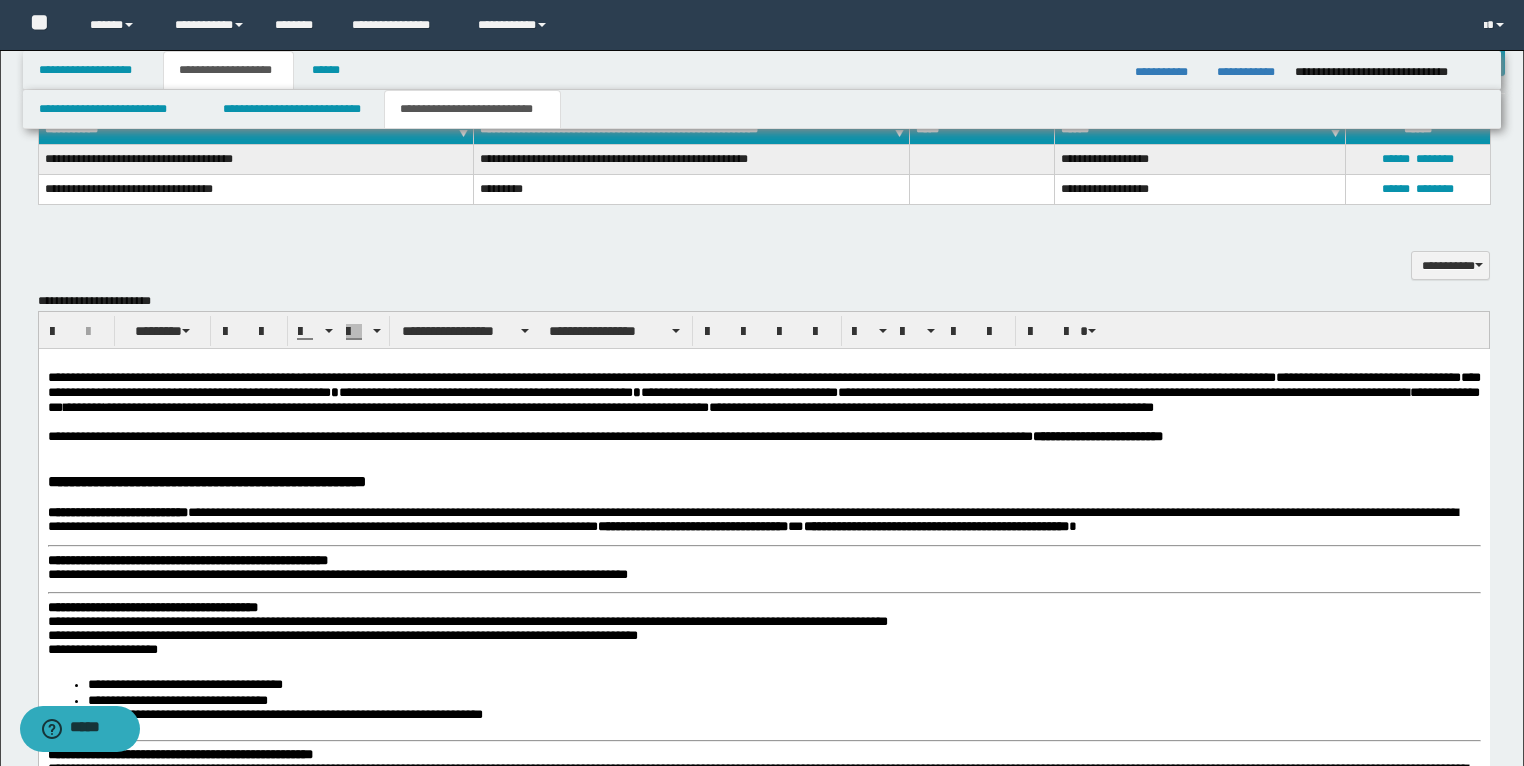 scroll, scrollTop: 1729, scrollLeft: 0, axis: vertical 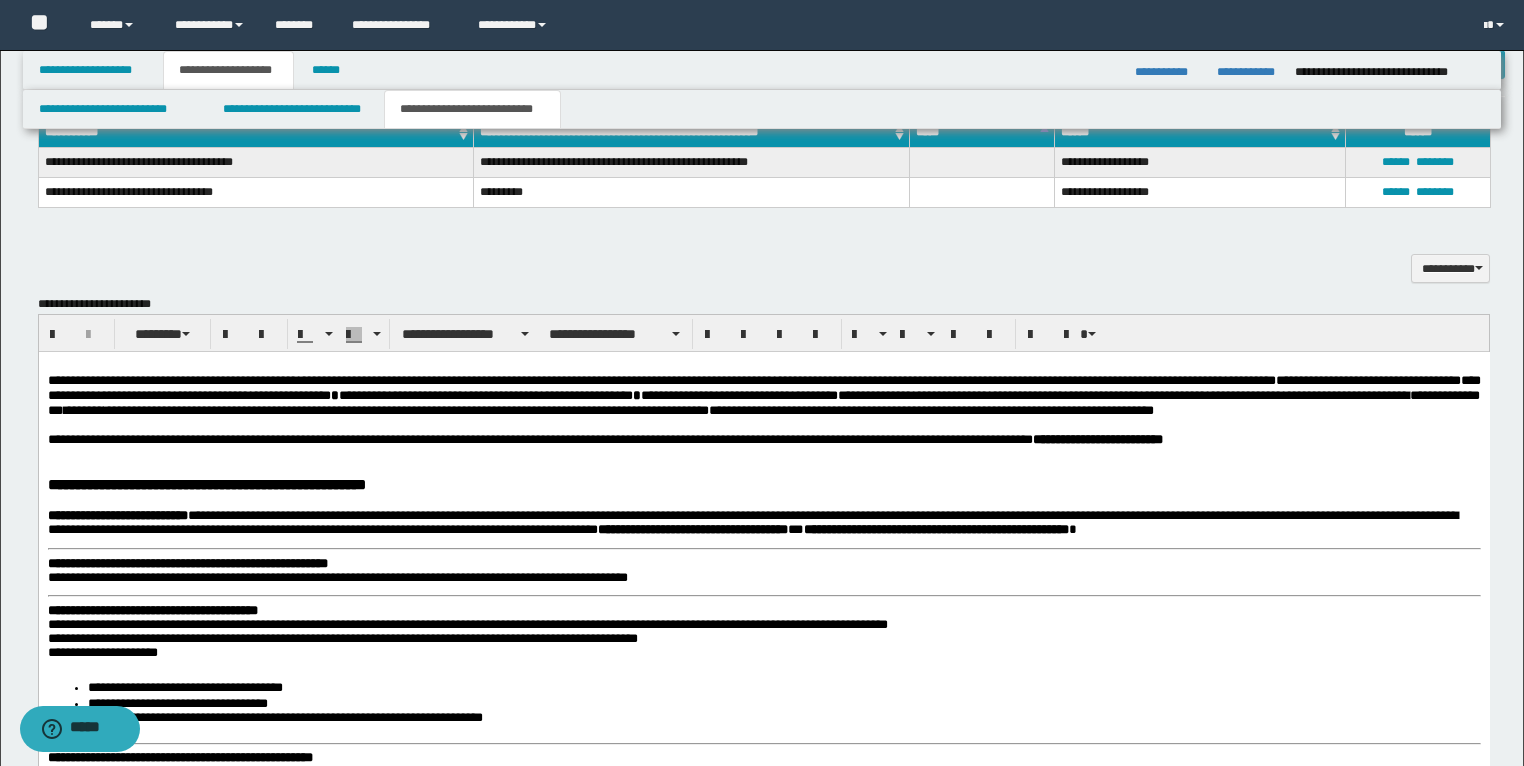 click on "**********" at bounding box center (763, 440) 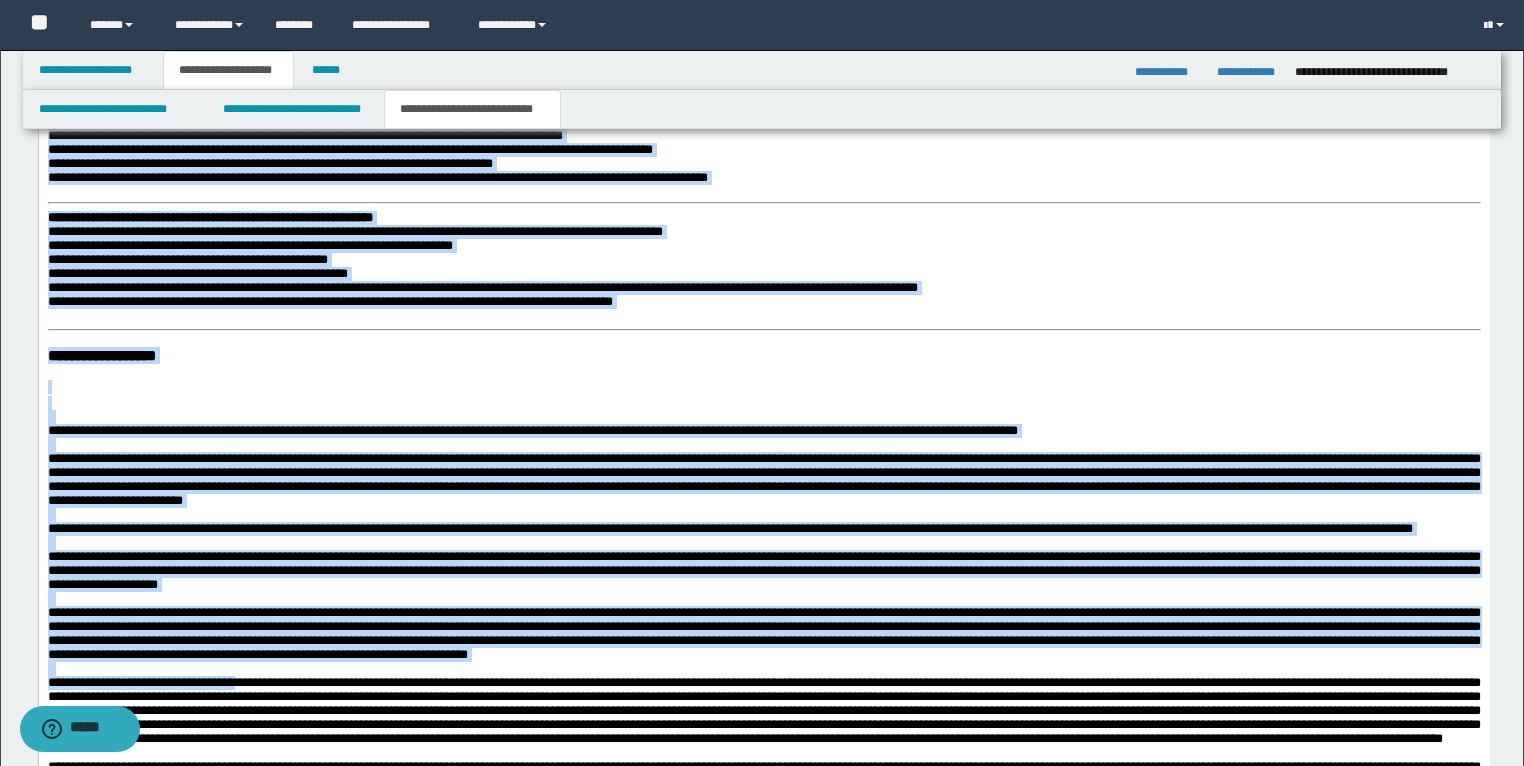scroll, scrollTop: 2725, scrollLeft: 0, axis: vertical 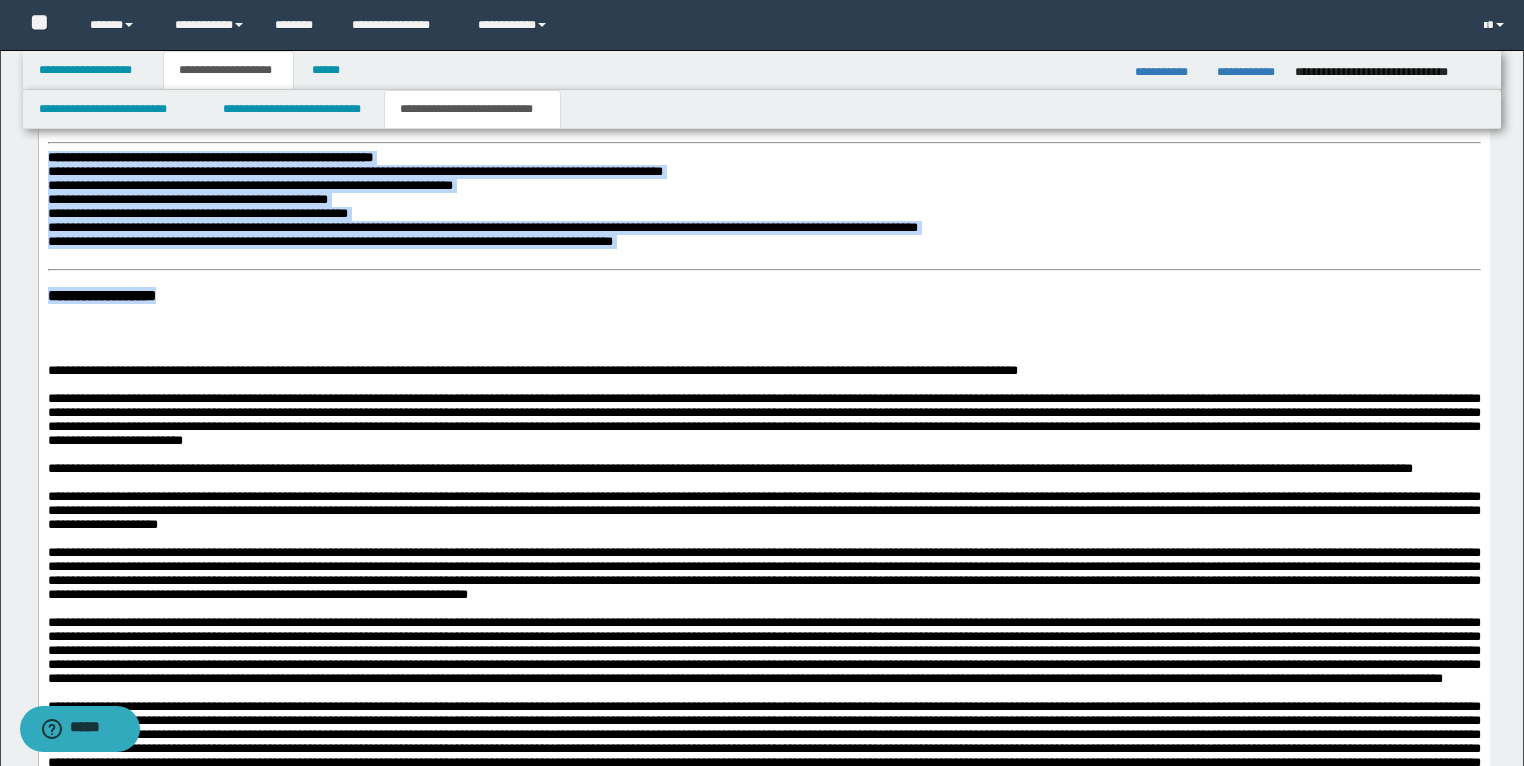 drag, startPoint x: 115, startPoint y: -520, endPoint x: 335, endPoint y: 359, distance: 906.1131 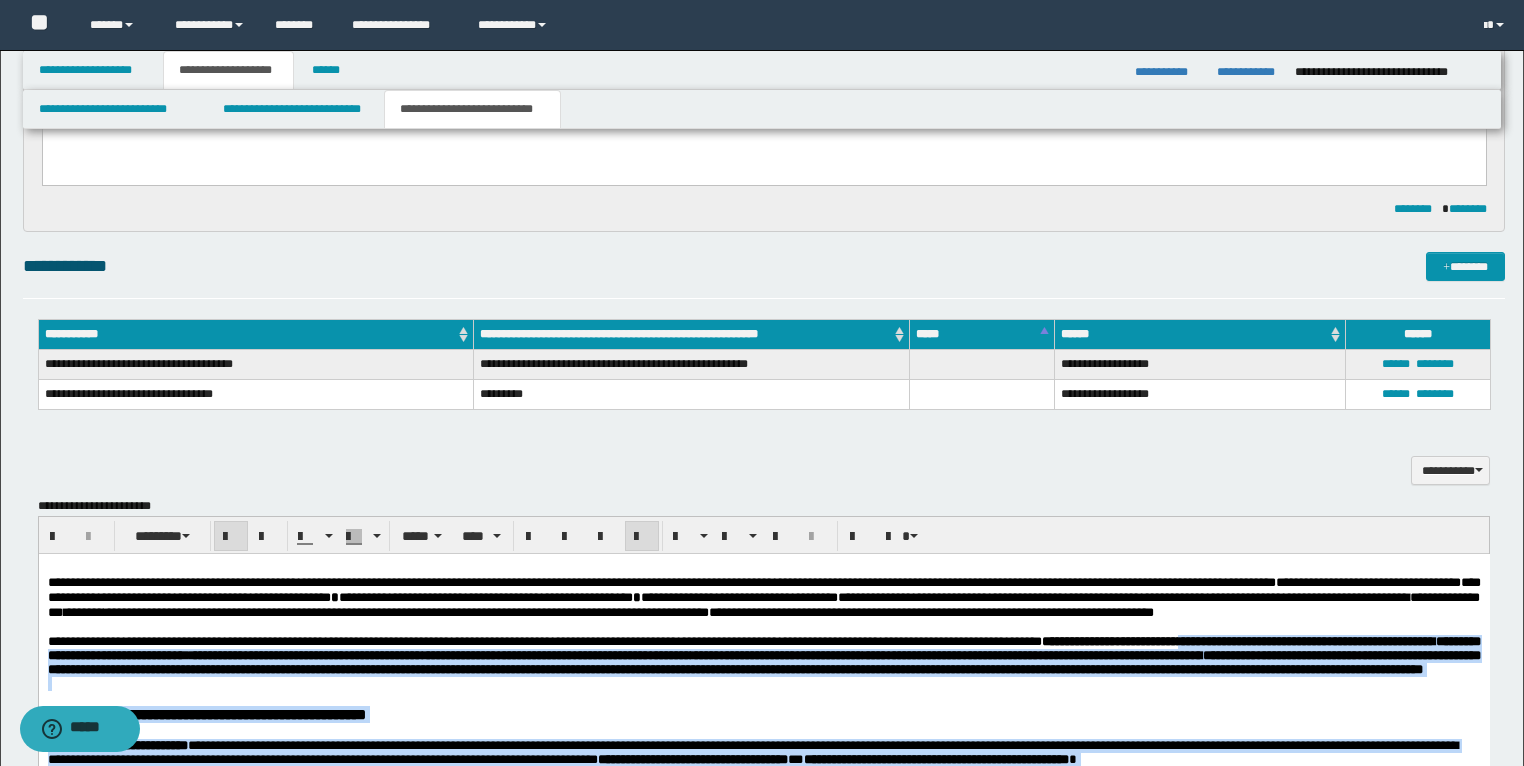 scroll, scrollTop: 1525, scrollLeft: 0, axis: vertical 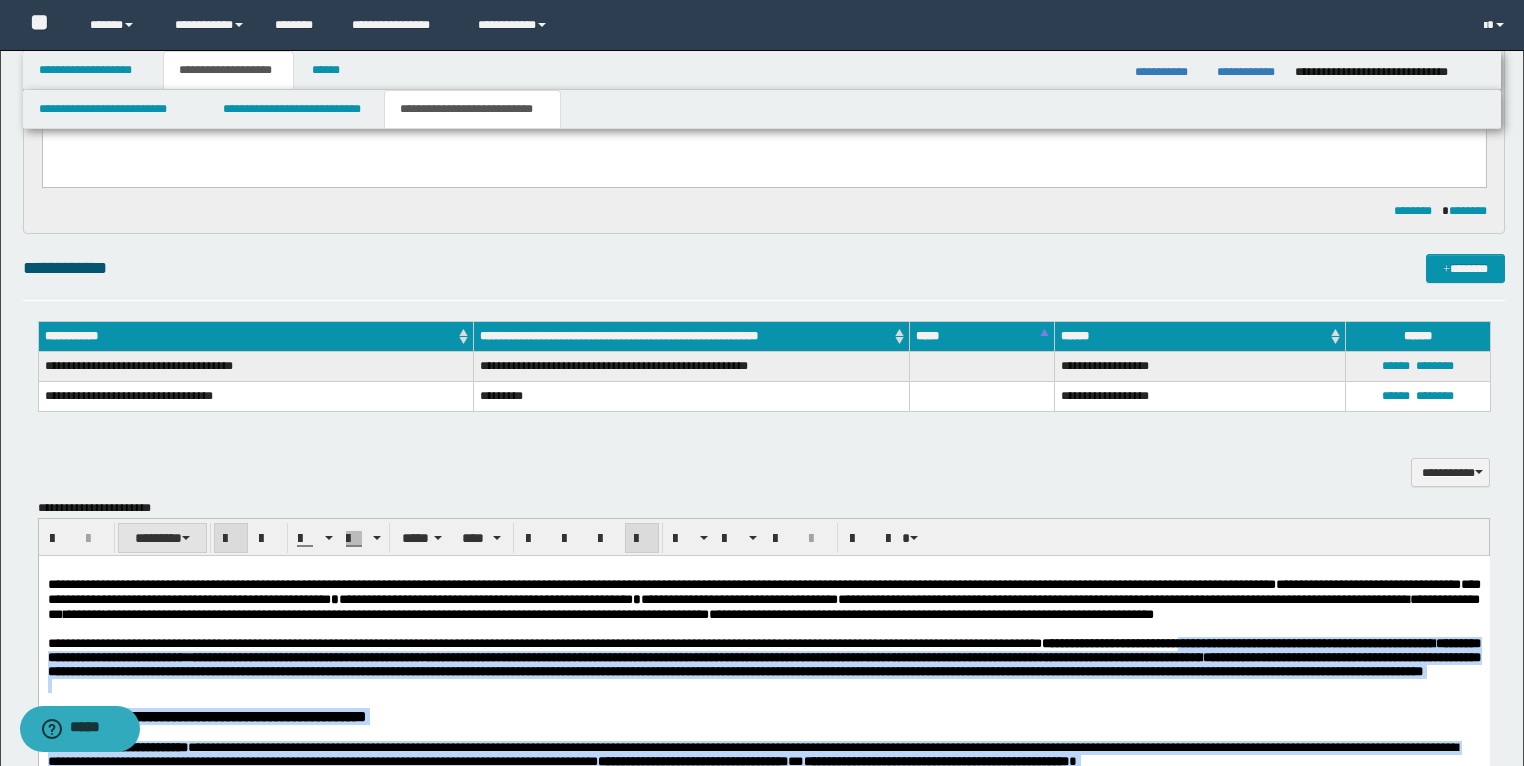 click on "********" at bounding box center [162, 538] 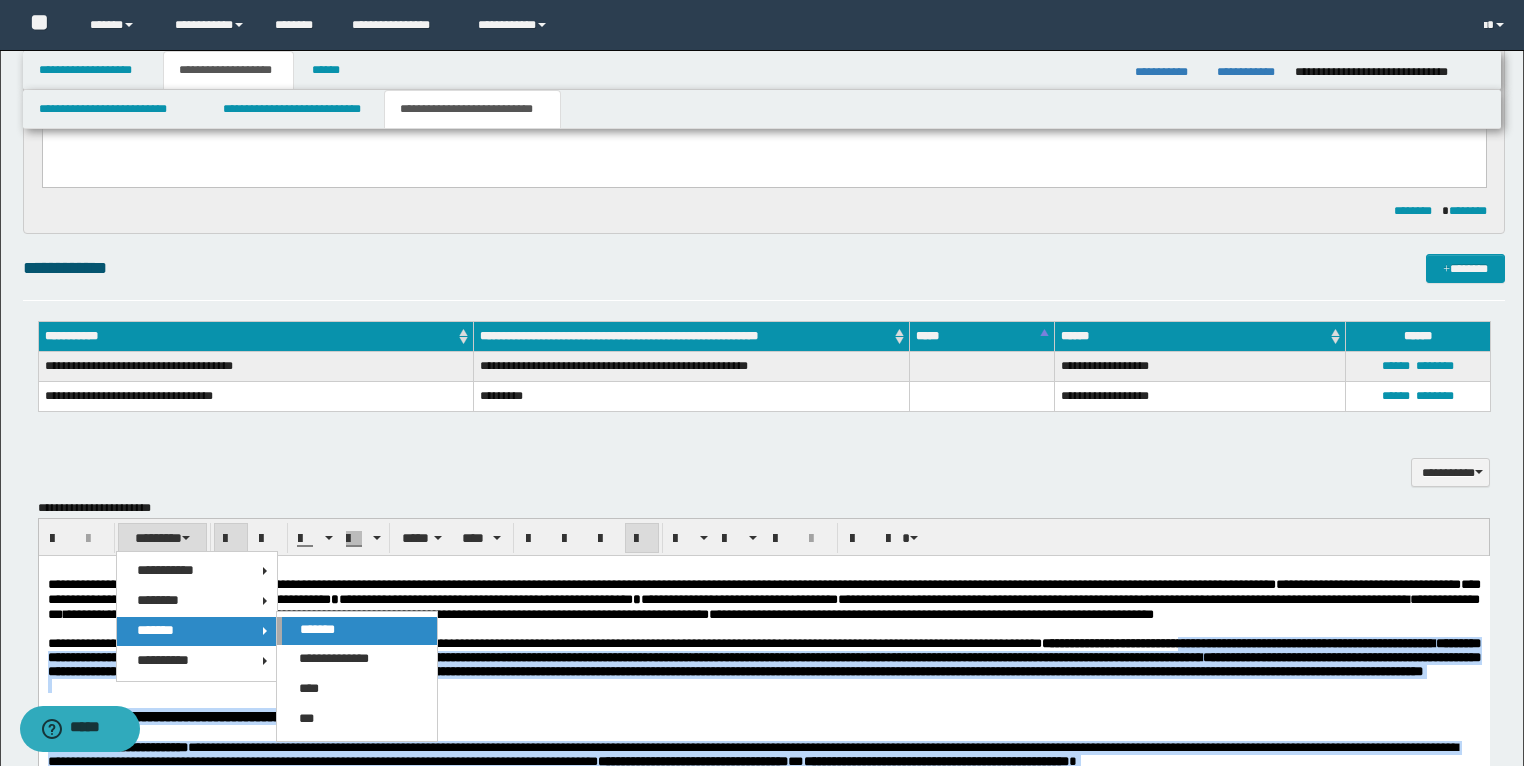 click on "*******" at bounding box center [317, 629] 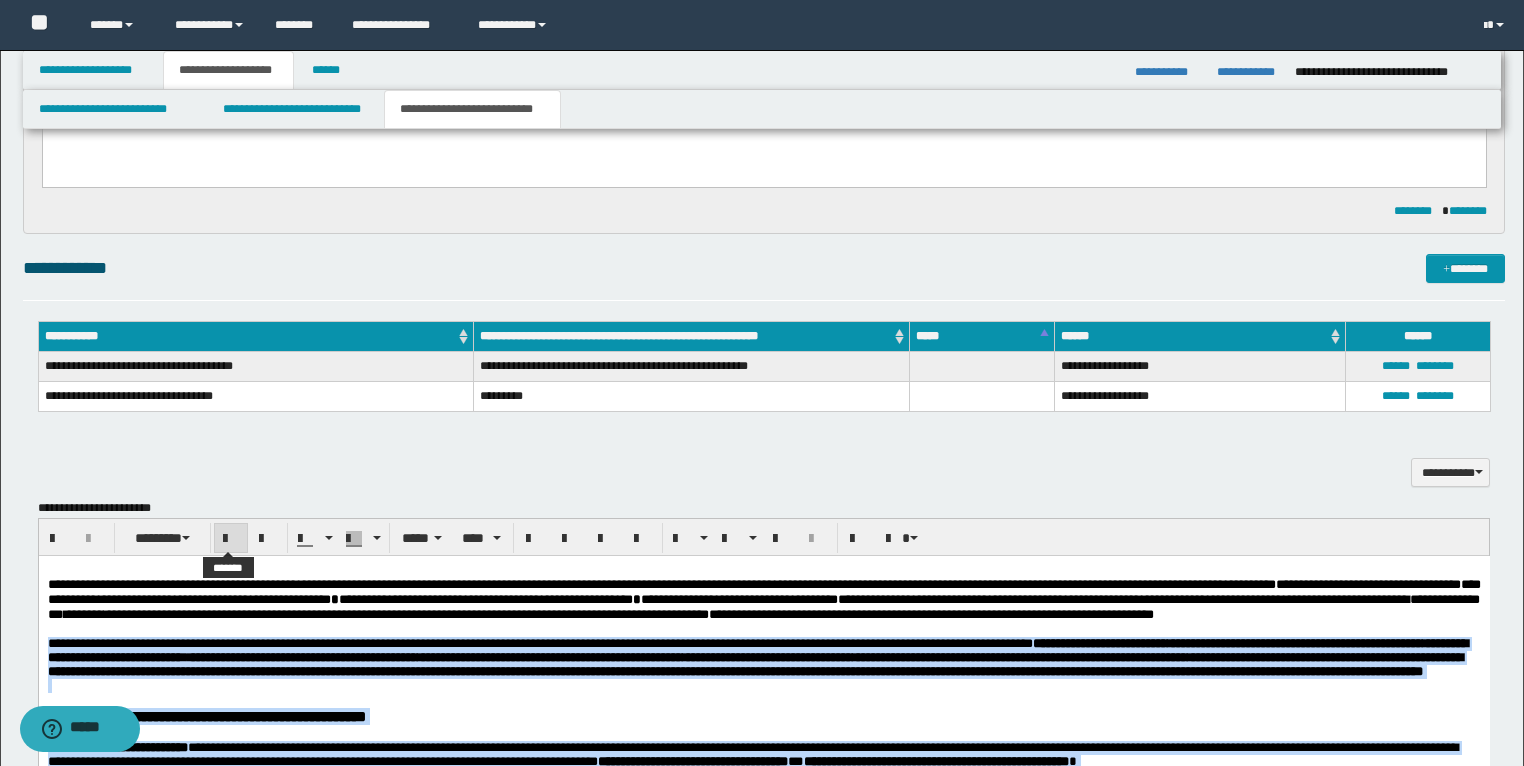 click at bounding box center (231, 538) 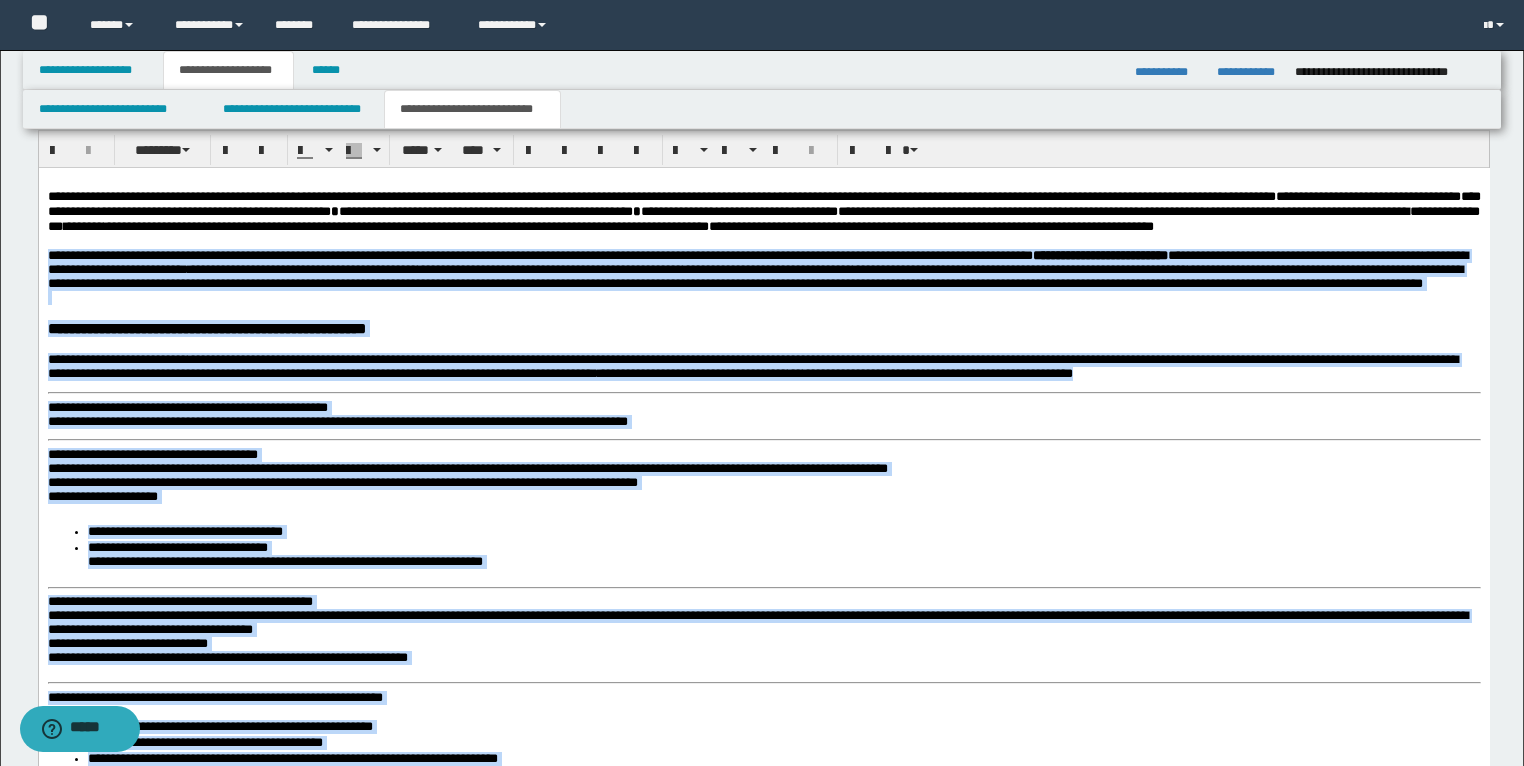 scroll, scrollTop: 1925, scrollLeft: 0, axis: vertical 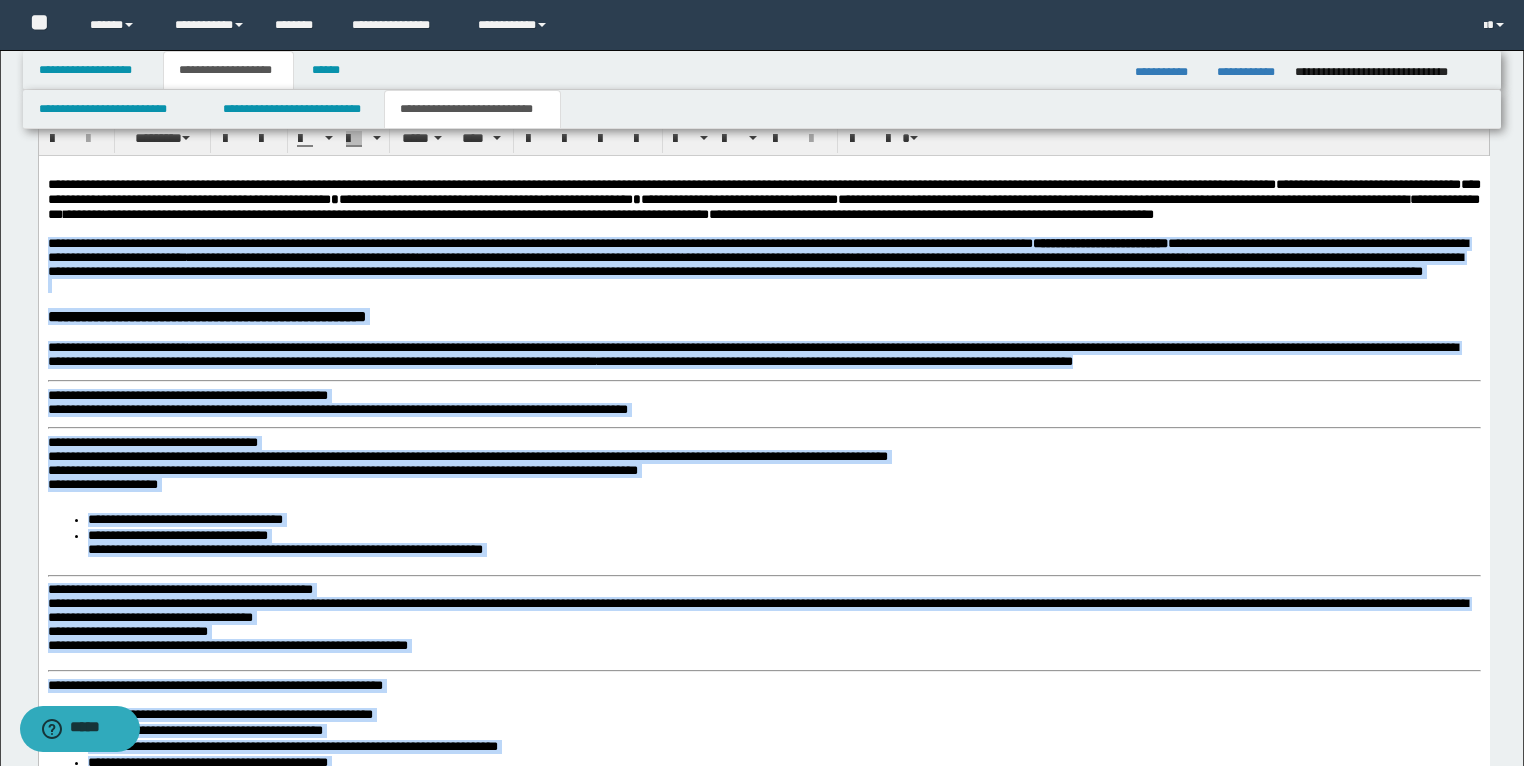 click on "**********" at bounding box center [763, 1082] 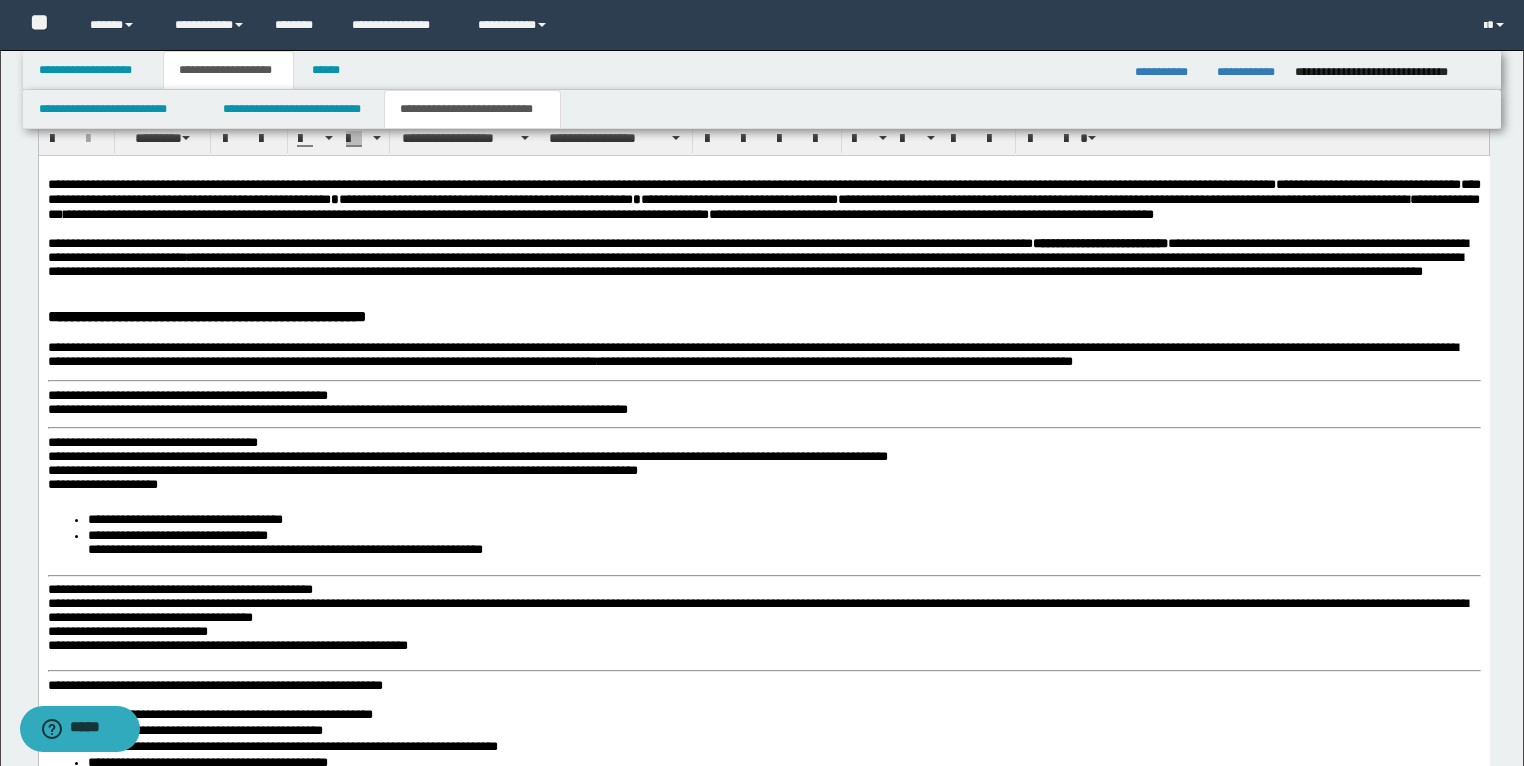 click on "**********" at bounding box center (763, 405) 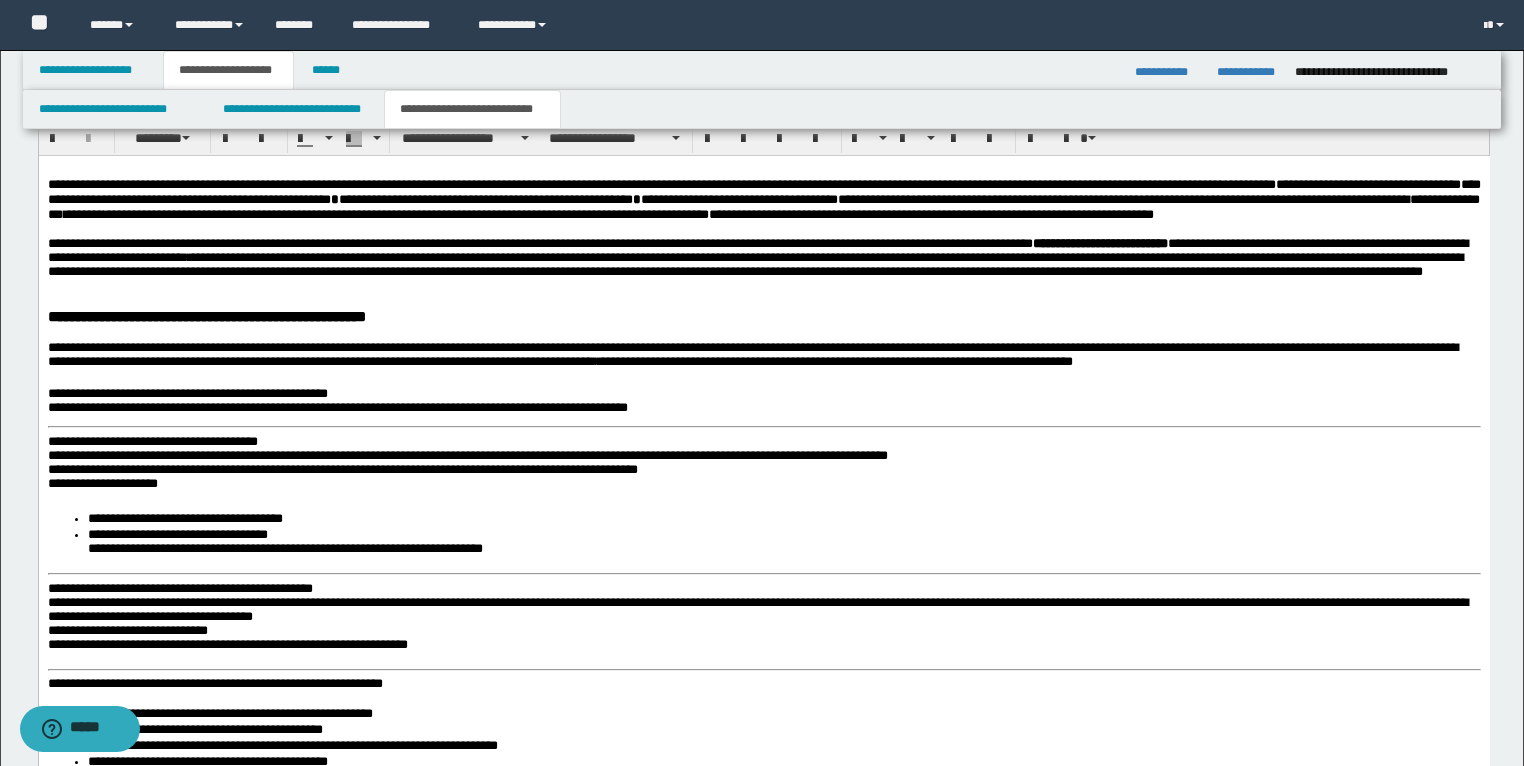 click on "**********" at bounding box center [763, 1082] 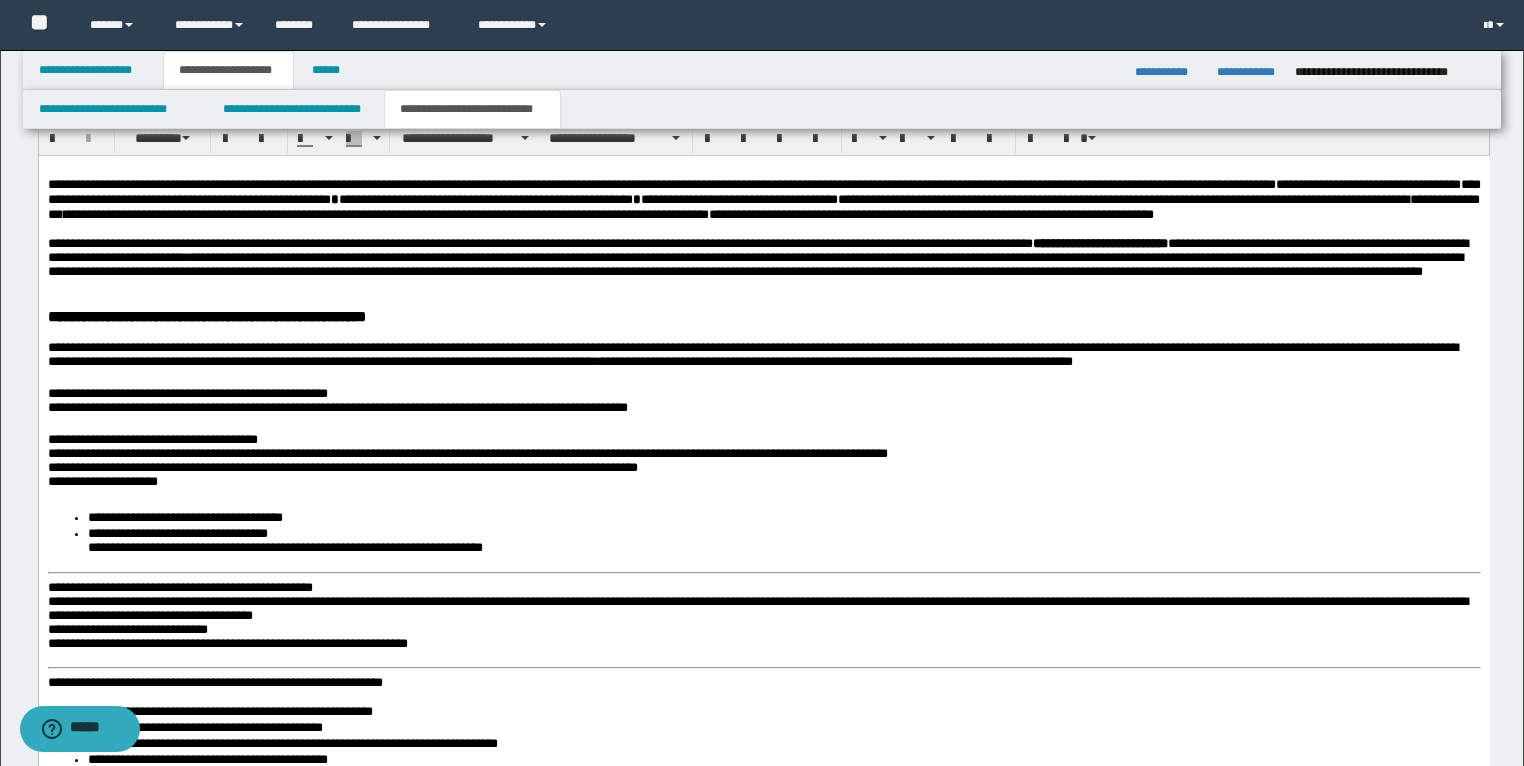 click on "**********" at bounding box center [763, 1081] 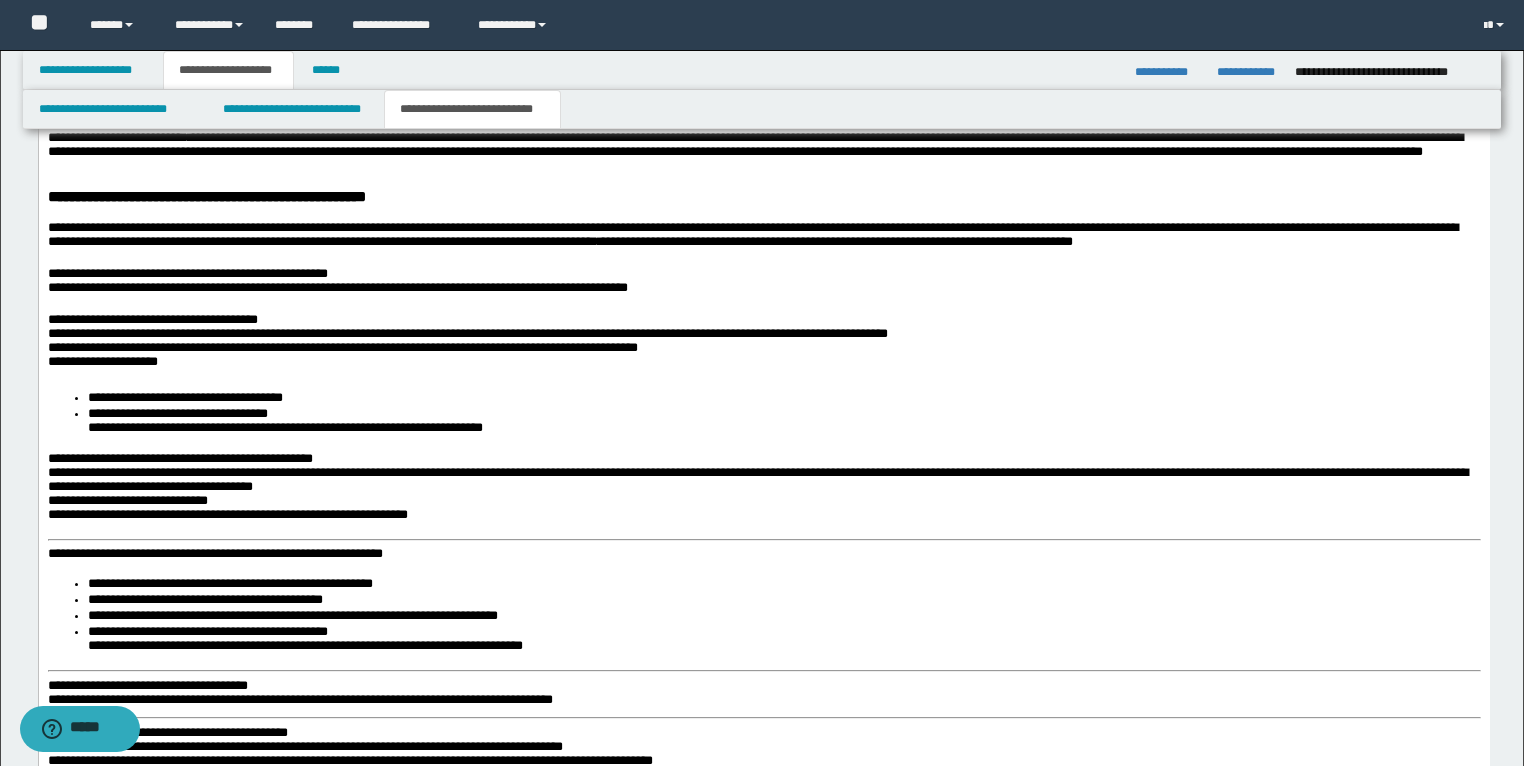 scroll, scrollTop: 2085, scrollLeft: 0, axis: vertical 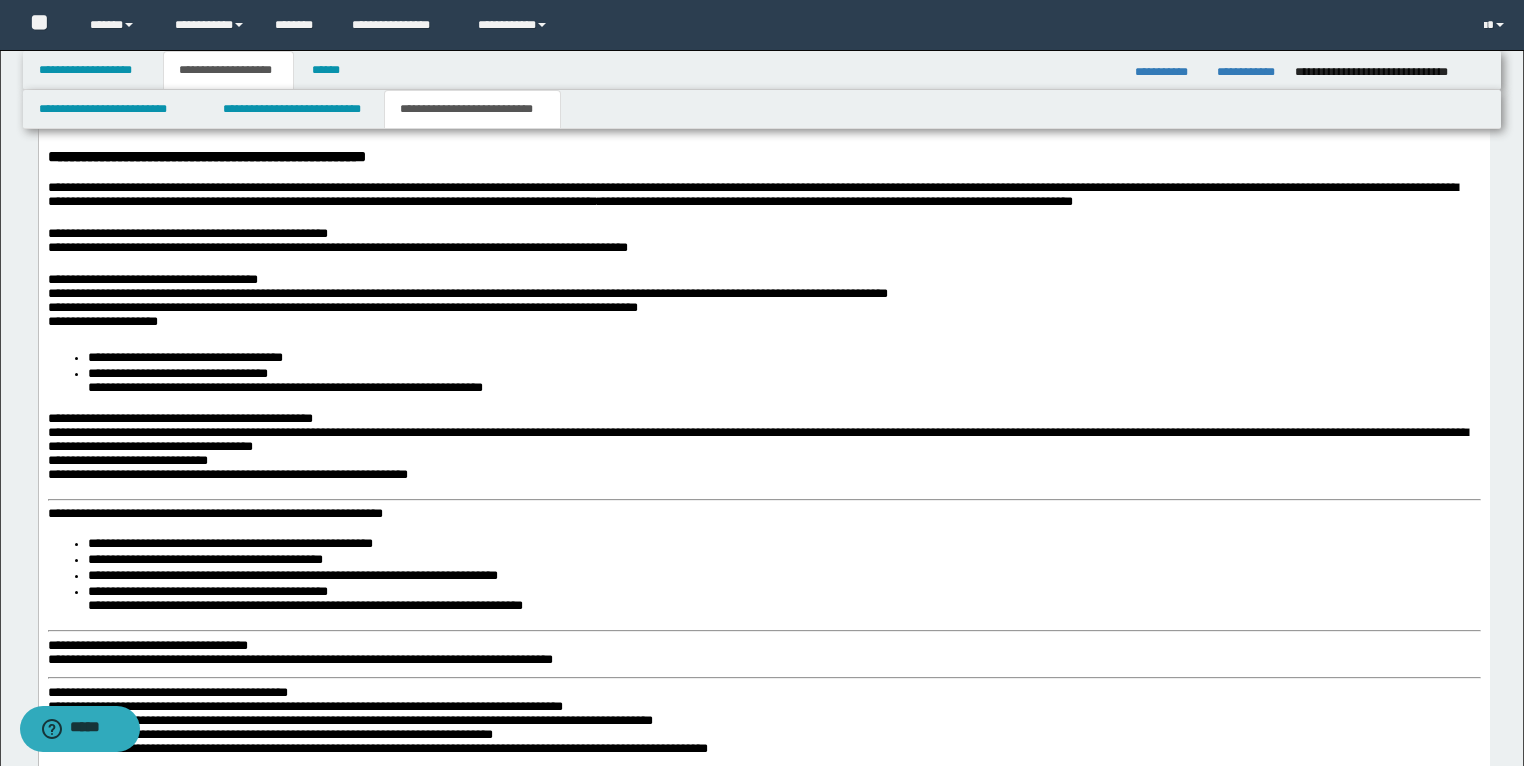 click on "**********" at bounding box center [763, 516] 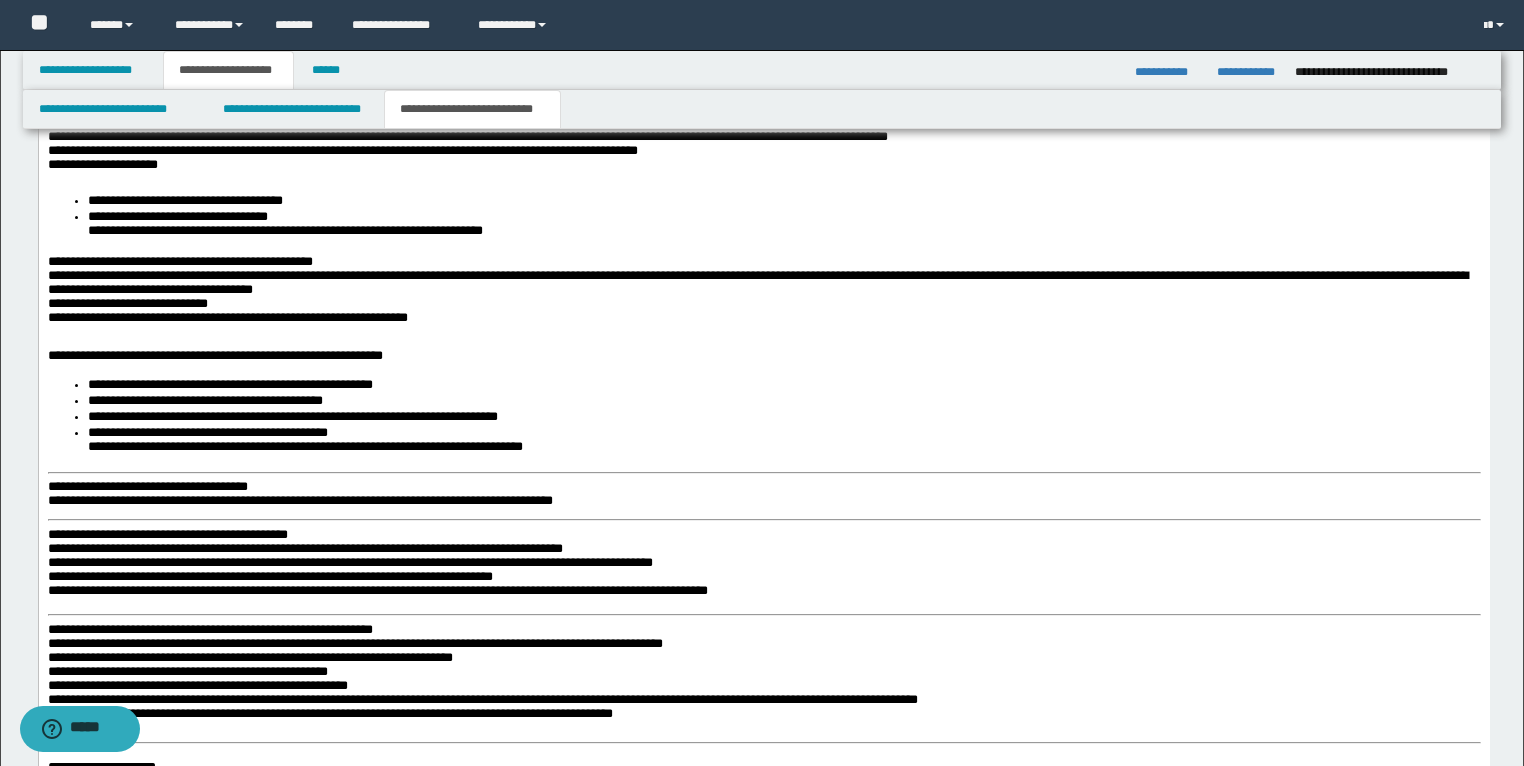 scroll, scrollTop: 2245, scrollLeft: 0, axis: vertical 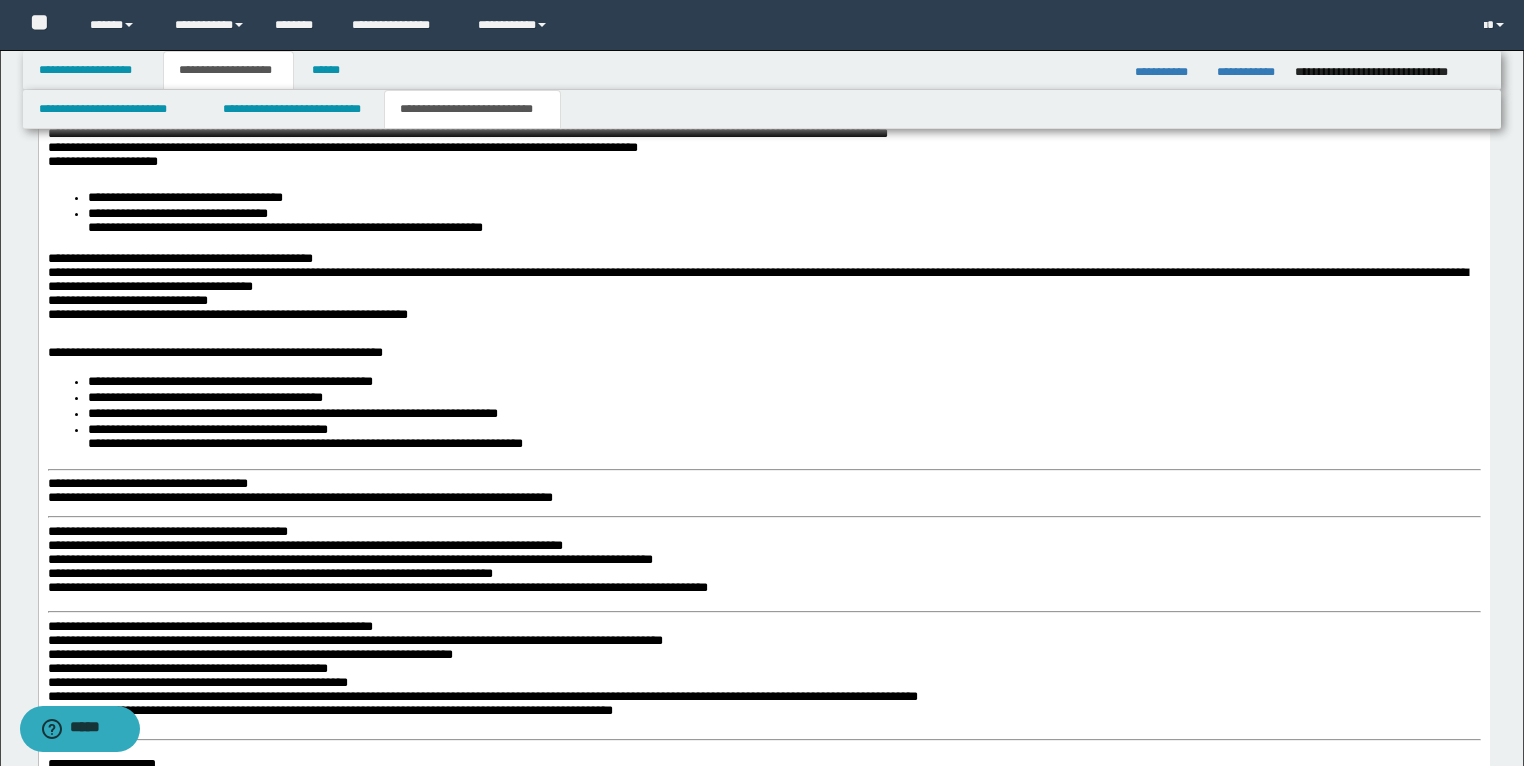 click on "**********" at bounding box center [763, 757] 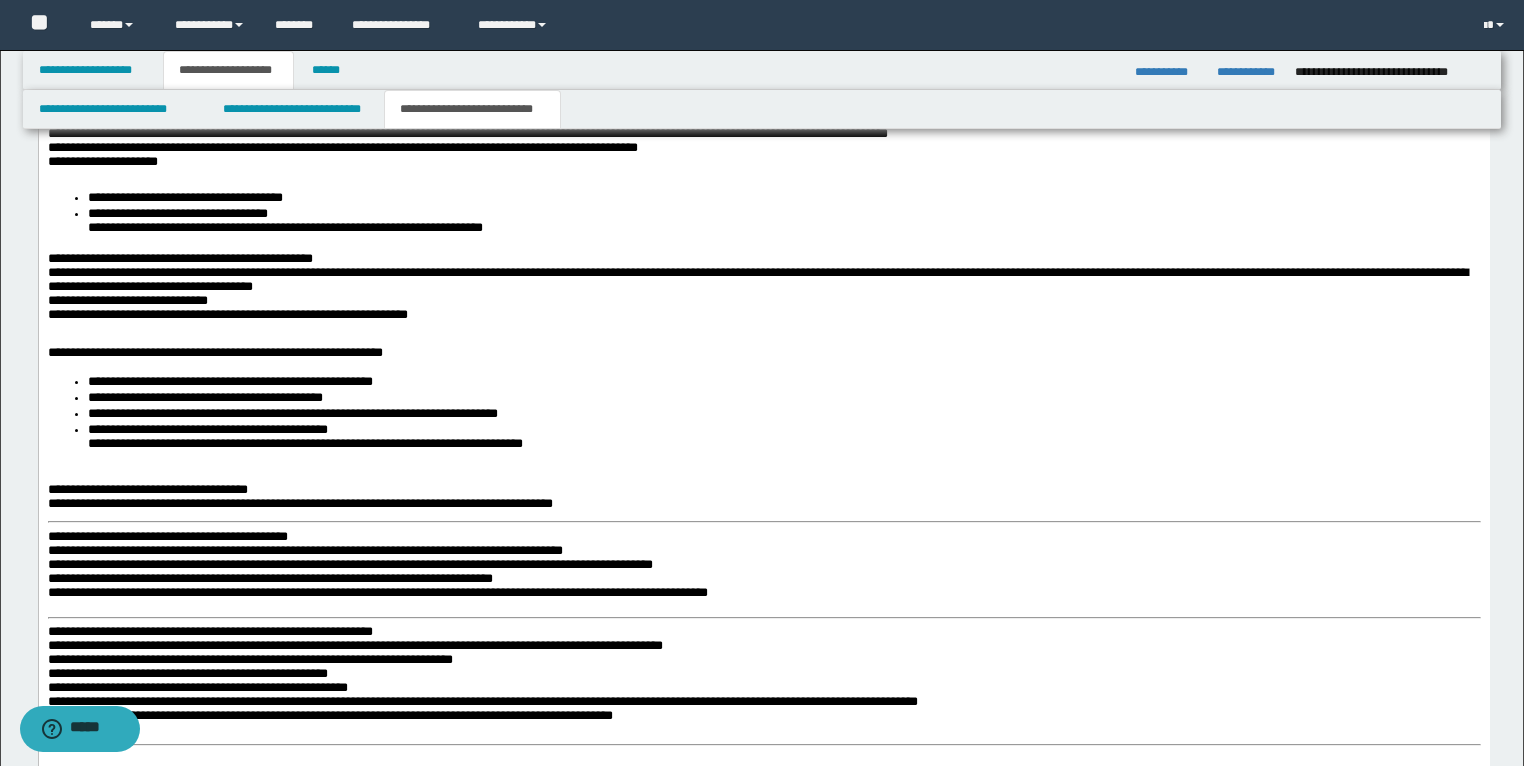click on "**********" at bounding box center [763, 760] 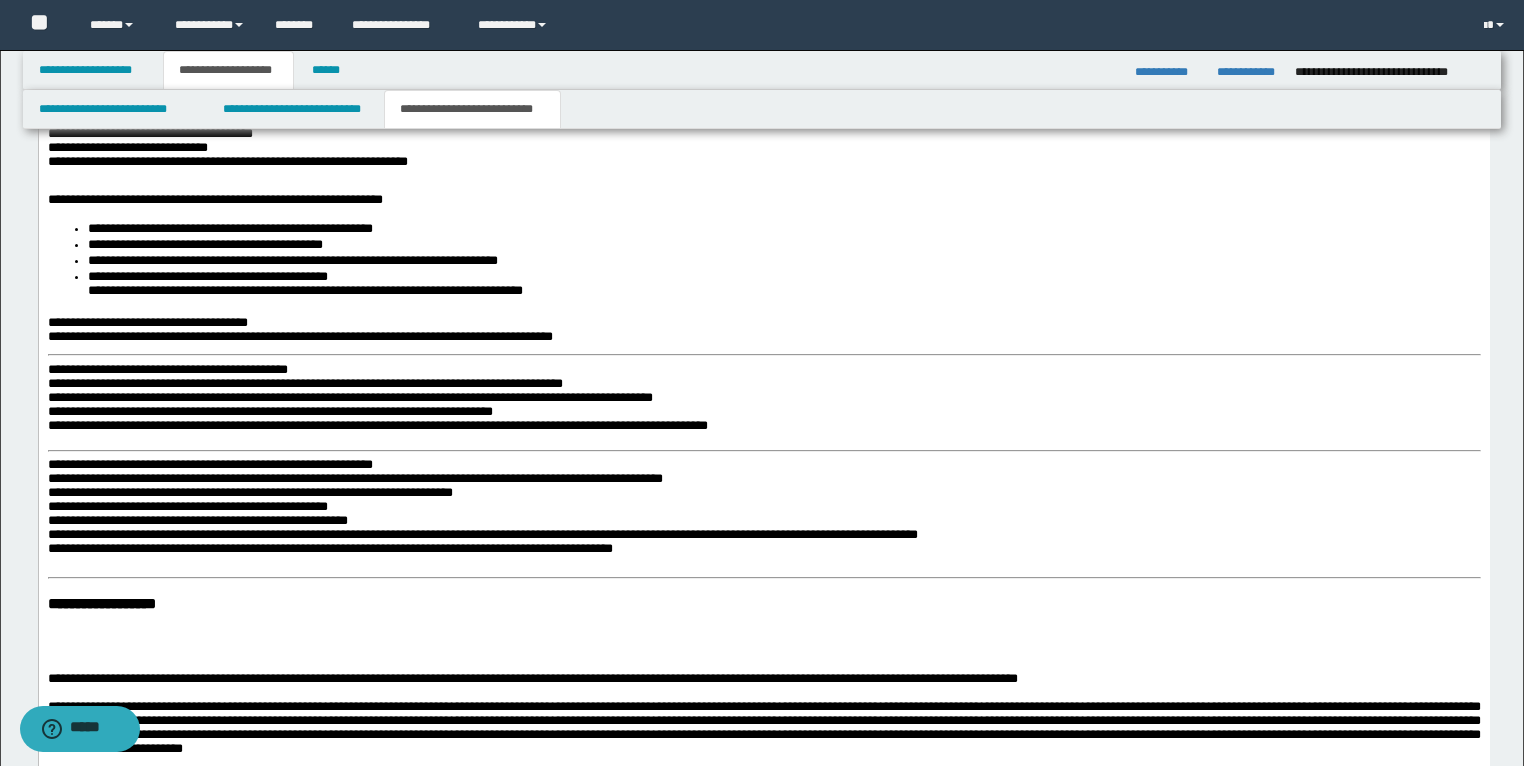 scroll, scrollTop: 2405, scrollLeft: 0, axis: vertical 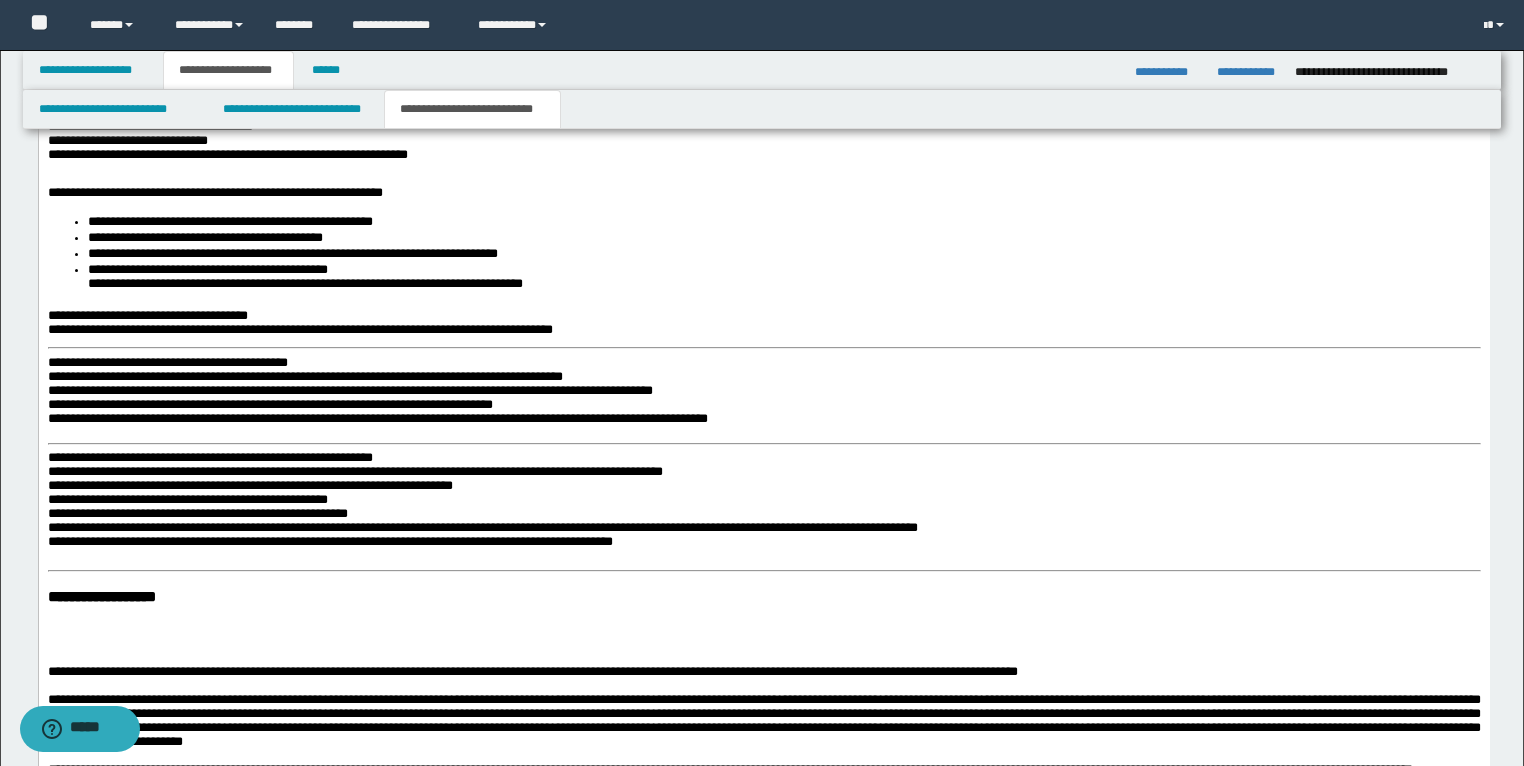 click on "**********" at bounding box center [763, 593] 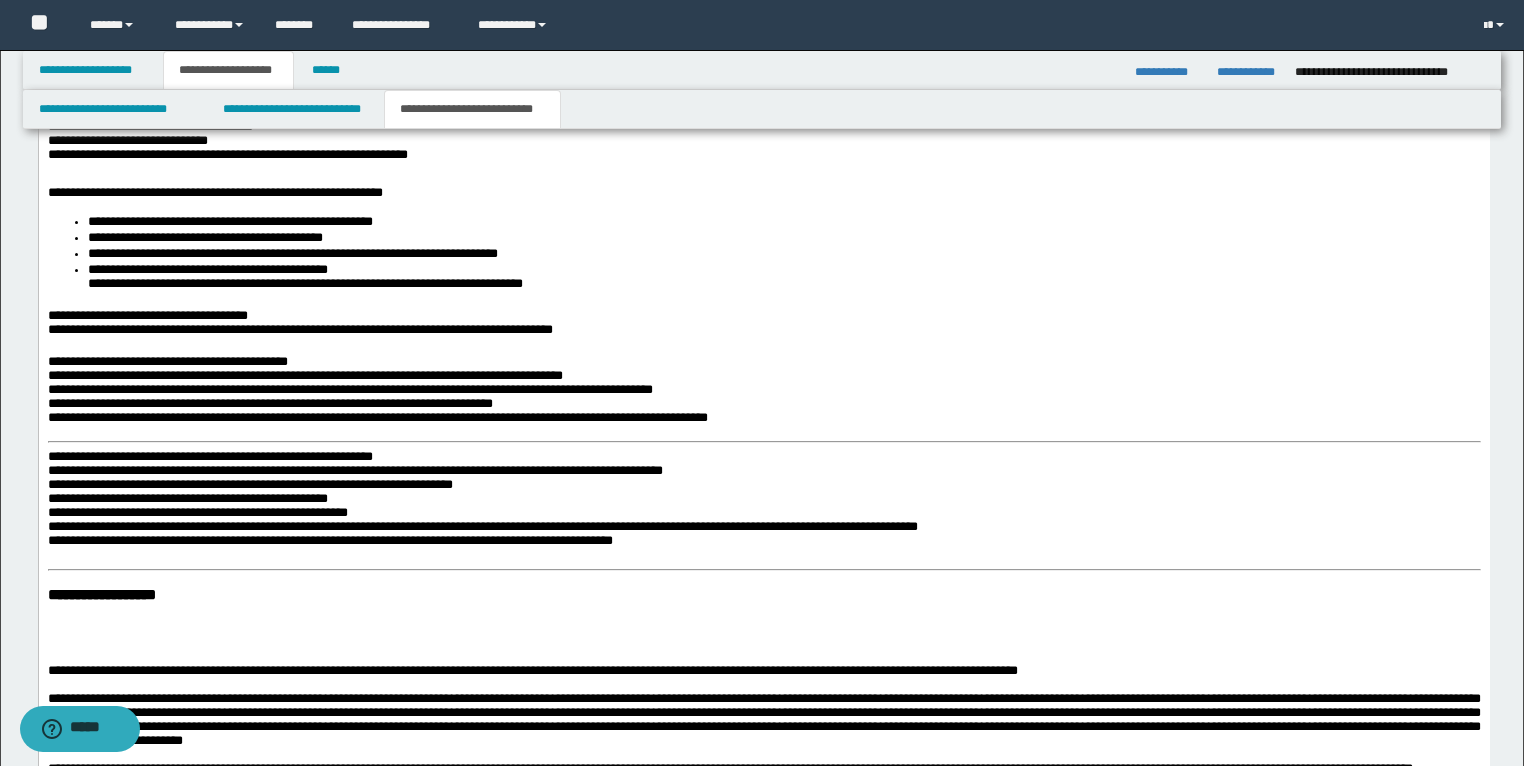 click on "**********" at bounding box center [763, 592] 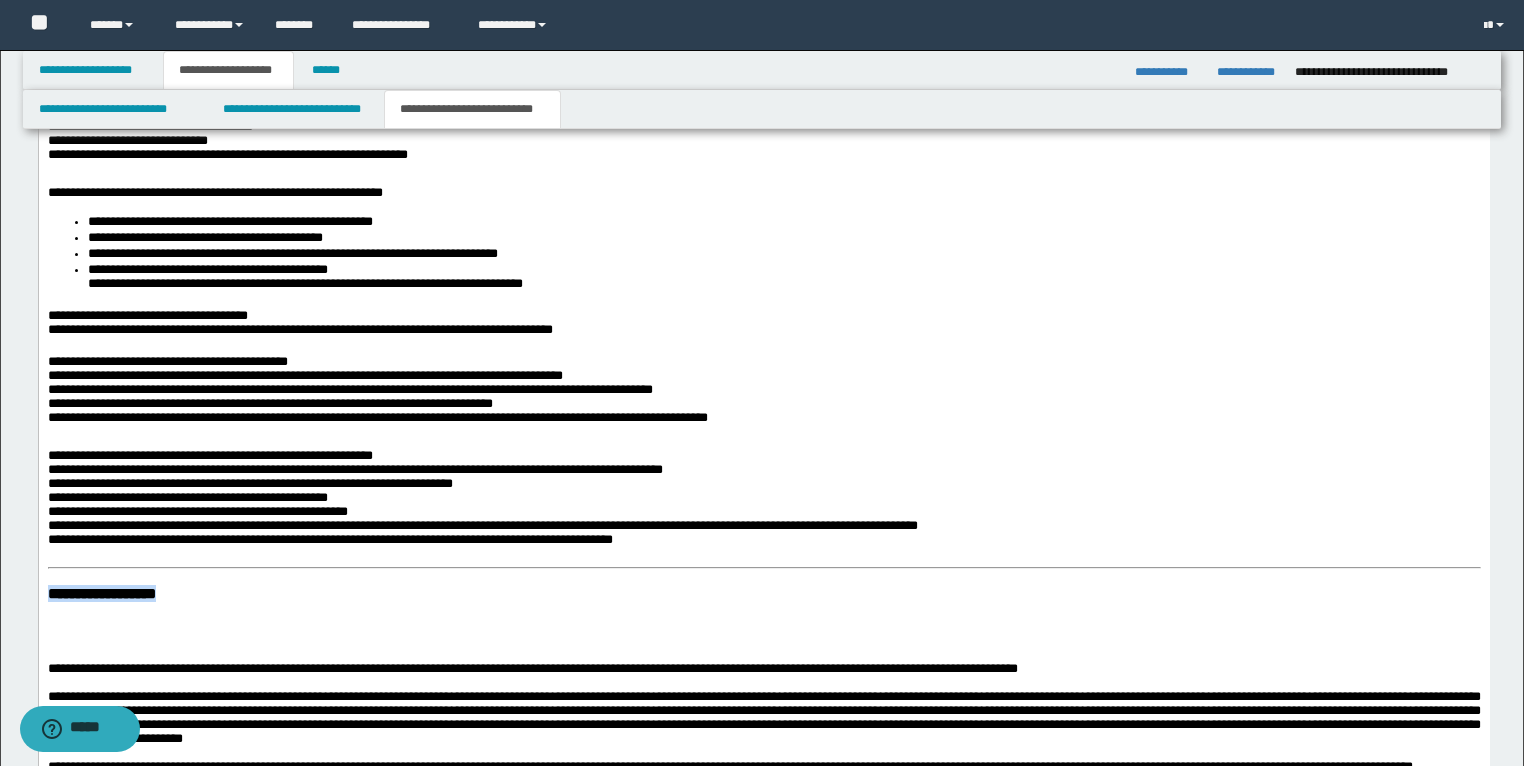 drag, startPoint x: 229, startPoint y: 656, endPoint x: 33, endPoint y: 636, distance: 197.01776 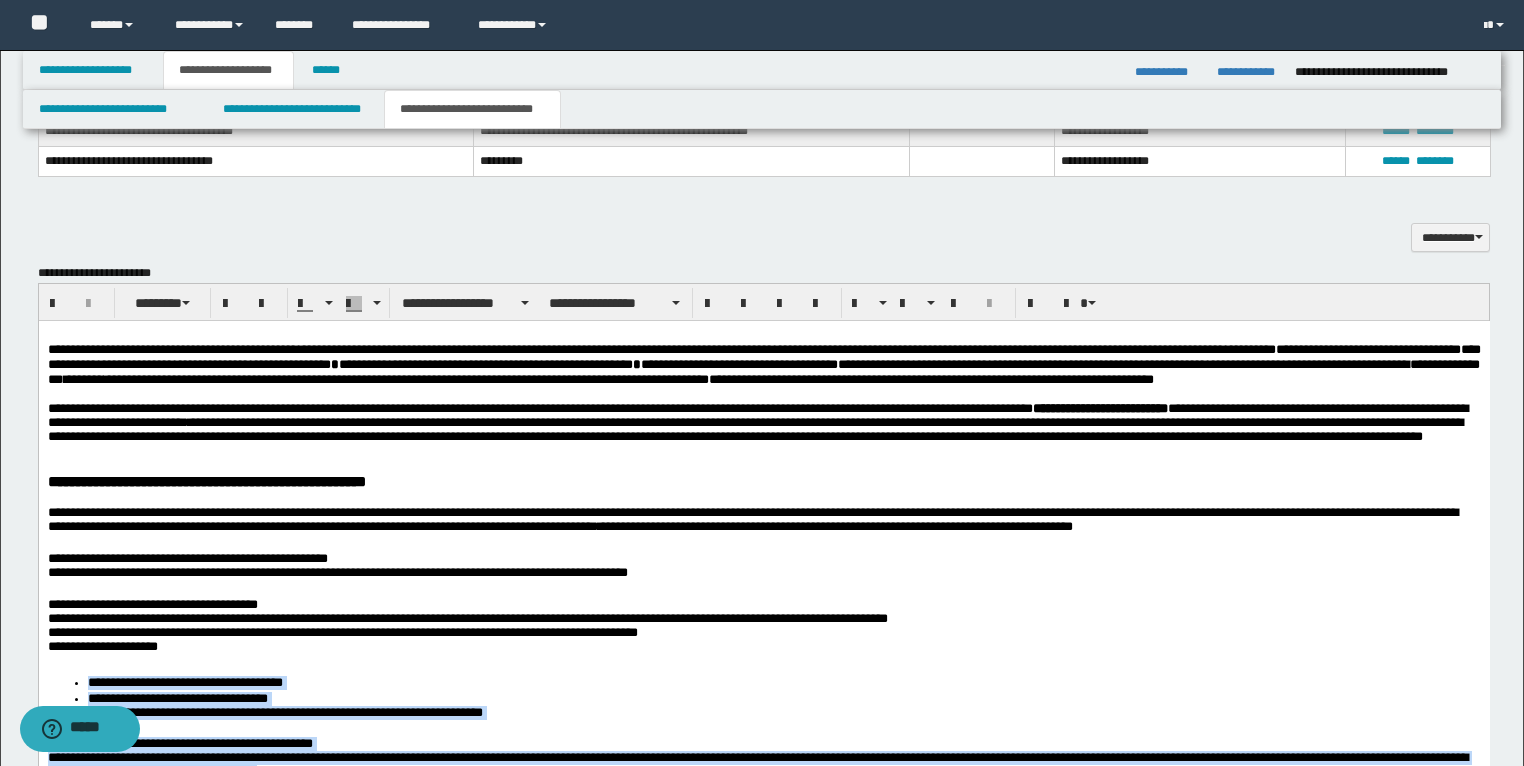 scroll, scrollTop: 1768, scrollLeft: 0, axis: vertical 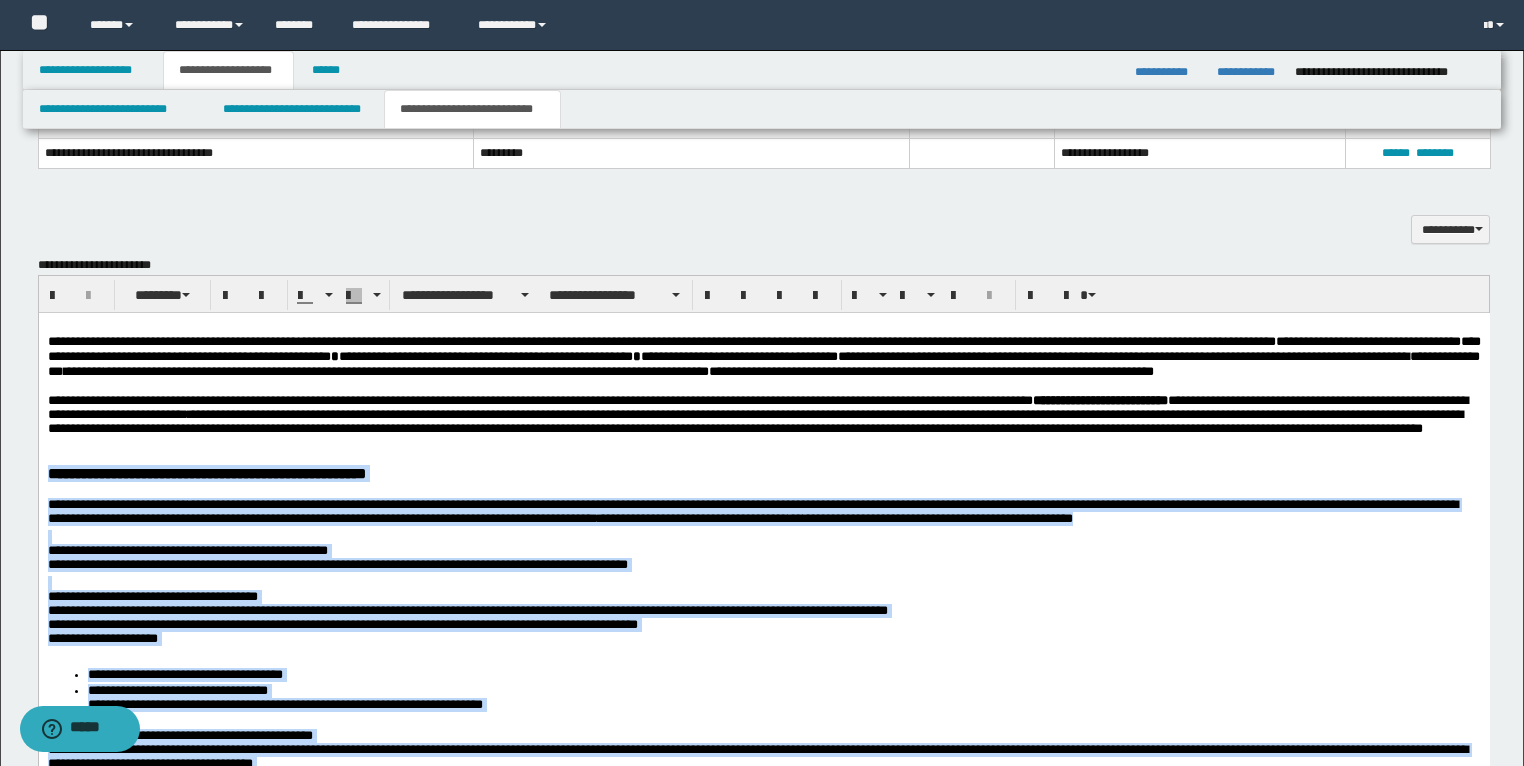 drag, startPoint x: 691, startPoint y: 1247, endPoint x: -1, endPoint y: 524, distance: 1000.7962 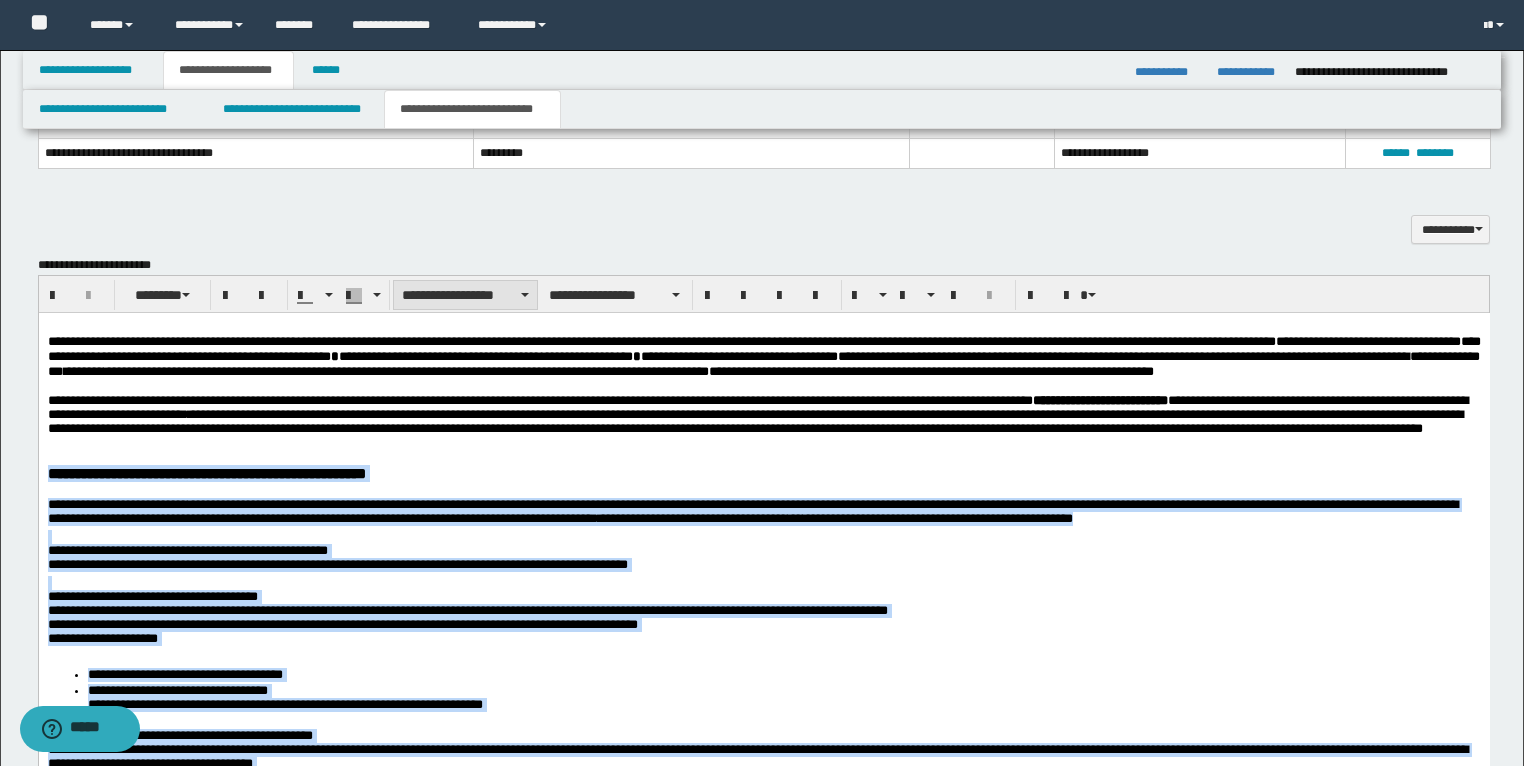 click on "**********" at bounding box center [465, 295] 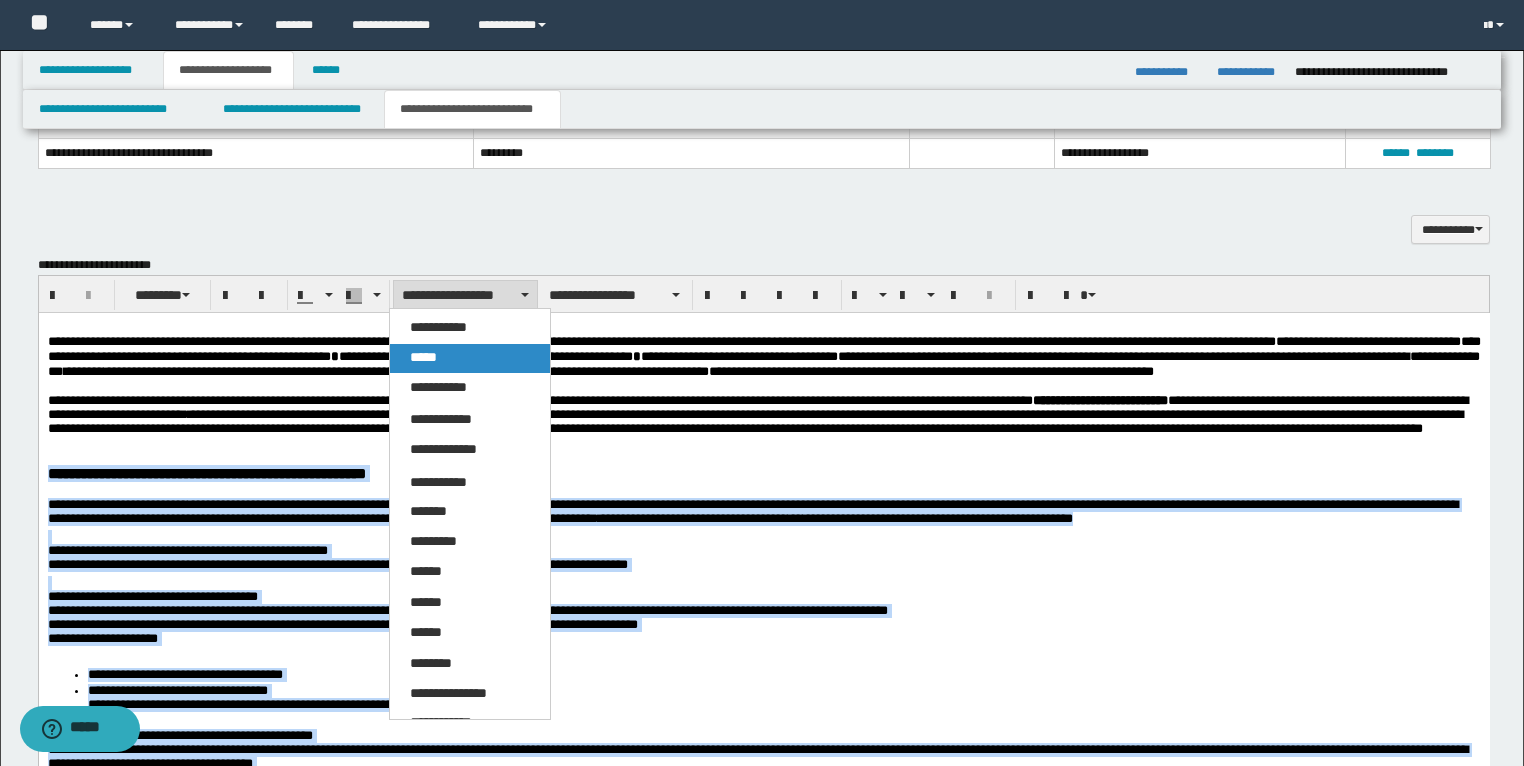 click on "*****" at bounding box center [470, 358] 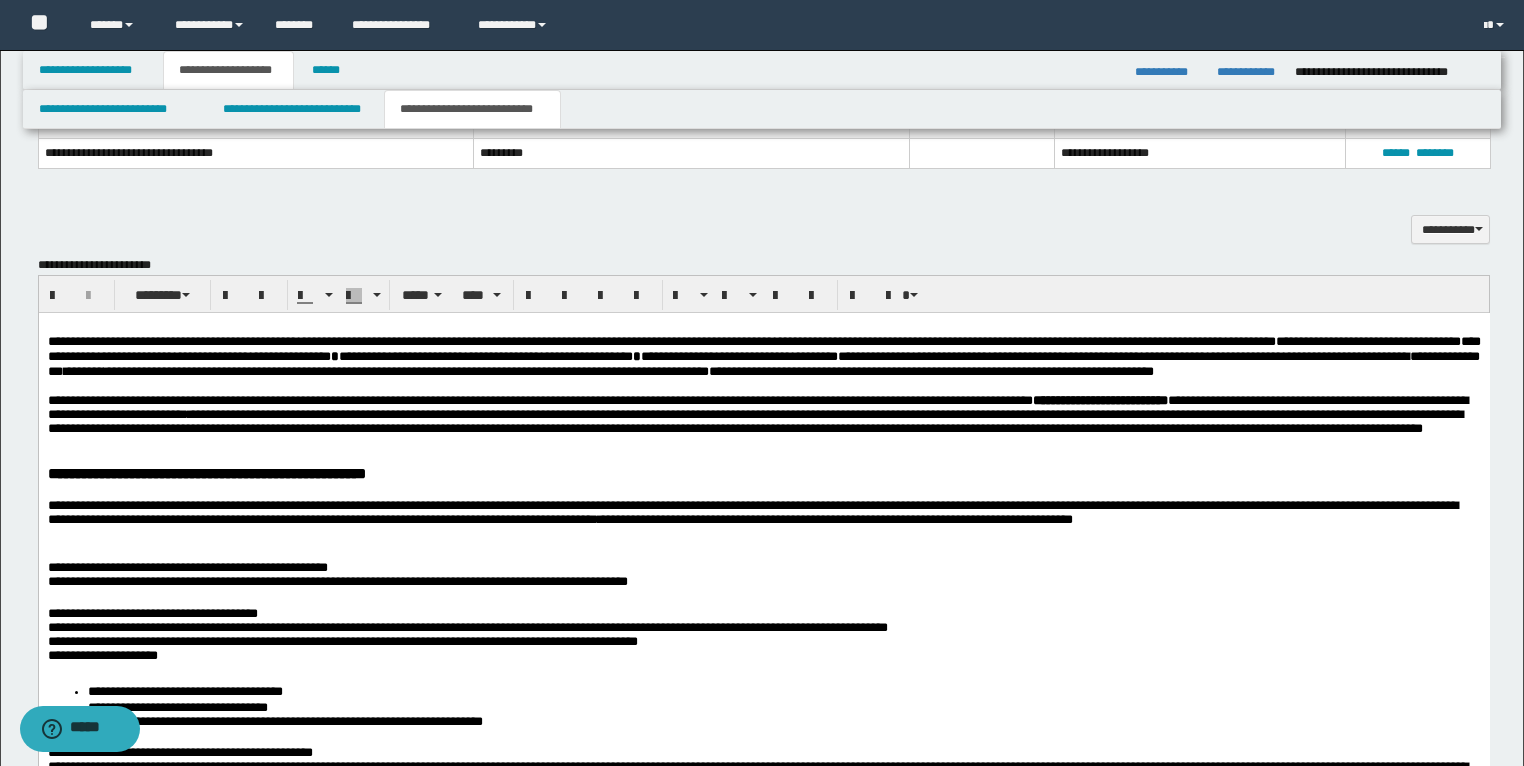 drag, startPoint x: 347, startPoint y: 483, endPoint x: 369, endPoint y: 487, distance: 22.36068 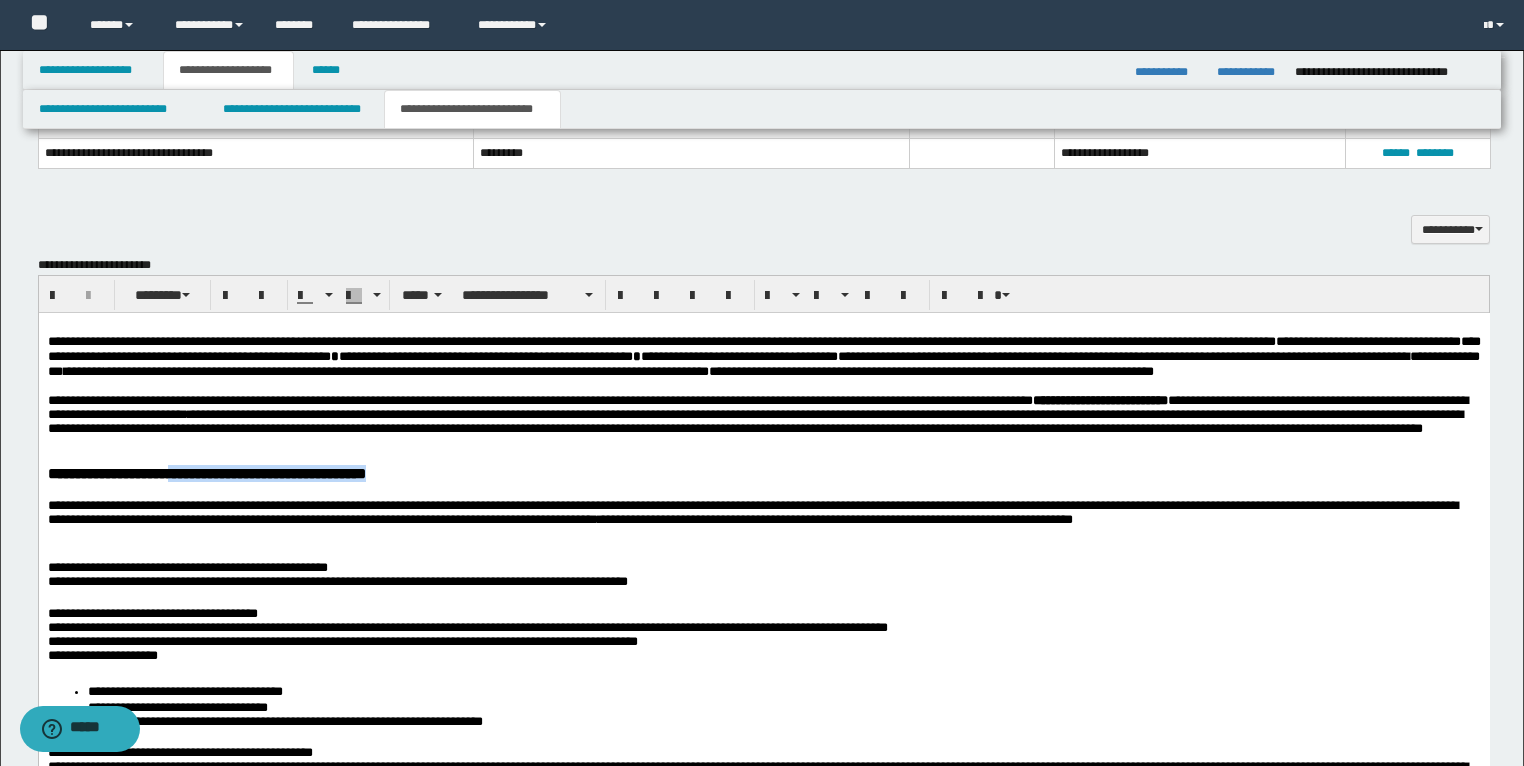 drag, startPoint x: 575, startPoint y: 522, endPoint x: 251, endPoint y: 515, distance: 324.07562 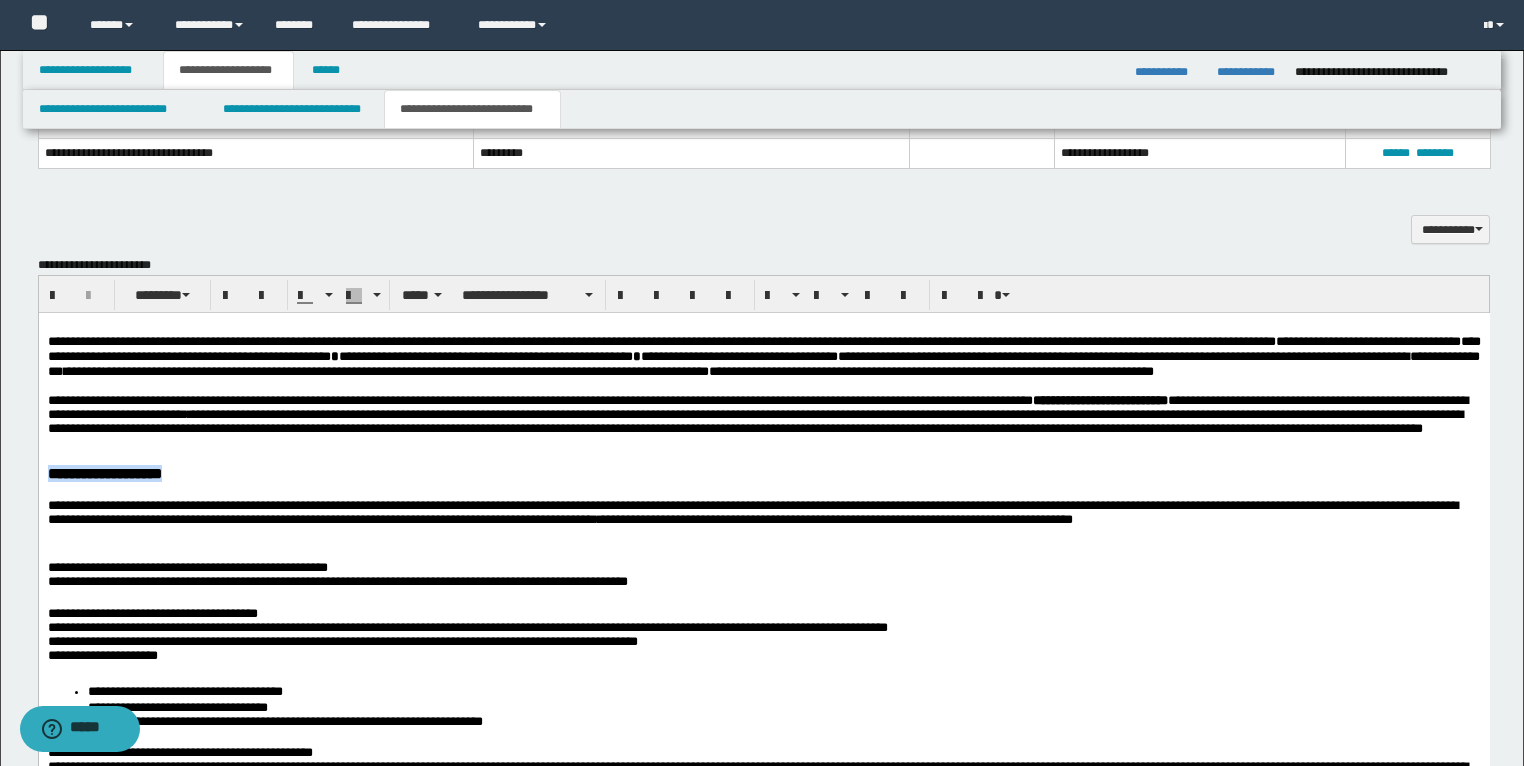 drag, startPoint x: 252, startPoint y: 522, endPoint x: 36, endPoint y: 522, distance: 216 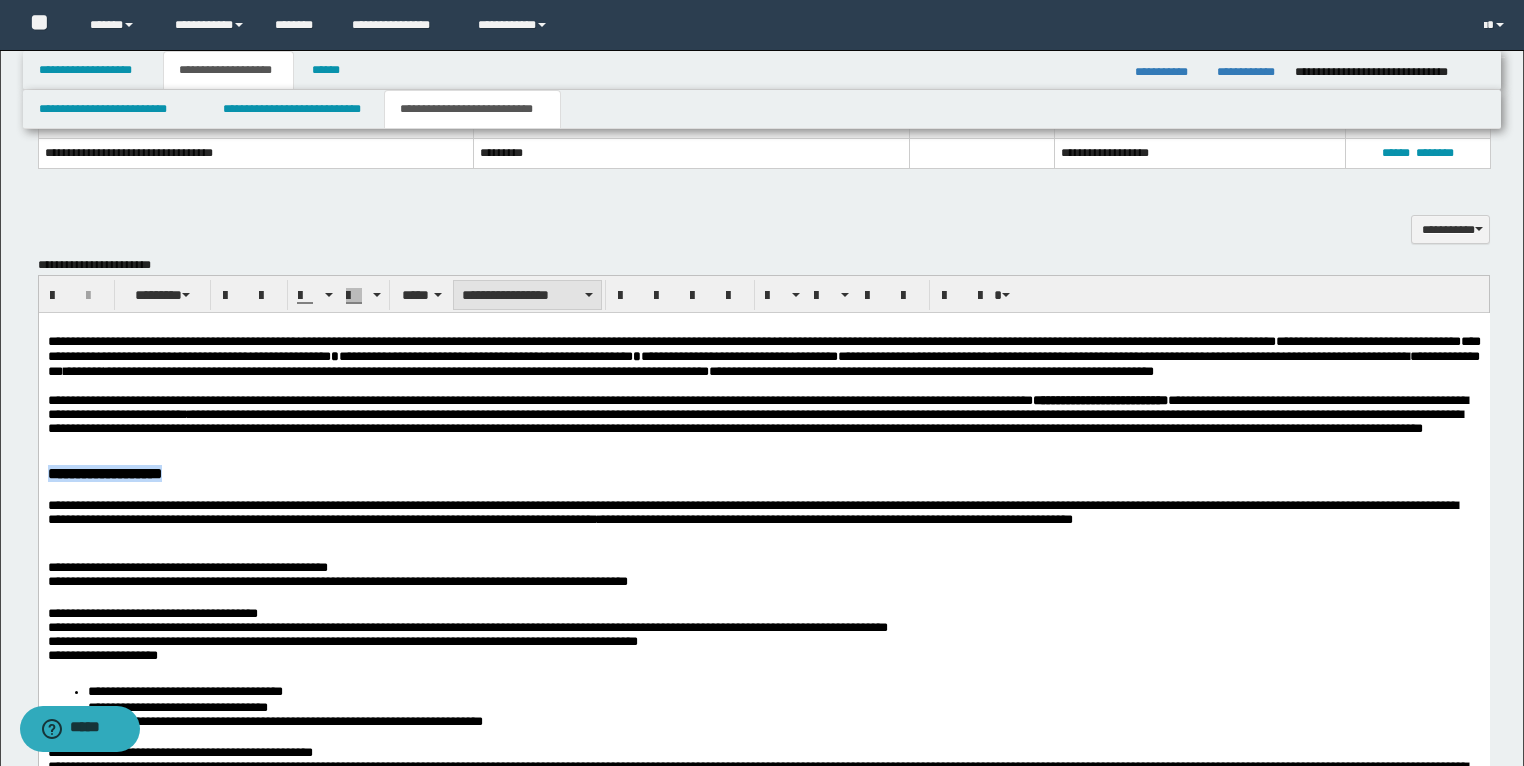 click on "**********" at bounding box center (527, 295) 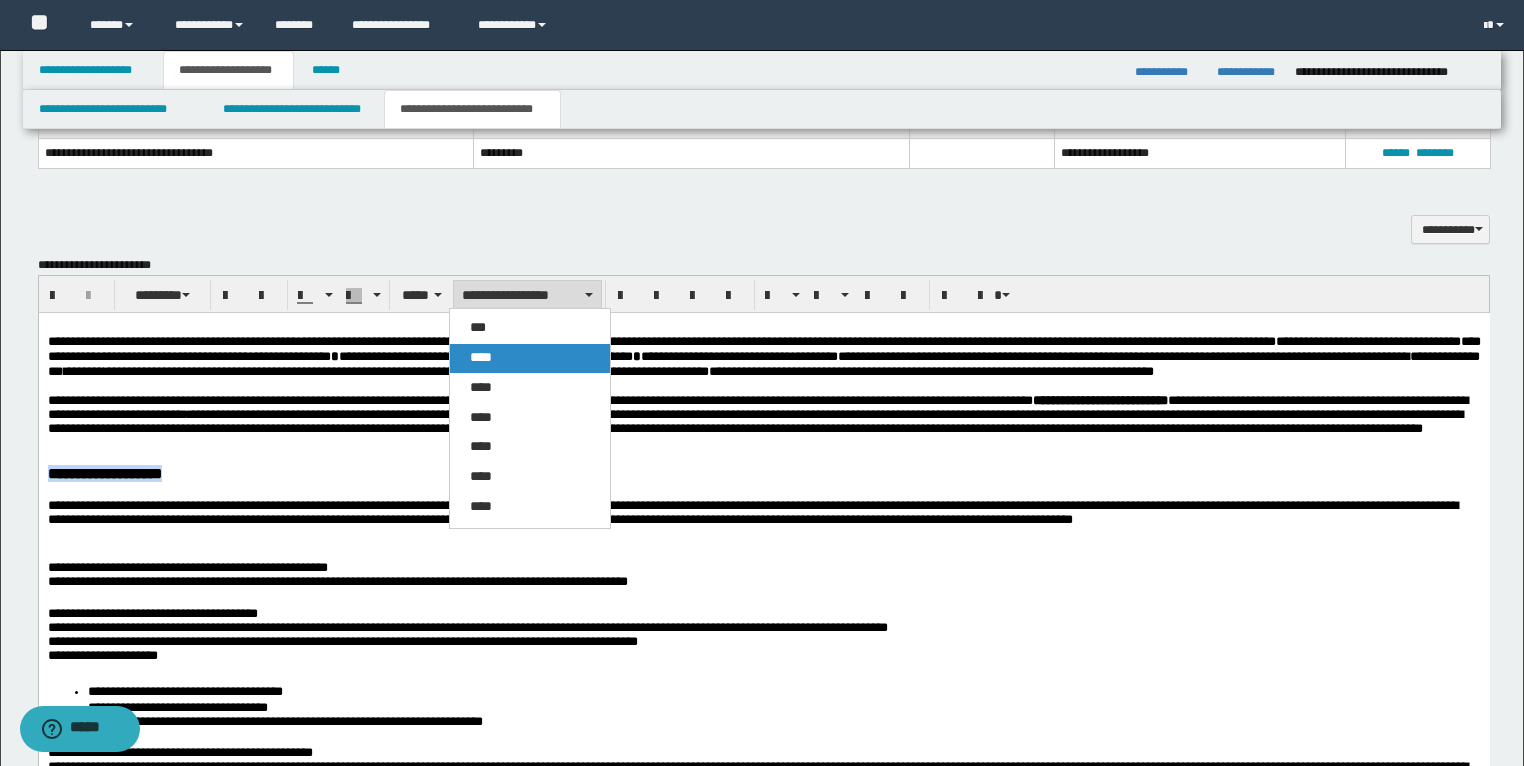 click on "****" at bounding box center (481, 357) 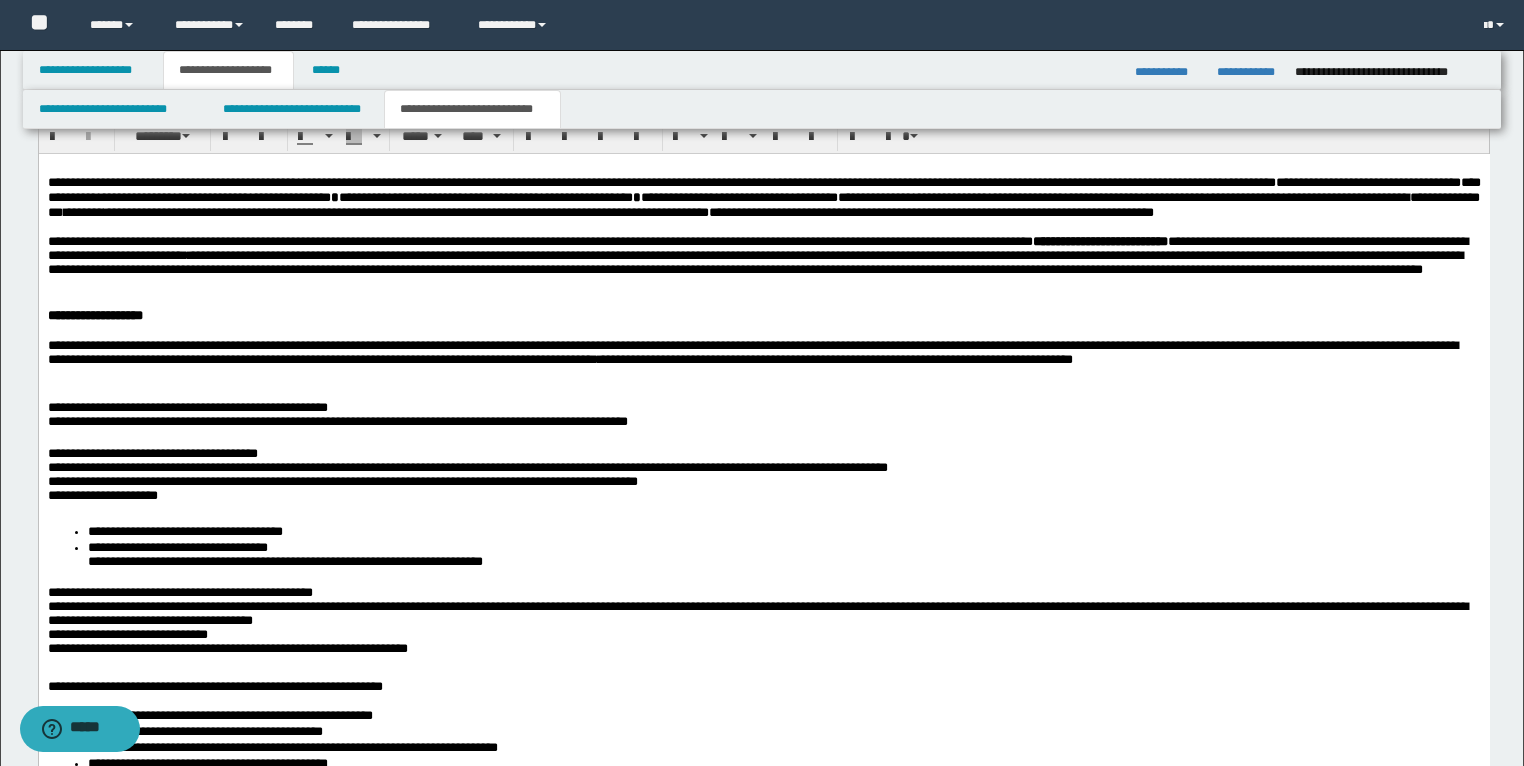 scroll, scrollTop: 1928, scrollLeft: 0, axis: vertical 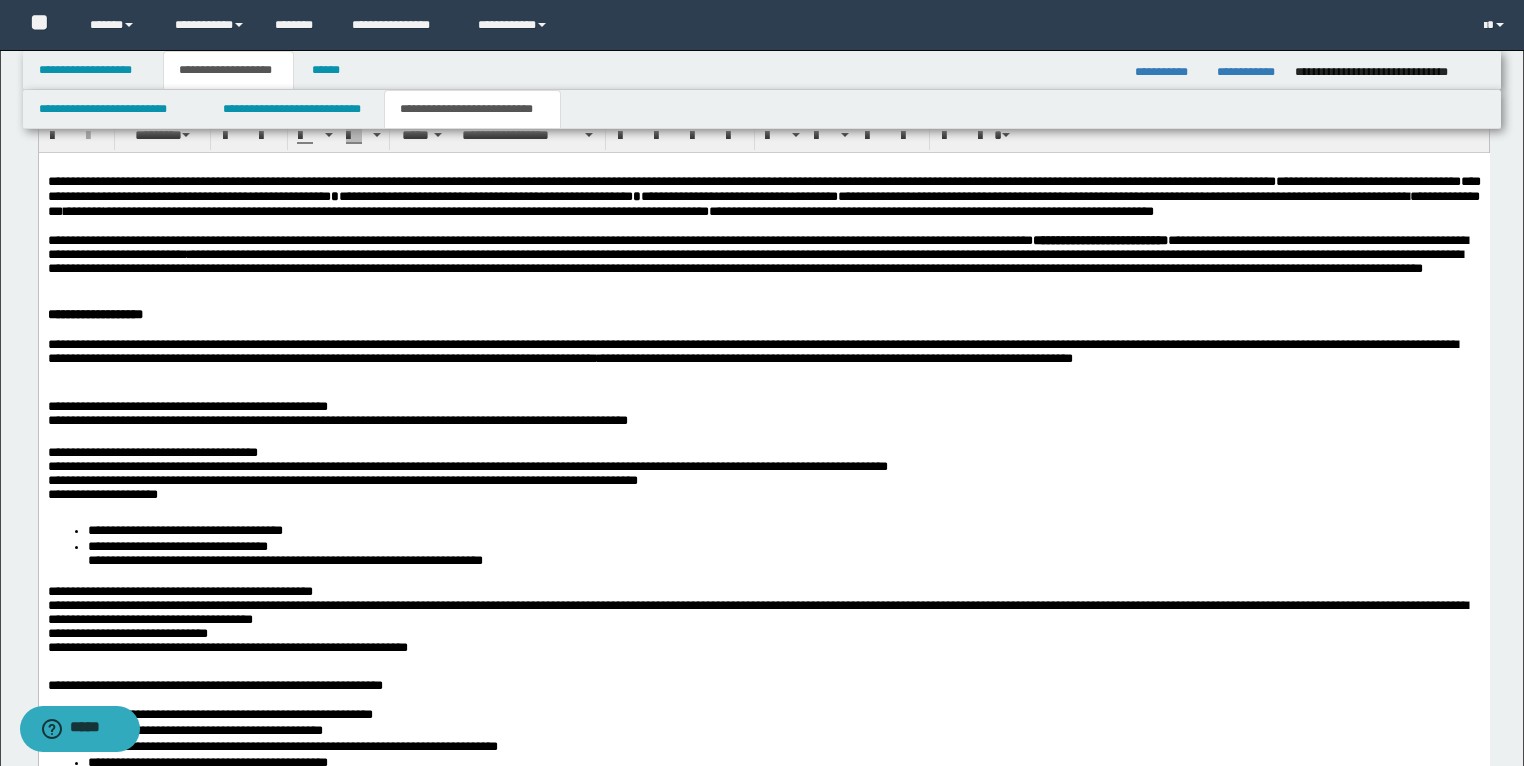 click on "**********" at bounding box center [752, 351] 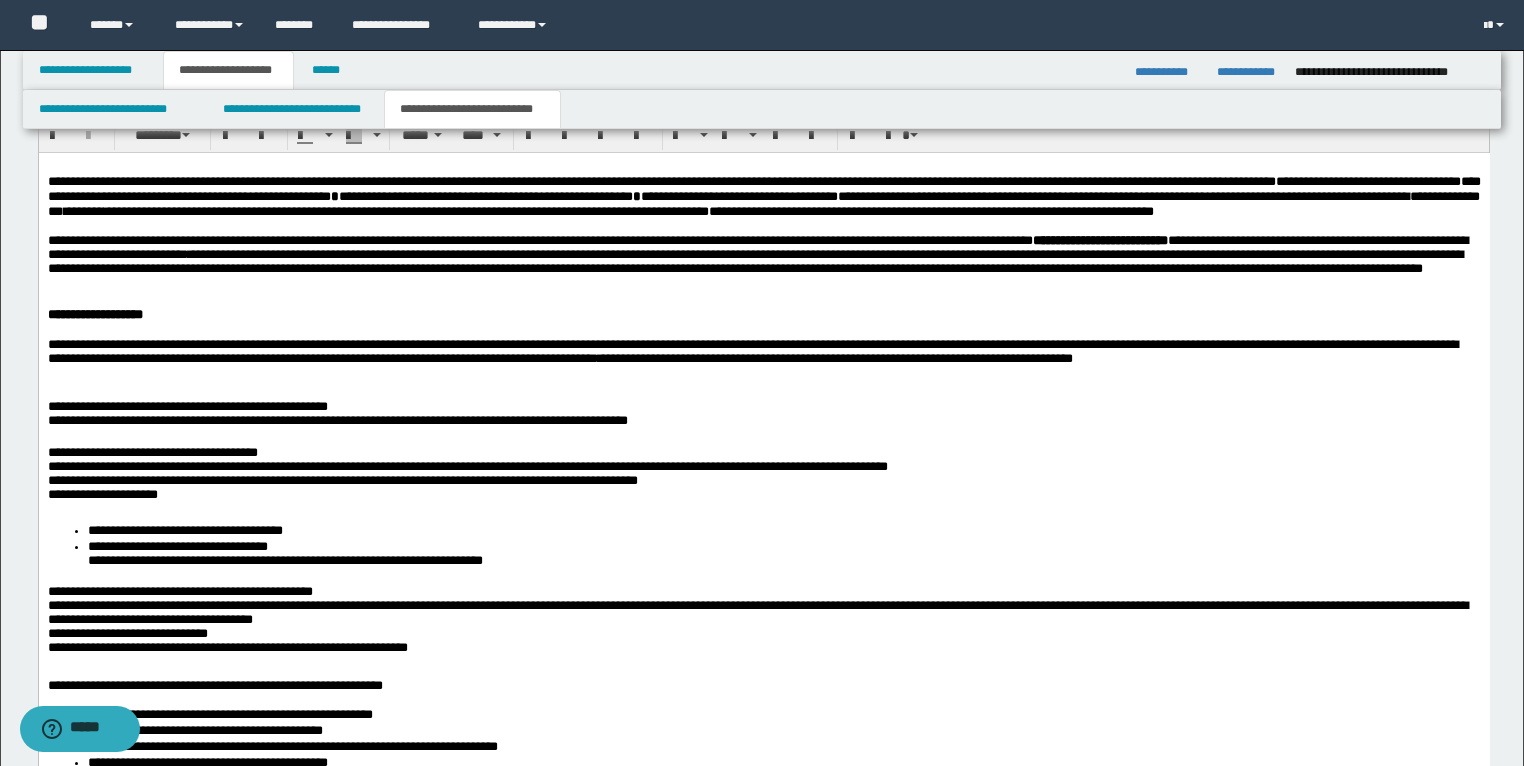 click on "**********" at bounding box center (757, 254) 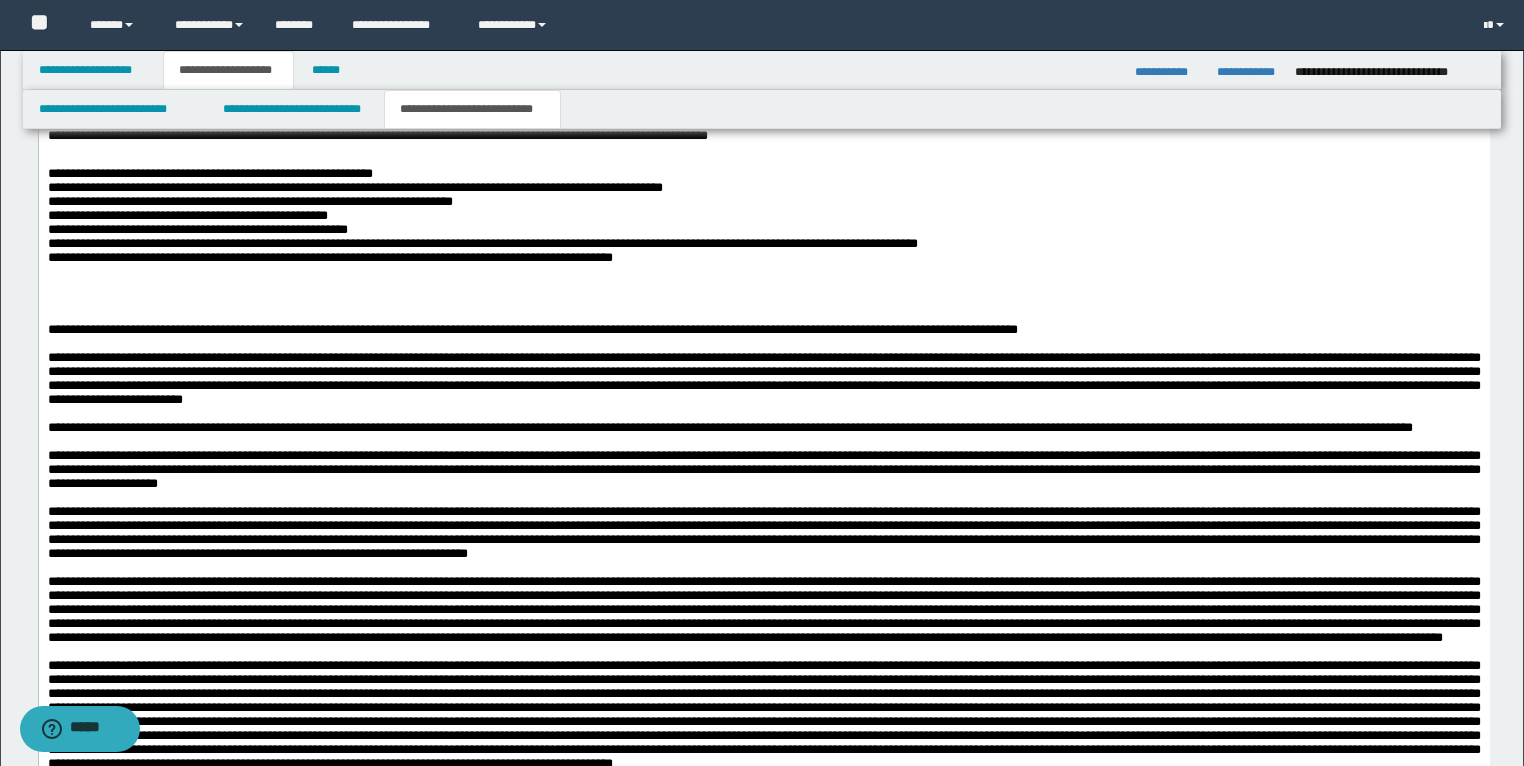 scroll, scrollTop: 2648, scrollLeft: 0, axis: vertical 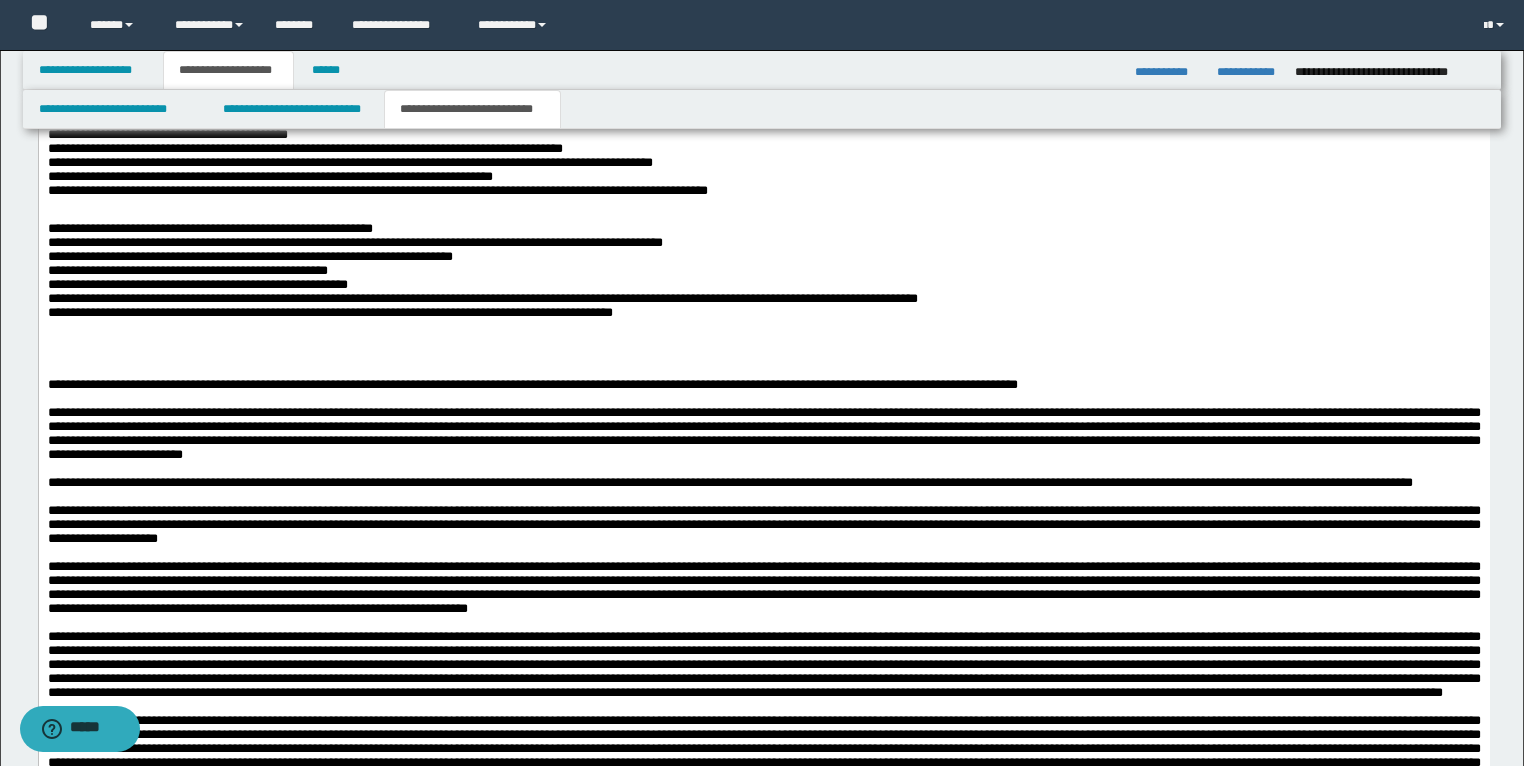 click at bounding box center [763, 358] 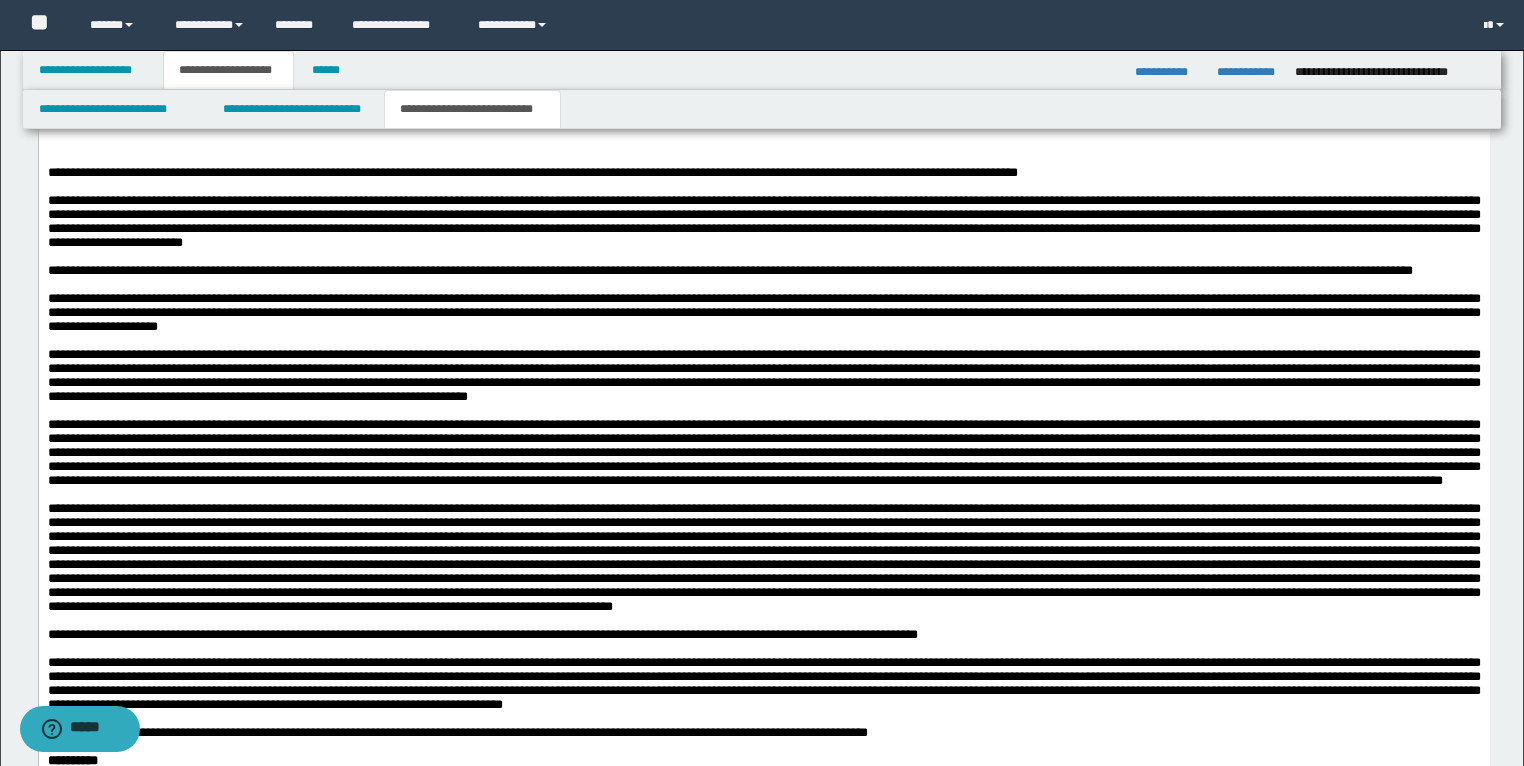 scroll, scrollTop: 3448, scrollLeft: 0, axis: vertical 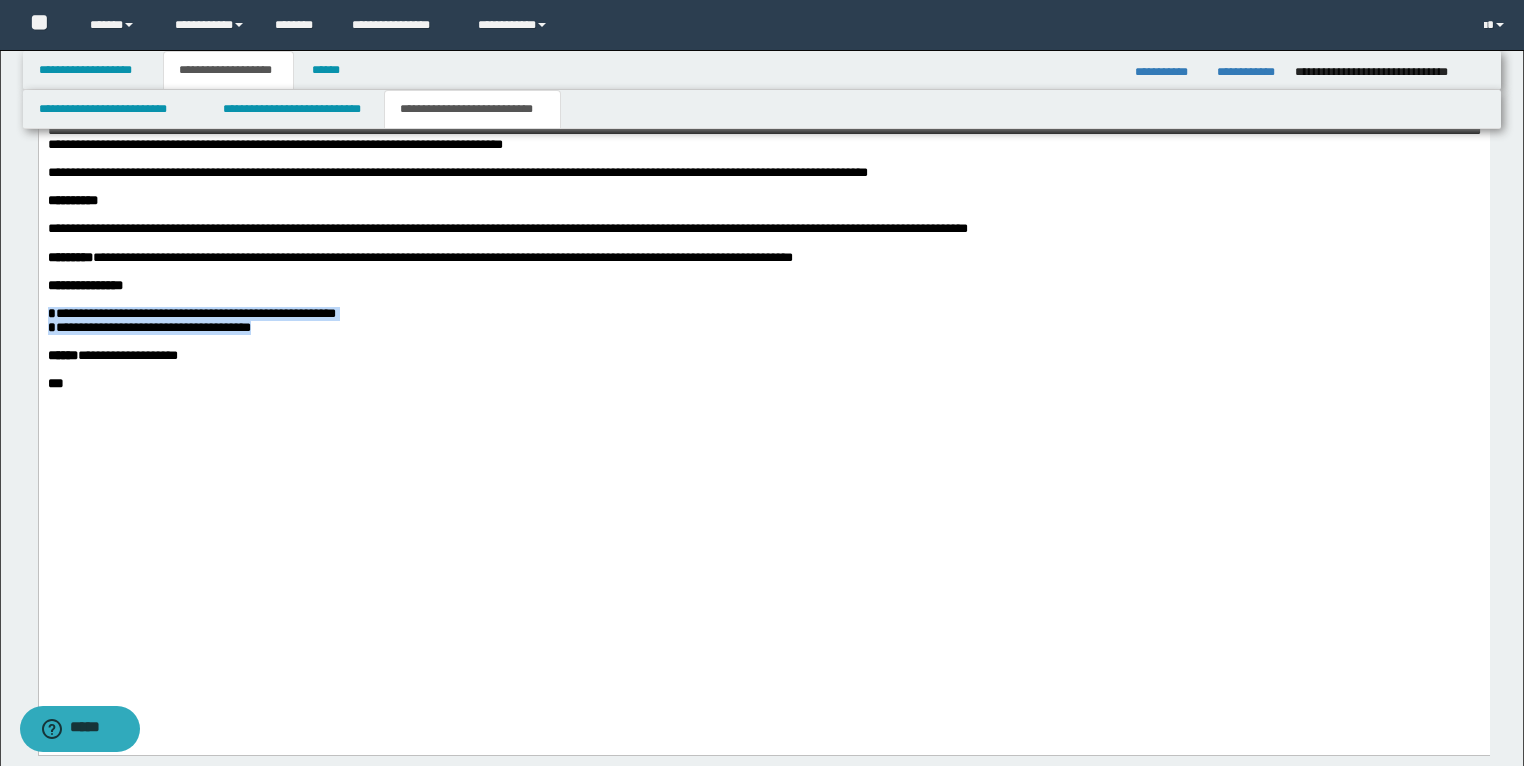 drag, startPoint x: 313, startPoint y: 573, endPoint x: 33, endPoint y: 560, distance: 280.30164 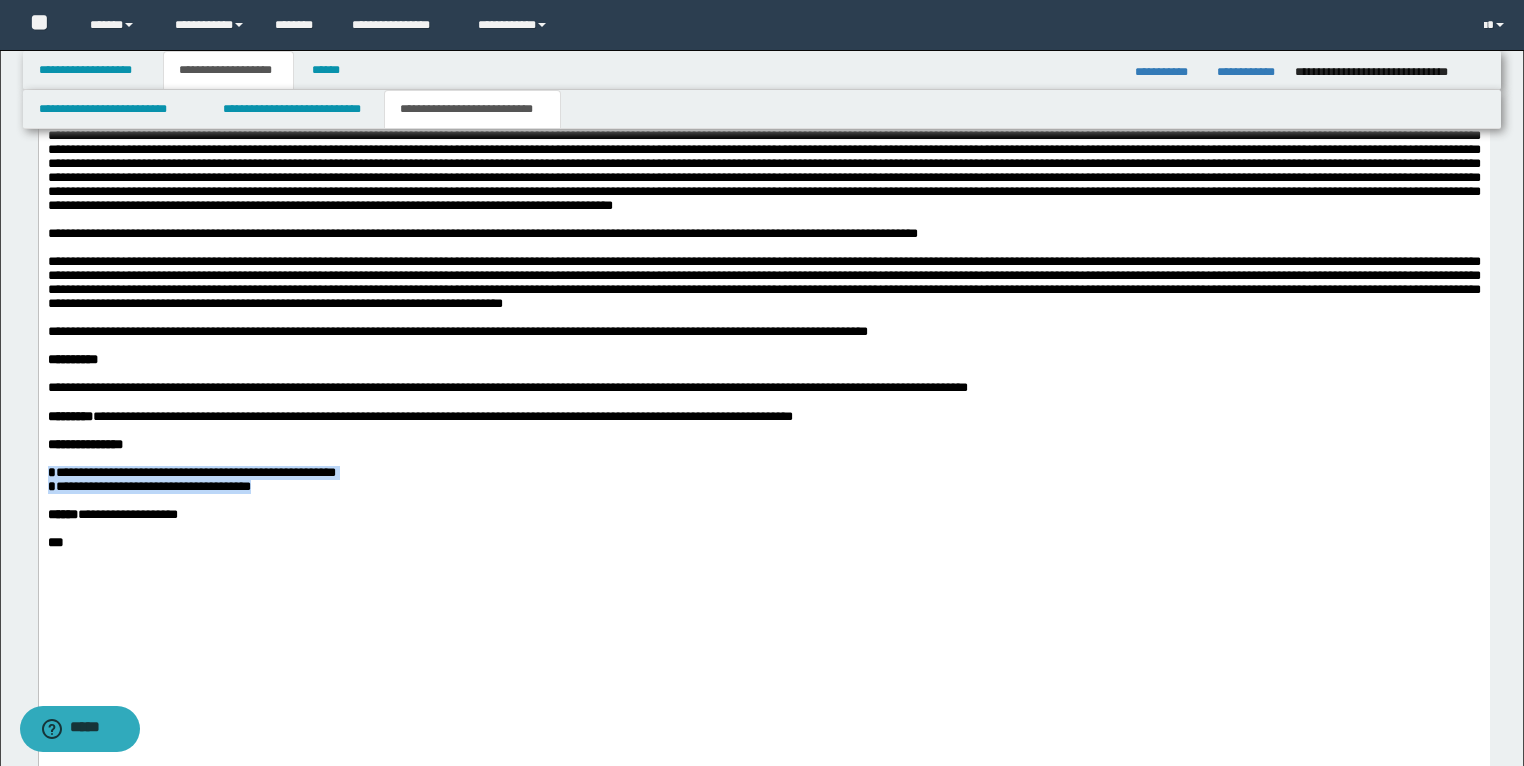 scroll, scrollTop: 3288, scrollLeft: 0, axis: vertical 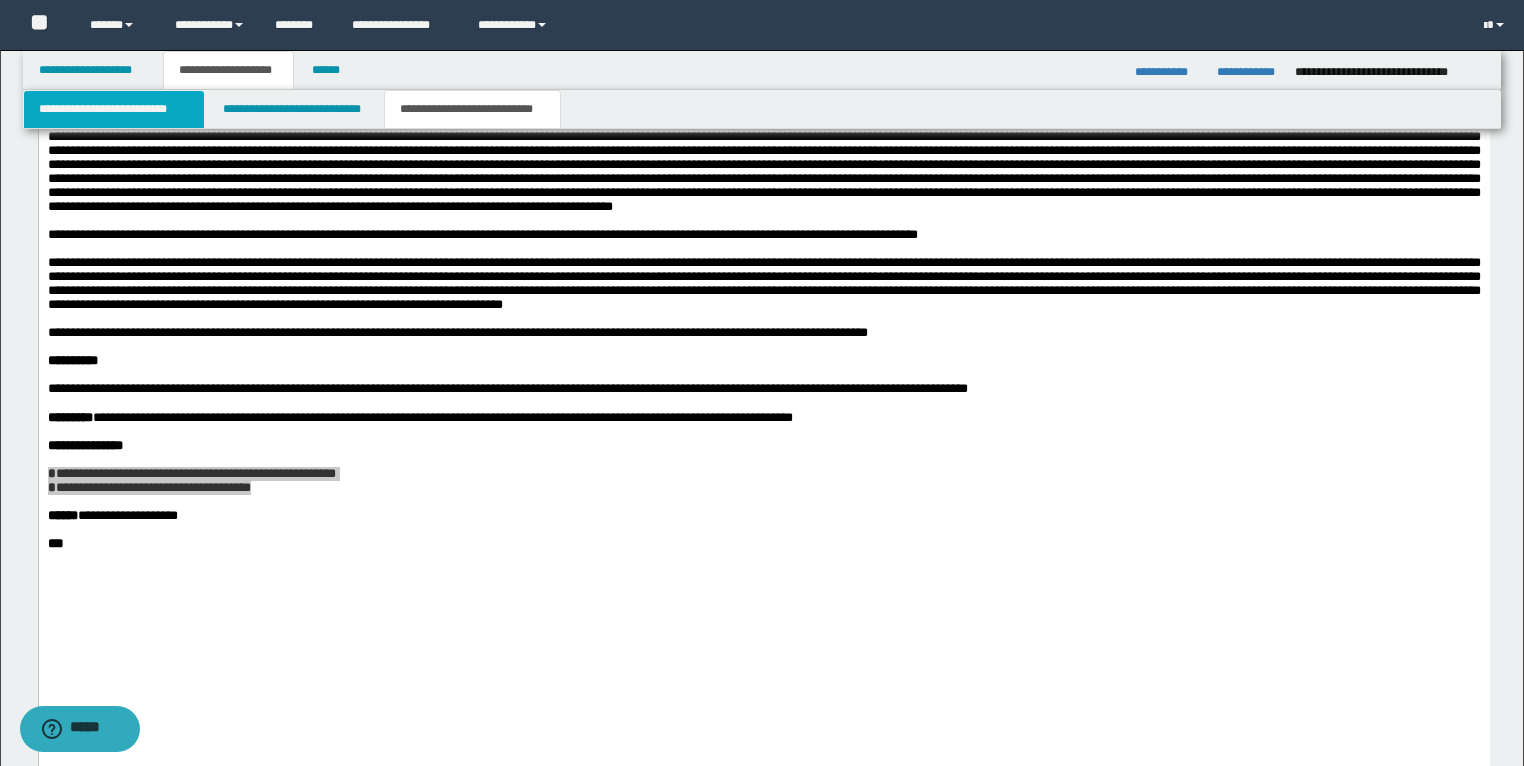 click on "**********" at bounding box center [114, 109] 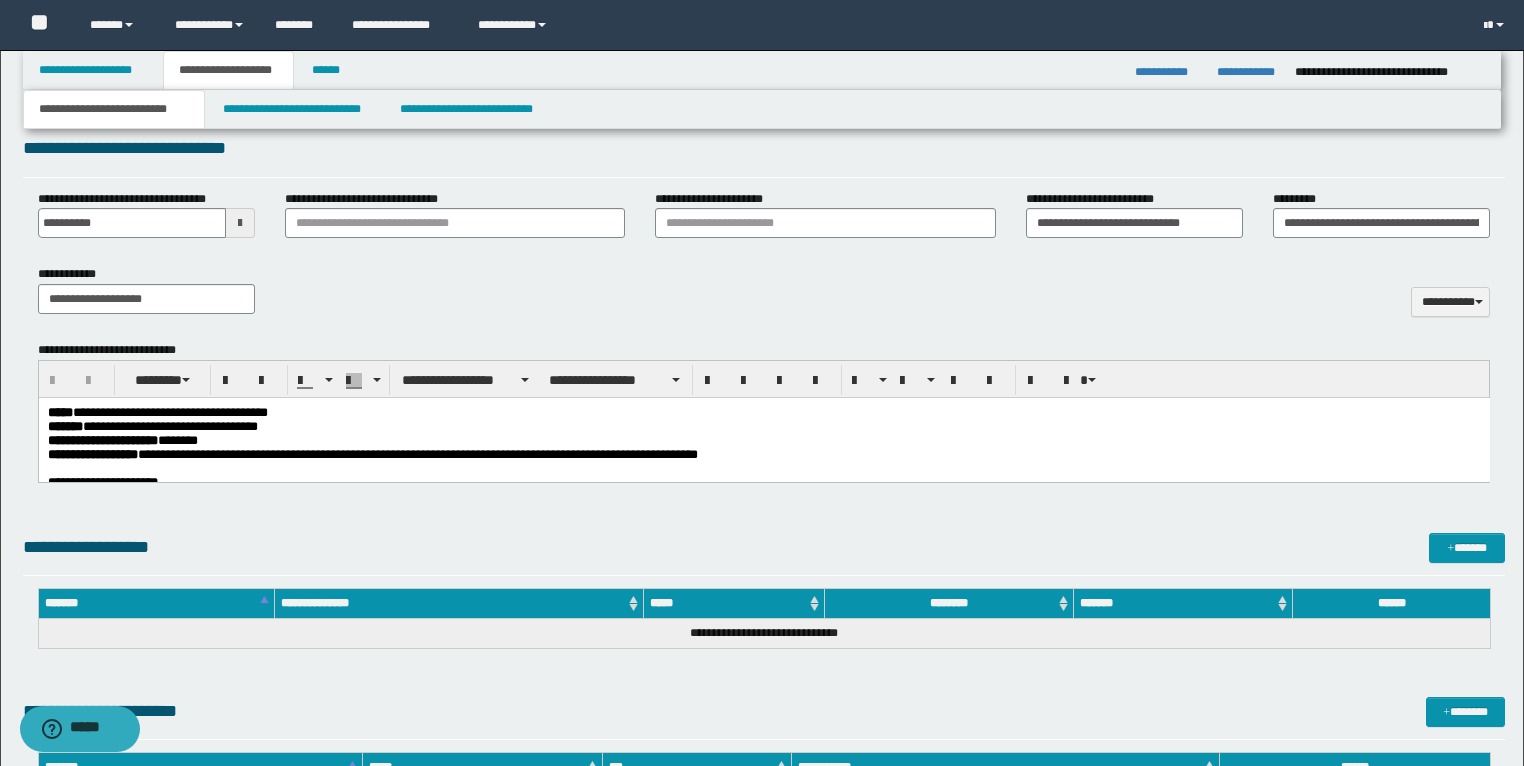 scroll, scrollTop: 899, scrollLeft: 0, axis: vertical 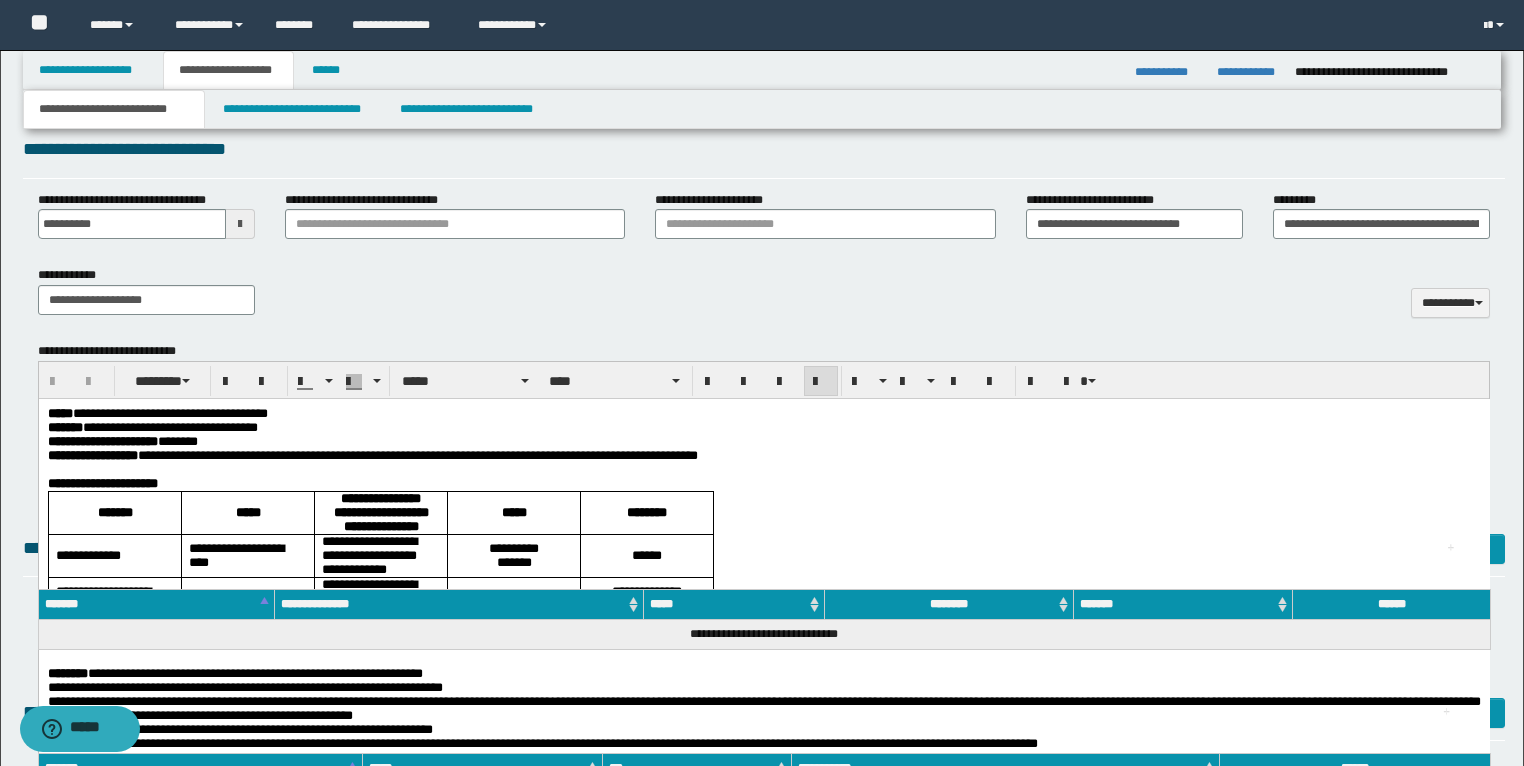 click on "**********" at bounding box center (763, 442) 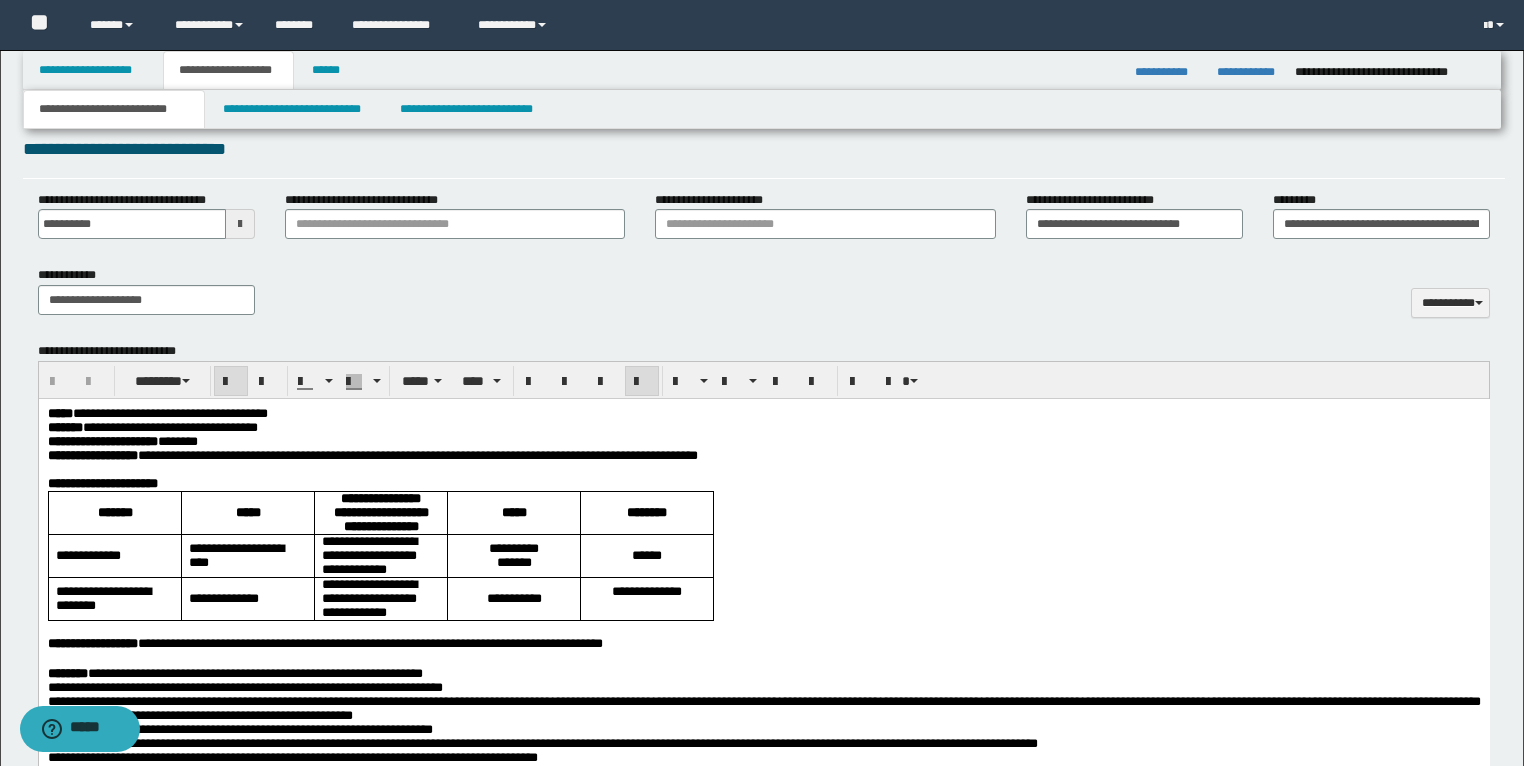 drag, startPoint x: 40, startPoint y: 406, endPoint x: 133, endPoint y: 609, distance: 223.28905 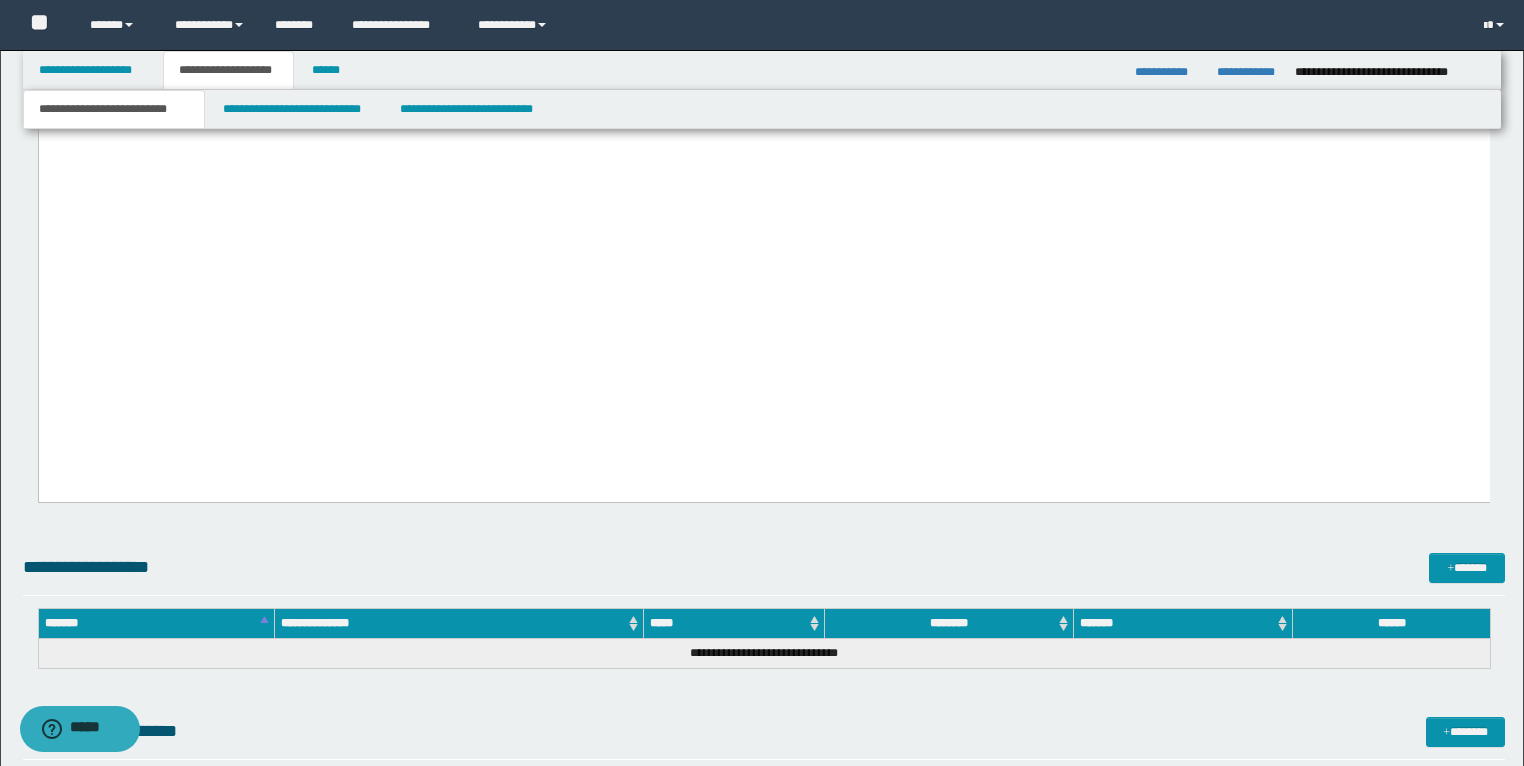 scroll, scrollTop: 2597, scrollLeft: 0, axis: vertical 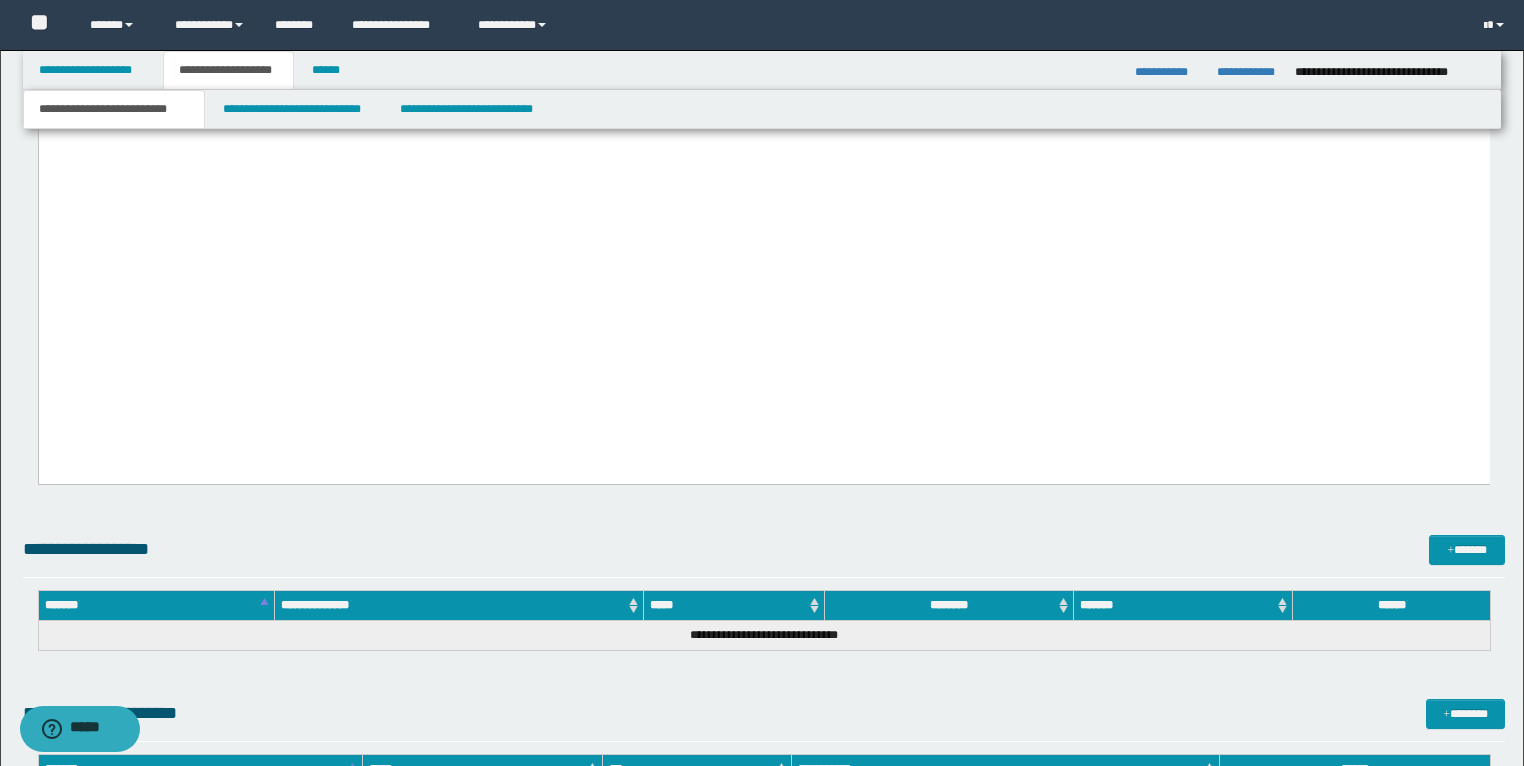 drag, startPoint x: 50, startPoint y: -1289, endPoint x: 1267, endPoint y: 392, distance: 2075.2952 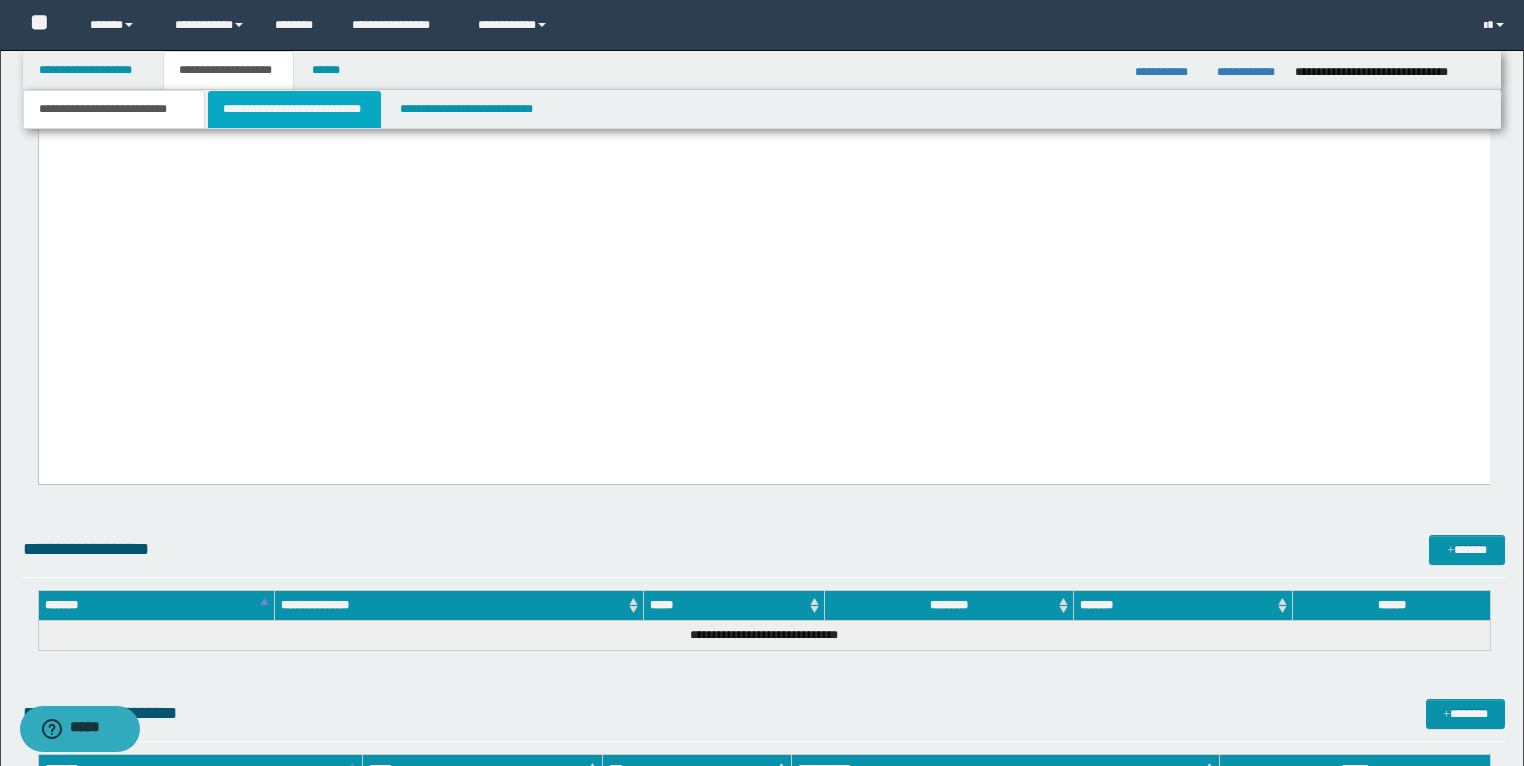 click on "**********" at bounding box center [294, 109] 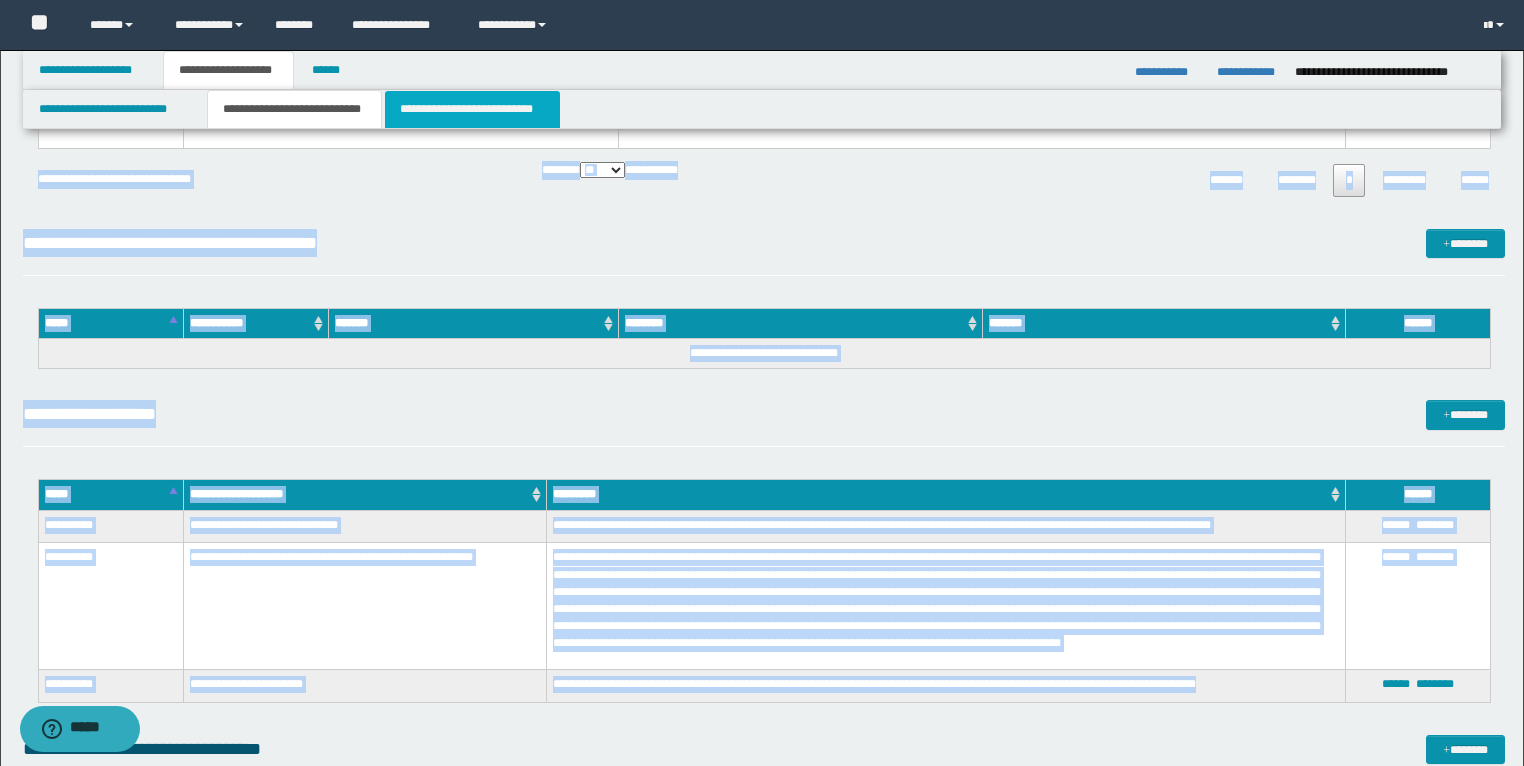 click on "**********" at bounding box center [472, 109] 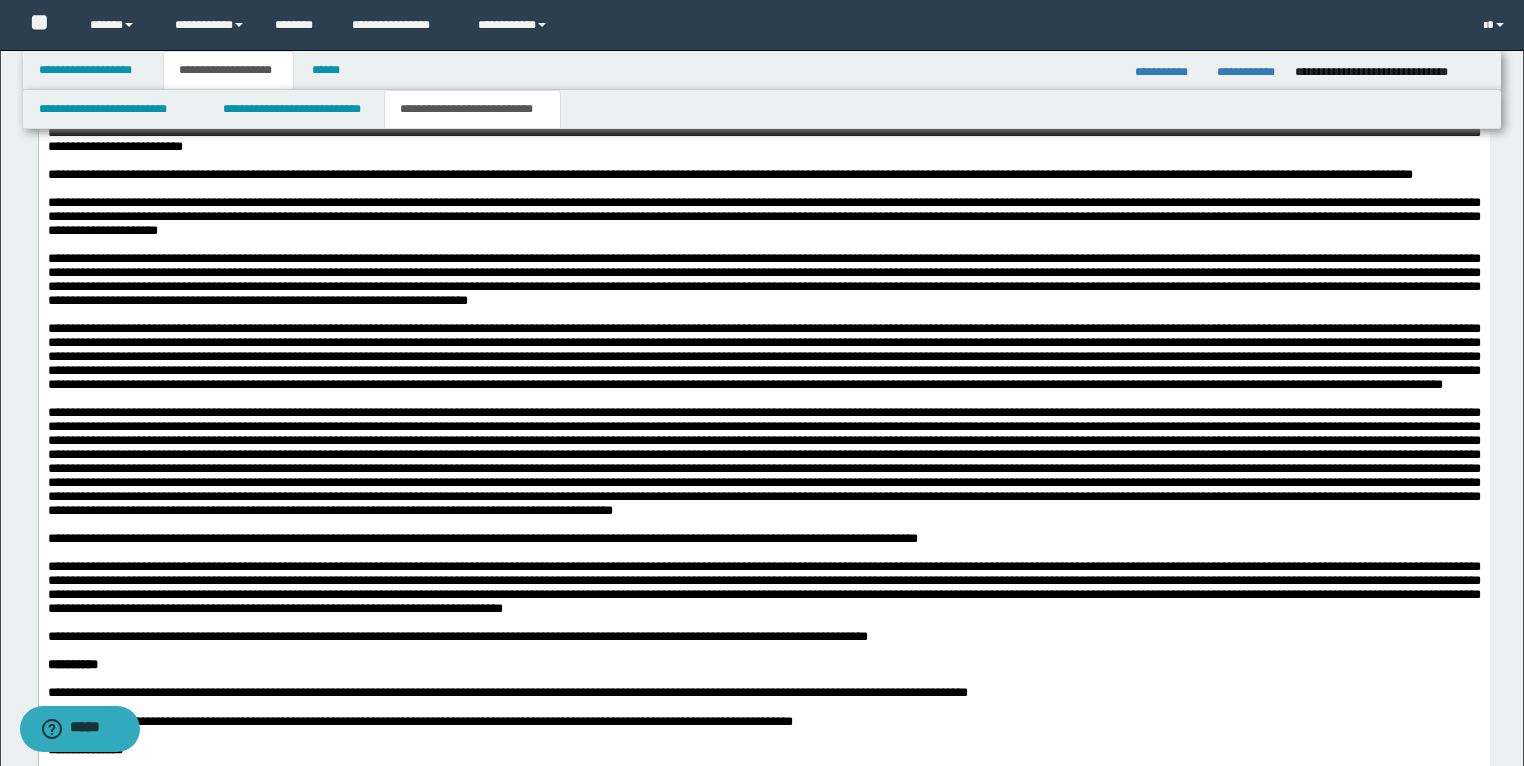 scroll, scrollTop: 2504, scrollLeft: 0, axis: vertical 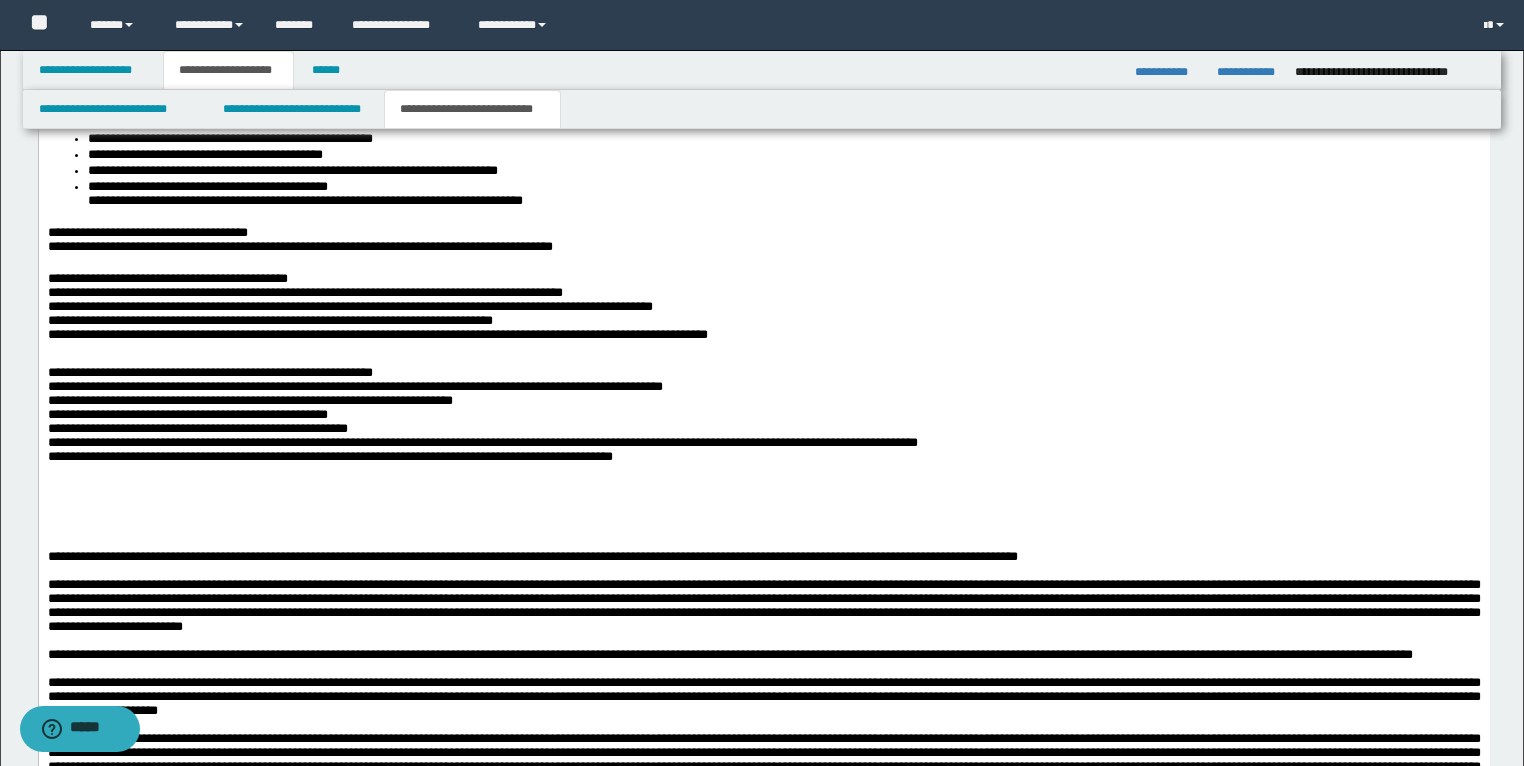 click at bounding box center [763, 502] 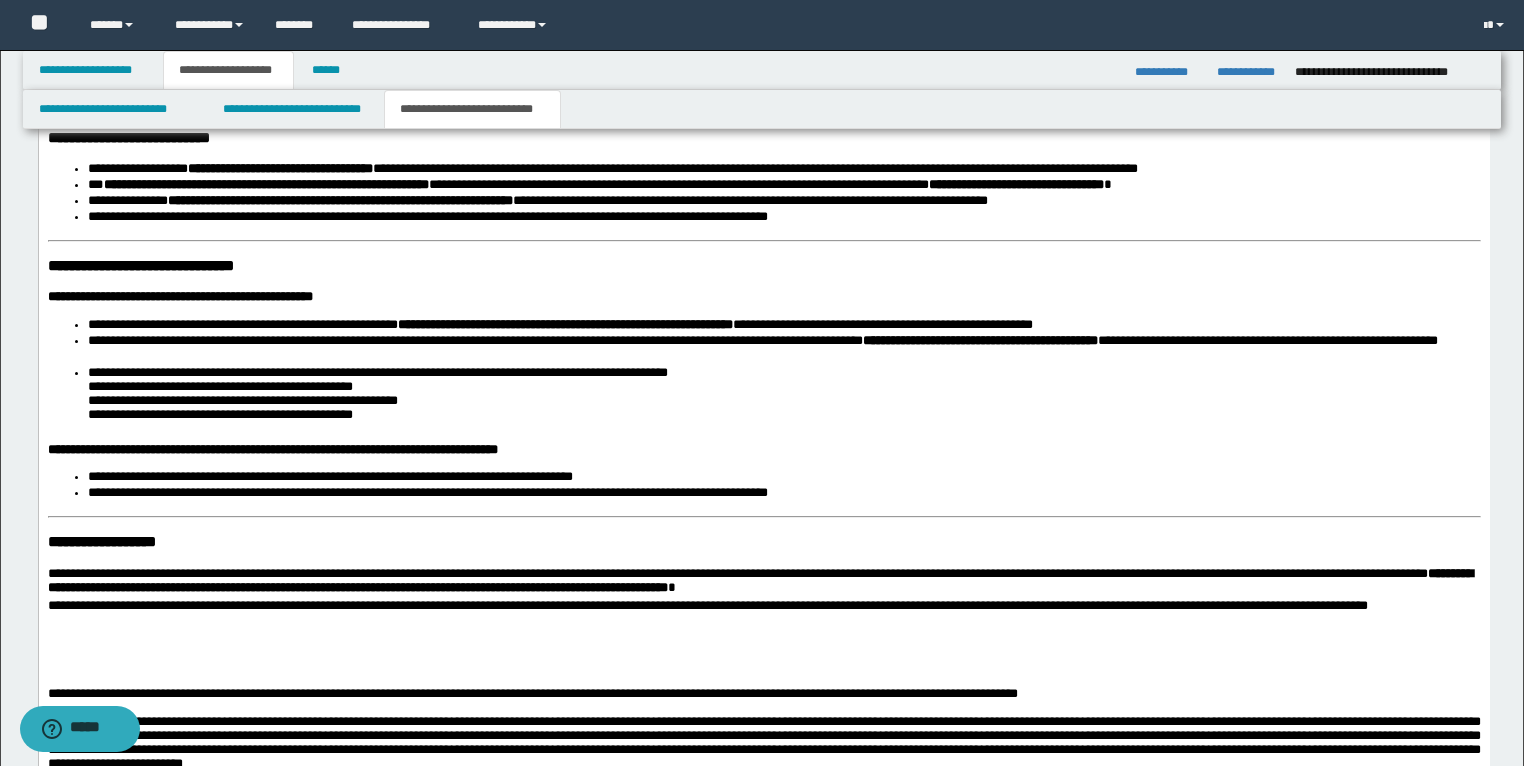 scroll, scrollTop: 3624, scrollLeft: 0, axis: vertical 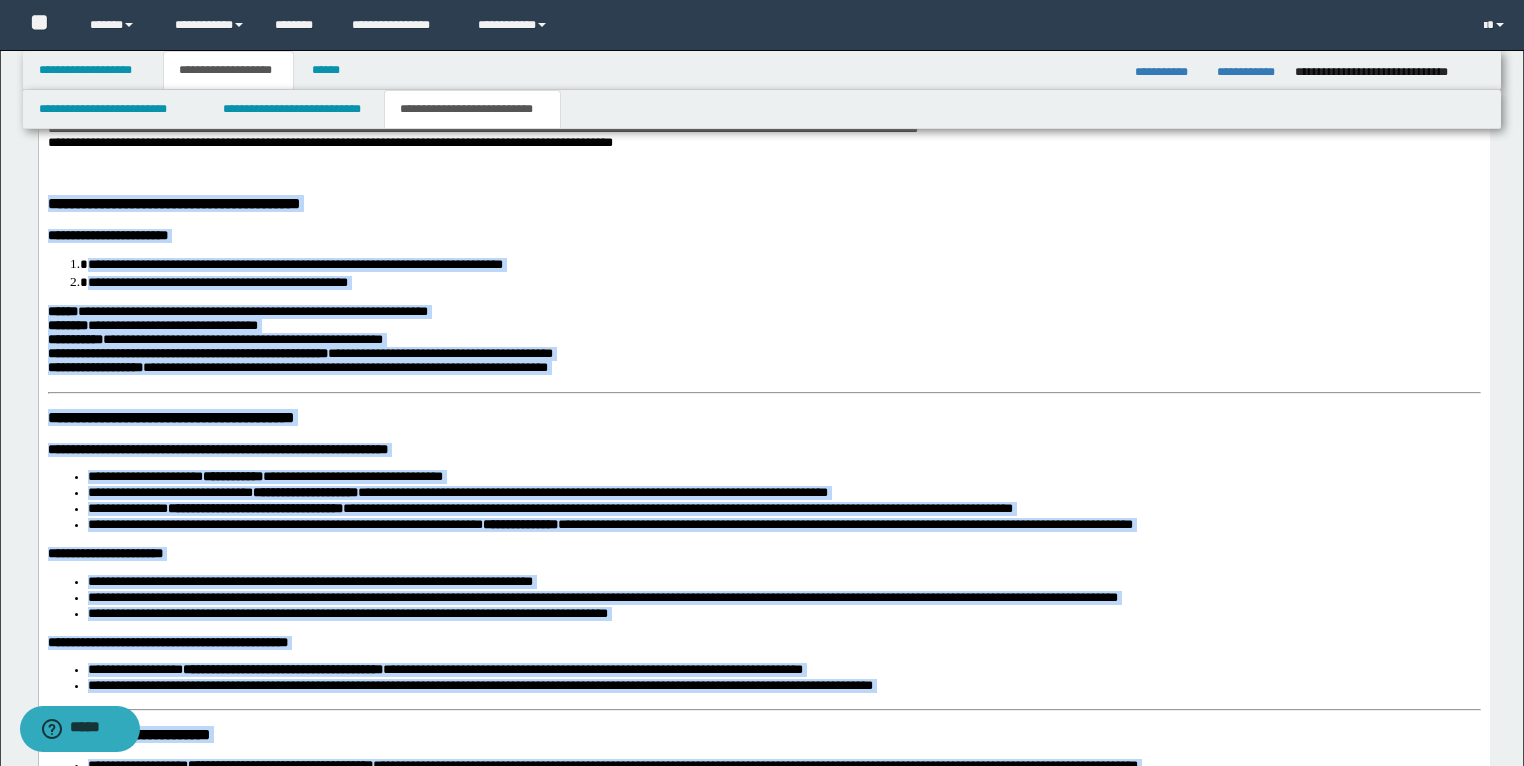 drag, startPoint x: 120, startPoint y: 1272, endPoint x: 74, endPoint y: -466, distance: 1738.6086 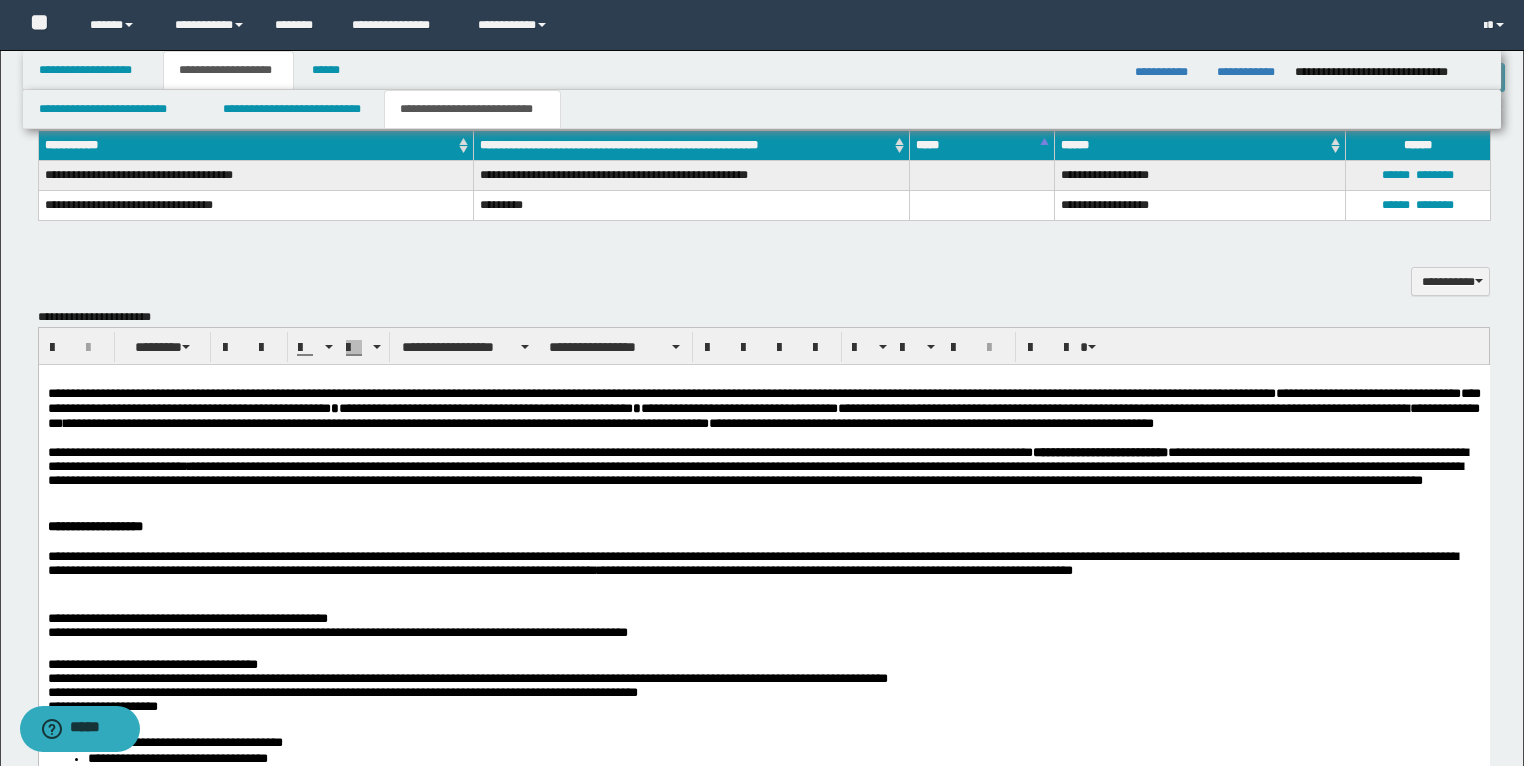 scroll, scrollTop: 1698, scrollLeft: 0, axis: vertical 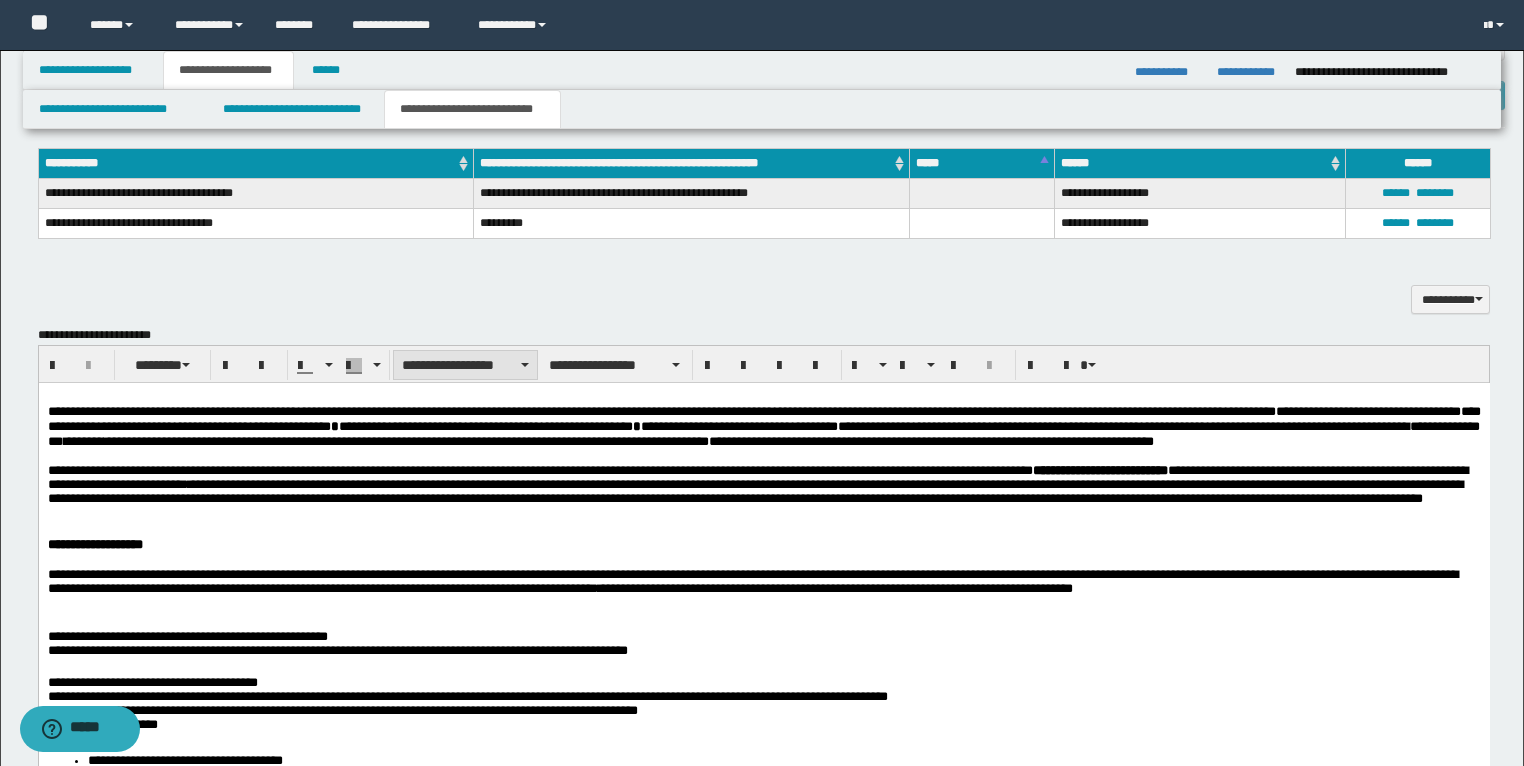 click on "**********" at bounding box center (465, 365) 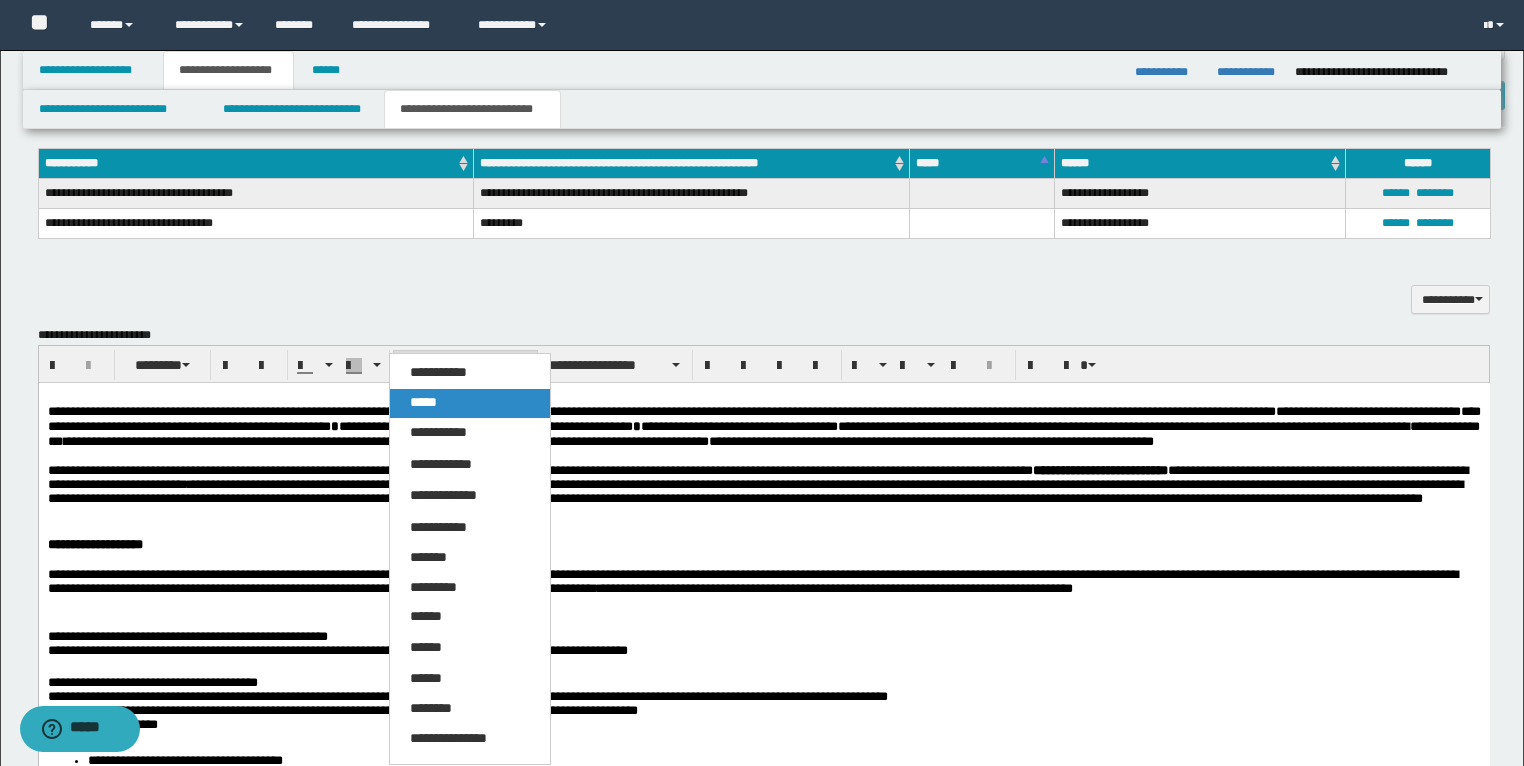 drag, startPoint x: 462, startPoint y: 400, endPoint x: 405, endPoint y: 47, distance: 357.57236 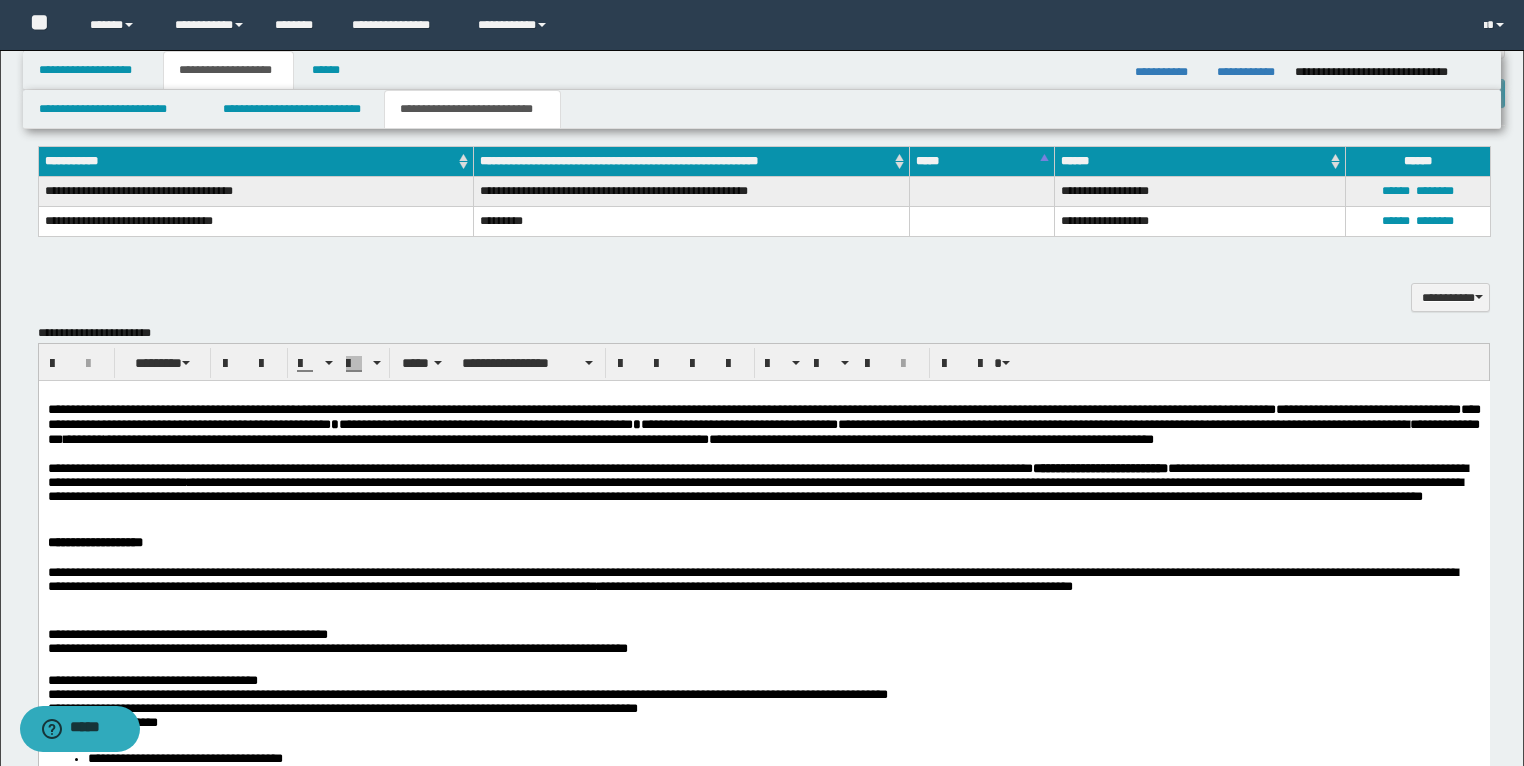 scroll, scrollTop: 1698, scrollLeft: 0, axis: vertical 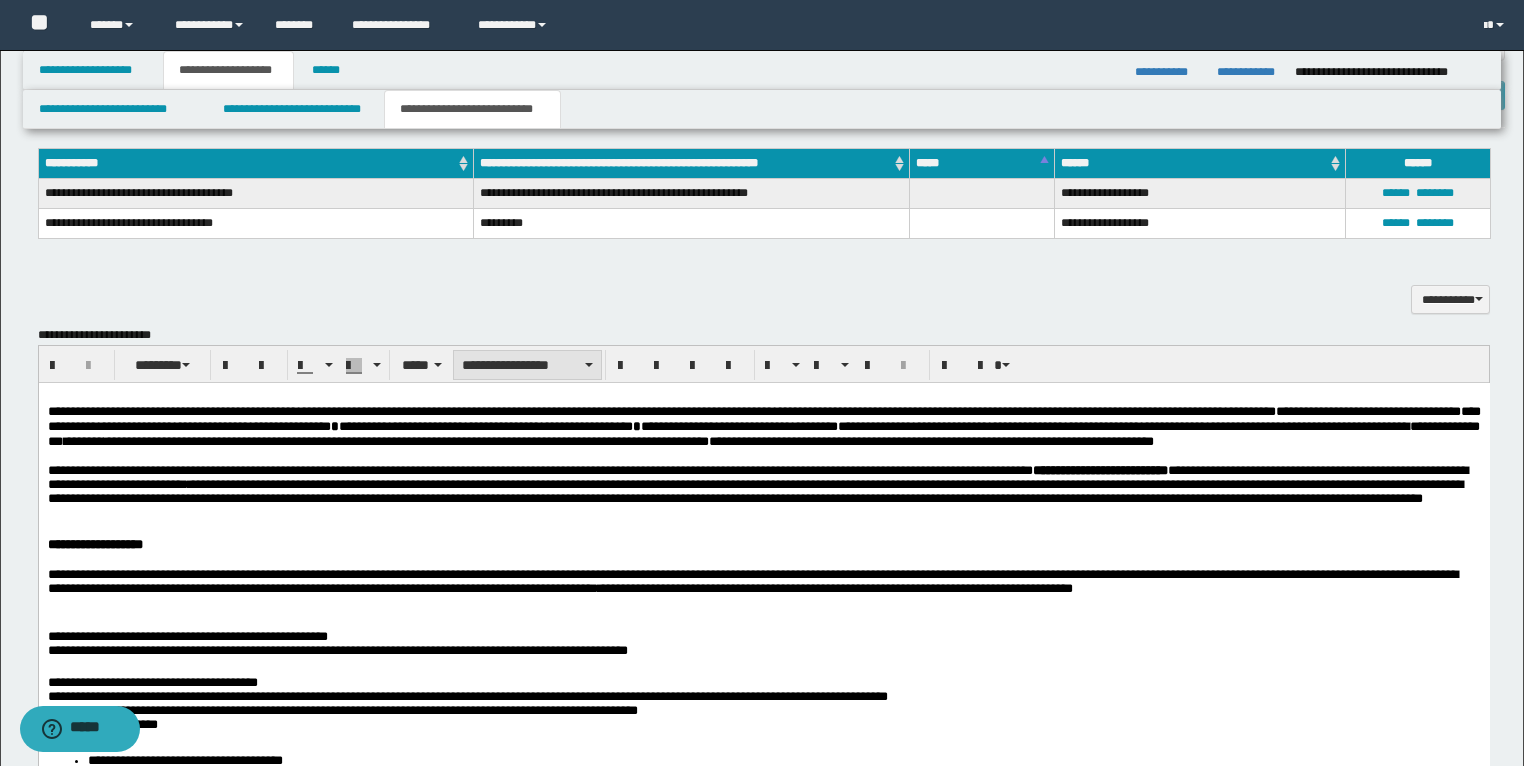 click on "**********" at bounding box center [527, 365] 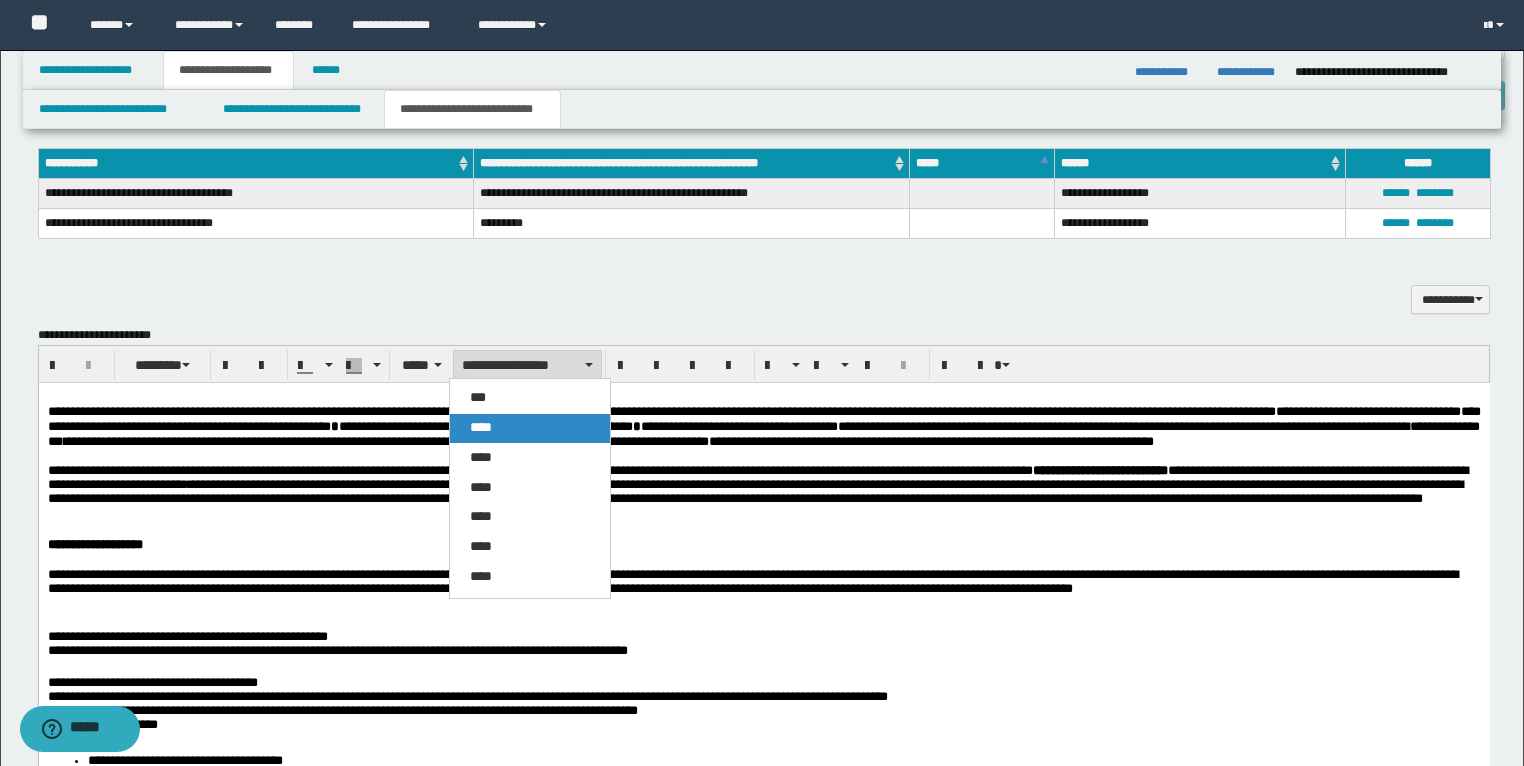 drag, startPoint x: 495, startPoint y: 428, endPoint x: 443, endPoint y: 71, distance: 360.76724 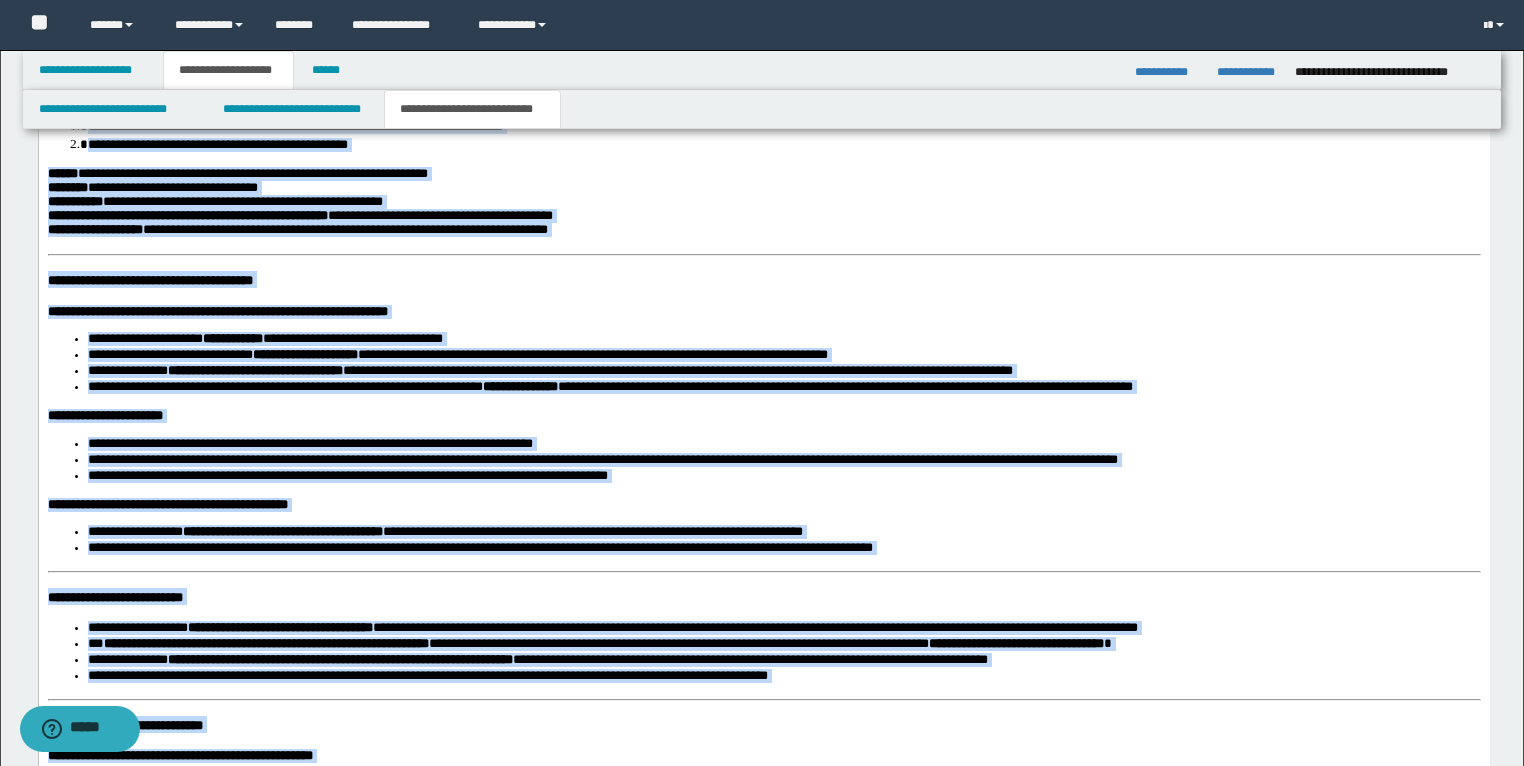 scroll, scrollTop: 2818, scrollLeft: 0, axis: vertical 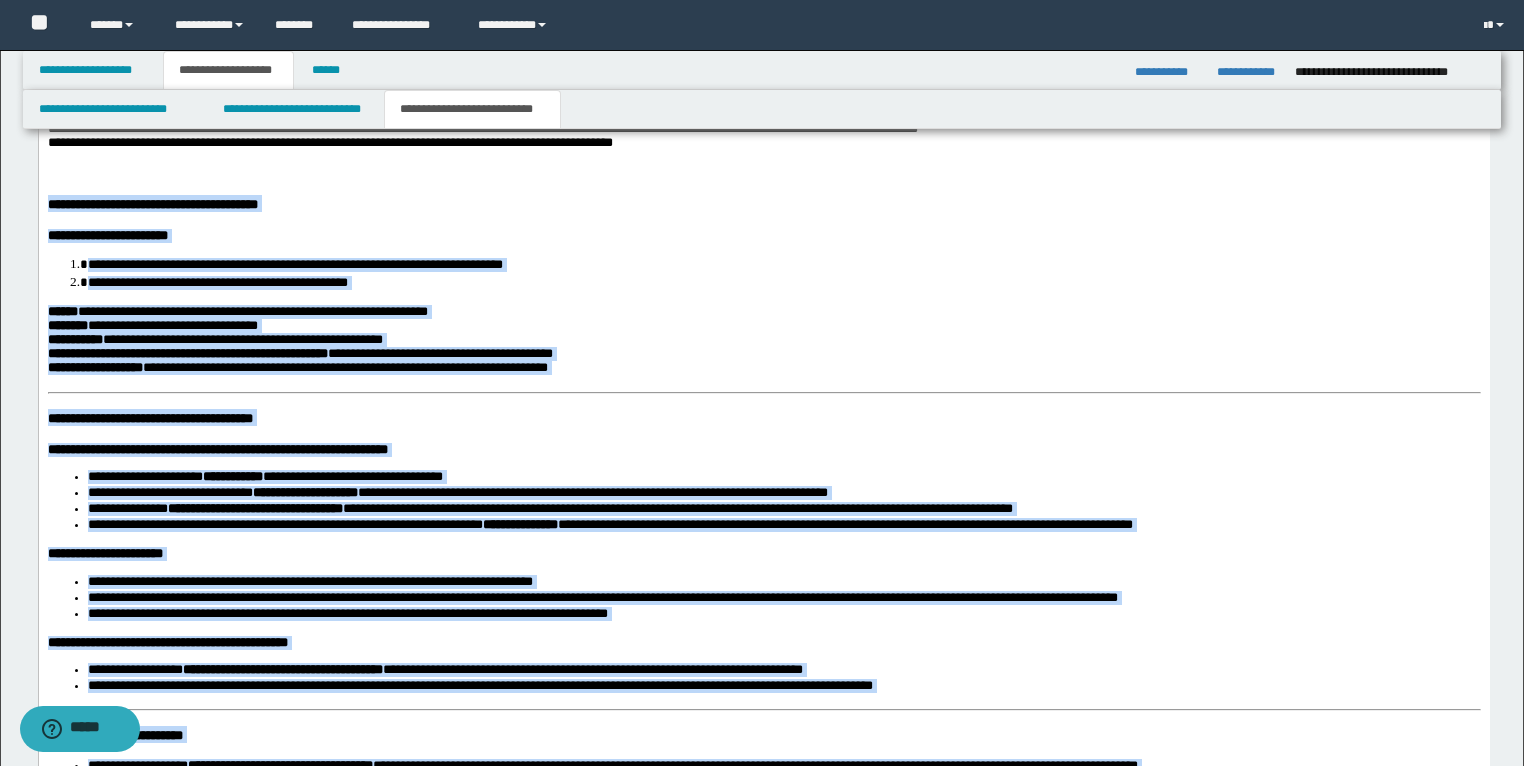 click on "**********" at bounding box center (149, 419) 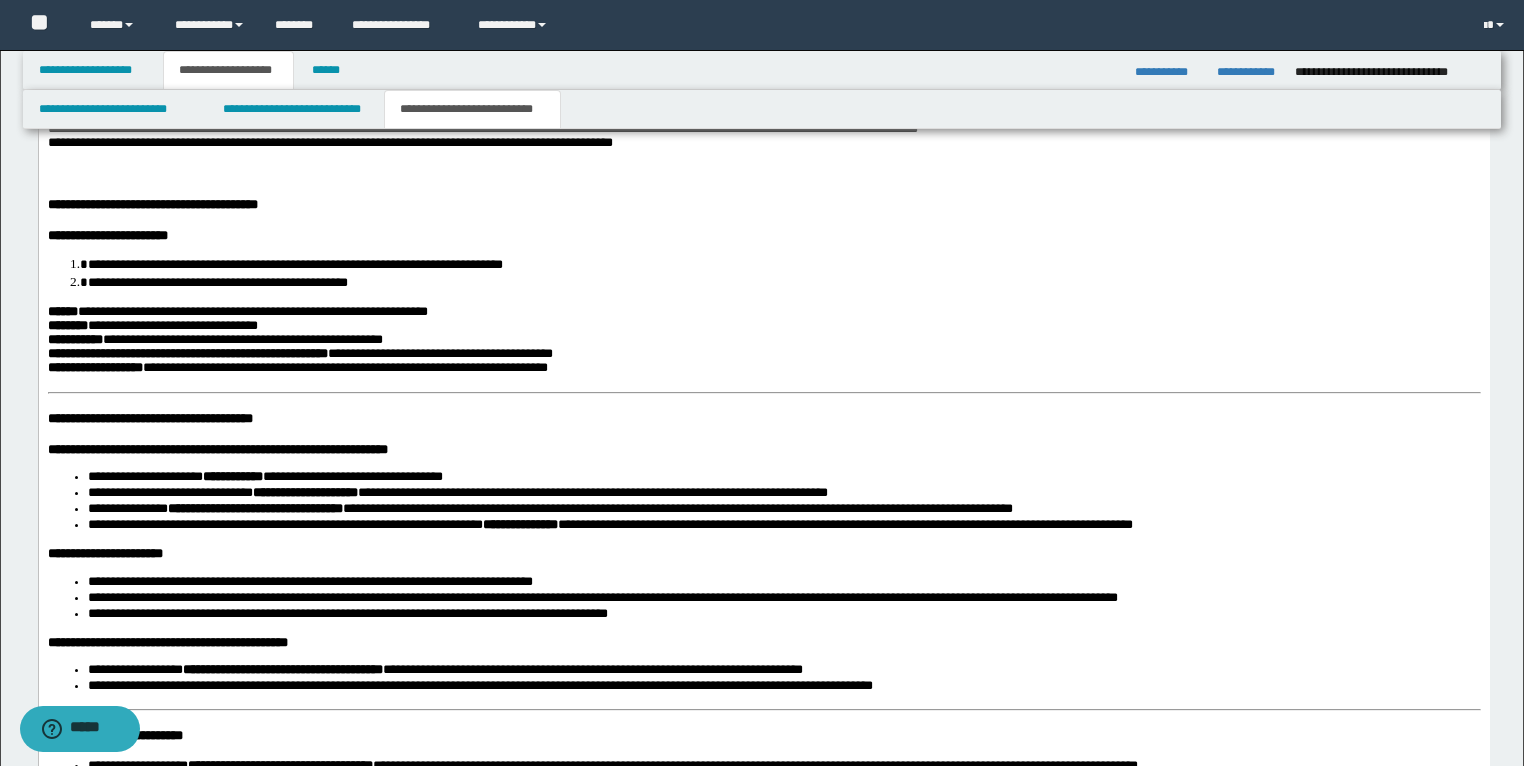 click on "**********" at bounding box center (149, 419) 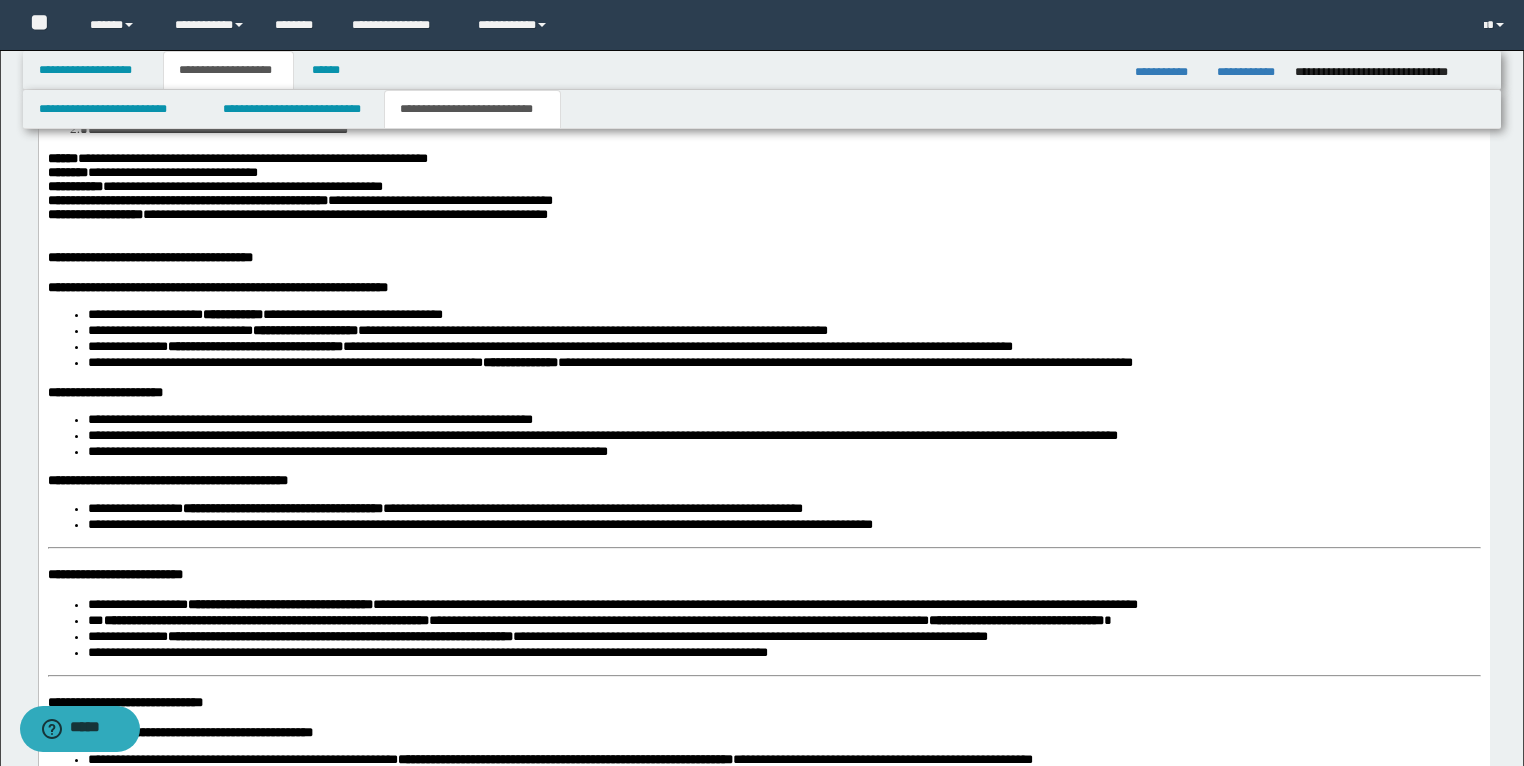 scroll, scrollTop: 2978, scrollLeft: 0, axis: vertical 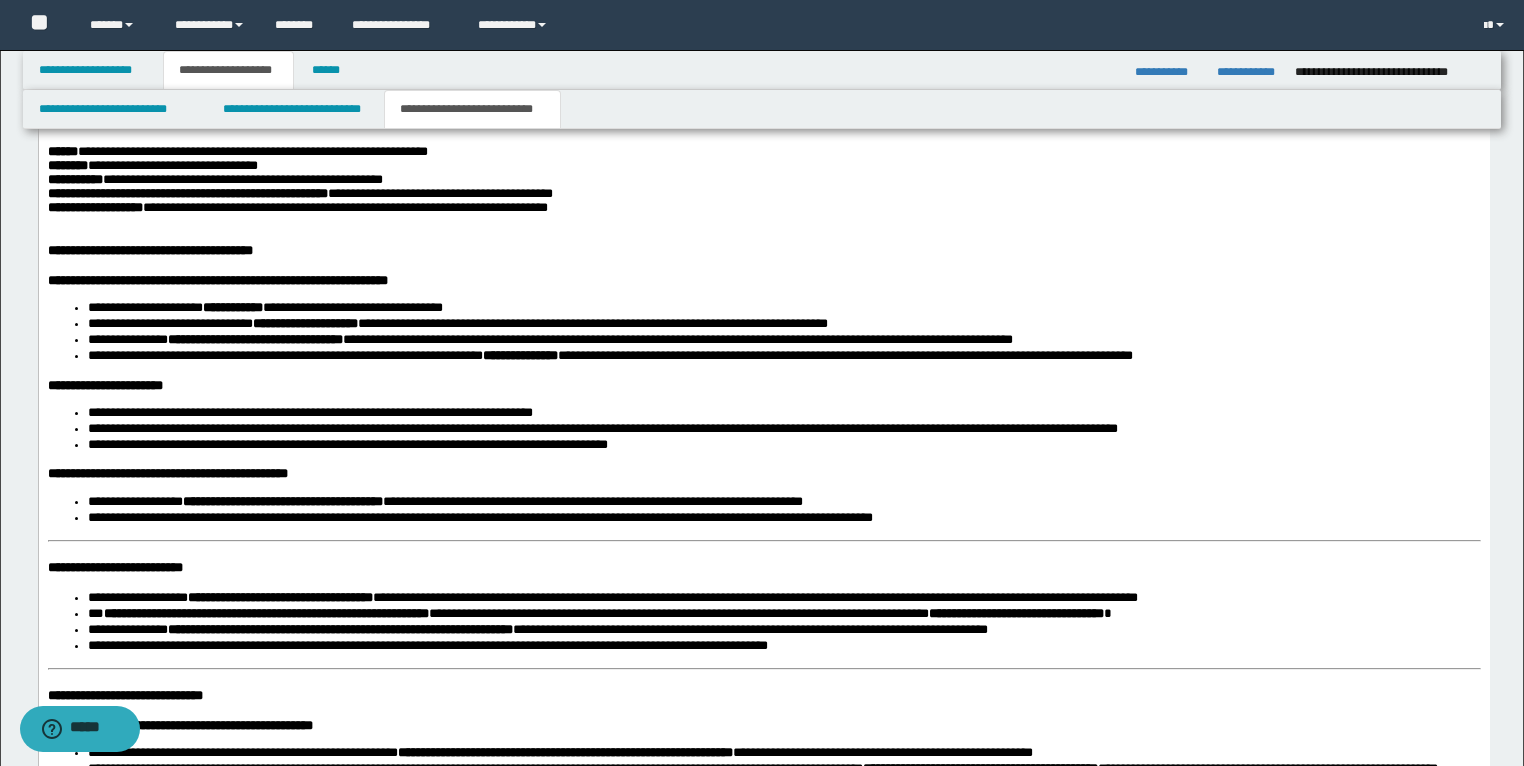 click on "**********" at bounding box center (763, 531) 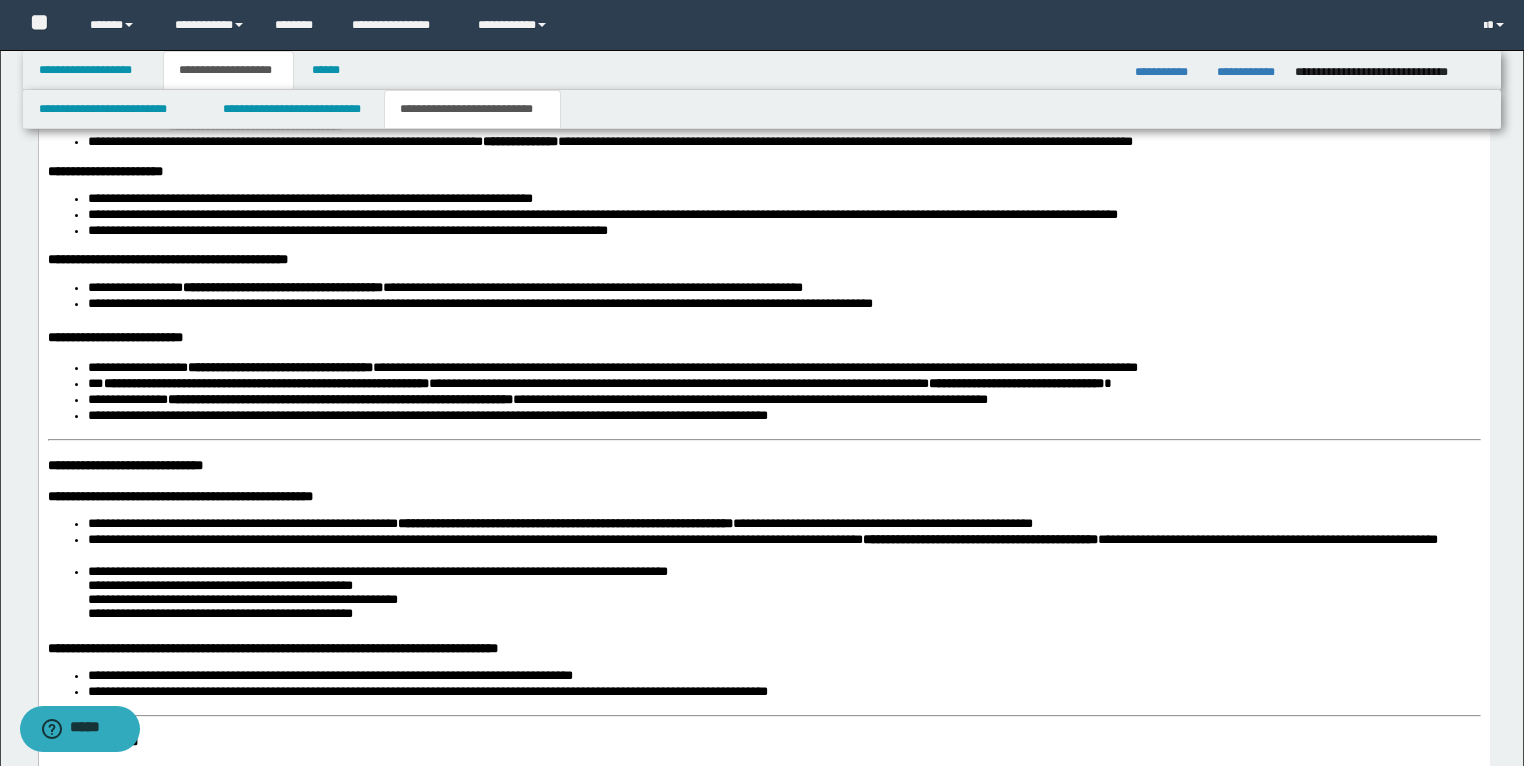scroll, scrollTop: 3218, scrollLeft: 0, axis: vertical 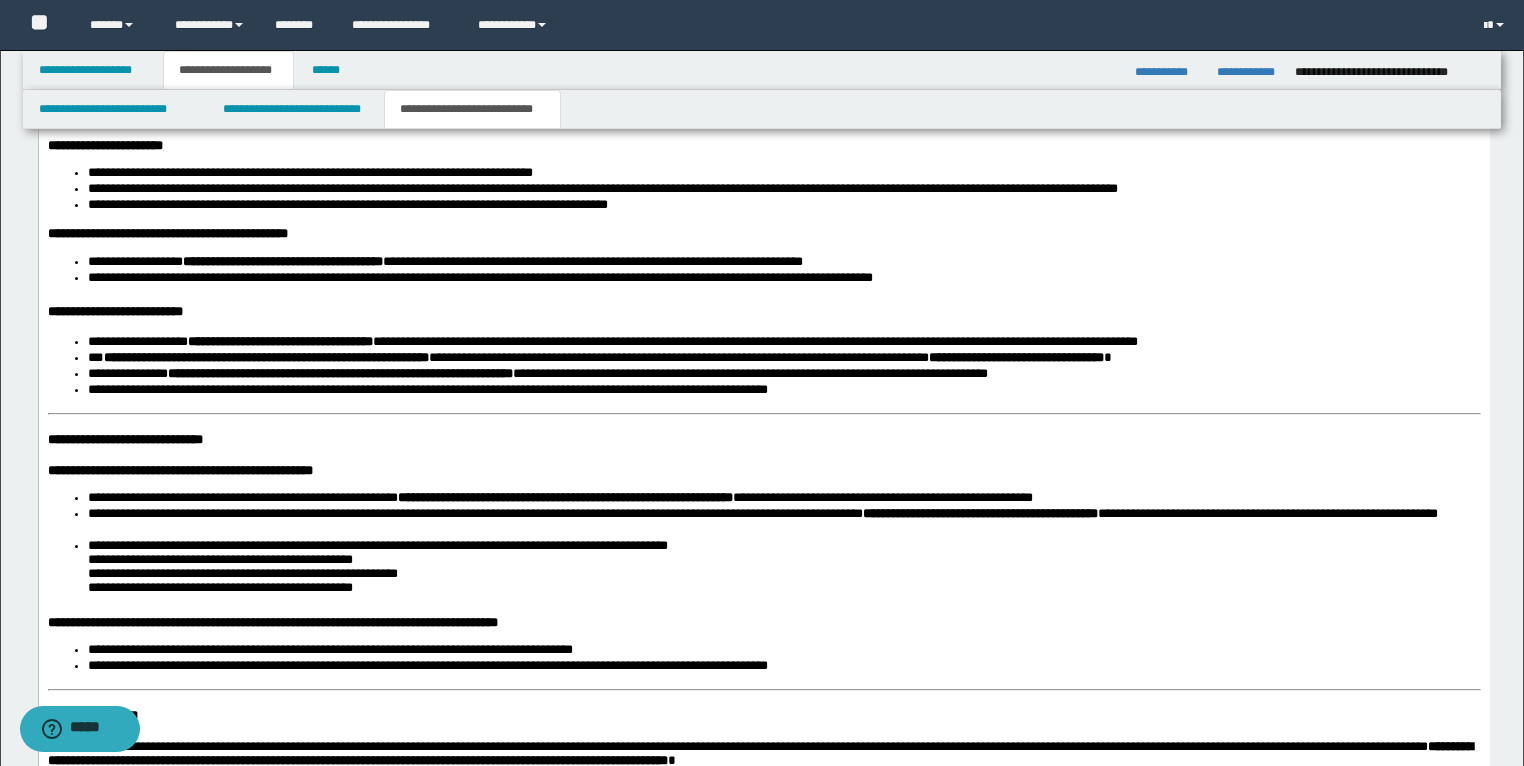 click on "**********" at bounding box center [763, 284] 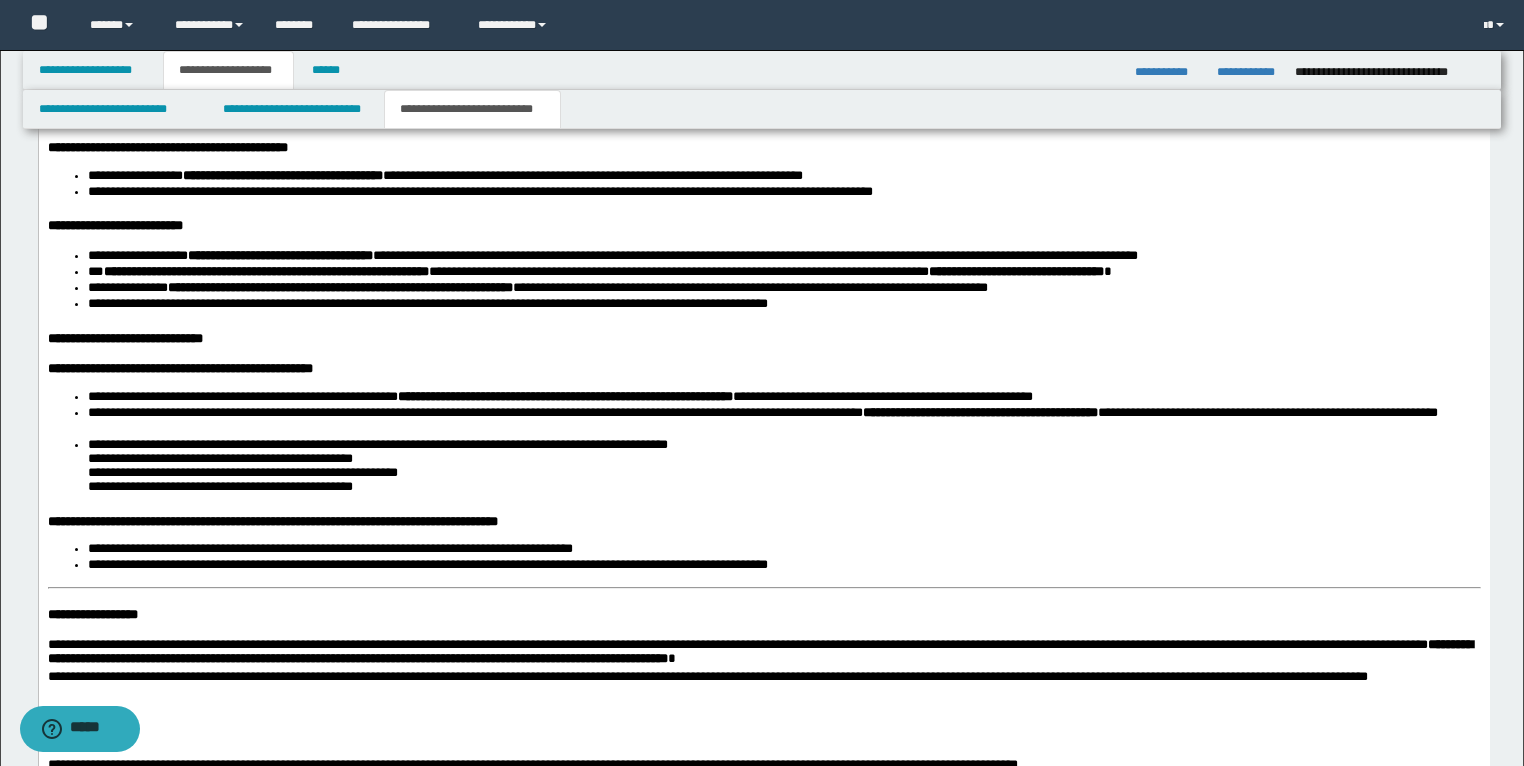 scroll, scrollTop: 3458, scrollLeft: 0, axis: vertical 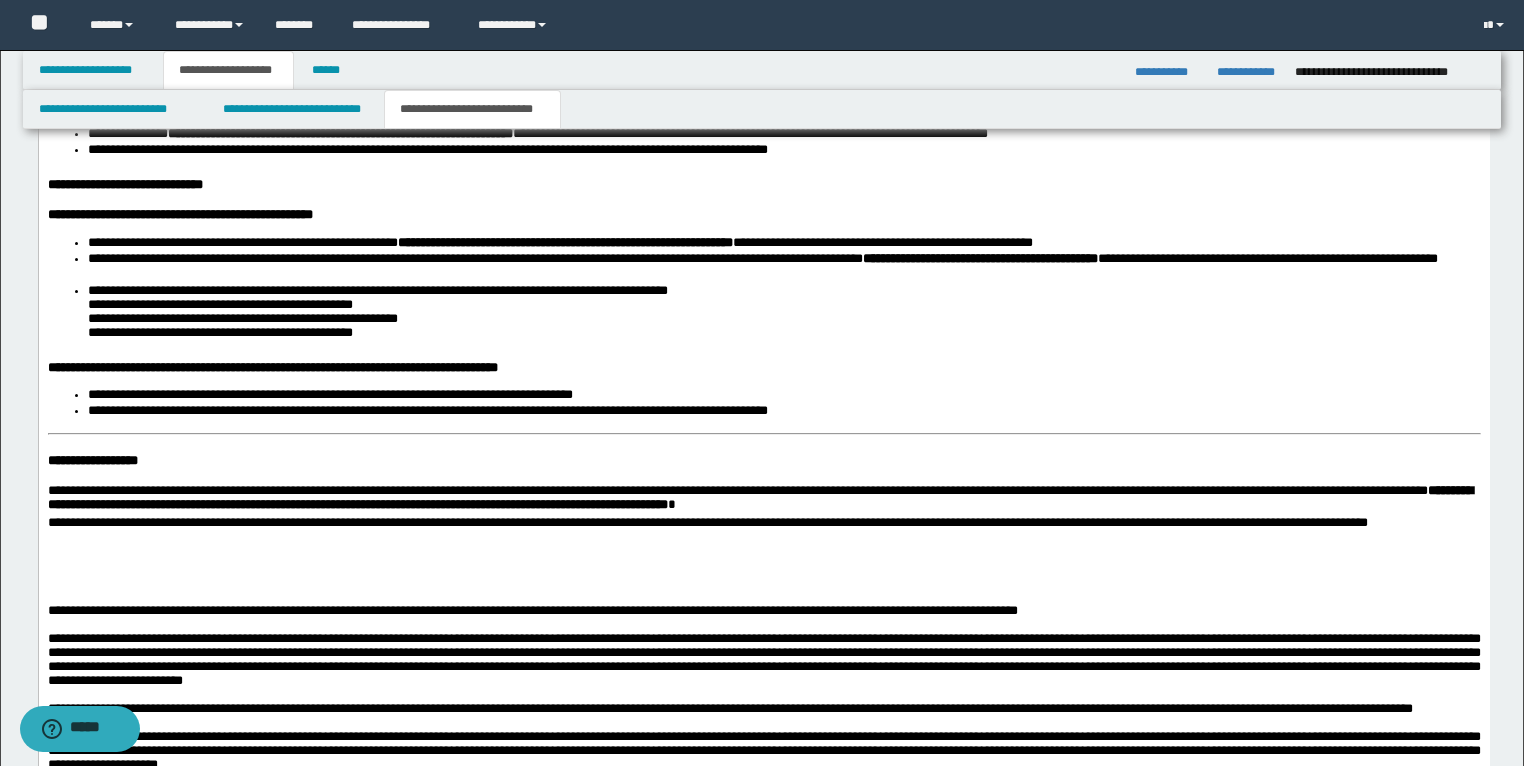 click on "**********" at bounding box center (763, 36) 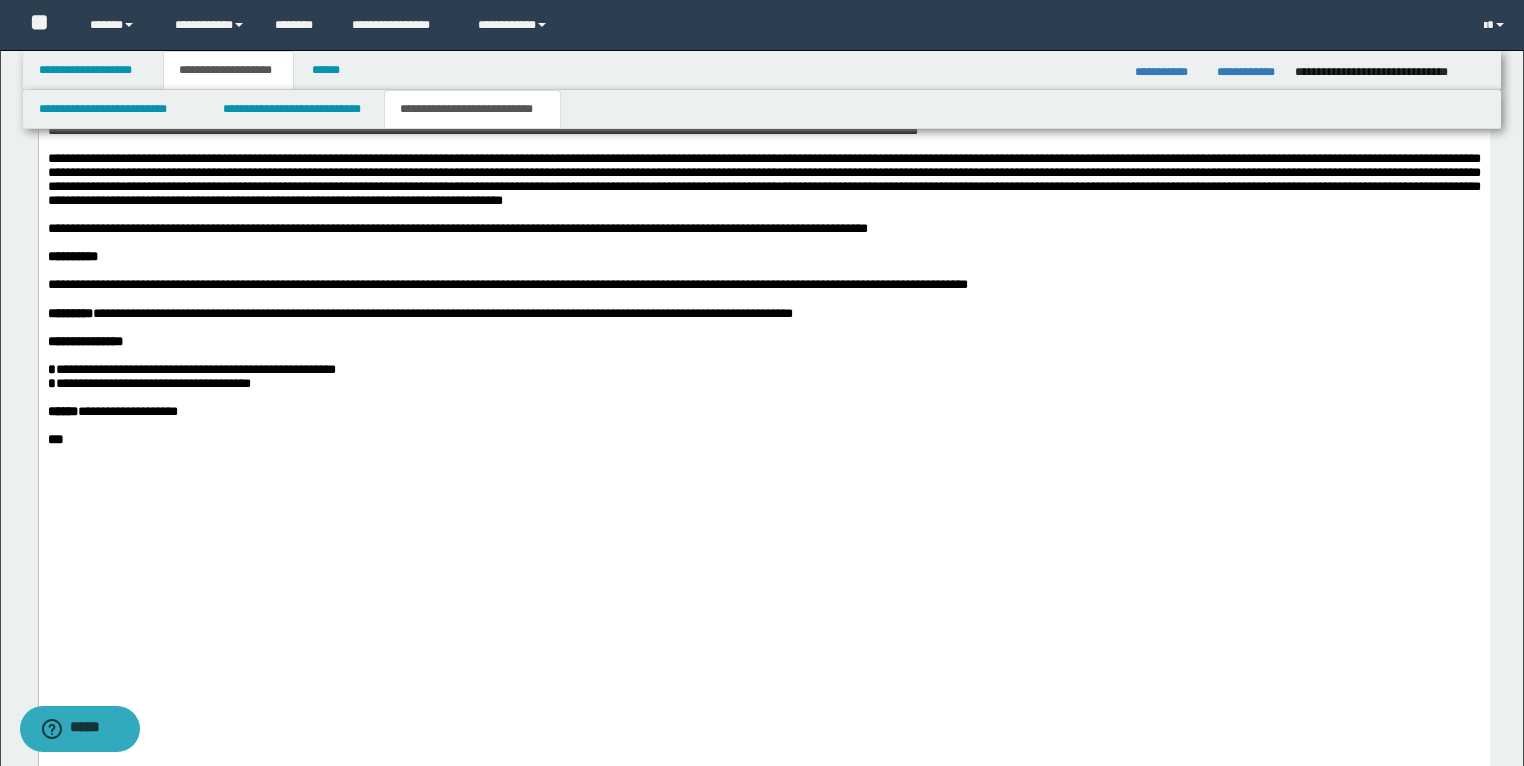 scroll, scrollTop: 4418, scrollLeft: 0, axis: vertical 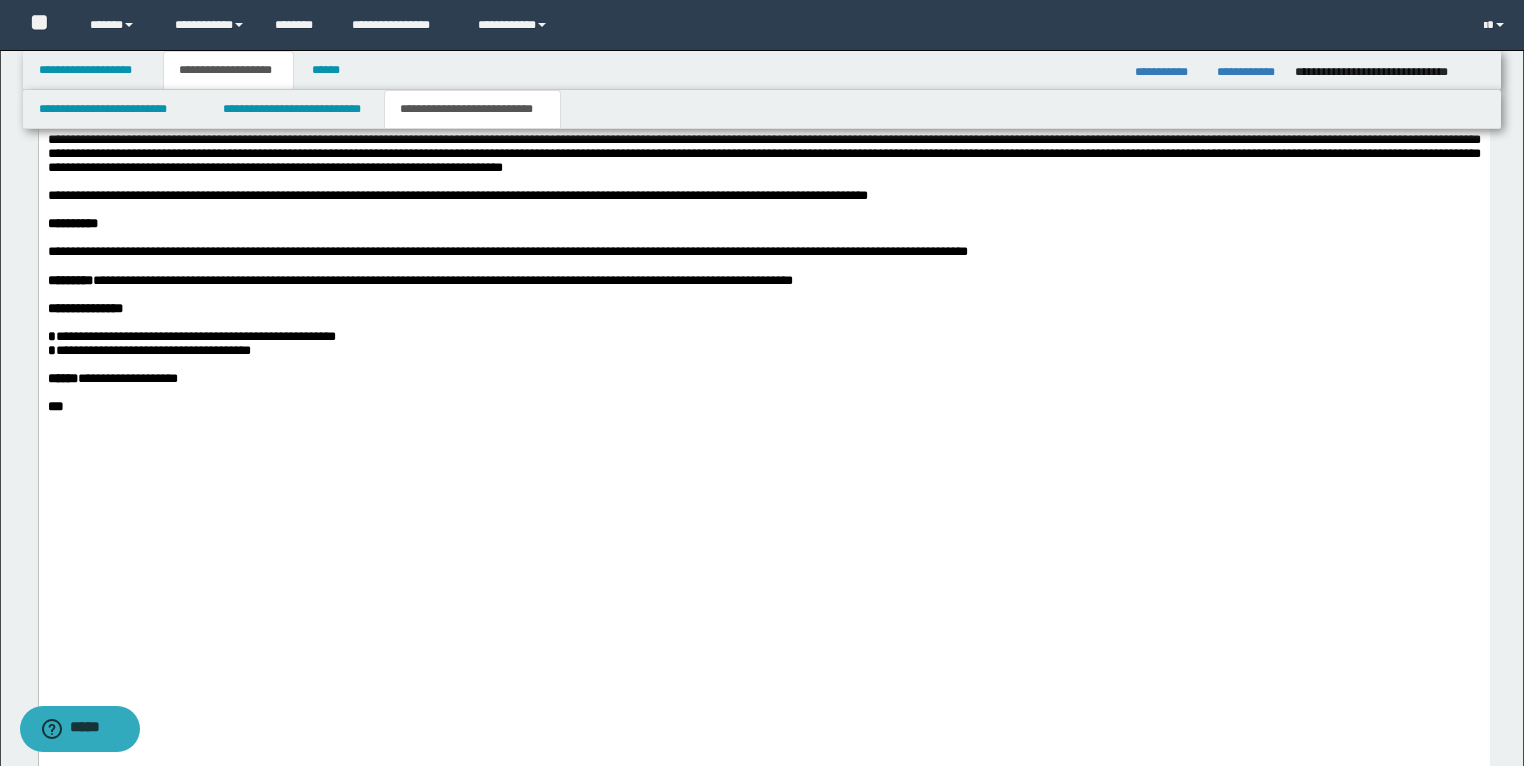 click on "**********" at bounding box center (227, 281) 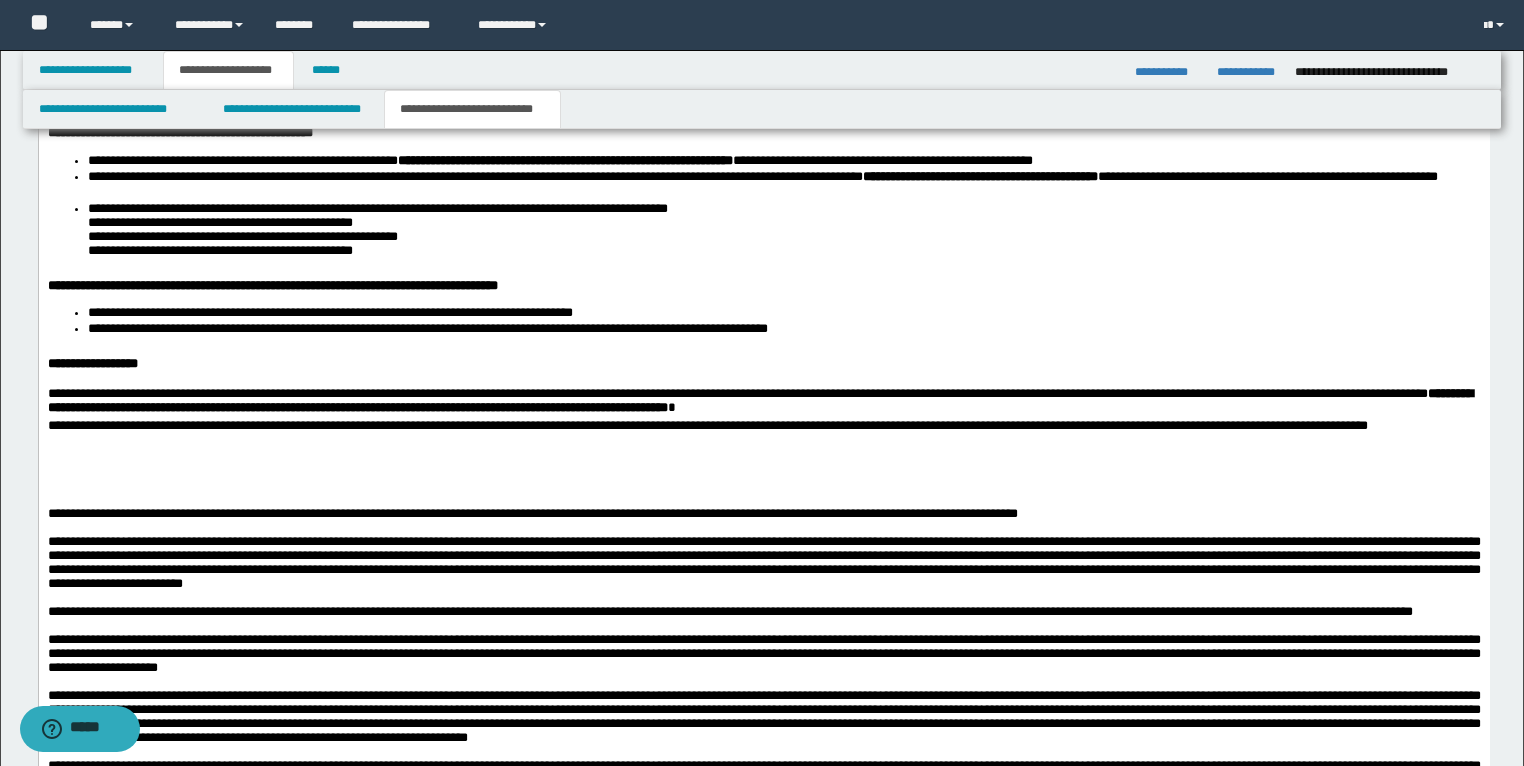 scroll, scrollTop: 3538, scrollLeft: 0, axis: vertical 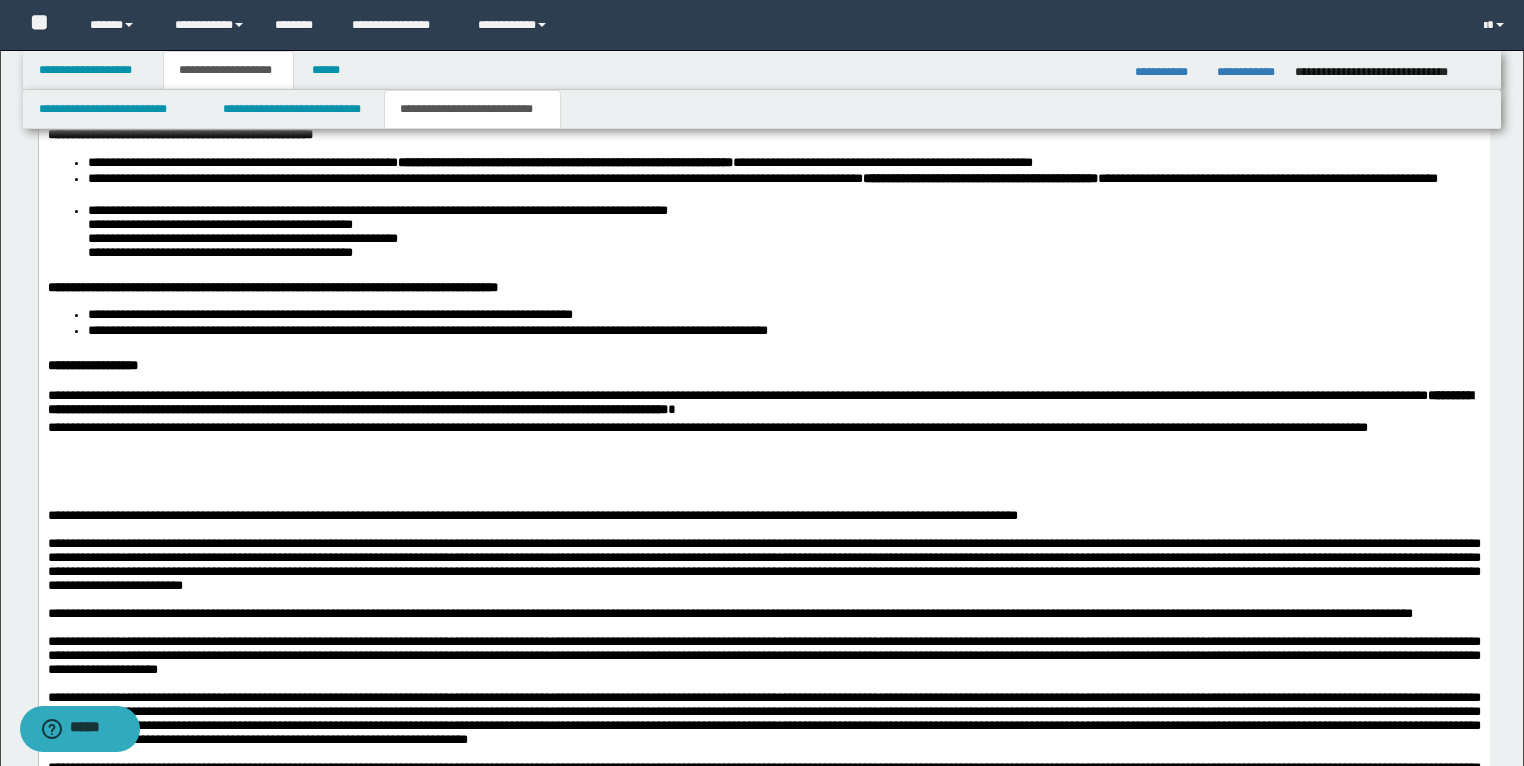click at bounding box center [763, 489] 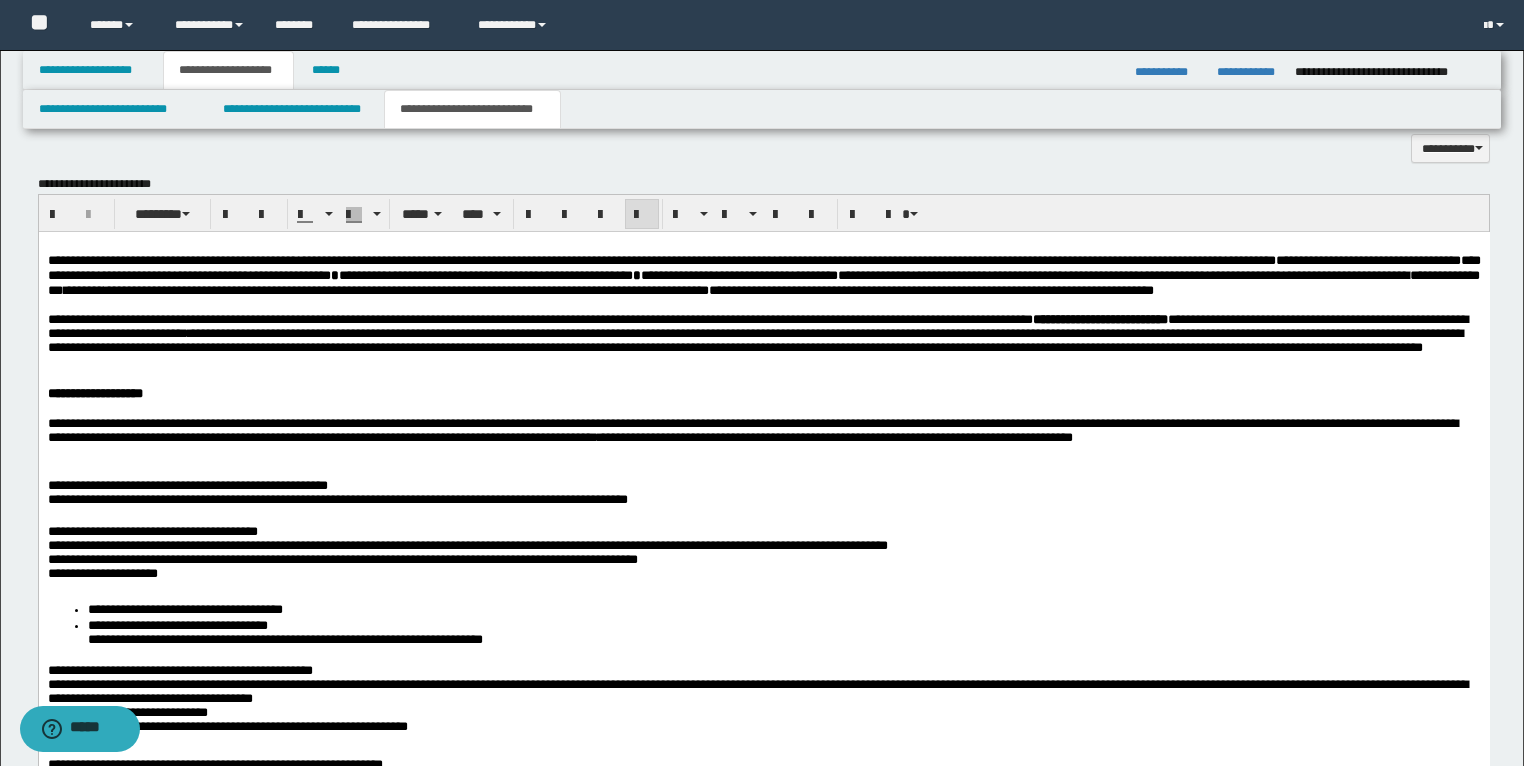 scroll, scrollTop: 1618, scrollLeft: 0, axis: vertical 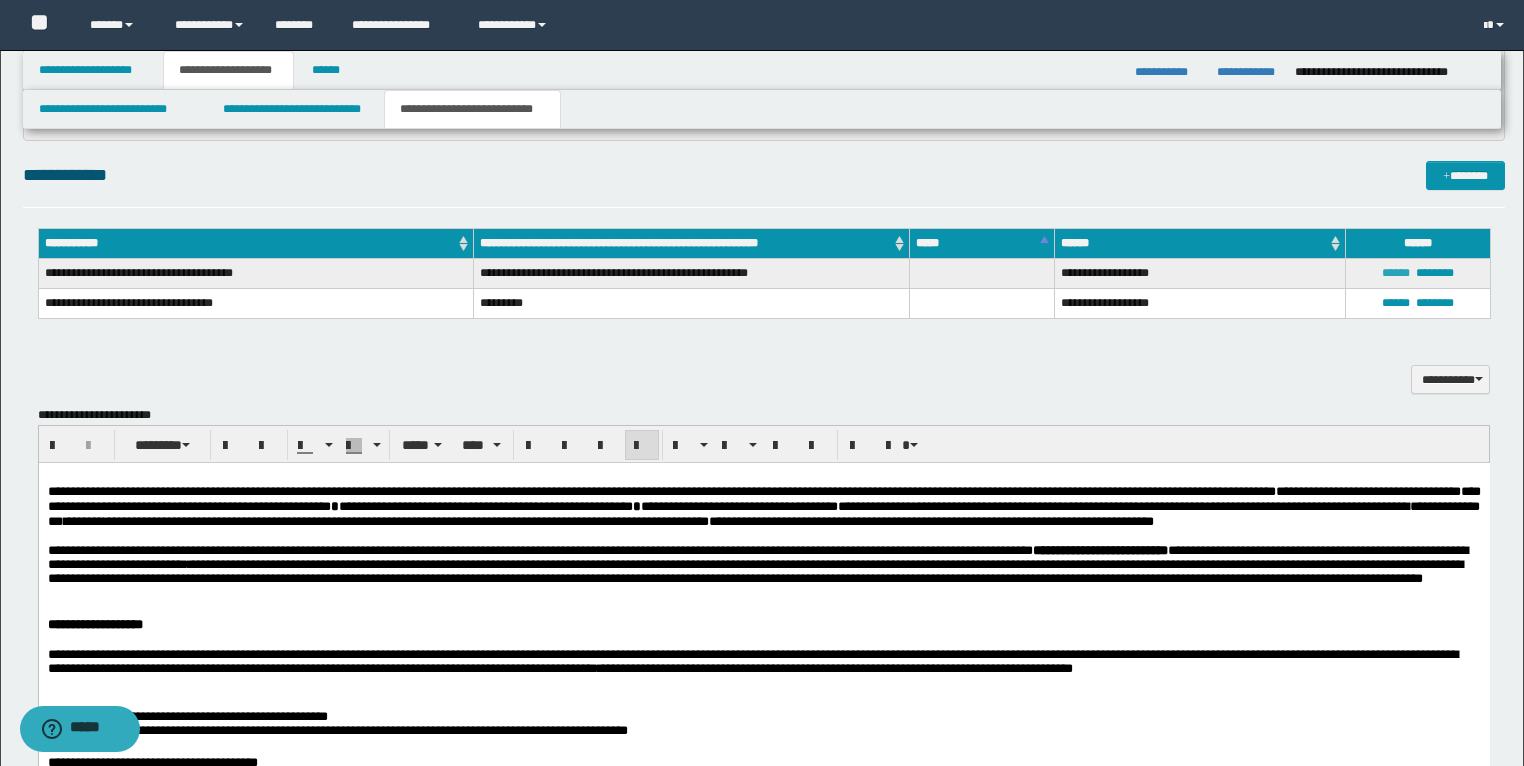 click on "******" at bounding box center (1396, 273) 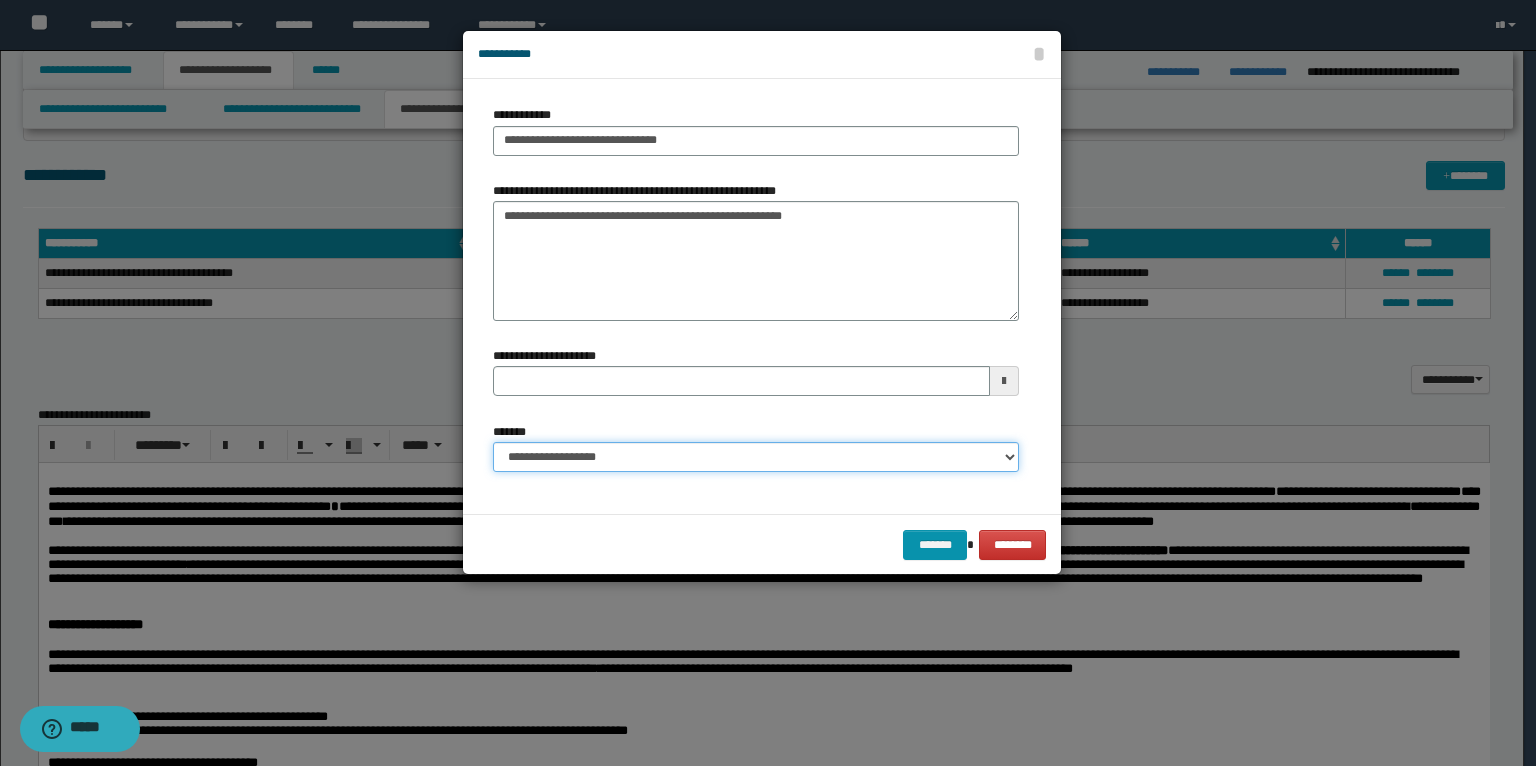 click on "**********" at bounding box center (756, 457) 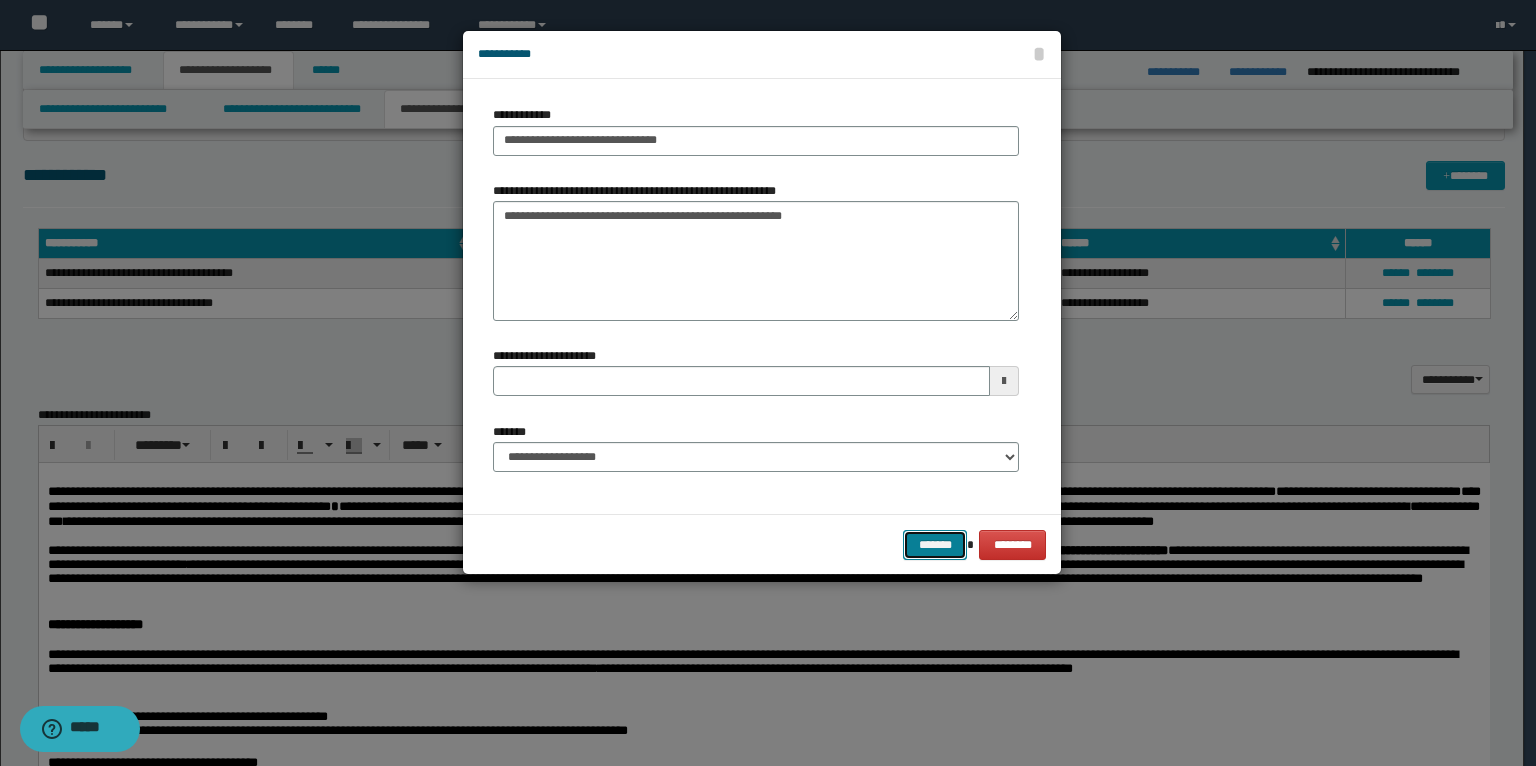click on "*******" at bounding box center (935, 545) 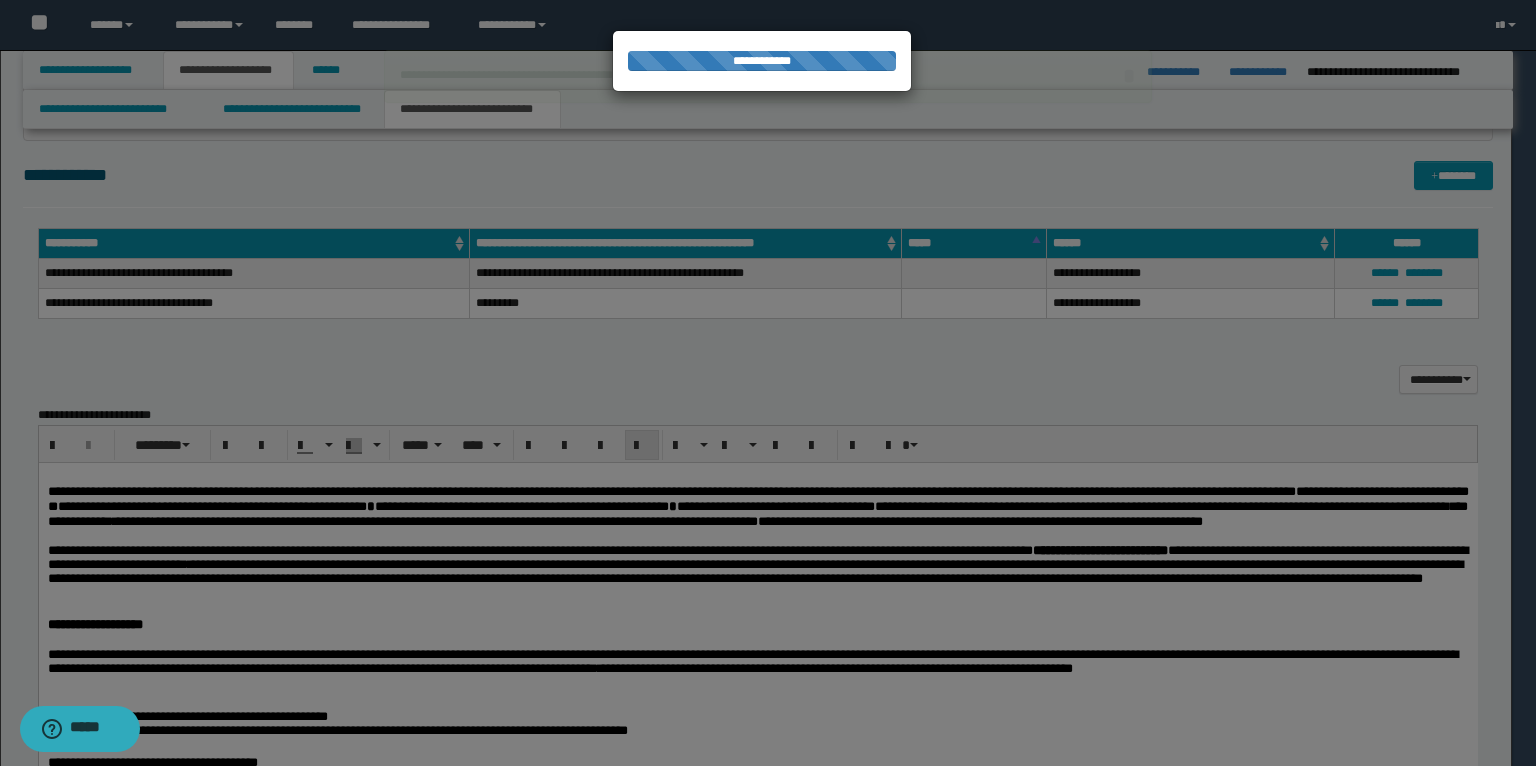 type 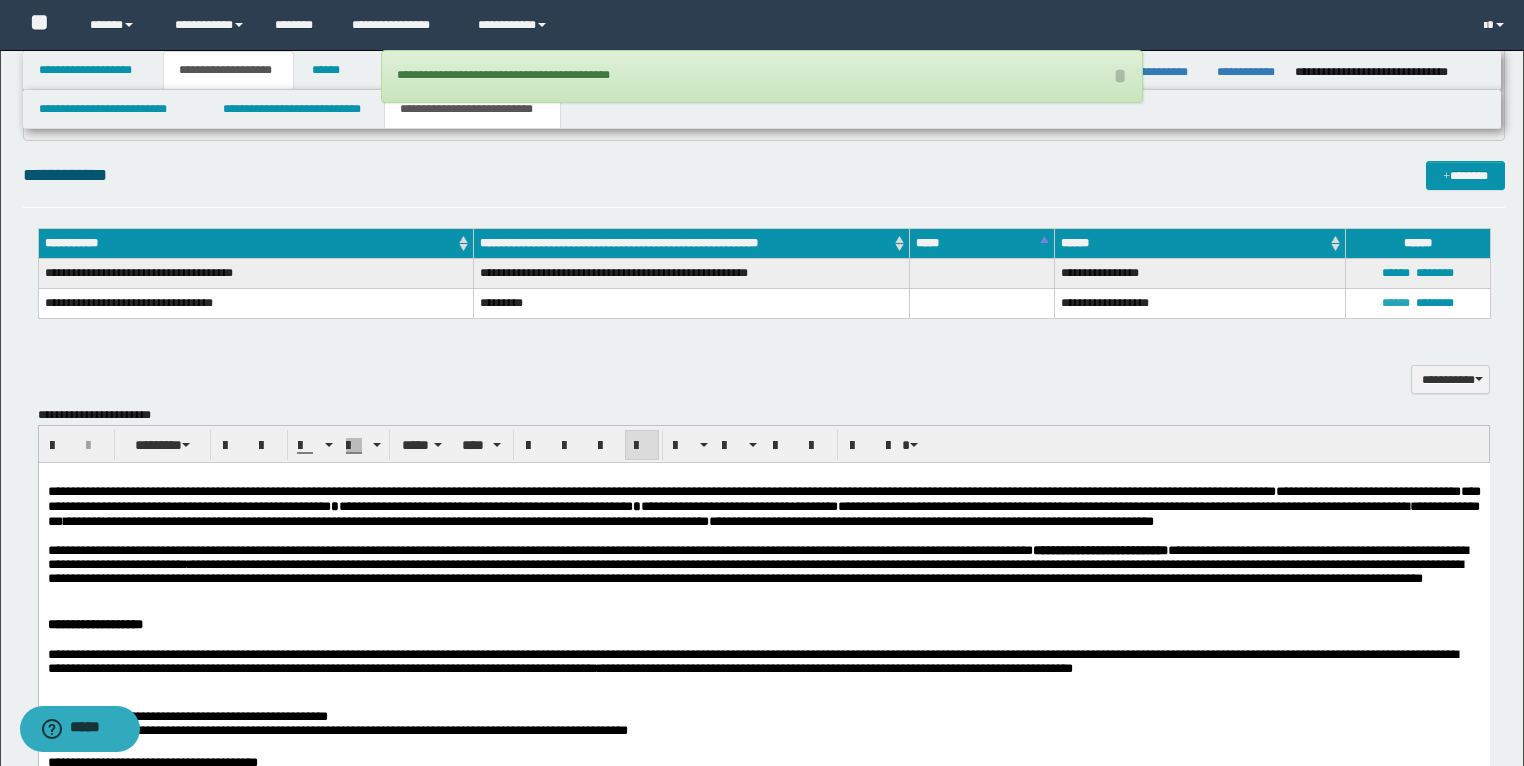 click on "******" at bounding box center [1396, 303] 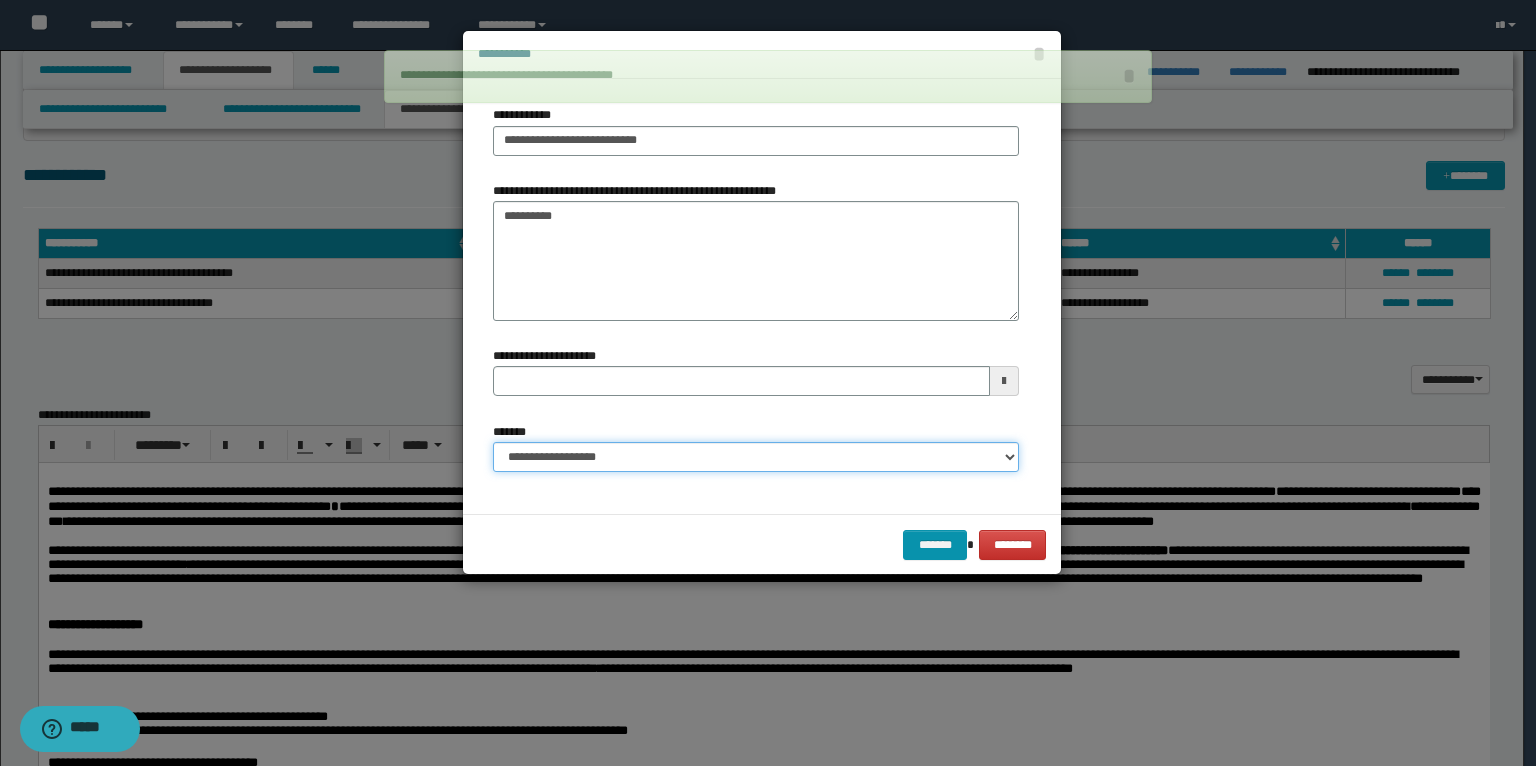 click on "**********" at bounding box center (756, 457) 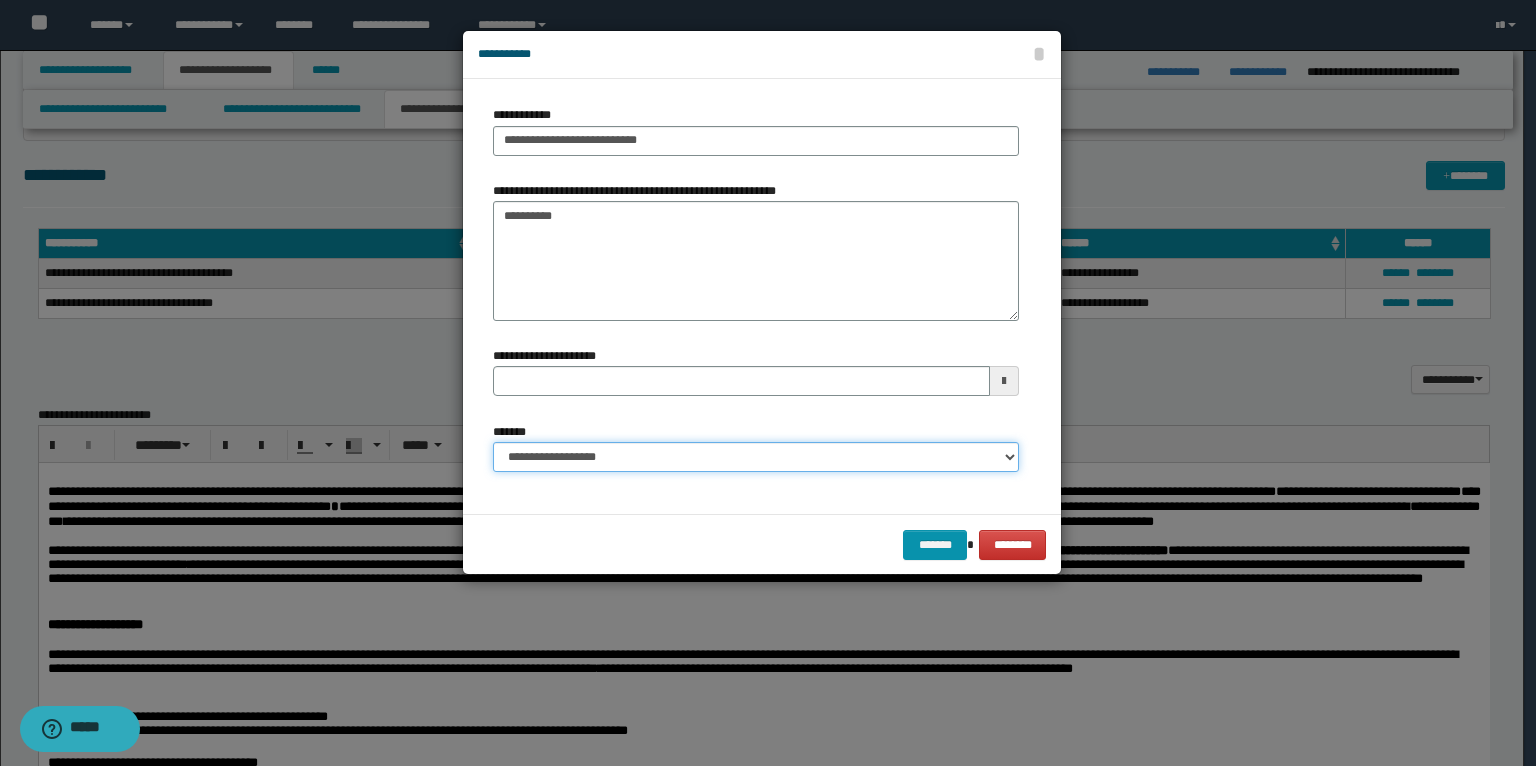select on "*" 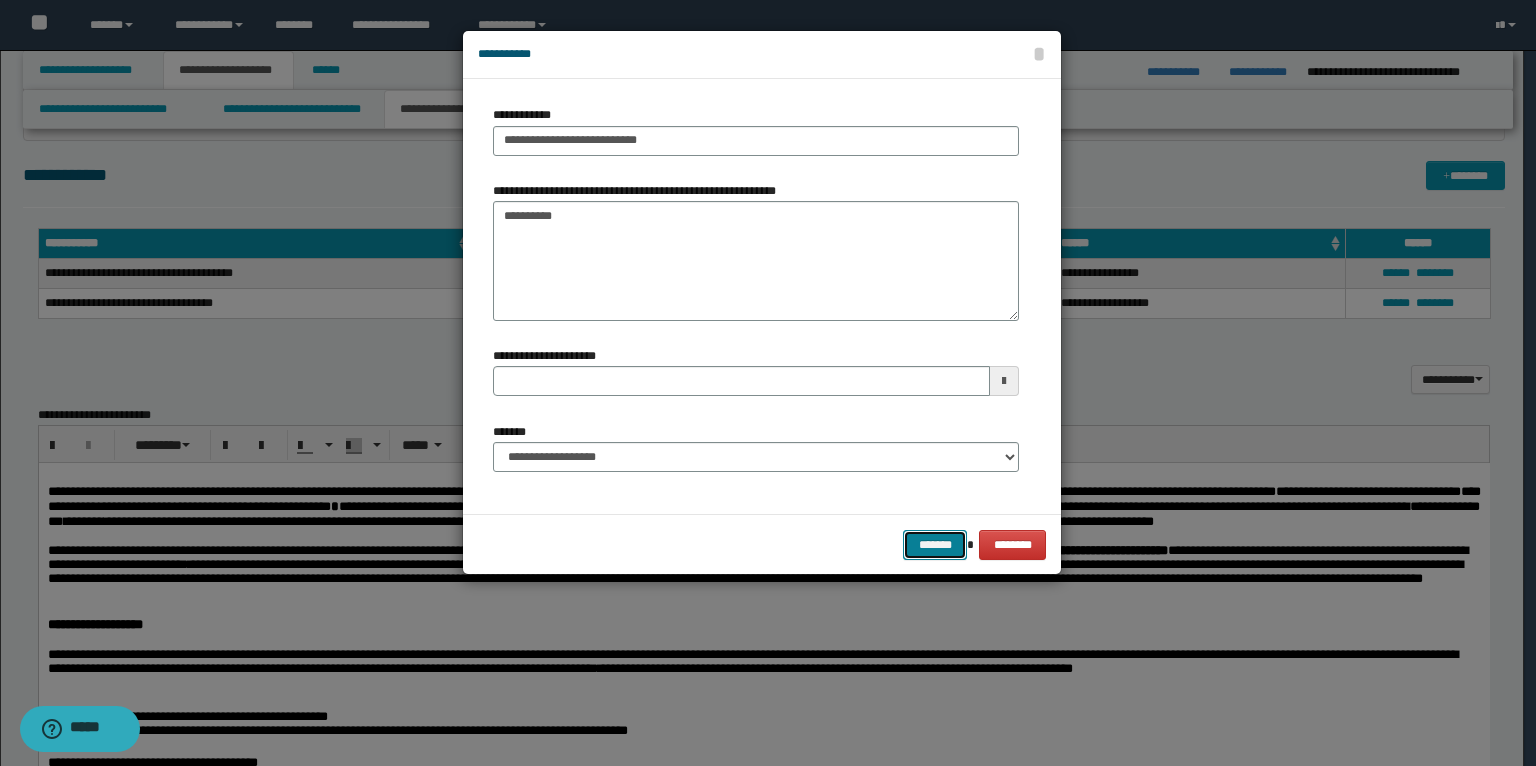 click on "*******" at bounding box center [935, 545] 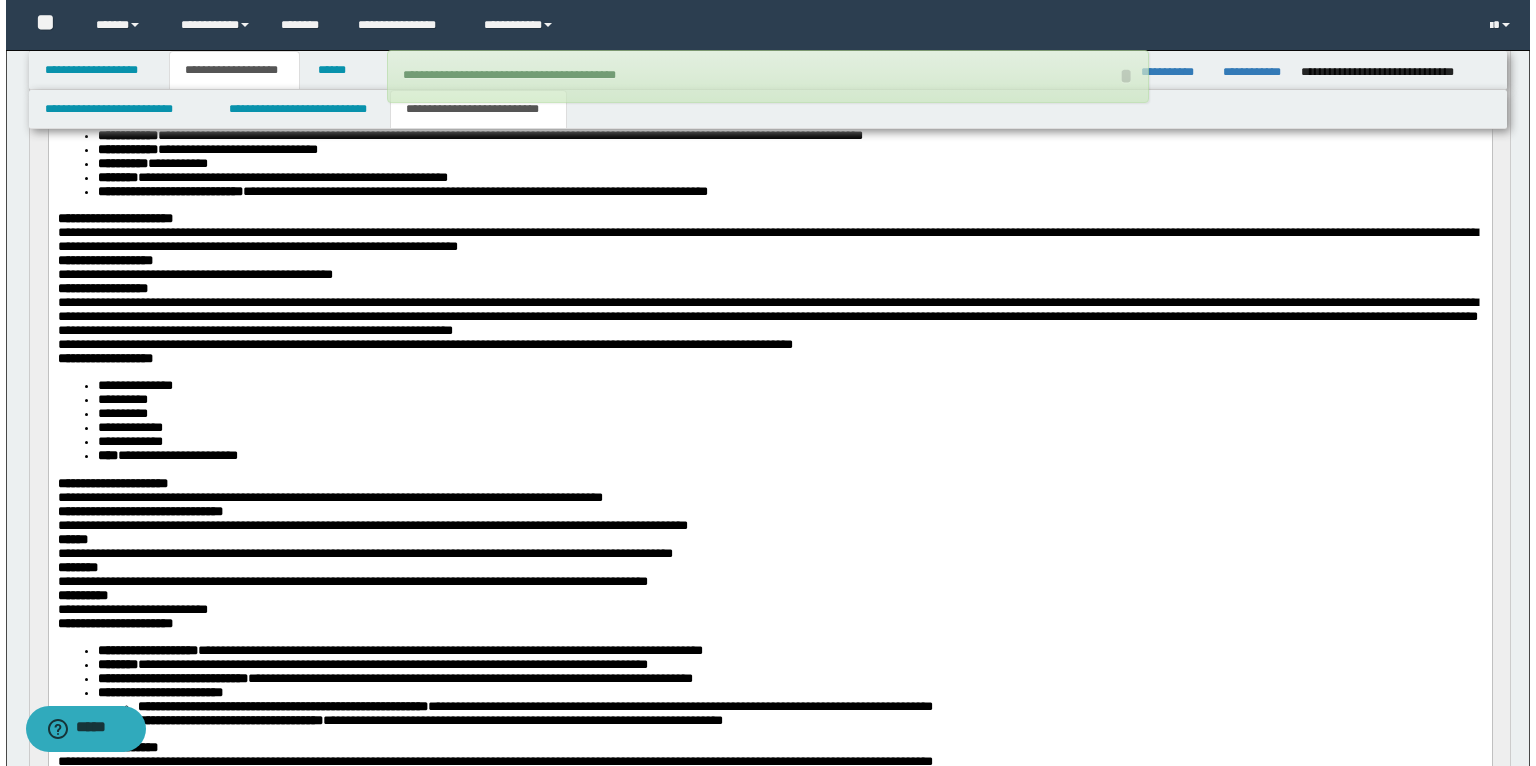 scroll, scrollTop: 0, scrollLeft: 0, axis: both 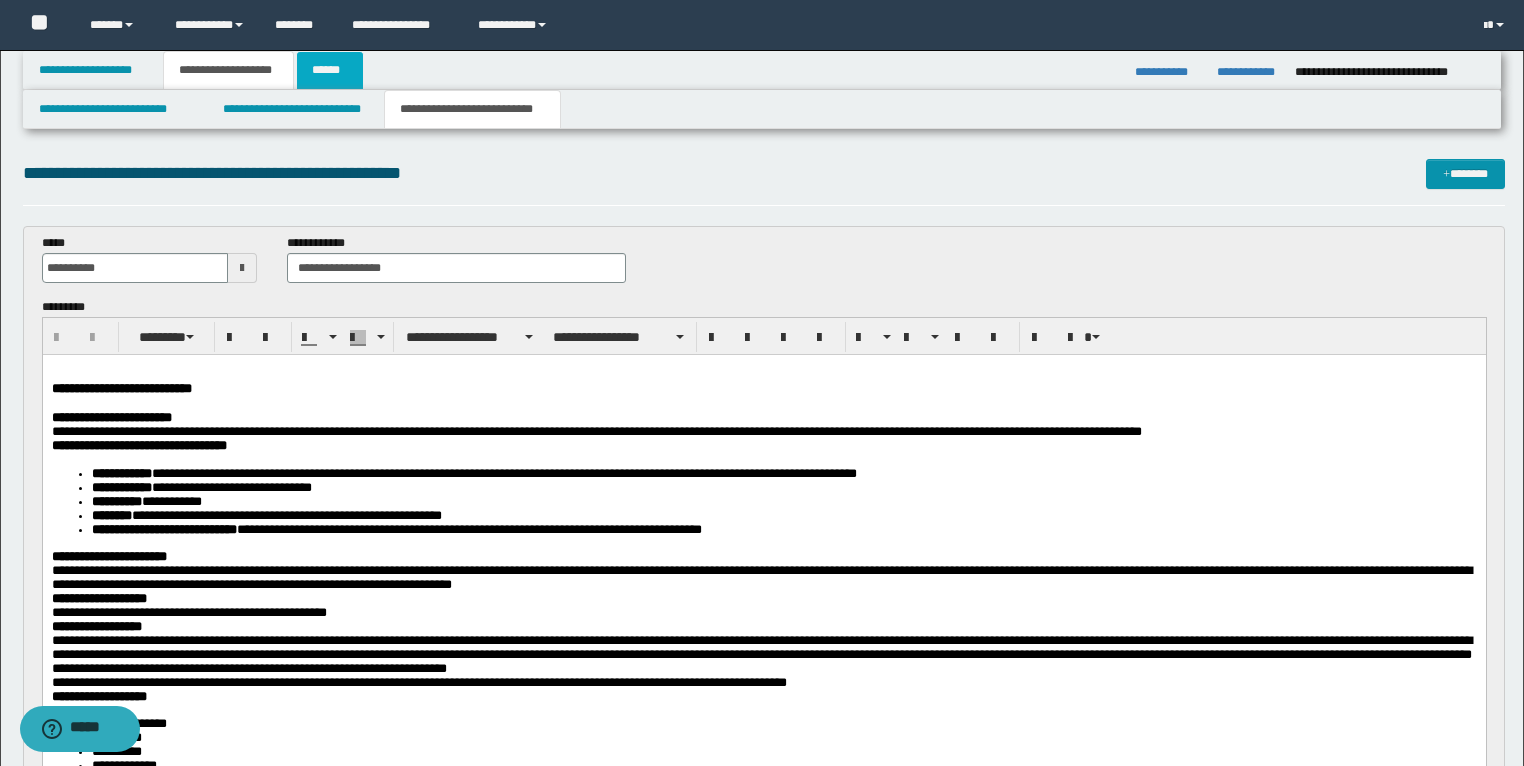 click on "******" at bounding box center [330, 70] 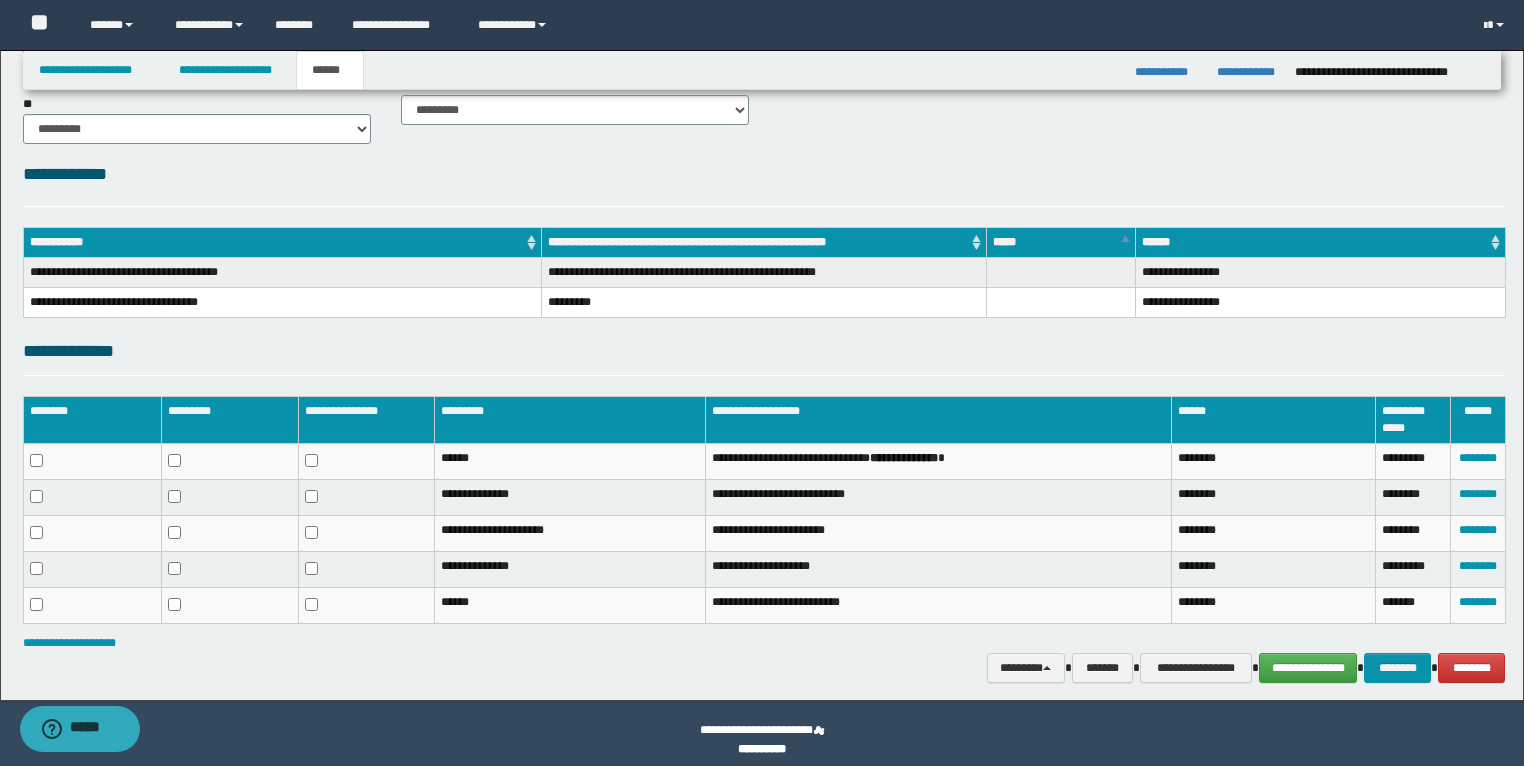 scroll, scrollTop: 196, scrollLeft: 0, axis: vertical 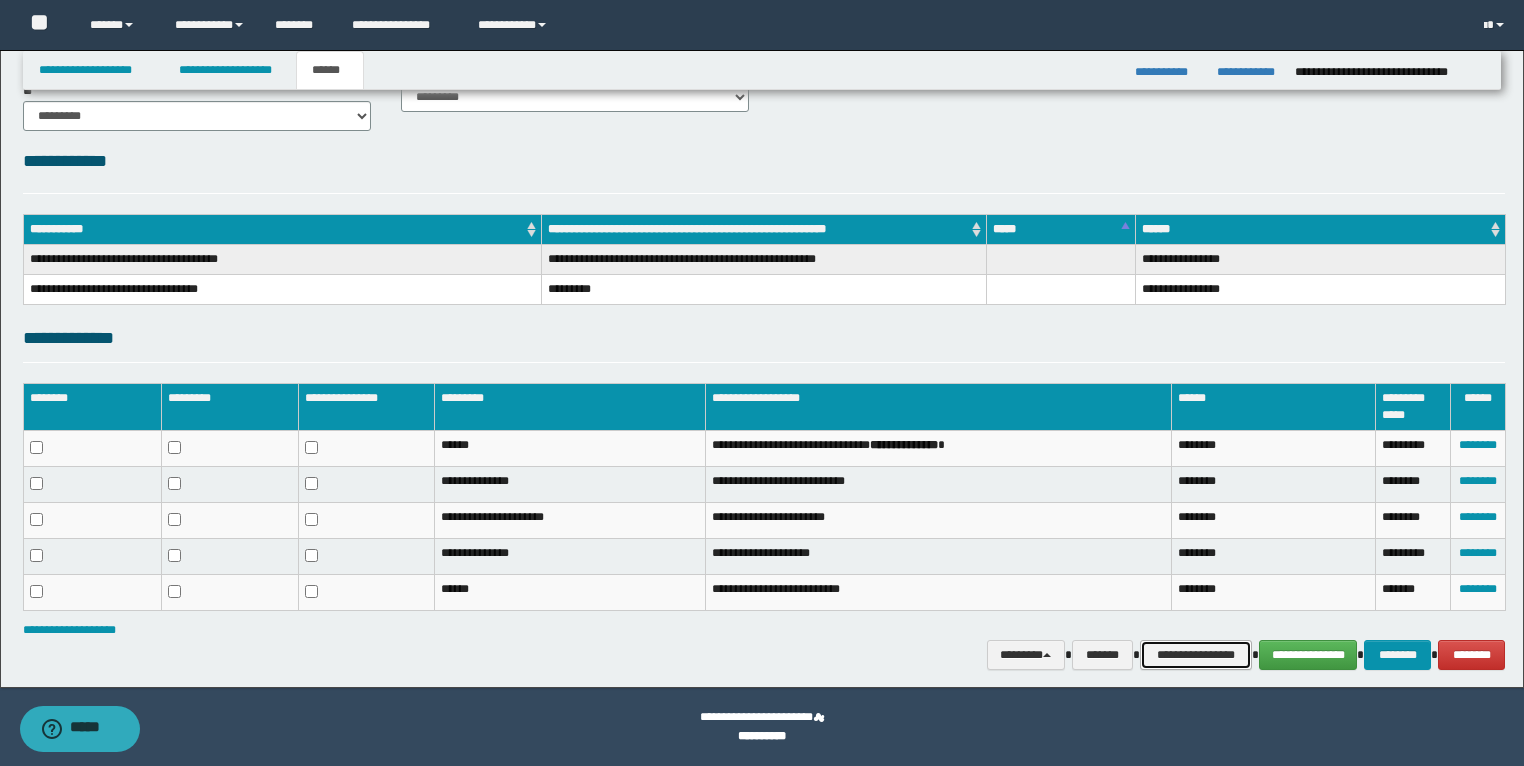 click on "**********" at bounding box center [1196, 655] 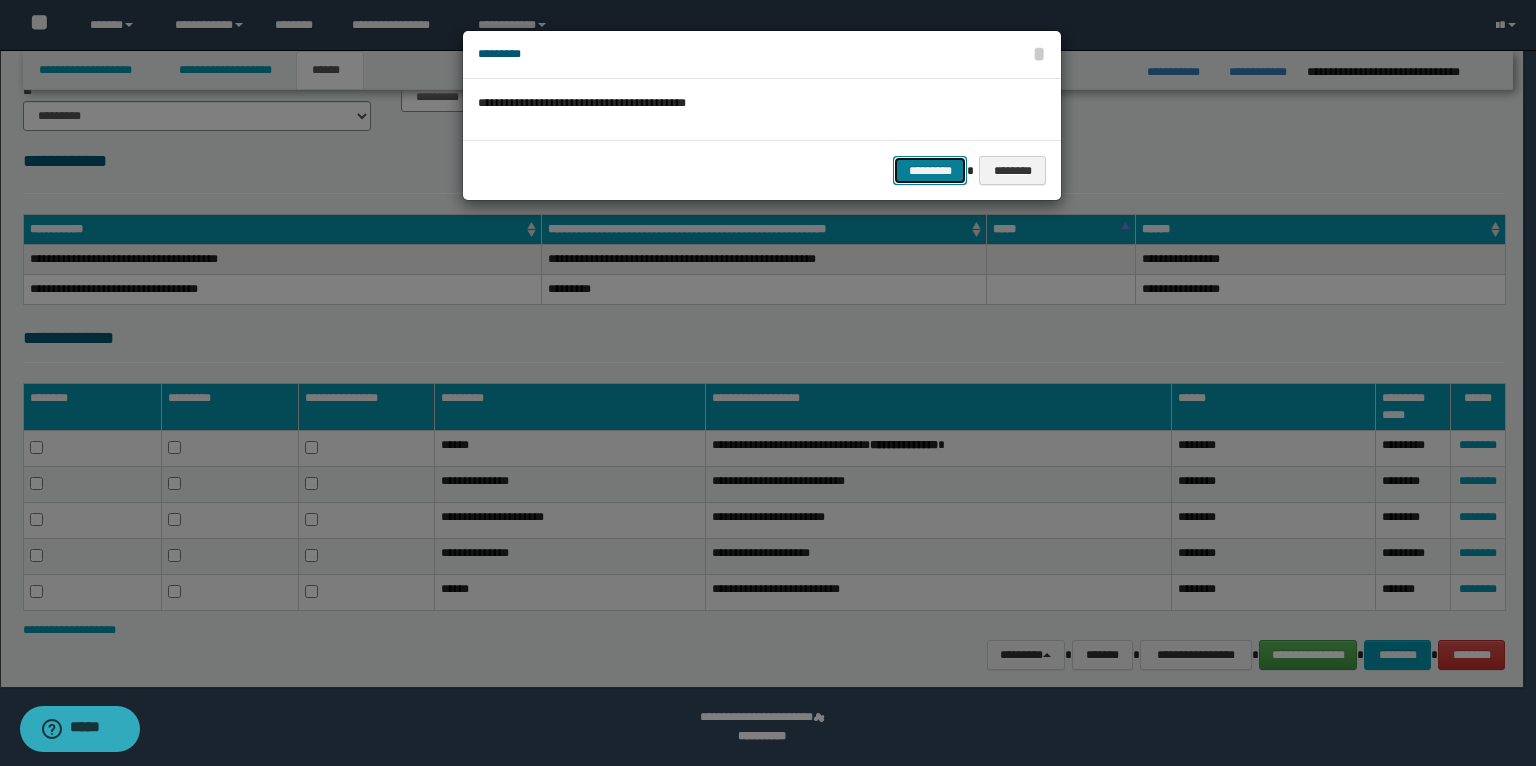 click on "*********" at bounding box center [930, 171] 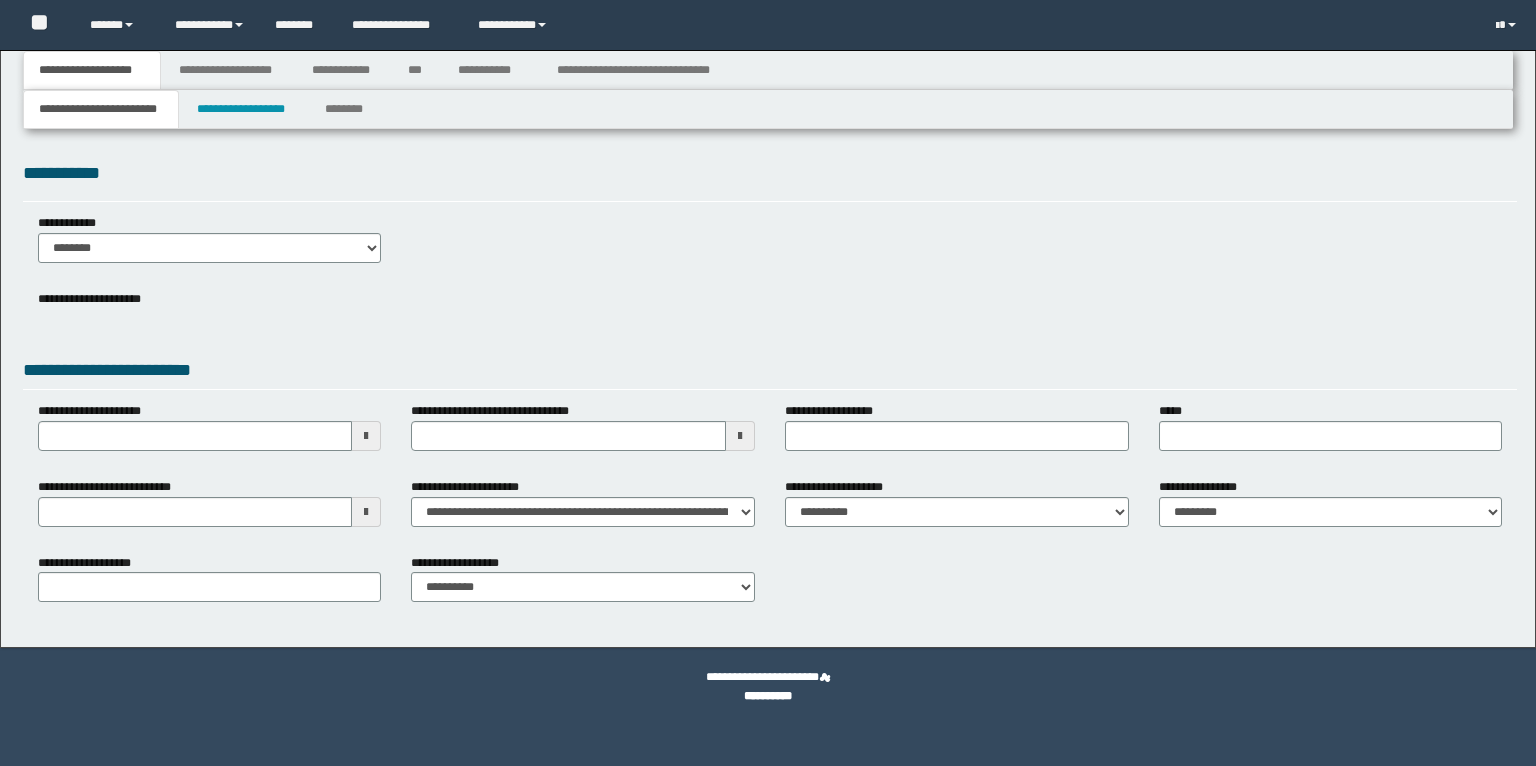 scroll, scrollTop: 0, scrollLeft: 0, axis: both 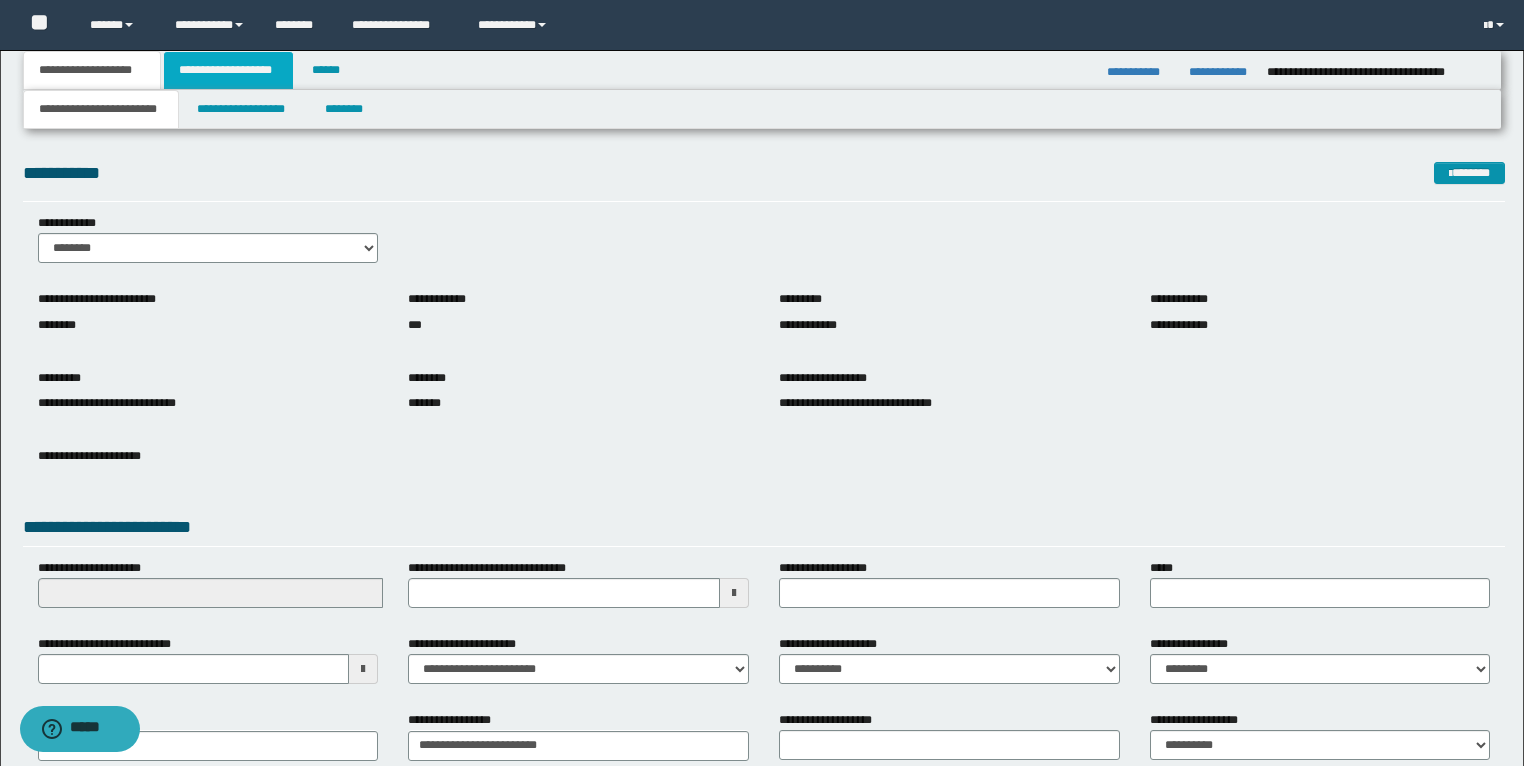 click on "**********" at bounding box center [228, 70] 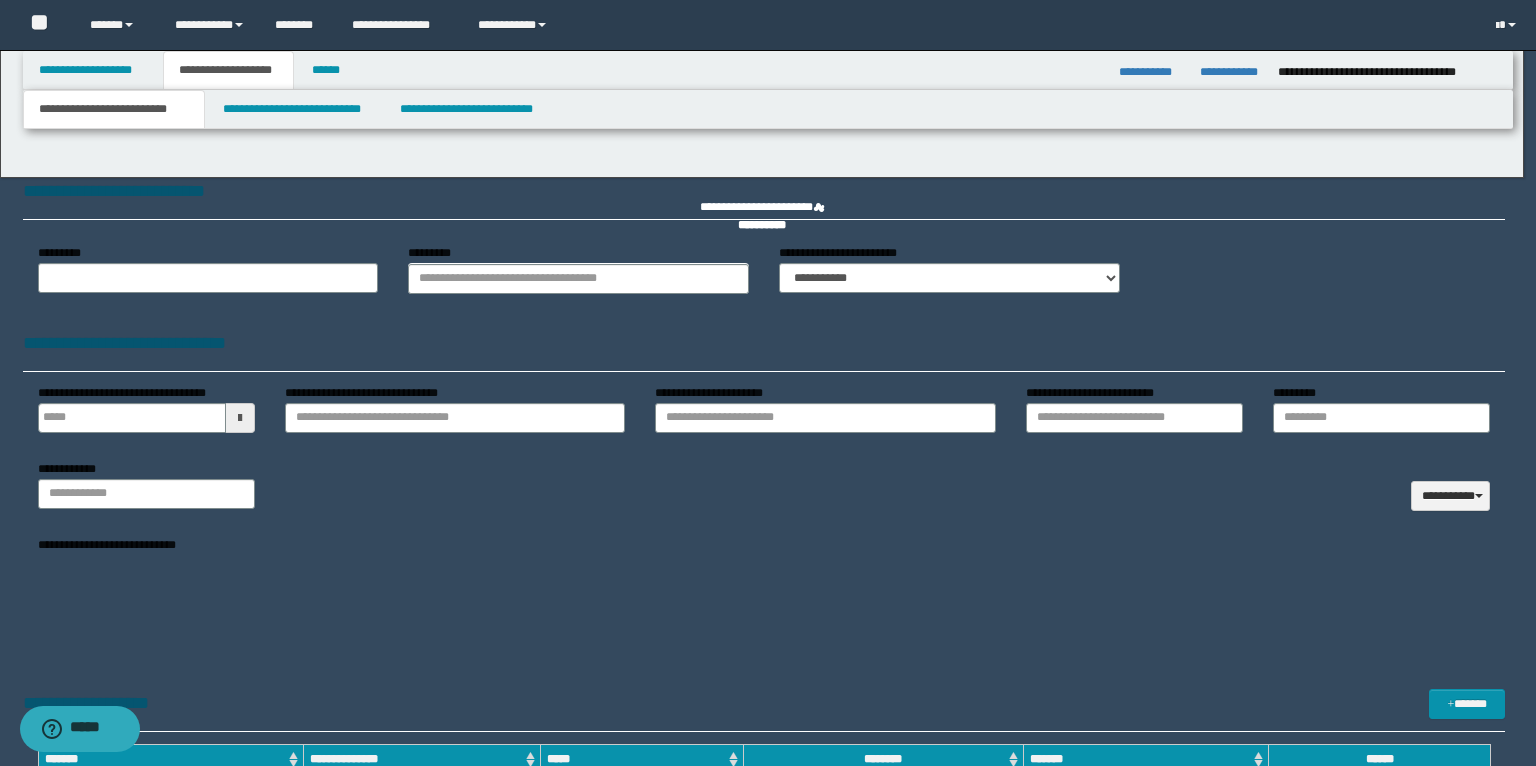 type on "**********" 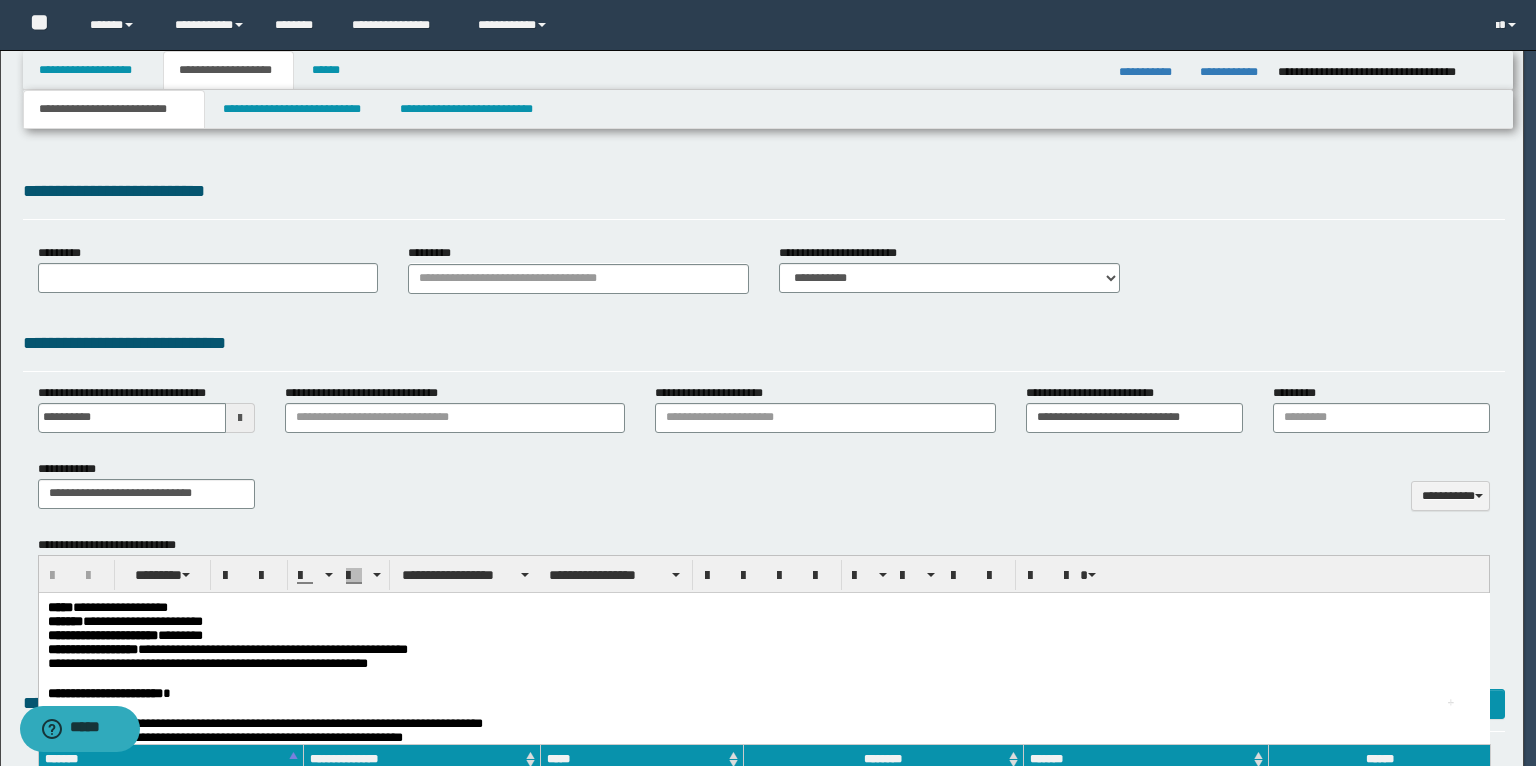 scroll, scrollTop: 0, scrollLeft: 0, axis: both 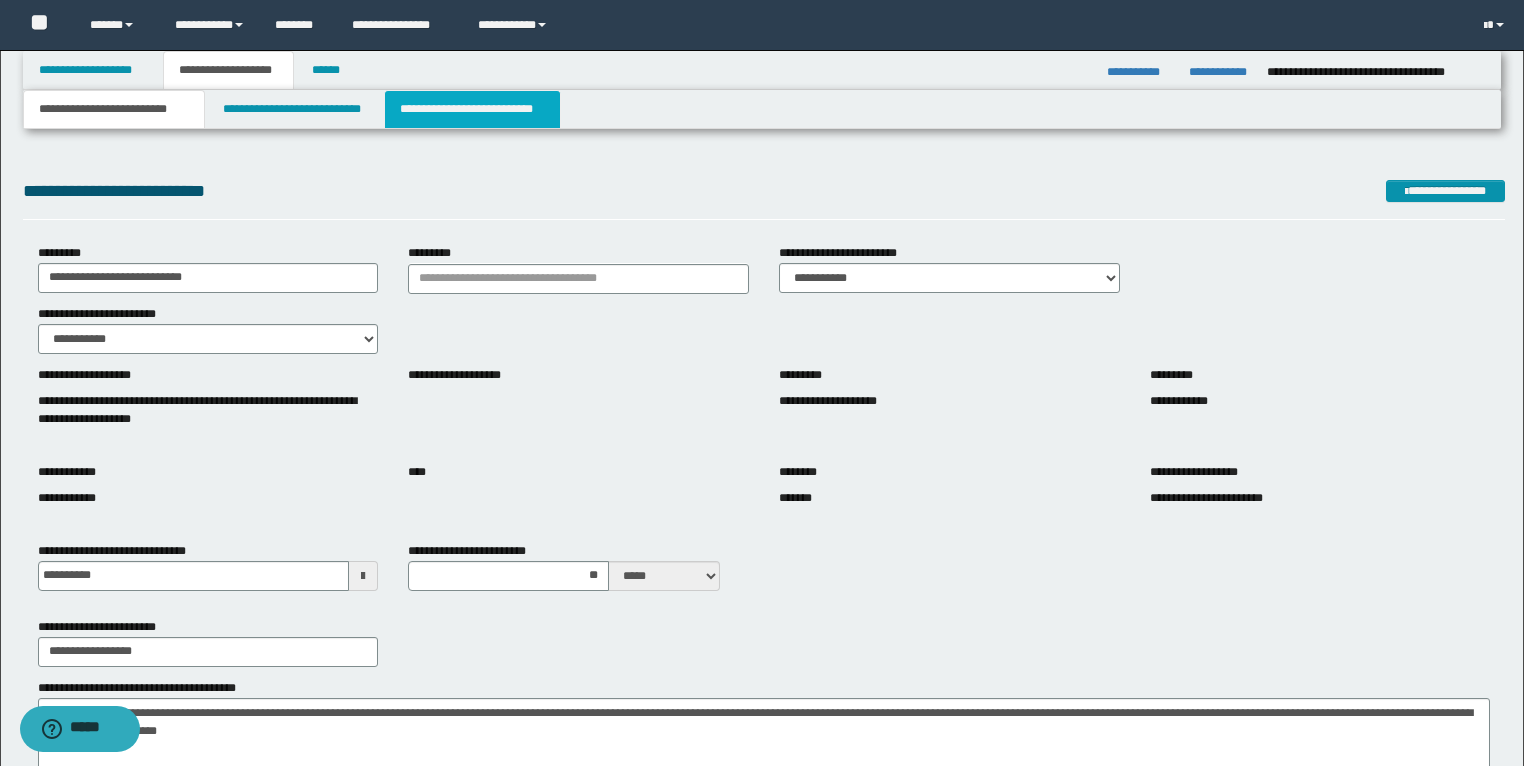 click on "**********" at bounding box center (472, 109) 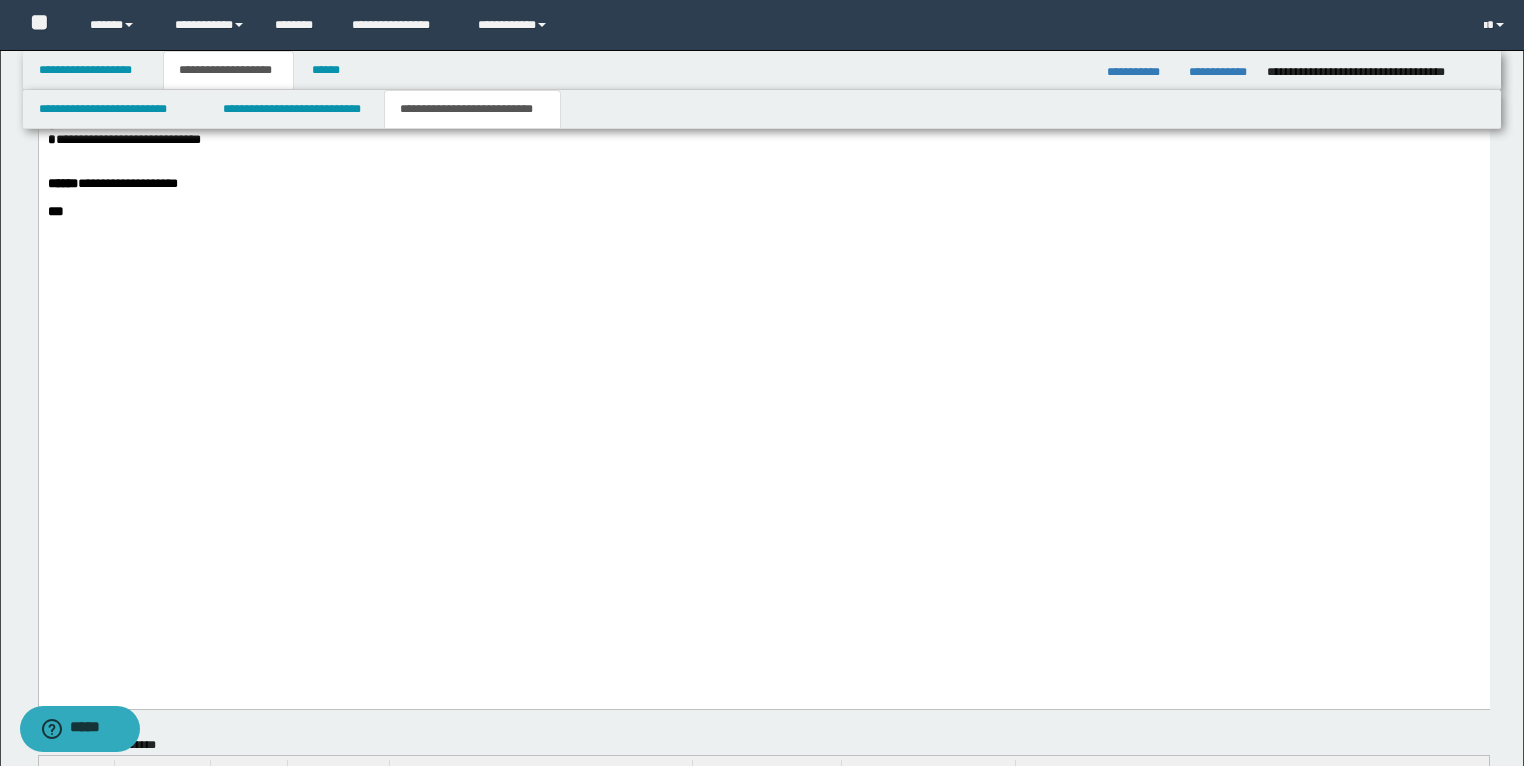 scroll, scrollTop: 4880, scrollLeft: 0, axis: vertical 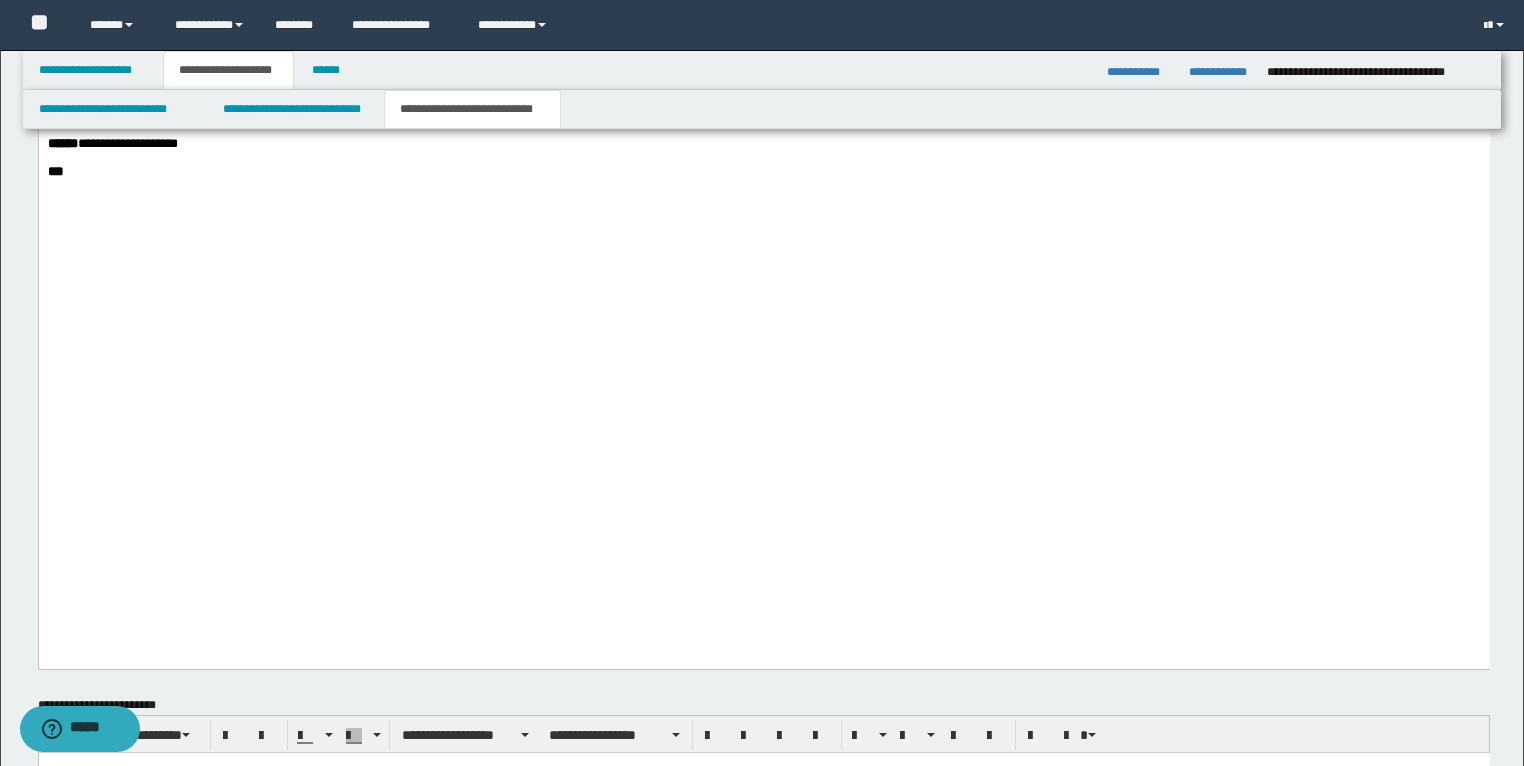 click on "**********" at bounding box center [763, 100] 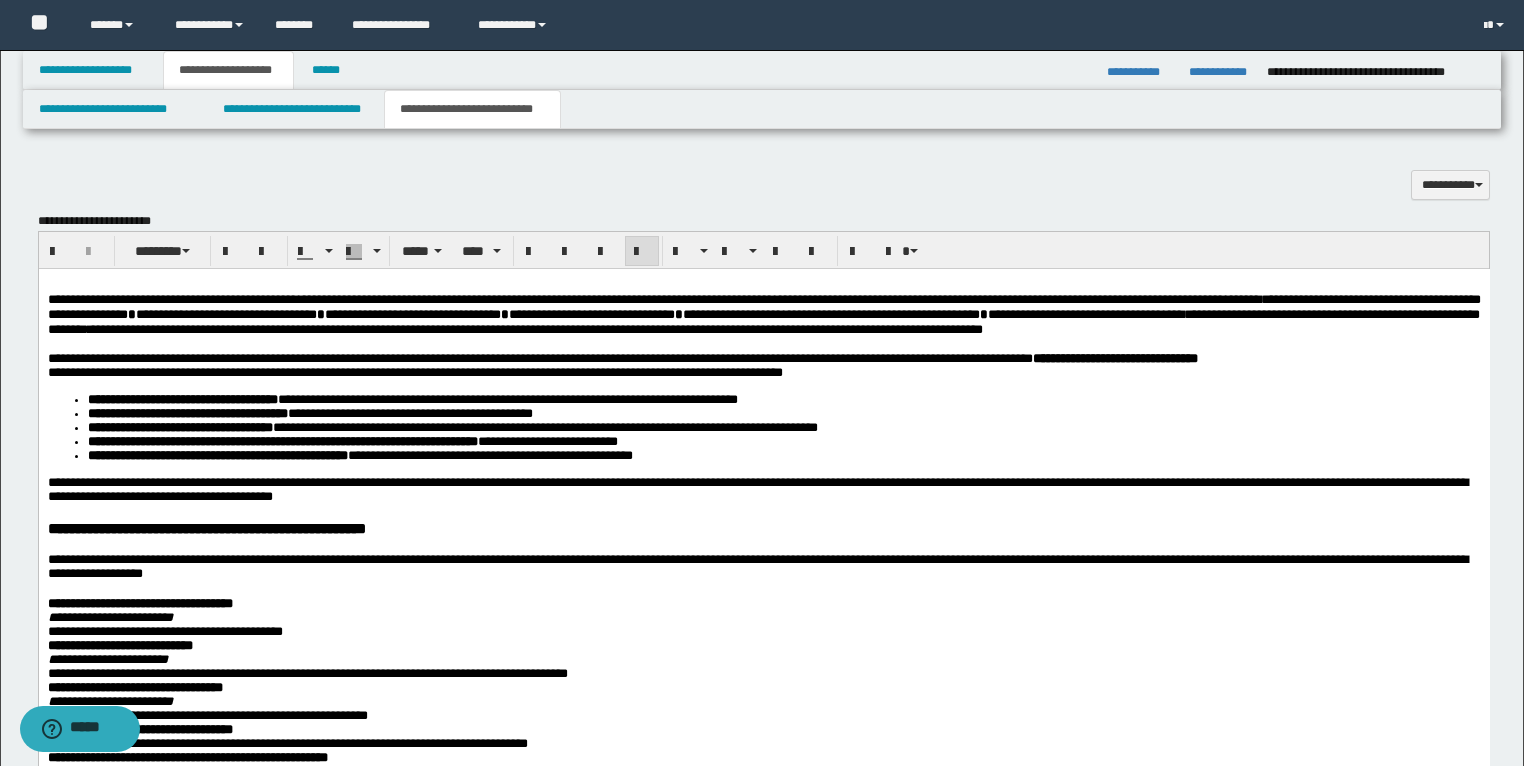 scroll, scrollTop: 2000, scrollLeft: 0, axis: vertical 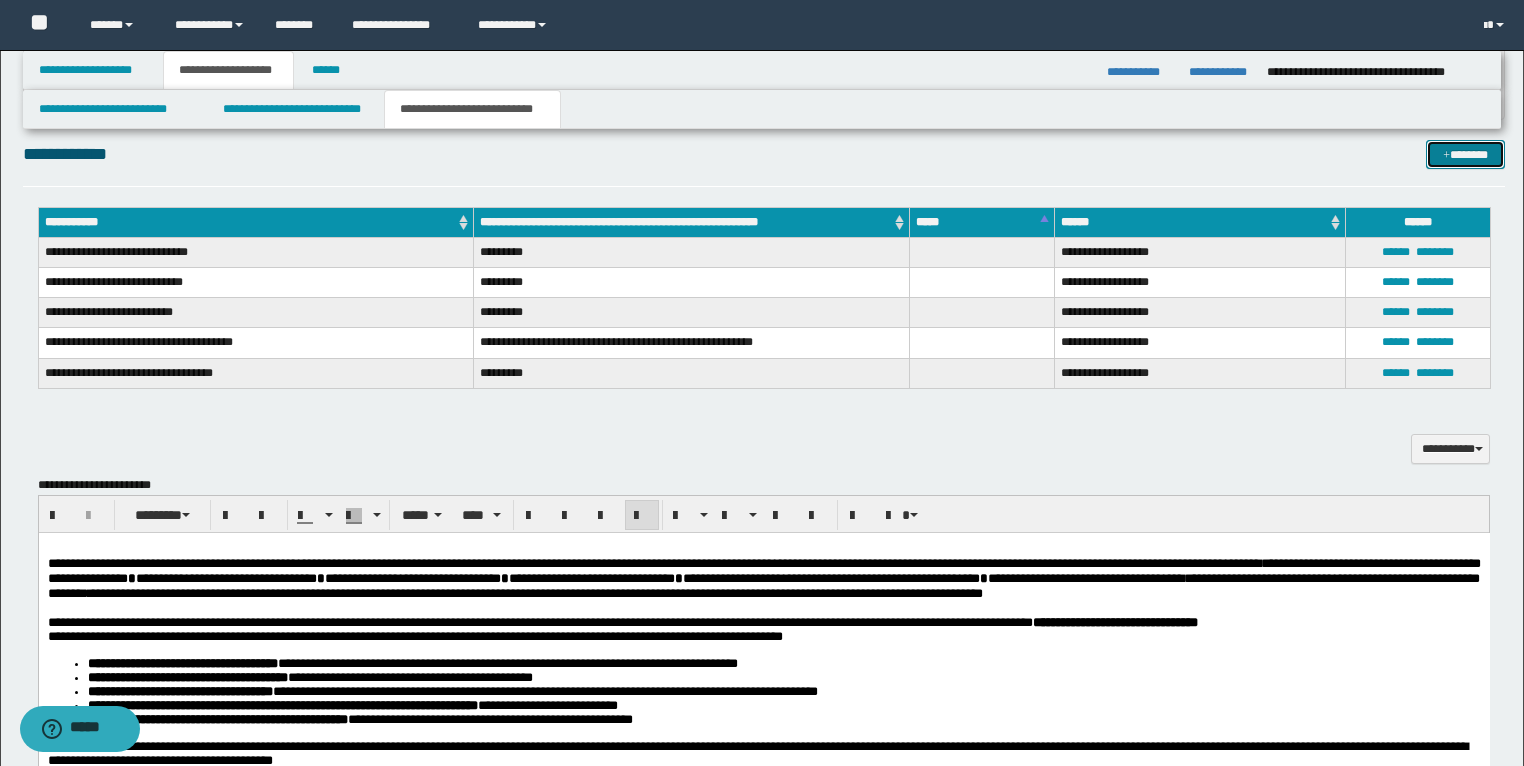 click on "*******" at bounding box center [1465, 155] 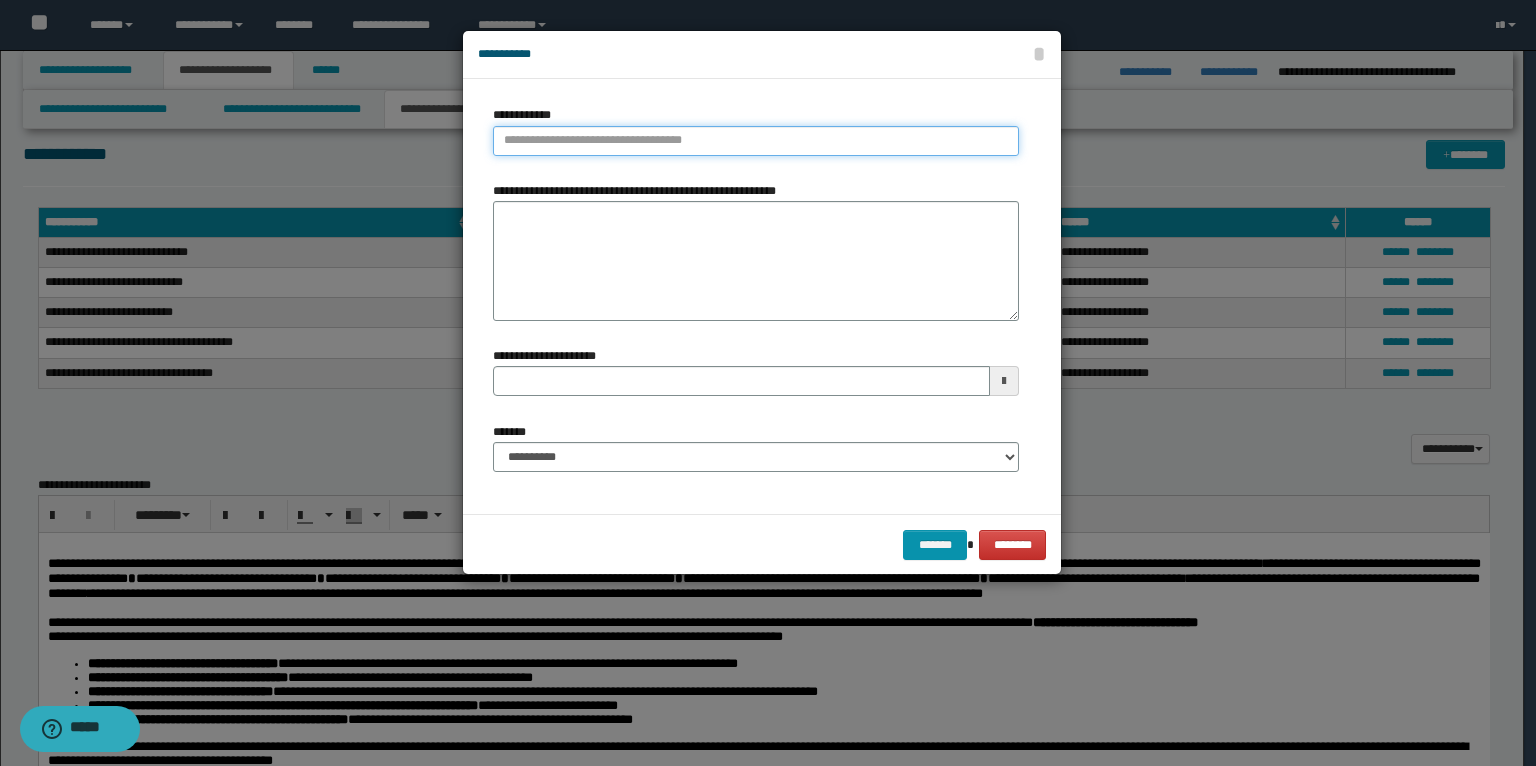 click on "**********" at bounding box center (756, 141) 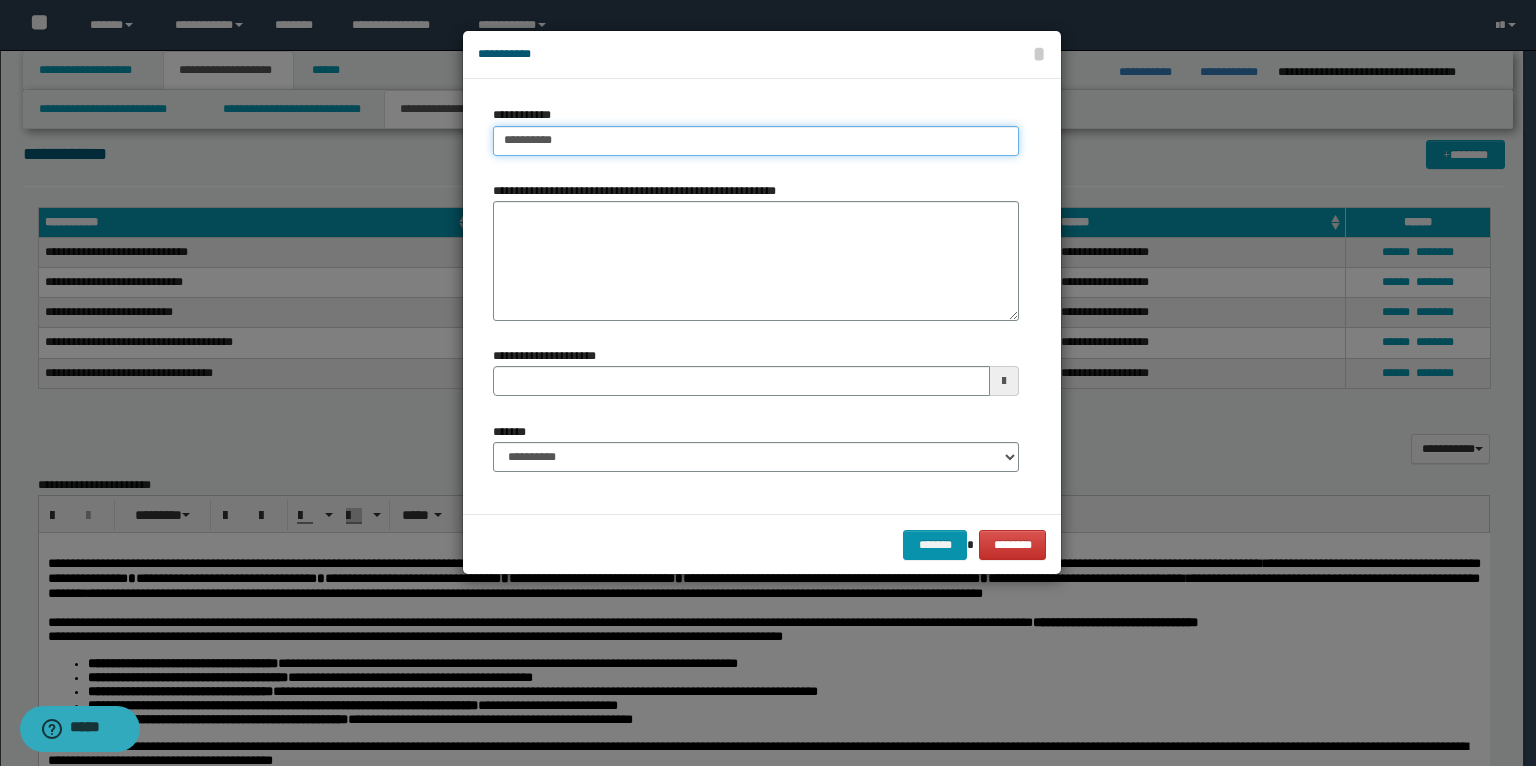 type on "*********" 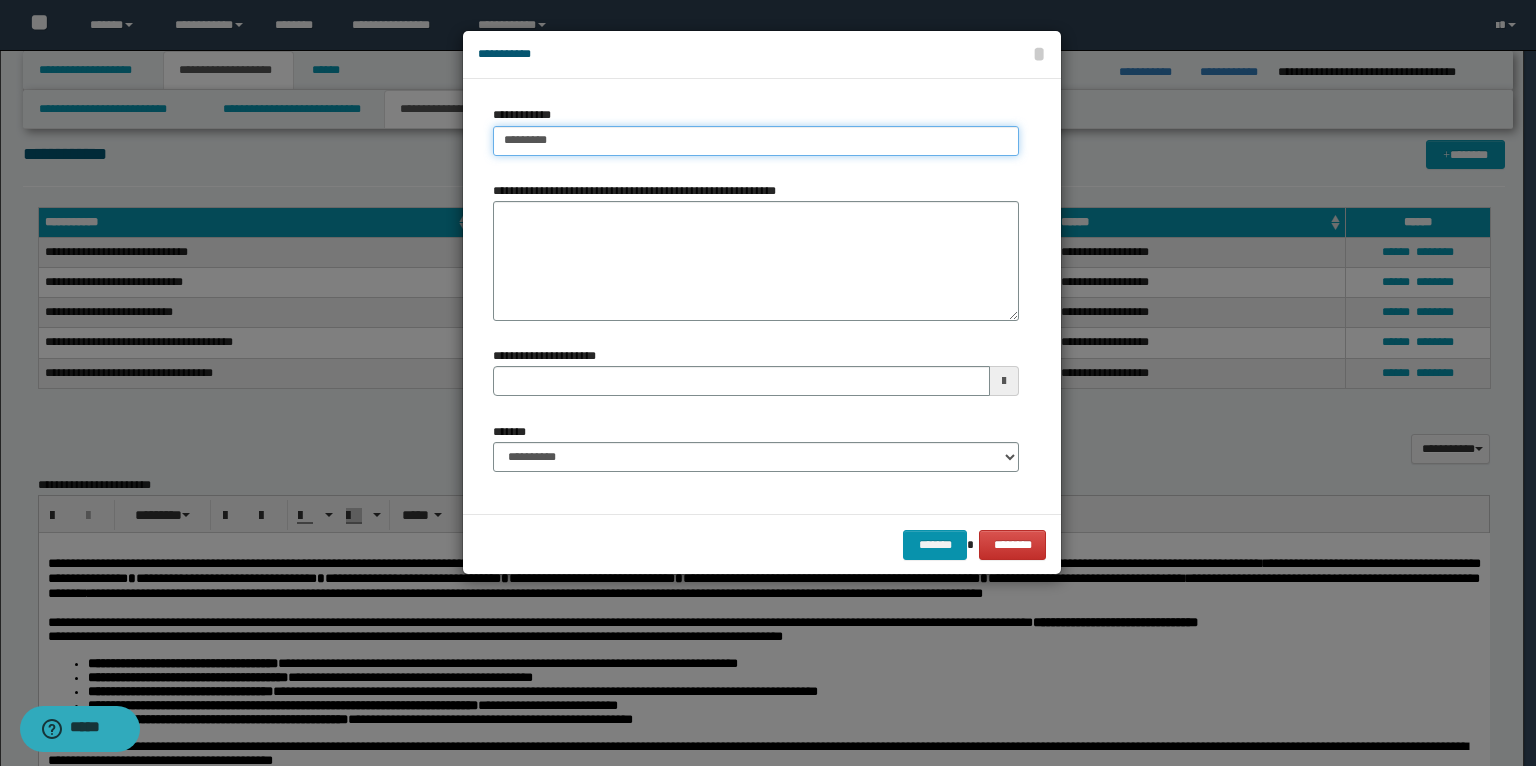 type on "**********" 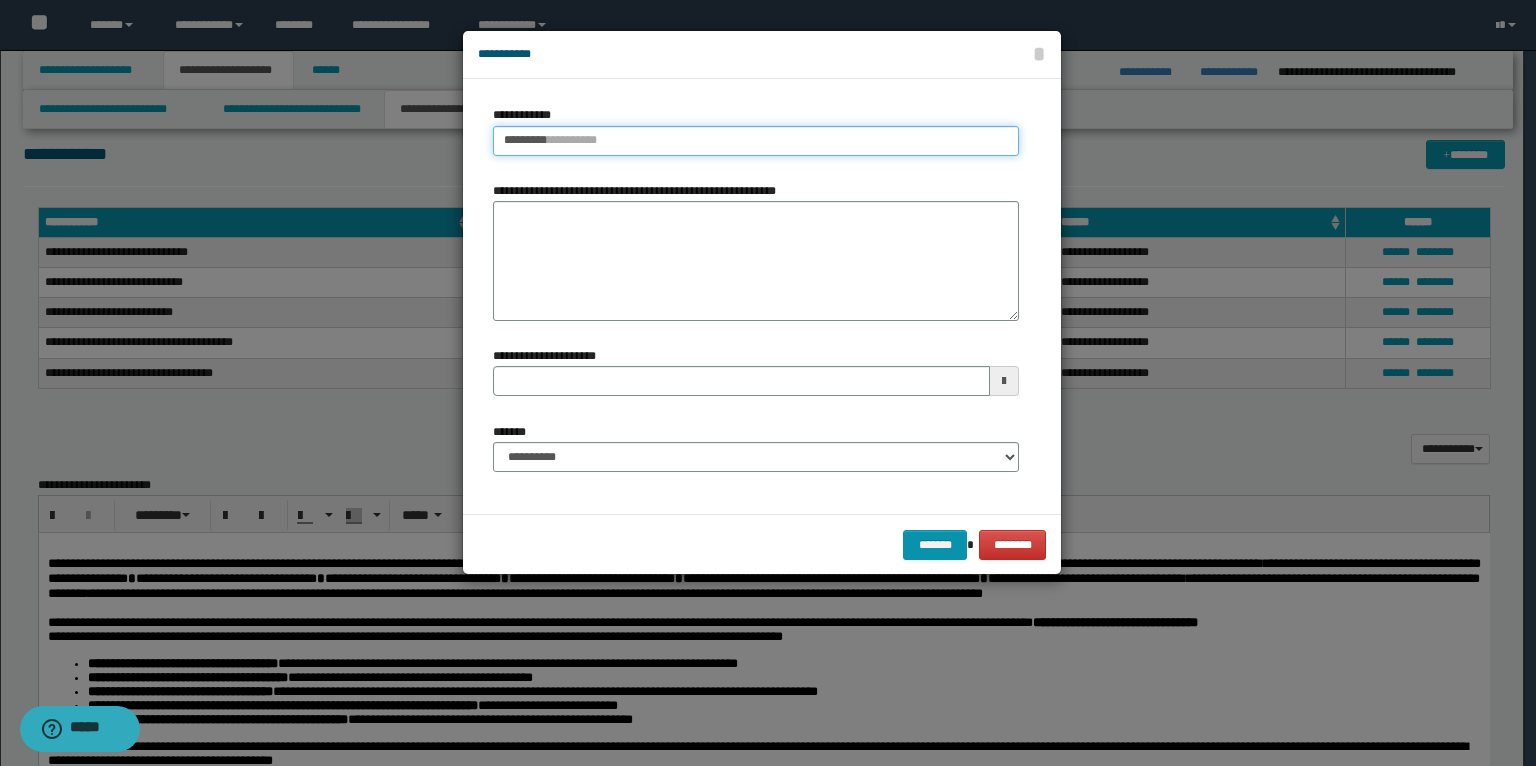 type 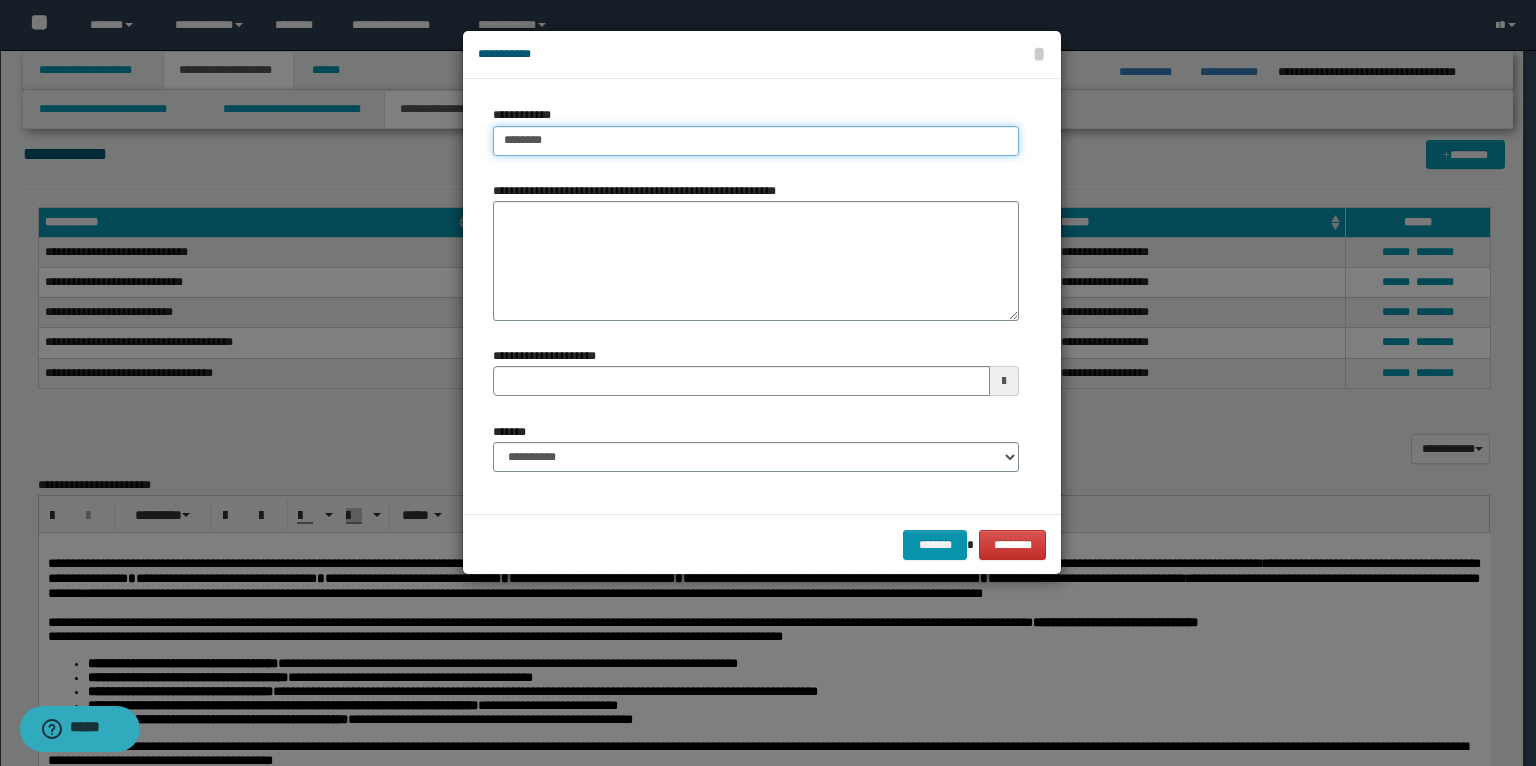 type on "**********" 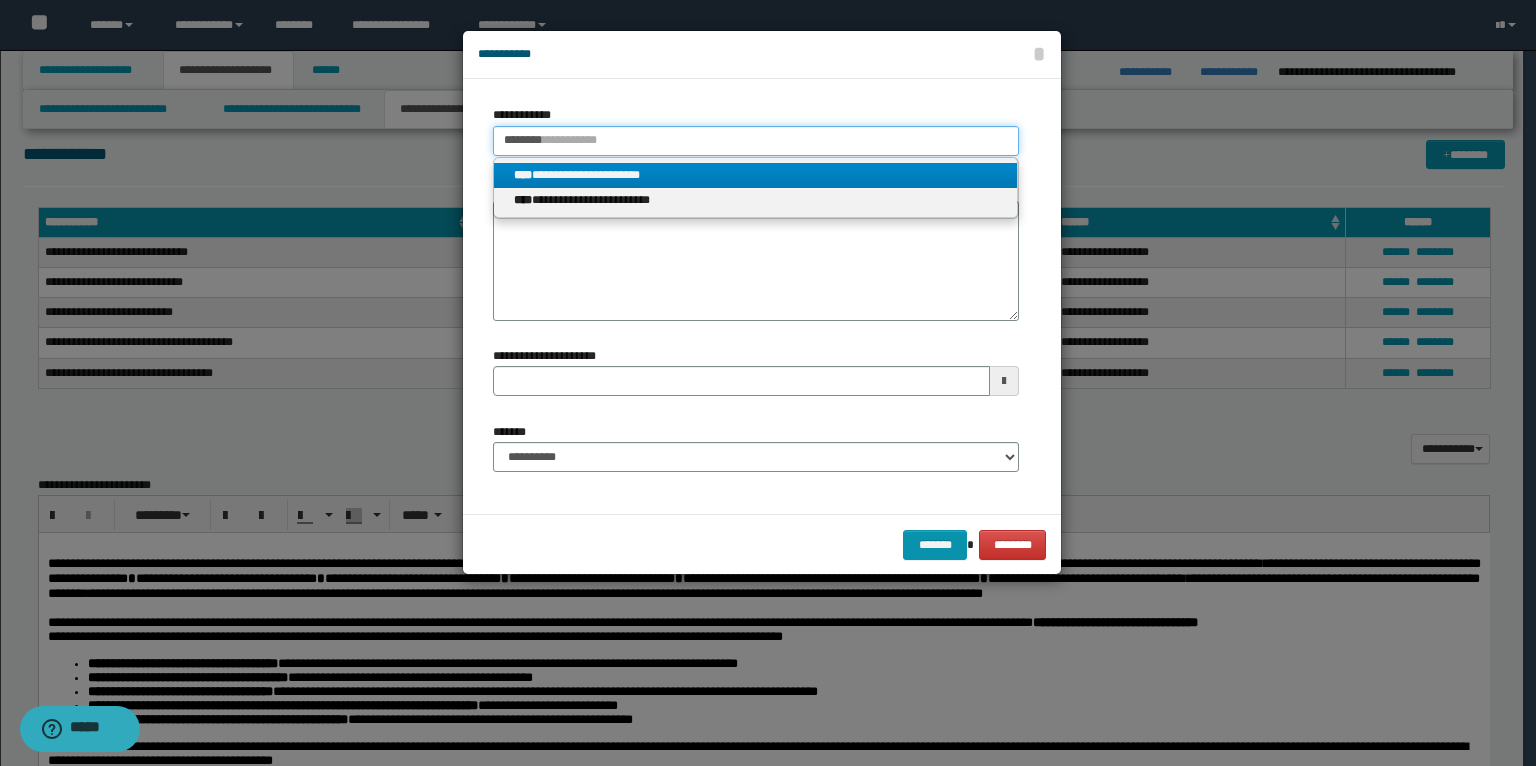 type on "********" 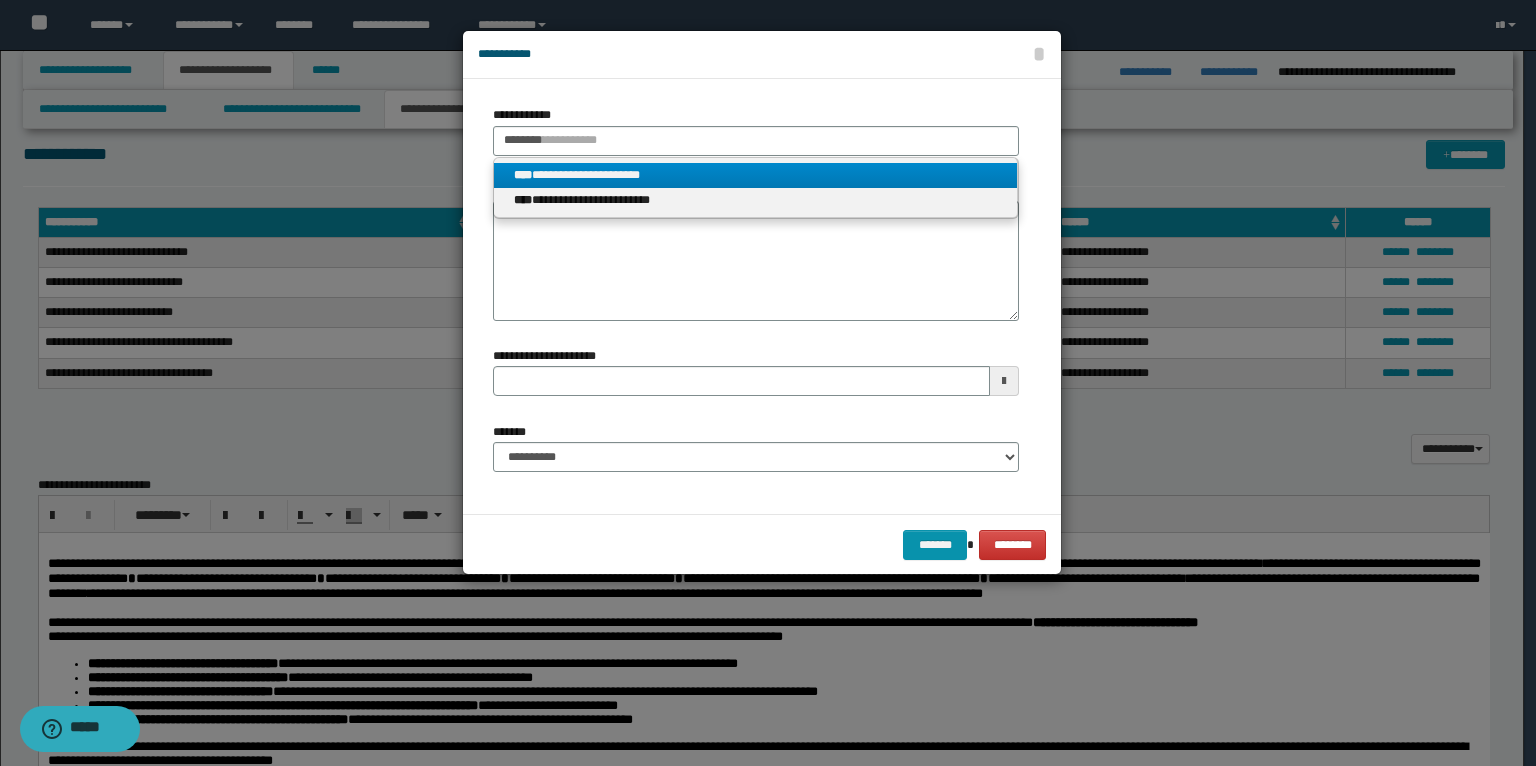 click on "**********" at bounding box center (756, 175) 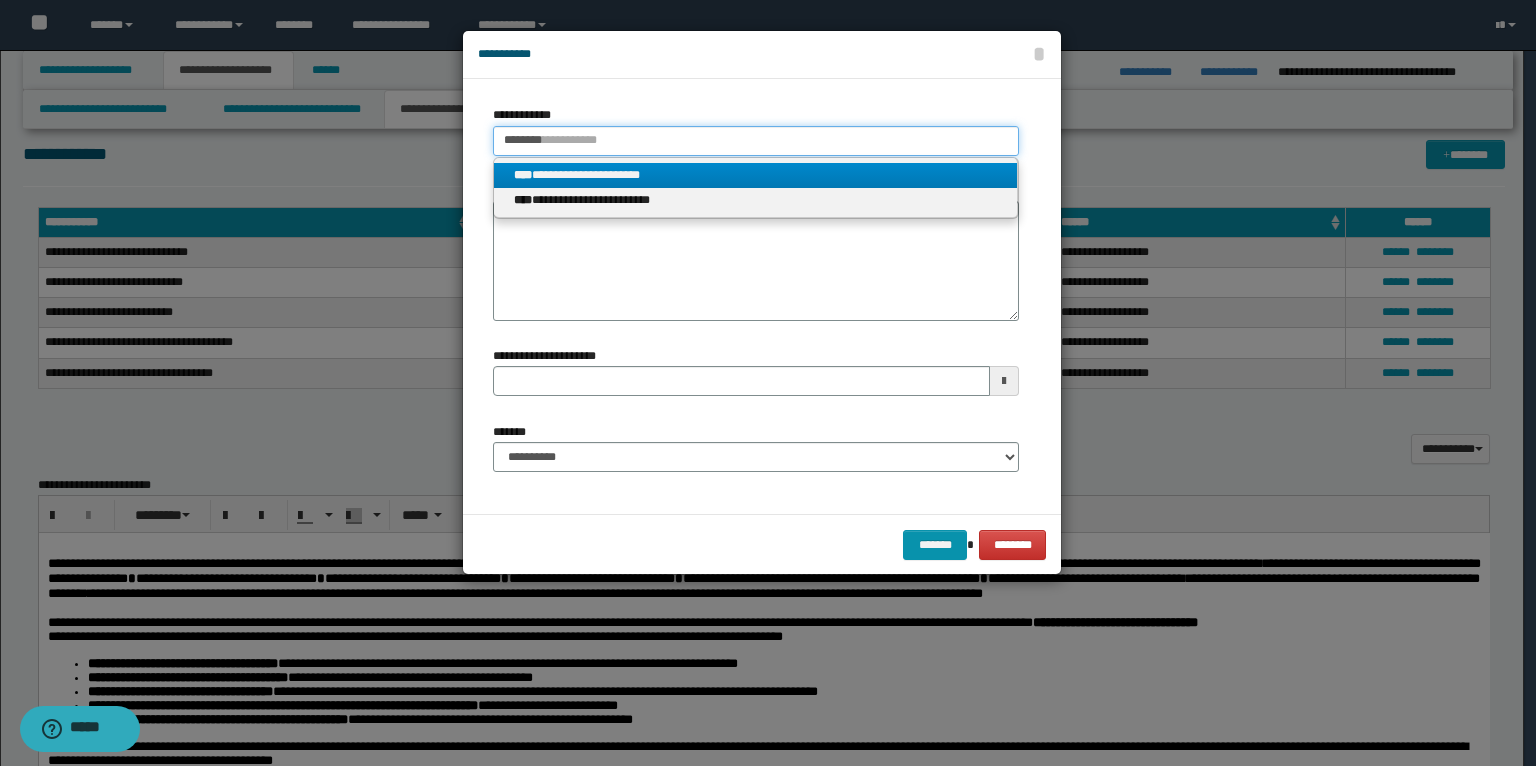 type 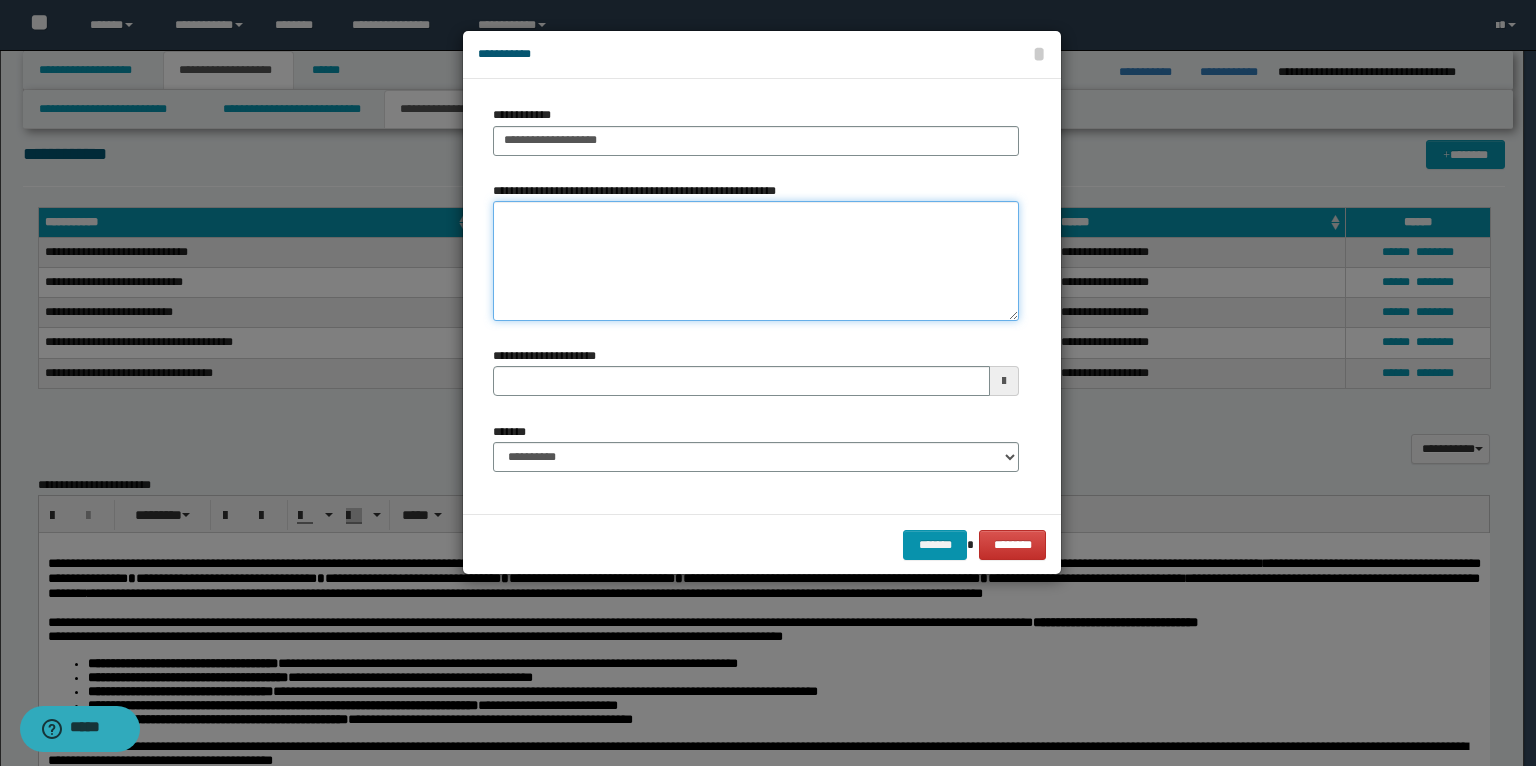 click on "**********" at bounding box center [756, 261] 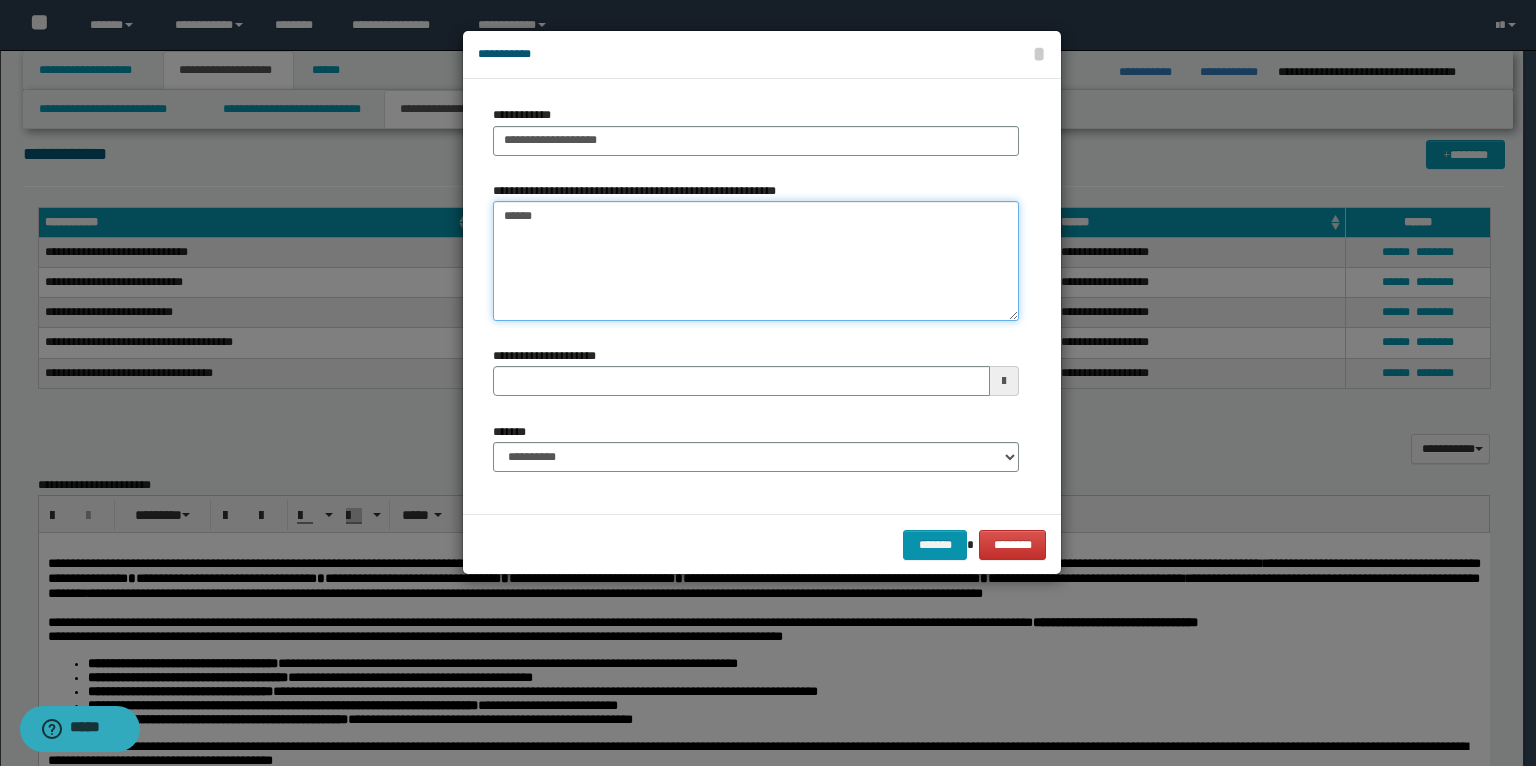 type on "*******" 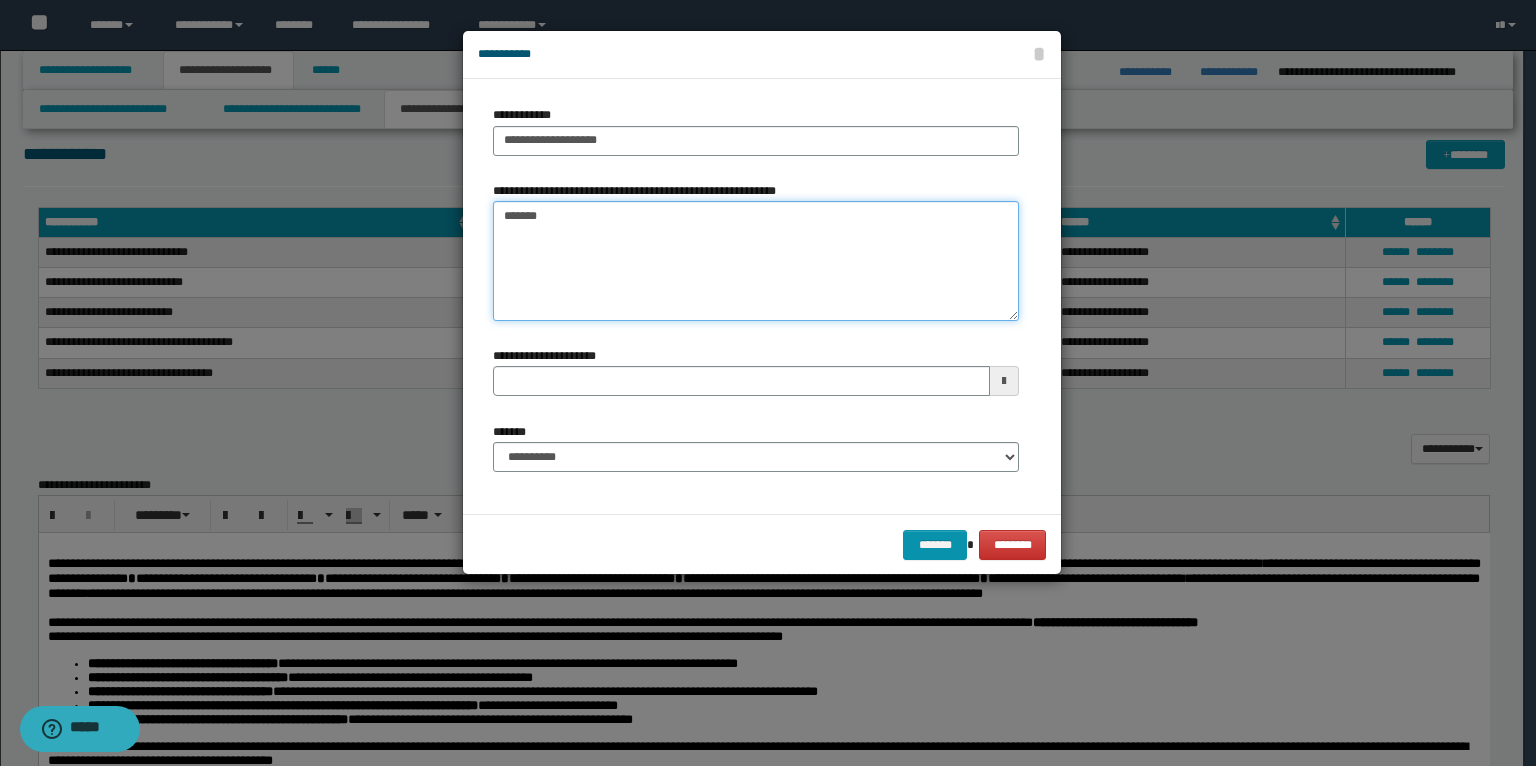 type 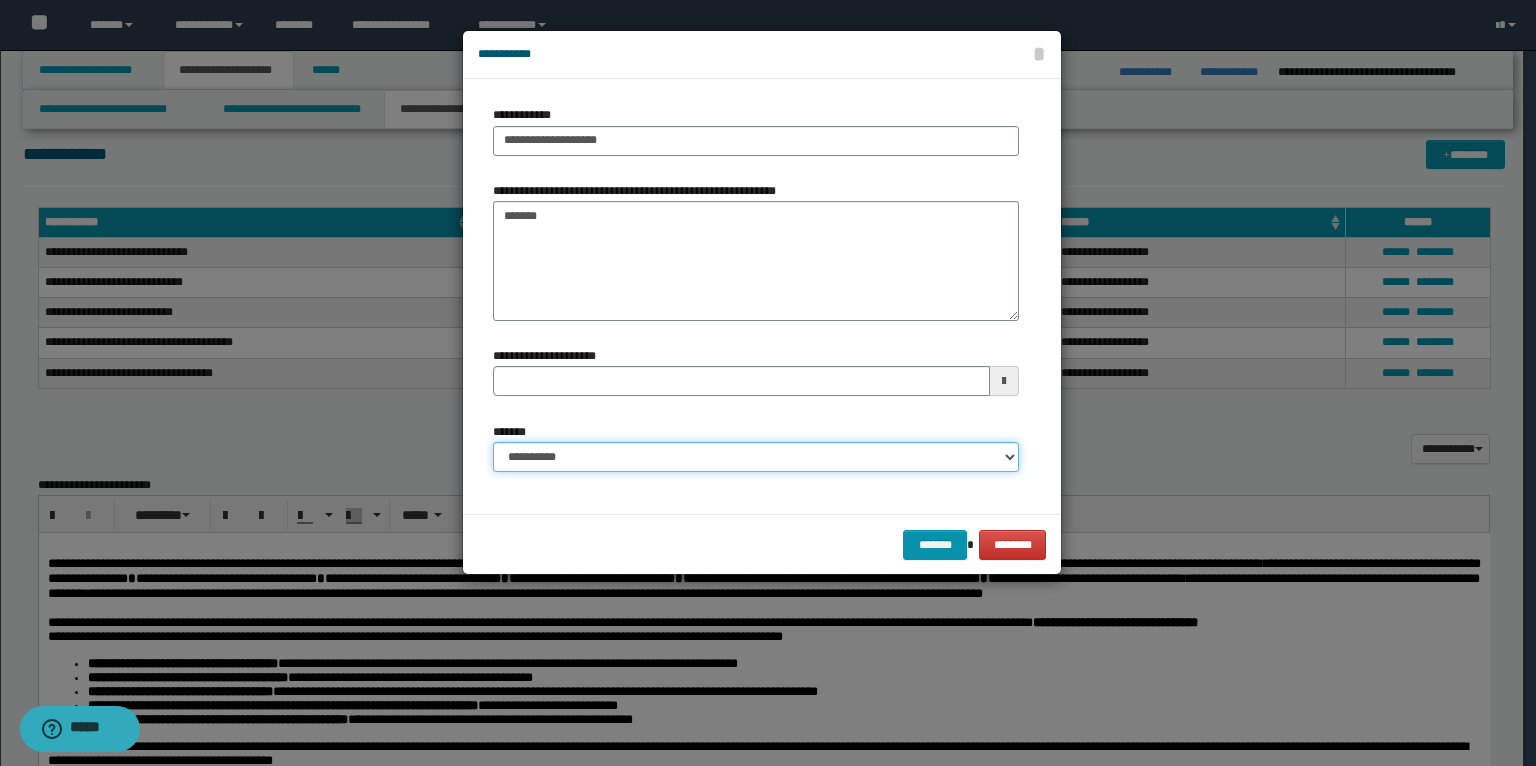 click on "**********" at bounding box center [756, 457] 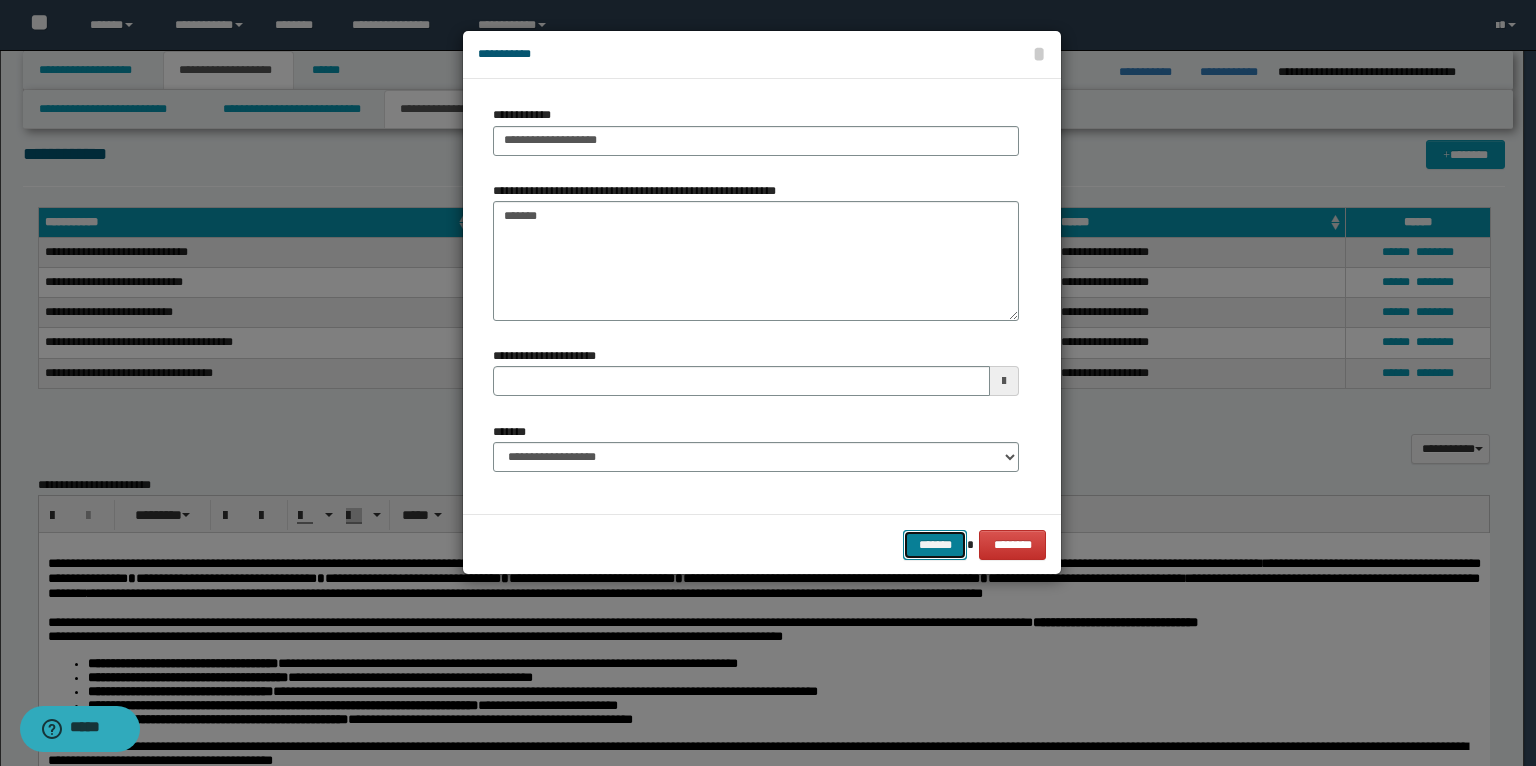 click on "*******" at bounding box center [935, 545] 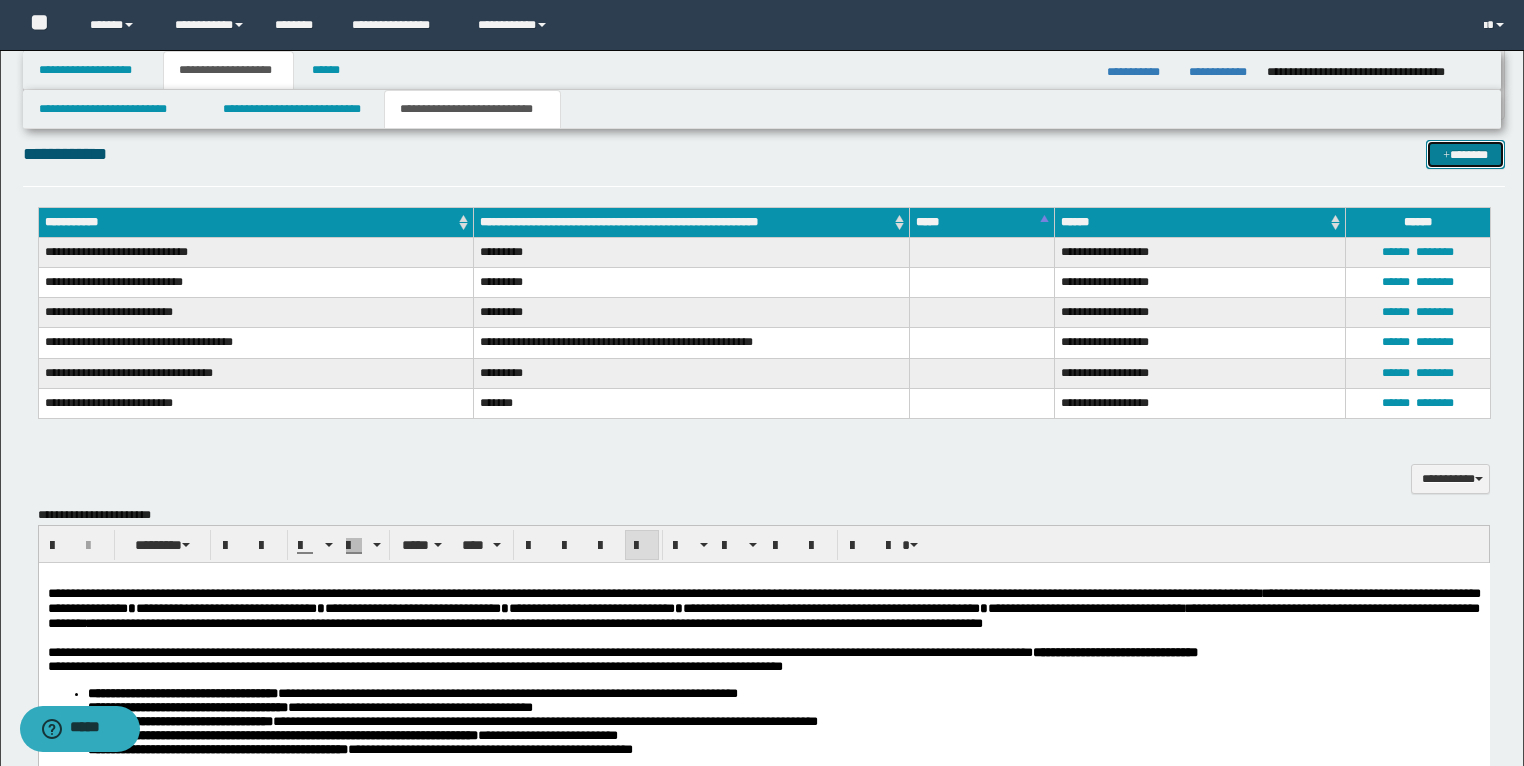 click on "*******" at bounding box center (1465, 155) 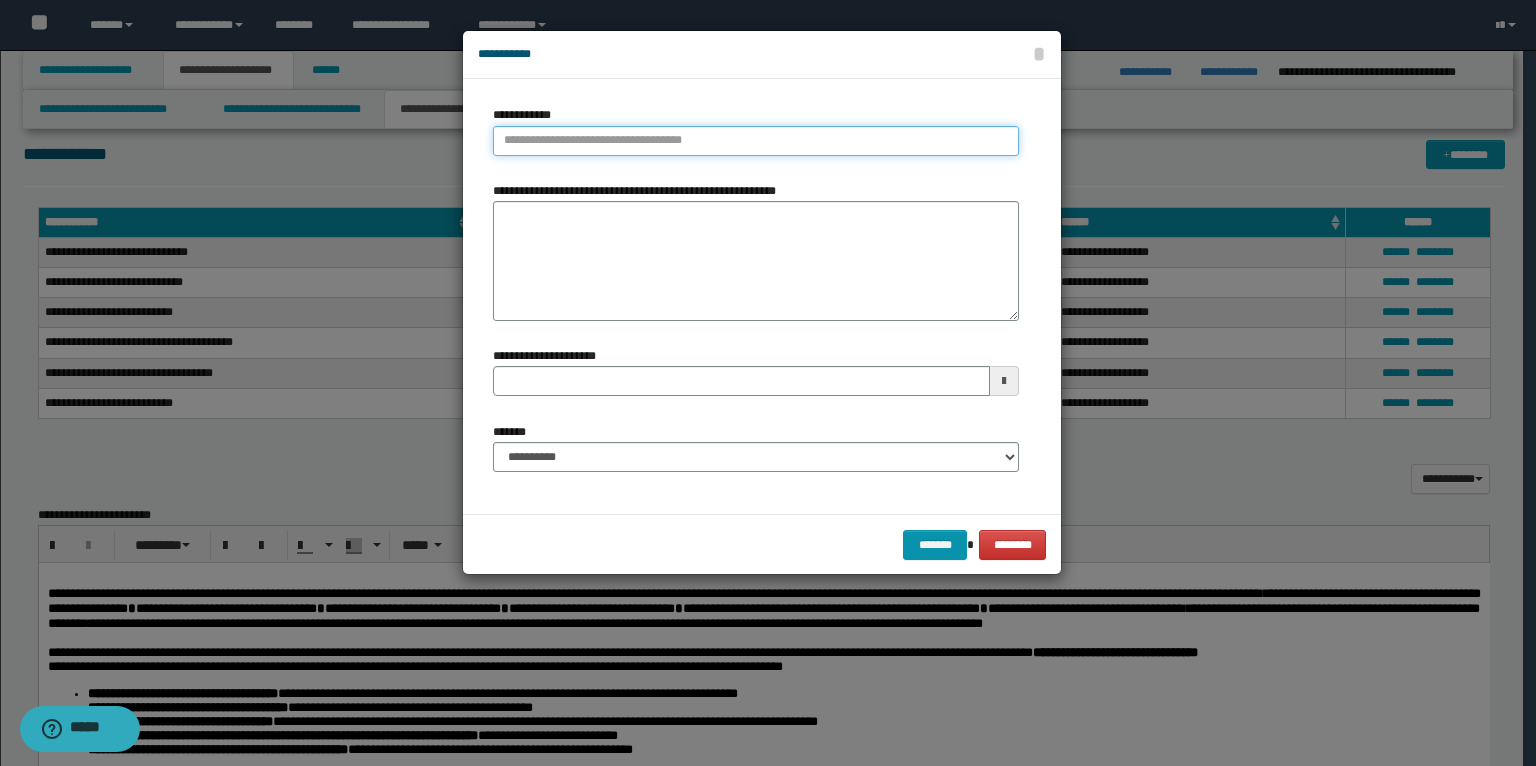 type on "**********" 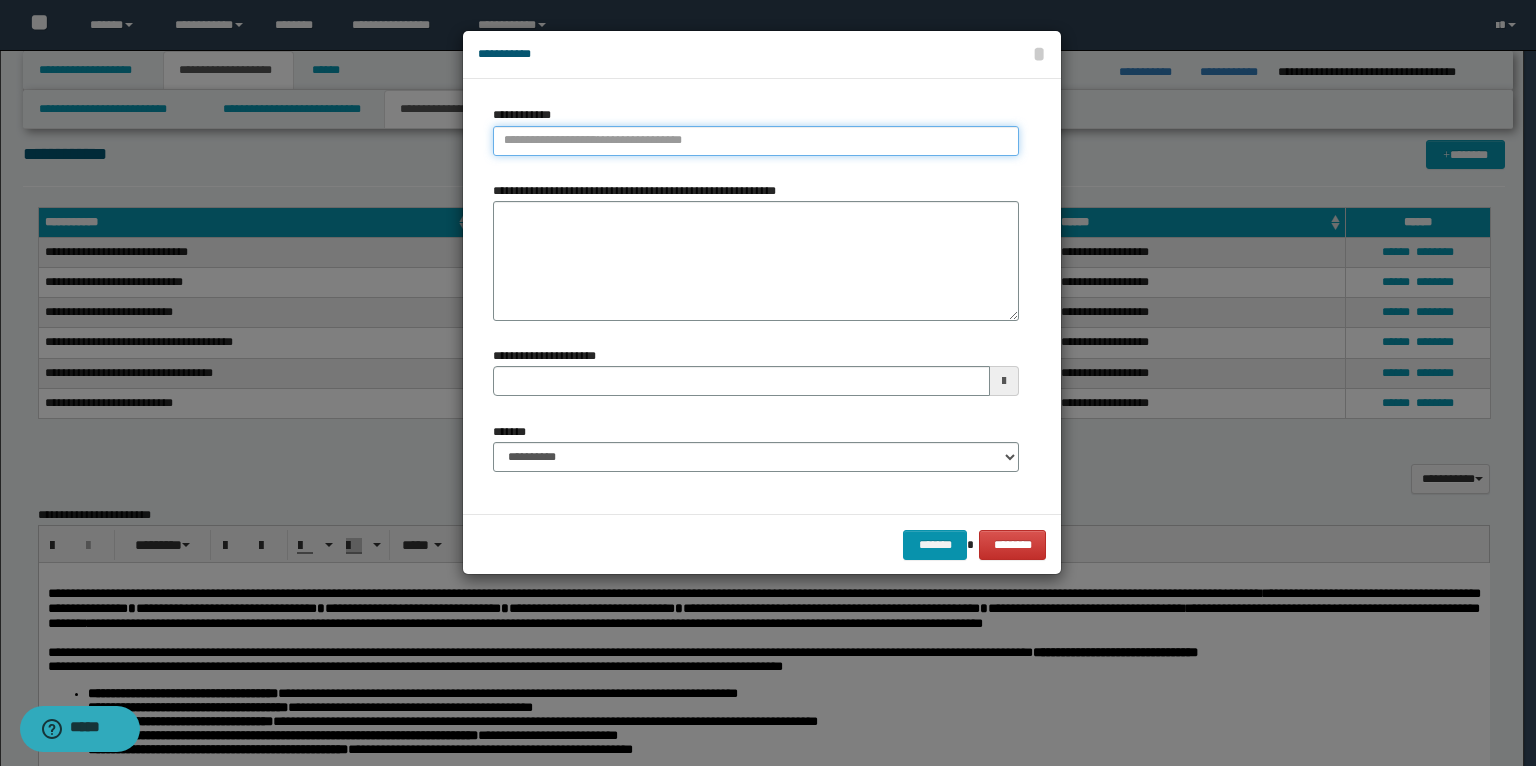 click on "**********" at bounding box center [756, 141] 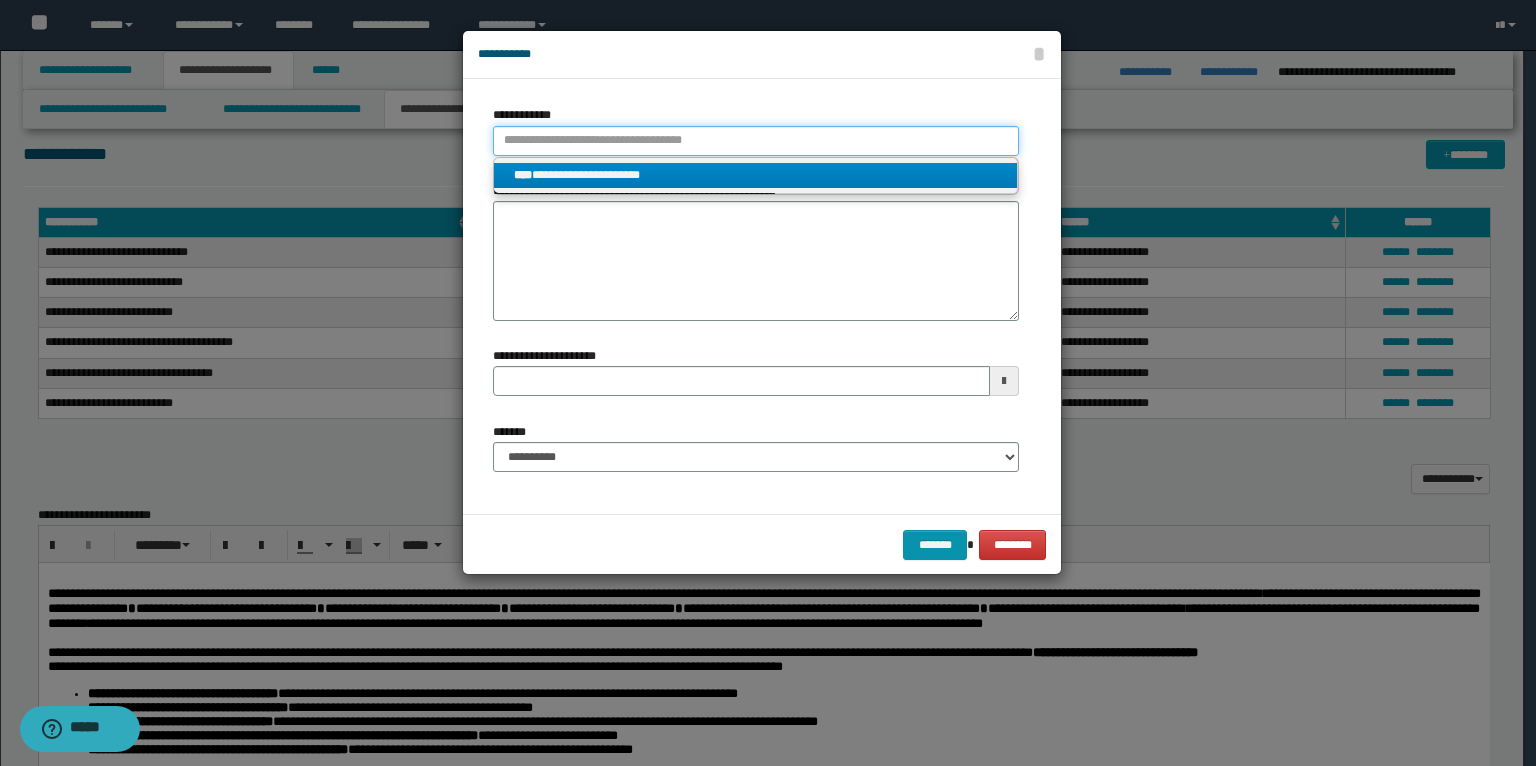 type 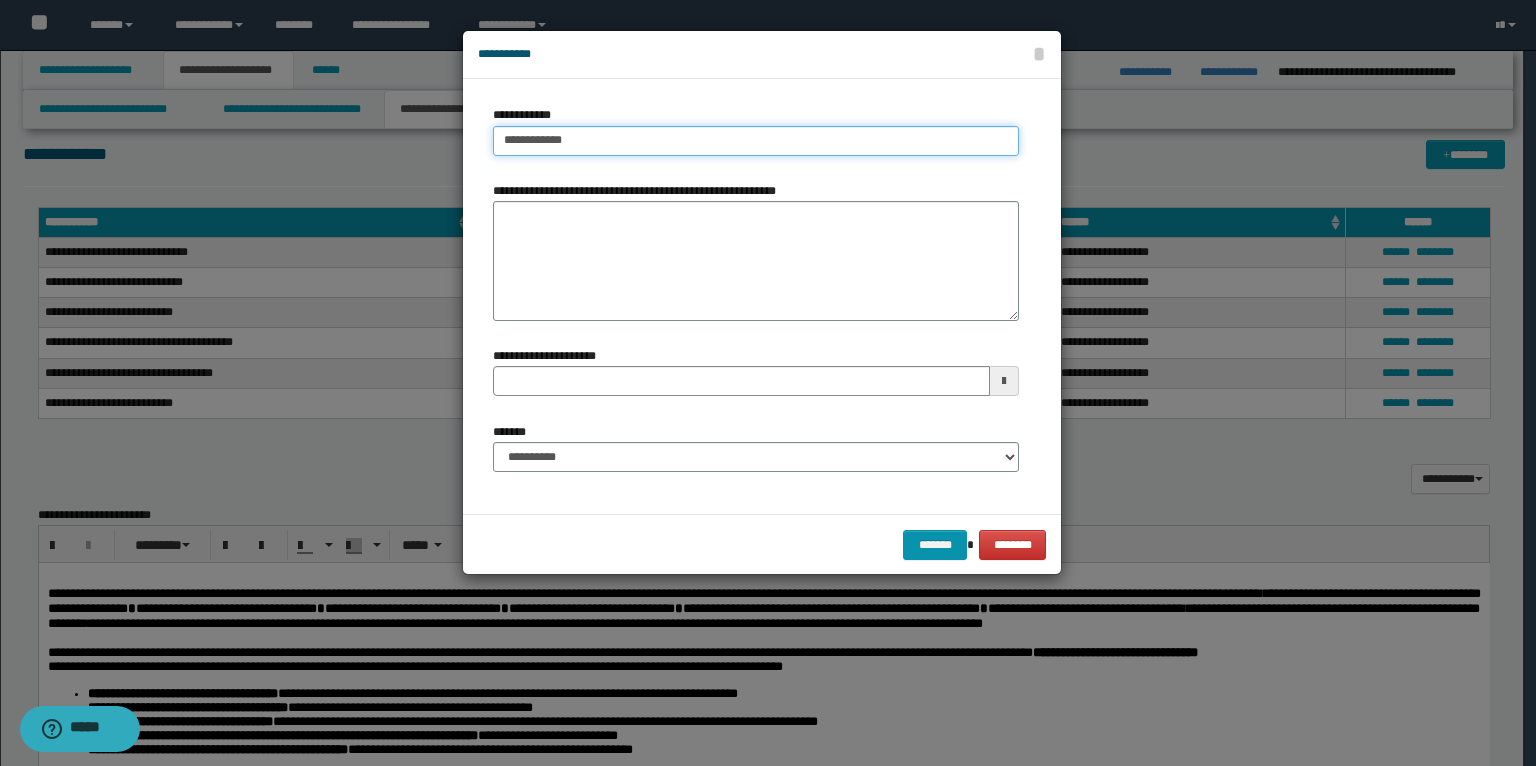 type on "**********" 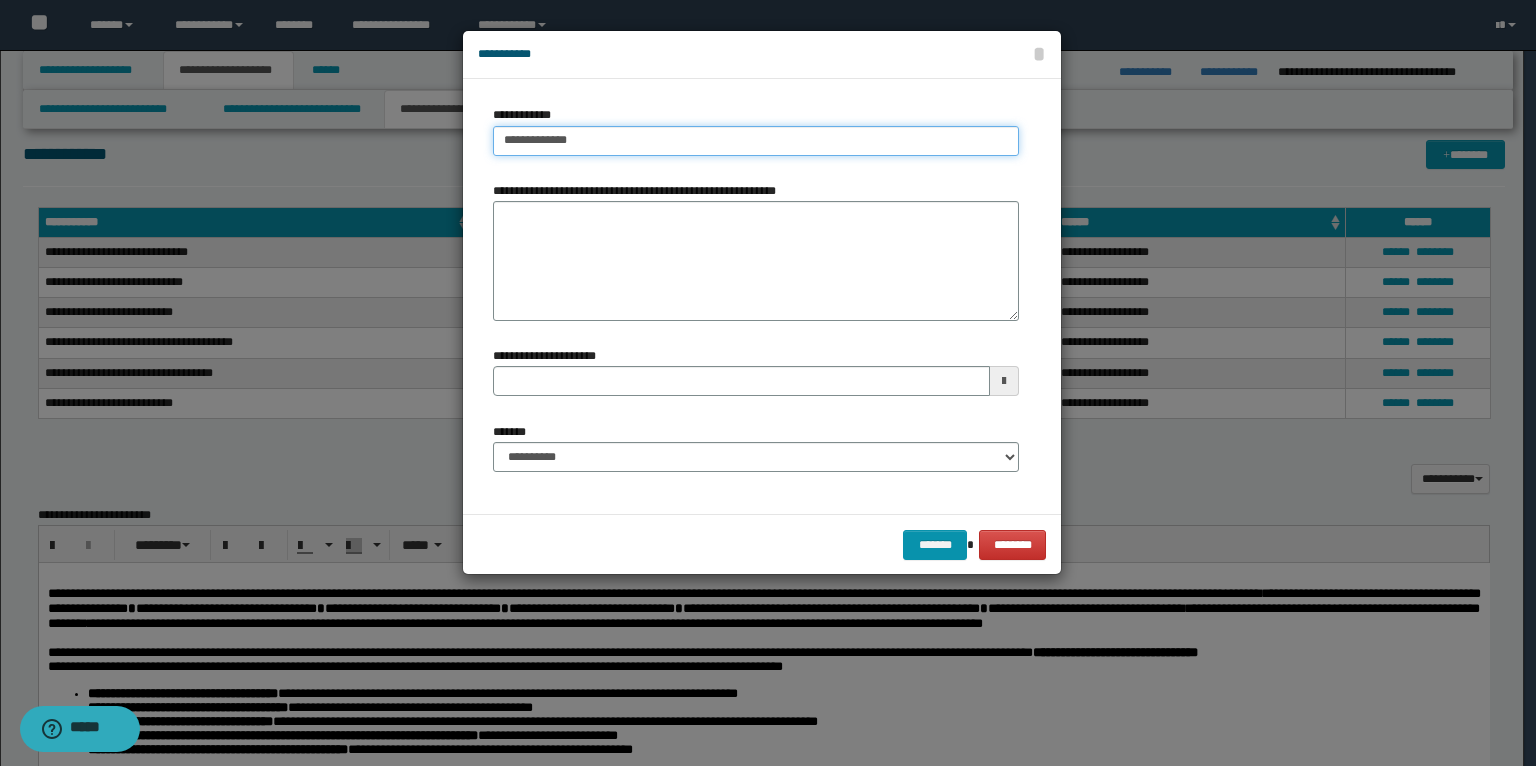 type on "**********" 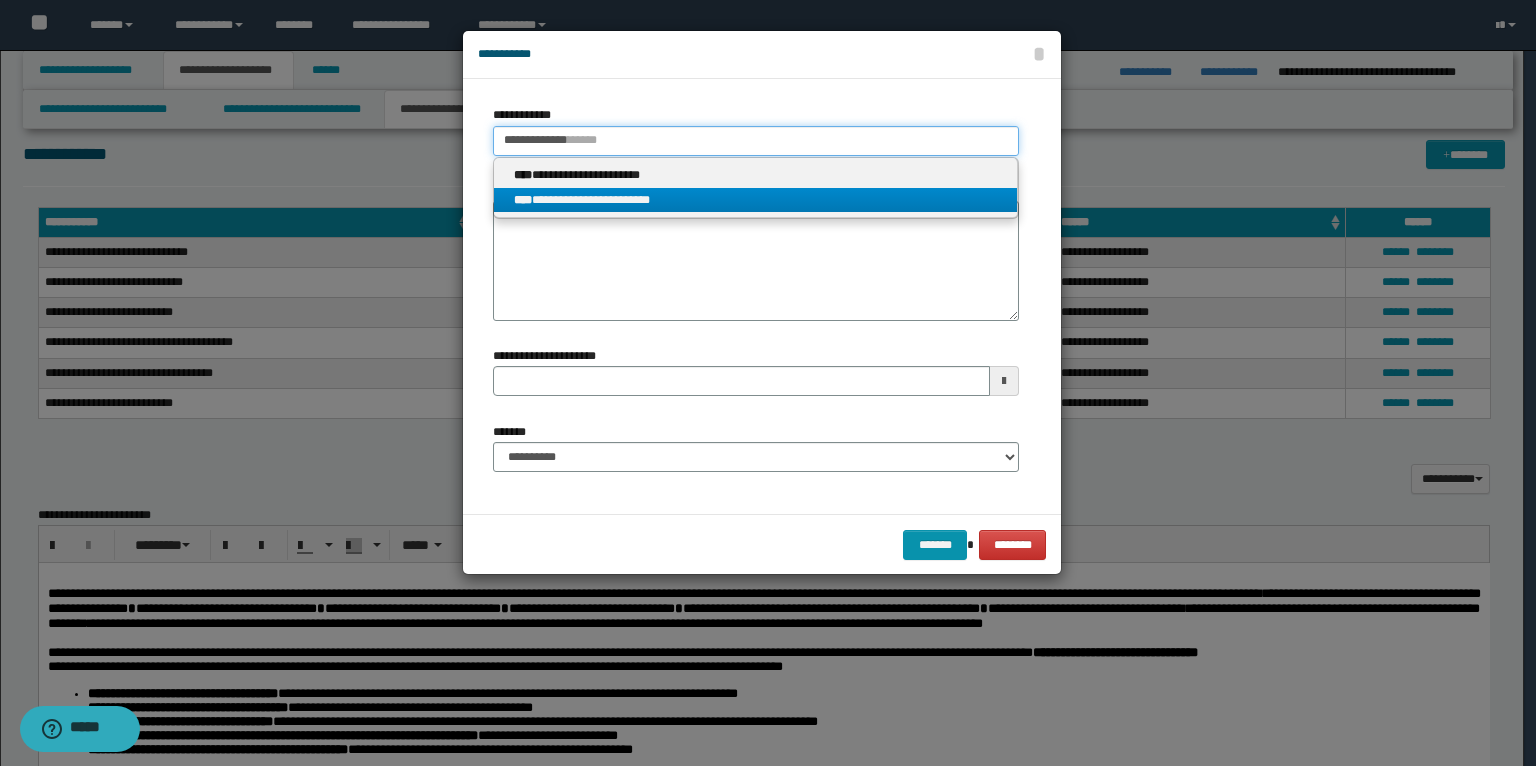 type on "**********" 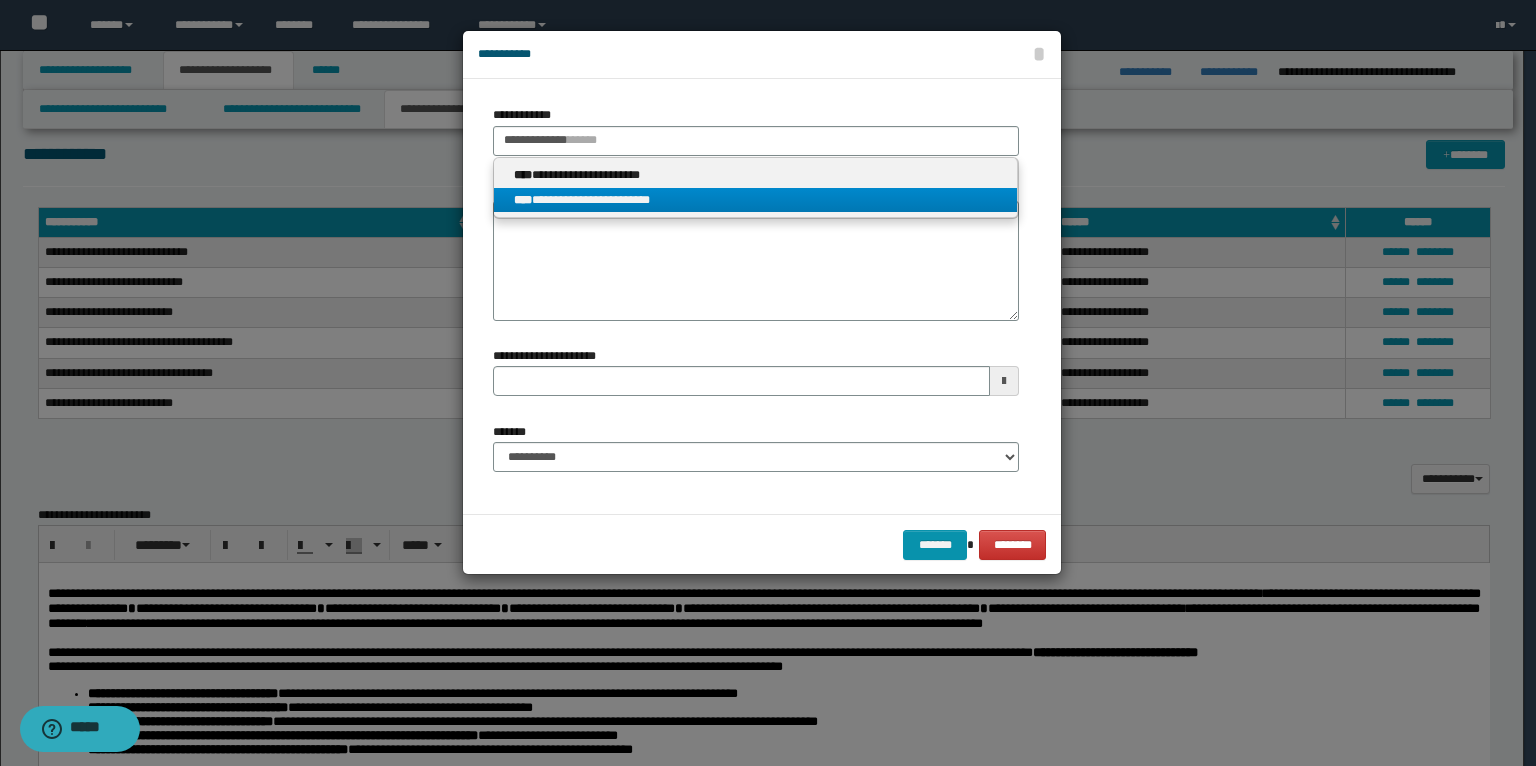 click on "**********" at bounding box center (756, 200) 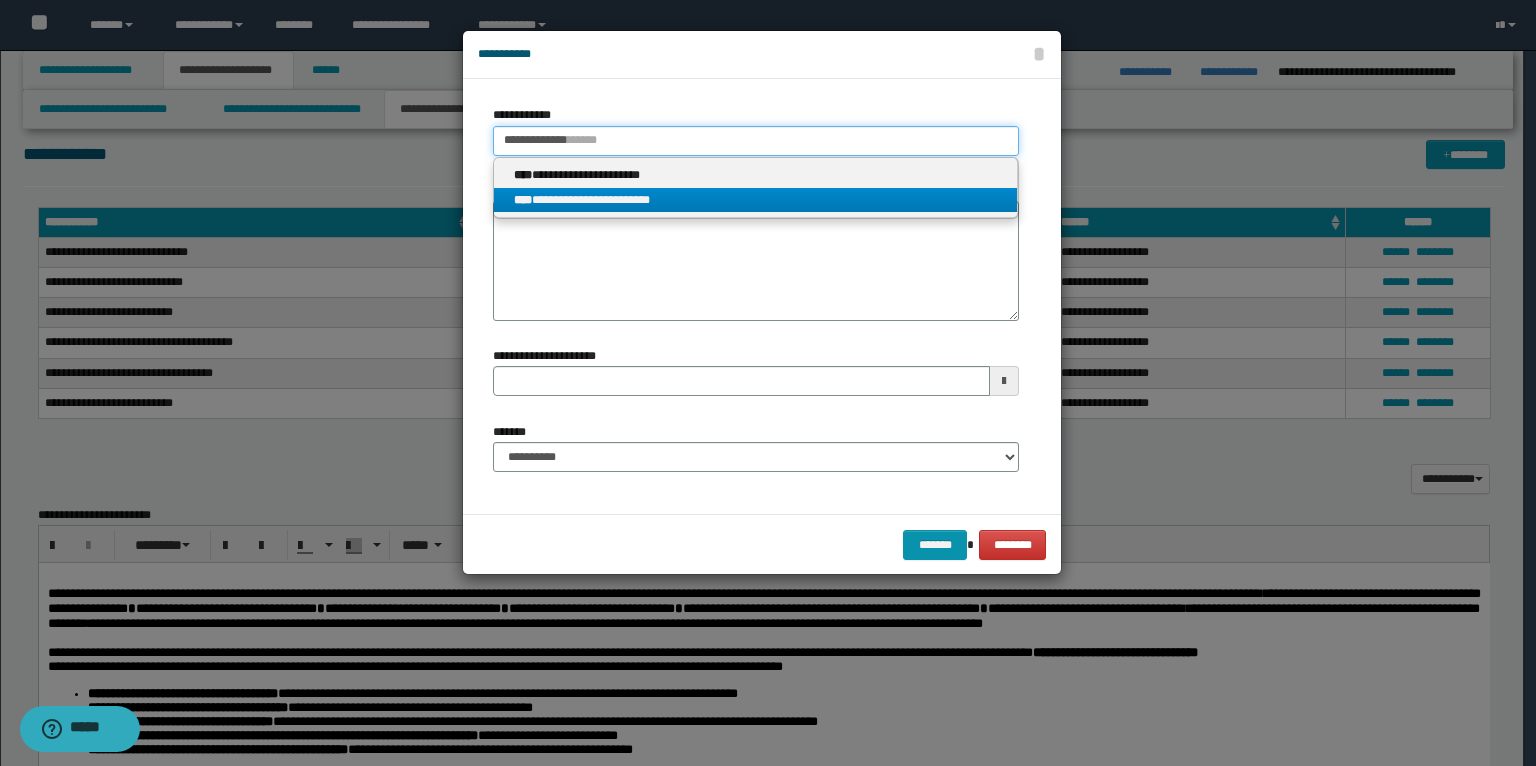 type 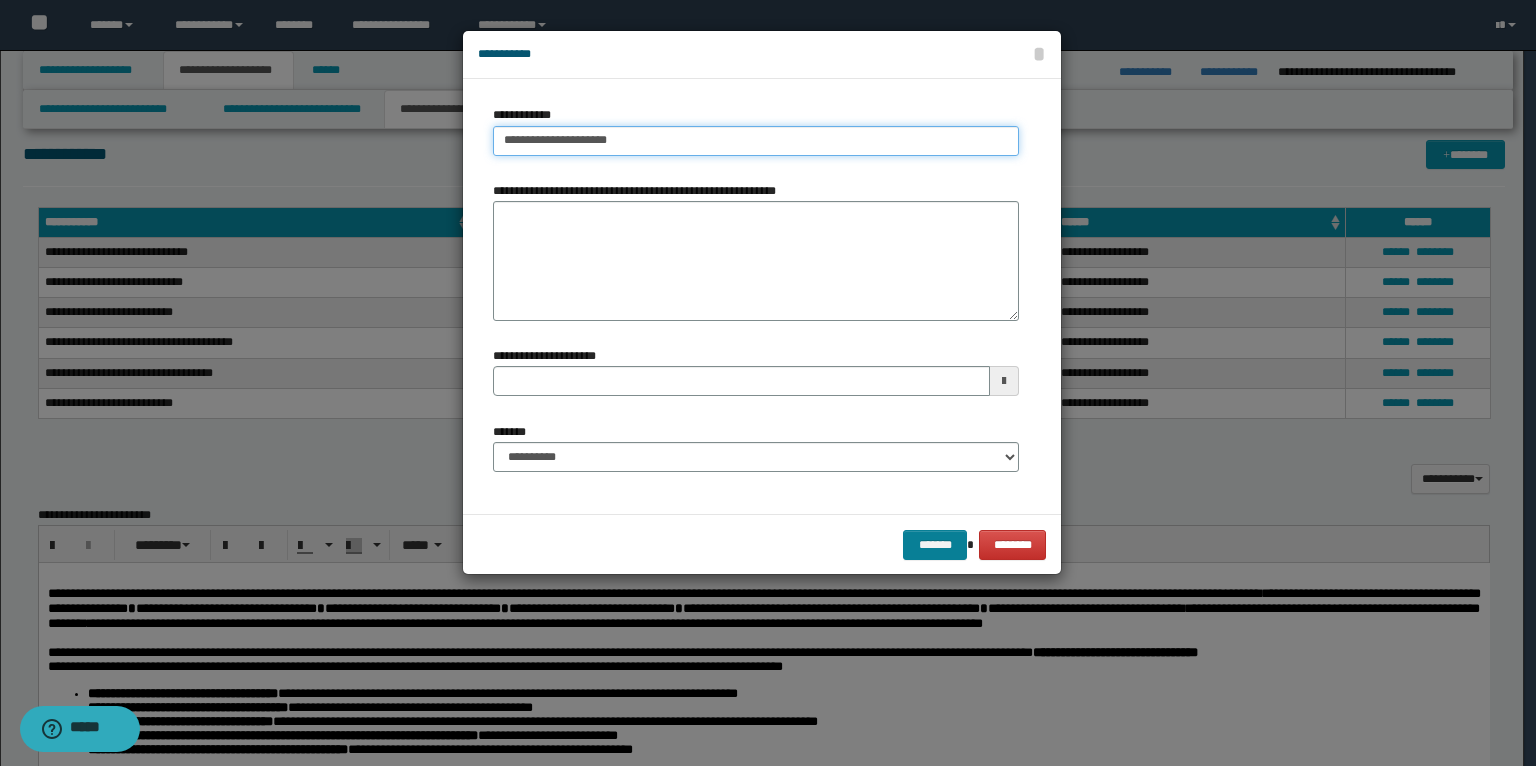 type 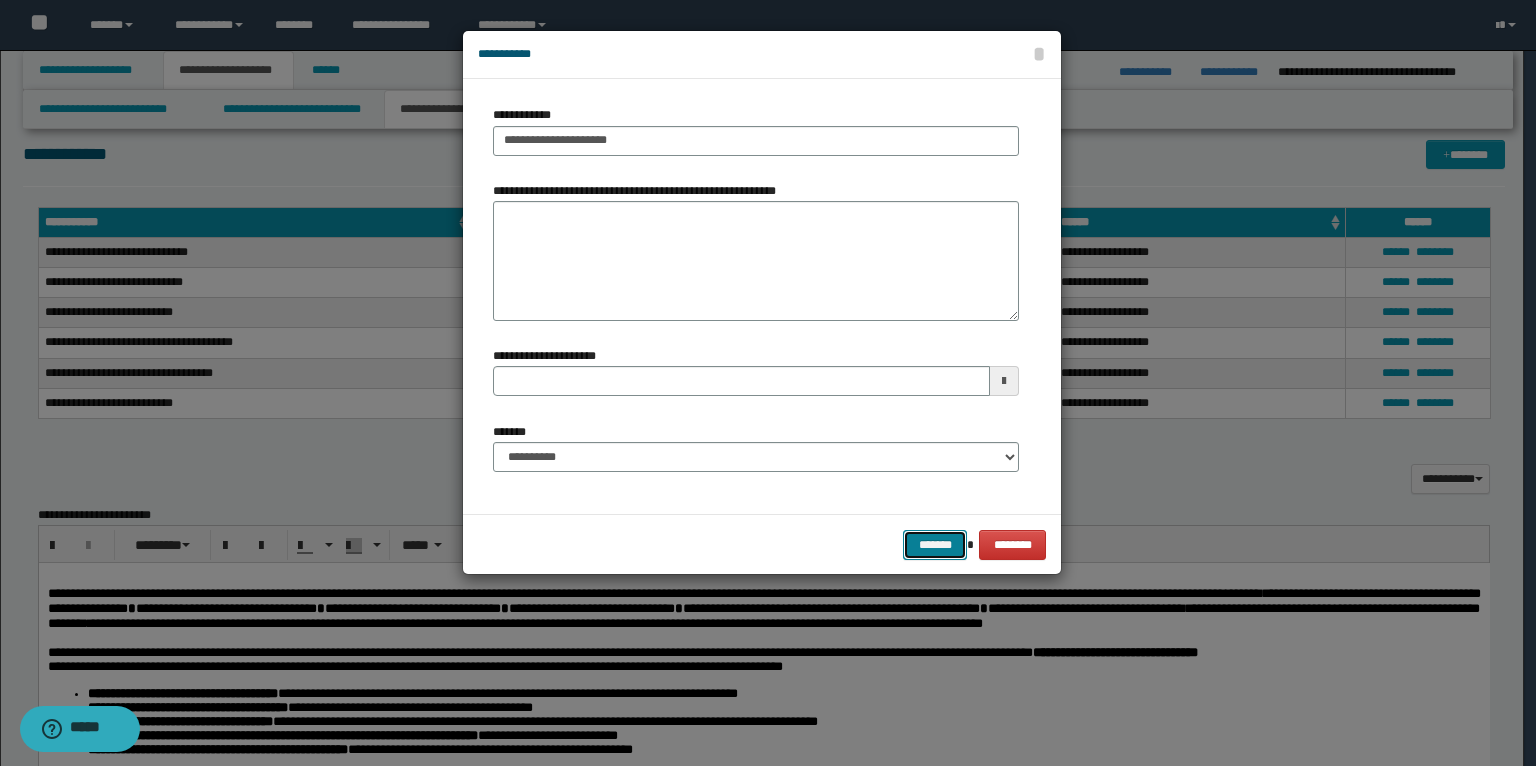 click on "*******" at bounding box center [935, 545] 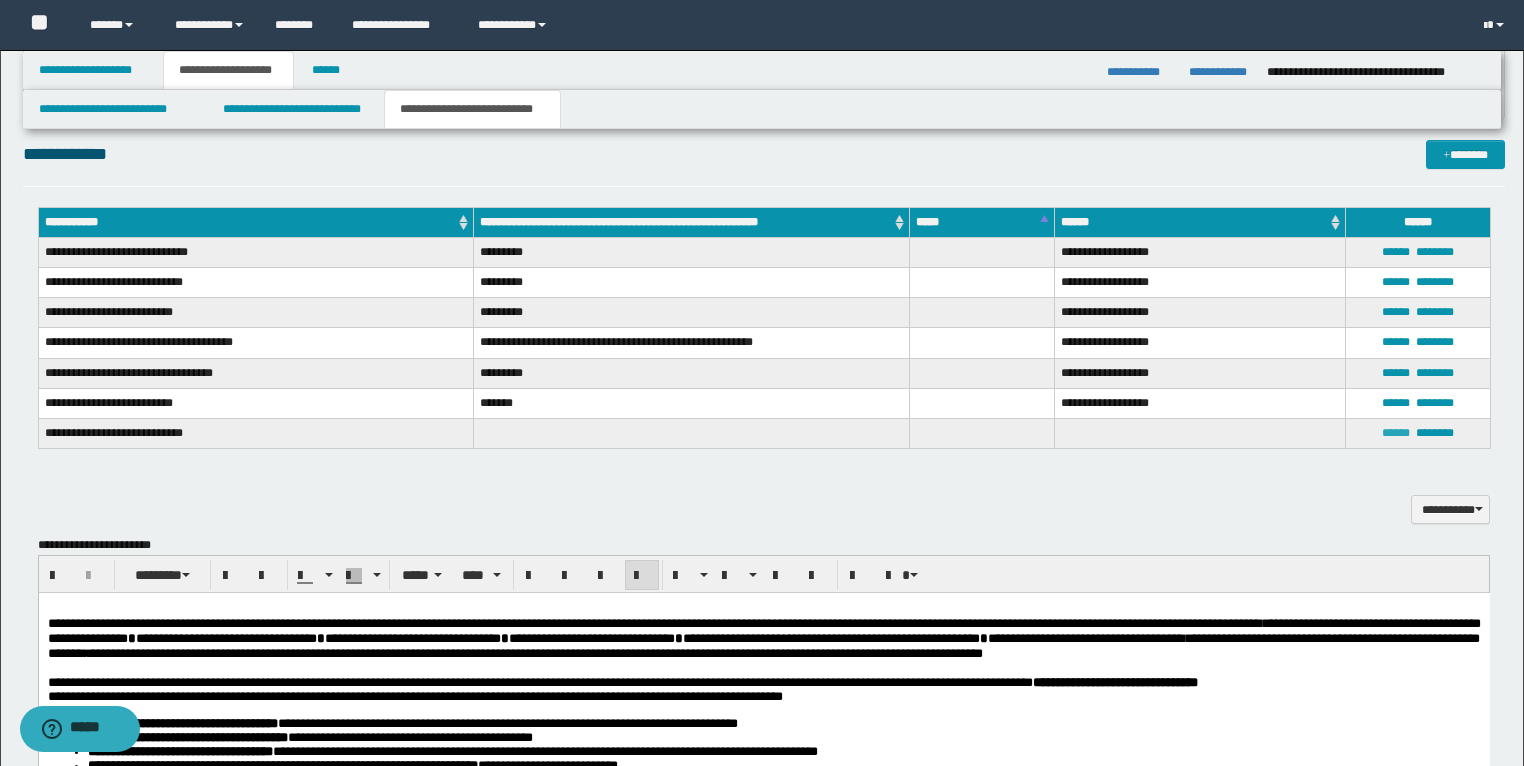 click on "******" at bounding box center [1396, 433] 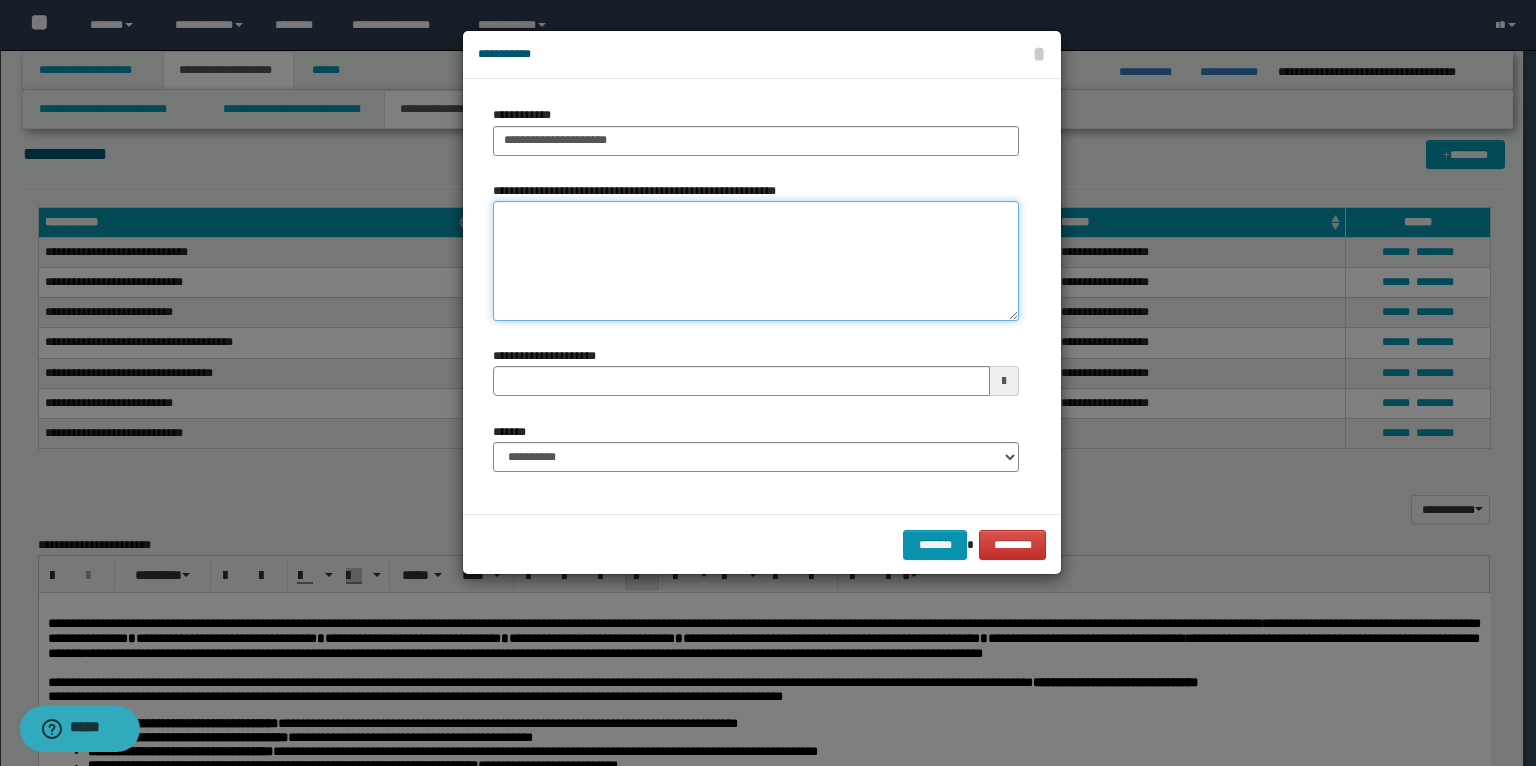 click on "**********" at bounding box center (756, 261) 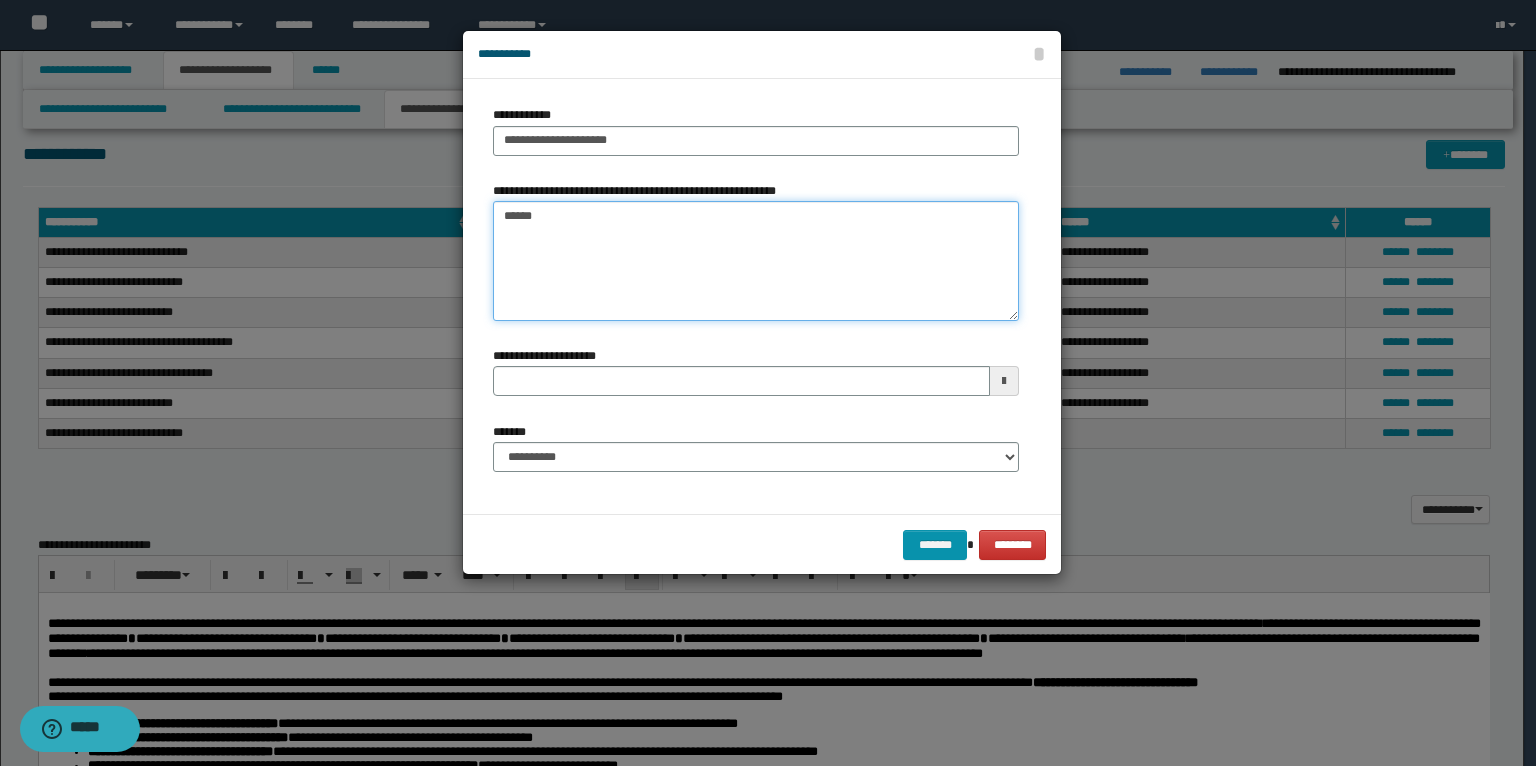 type on "*******" 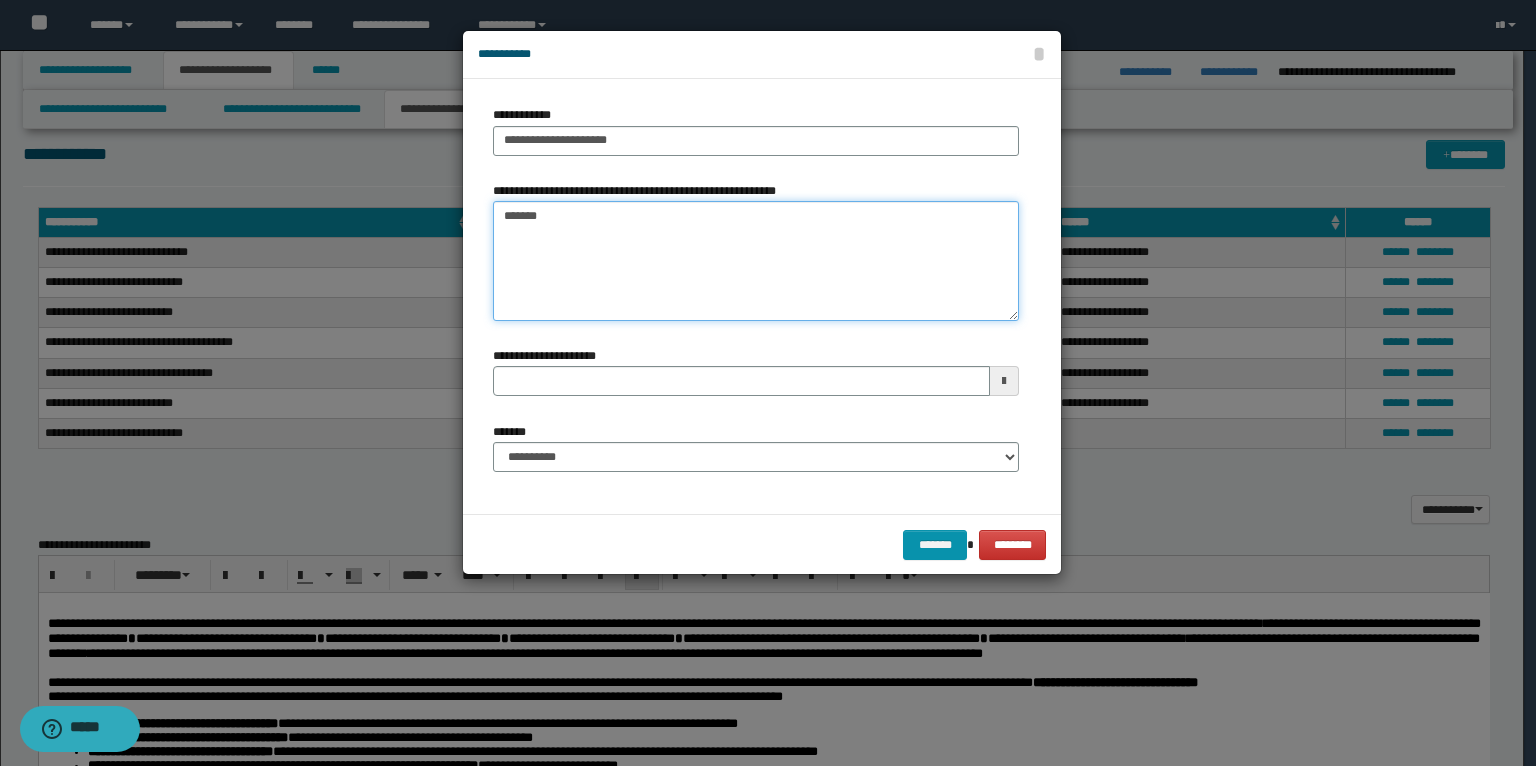 type 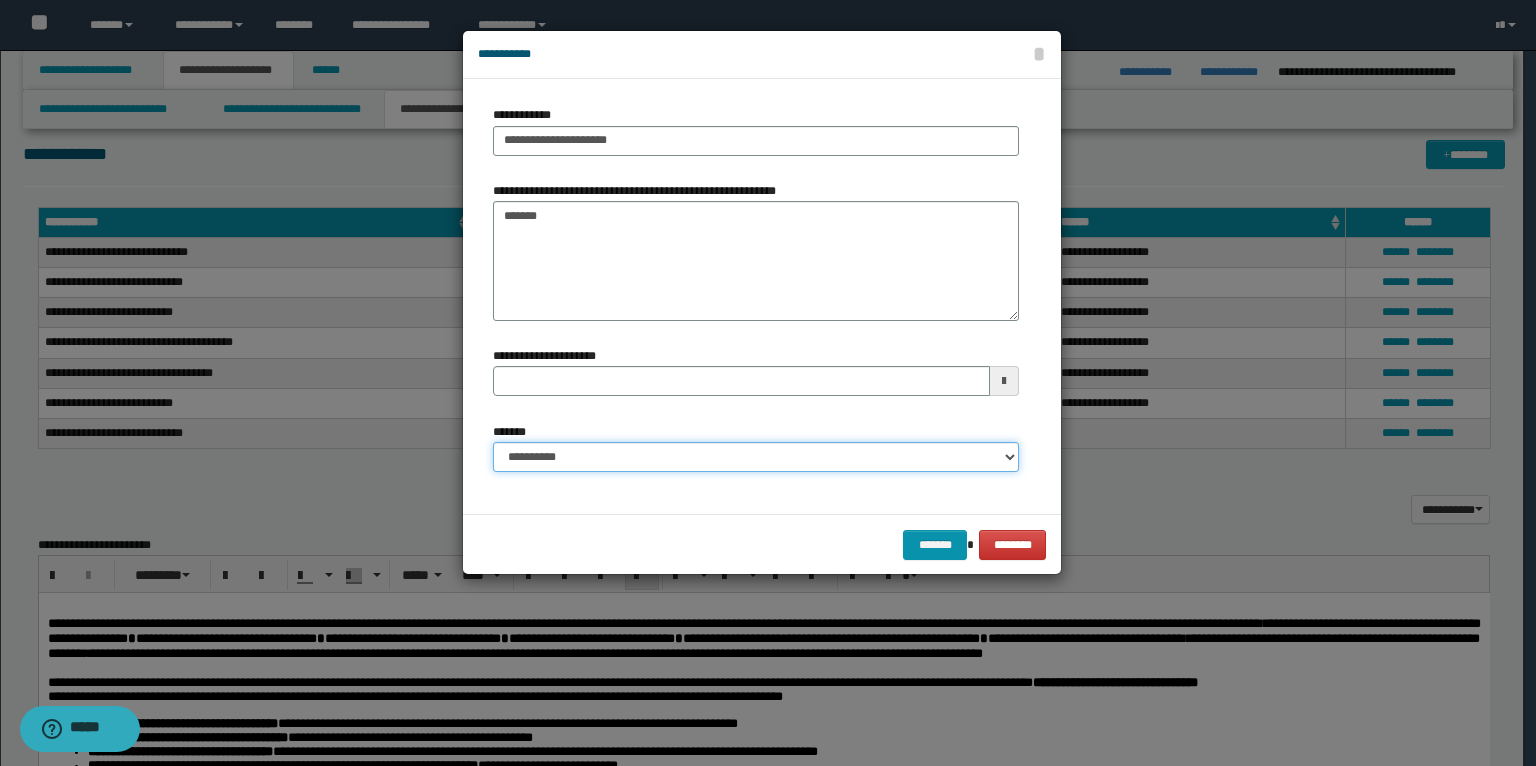 click on "**********" at bounding box center [756, 457] 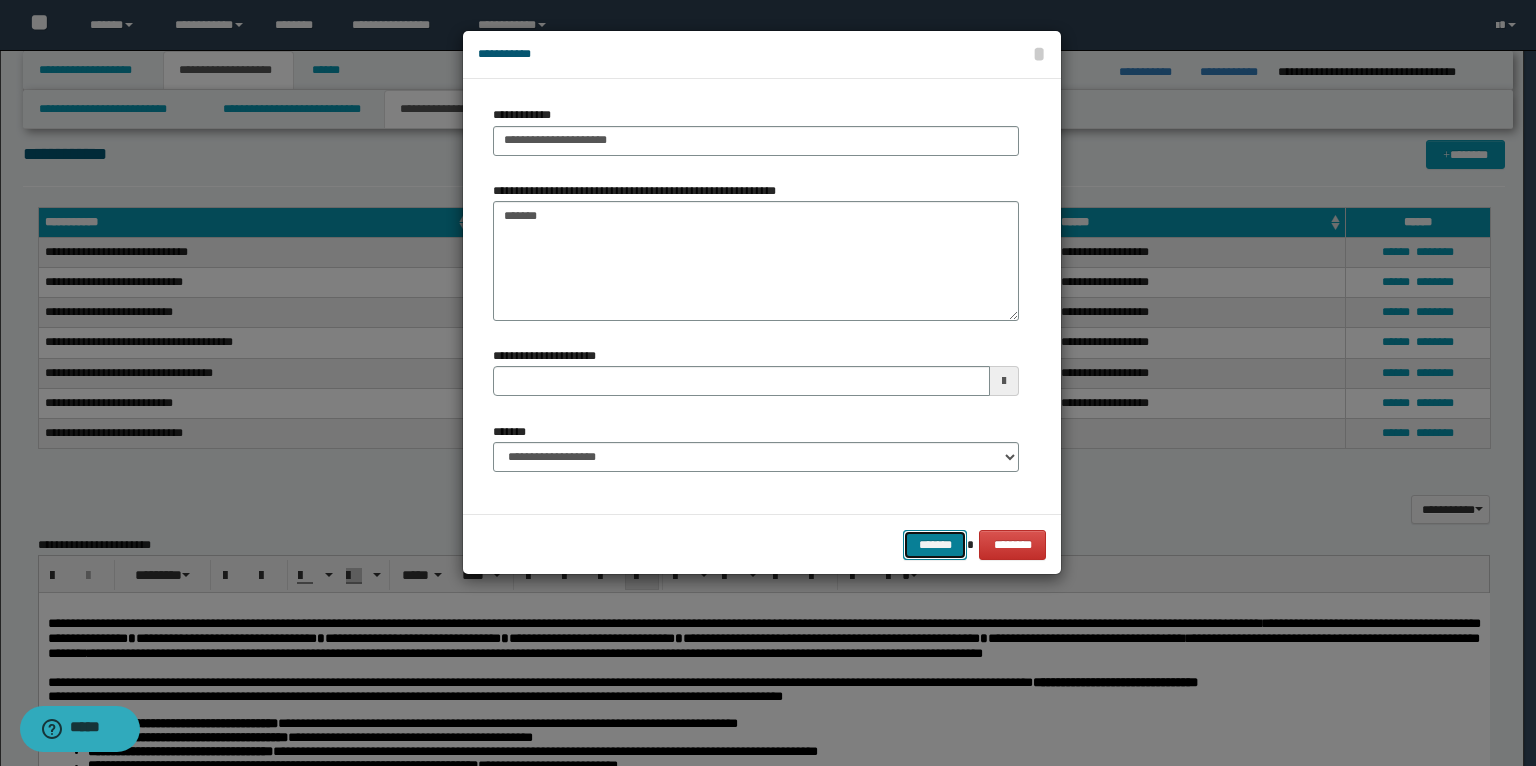 click on "*******" at bounding box center (935, 545) 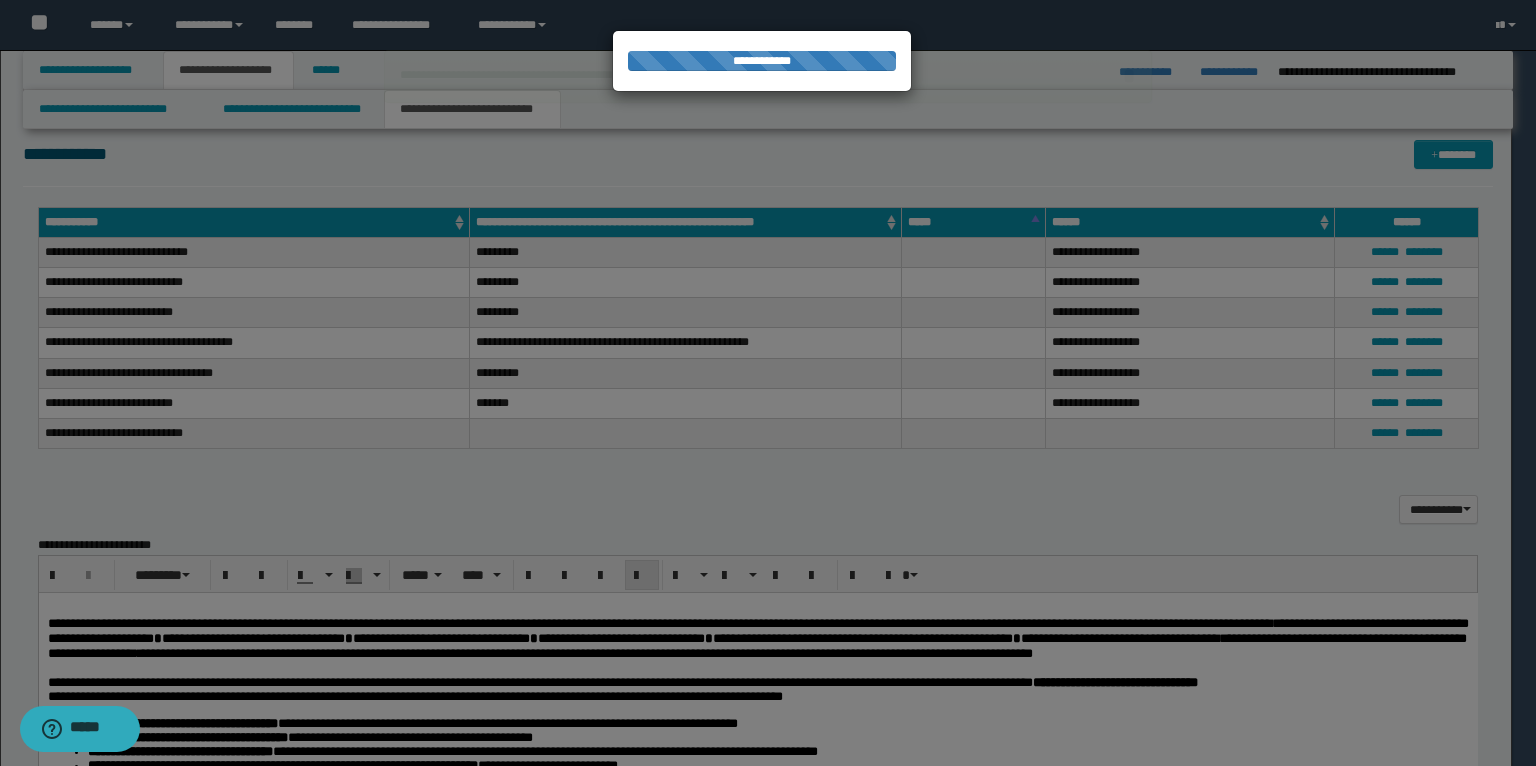 type 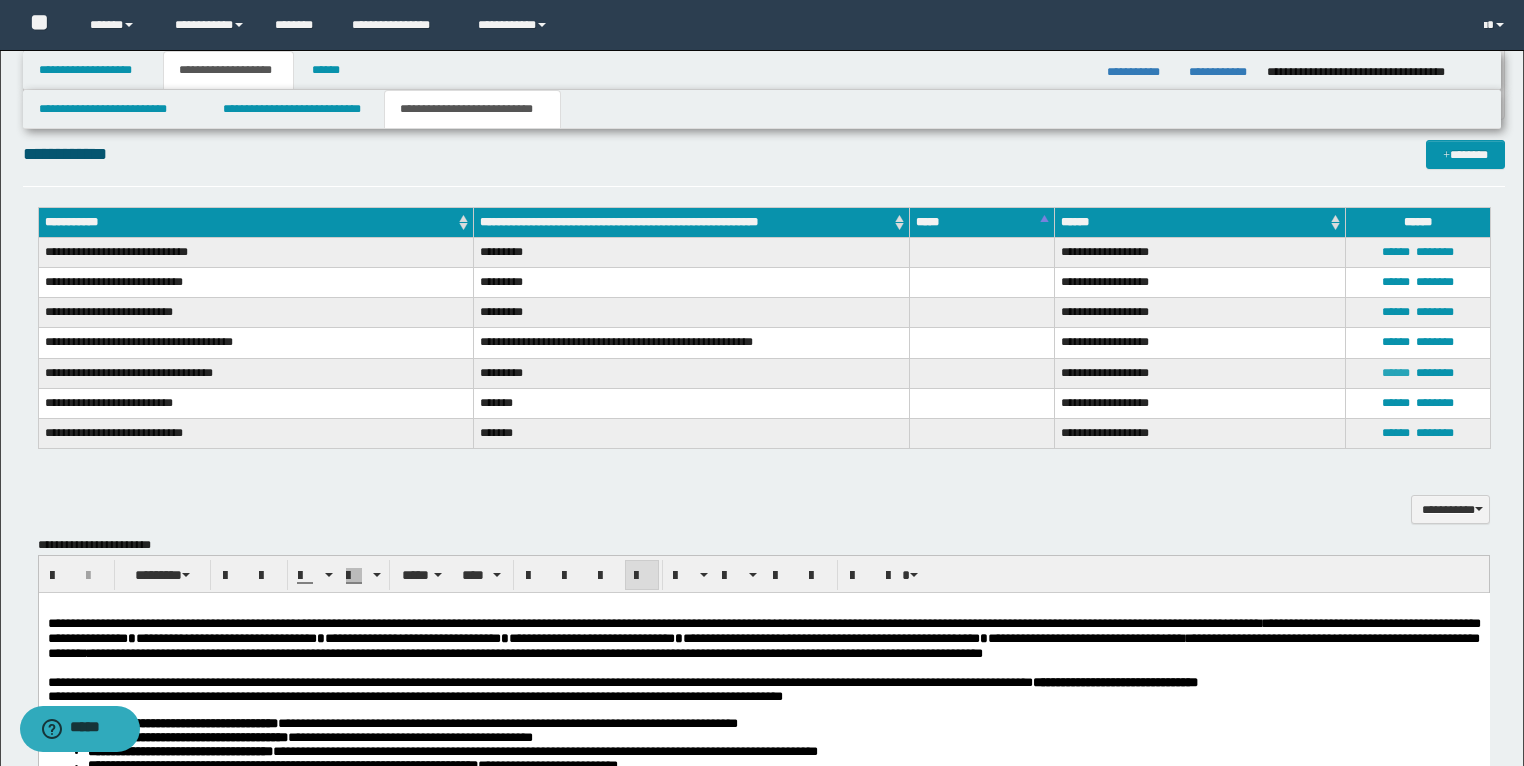 click on "******" at bounding box center [1396, 373] 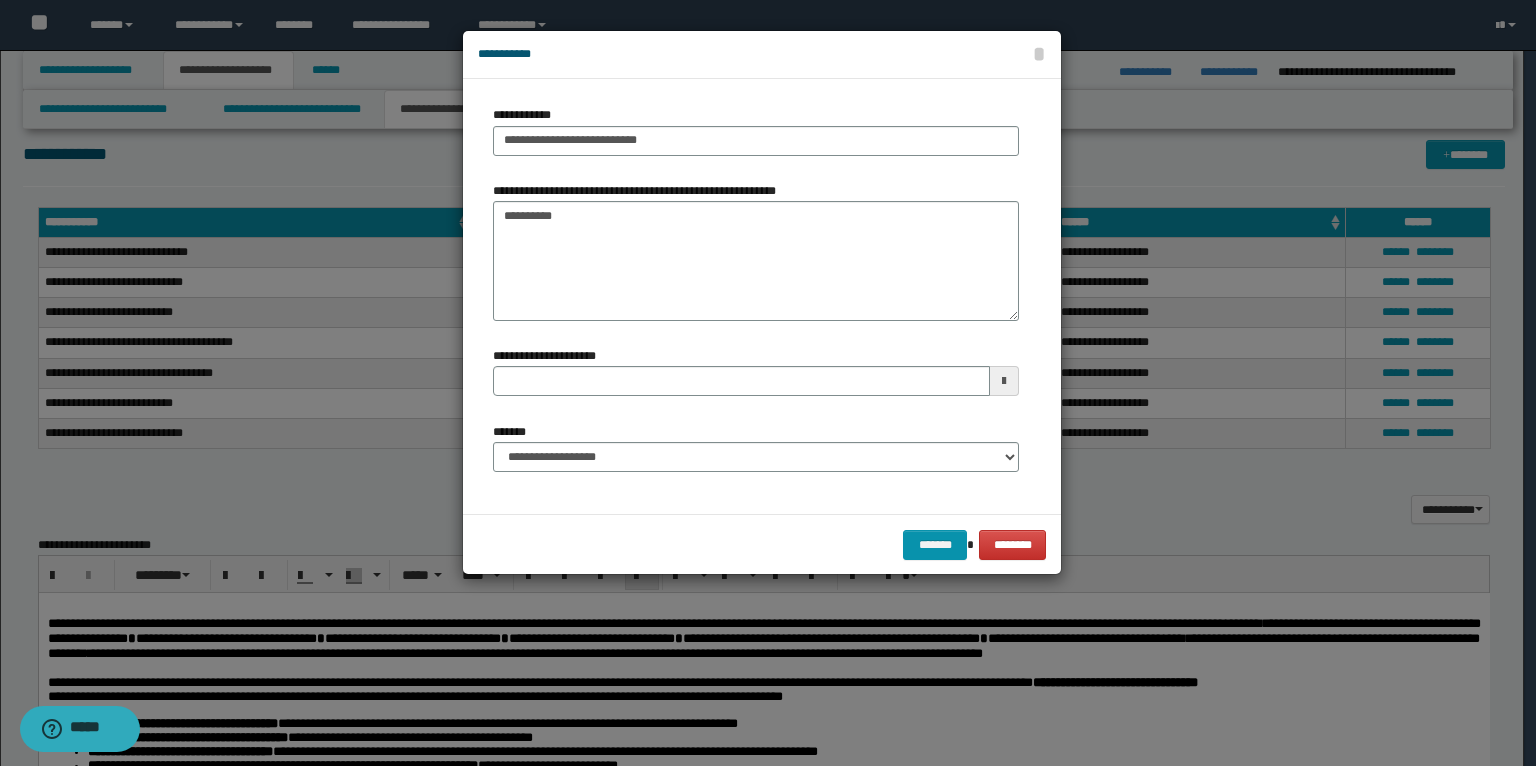 type 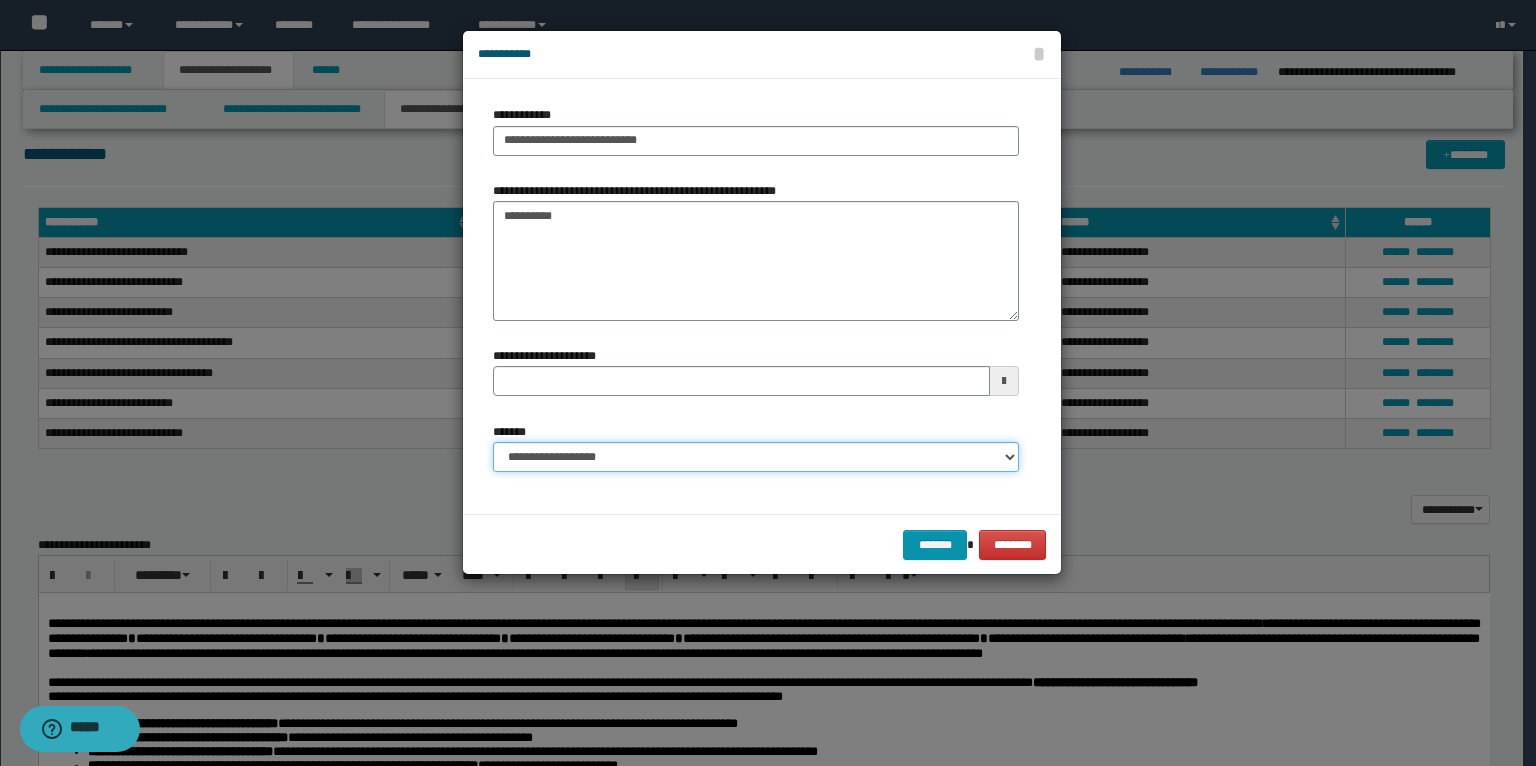 click on "**********" at bounding box center [756, 457] 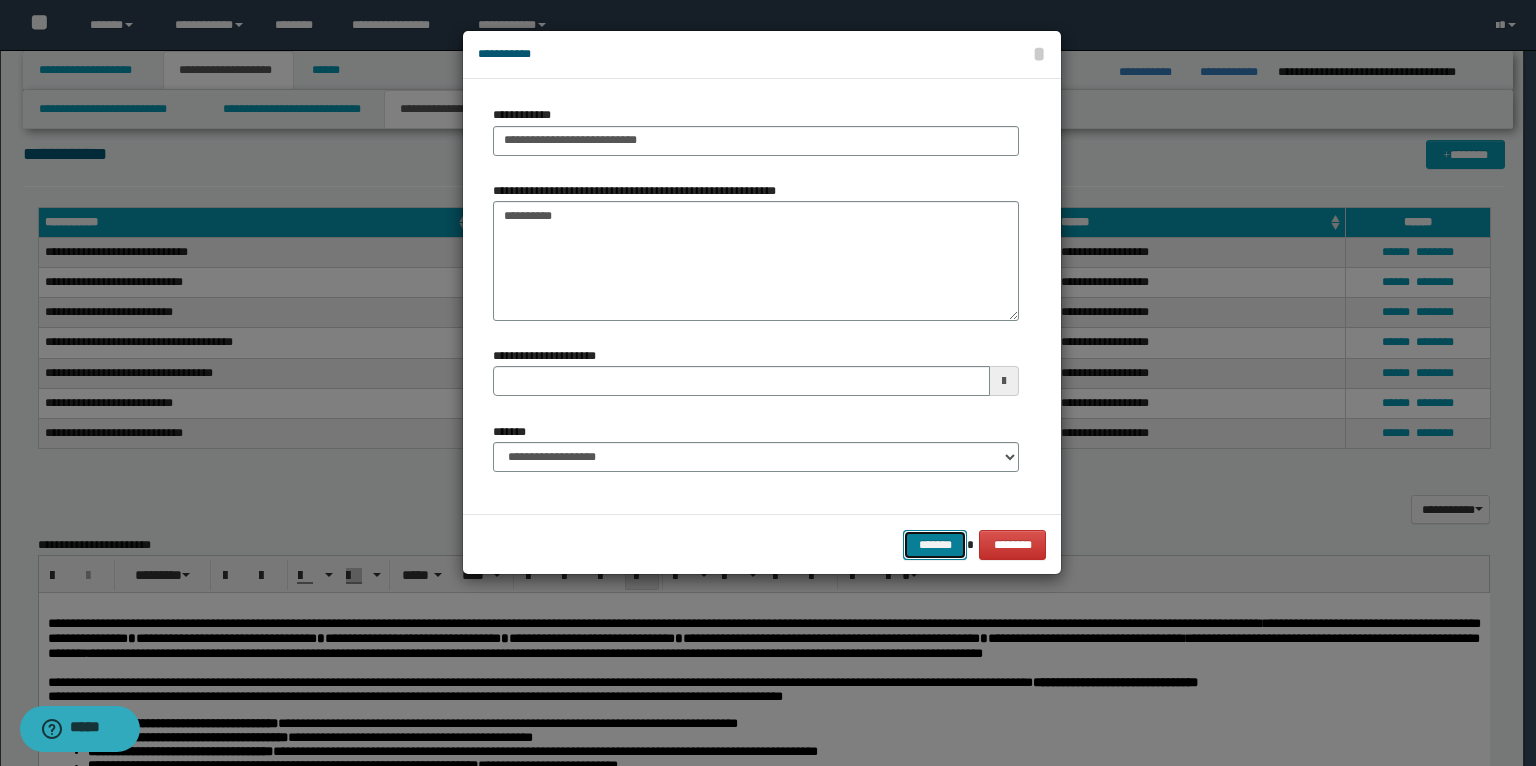 click on "*******" at bounding box center (935, 545) 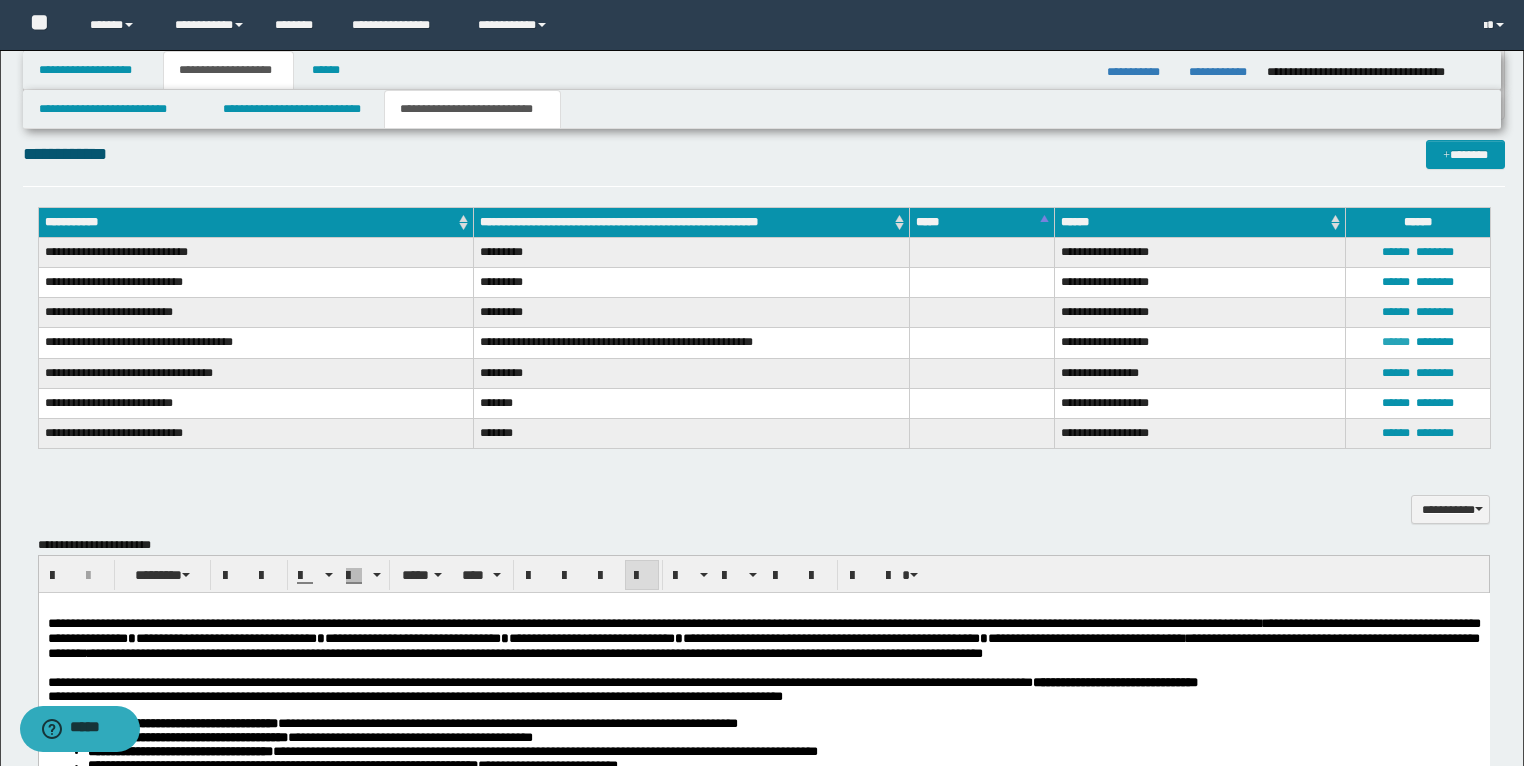 click on "******" at bounding box center [1396, 342] 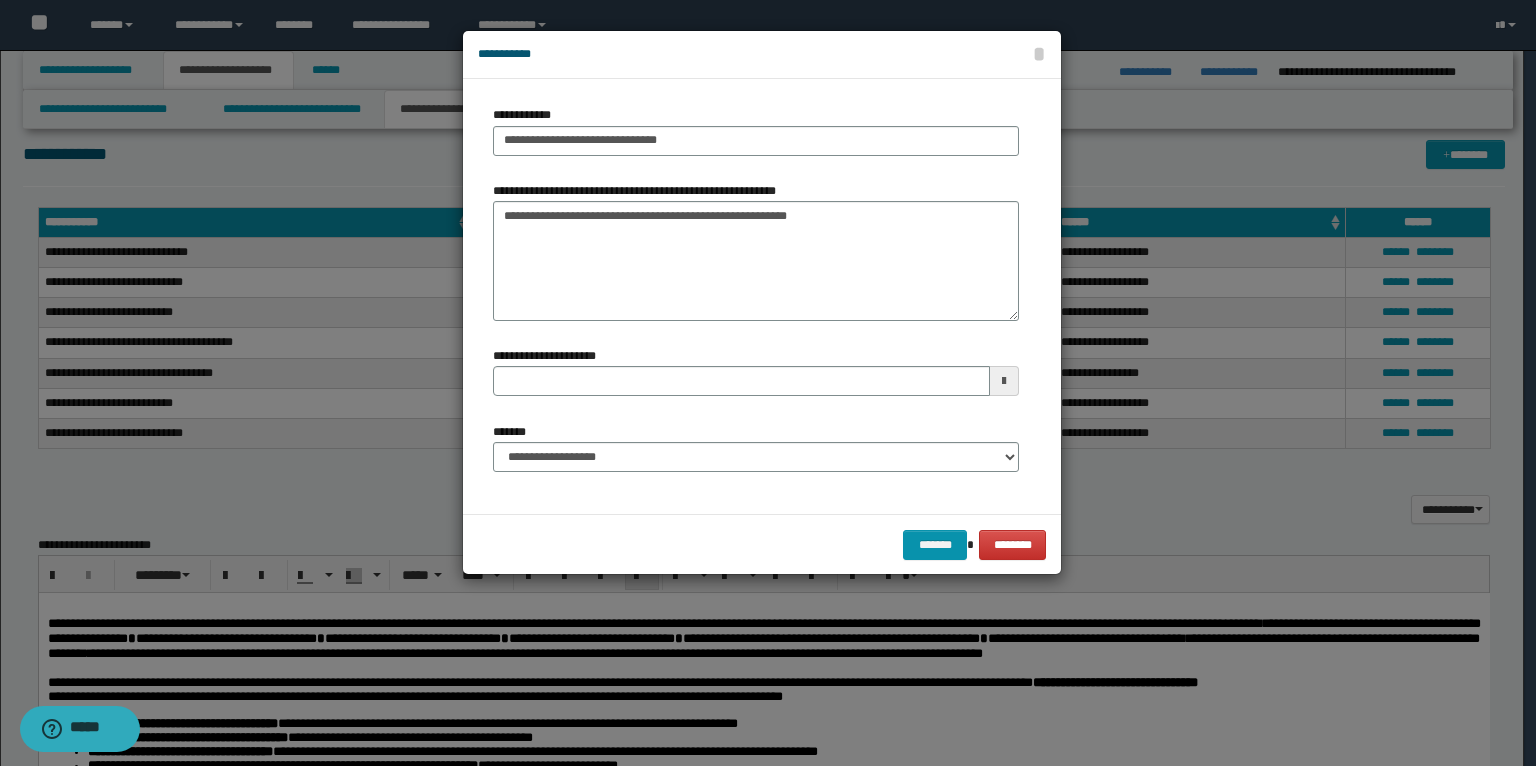 type 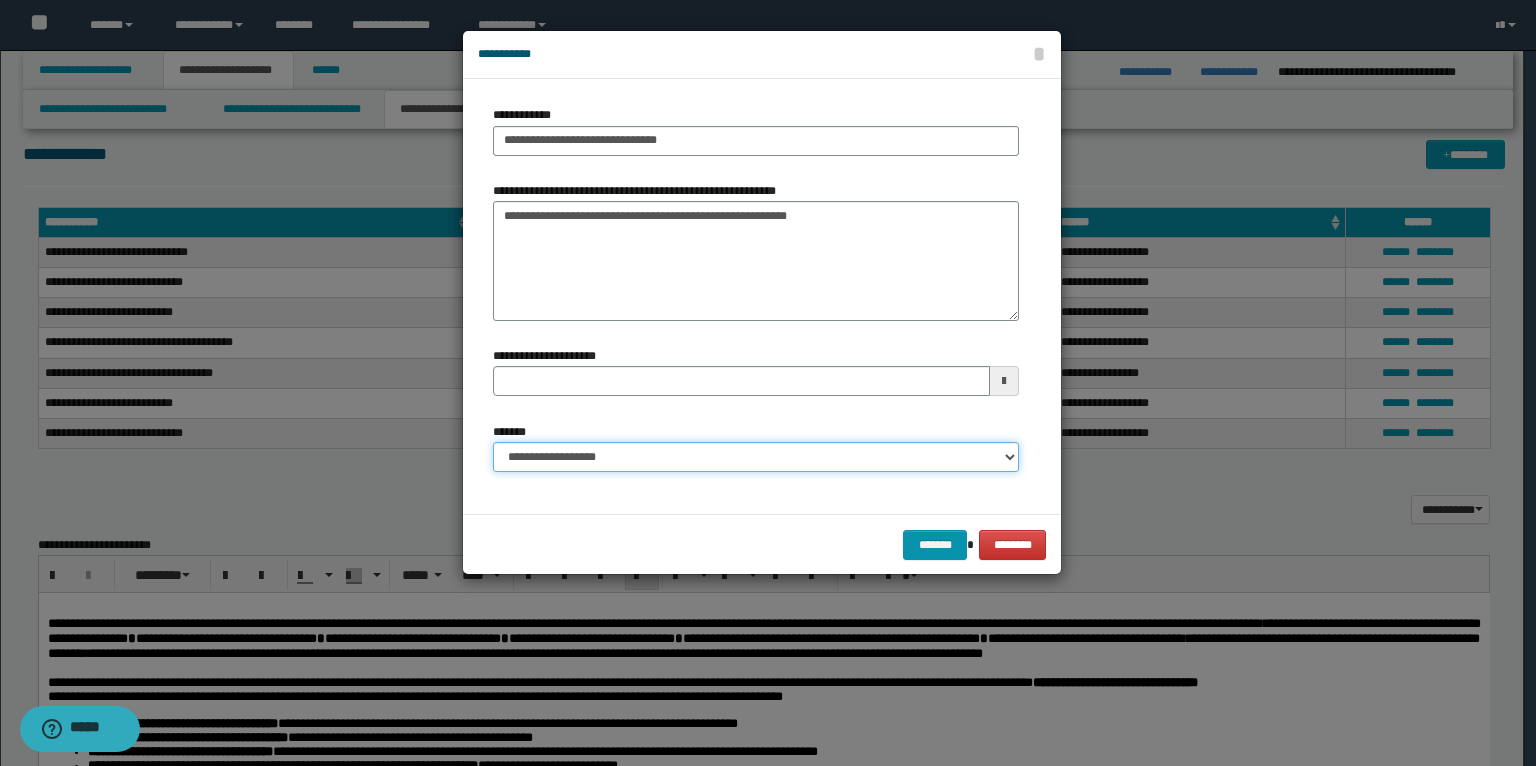 click on "**********" at bounding box center [756, 457] 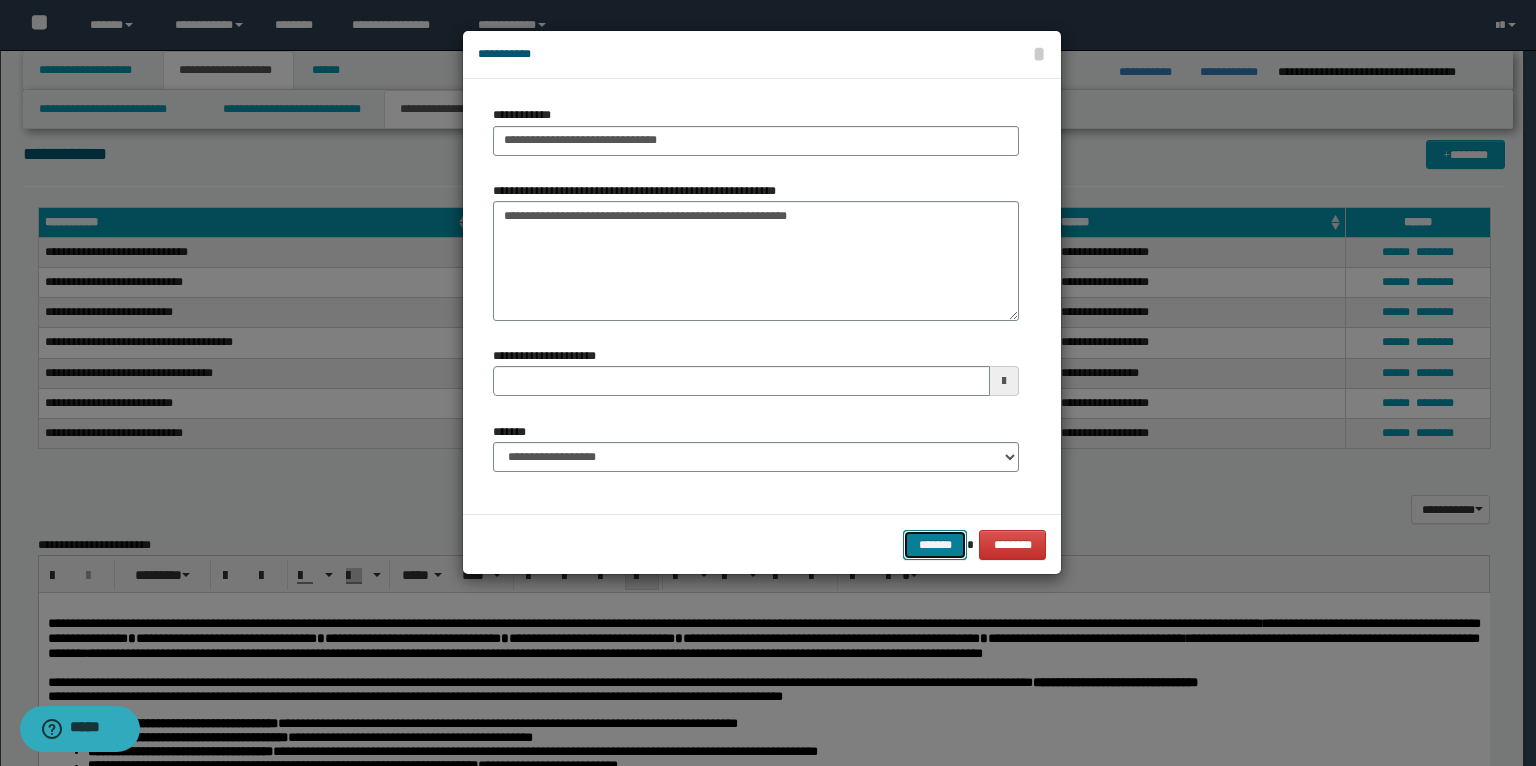 click on "*******" at bounding box center (935, 545) 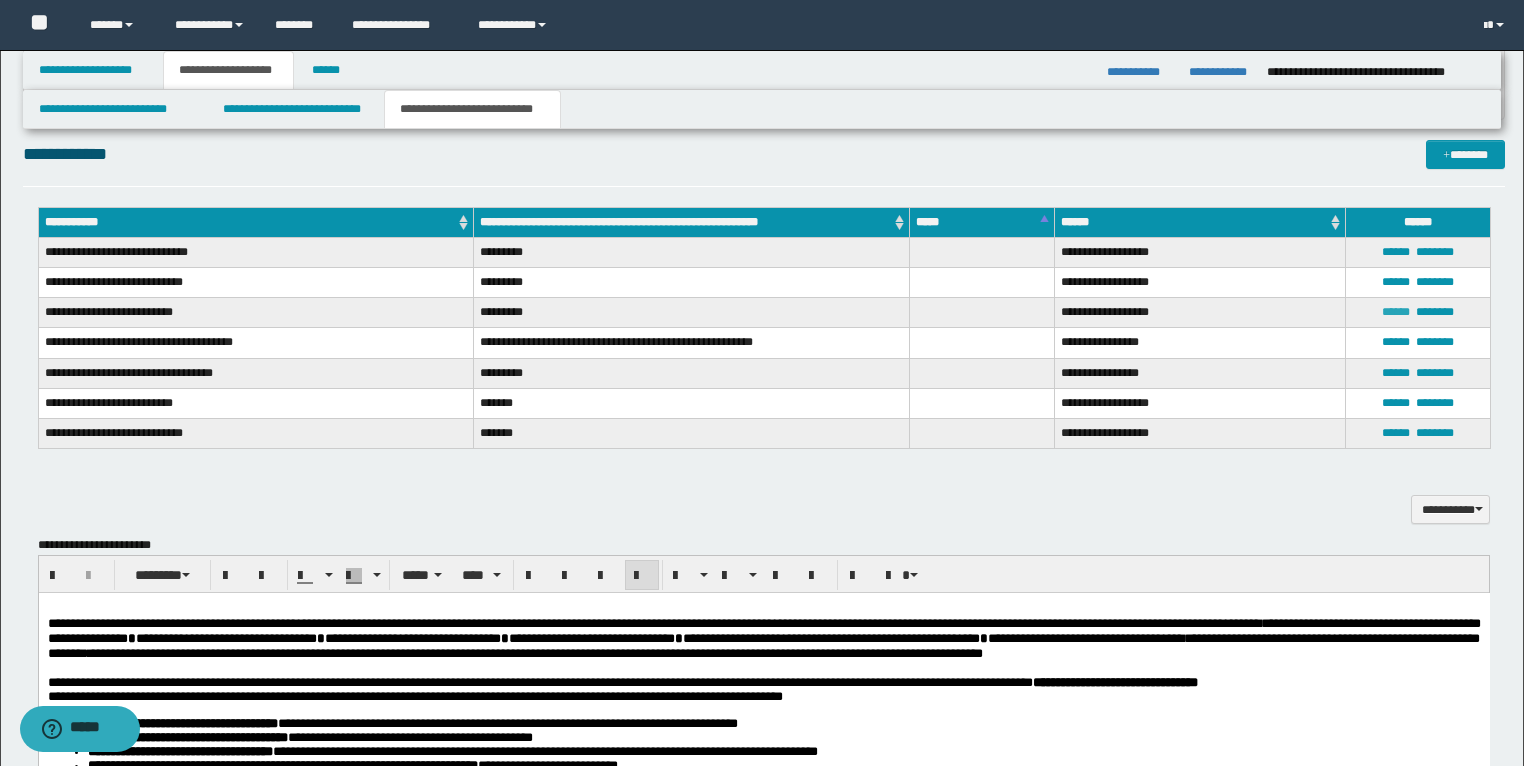 click on "******" at bounding box center [1396, 312] 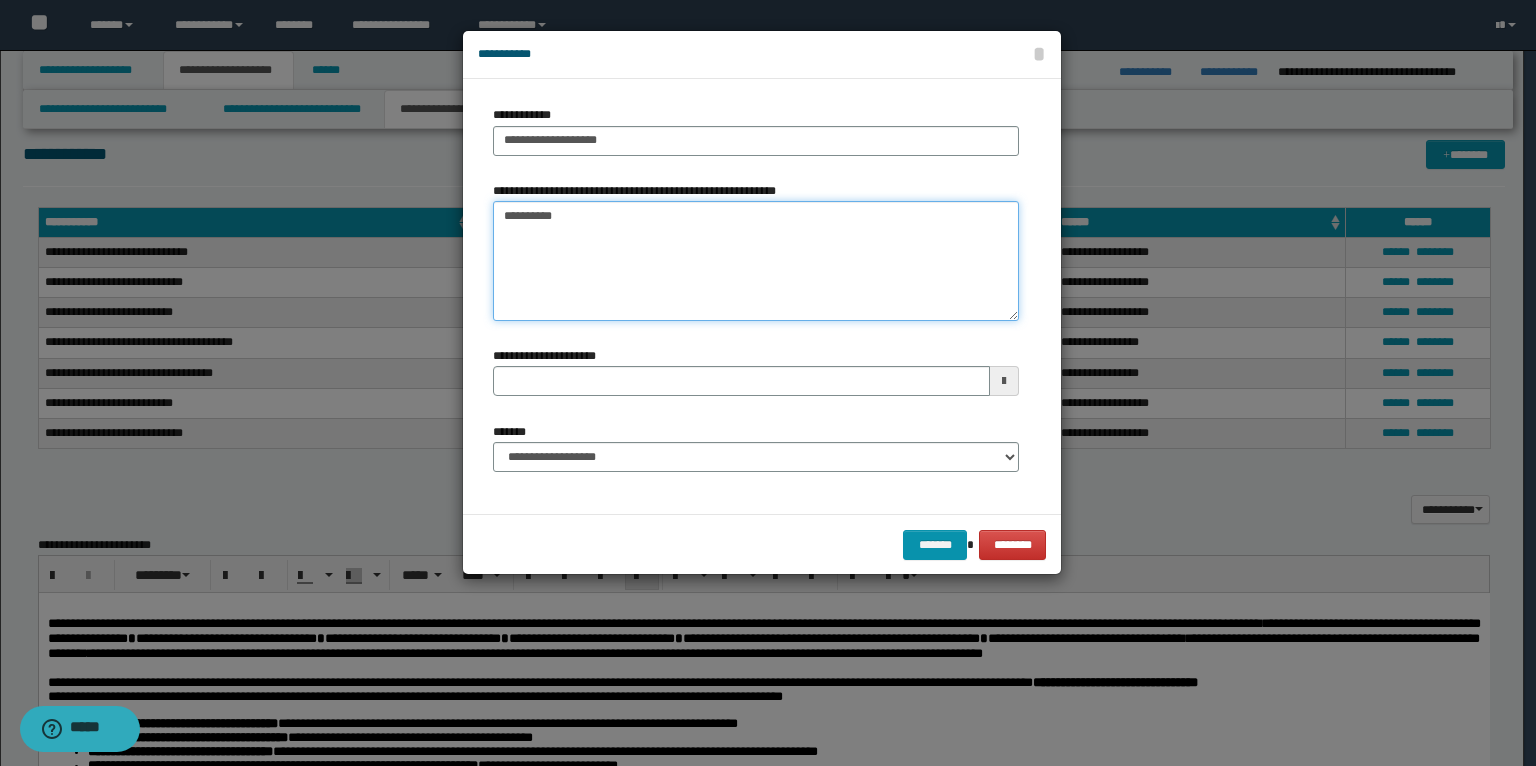 click on "*********" at bounding box center (756, 261) 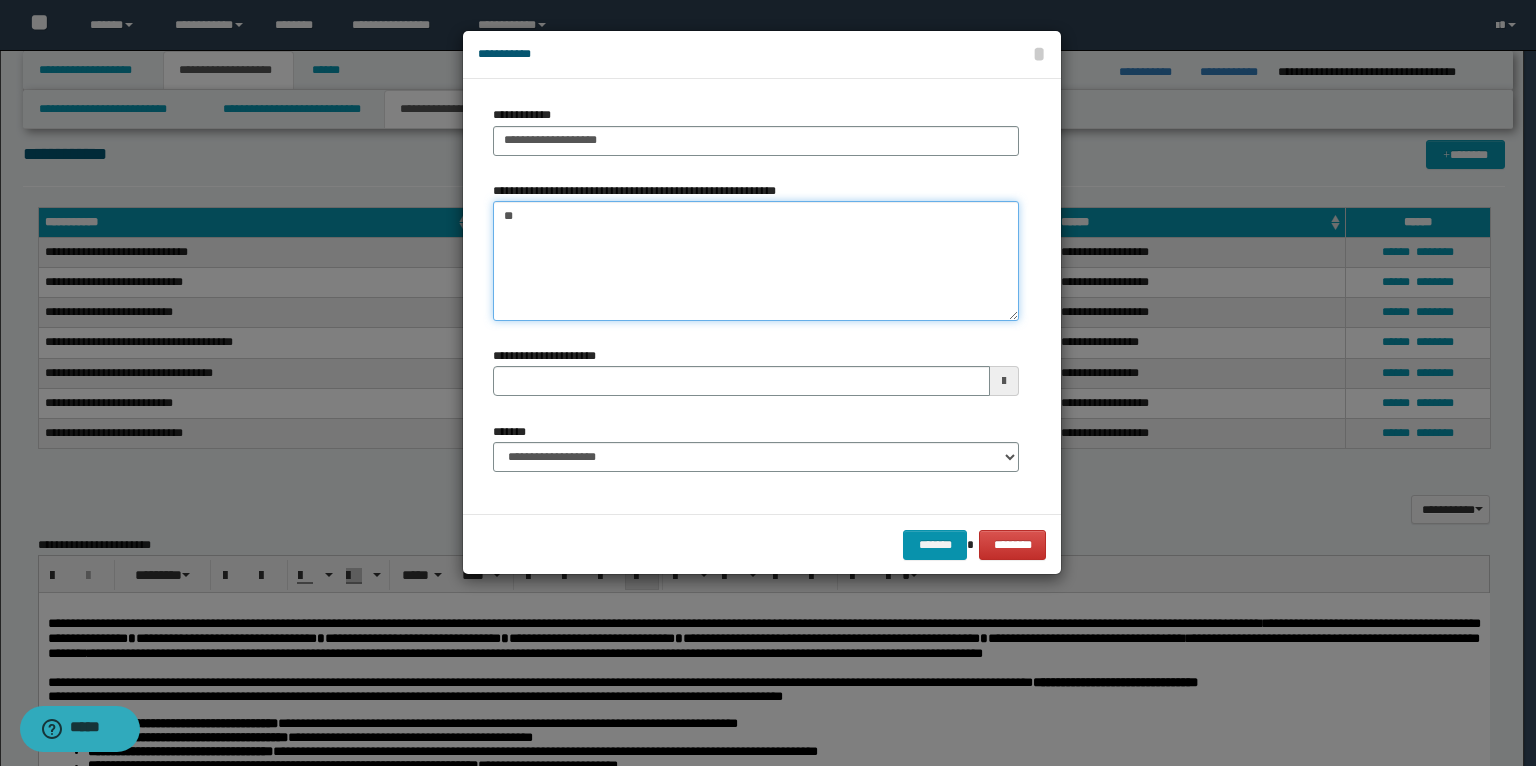 type on "*" 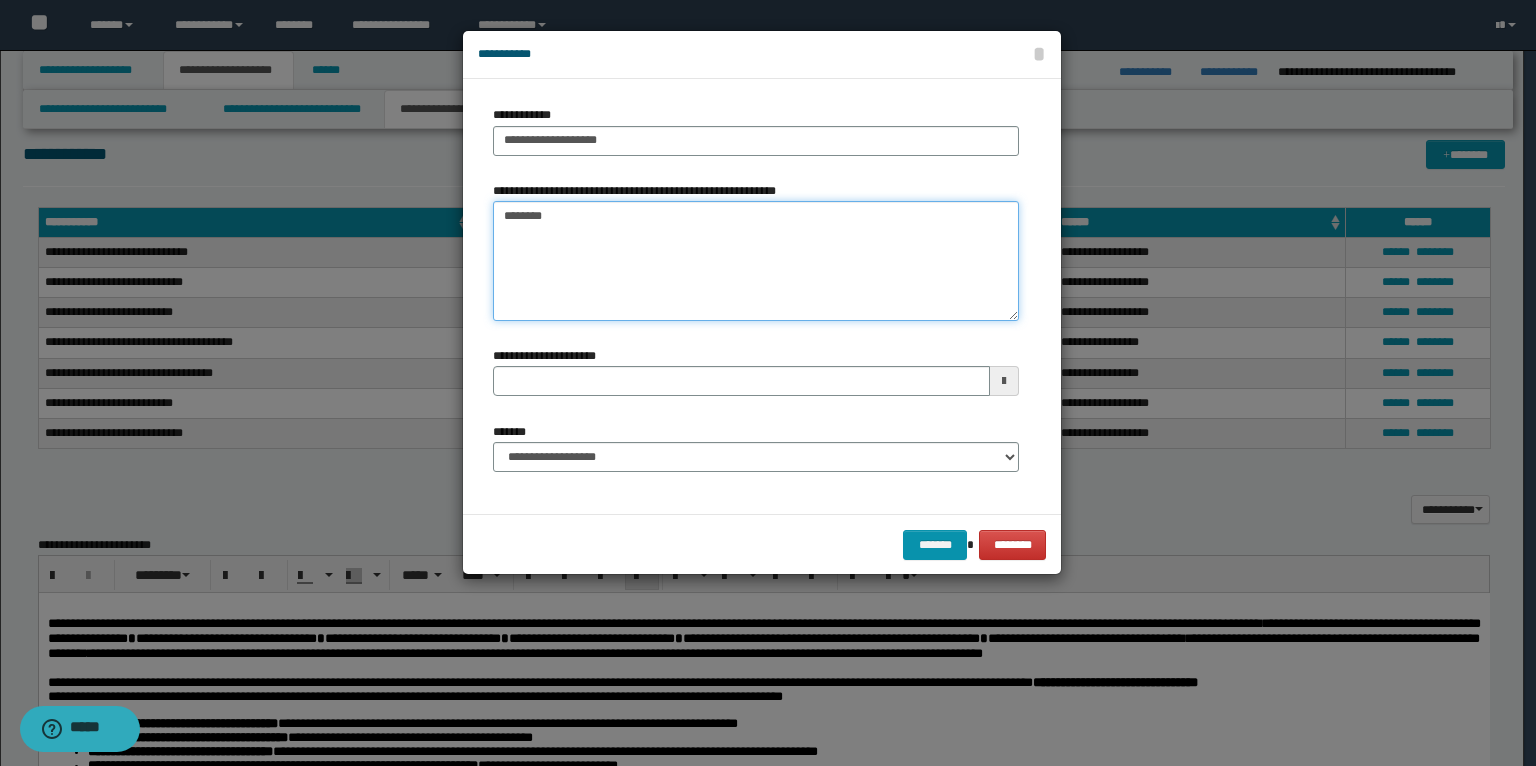 type on "*********" 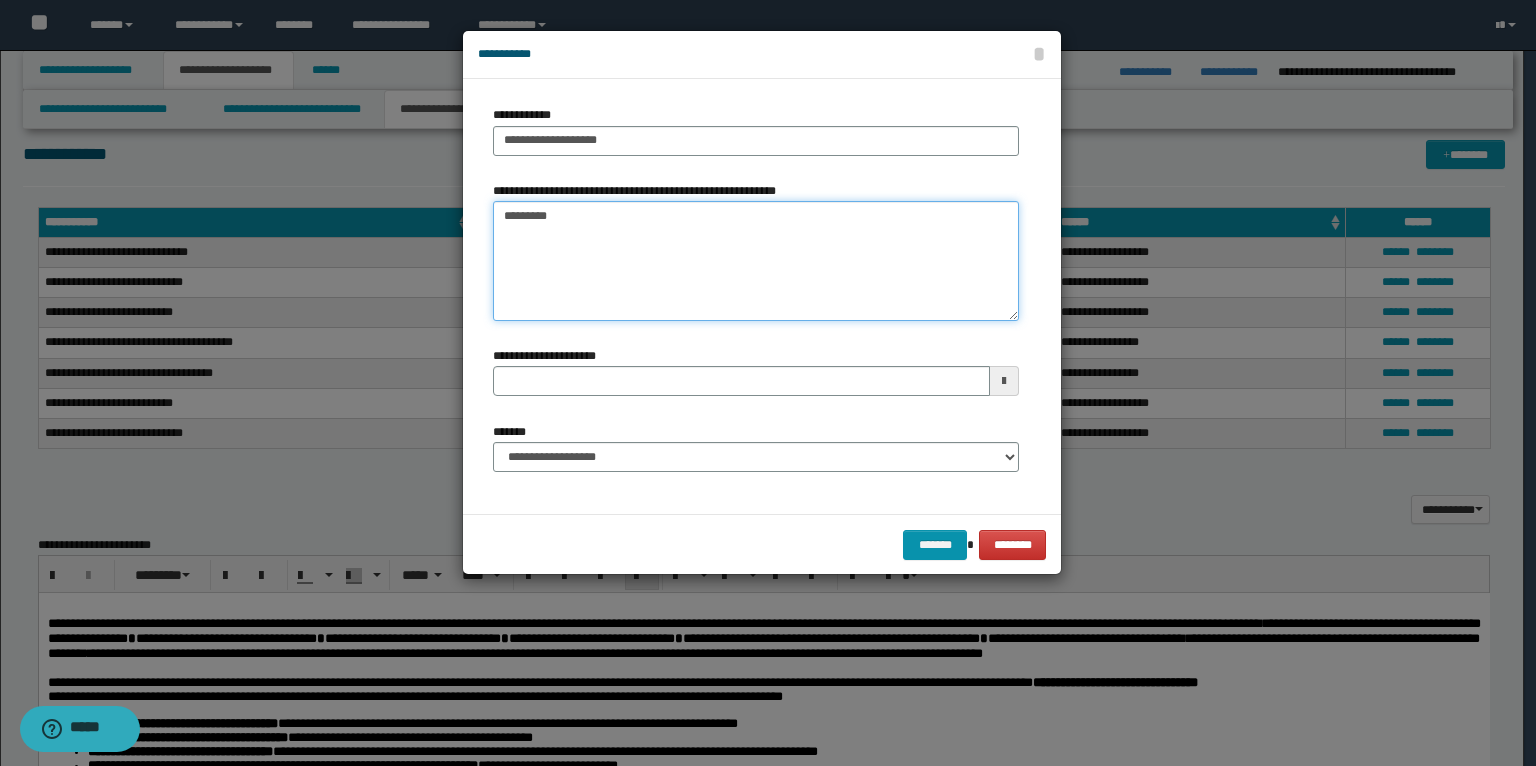 type 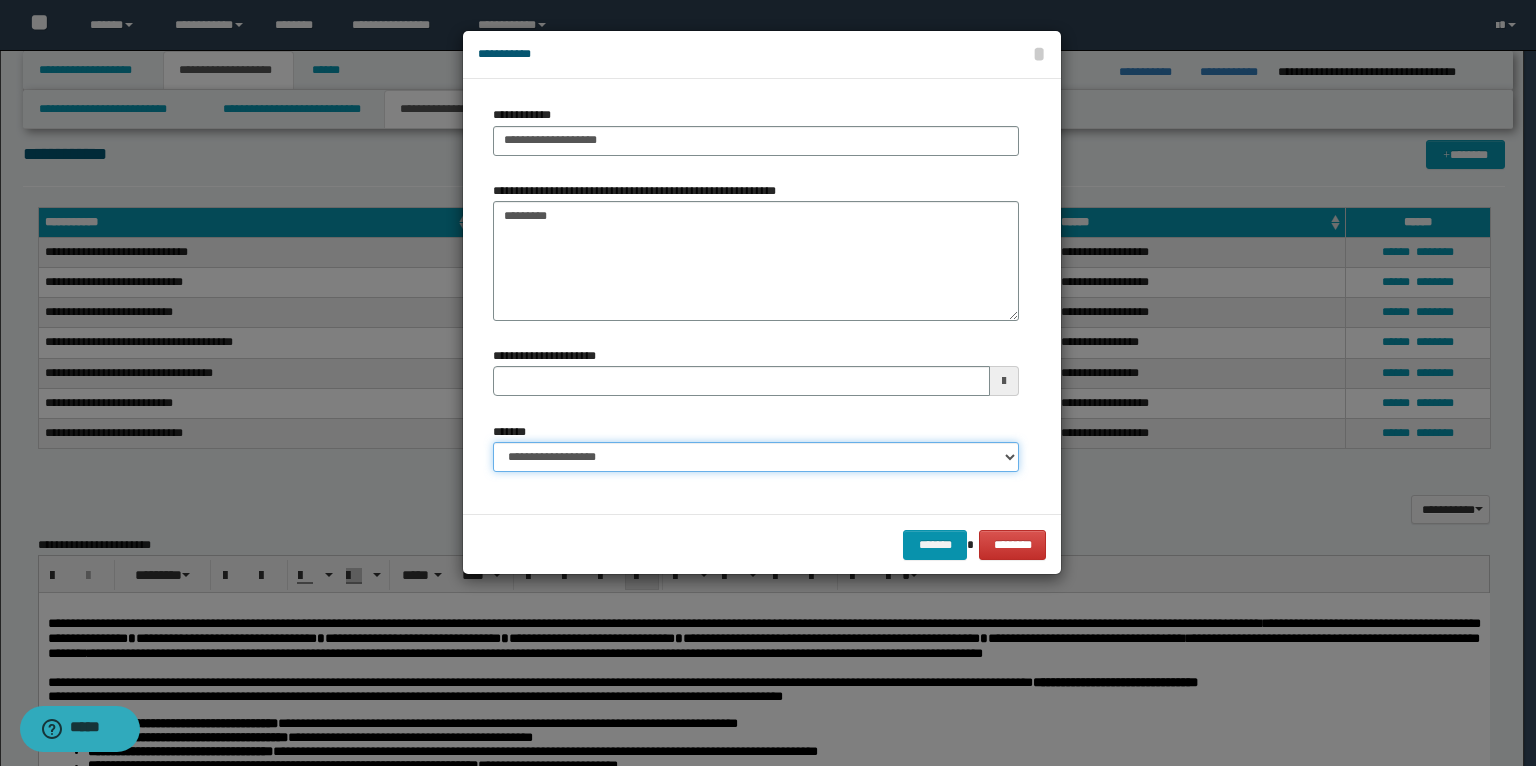 click on "**********" at bounding box center (756, 457) 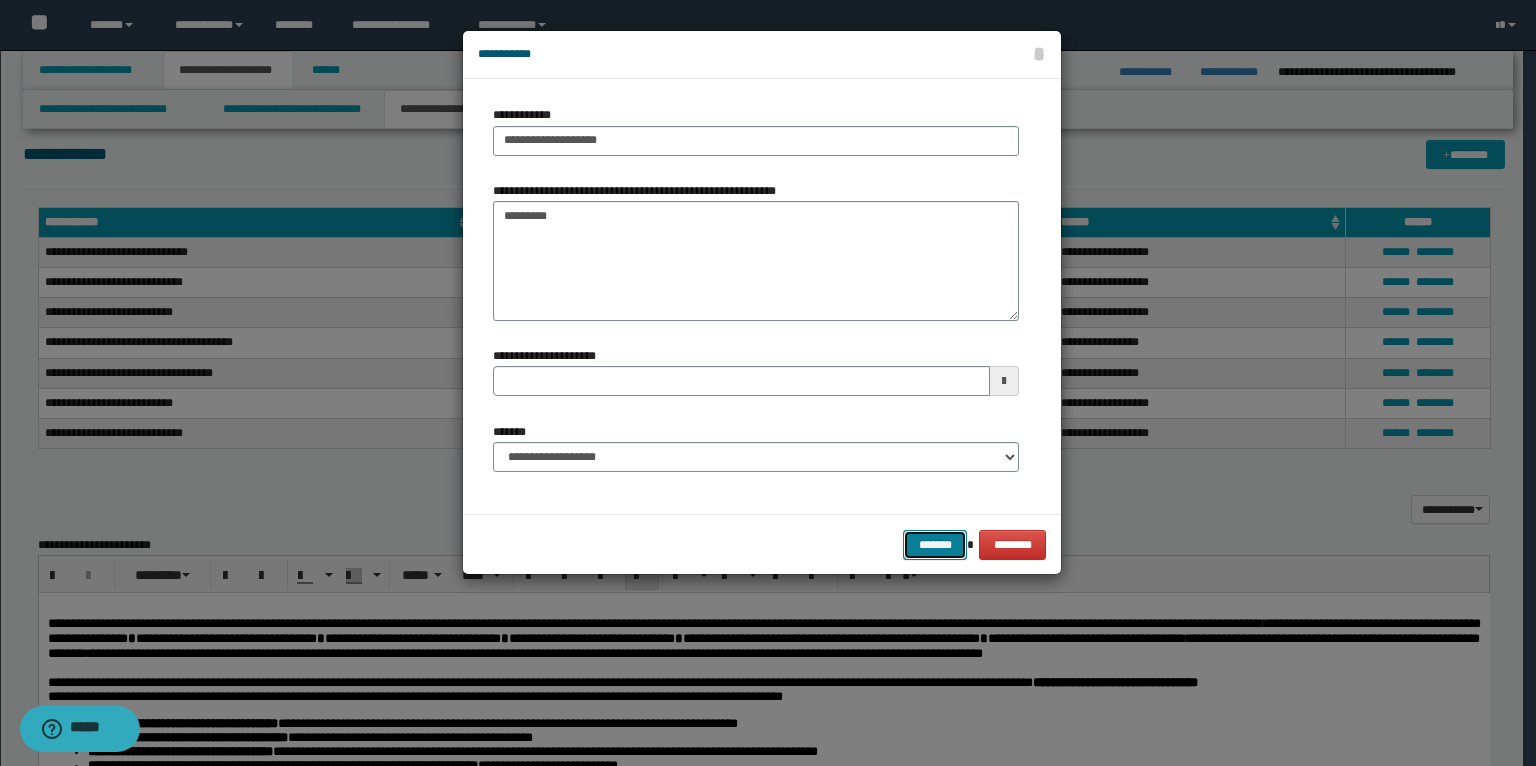 click on "*******" at bounding box center [935, 545] 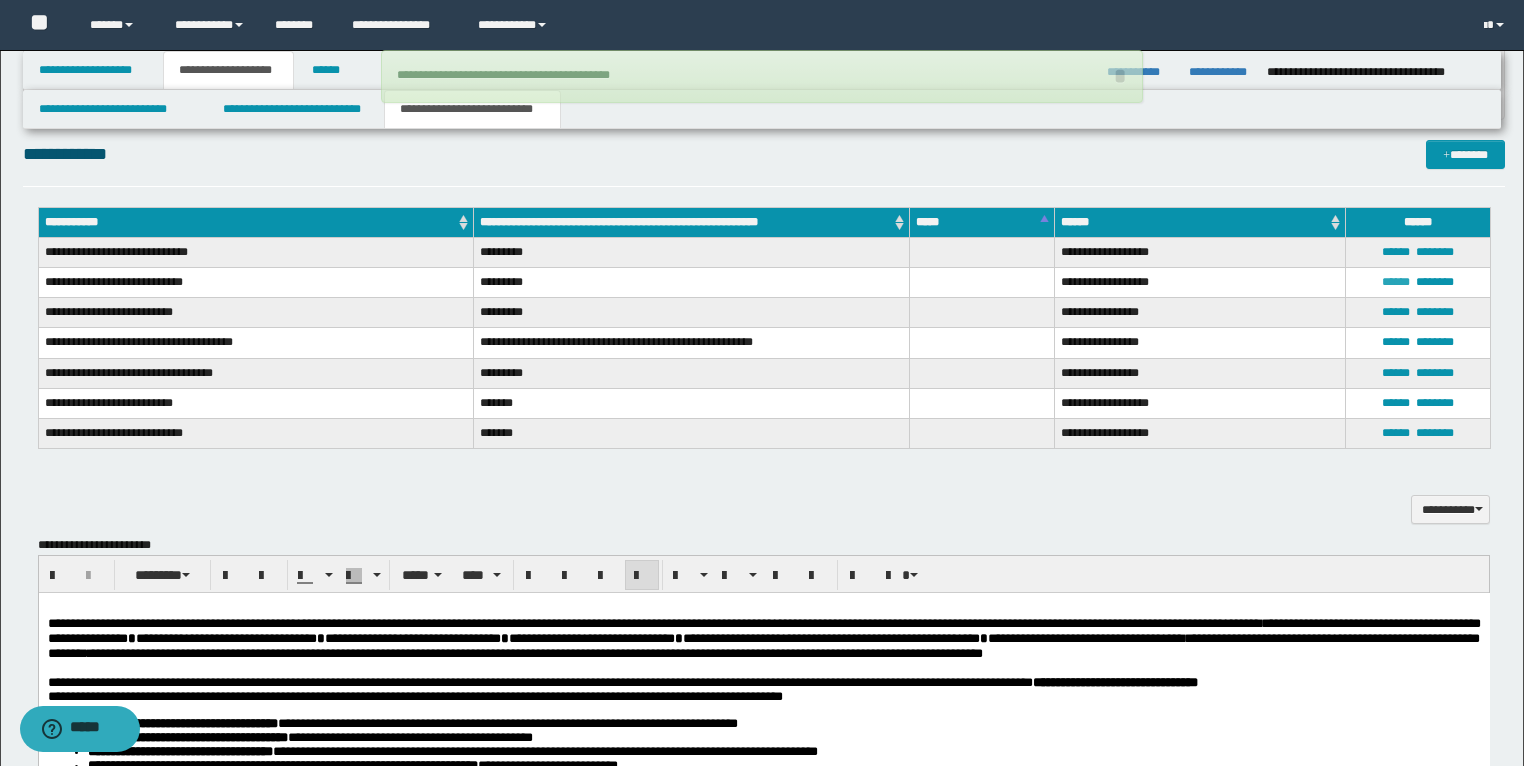 click on "******" at bounding box center (1396, 282) 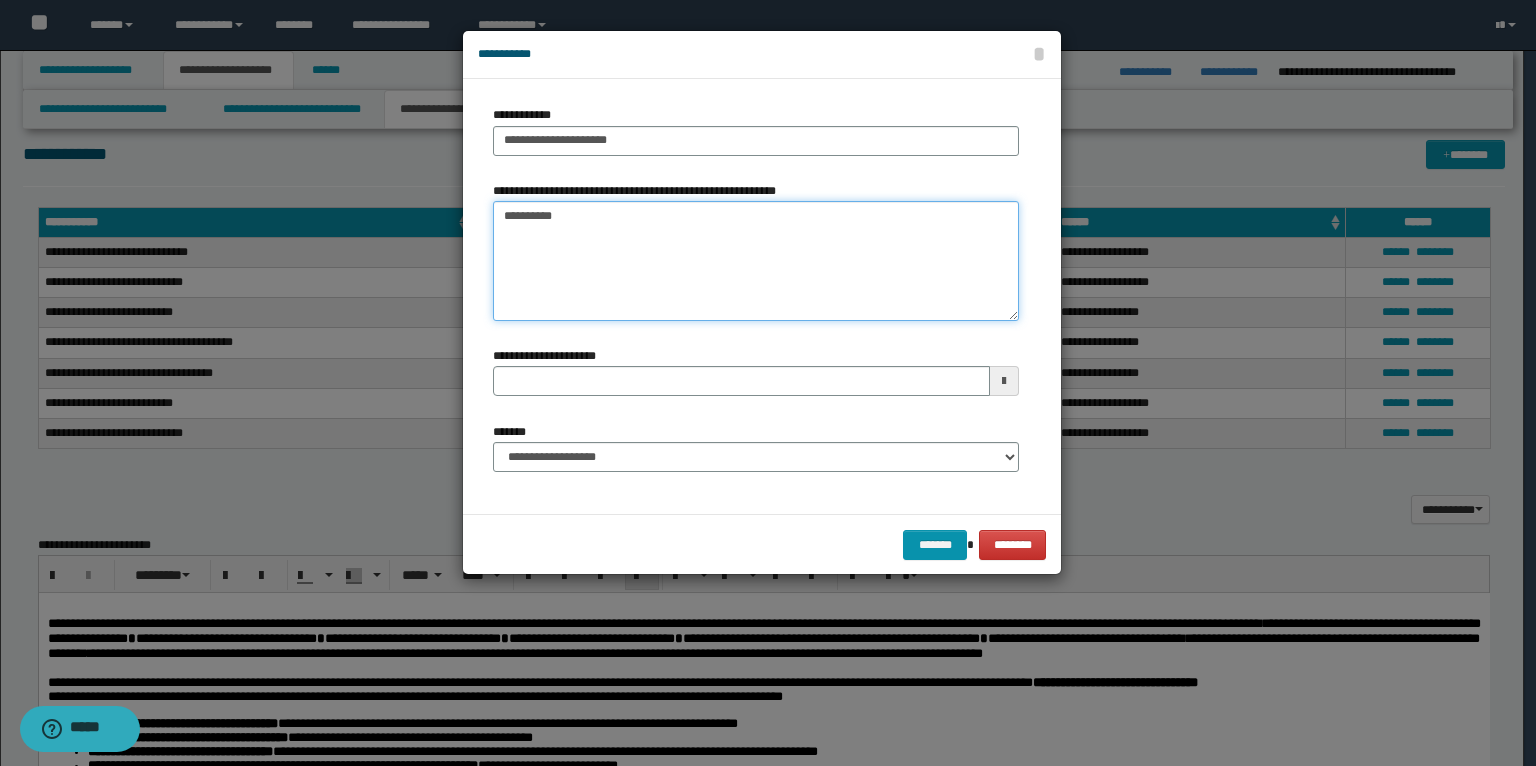 click on "*********" at bounding box center [756, 261] 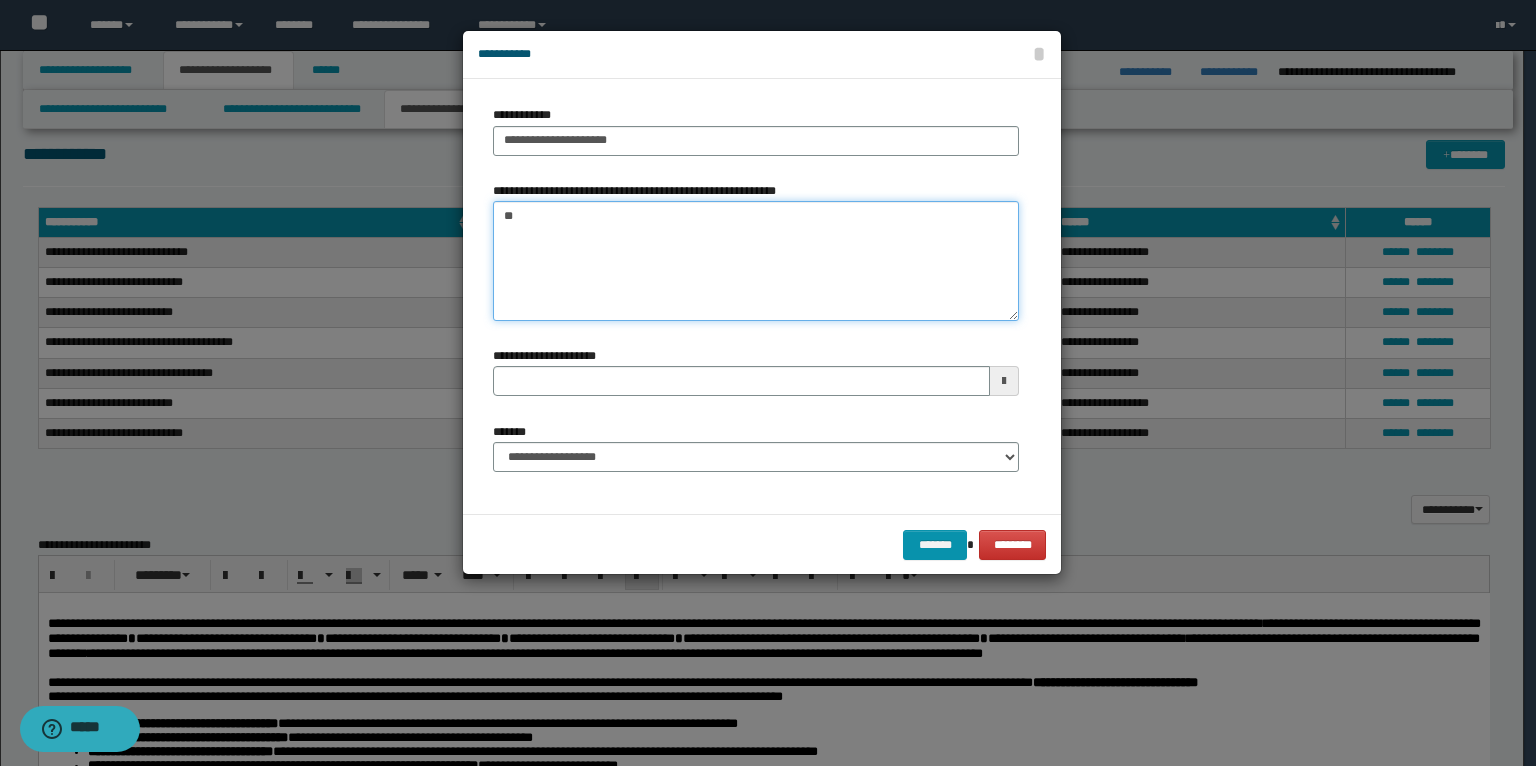 type on "*" 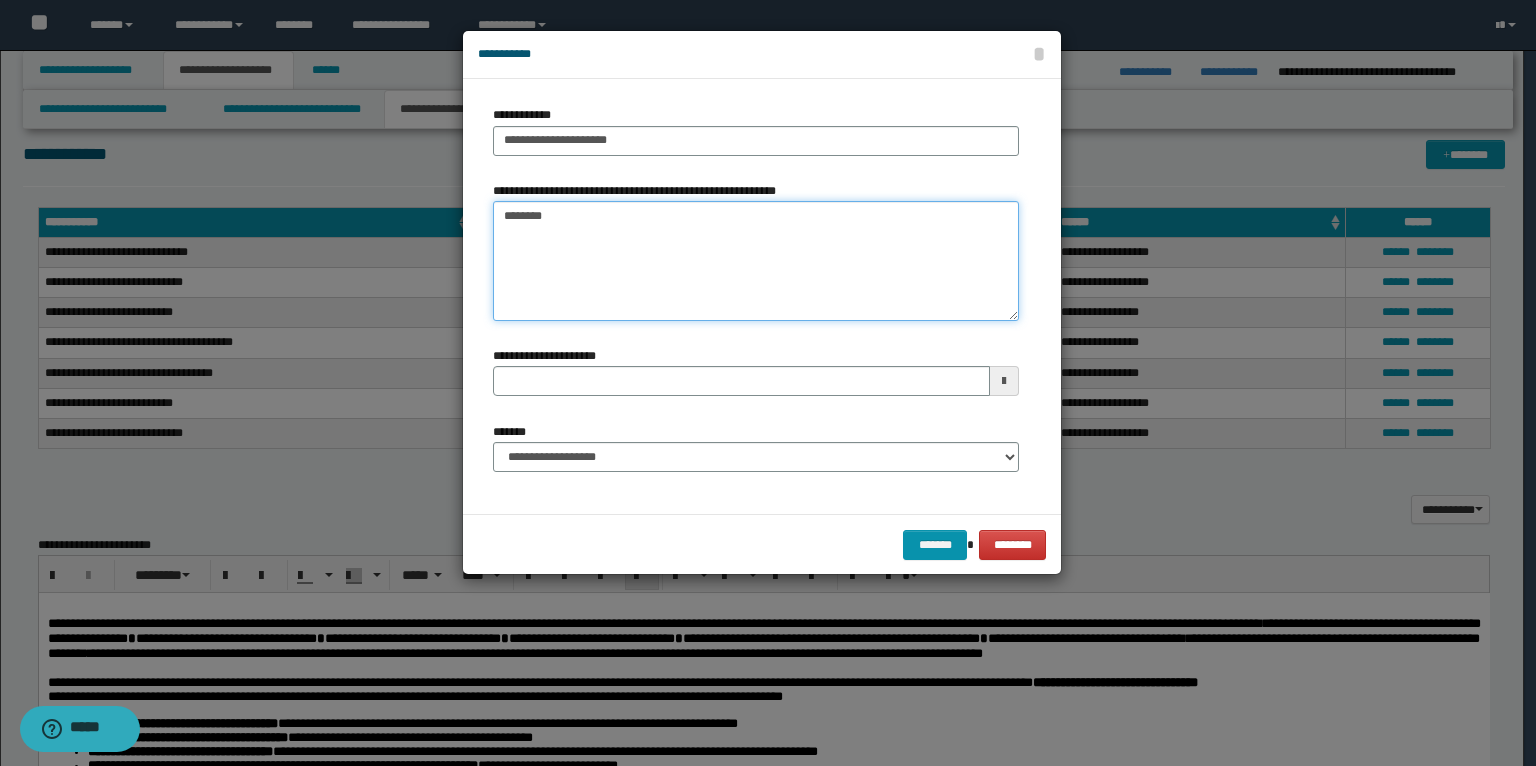type on "*********" 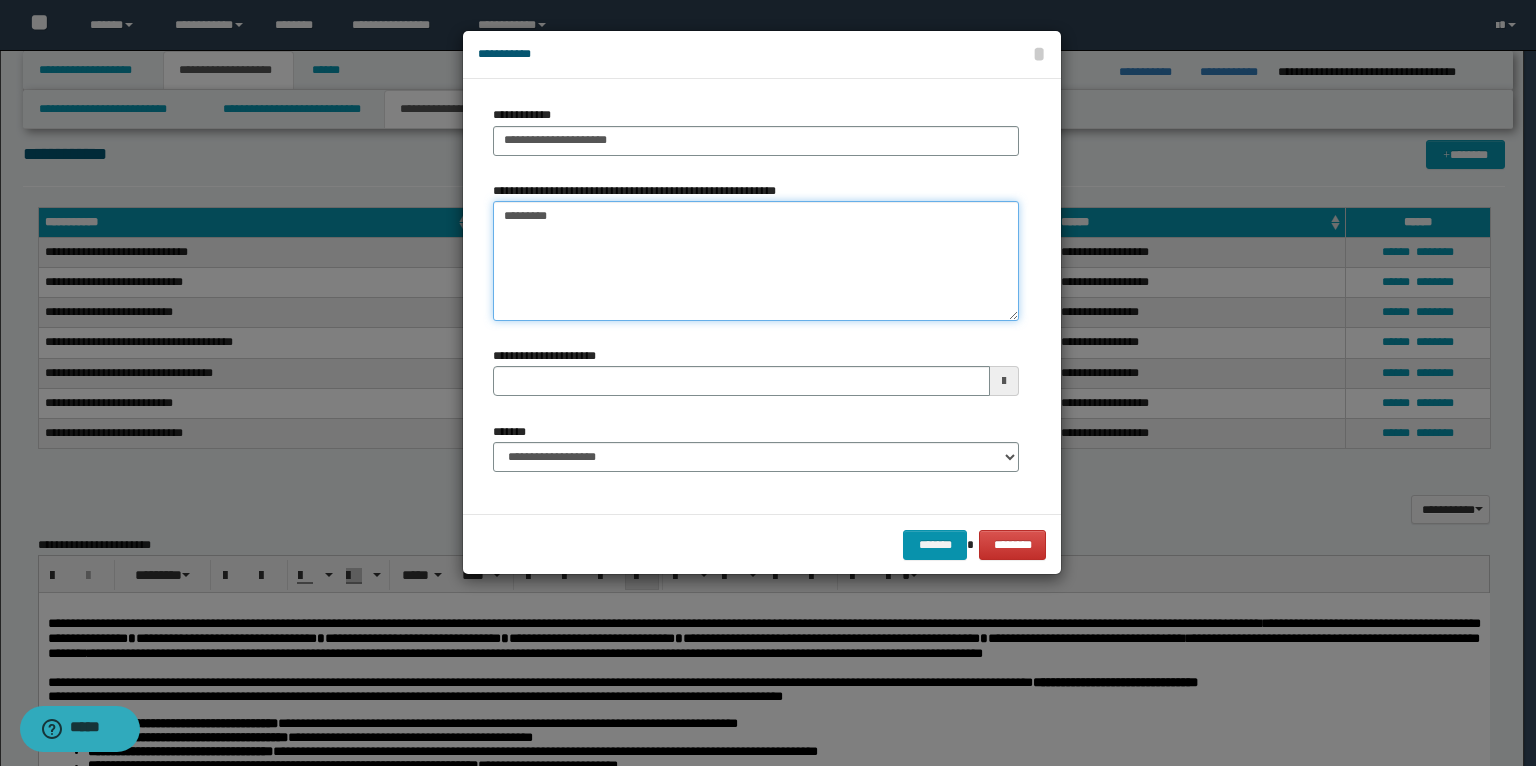 type 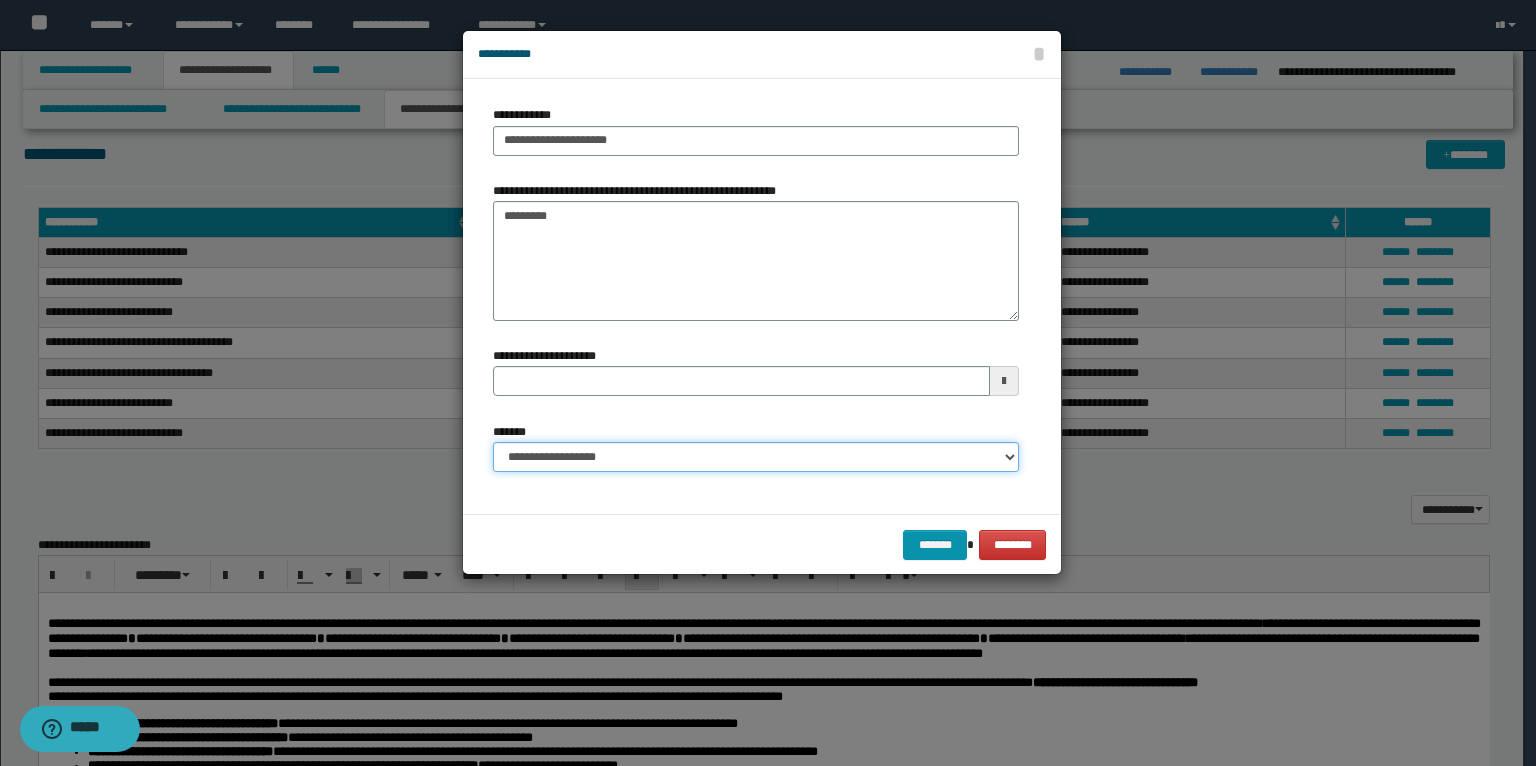 click on "**********" at bounding box center [756, 457] 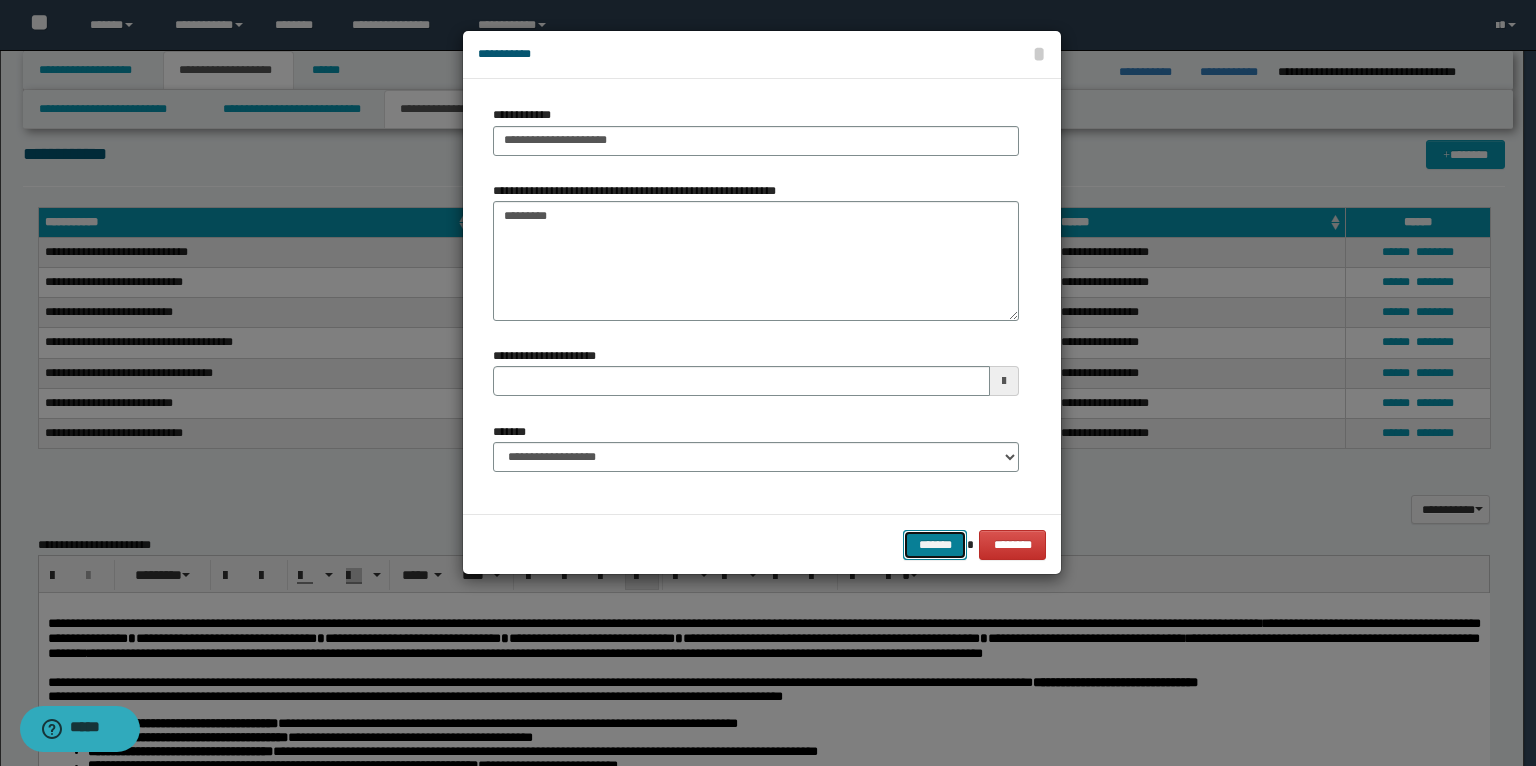 click on "*******" at bounding box center [935, 545] 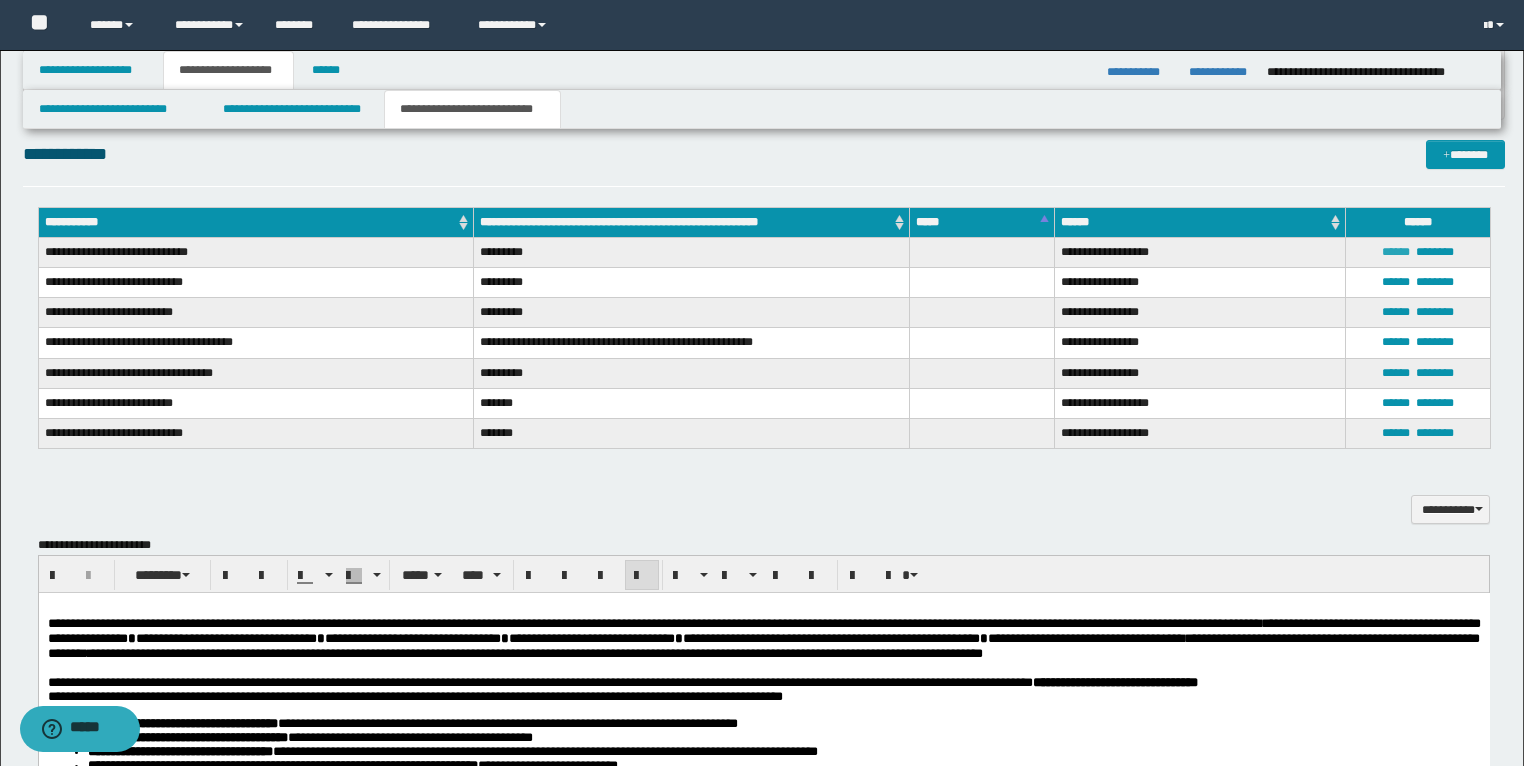 click on "******" at bounding box center (1396, 252) 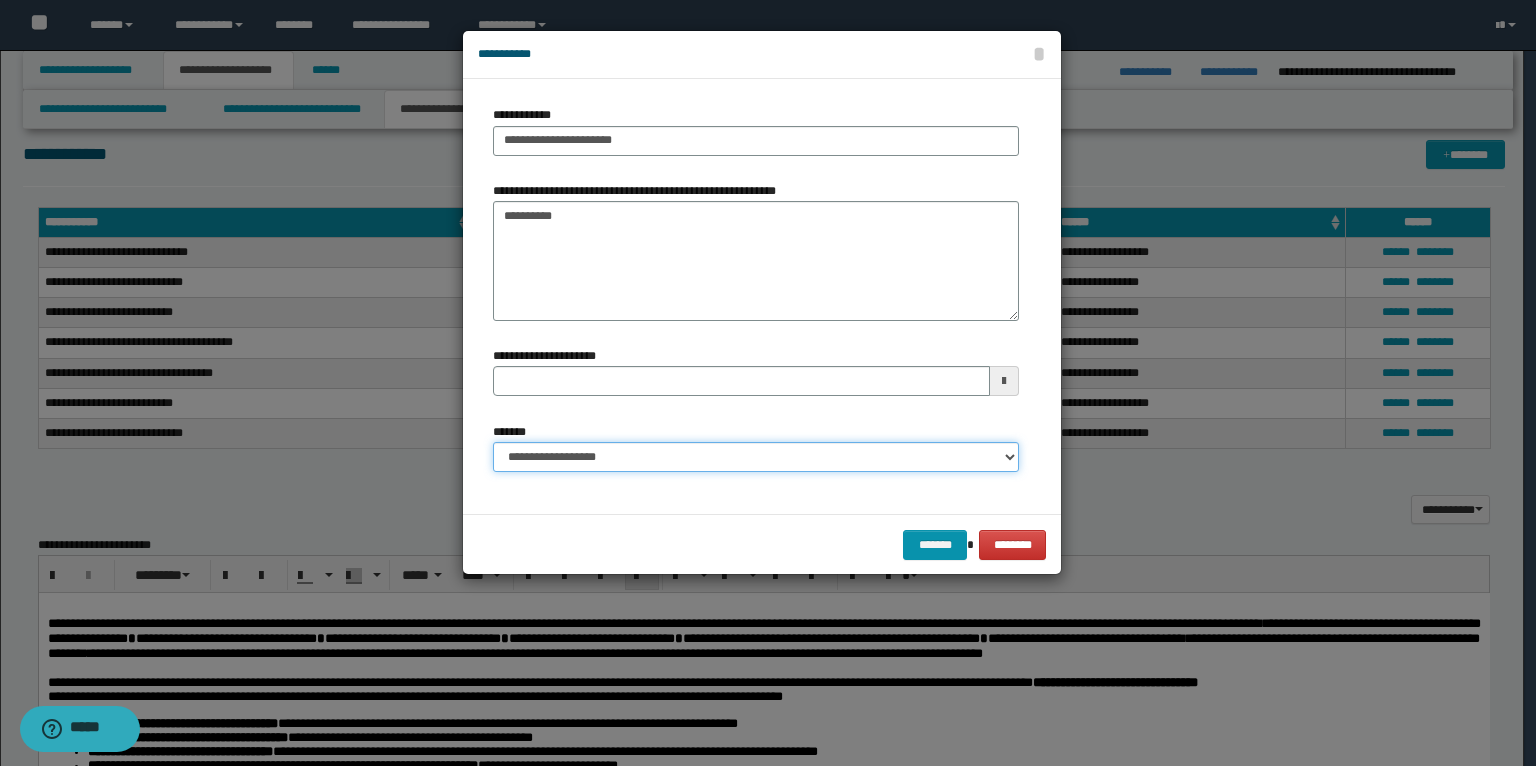 click on "**********" at bounding box center [756, 457] 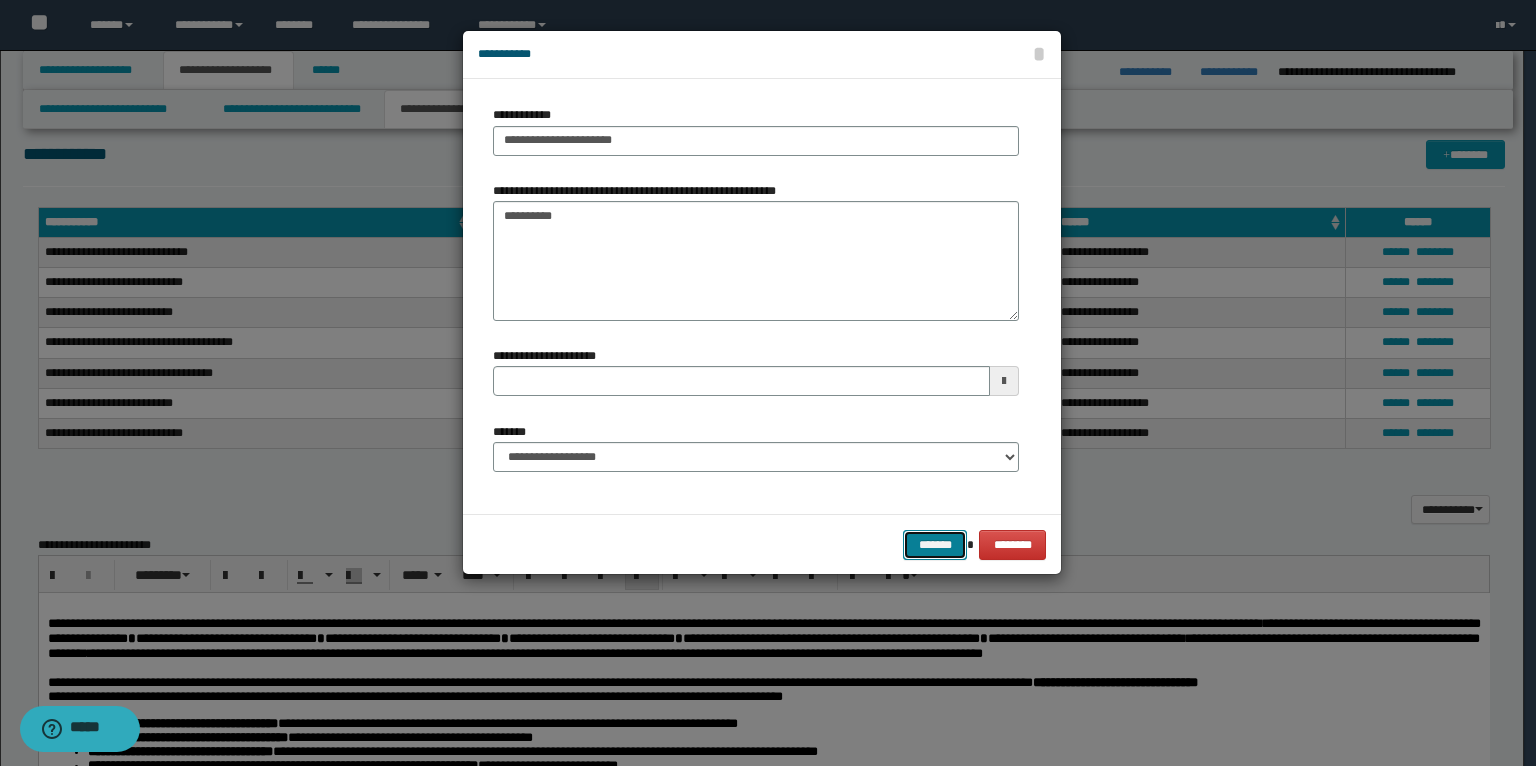 click on "*******" at bounding box center (935, 545) 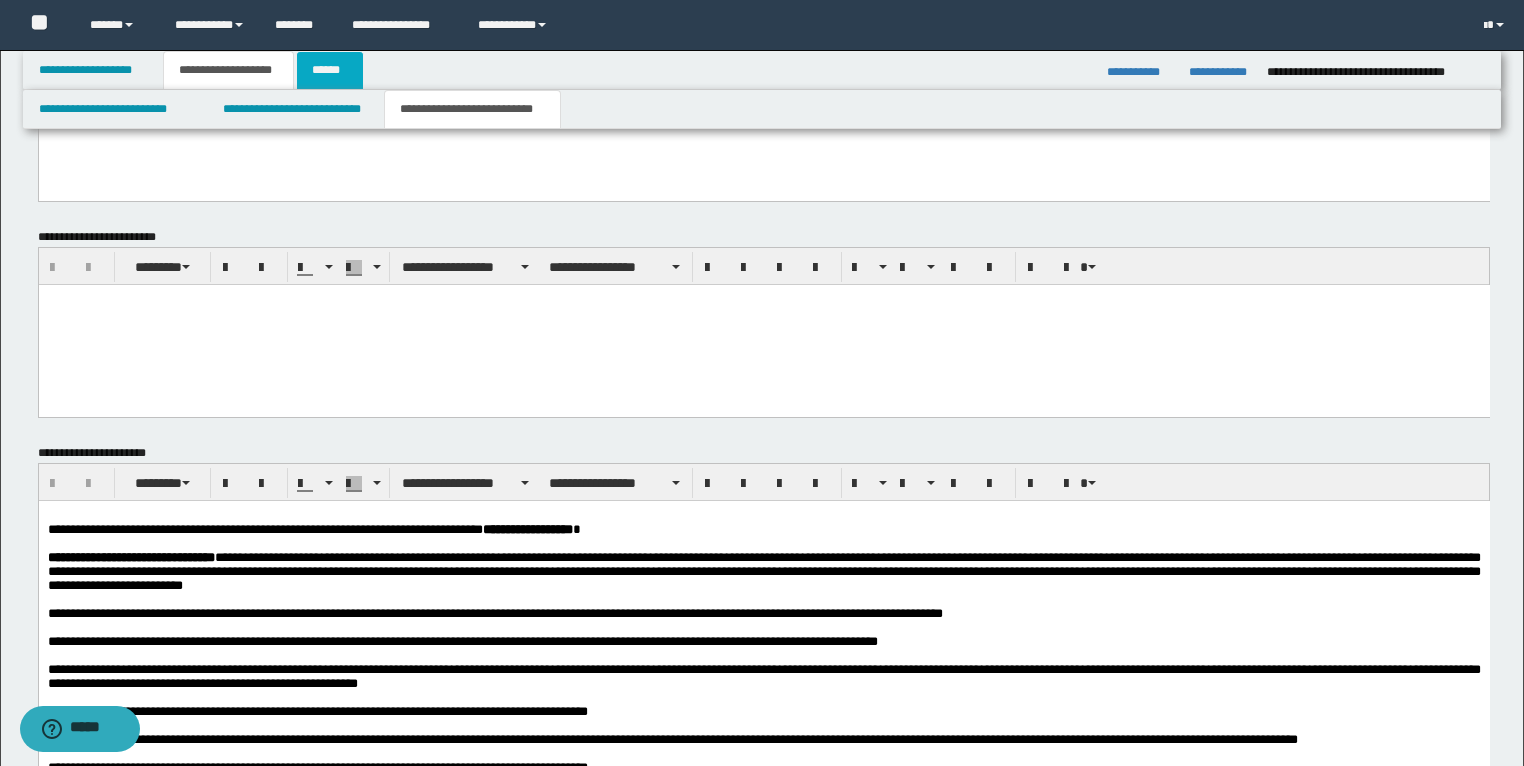scroll, scrollTop: 5380, scrollLeft: 0, axis: vertical 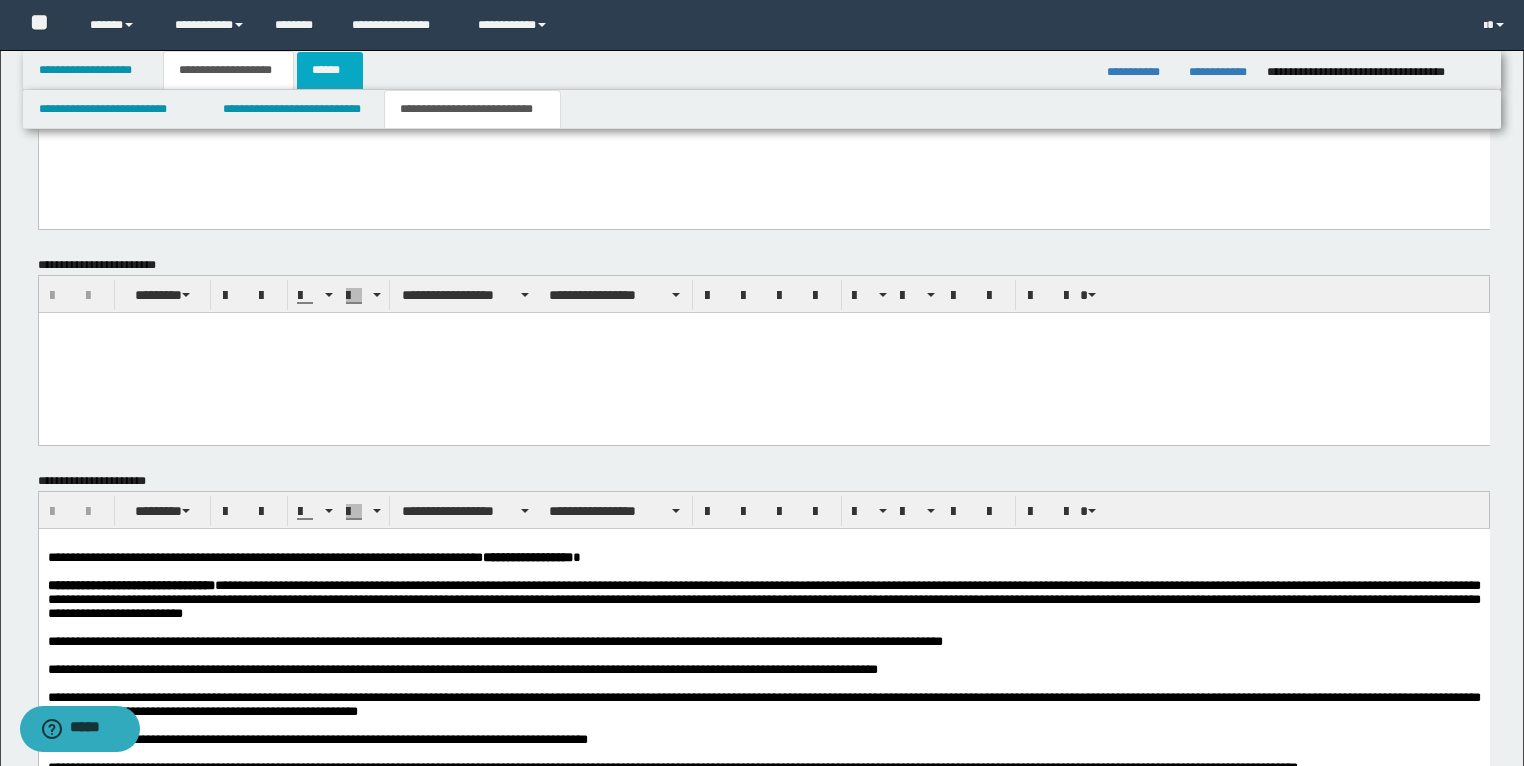 click on "******" at bounding box center [330, 70] 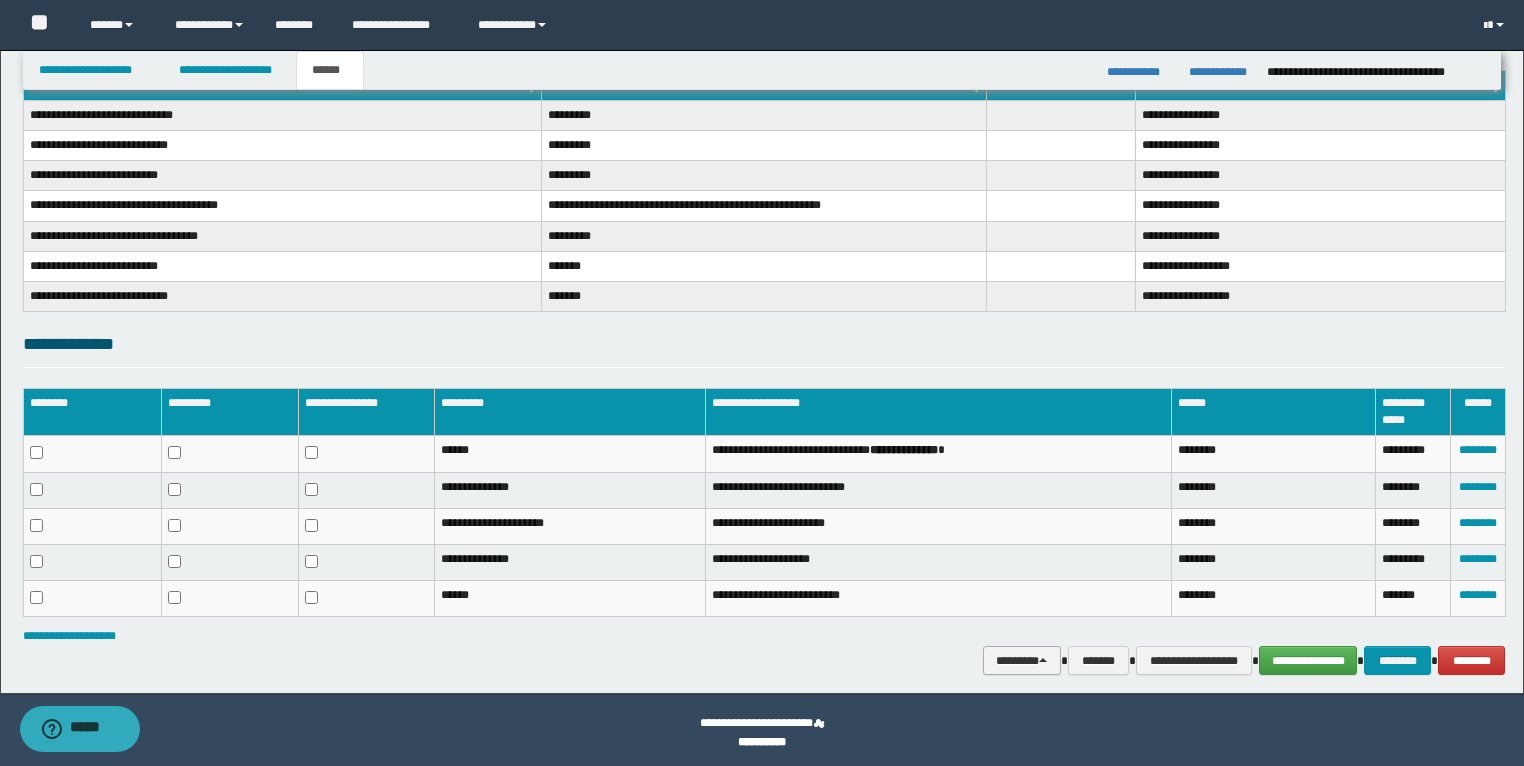 scroll, scrollTop: 345, scrollLeft: 0, axis: vertical 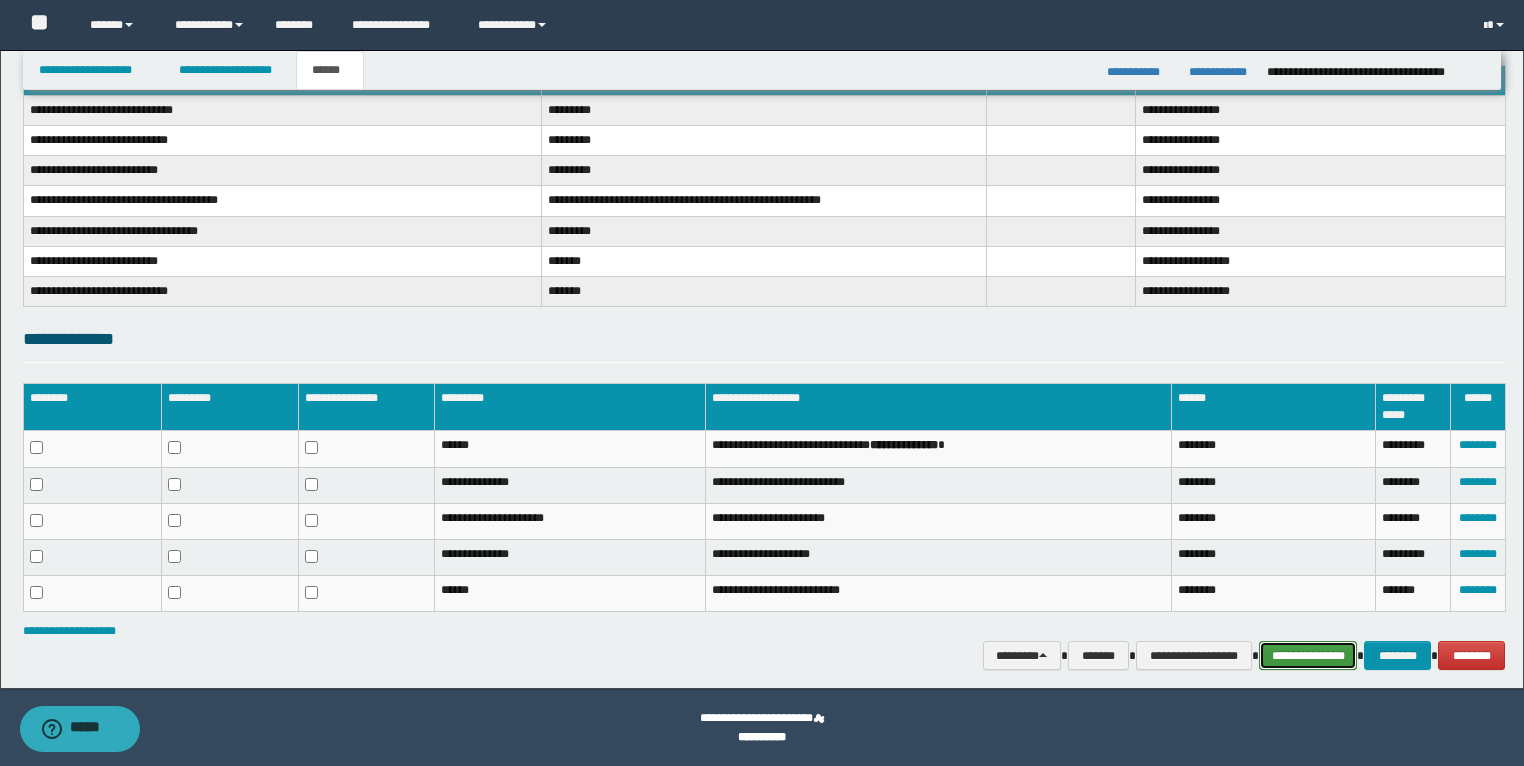 click on "**********" at bounding box center [1308, 656] 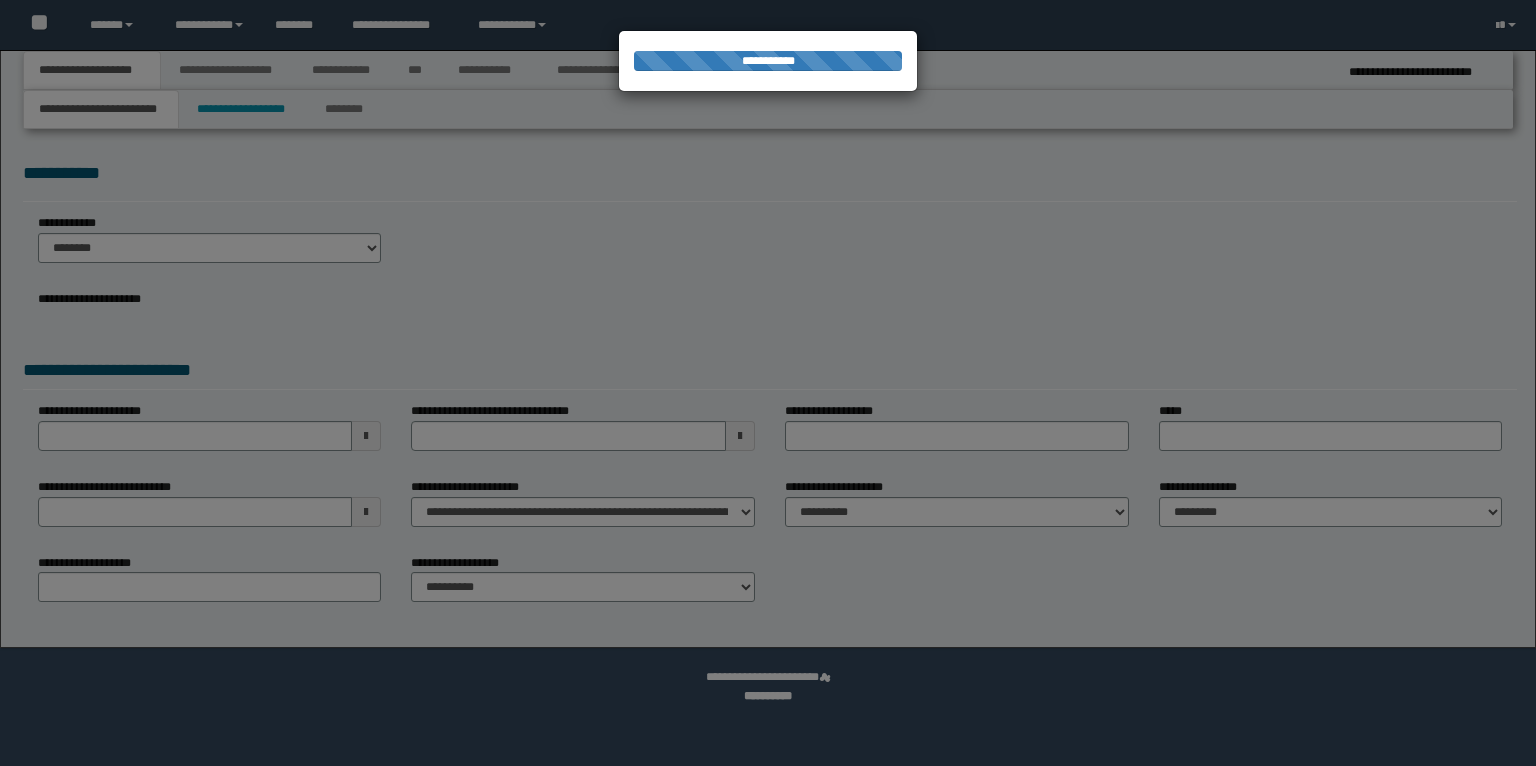 scroll, scrollTop: 0, scrollLeft: 0, axis: both 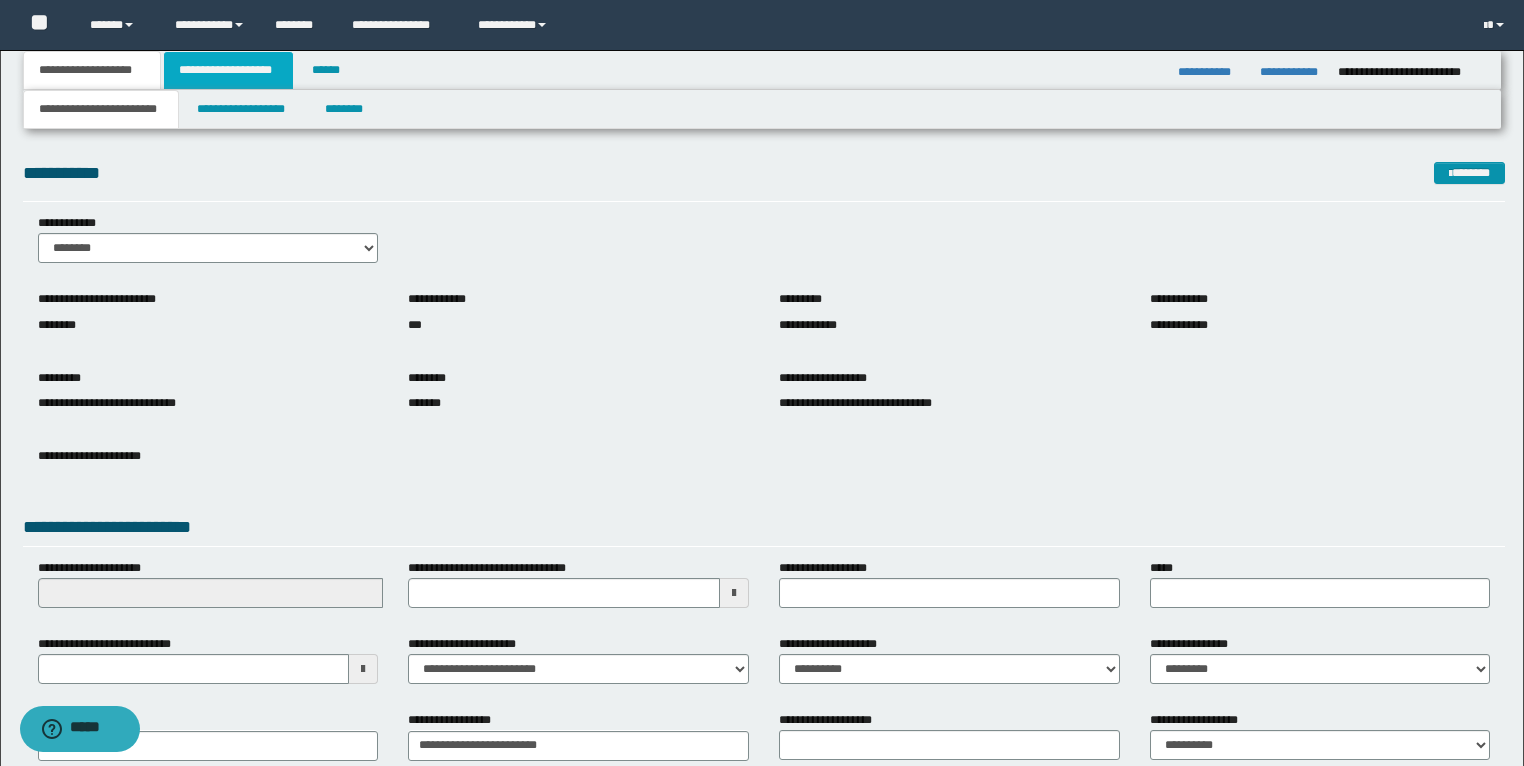 click on "**********" at bounding box center (228, 70) 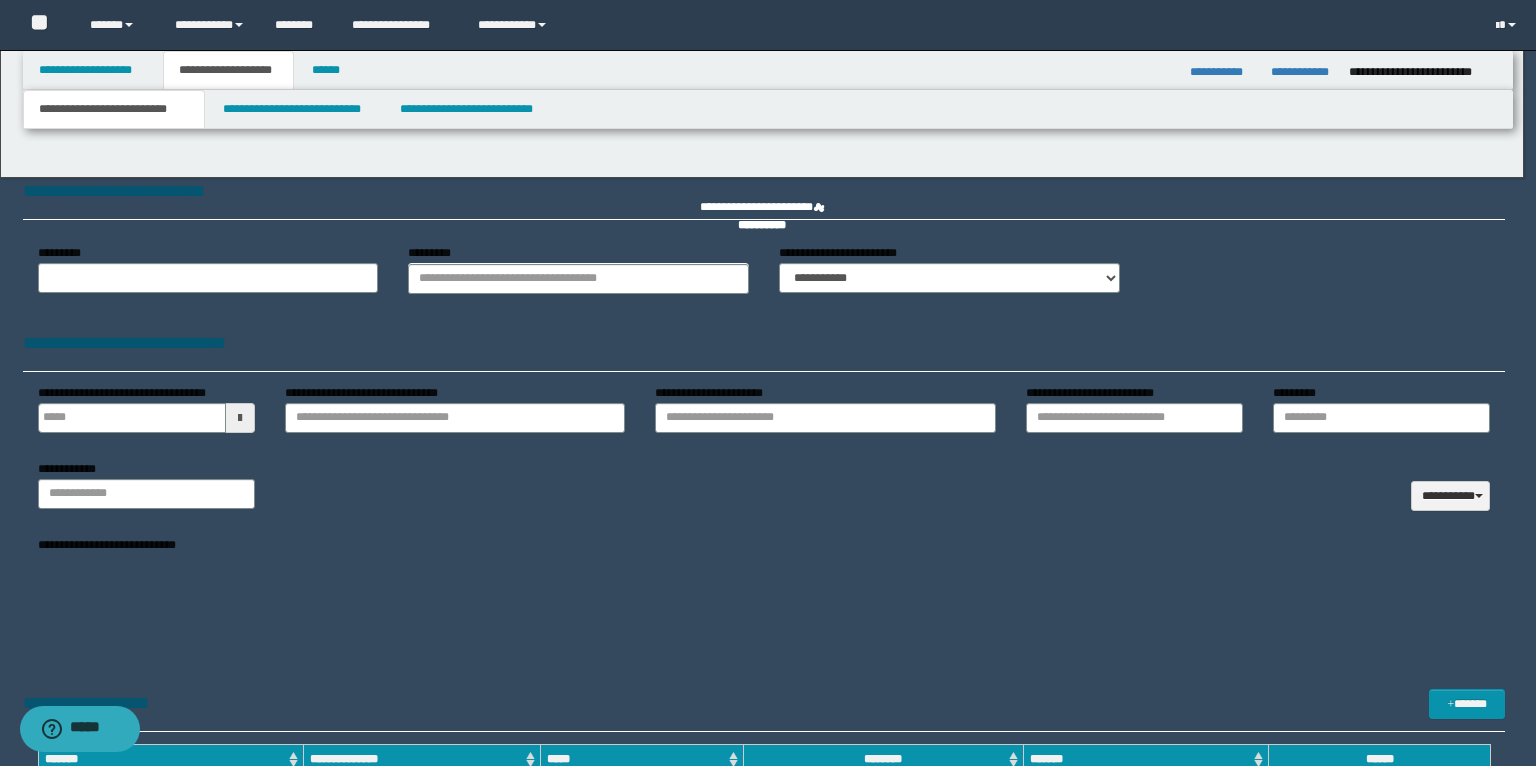 type on "**********" 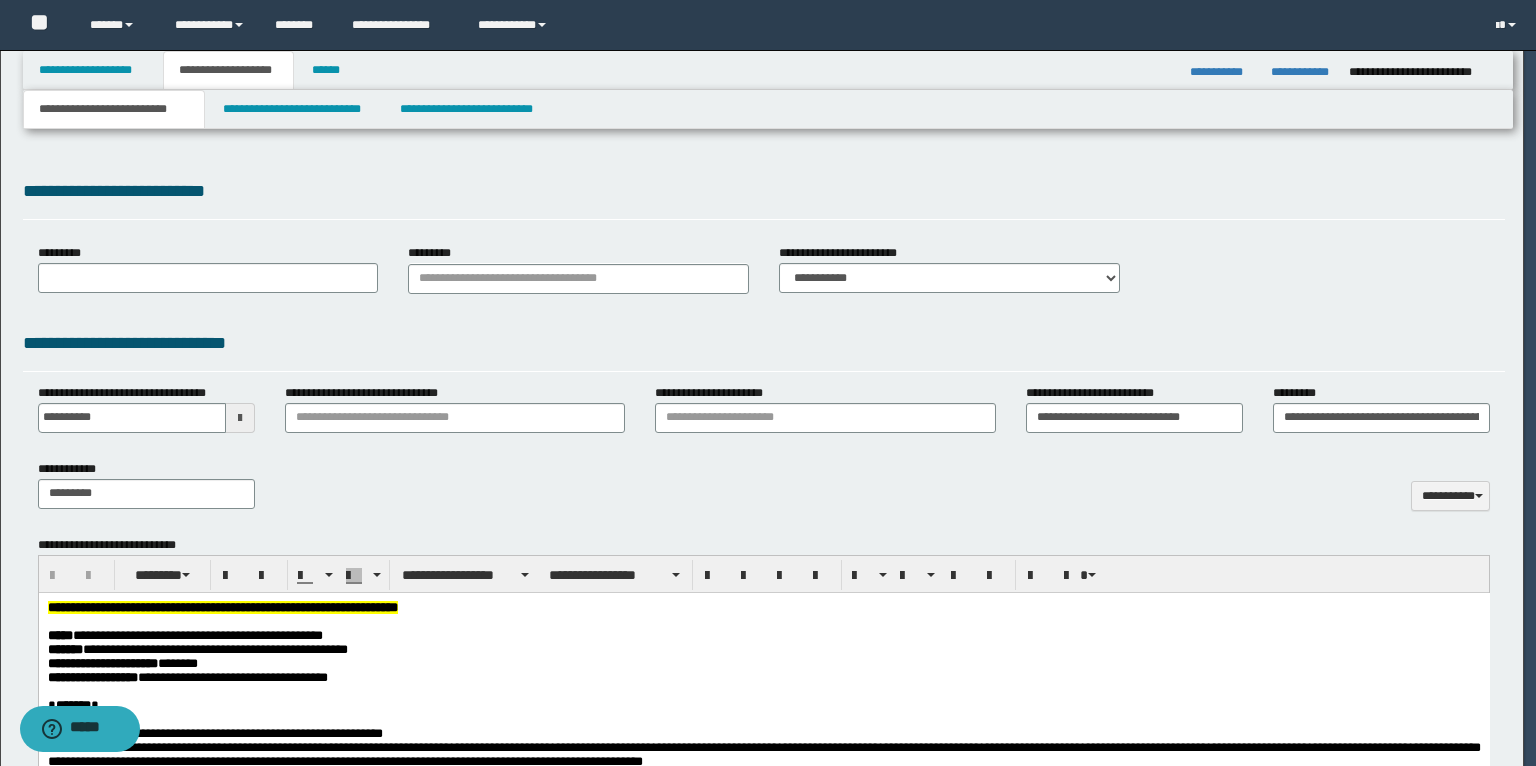 scroll, scrollTop: 0, scrollLeft: 0, axis: both 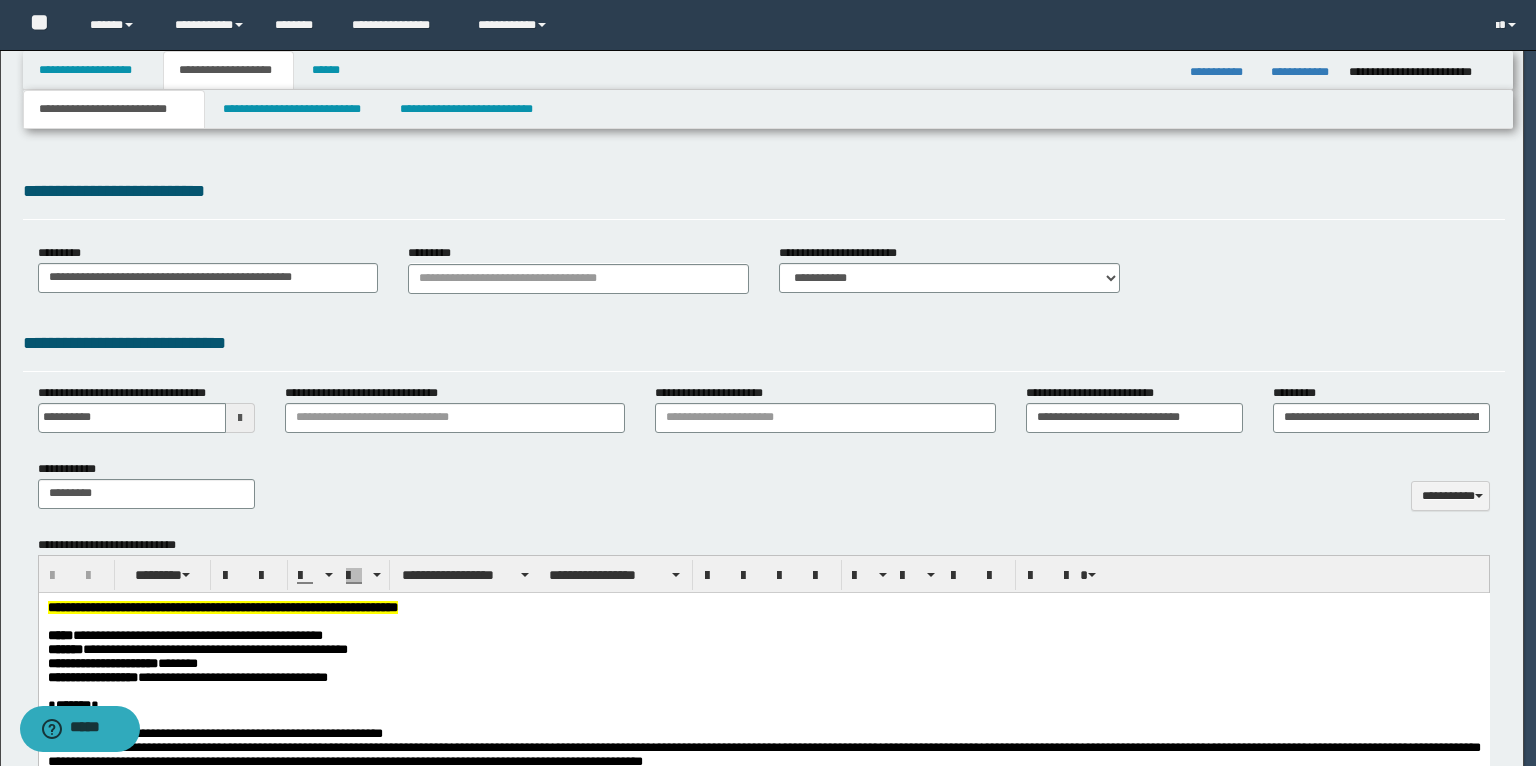 select on "*" 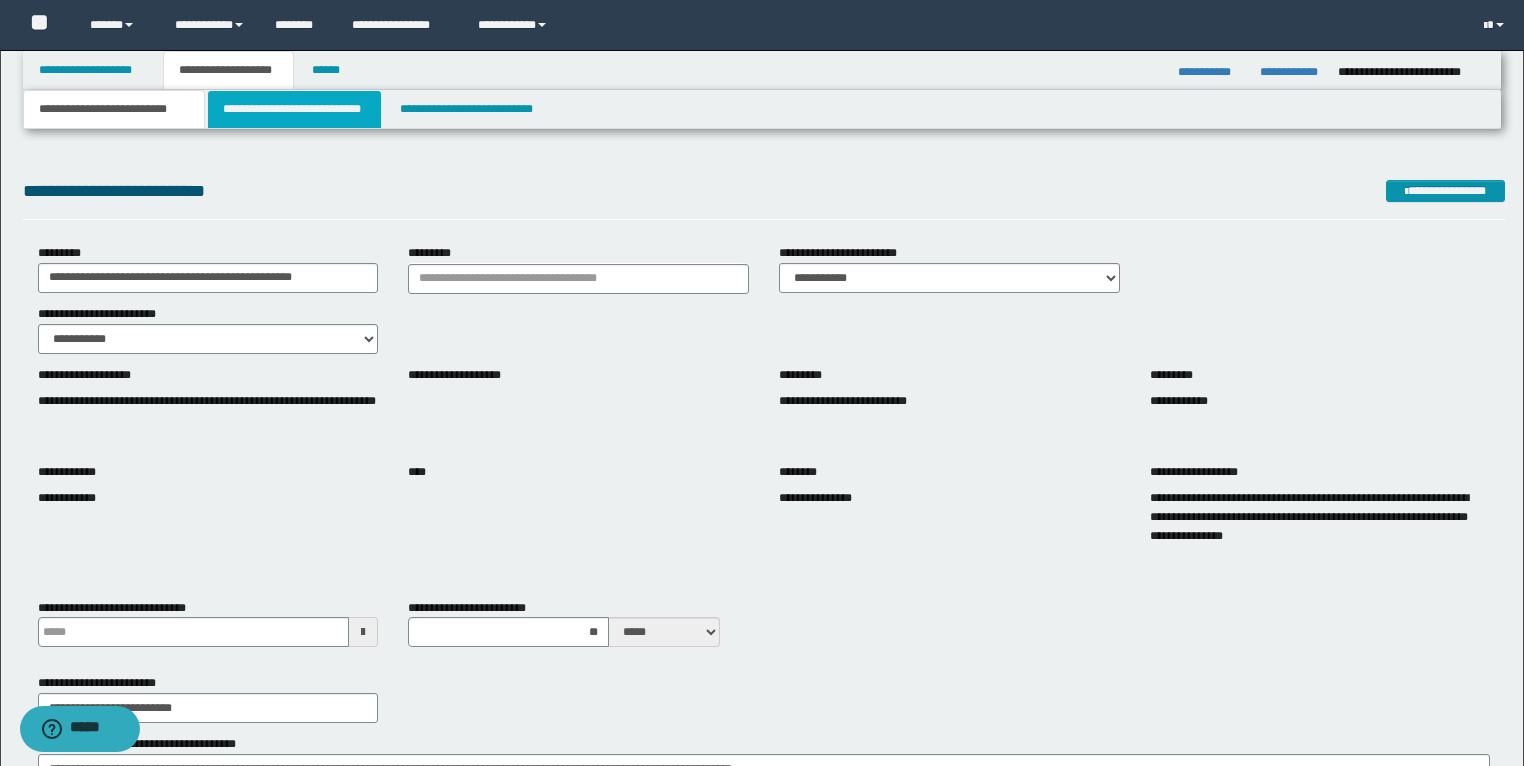 click on "**********" at bounding box center [294, 109] 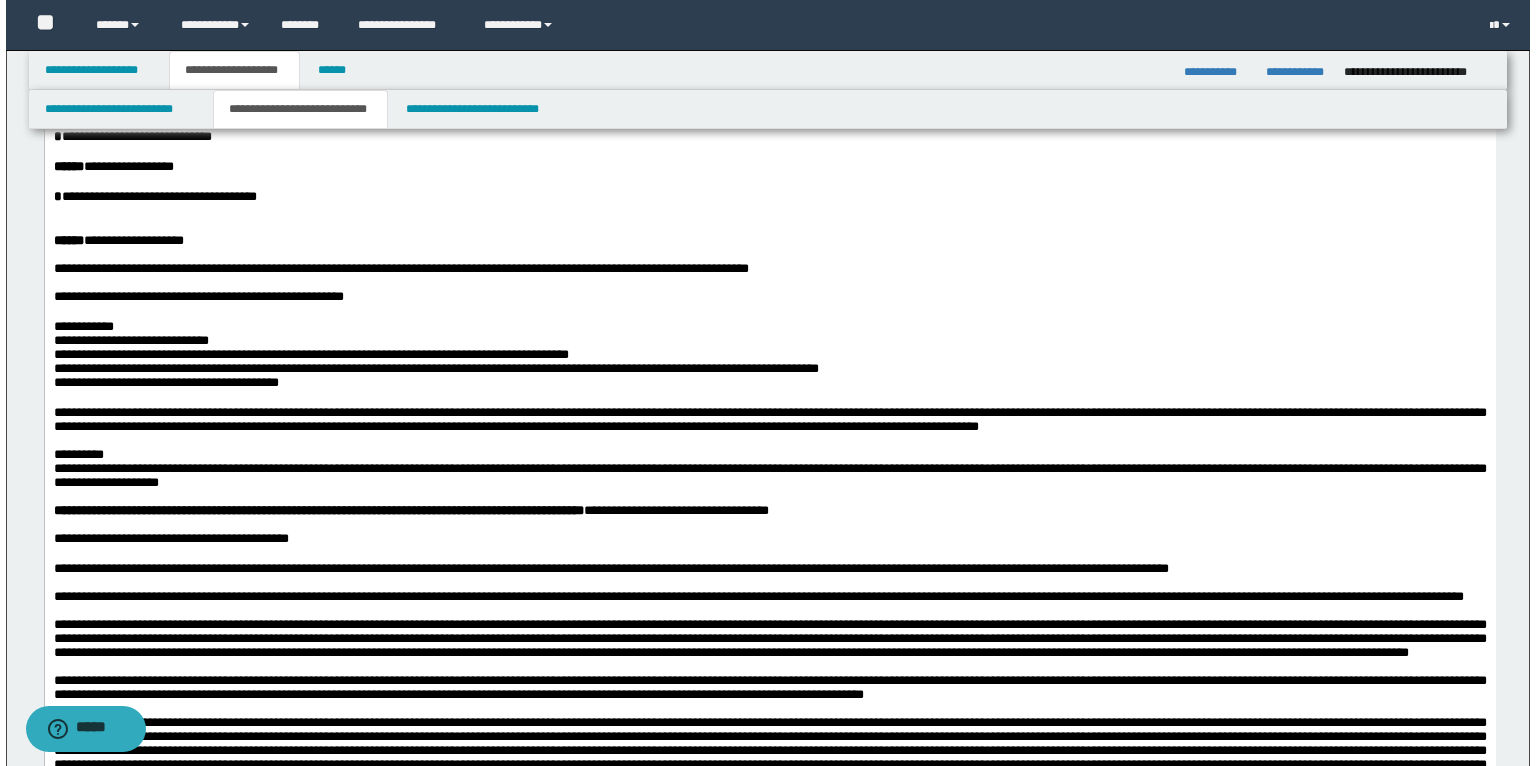 scroll, scrollTop: 0, scrollLeft: 0, axis: both 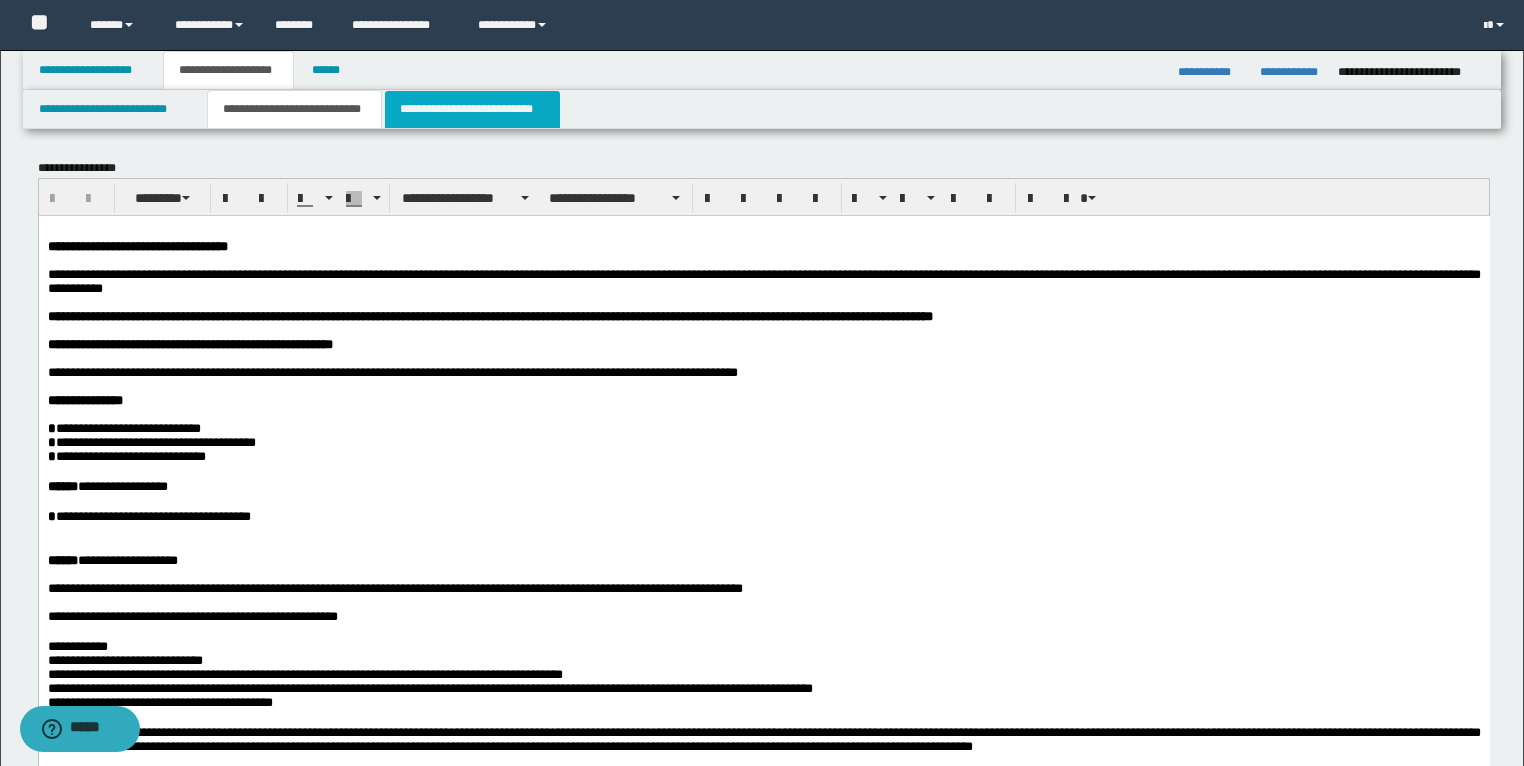 click on "**********" at bounding box center (472, 109) 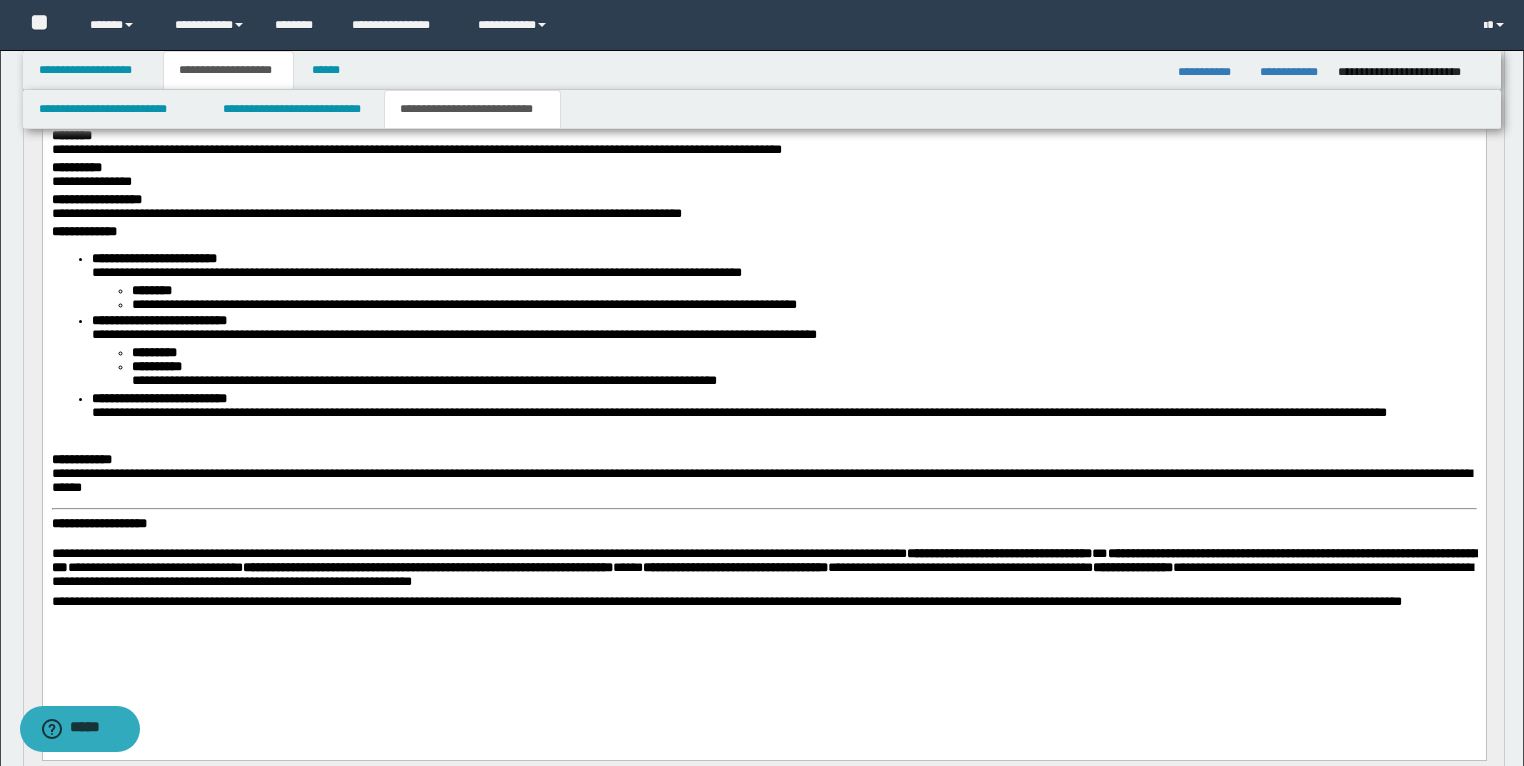 scroll, scrollTop: 880, scrollLeft: 0, axis: vertical 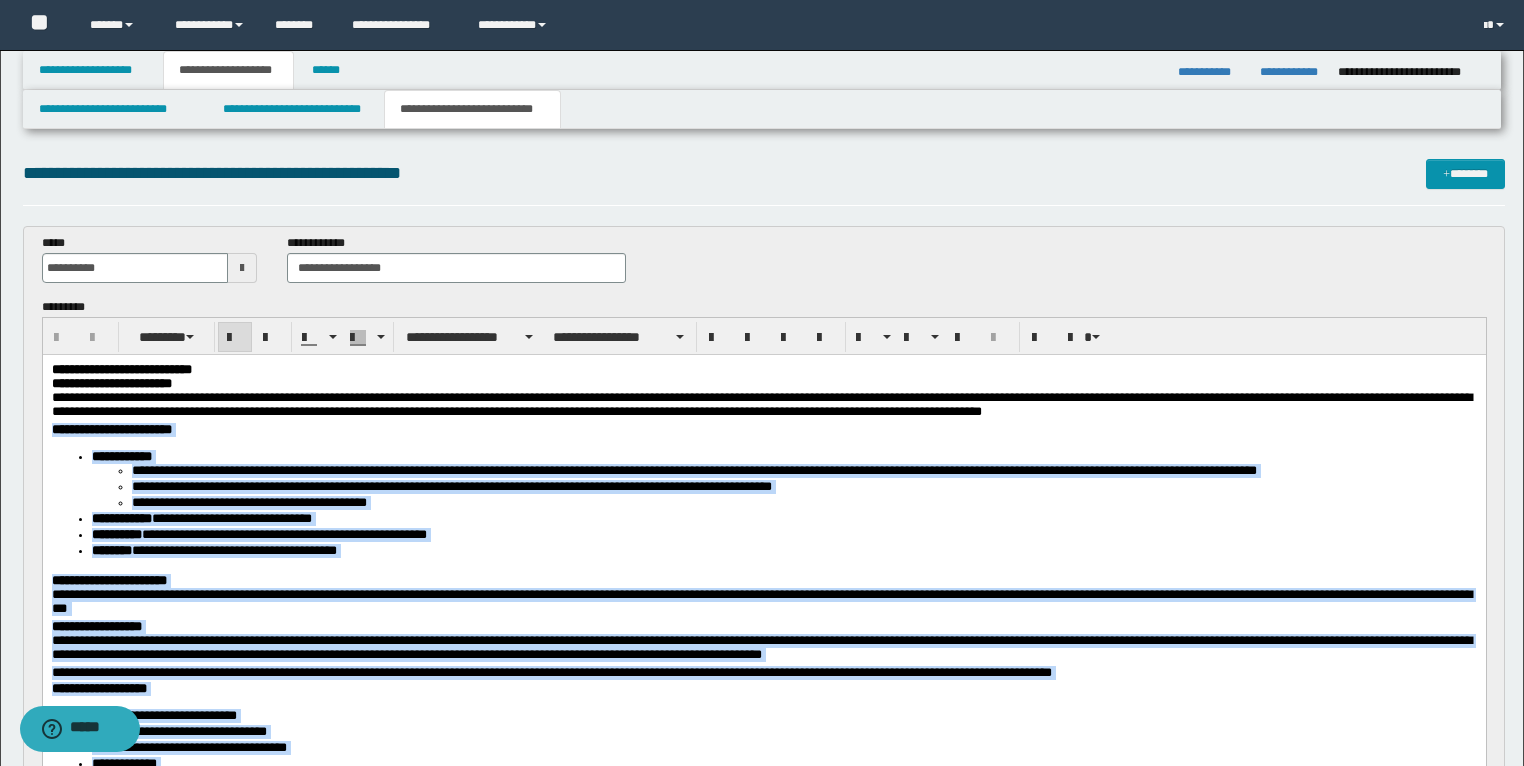drag, startPoint x: 224, startPoint y: 1519, endPoint x: 0, endPoint y: 427, distance: 1114.7377 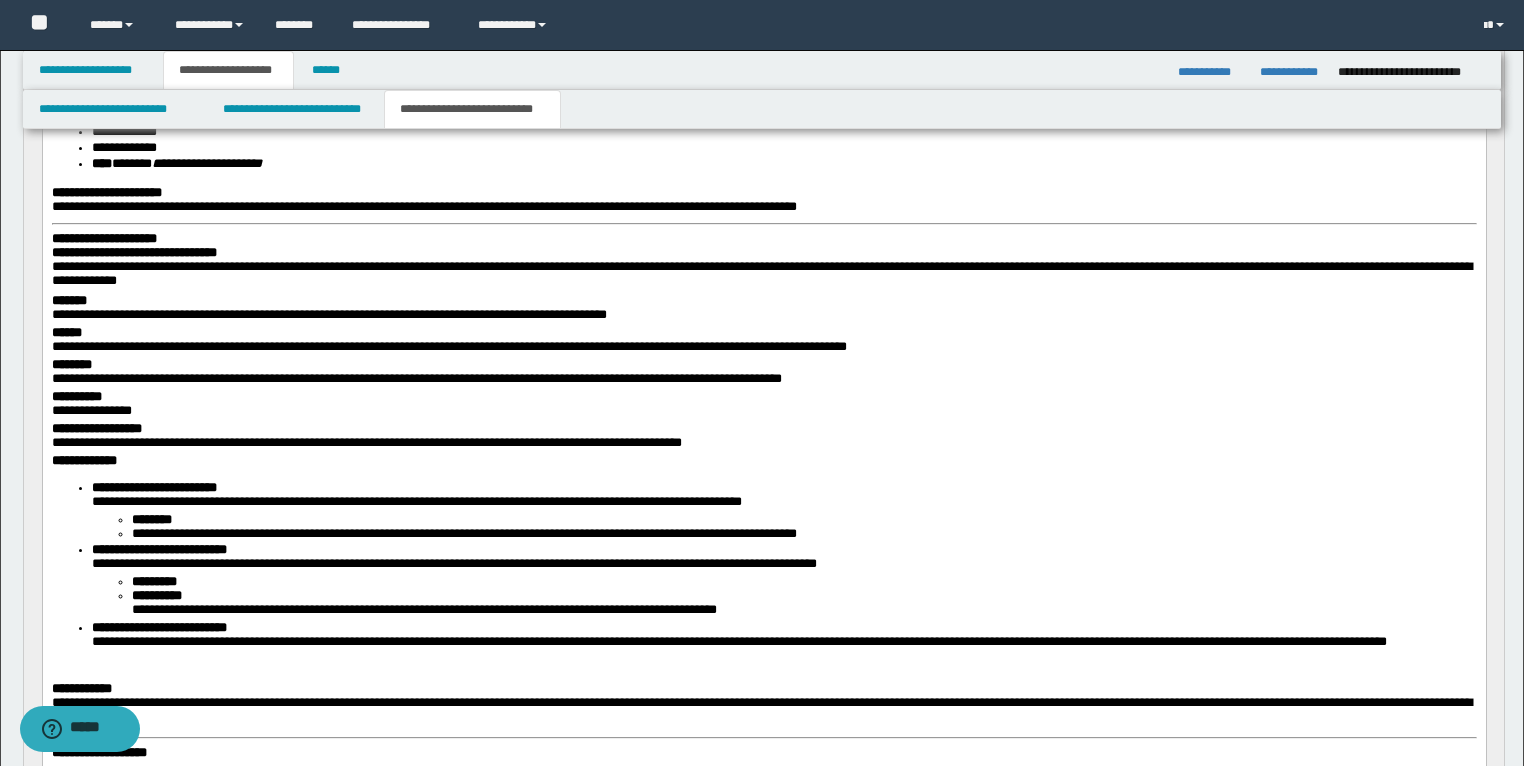 scroll, scrollTop: 880, scrollLeft: 0, axis: vertical 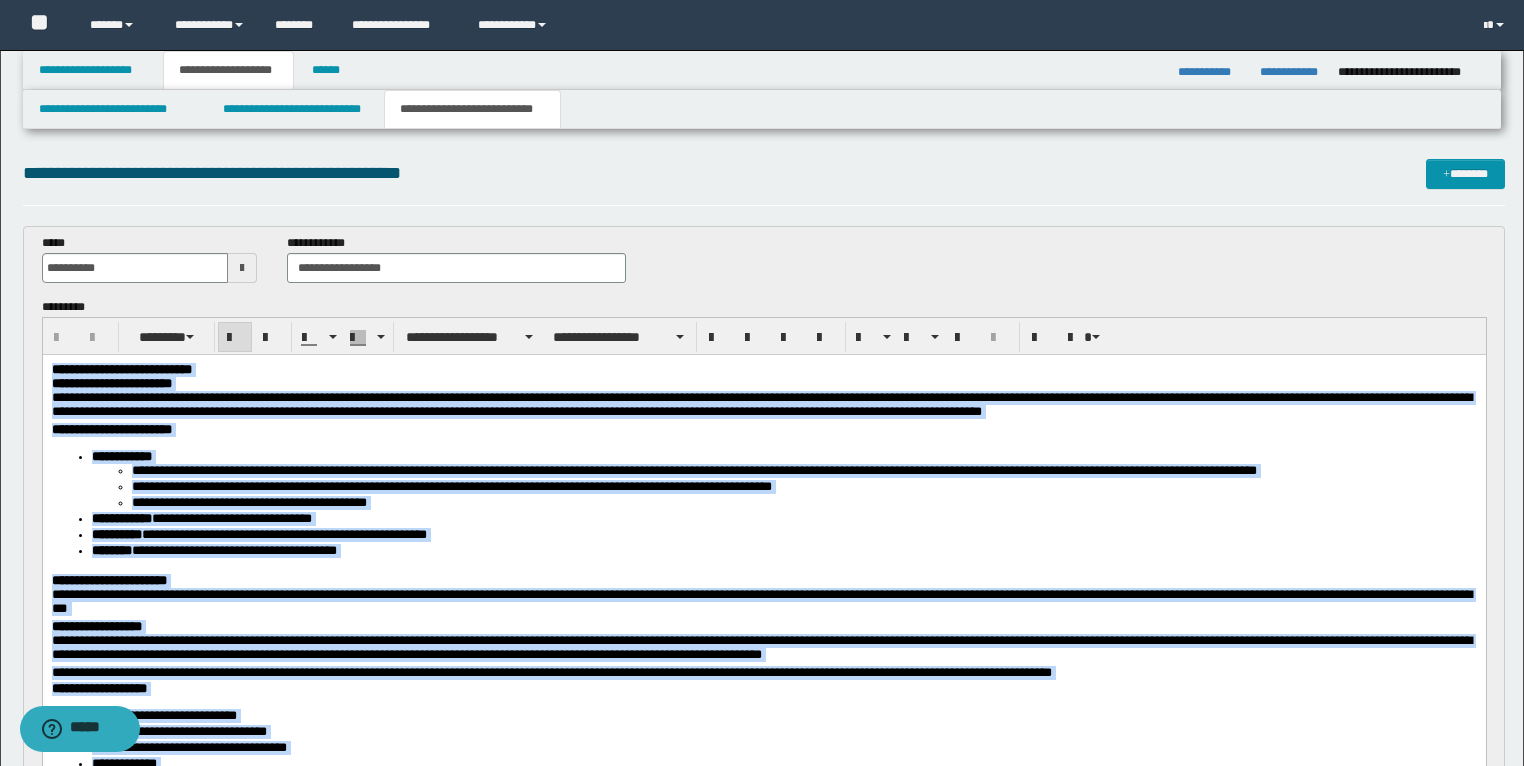 drag, startPoint x: 73, startPoint y: 1385, endPoint x: 317, endPoint y: 555, distance: 865.12195 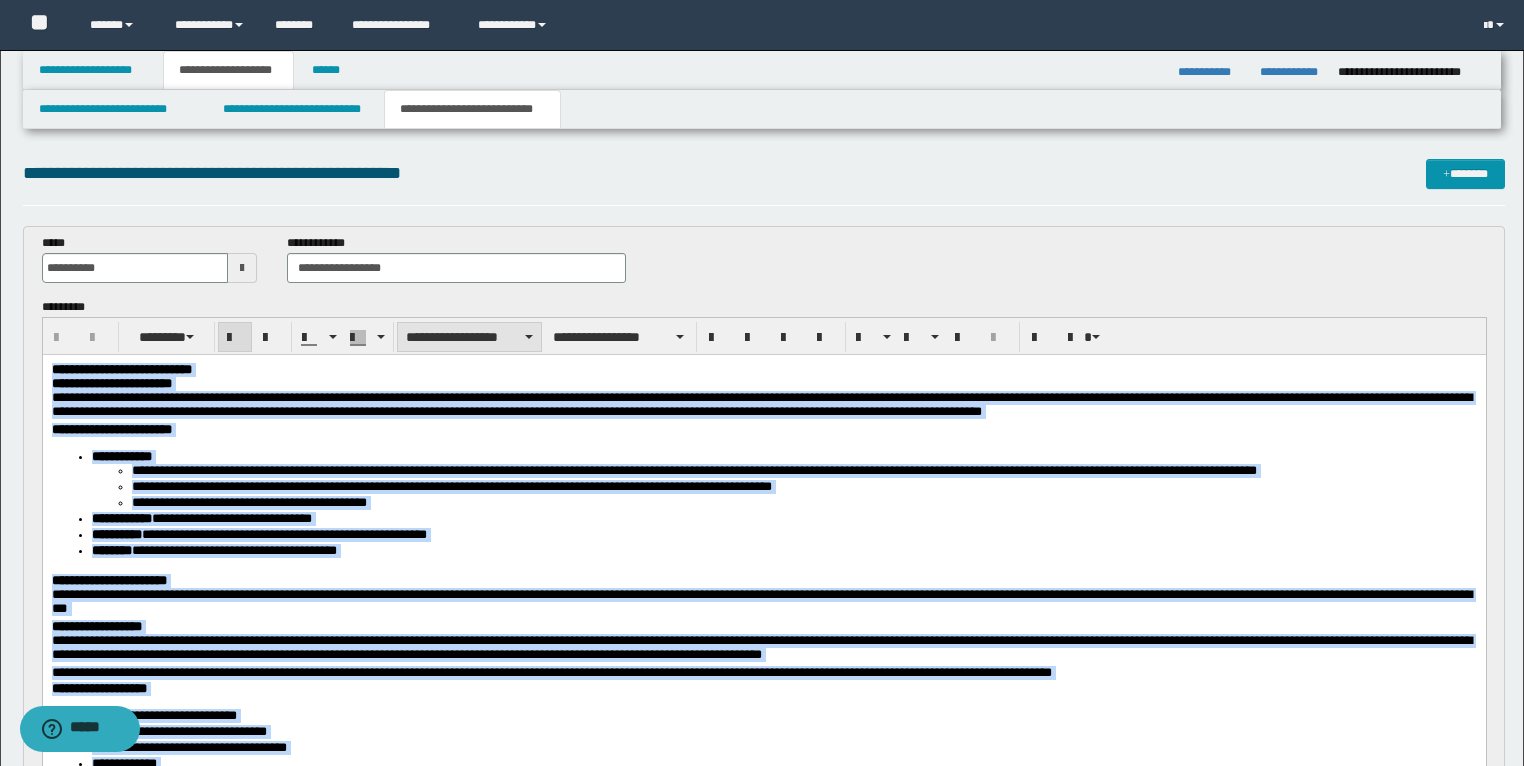 click on "**********" at bounding box center (469, 337) 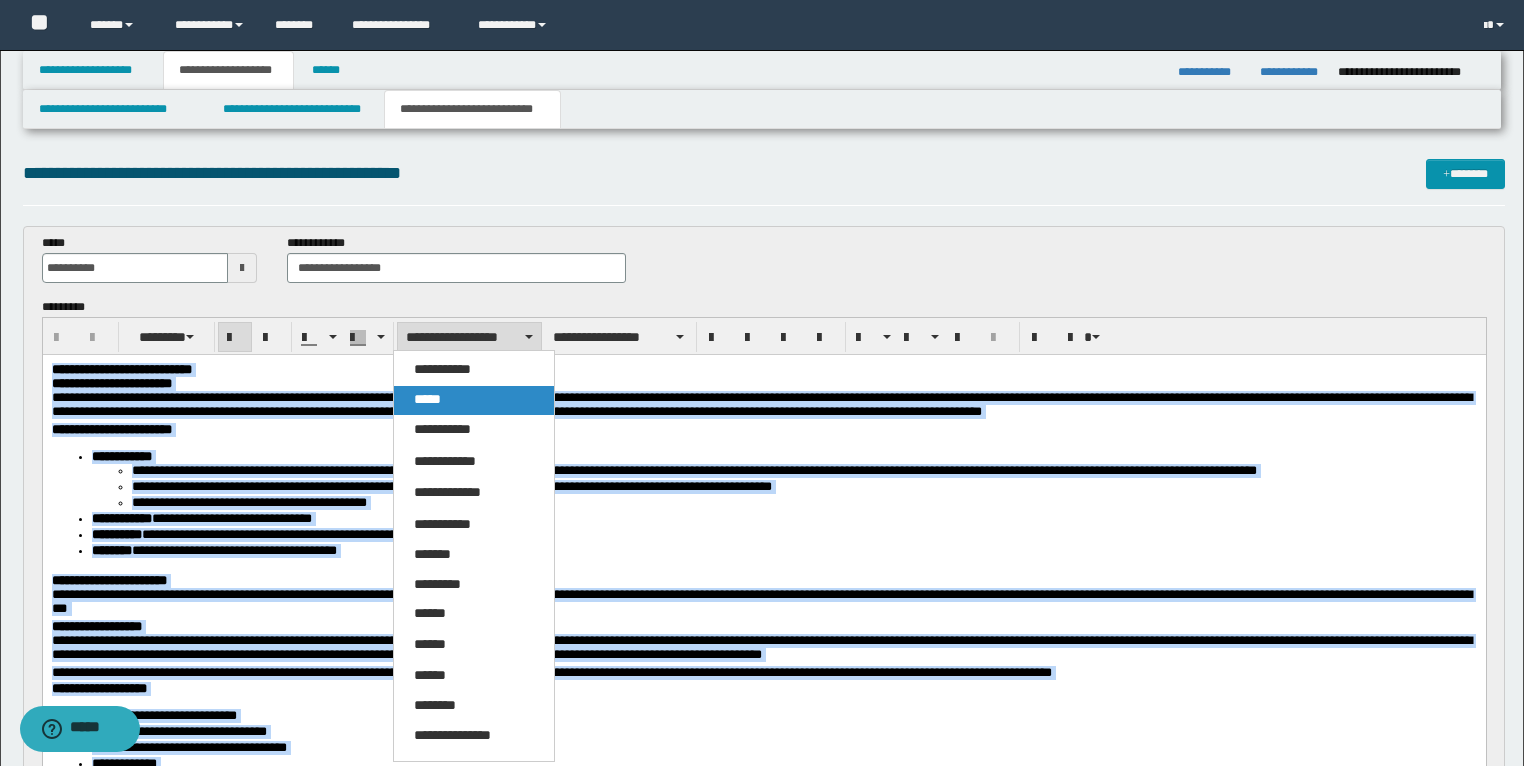 click on "*****" at bounding box center [427, 399] 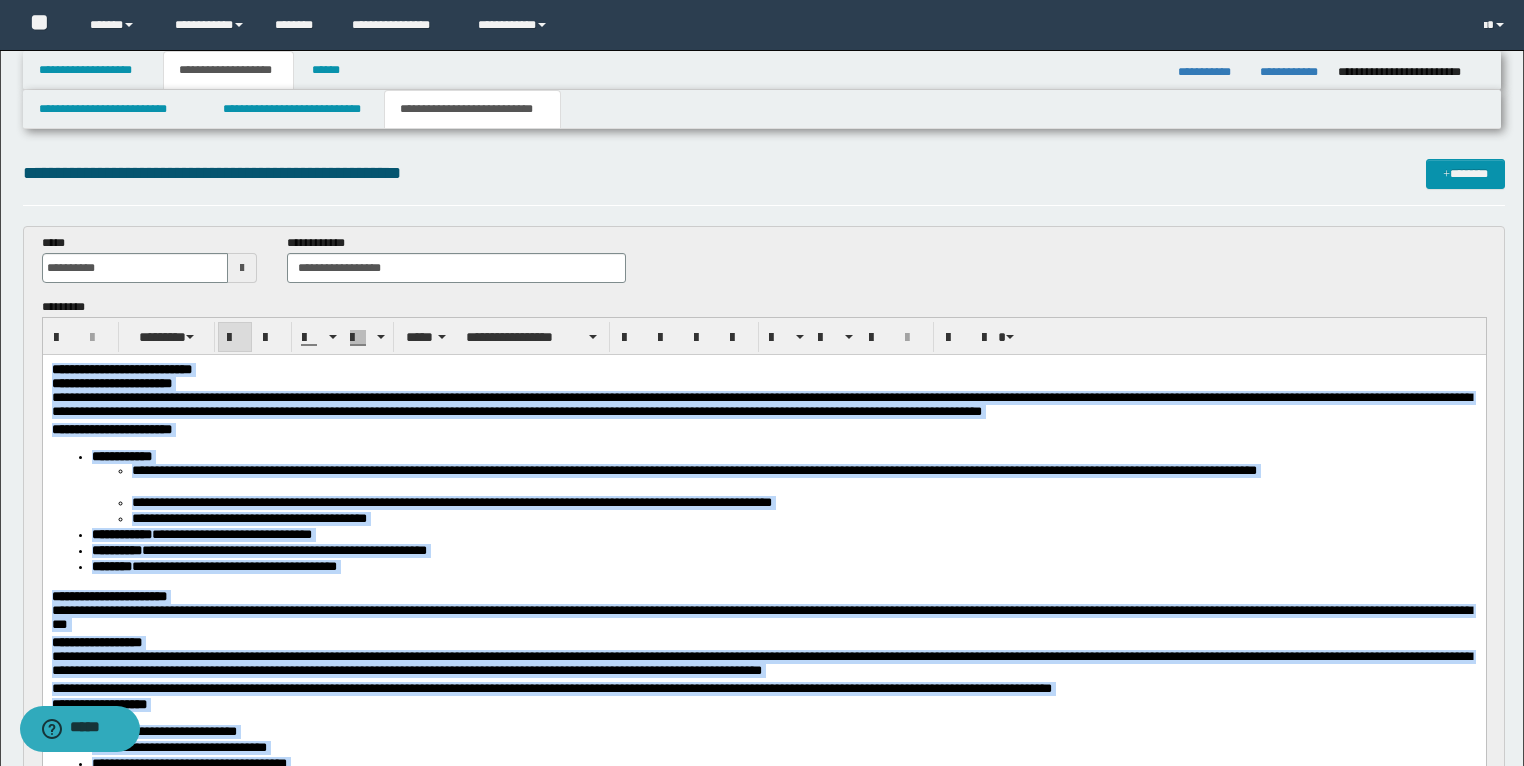 click on "**********" at bounding box center [761, 403] 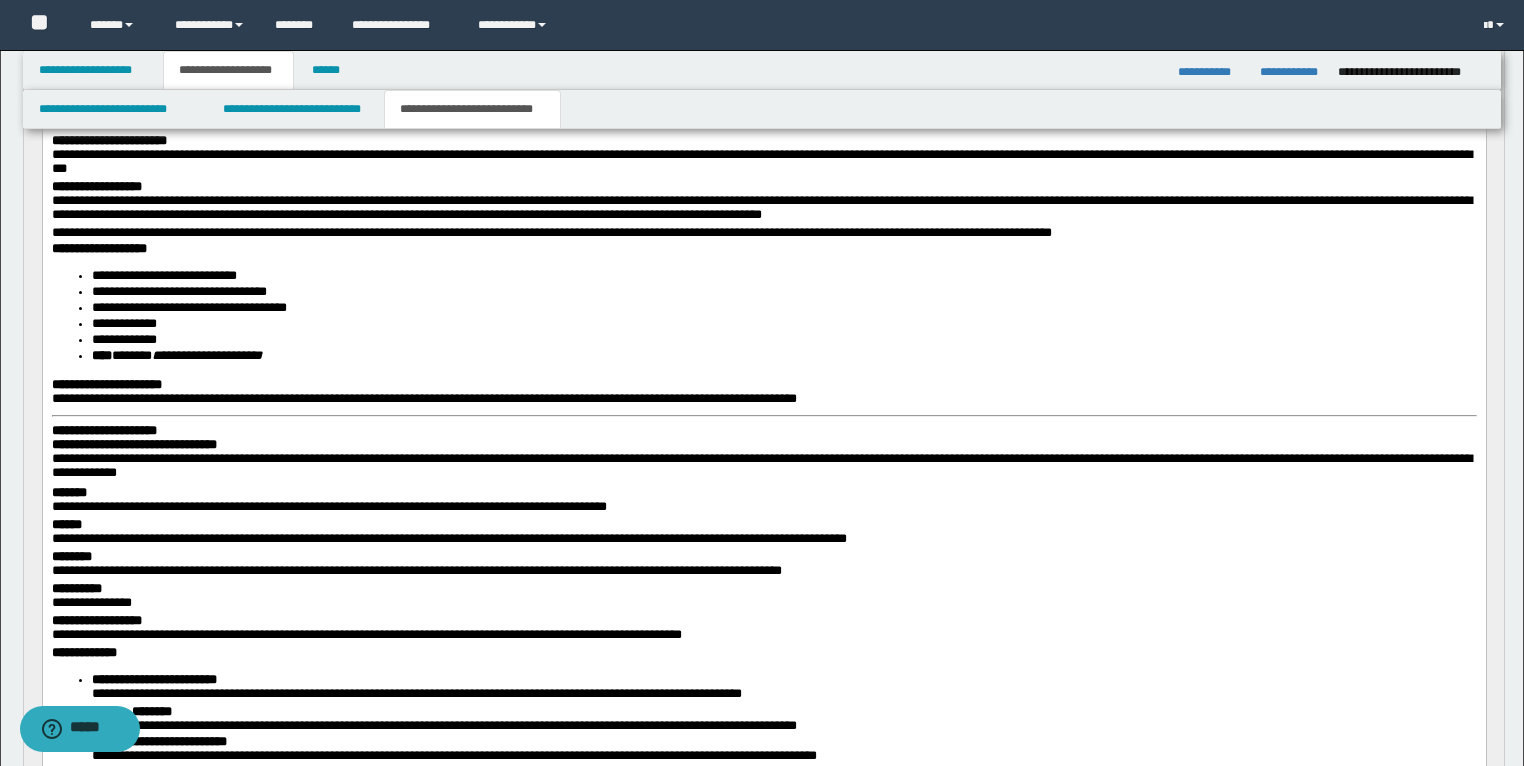 scroll, scrollTop: 480, scrollLeft: 0, axis: vertical 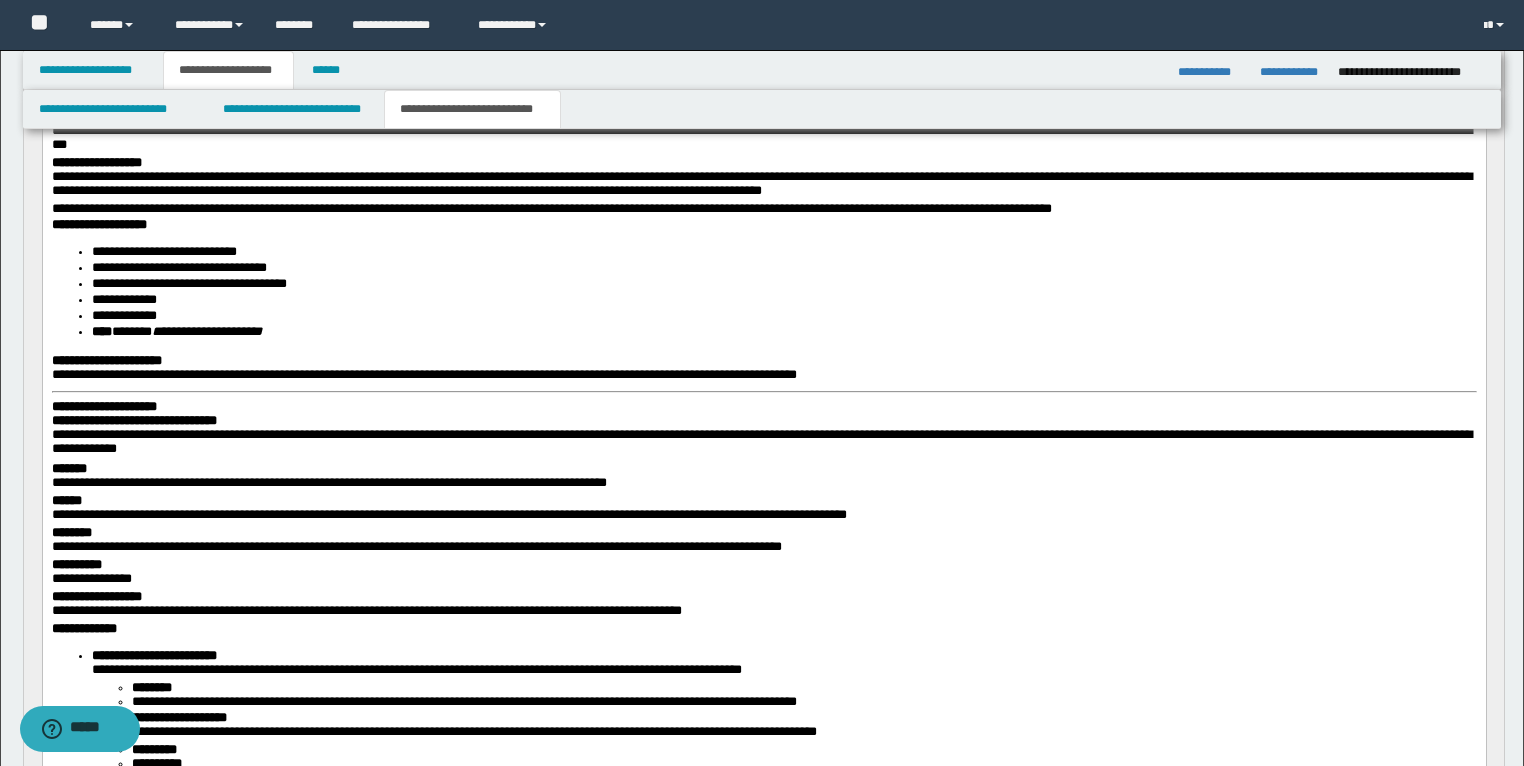 click on "**********" at bounding box center [103, 406] 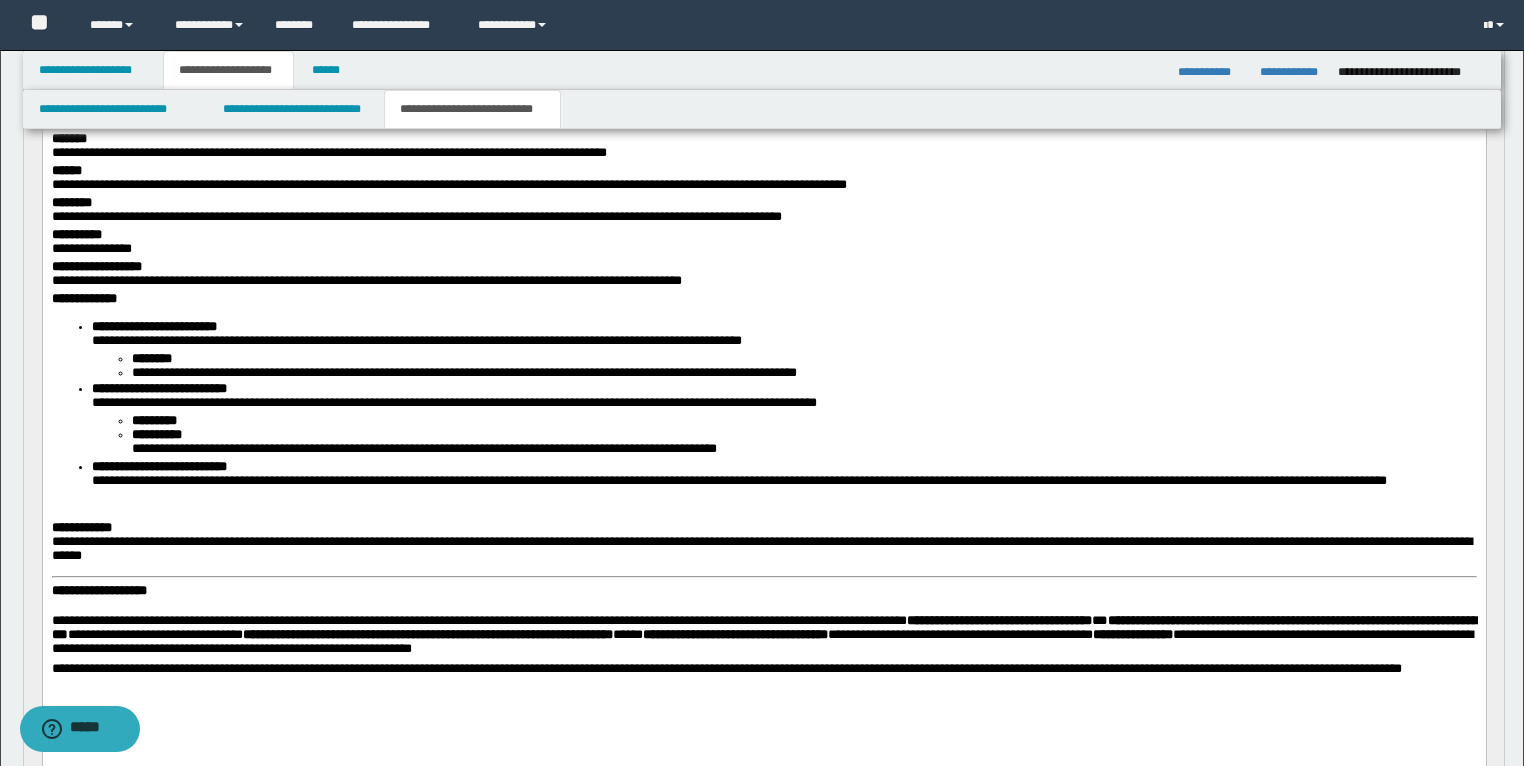 scroll, scrollTop: 880, scrollLeft: 0, axis: vertical 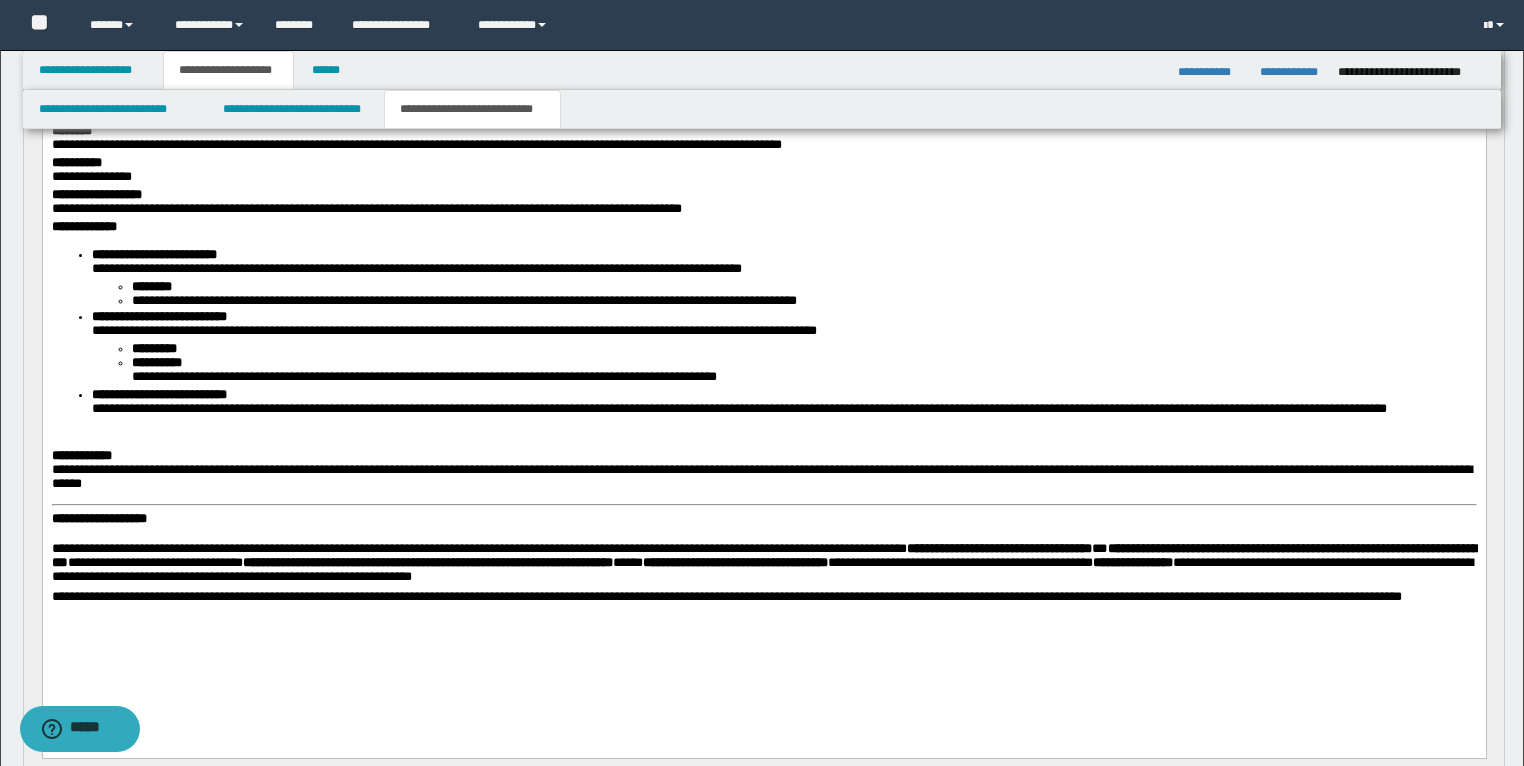 click on "**********" at bounding box center (98, 518) 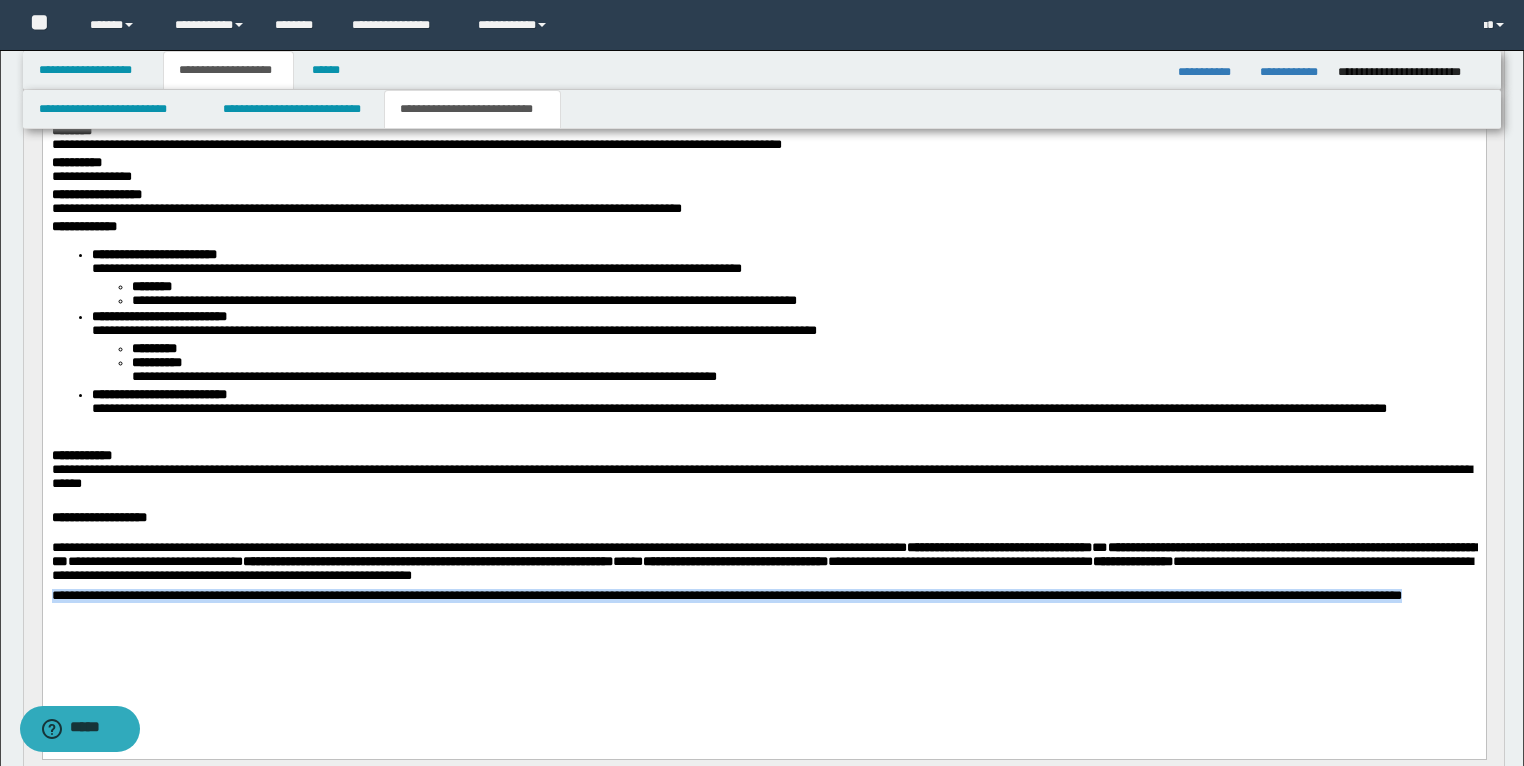 drag, startPoint x: 324, startPoint y: 638, endPoint x: 44, endPoint y: 632, distance: 280.06427 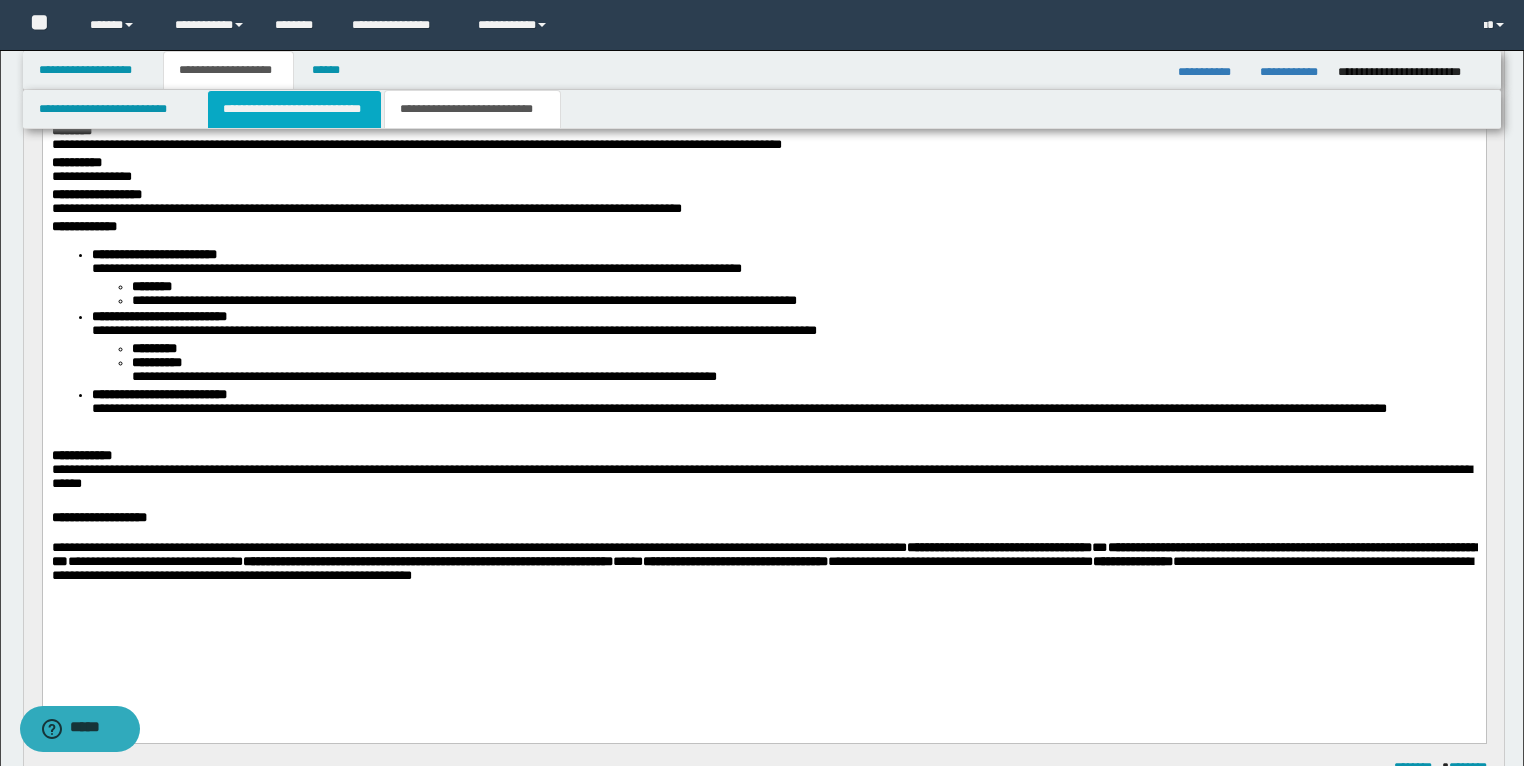 click on "**********" at bounding box center (294, 109) 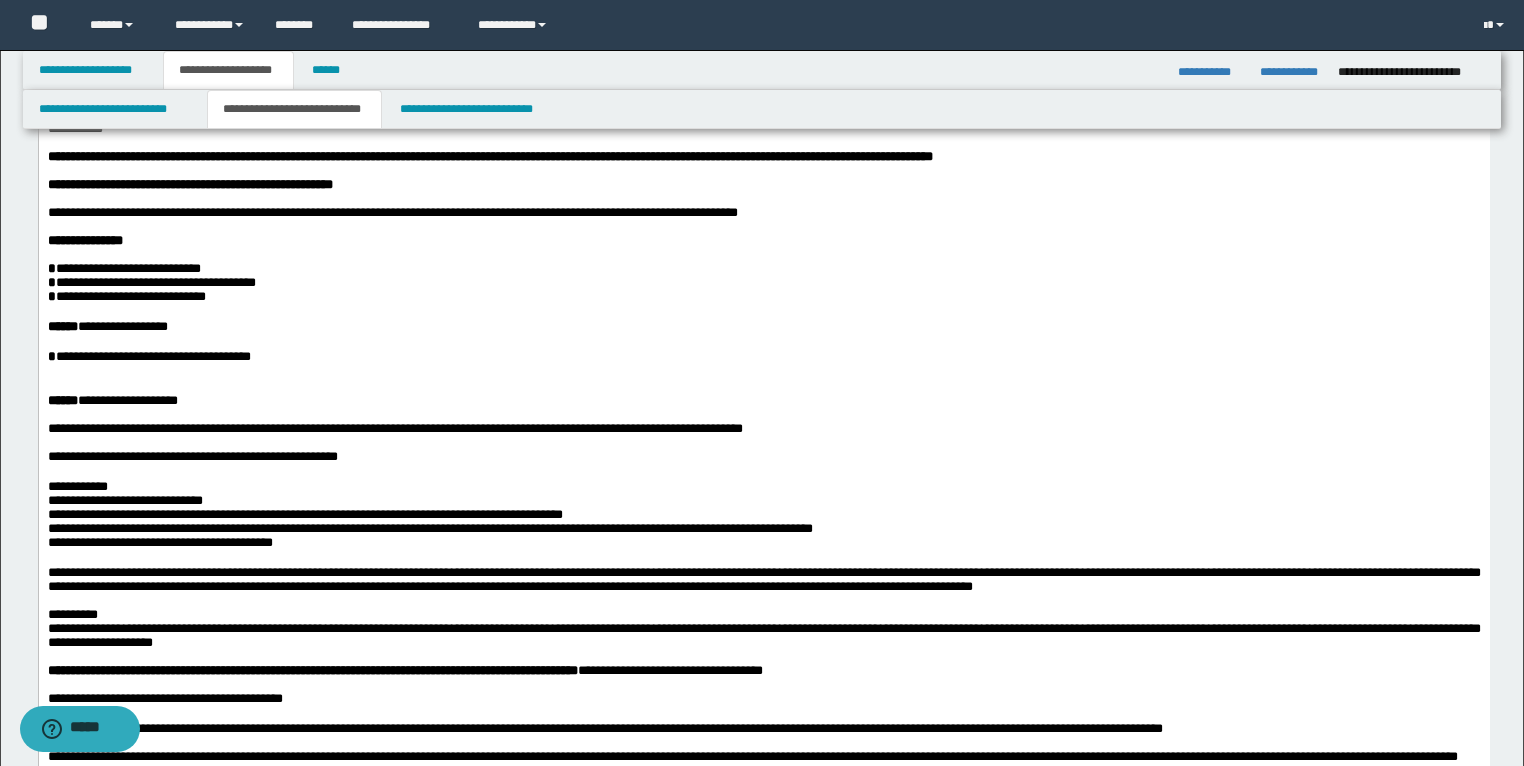 scroll, scrollTop: 0, scrollLeft: 0, axis: both 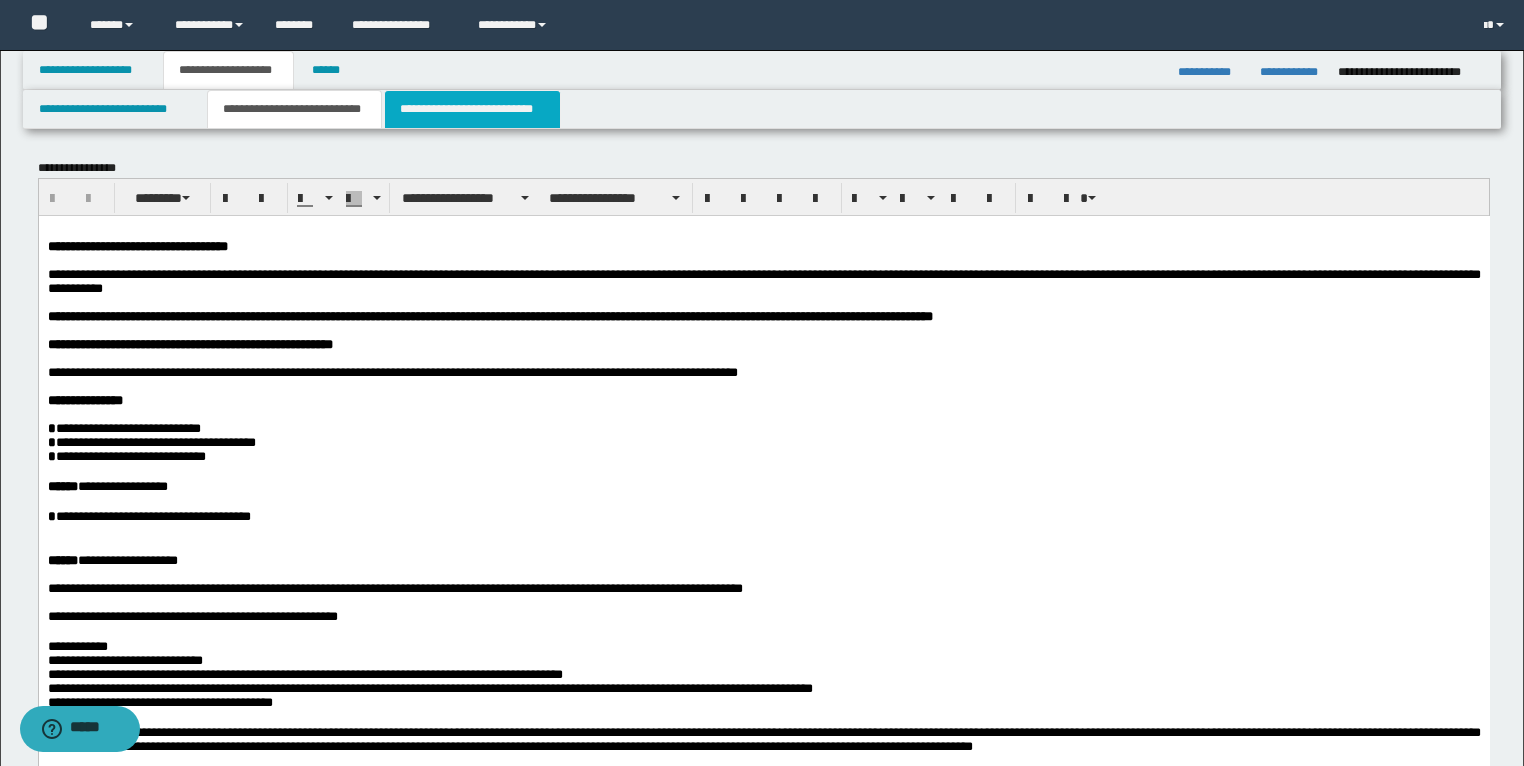 click on "**********" at bounding box center (472, 109) 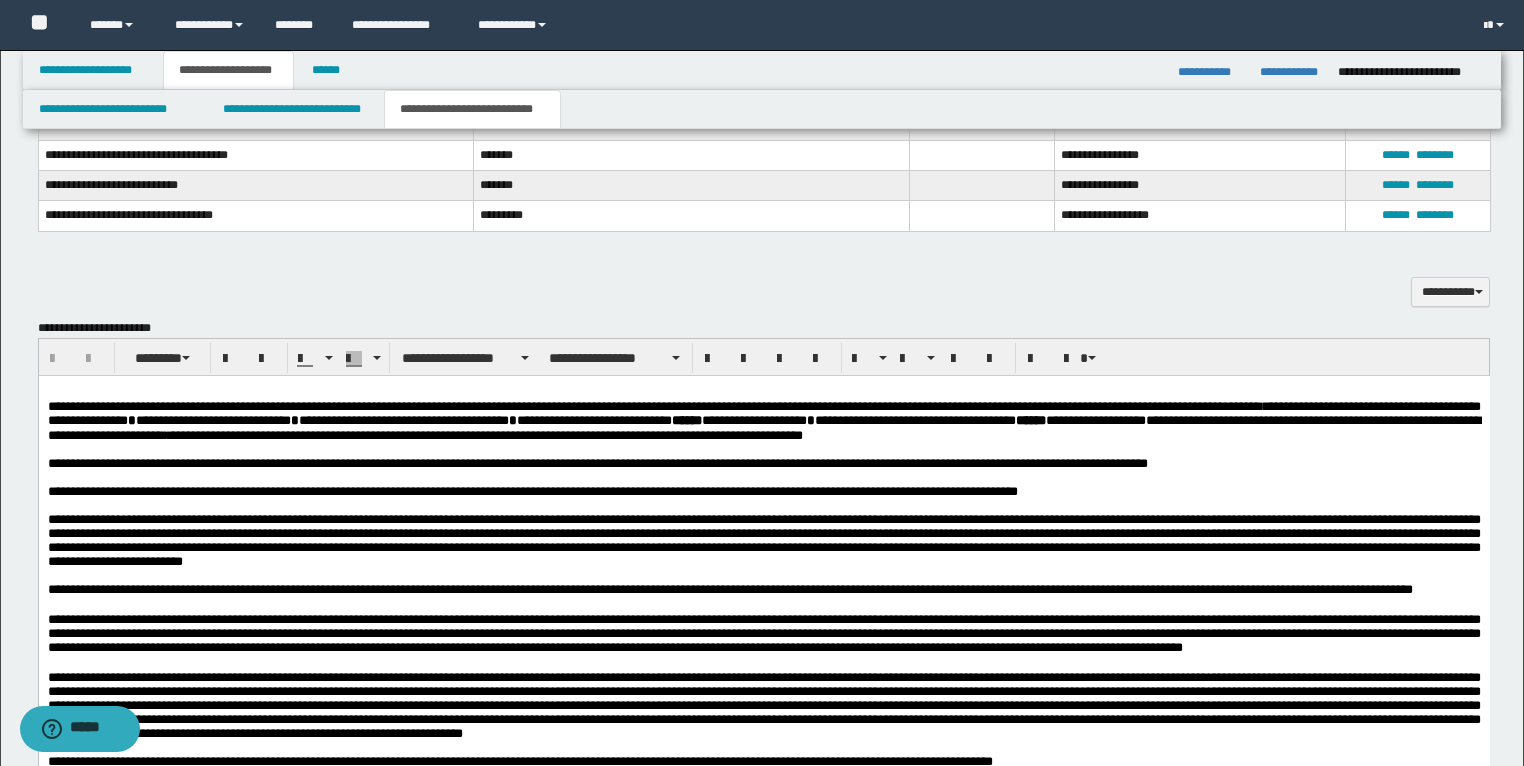 scroll, scrollTop: 2080, scrollLeft: 0, axis: vertical 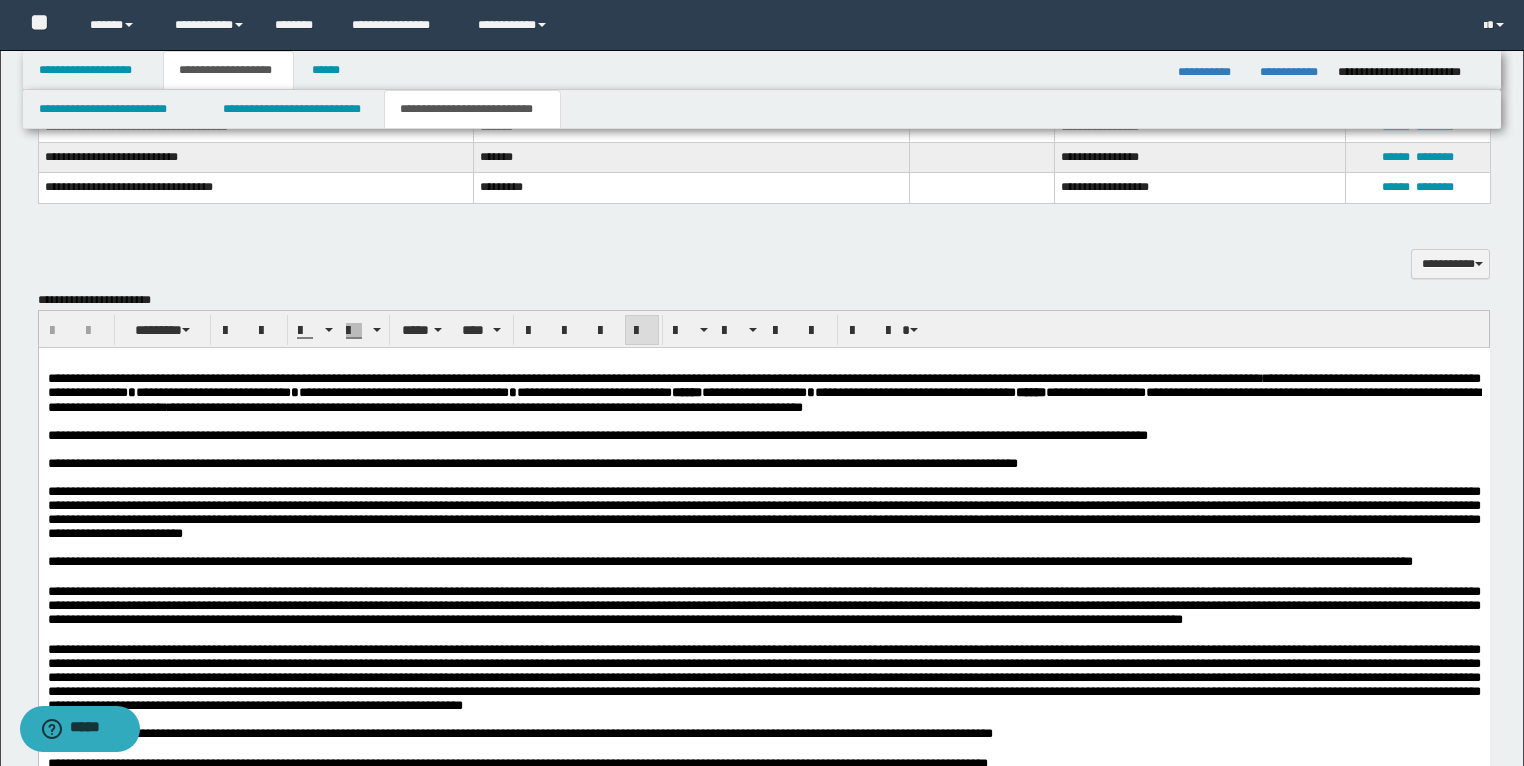 click on "**********" at bounding box center [763, 435] 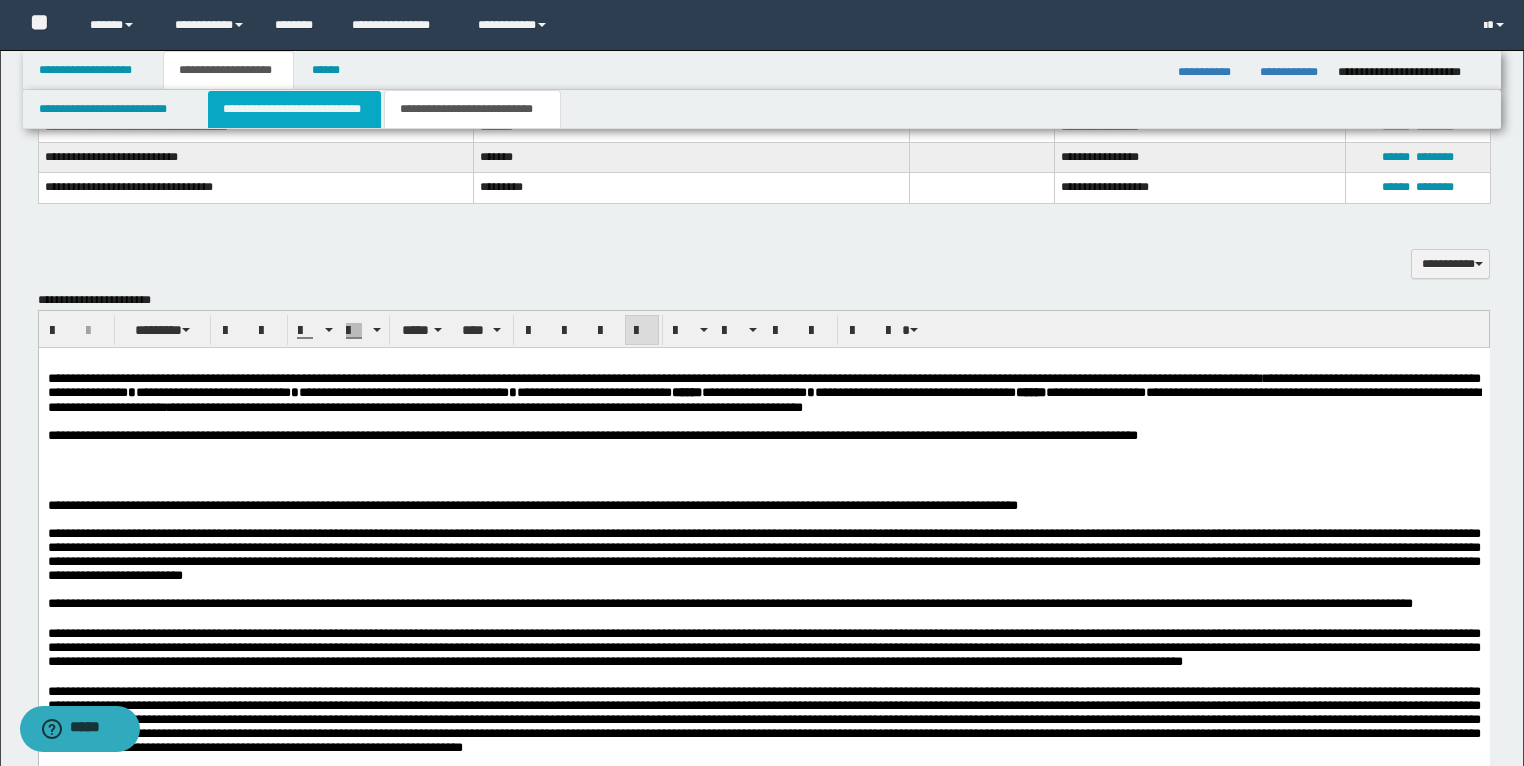 click on "**********" at bounding box center [294, 109] 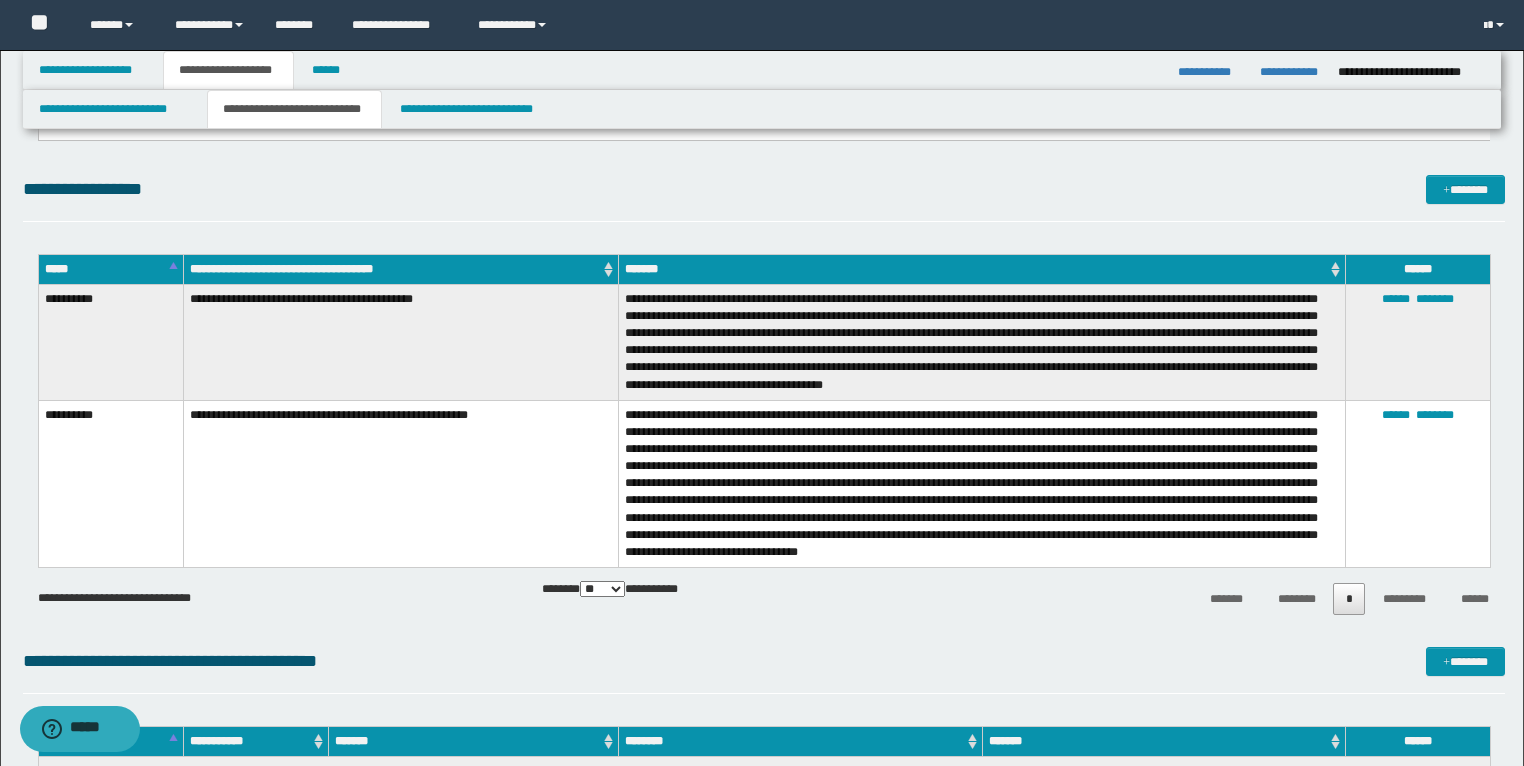 scroll, scrollTop: 1920, scrollLeft: 0, axis: vertical 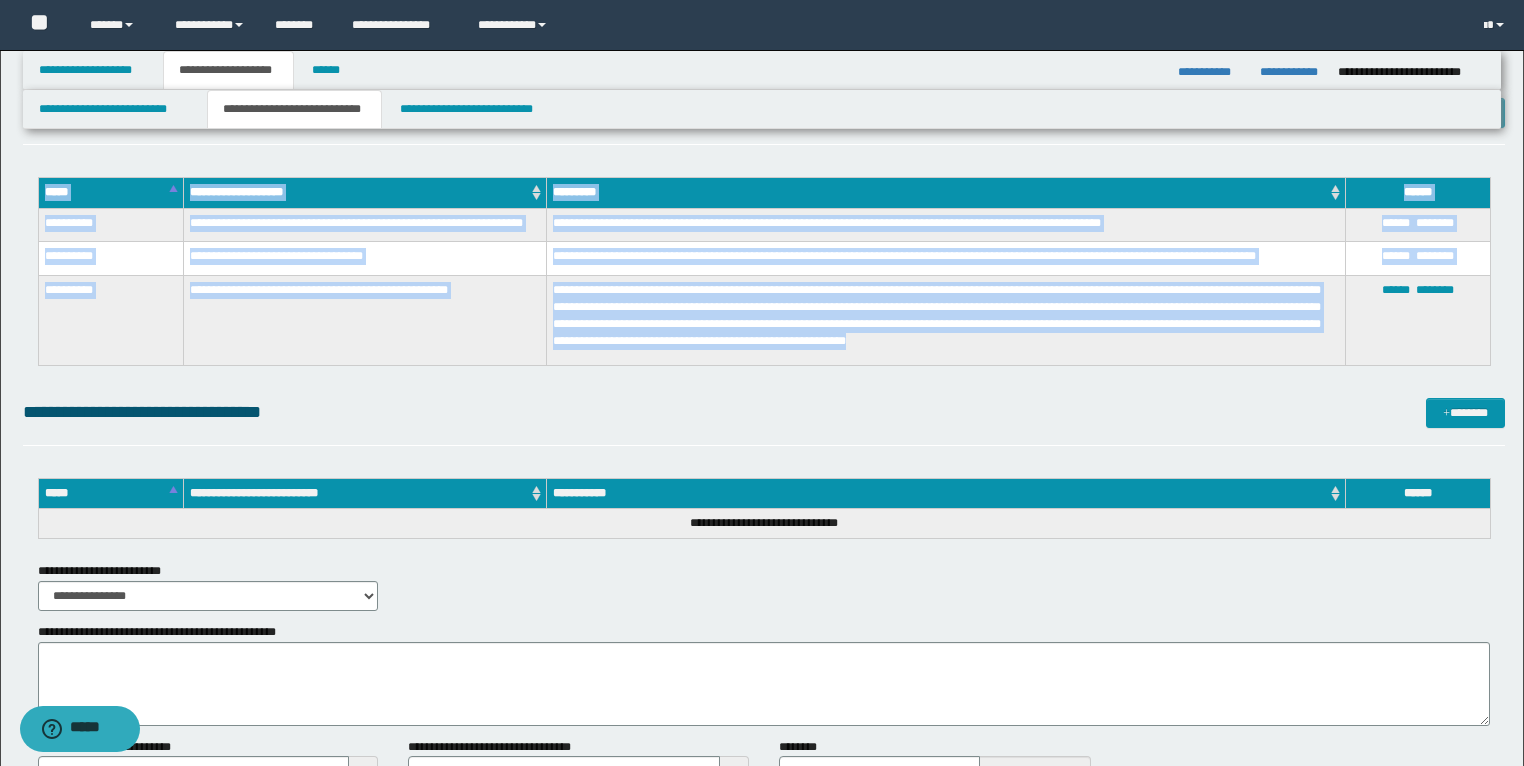 drag, startPoint x: 284, startPoint y: 732, endPoint x: 1109, endPoint y: 352, distance: 908.30884 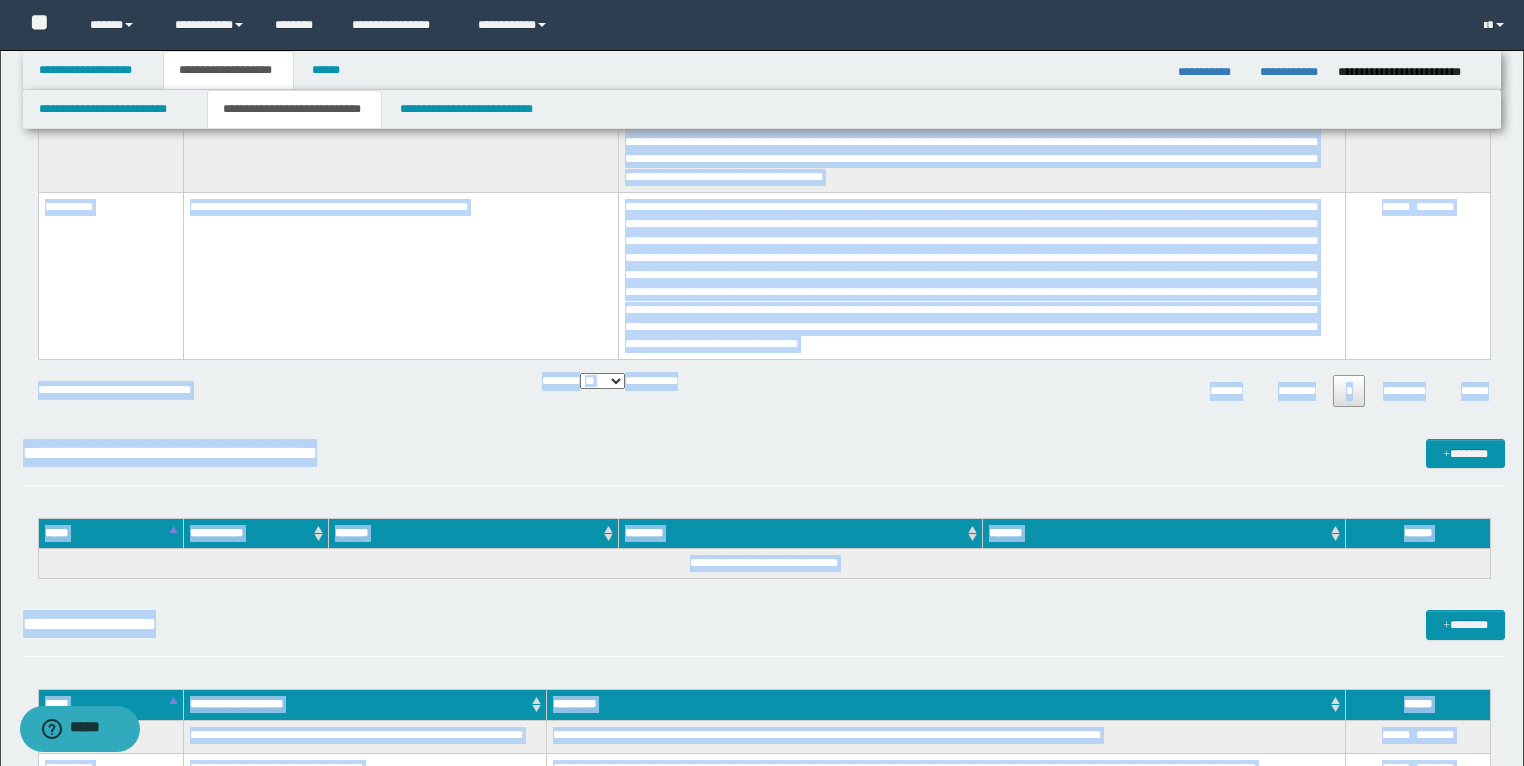scroll, scrollTop: 1912, scrollLeft: 0, axis: vertical 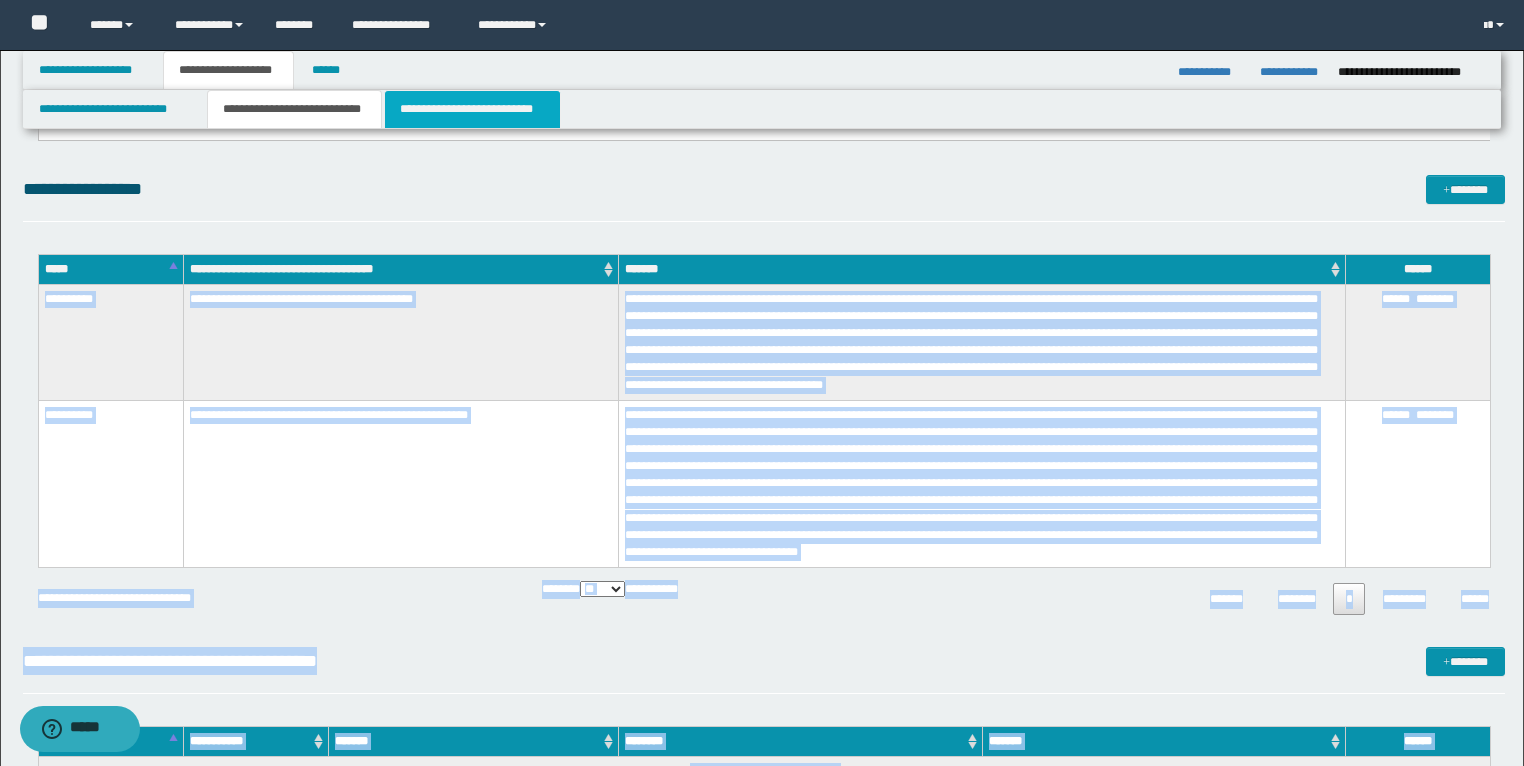 click on "**********" at bounding box center (472, 109) 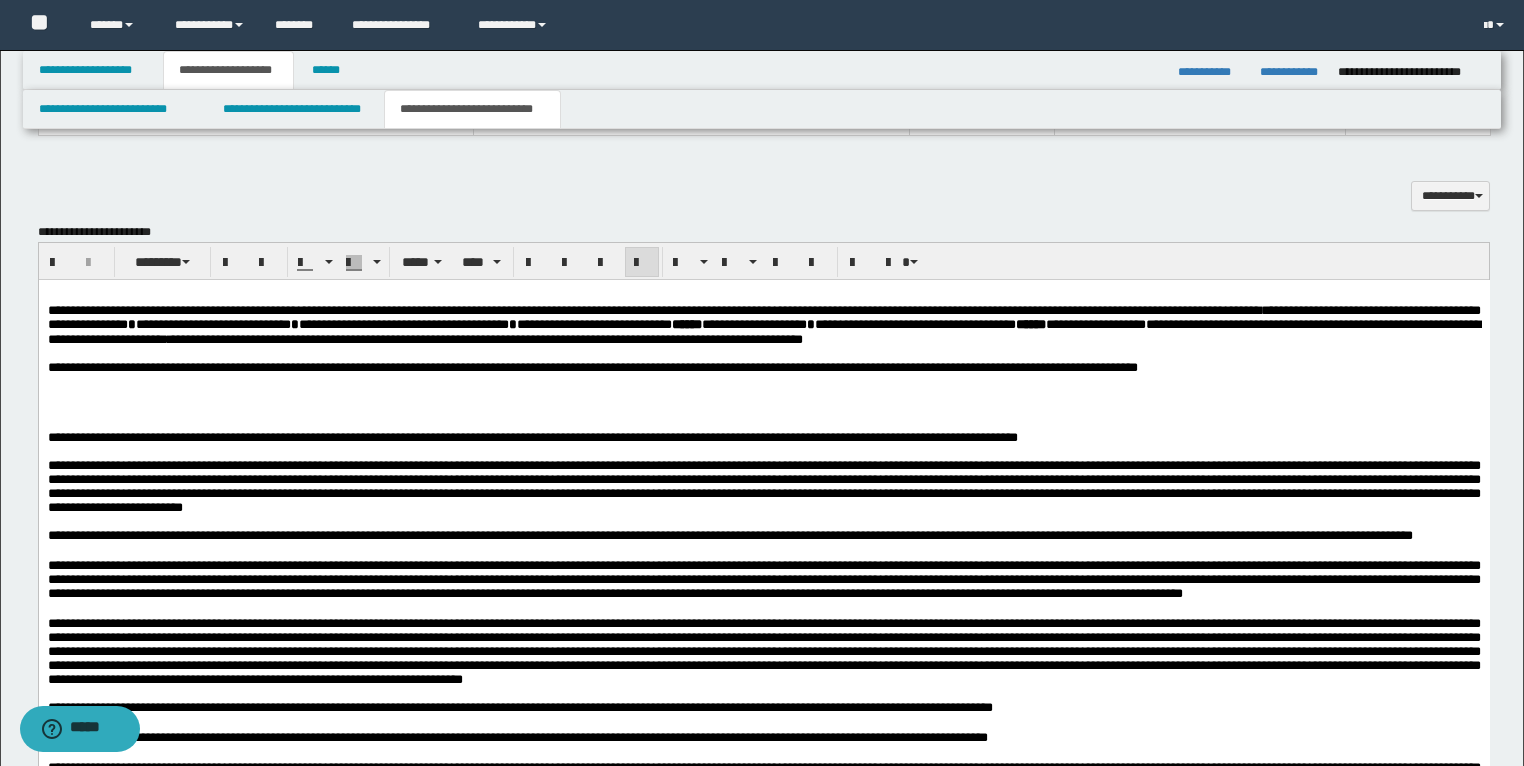 scroll, scrollTop: 2152, scrollLeft: 0, axis: vertical 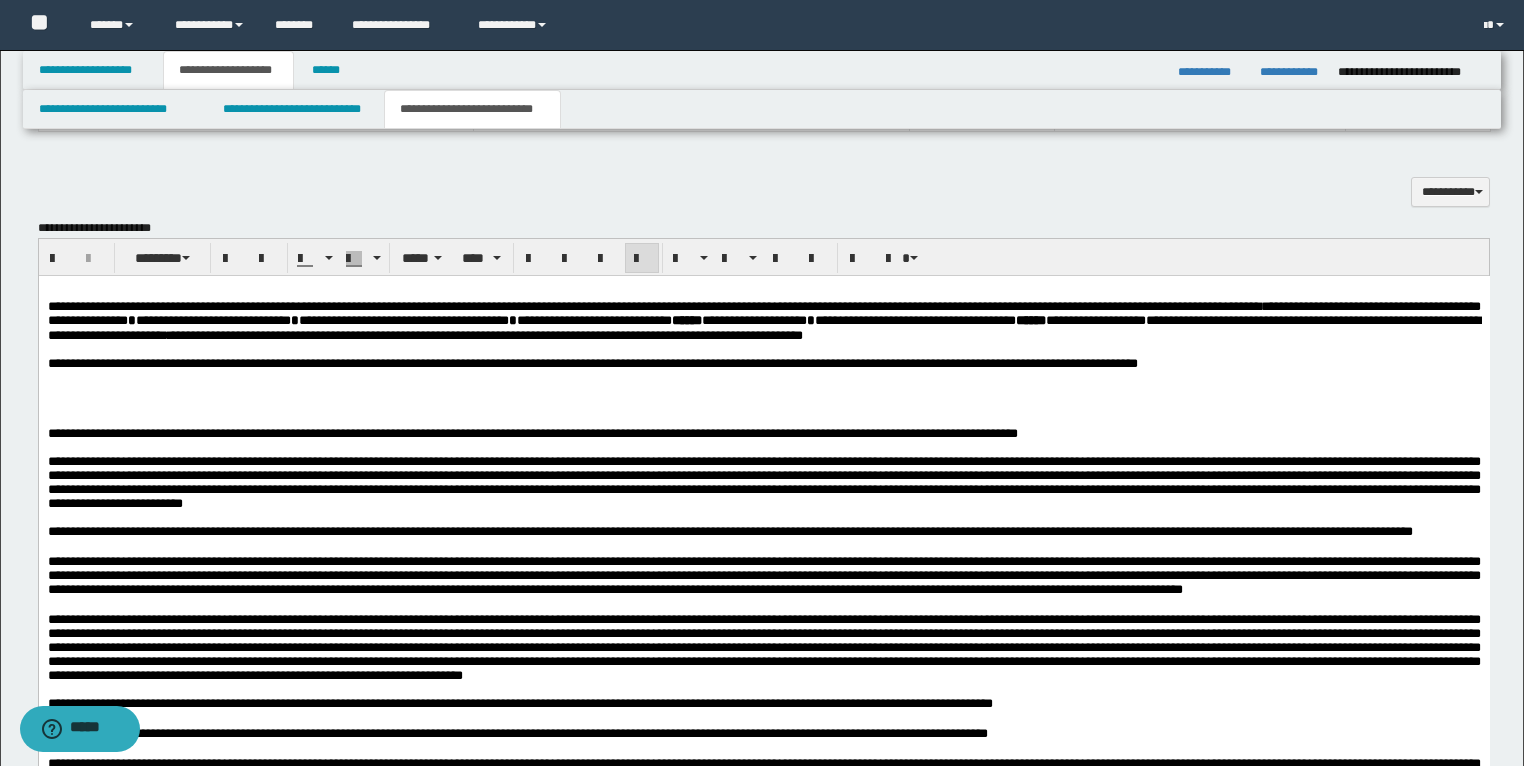 click at bounding box center [763, 377] 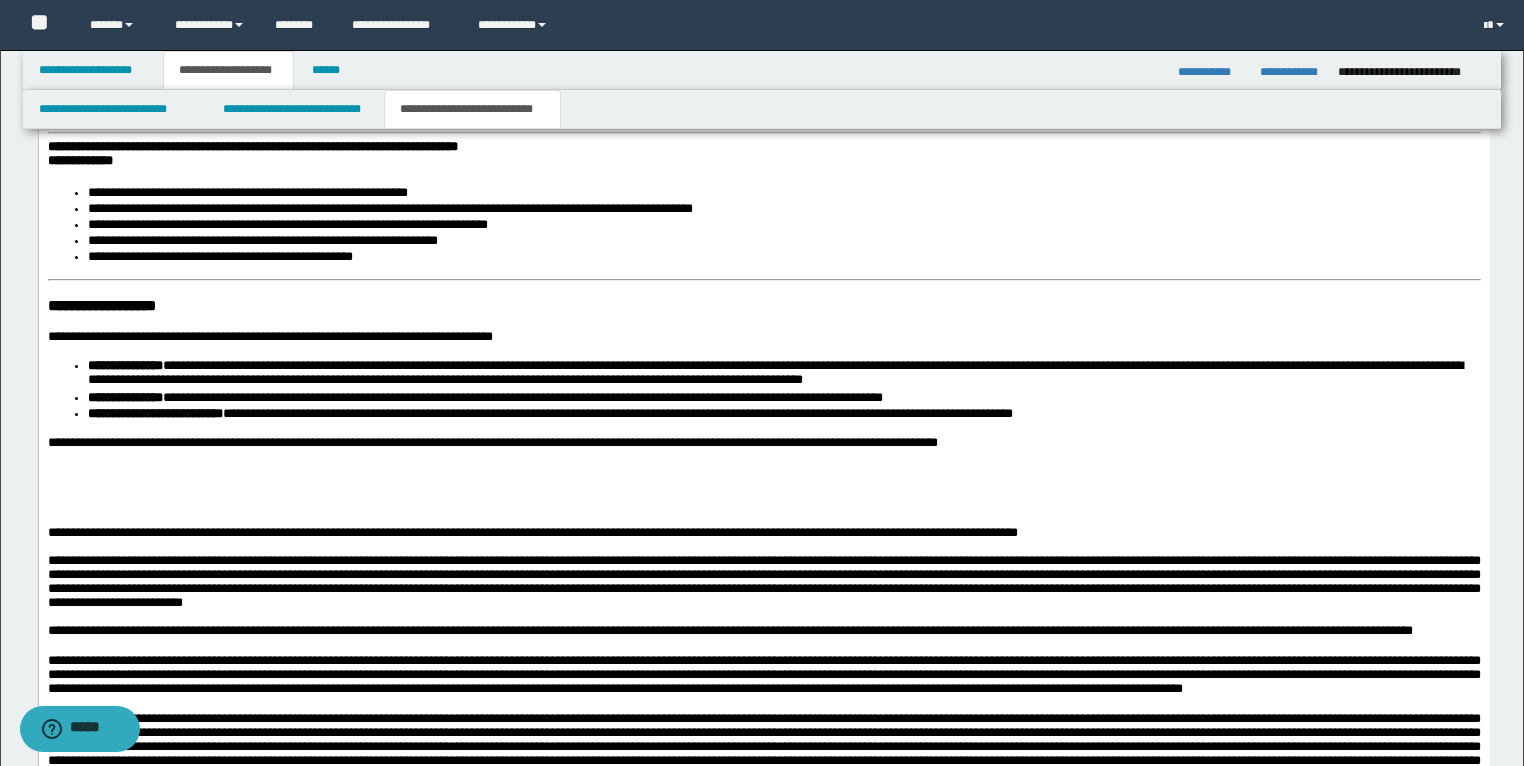 scroll, scrollTop: 2872, scrollLeft: 0, axis: vertical 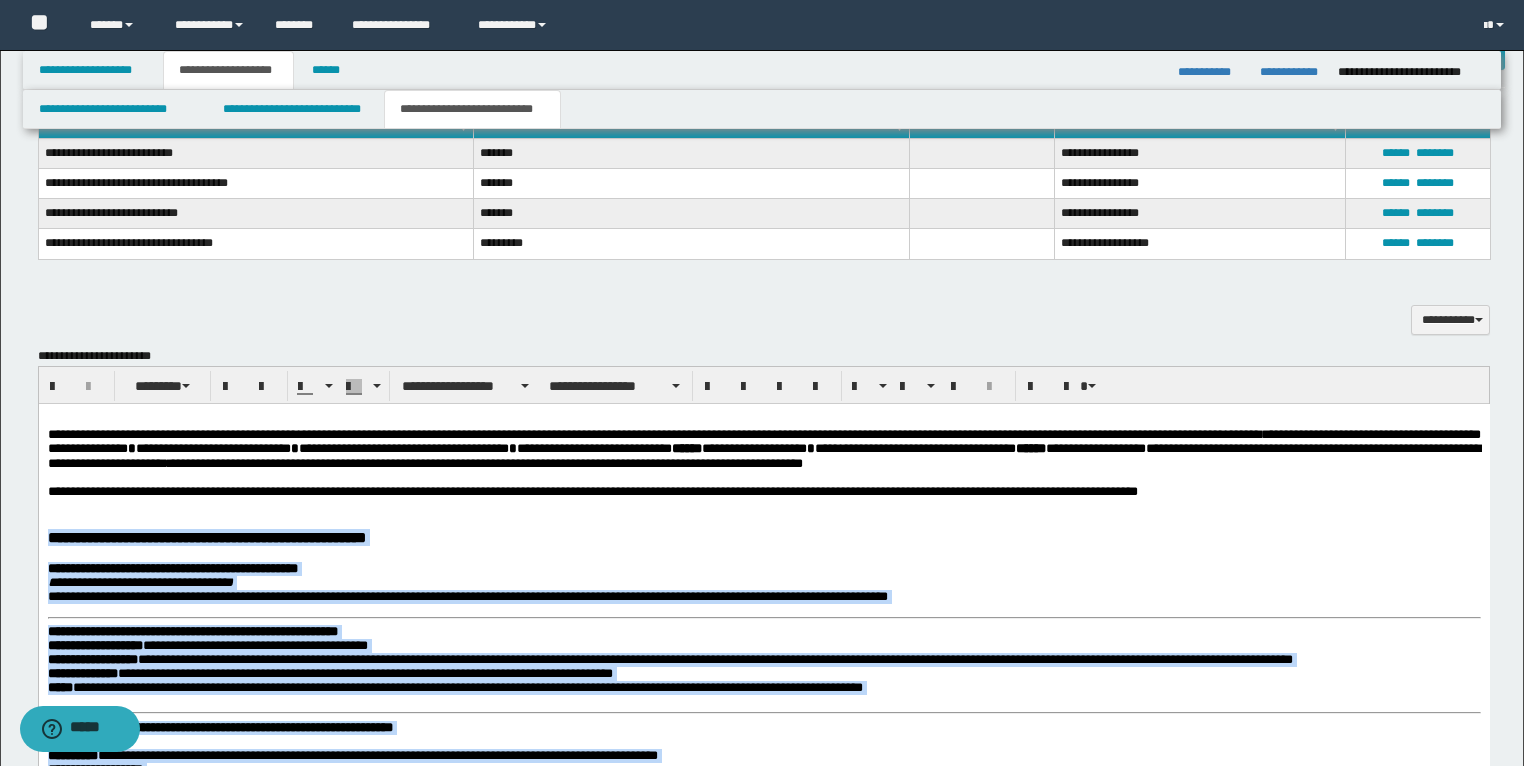 drag, startPoint x: 831, startPoint y: 1195, endPoint x: 46, endPoint y: 549, distance: 1016.6322 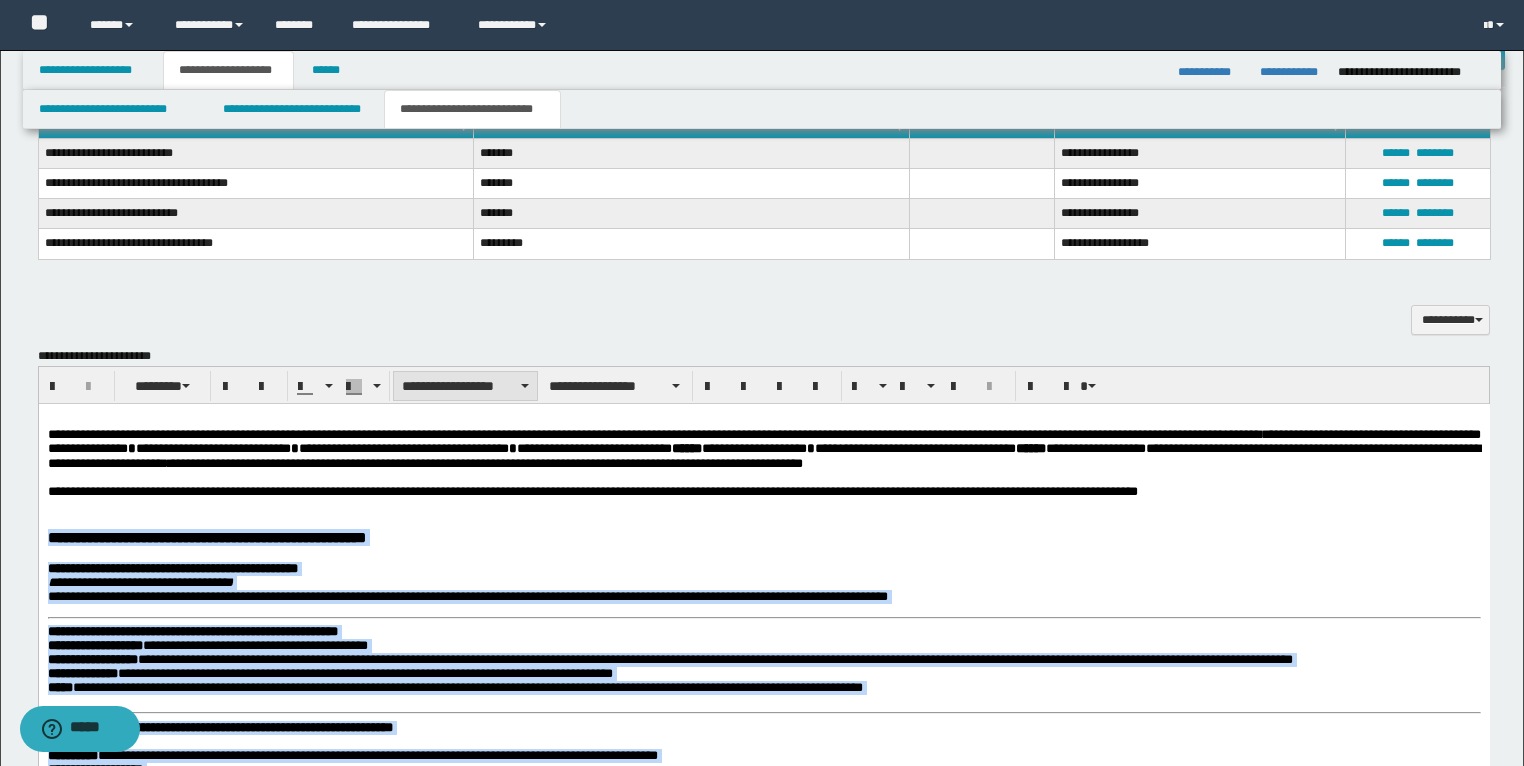 click on "**********" at bounding box center [465, 386] 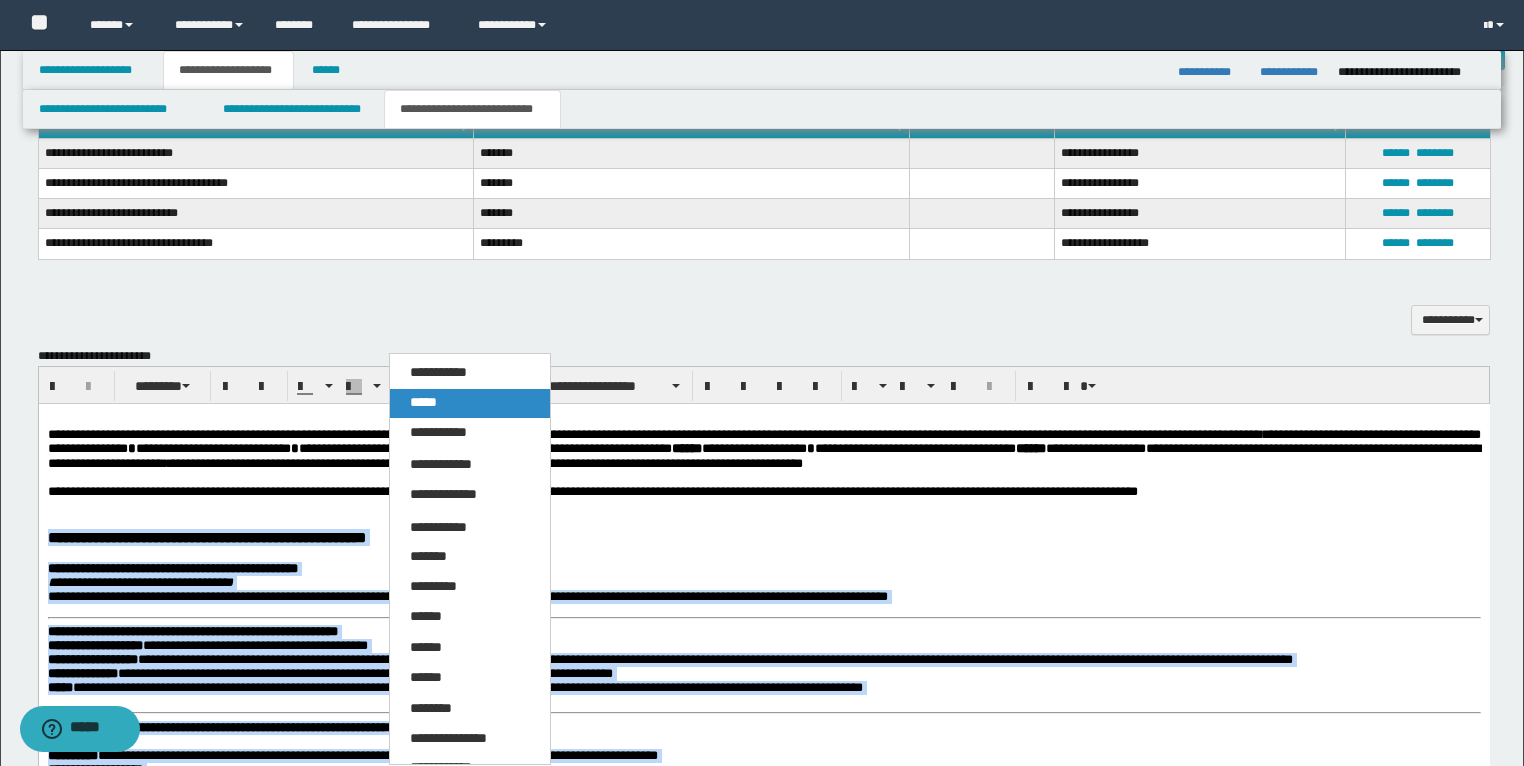 drag, startPoint x: 432, startPoint y: 398, endPoint x: 348, endPoint y: 61, distance: 347.3111 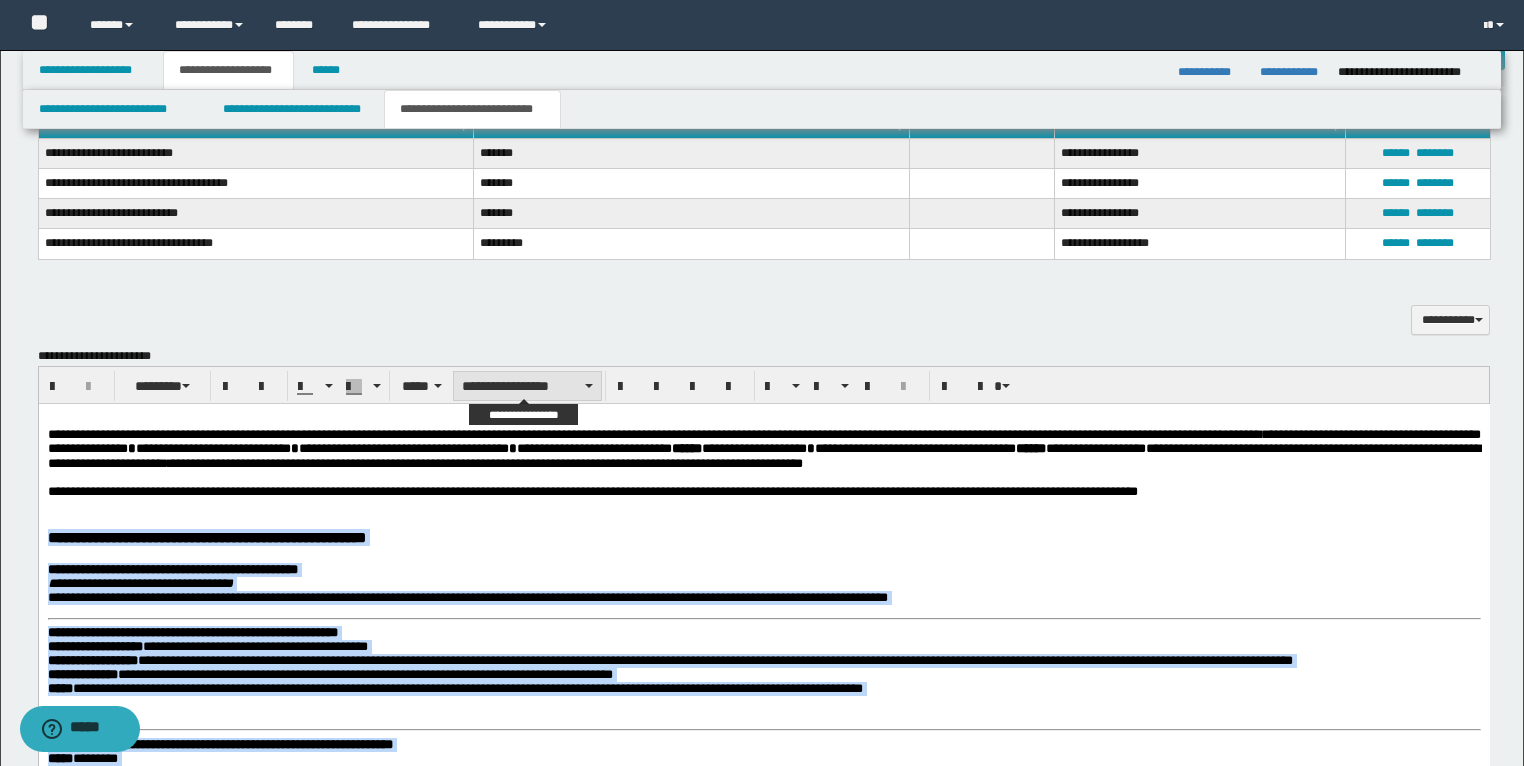 click on "**********" at bounding box center (527, 386) 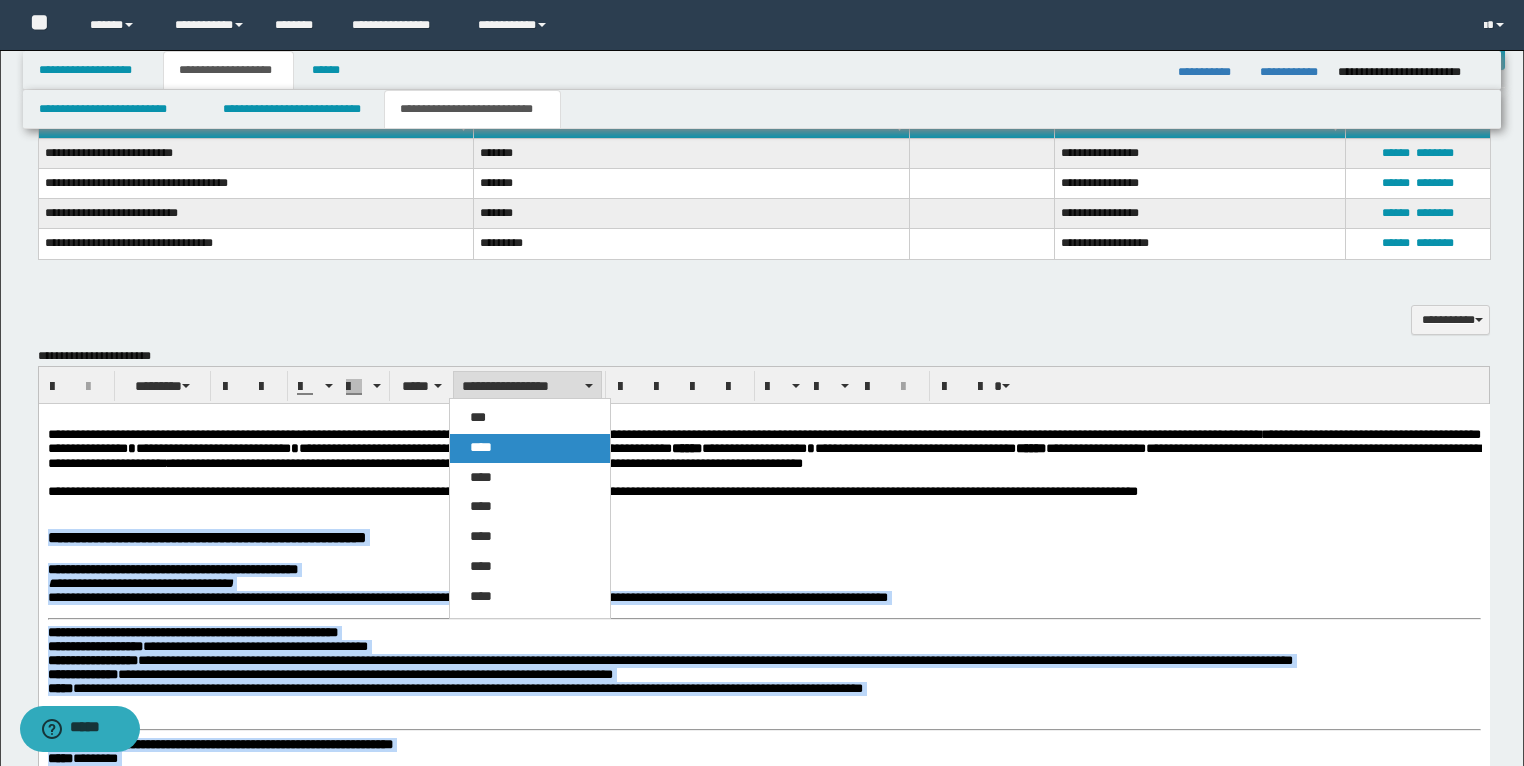 click on "****" at bounding box center [481, 447] 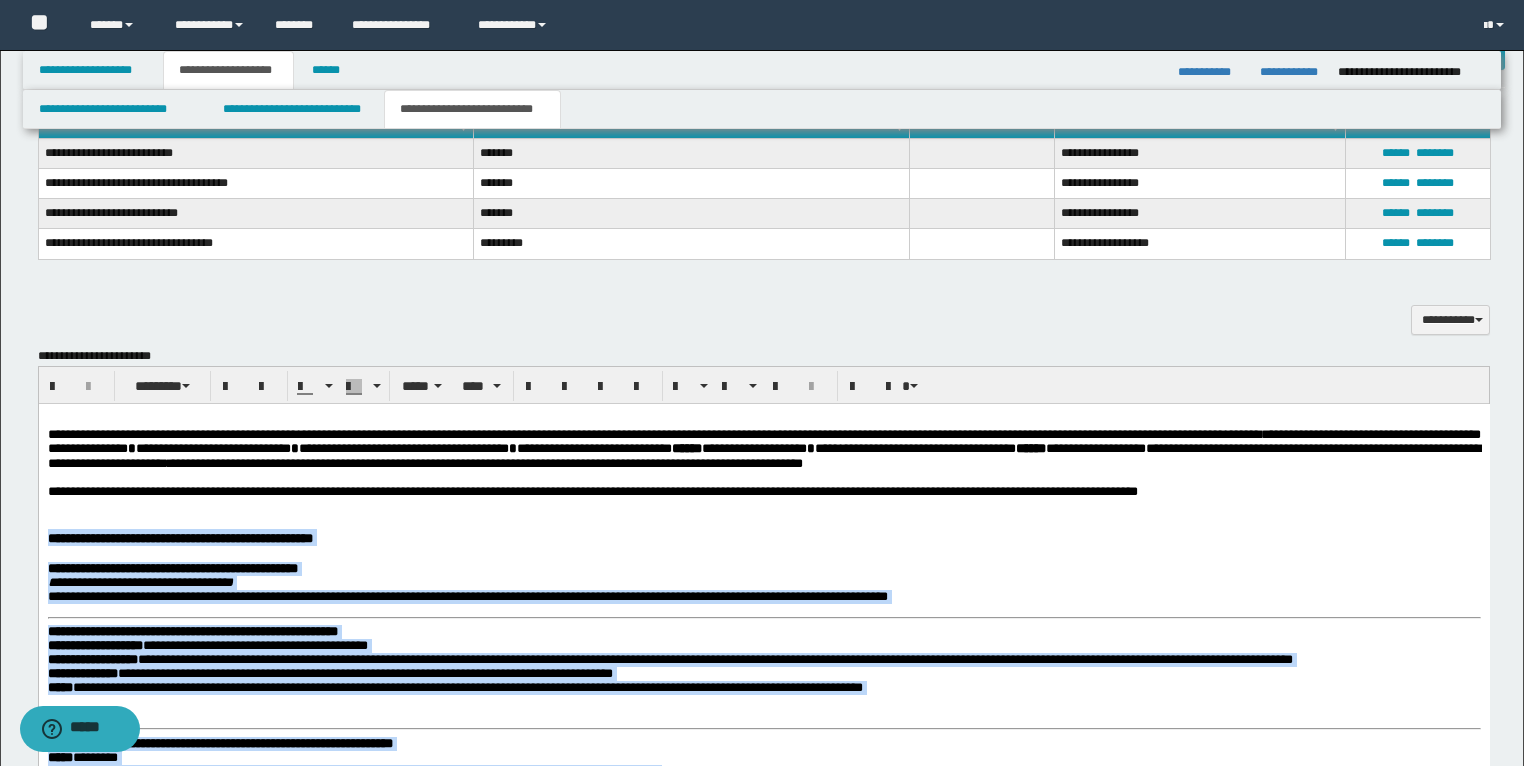 click on "**********" at bounding box center (763, 1256) 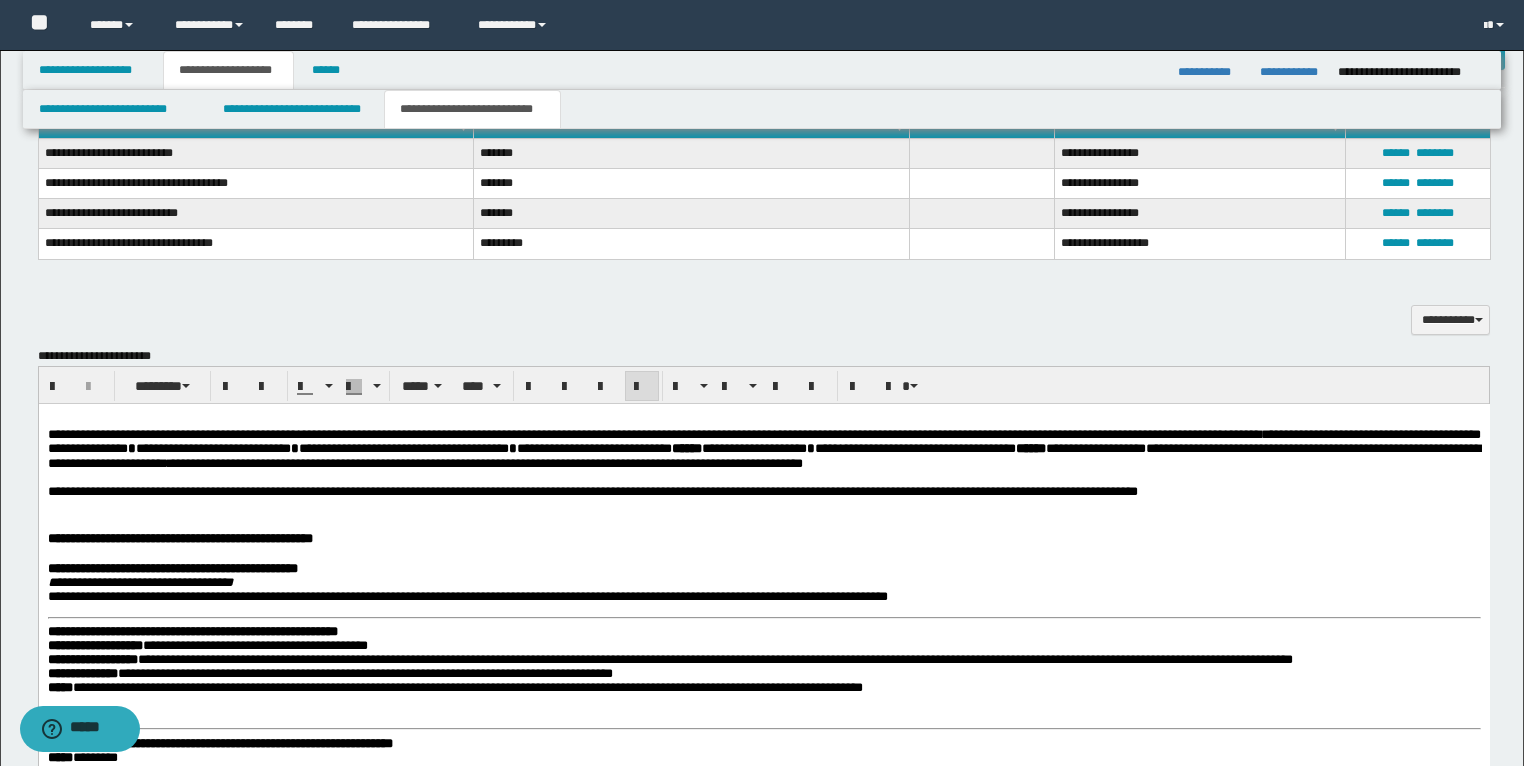 drag, startPoint x: 110, startPoint y: 534, endPoint x: 113, endPoint y: 524, distance: 10.440307 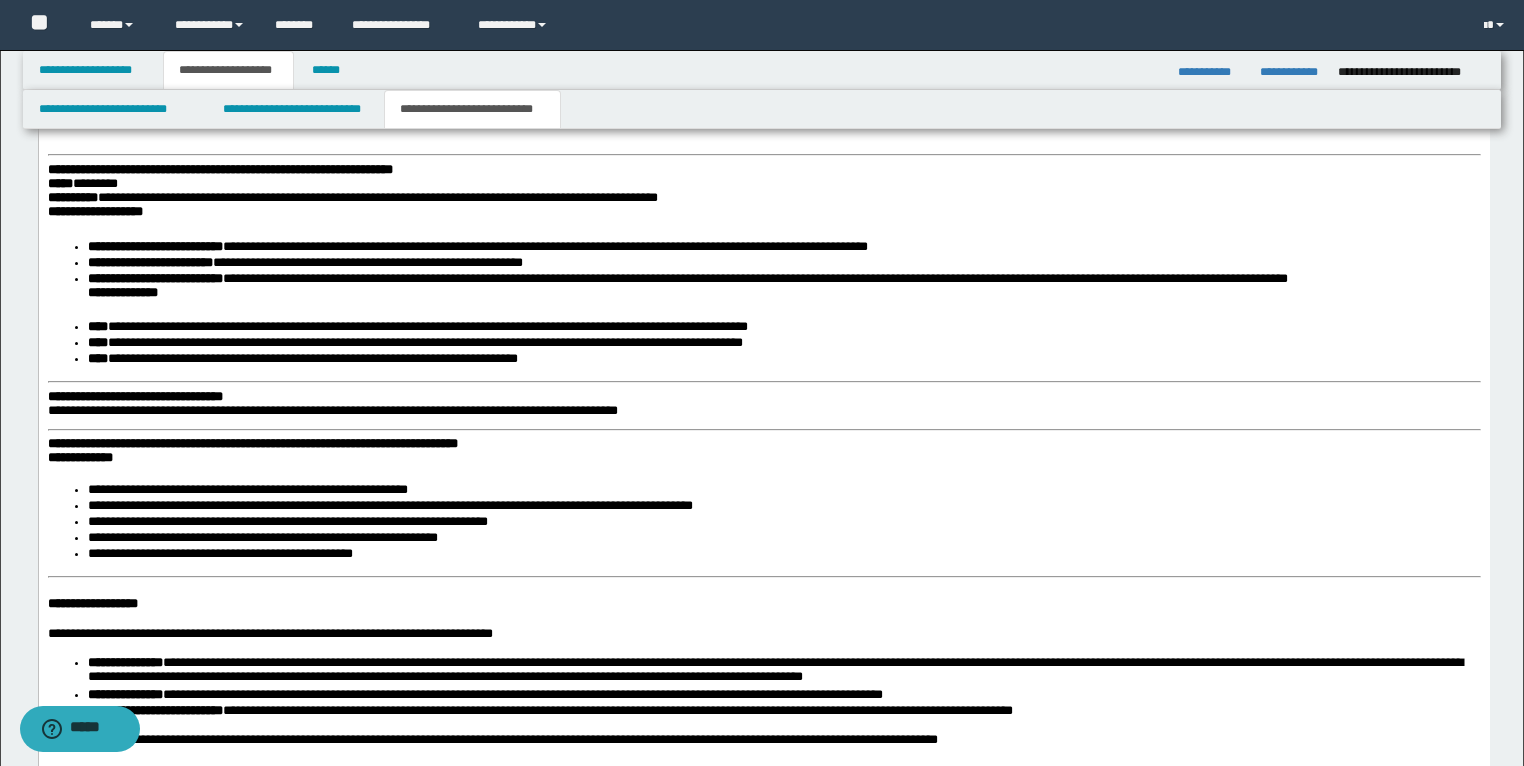 scroll, scrollTop: 2744, scrollLeft: 0, axis: vertical 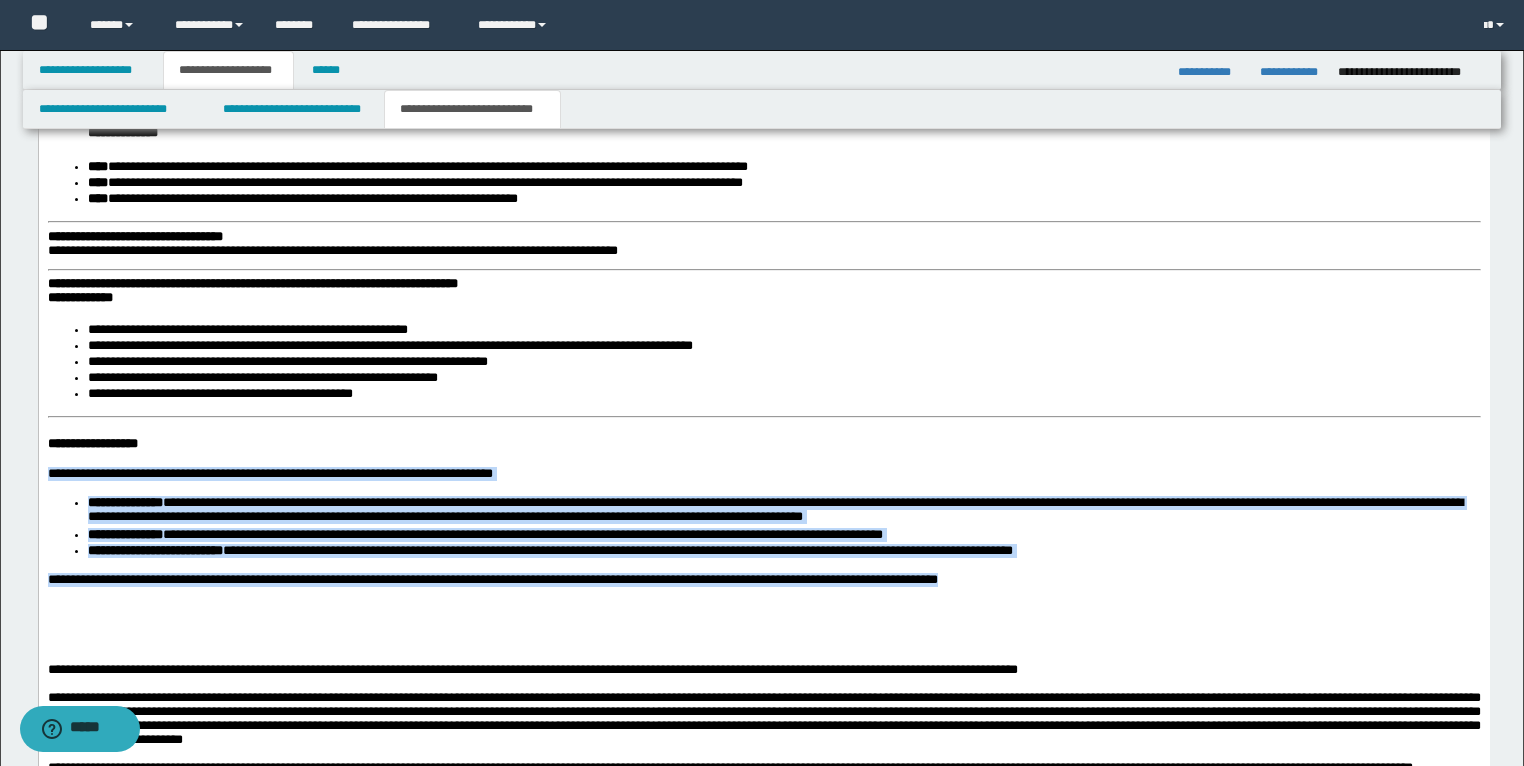 drag, startPoint x: 975, startPoint y: 605, endPoint x: 5, endPoint y: 497, distance: 975.99384 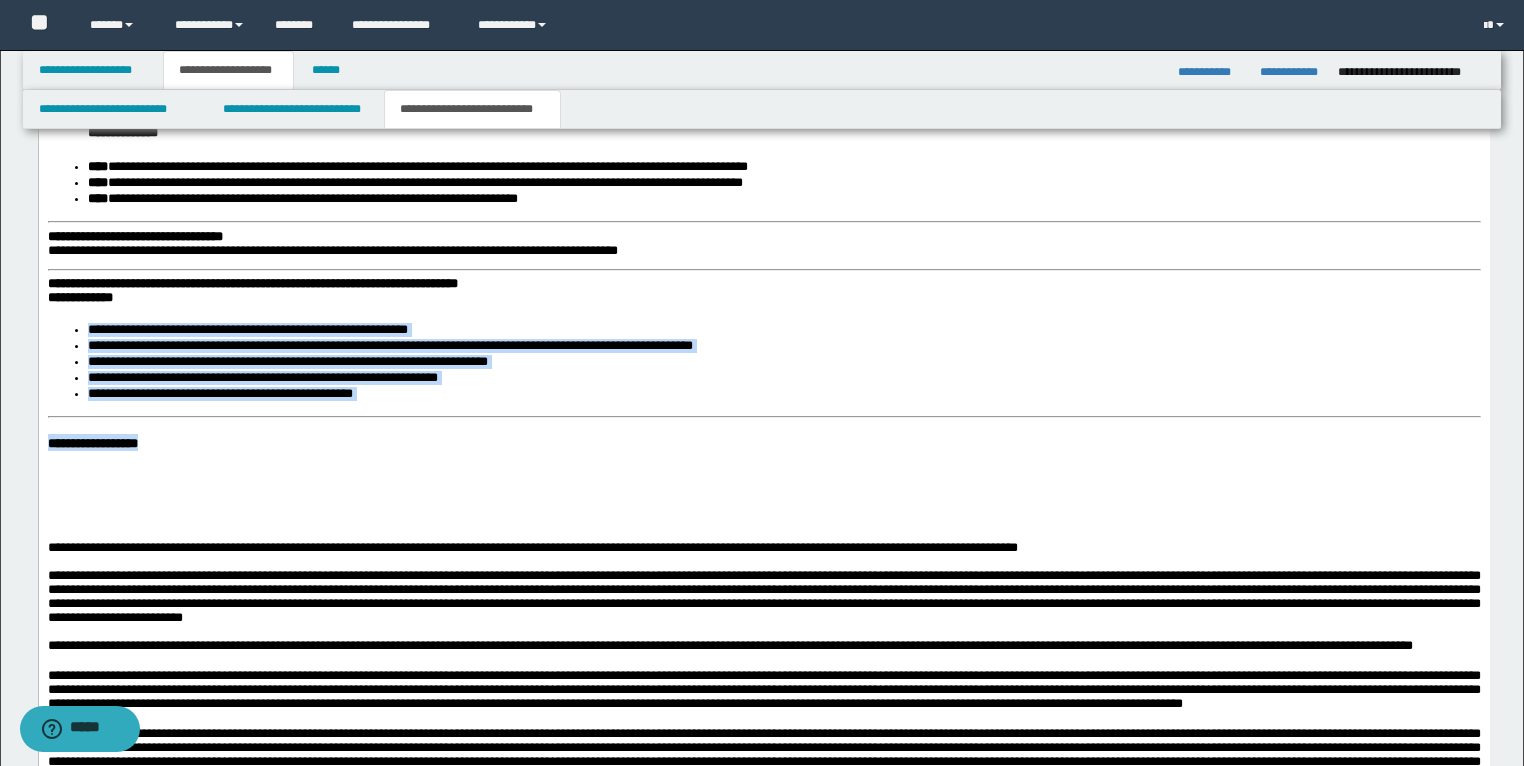 drag, startPoint x: 217, startPoint y: 460, endPoint x: 69, endPoint y: 119, distance: 371.73242 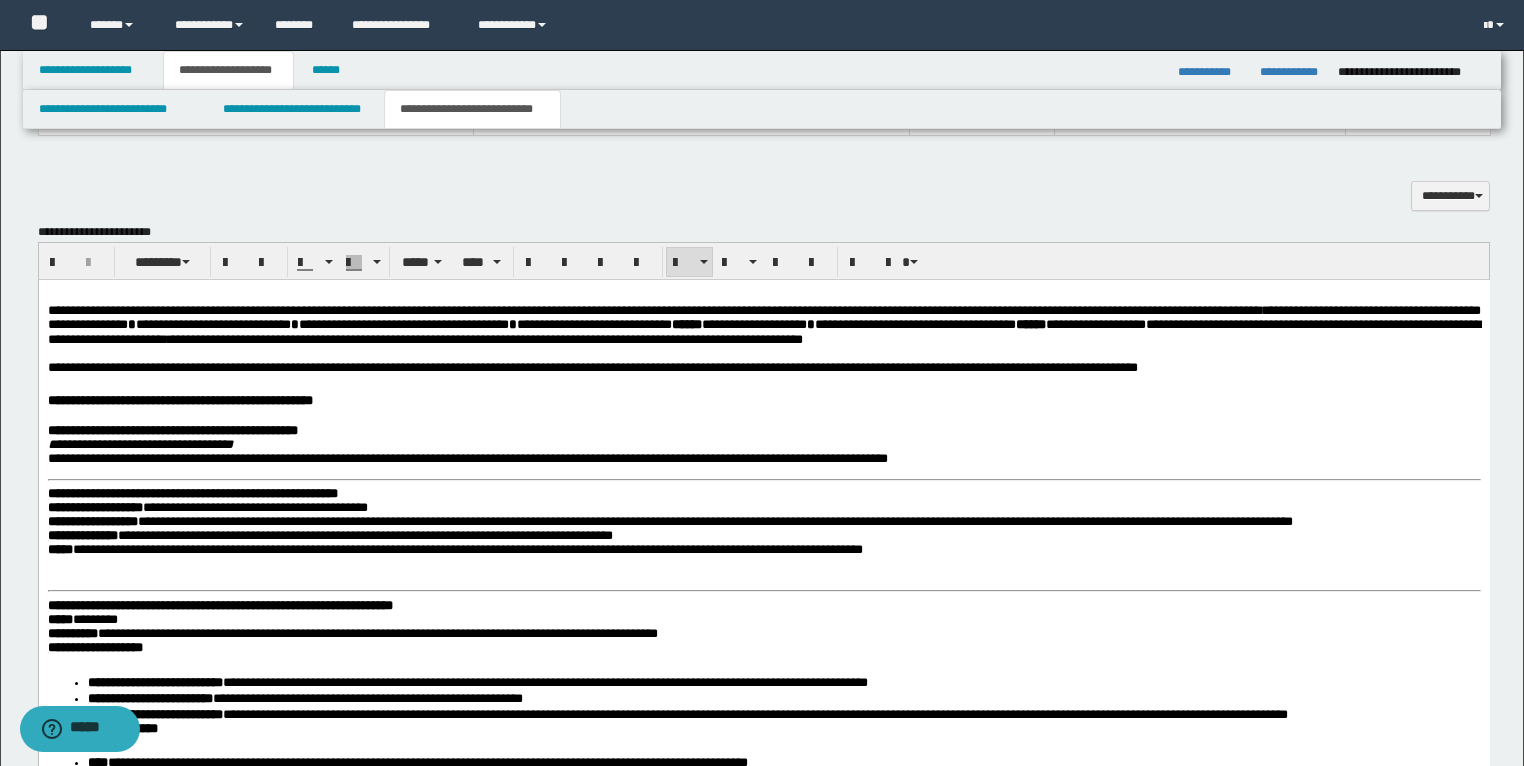 scroll, scrollTop: 2184, scrollLeft: 0, axis: vertical 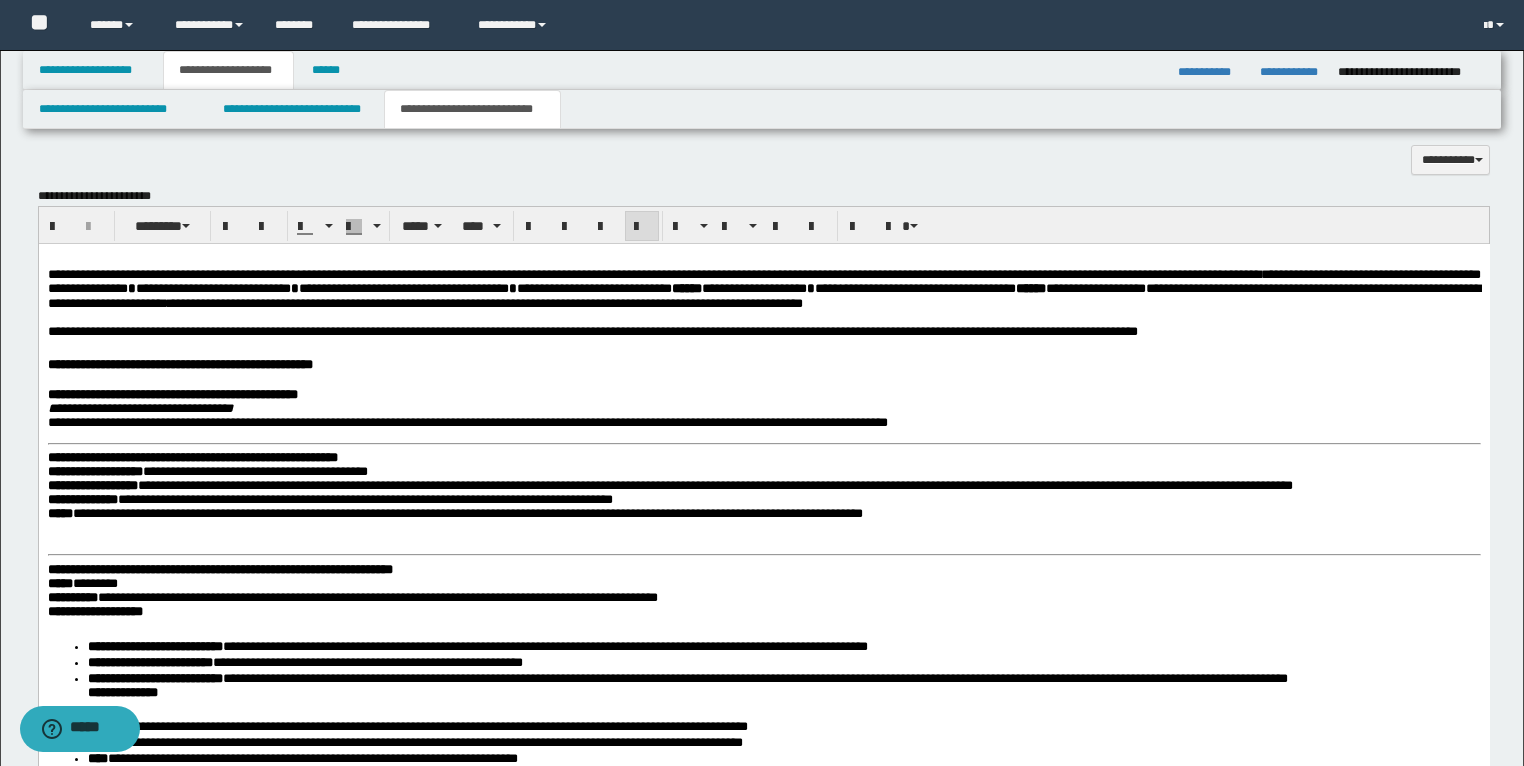 click on "**********" at bounding box center [763, 331] 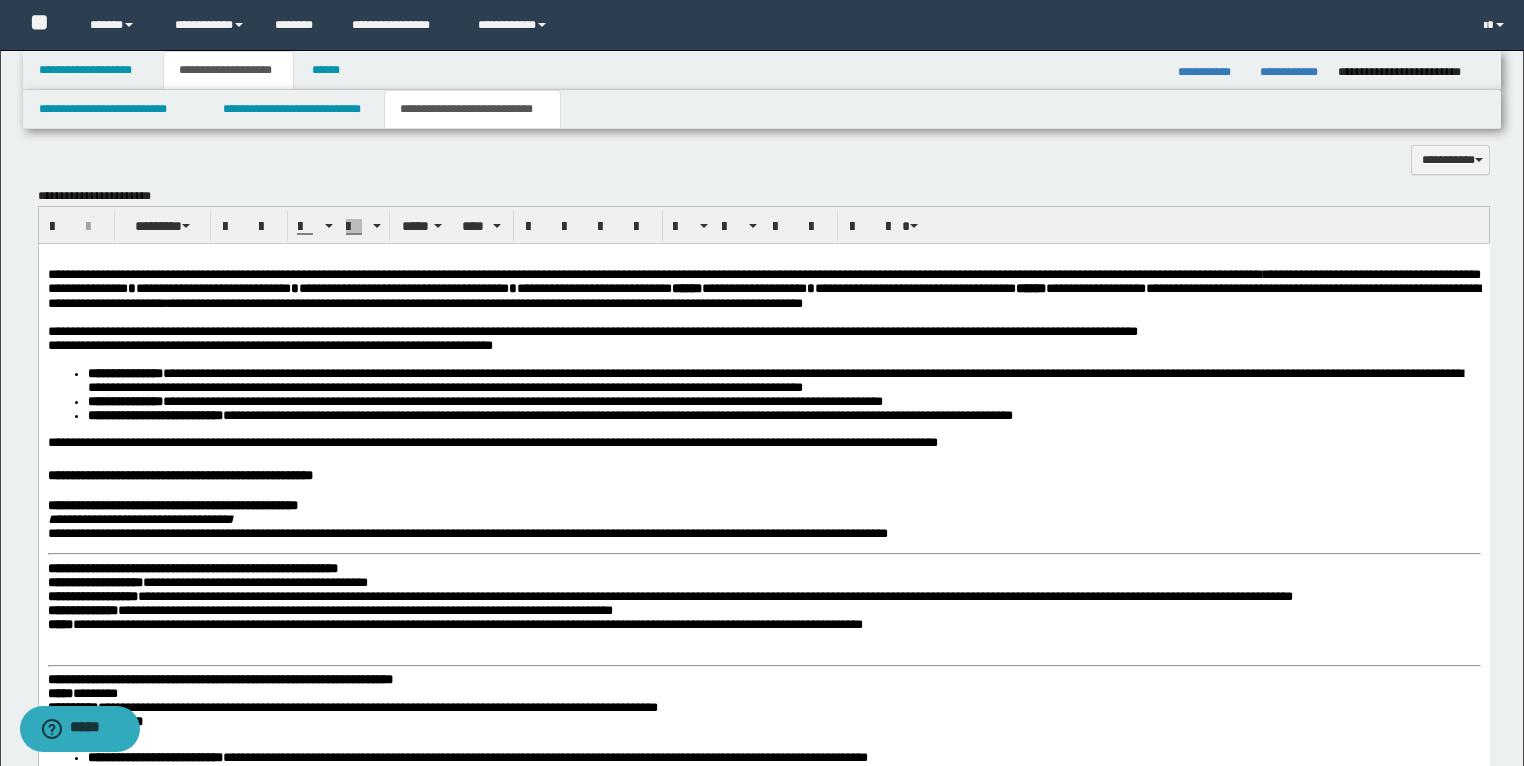 click on "**********" at bounding box center [763, 1058] 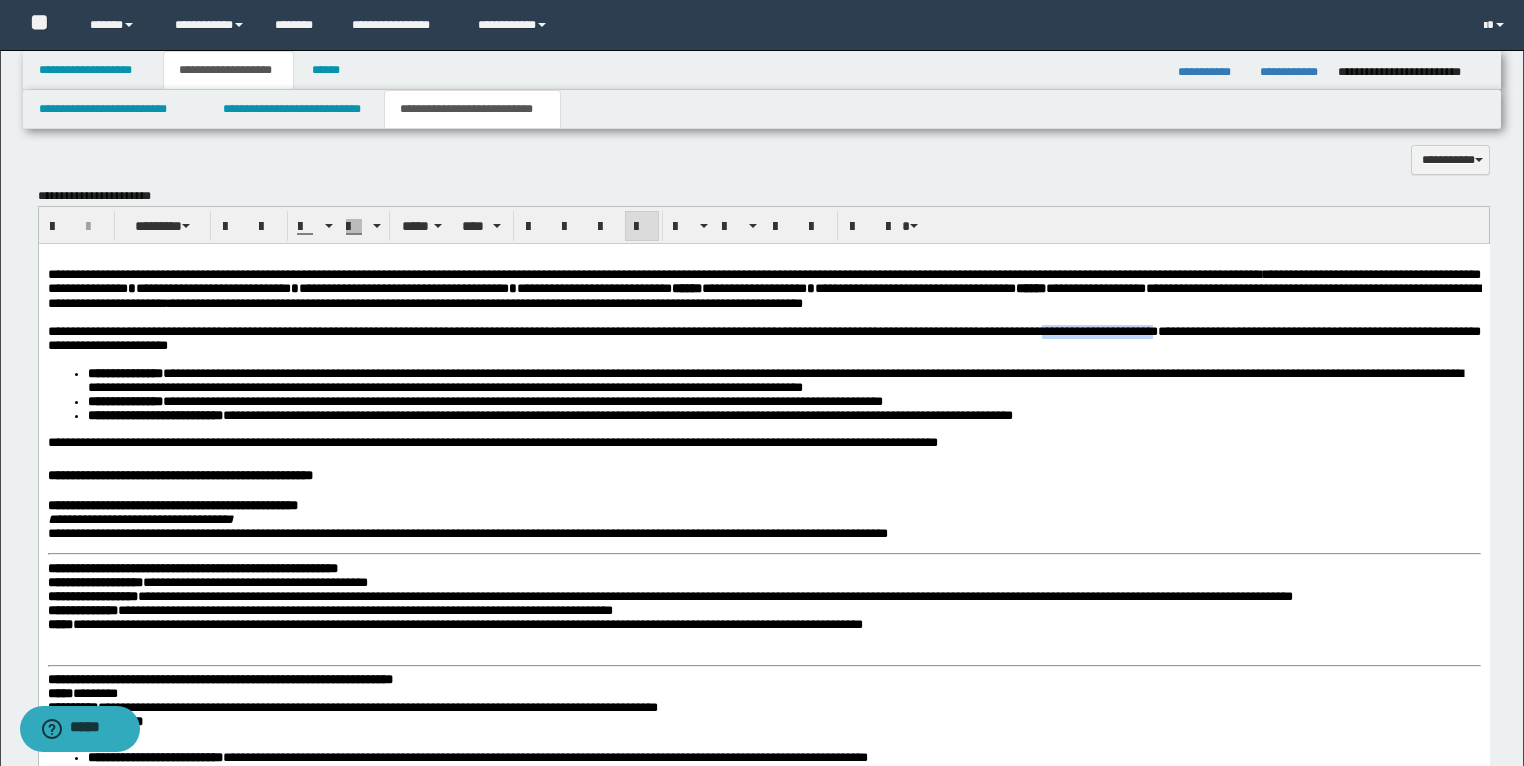 drag, startPoint x: 1417, startPoint y: 351, endPoint x: 1245, endPoint y: 352, distance: 172.00291 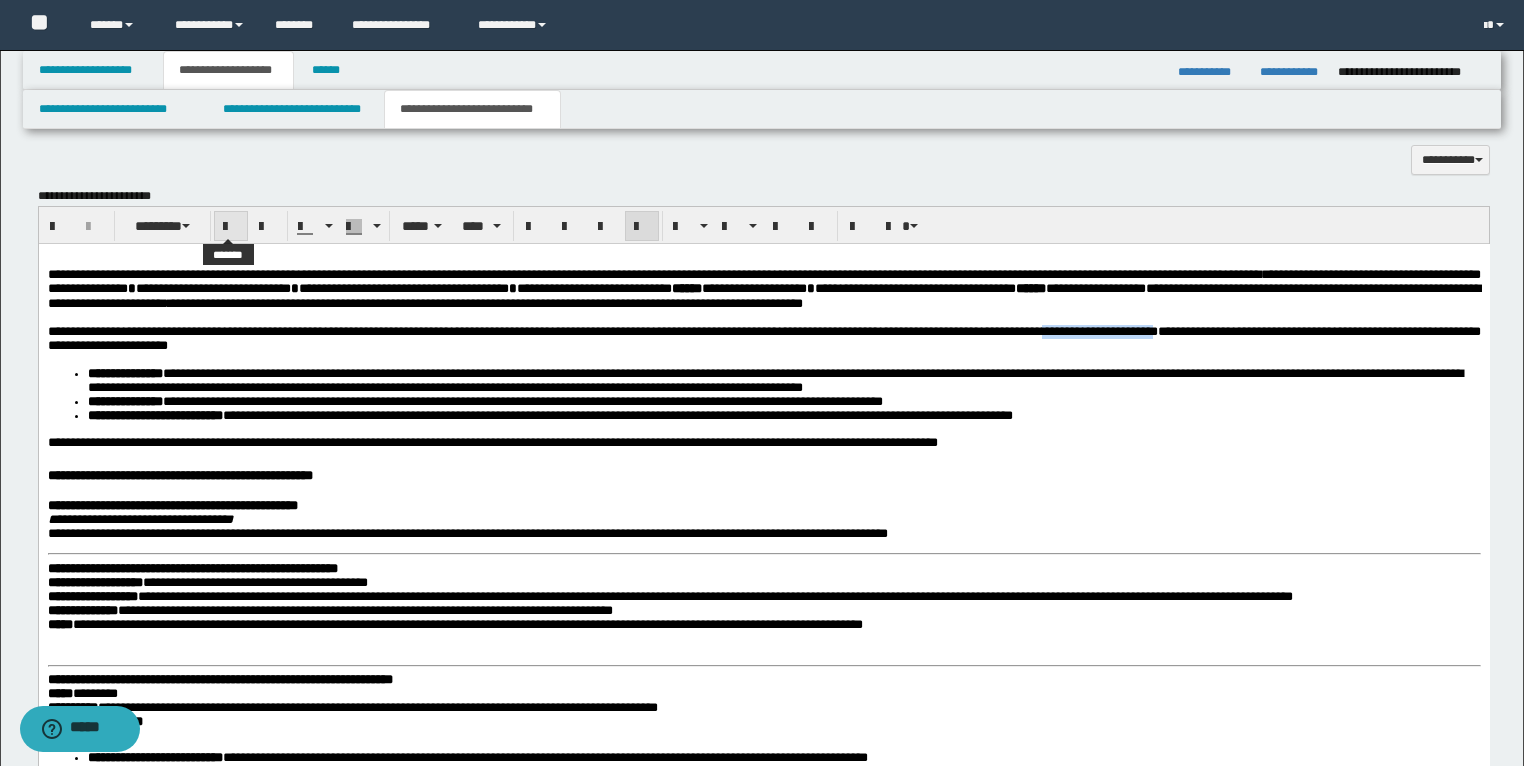 click at bounding box center [231, 227] 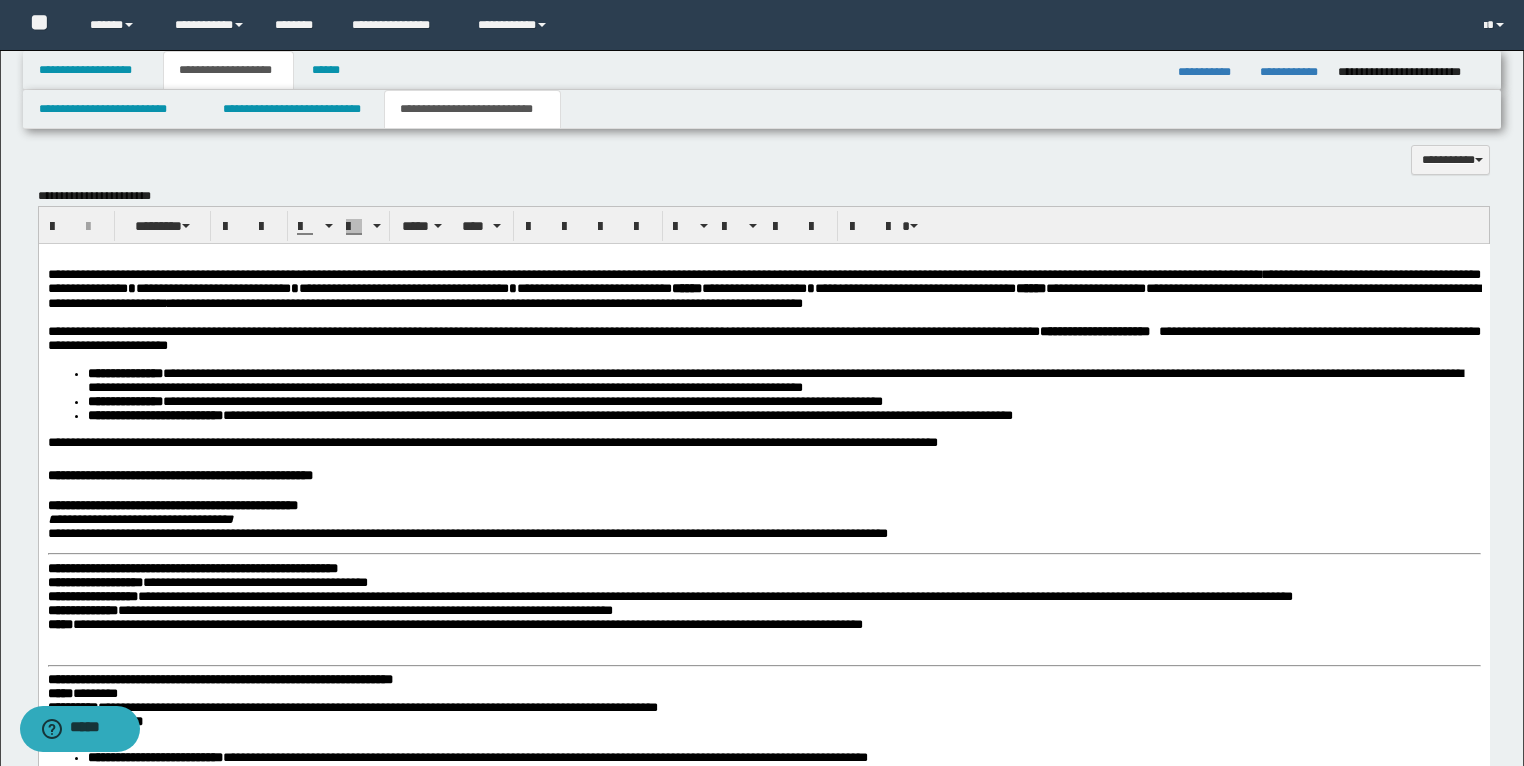 click on "**********" at bounding box center (763, 1058) 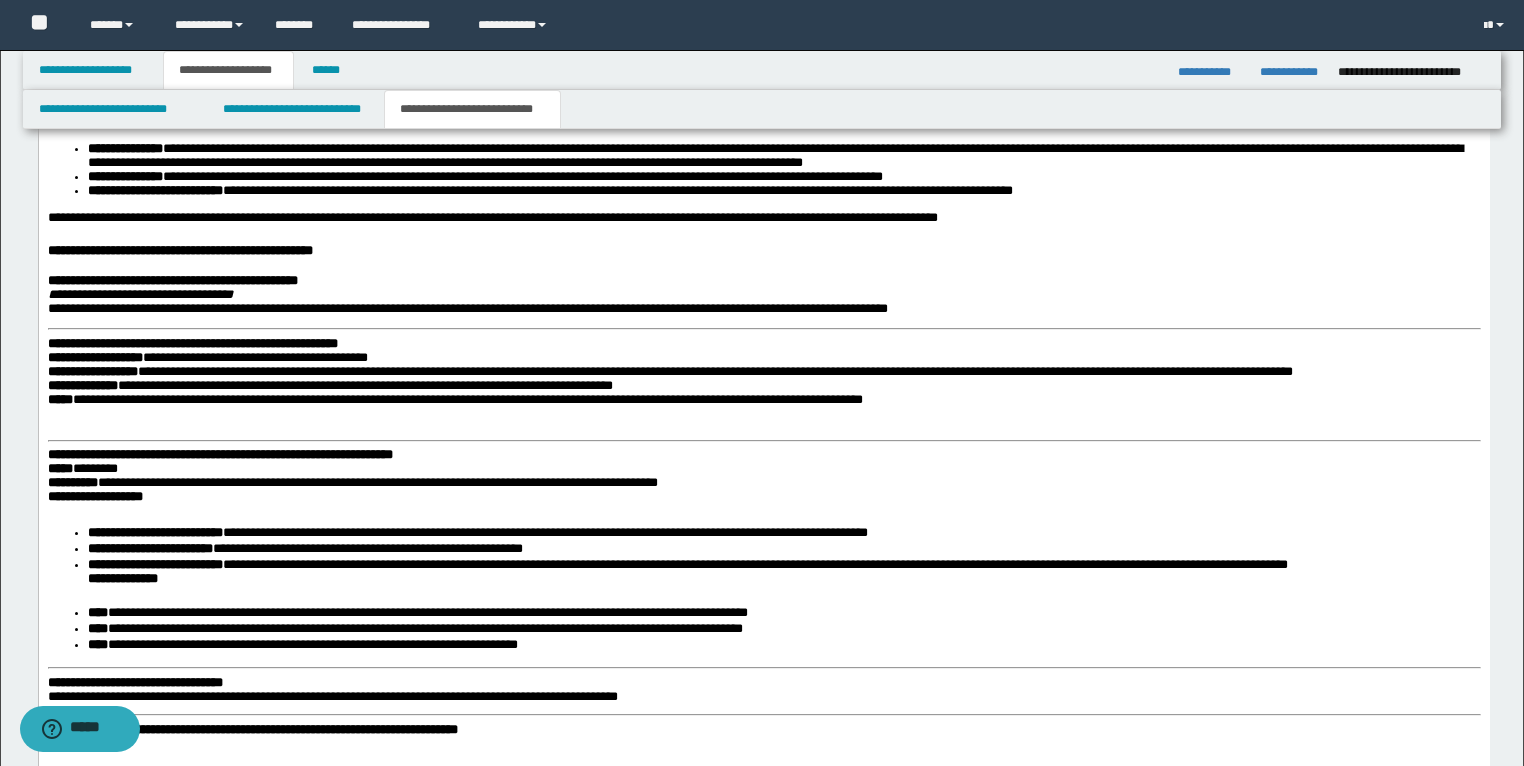 scroll, scrollTop: 2424, scrollLeft: 0, axis: vertical 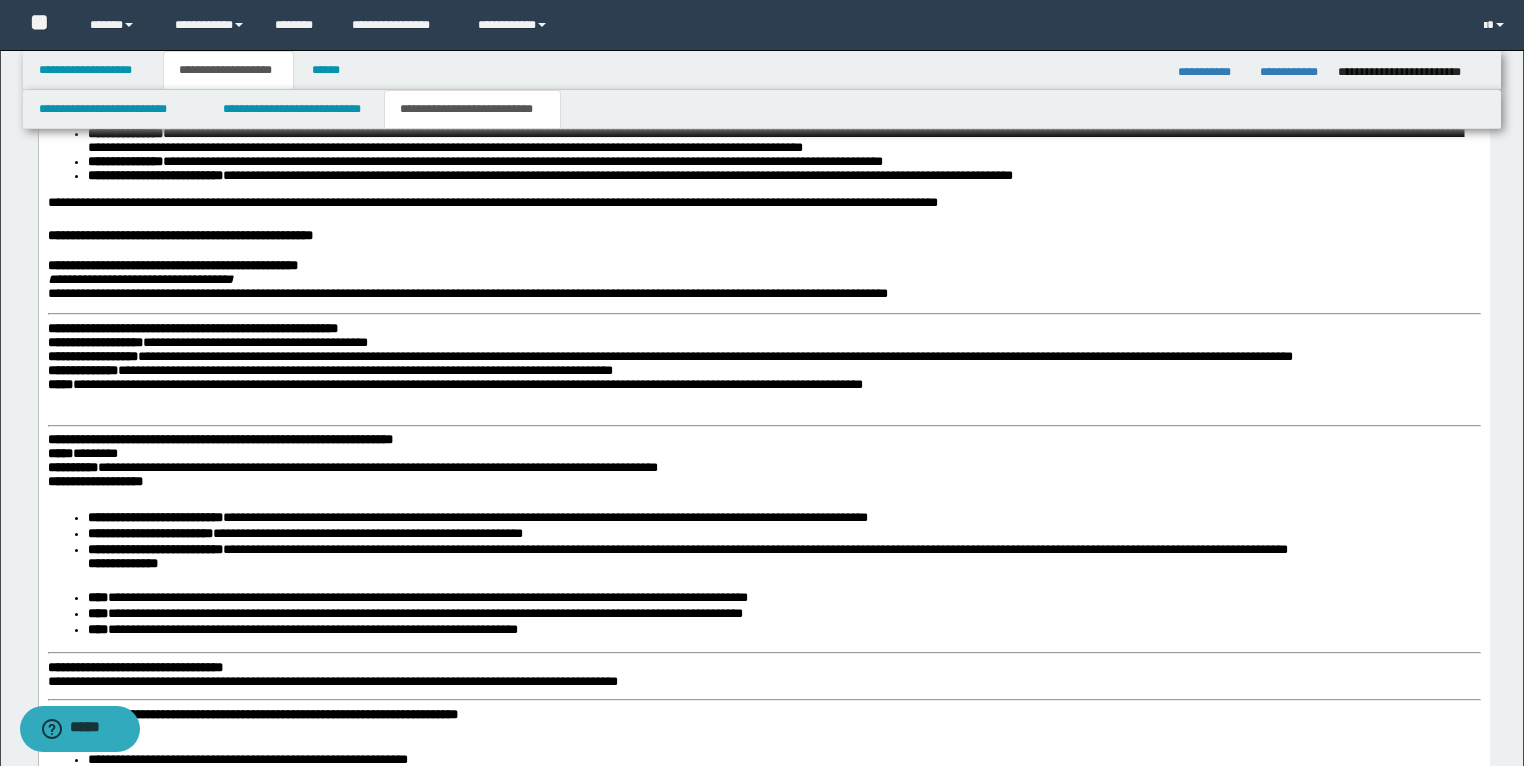 click on "**********" at bounding box center (192, 327) 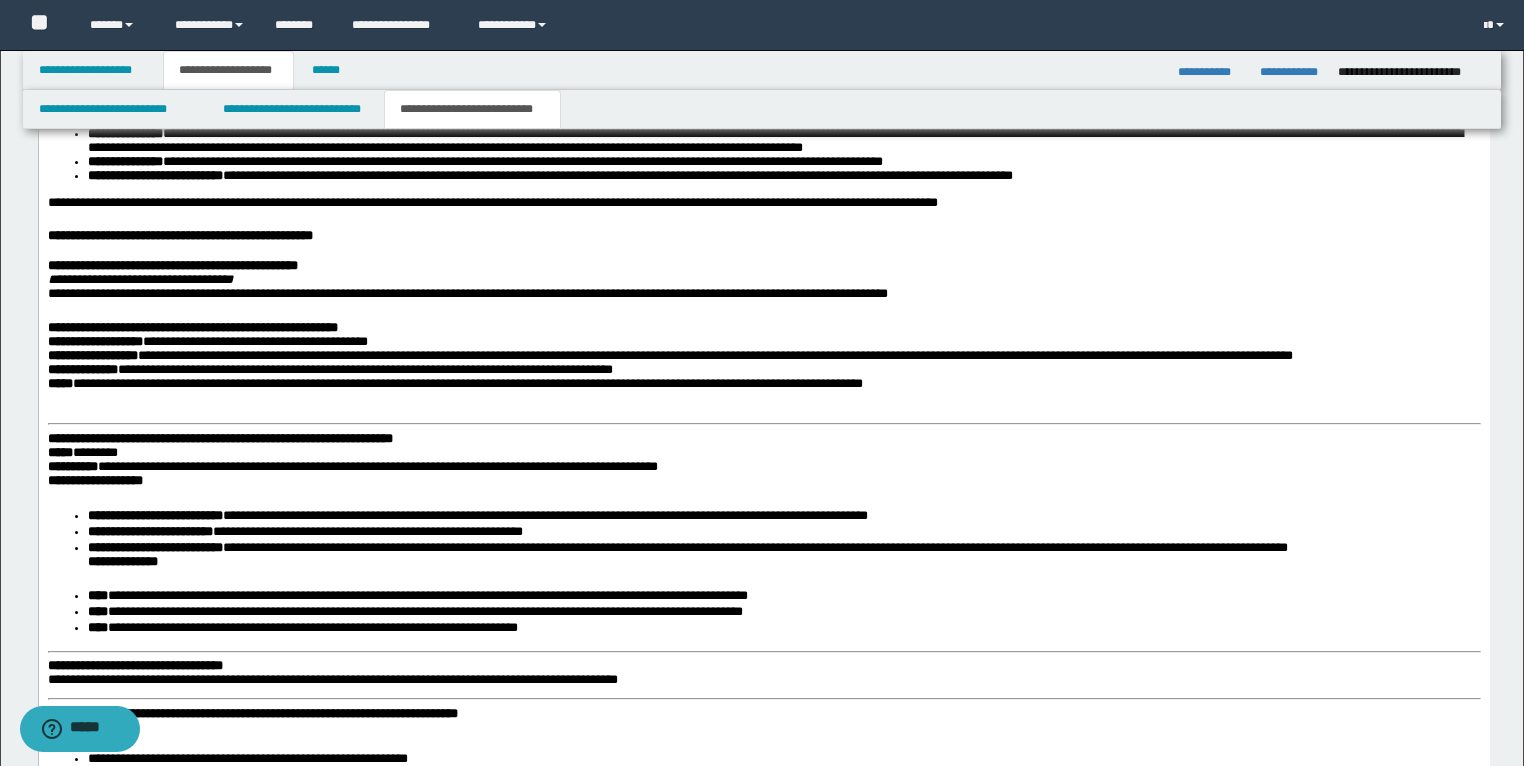 click on "**********" at bounding box center (219, 437) 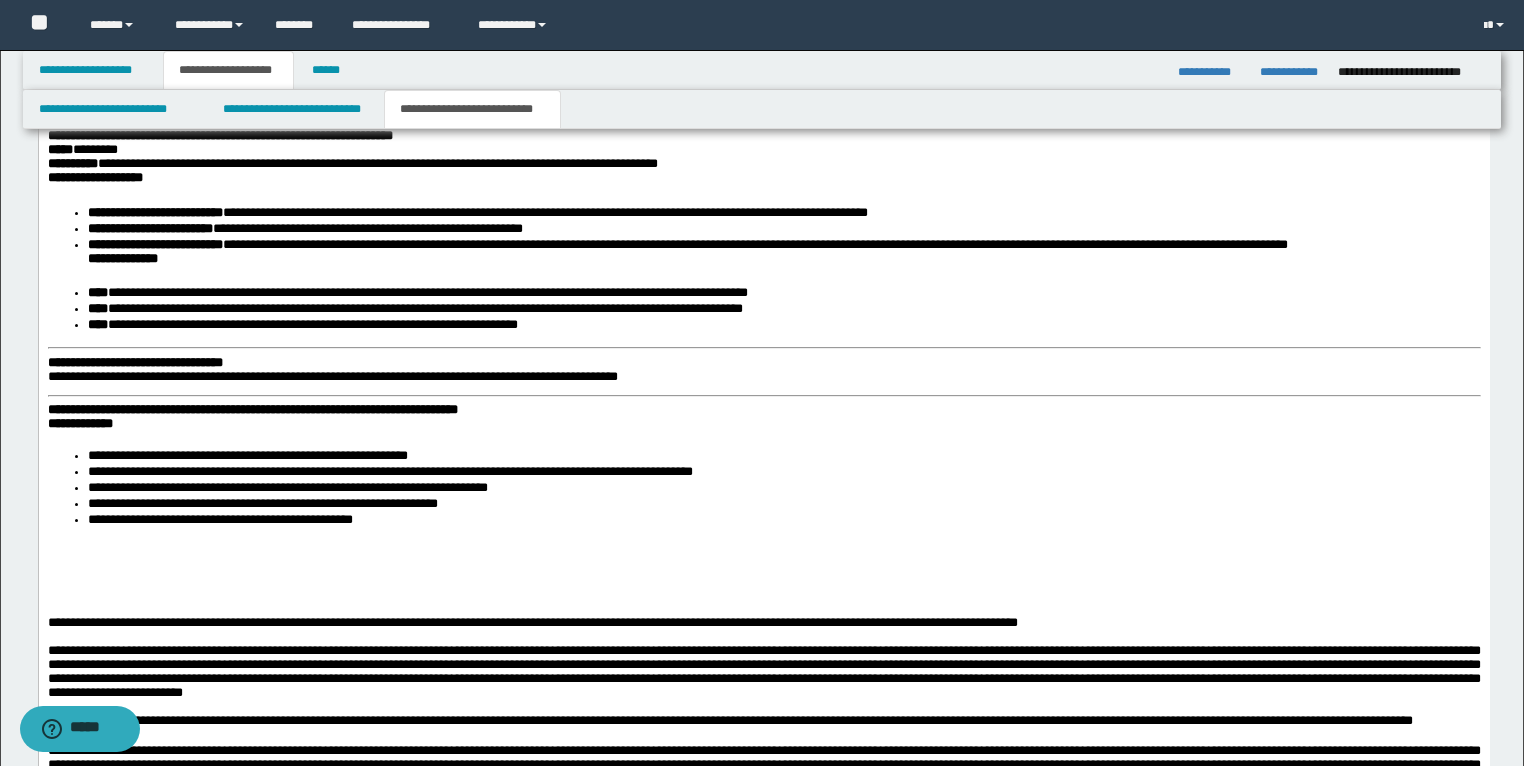 scroll, scrollTop: 2744, scrollLeft: 0, axis: vertical 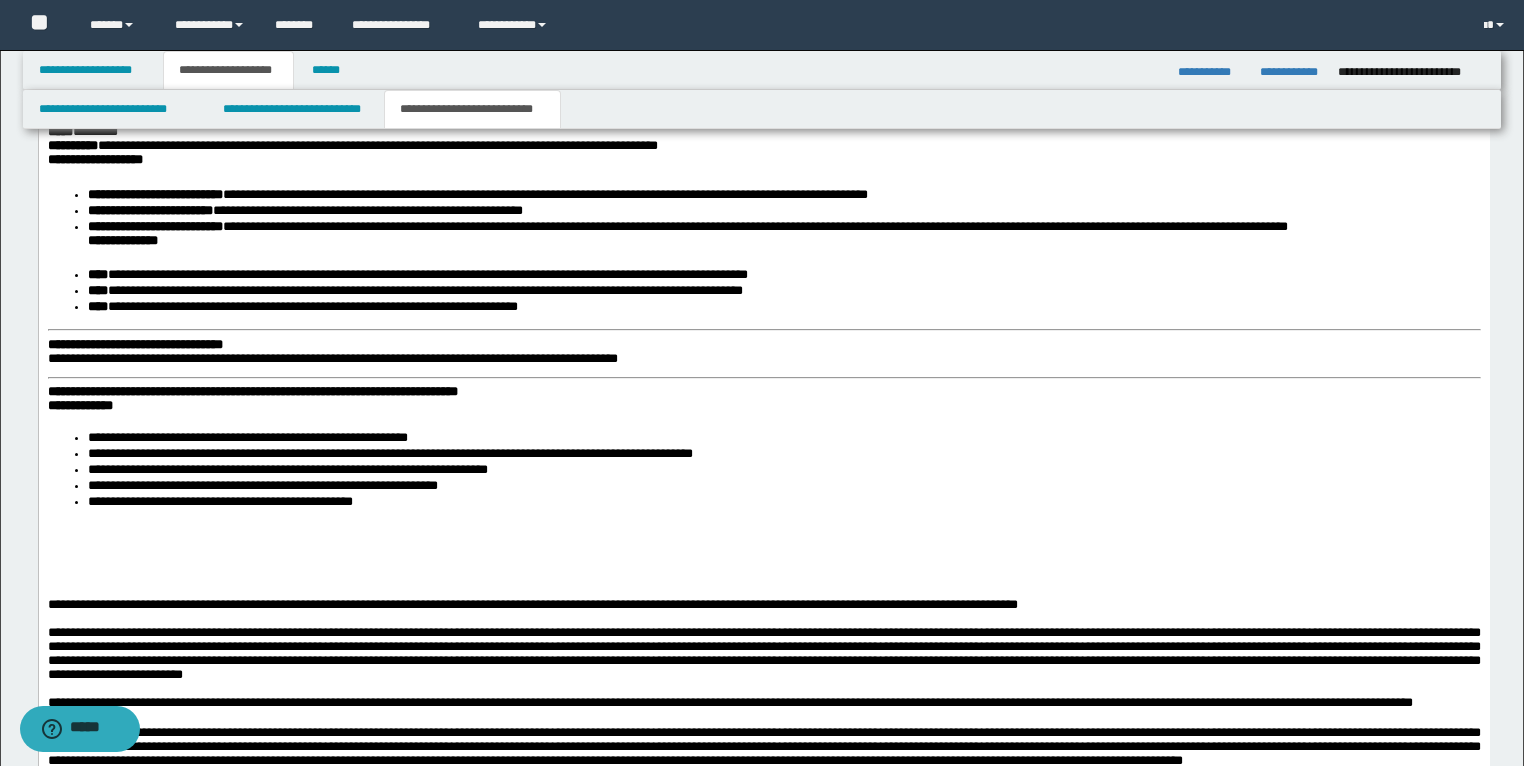 click on "**********" at bounding box center [763, 497] 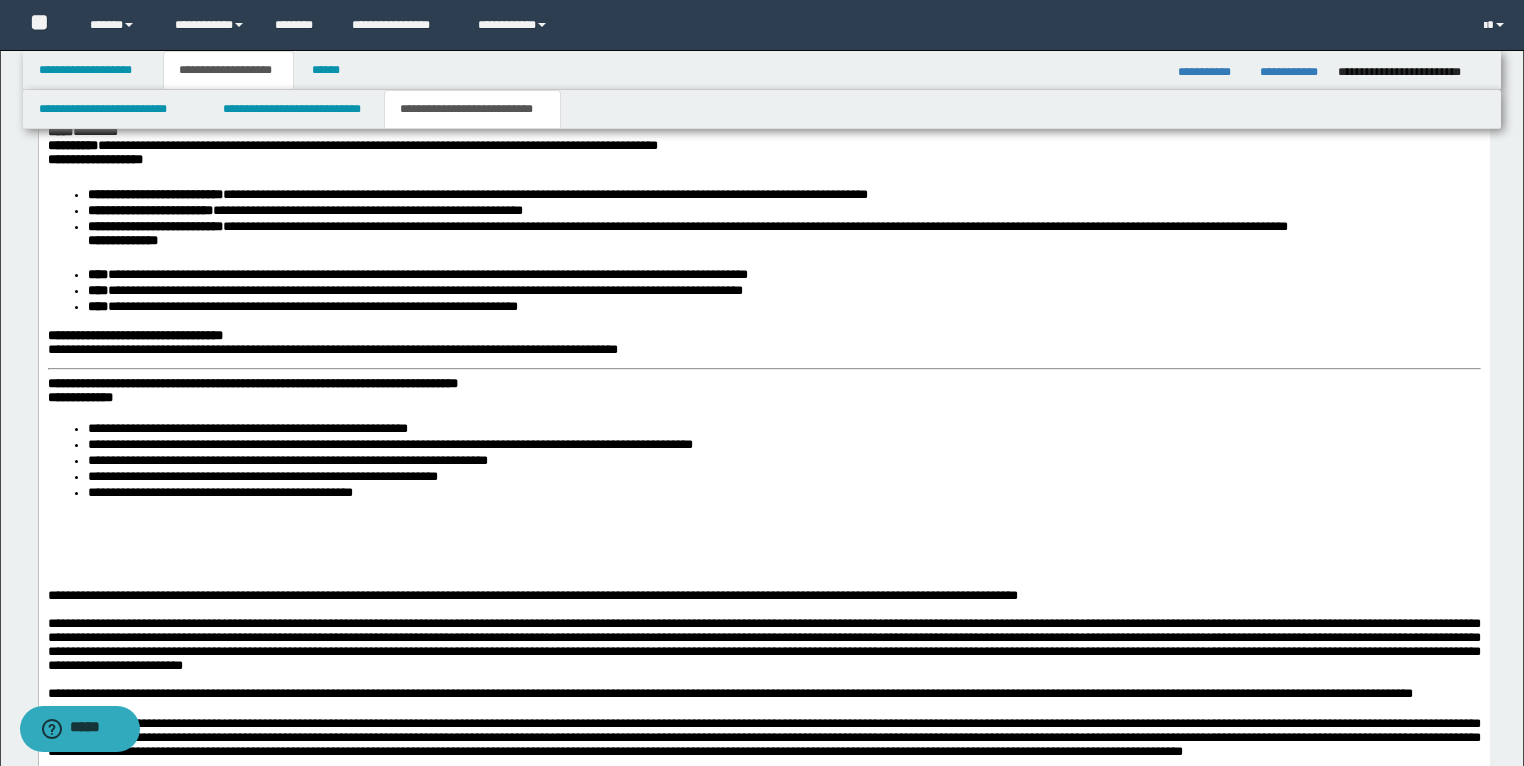 click on "**********" at bounding box center (252, 383) 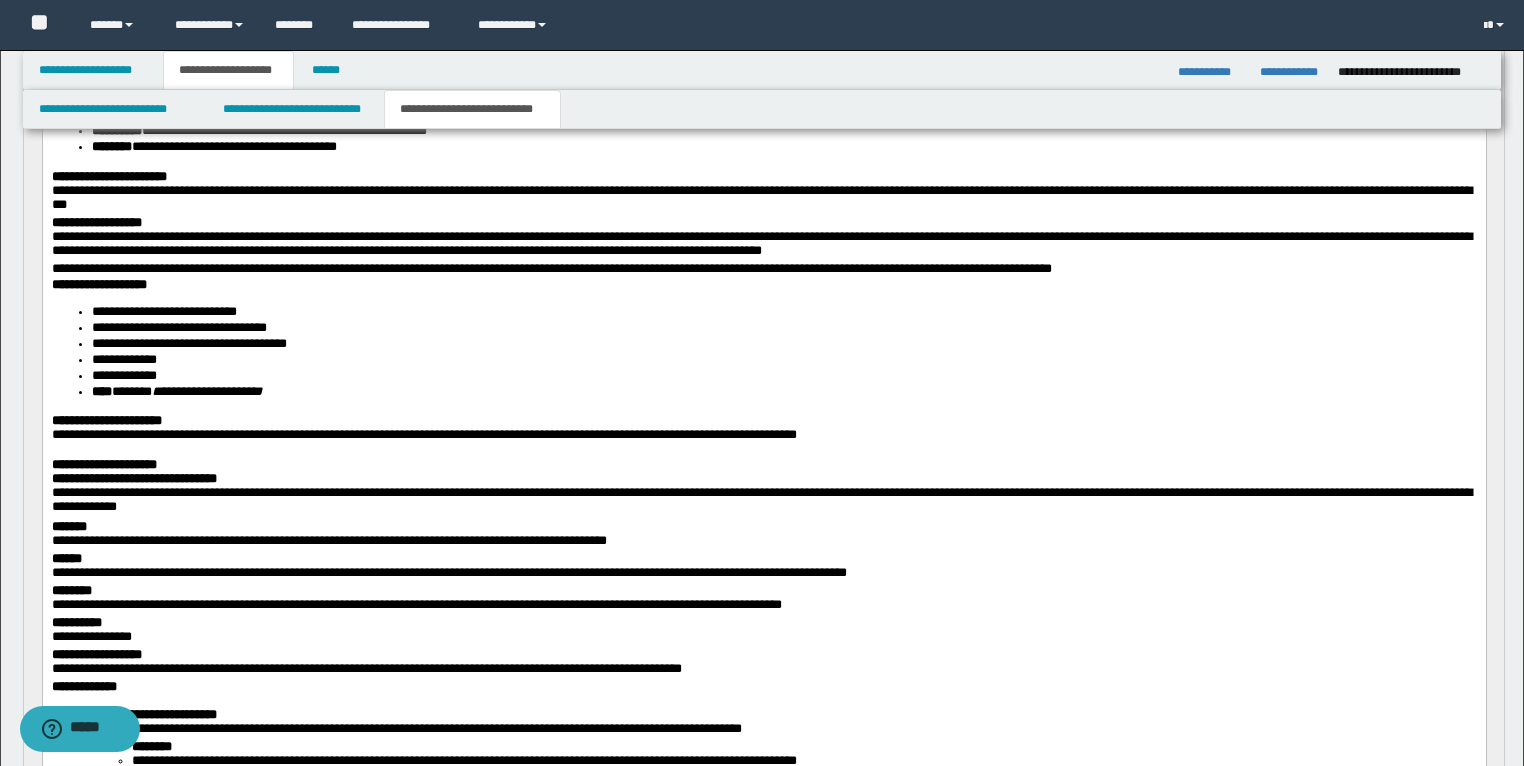 scroll, scrollTop: 264, scrollLeft: 0, axis: vertical 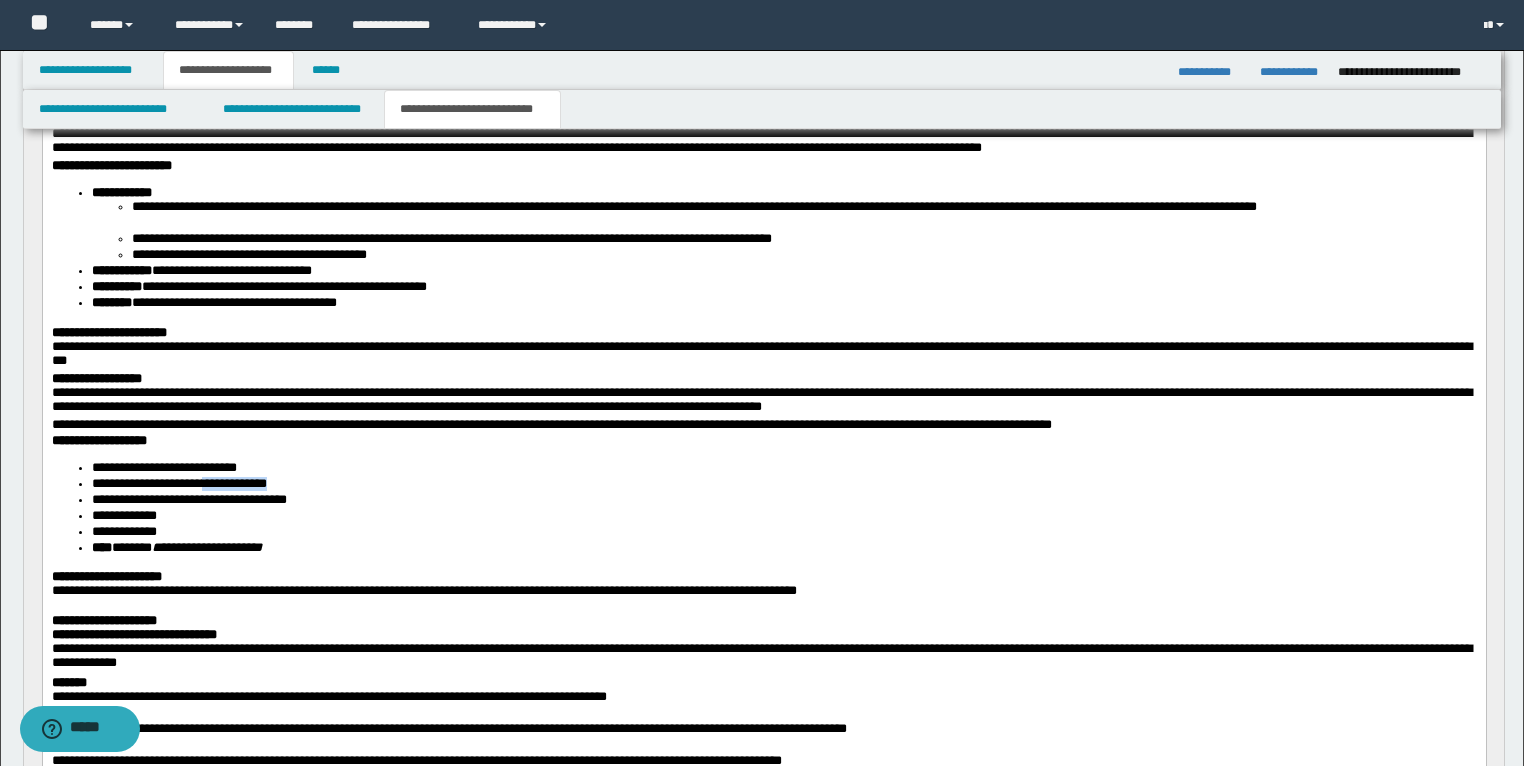 drag, startPoint x: 313, startPoint y: 496, endPoint x: 223, endPoint y: 501, distance: 90.13878 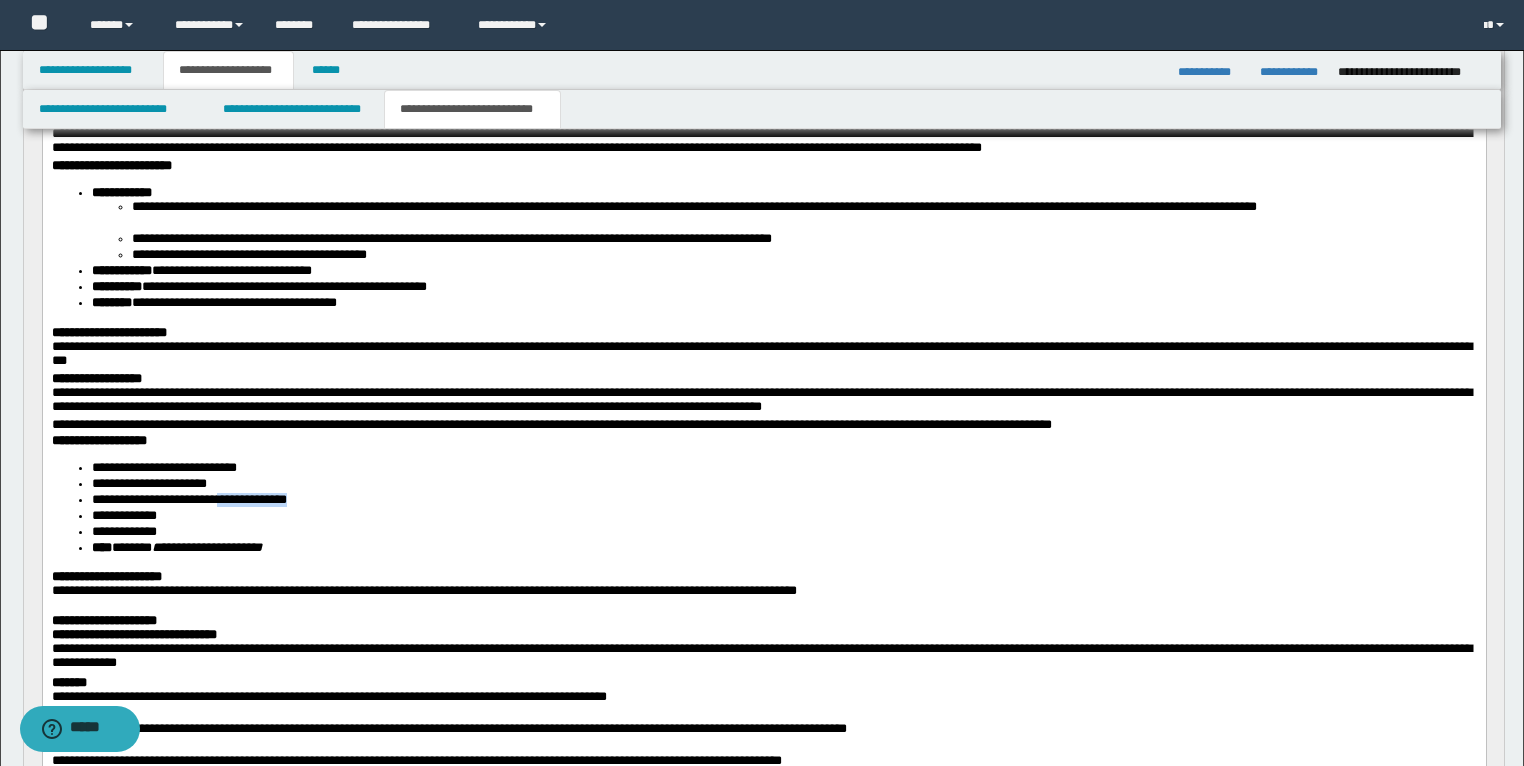 drag, startPoint x: 344, startPoint y: 509, endPoint x: 236, endPoint y: 512, distance: 108.04166 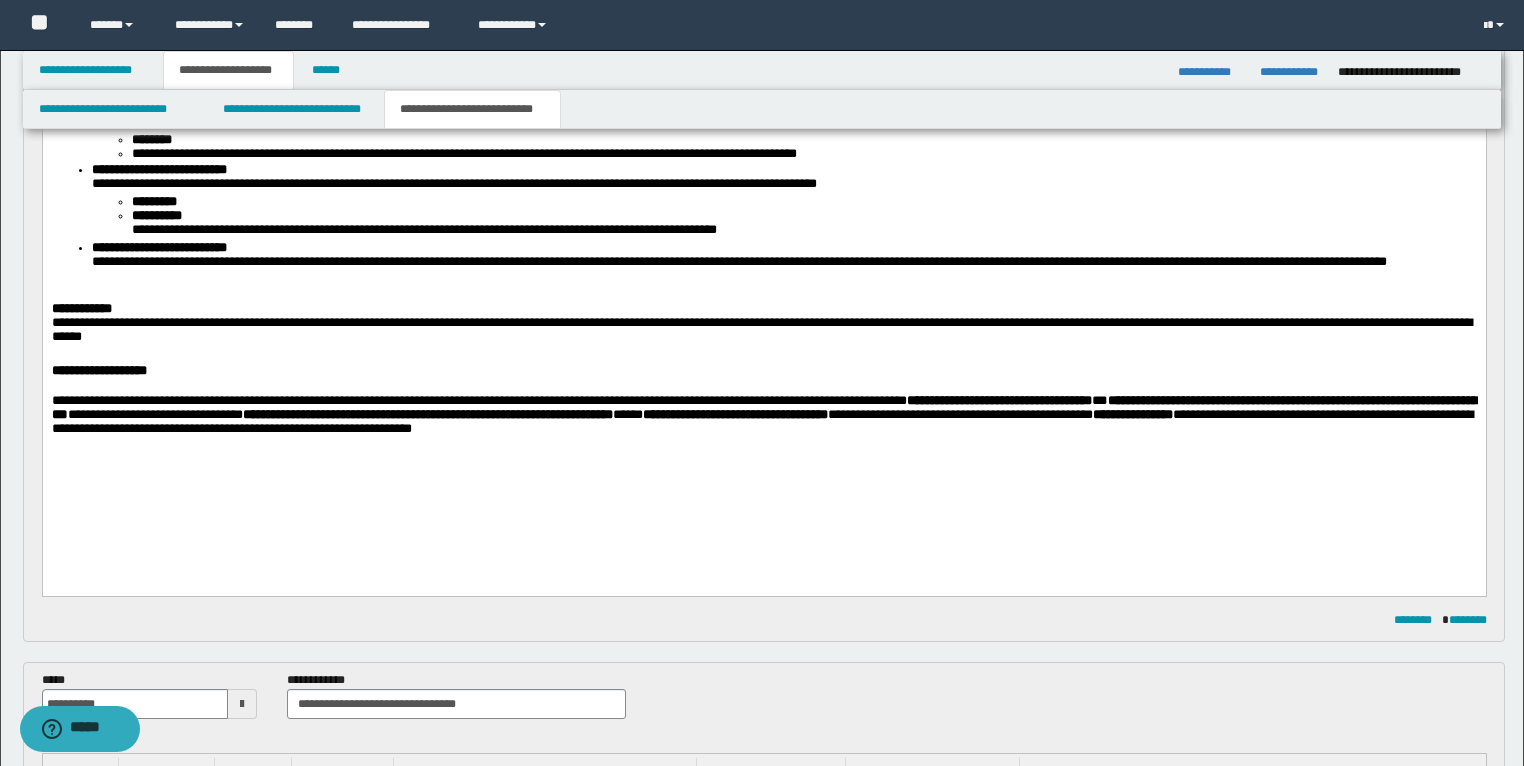scroll, scrollTop: 1040, scrollLeft: 0, axis: vertical 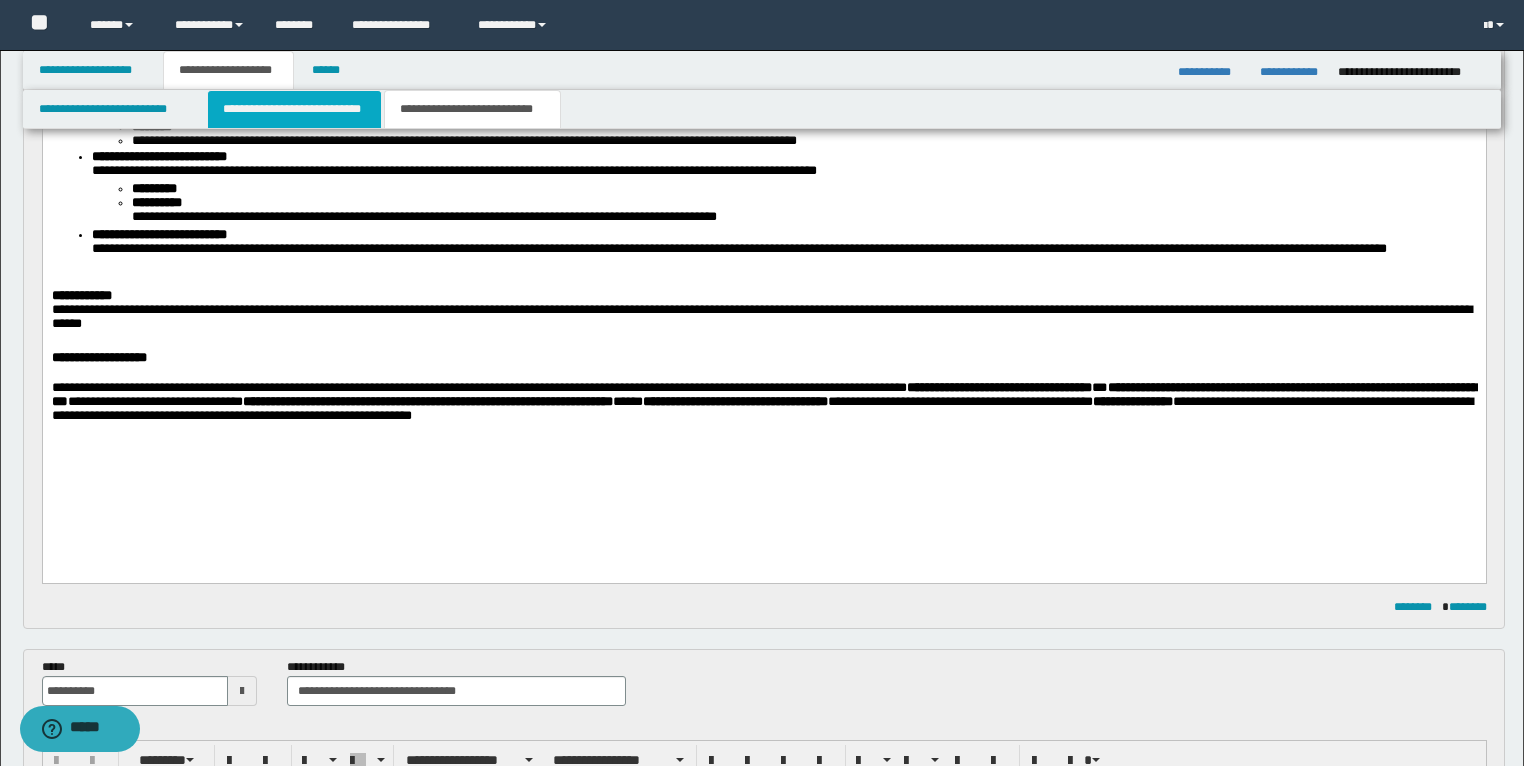 click on "**********" at bounding box center [294, 109] 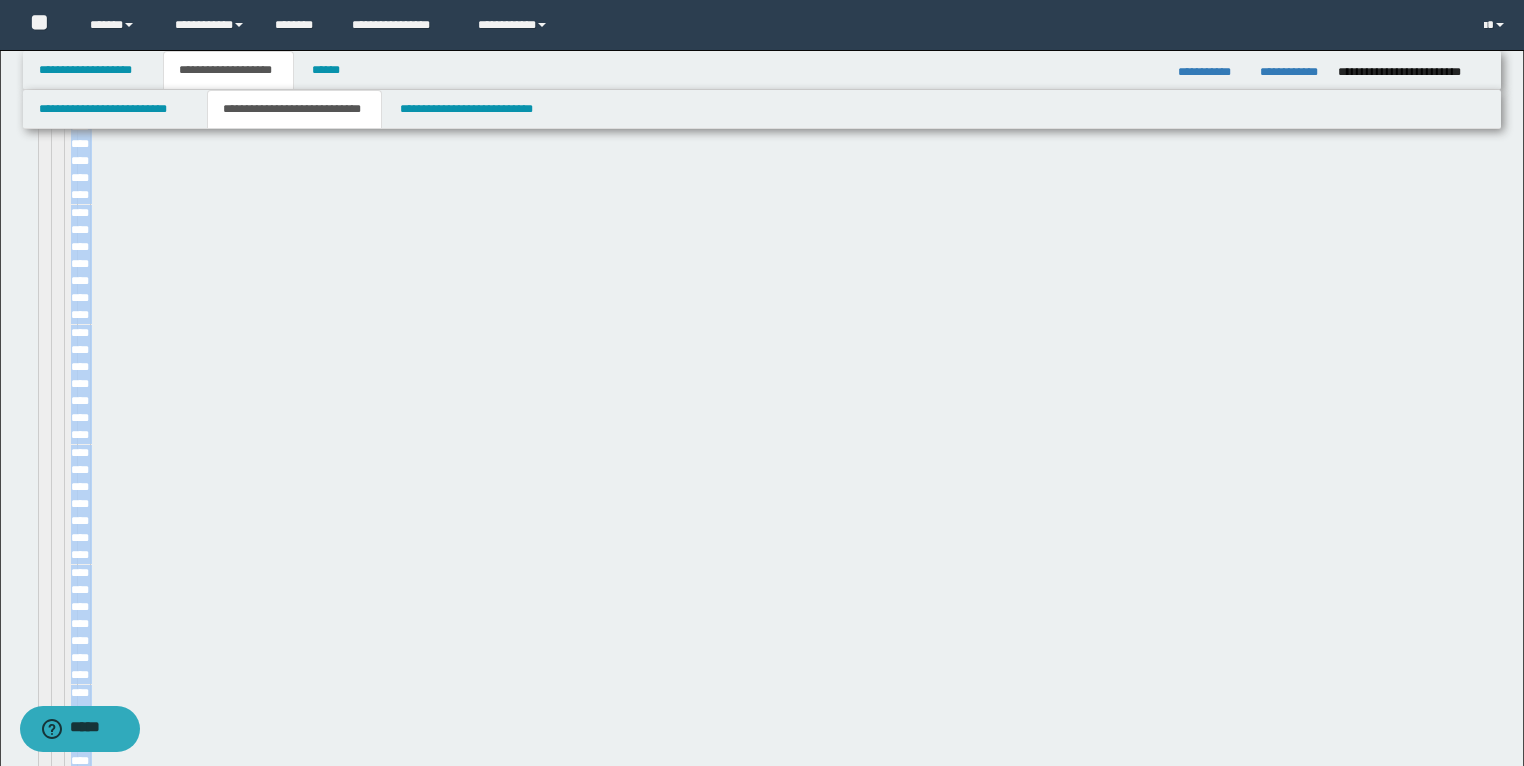 type 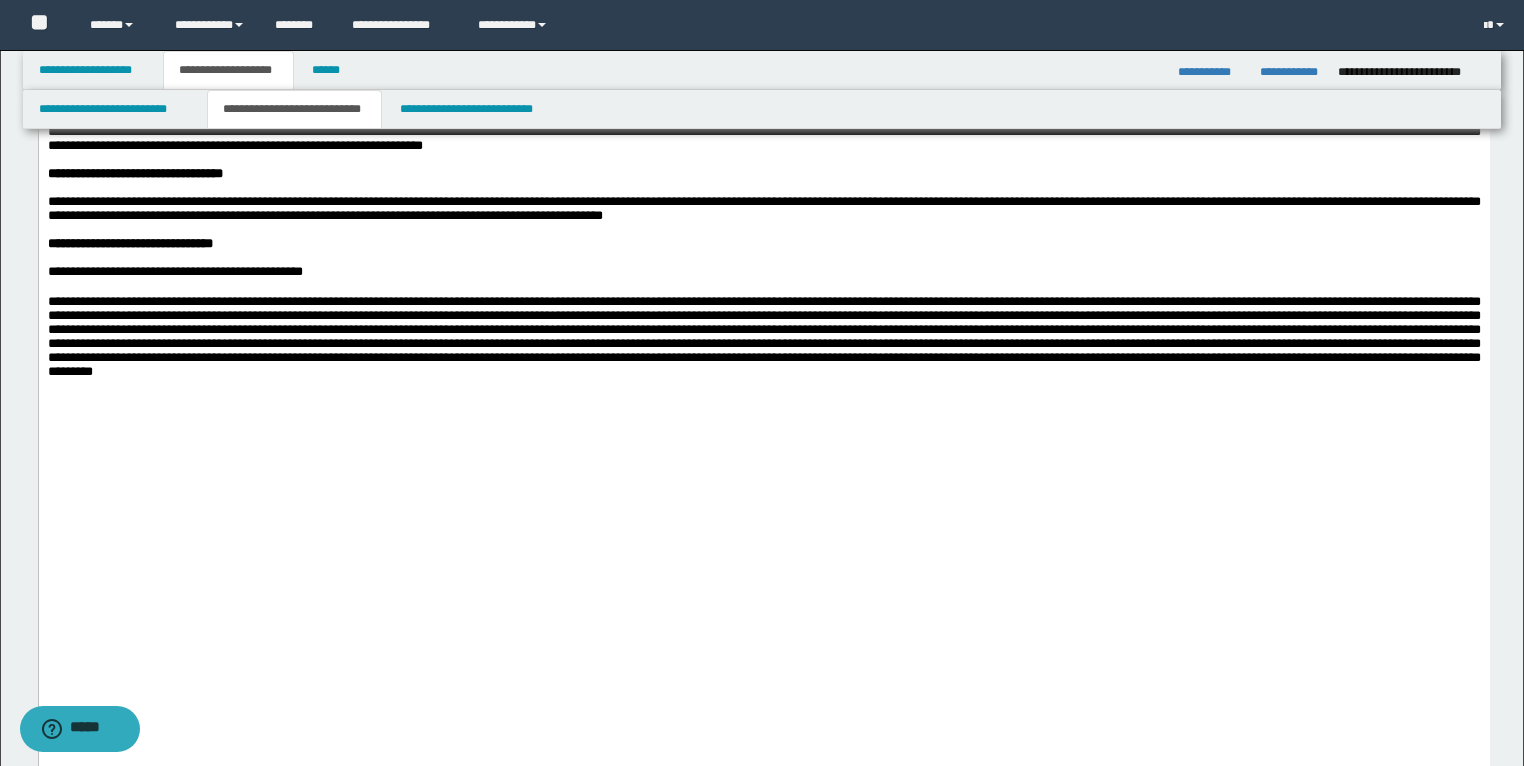 scroll, scrollTop: 1040, scrollLeft: 0, axis: vertical 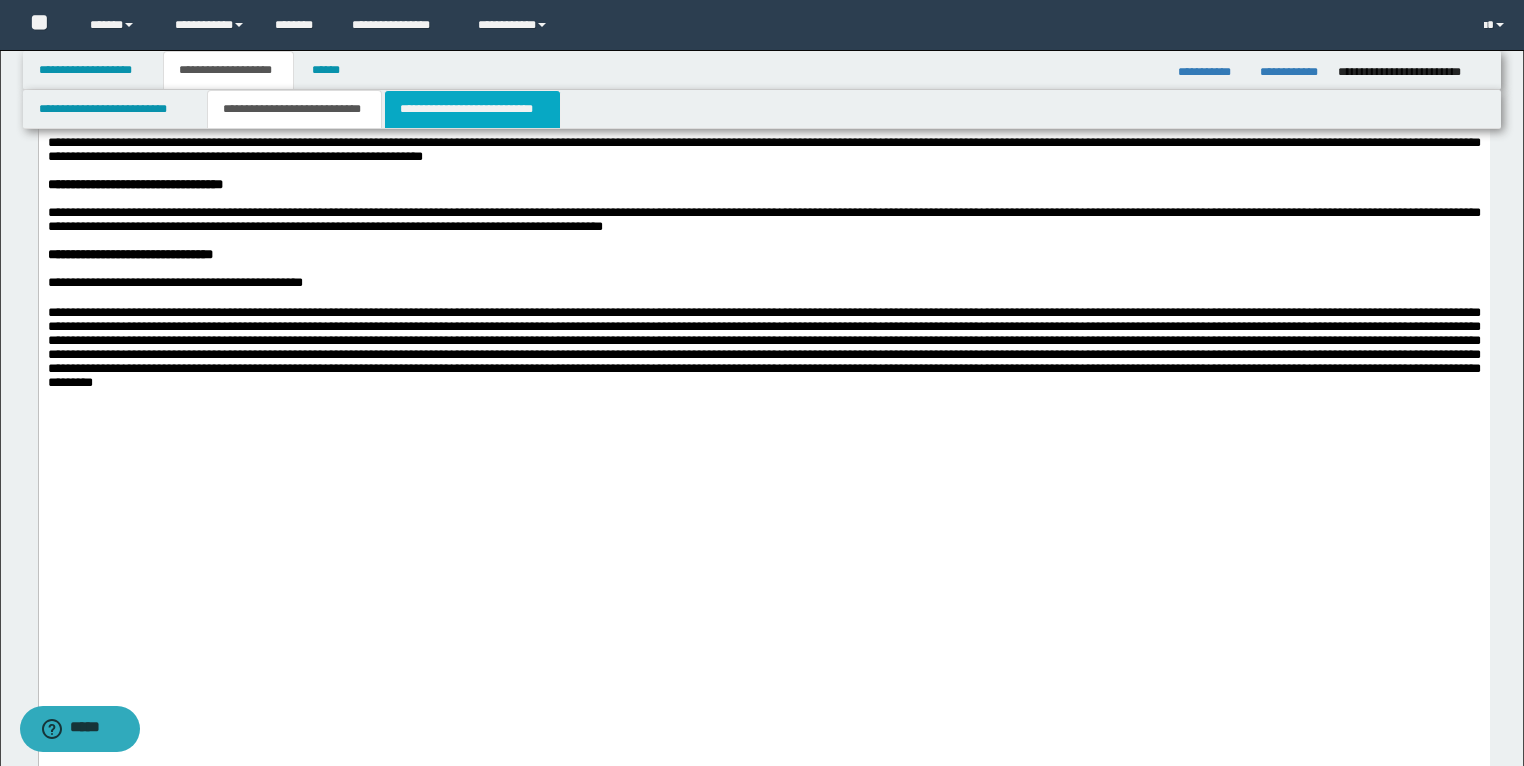 click on "**********" at bounding box center [472, 109] 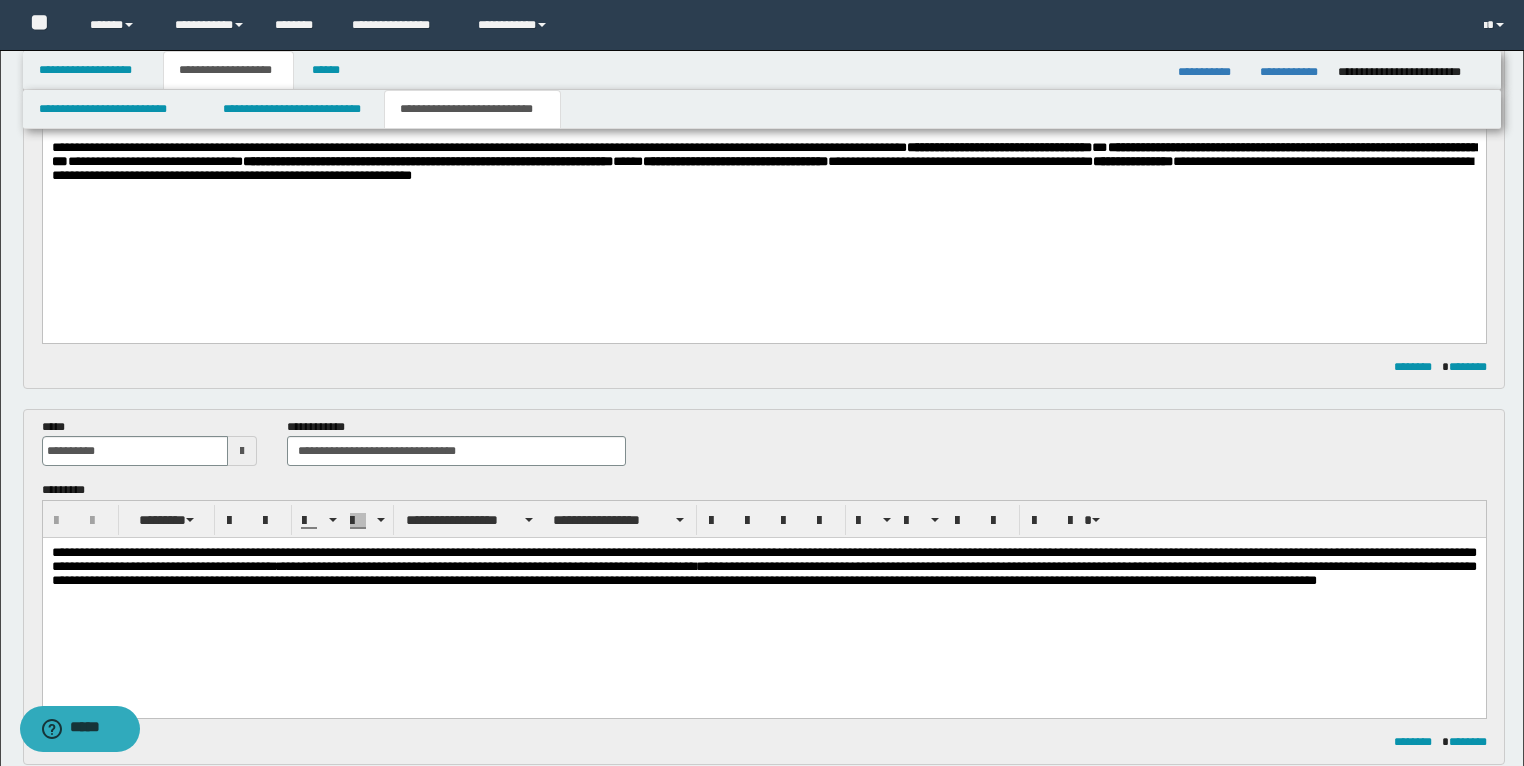 scroll, scrollTop: 960, scrollLeft: 0, axis: vertical 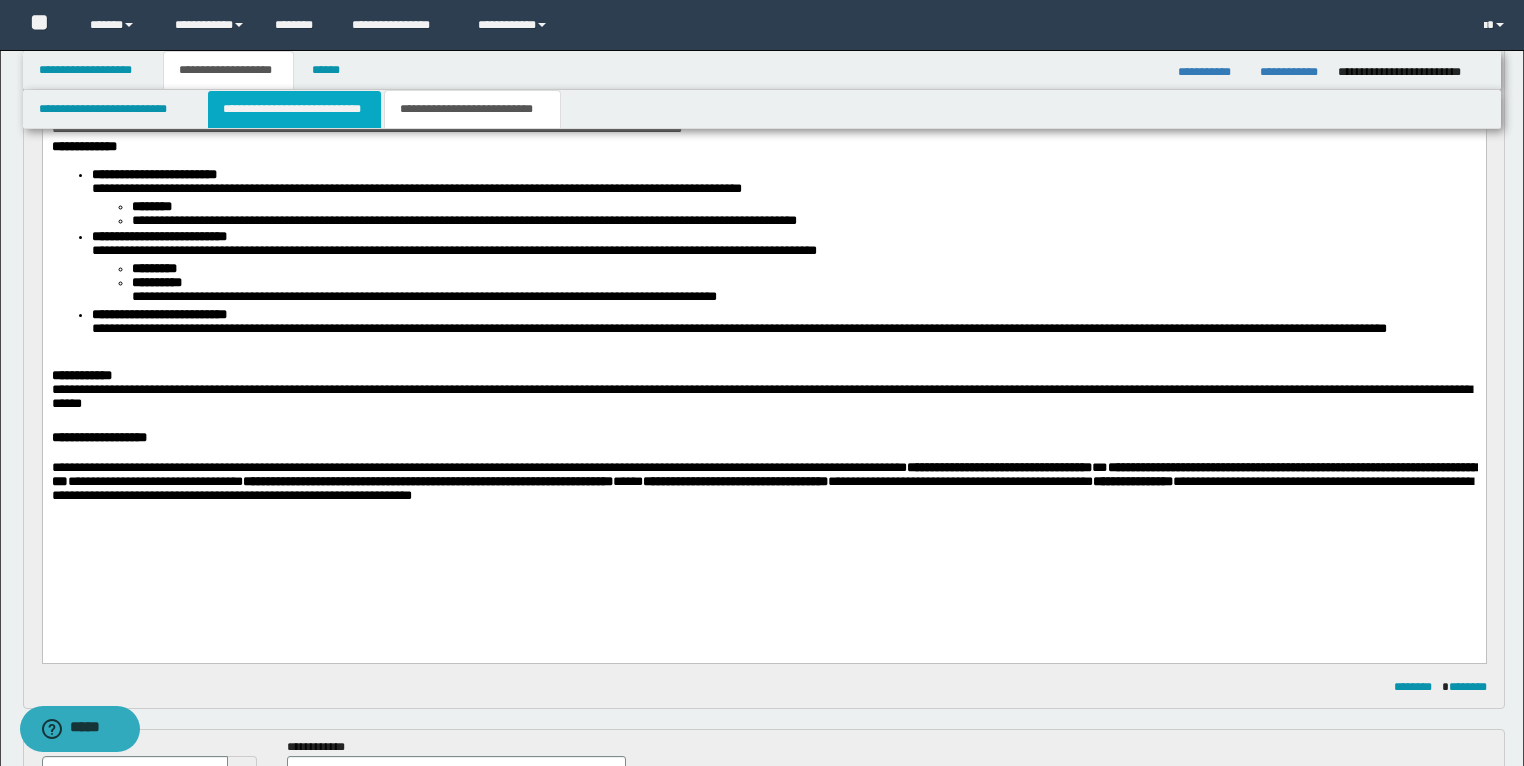 click on "**********" at bounding box center (294, 109) 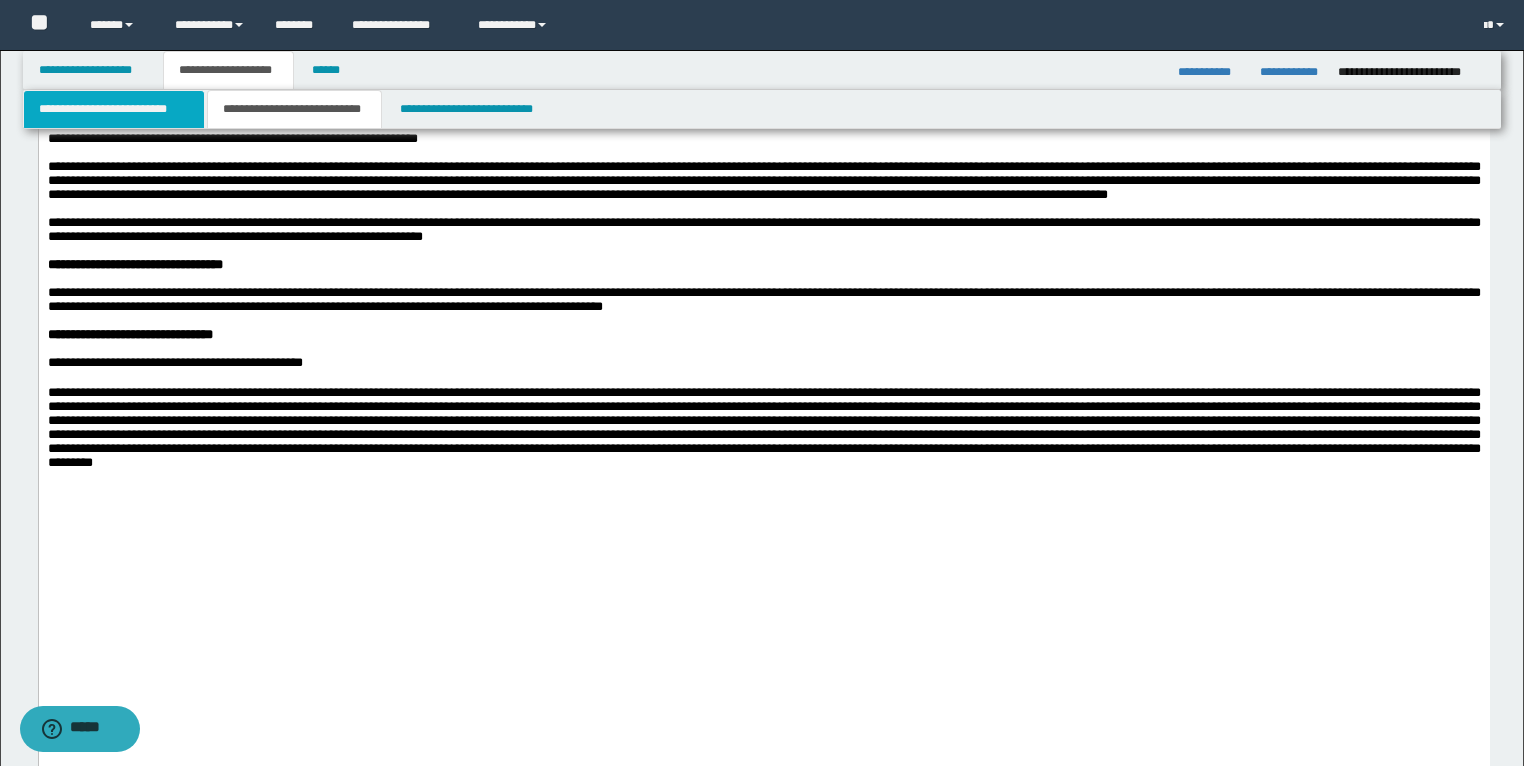 click on "**********" at bounding box center (114, 109) 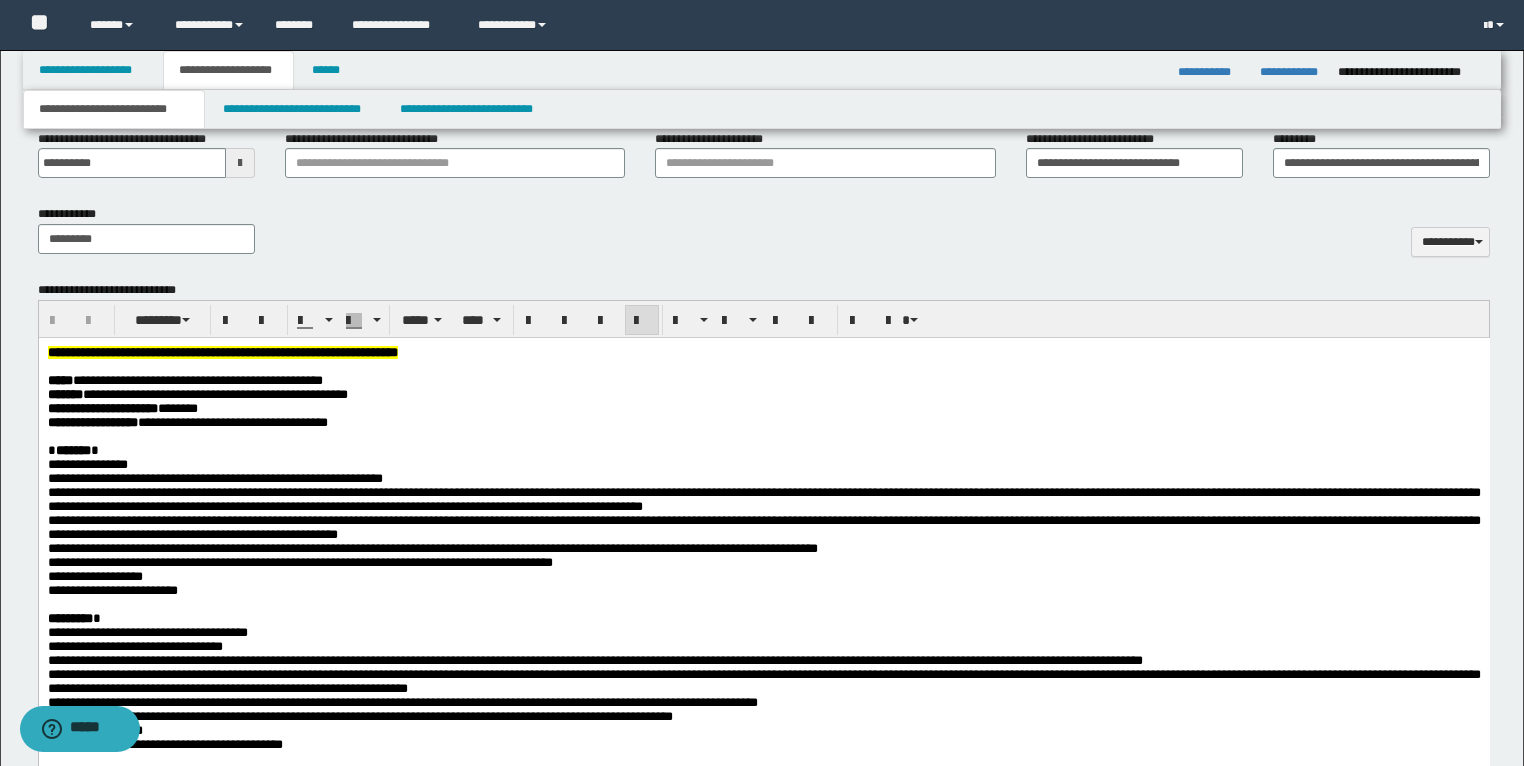 click at bounding box center (763, 367) 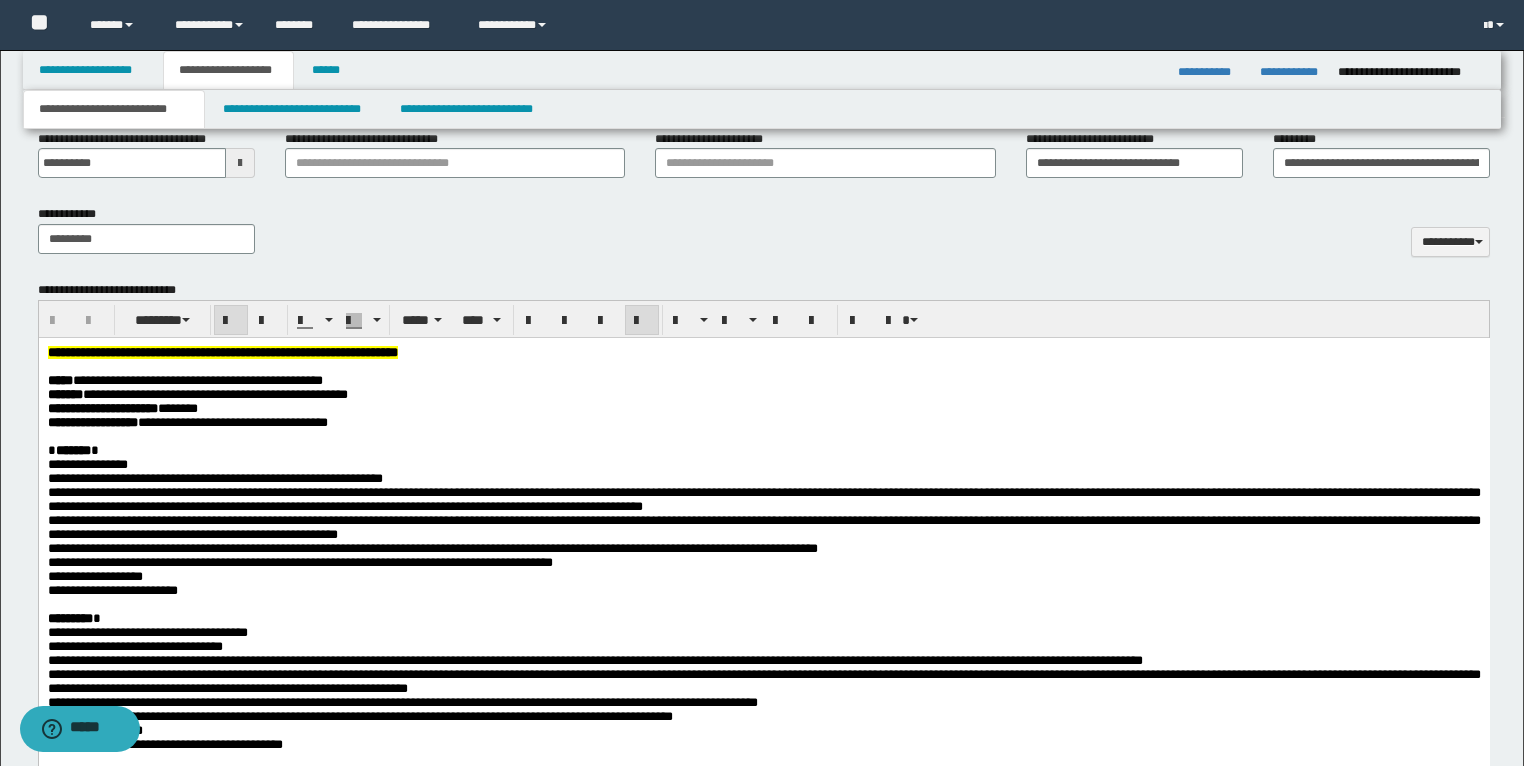 click on "**********" at bounding box center [763, 746] 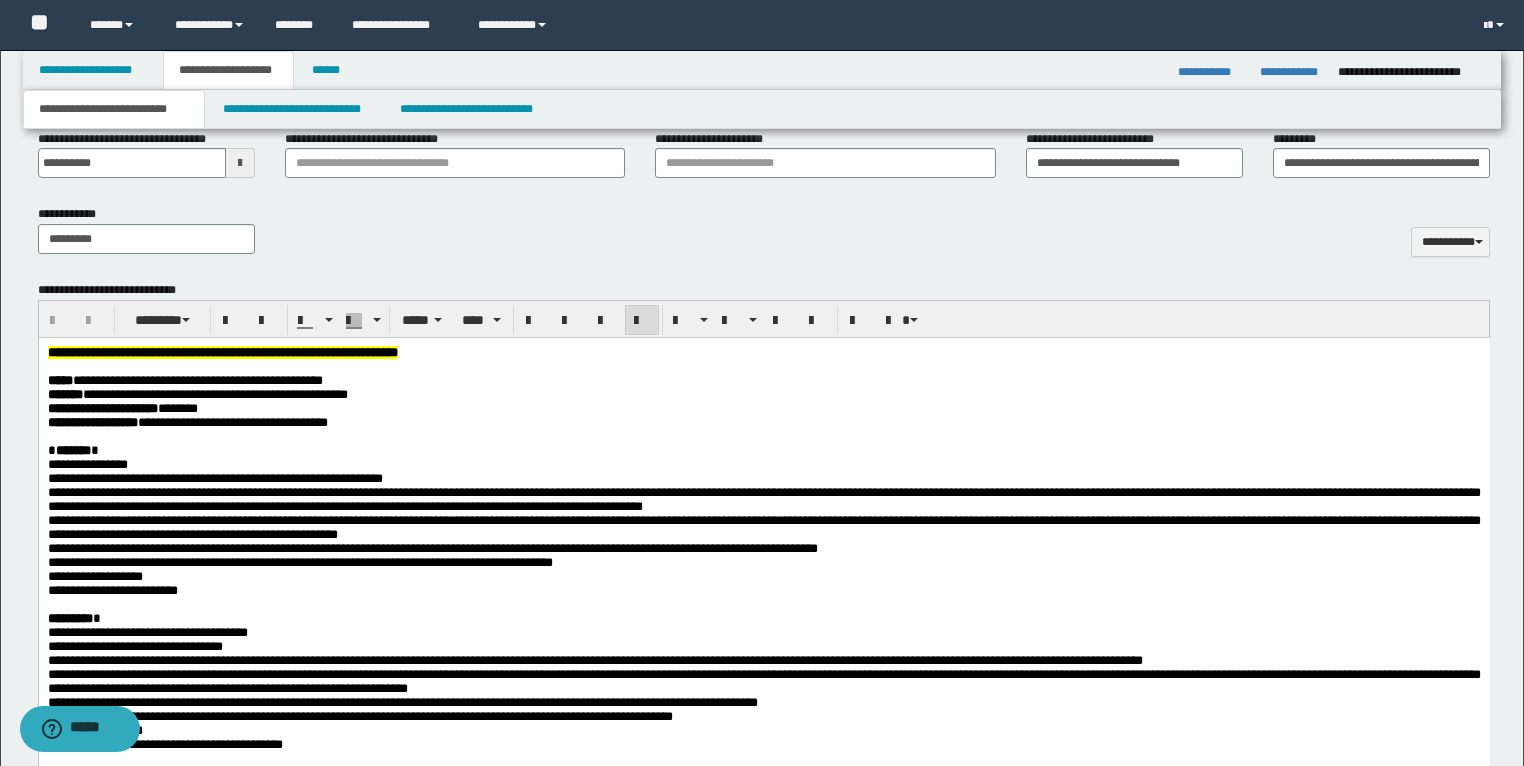 click at bounding box center (763, 367) 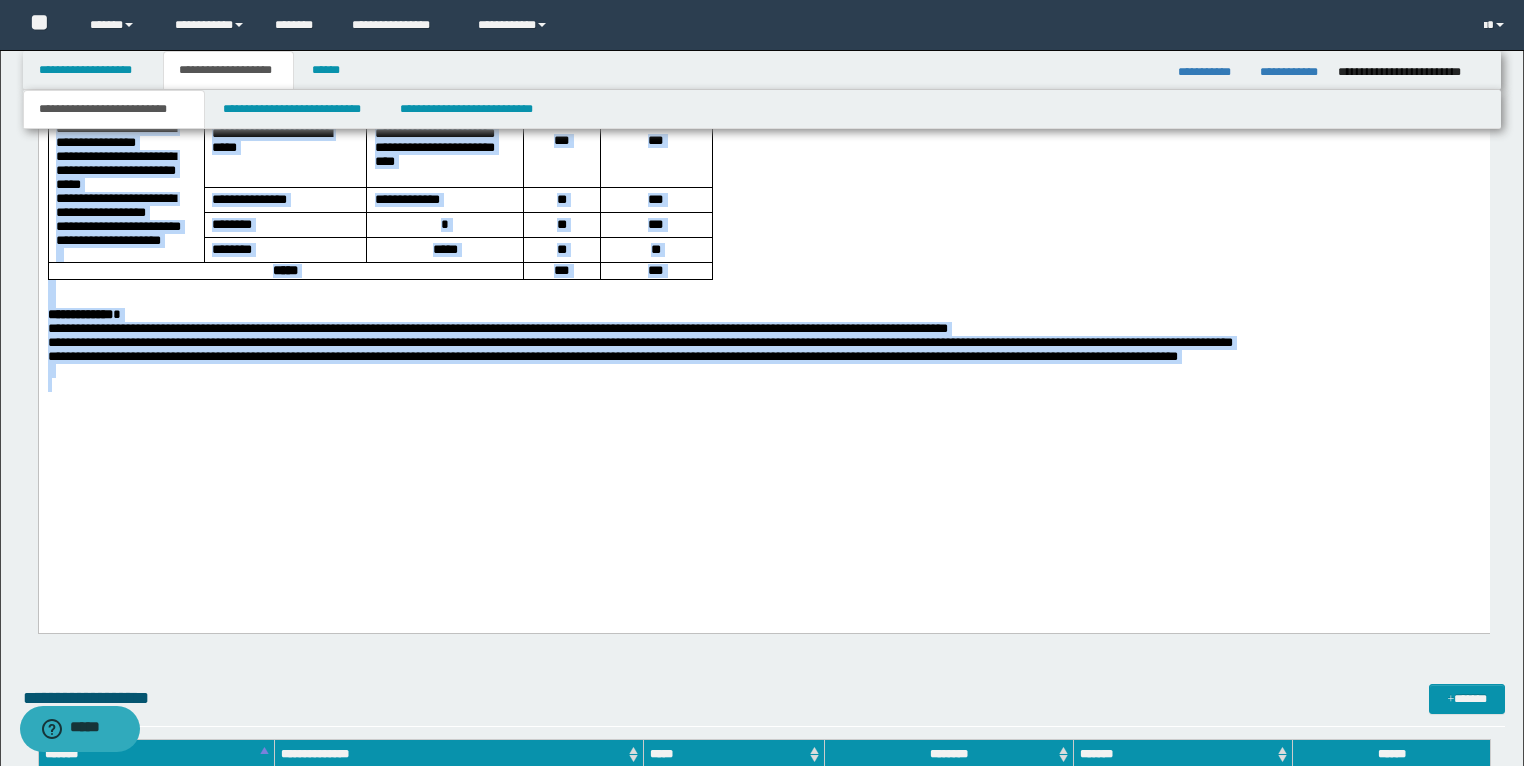scroll, scrollTop: 1742, scrollLeft: 0, axis: vertical 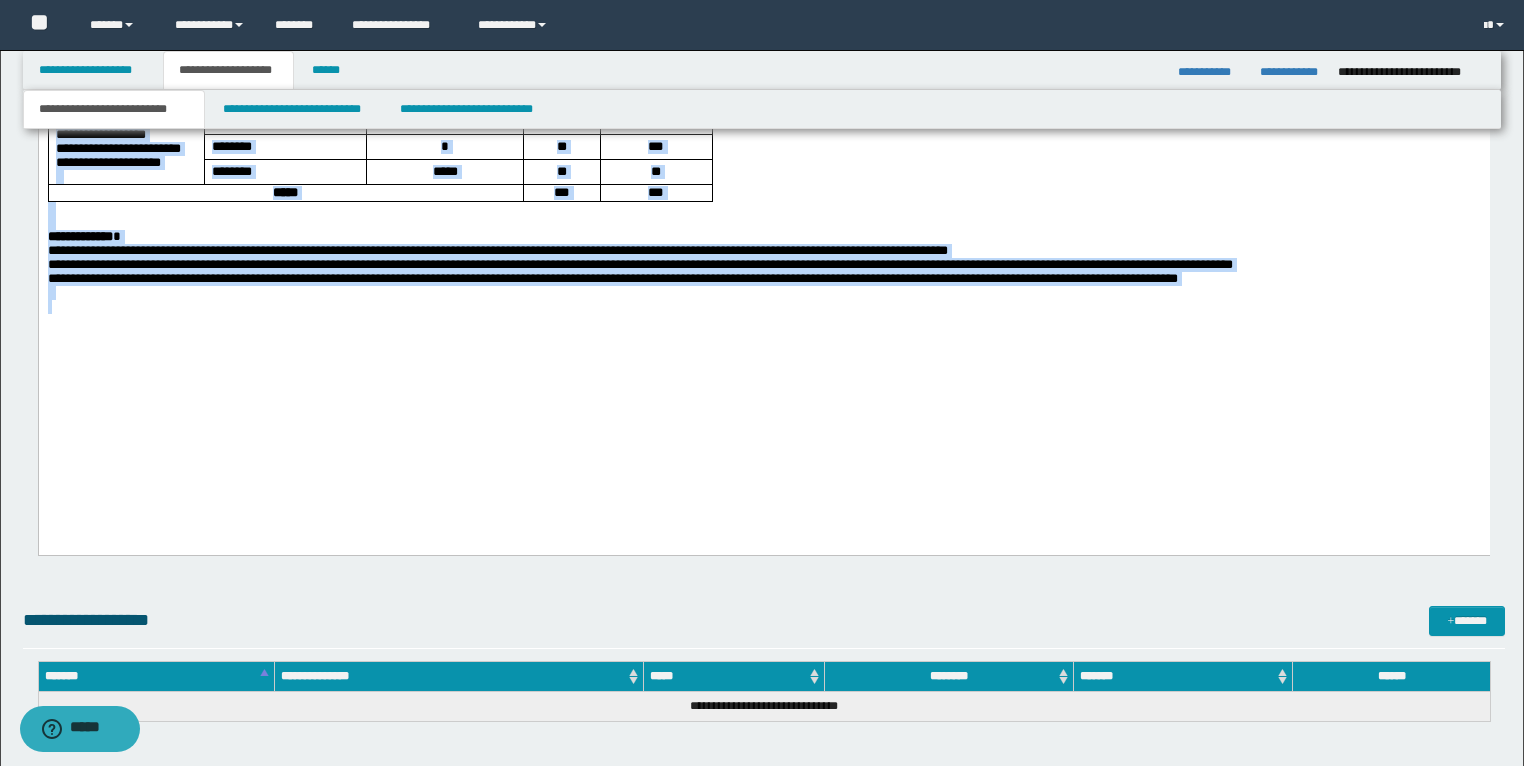 drag, startPoint x: 45, startPoint y: -393, endPoint x: 1056, endPoint y: 479, distance: 1335.1049 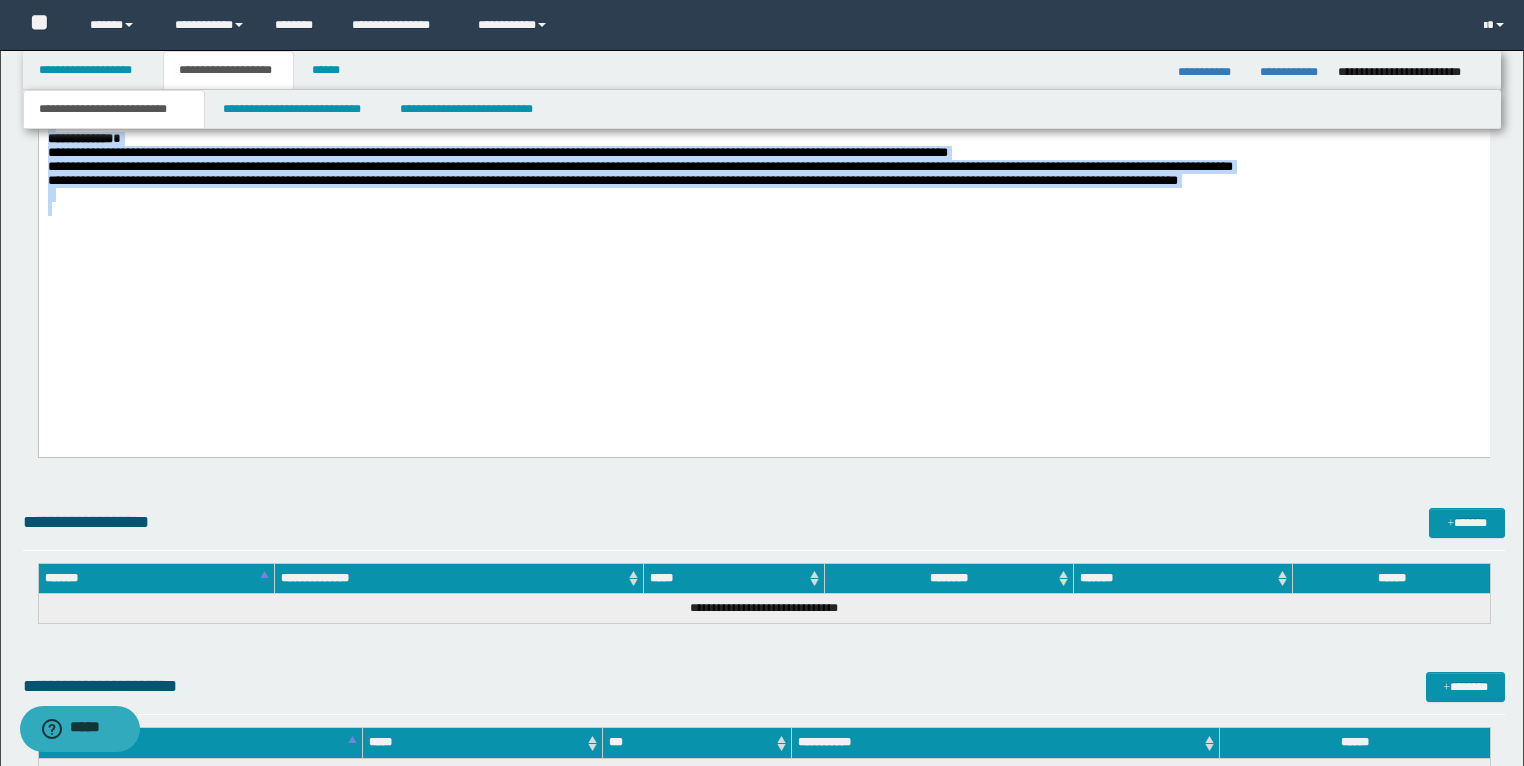 scroll, scrollTop: 2134, scrollLeft: 0, axis: vertical 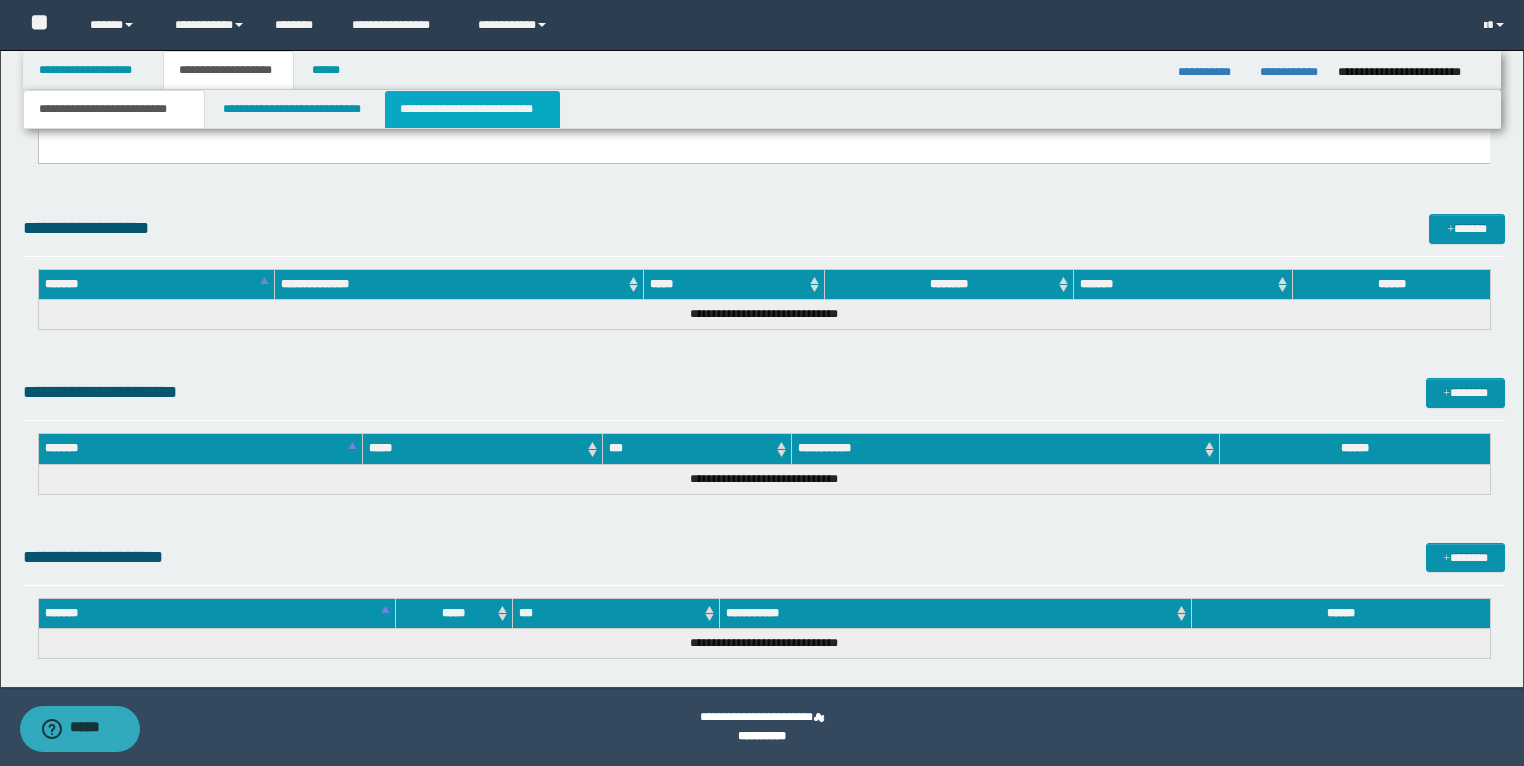 click on "**********" at bounding box center (472, 109) 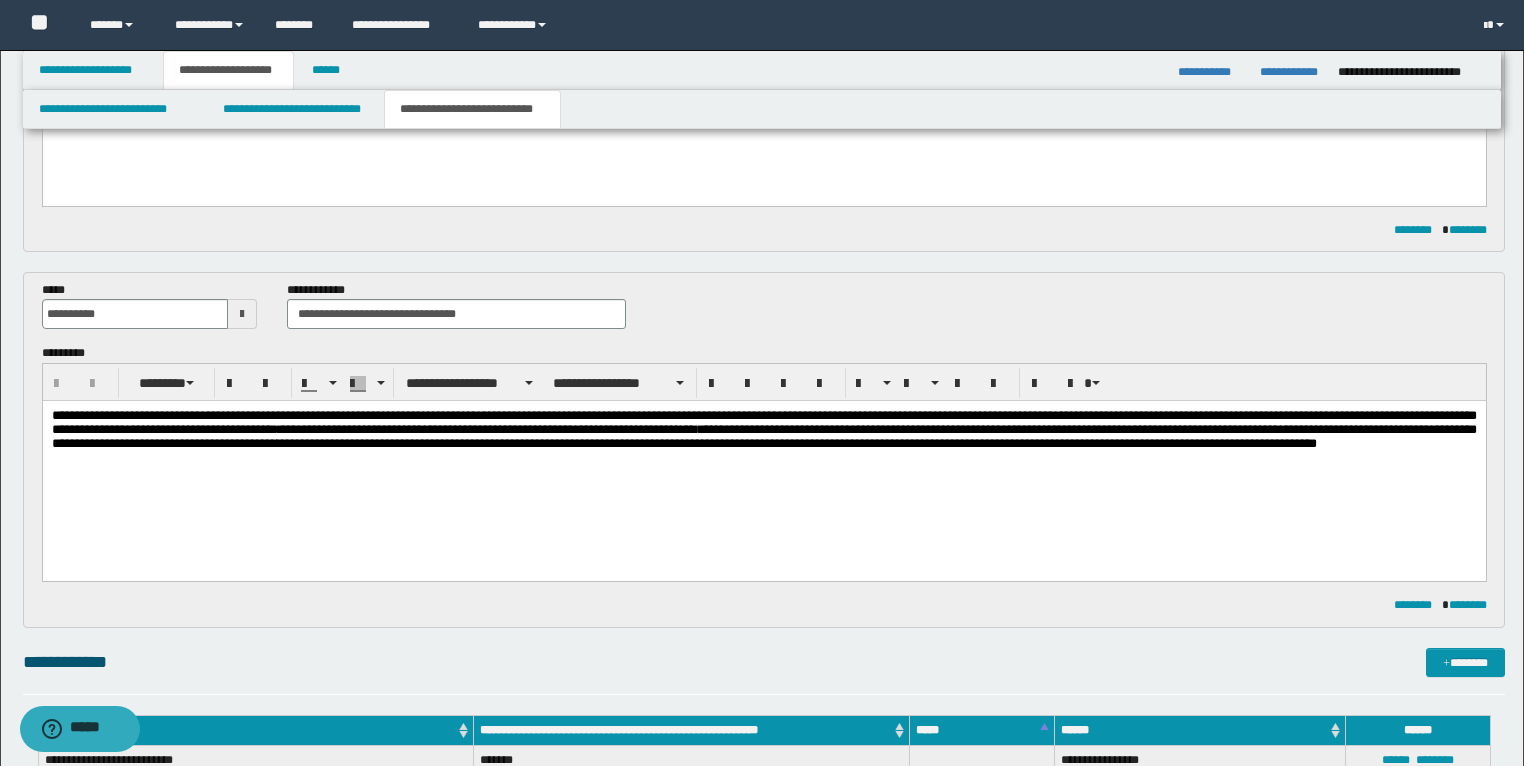 scroll, scrollTop: 1414, scrollLeft: 0, axis: vertical 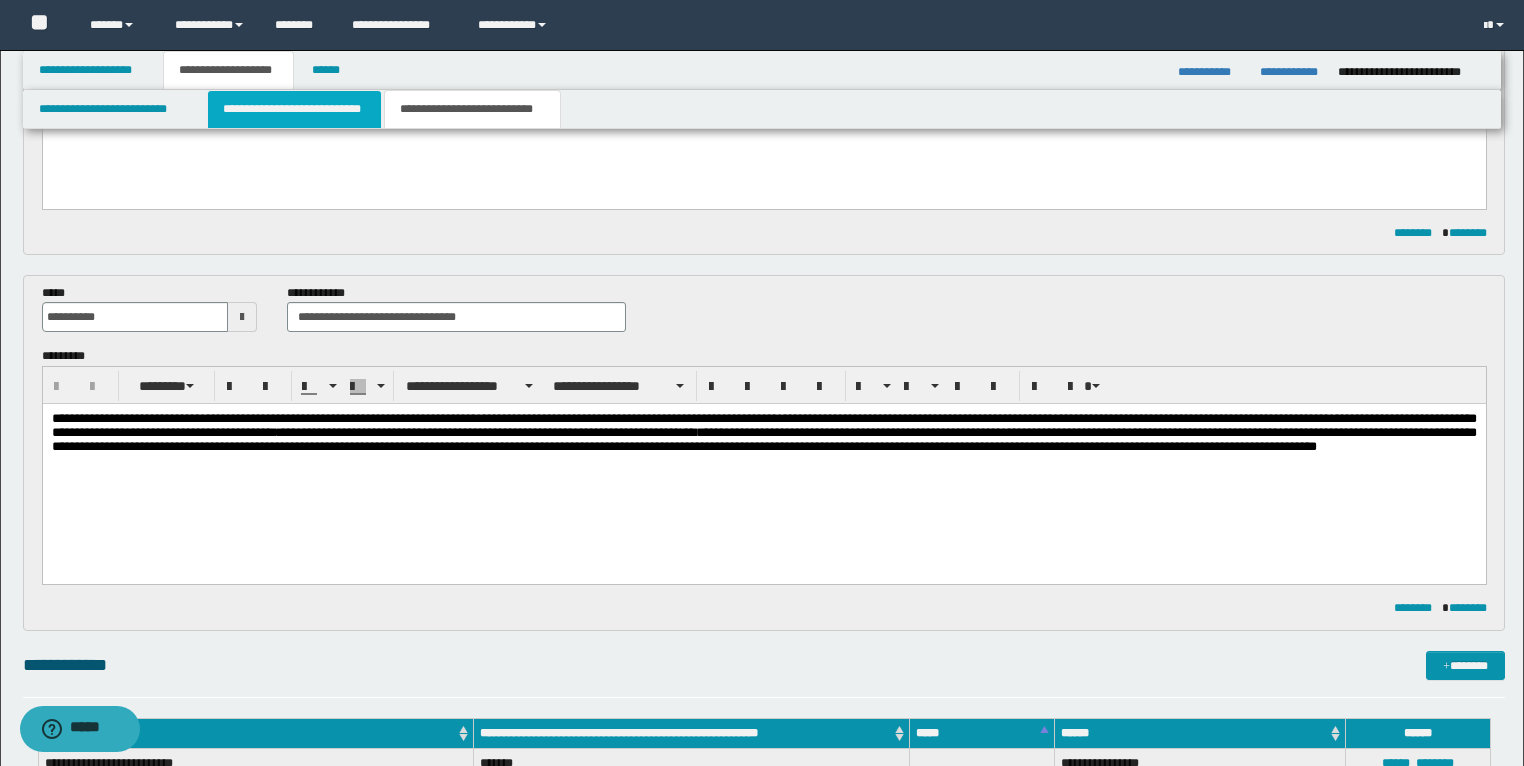 click on "**********" at bounding box center (294, 109) 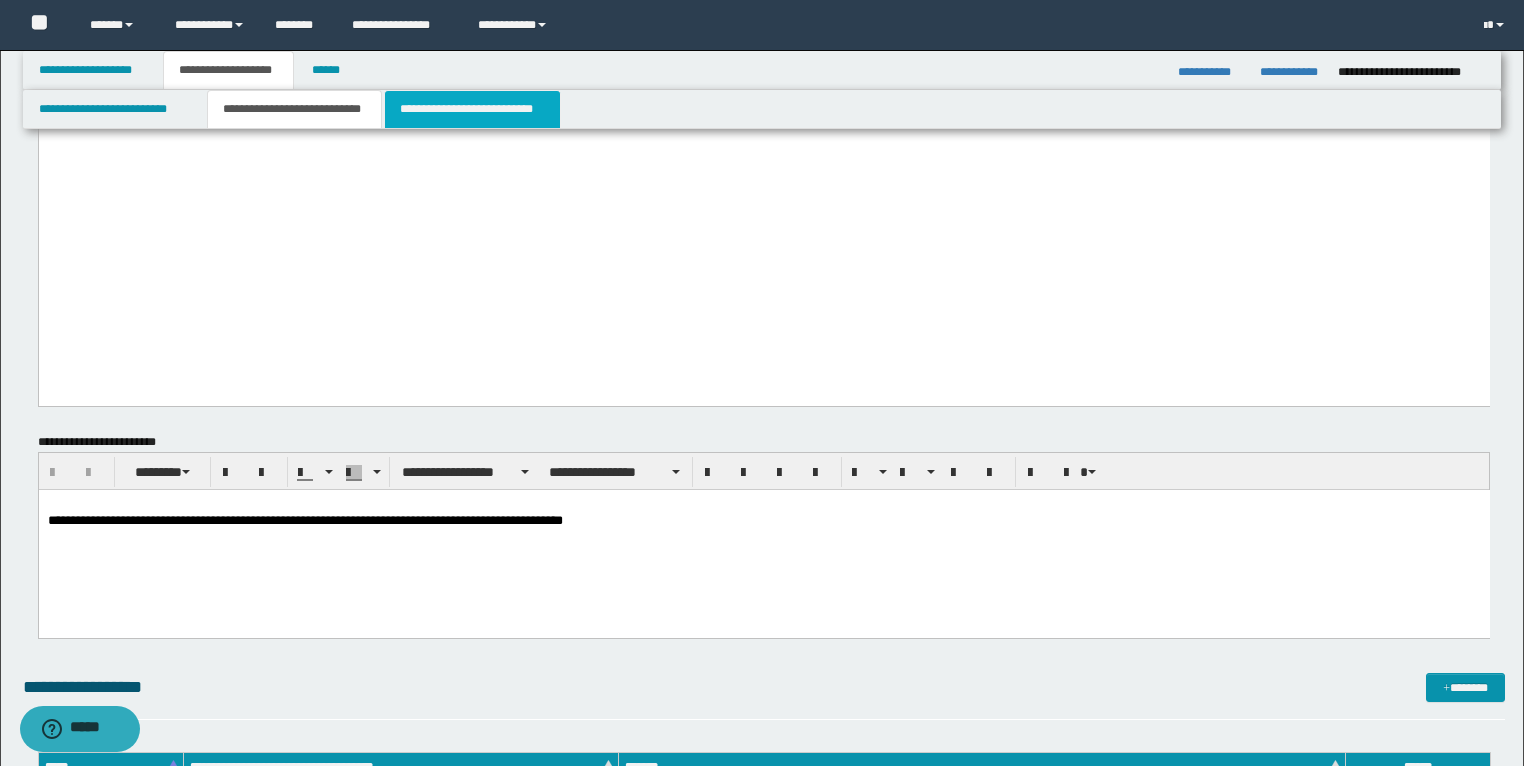 click on "**********" at bounding box center (472, 109) 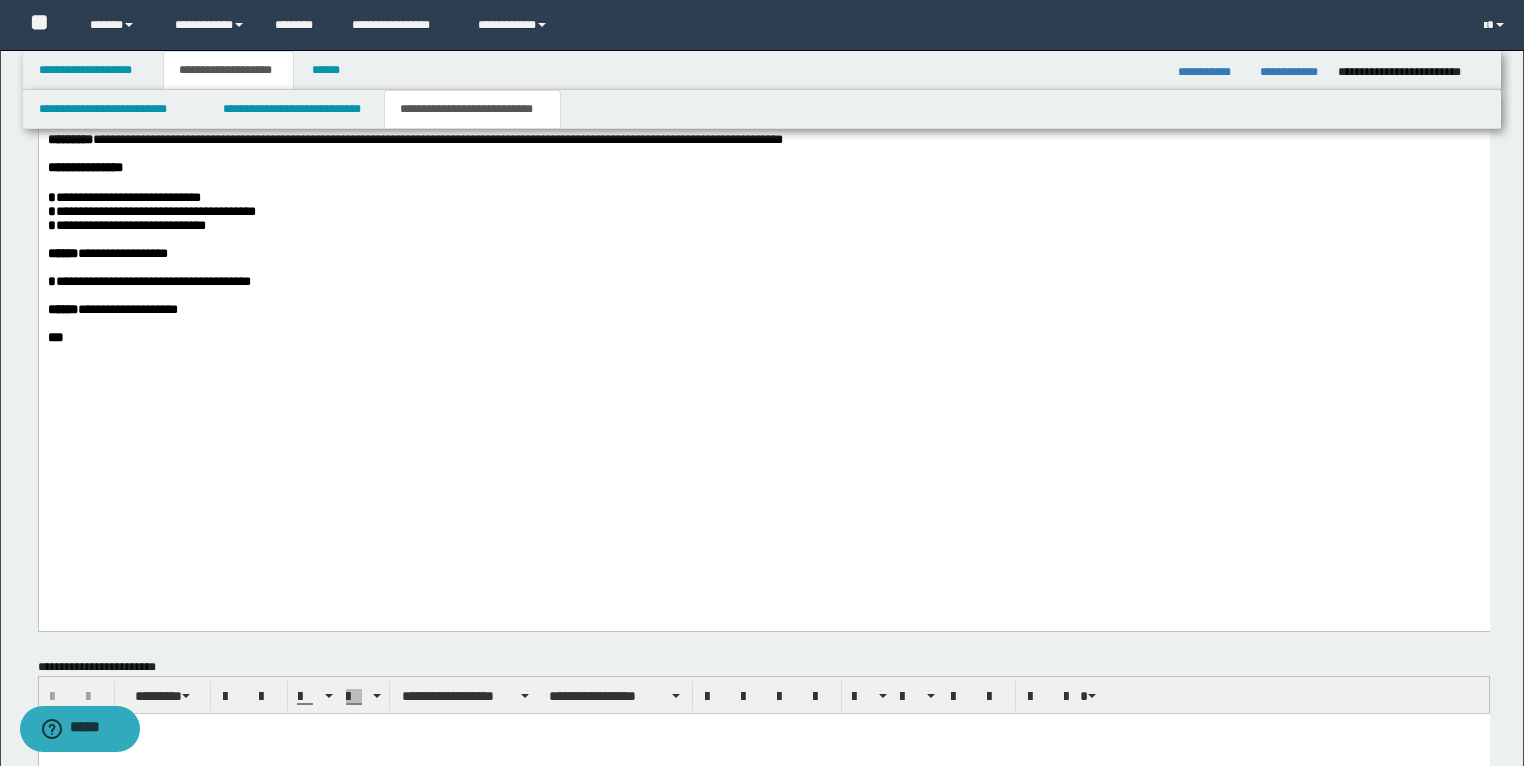 scroll, scrollTop: 3654, scrollLeft: 0, axis: vertical 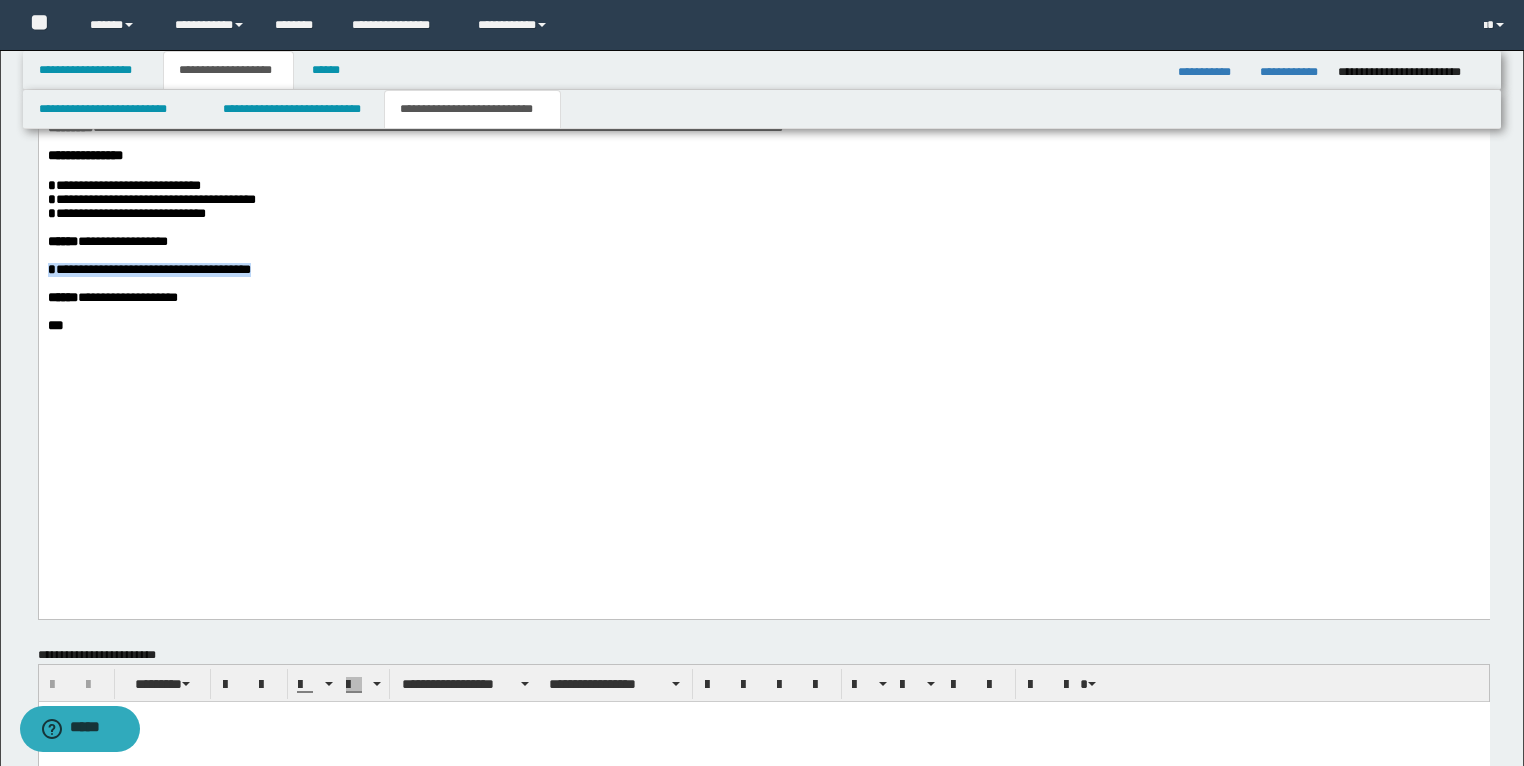 drag, startPoint x: 260, startPoint y: 445, endPoint x: 42, endPoint y: 446, distance: 218.00229 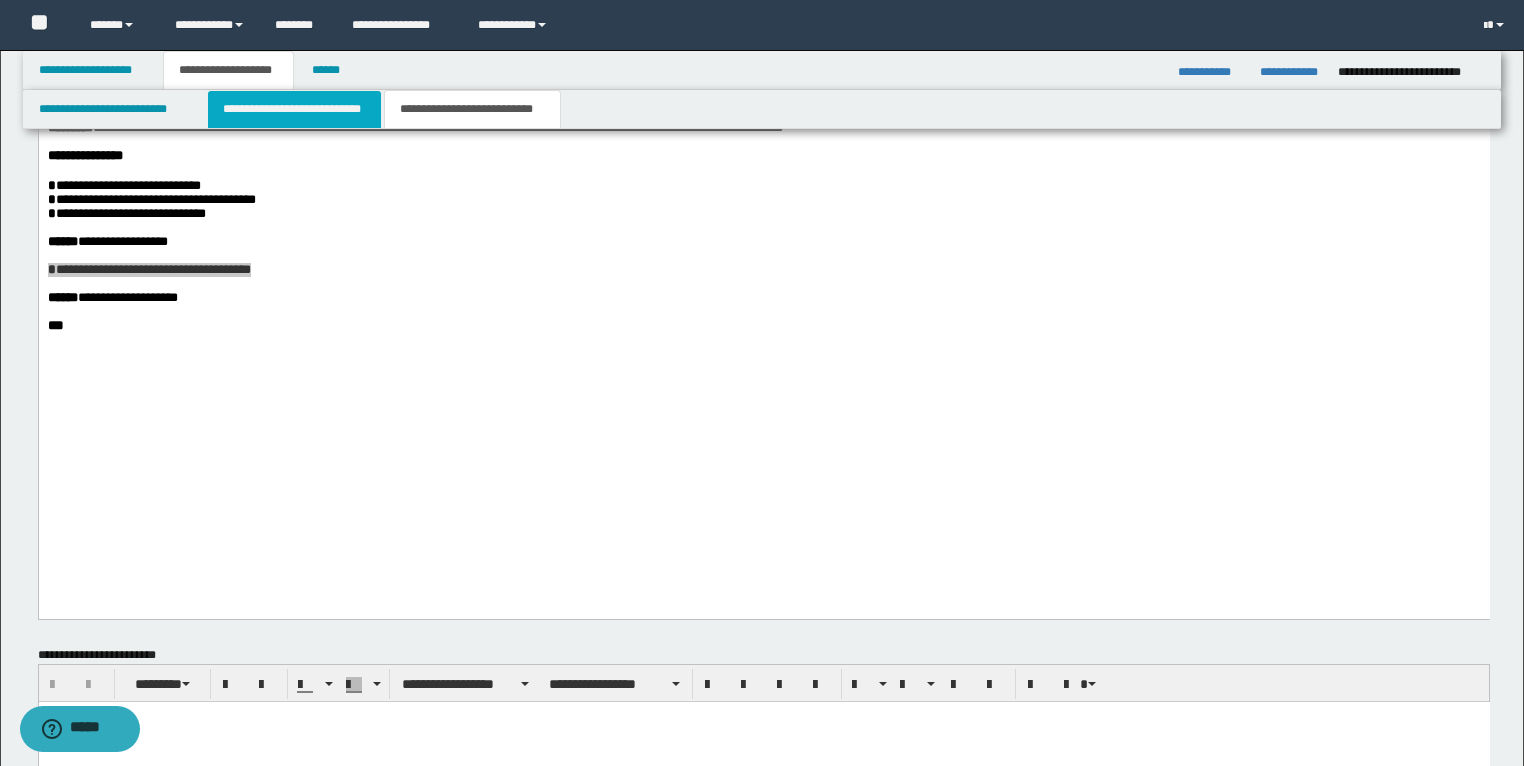 click on "**********" at bounding box center [294, 109] 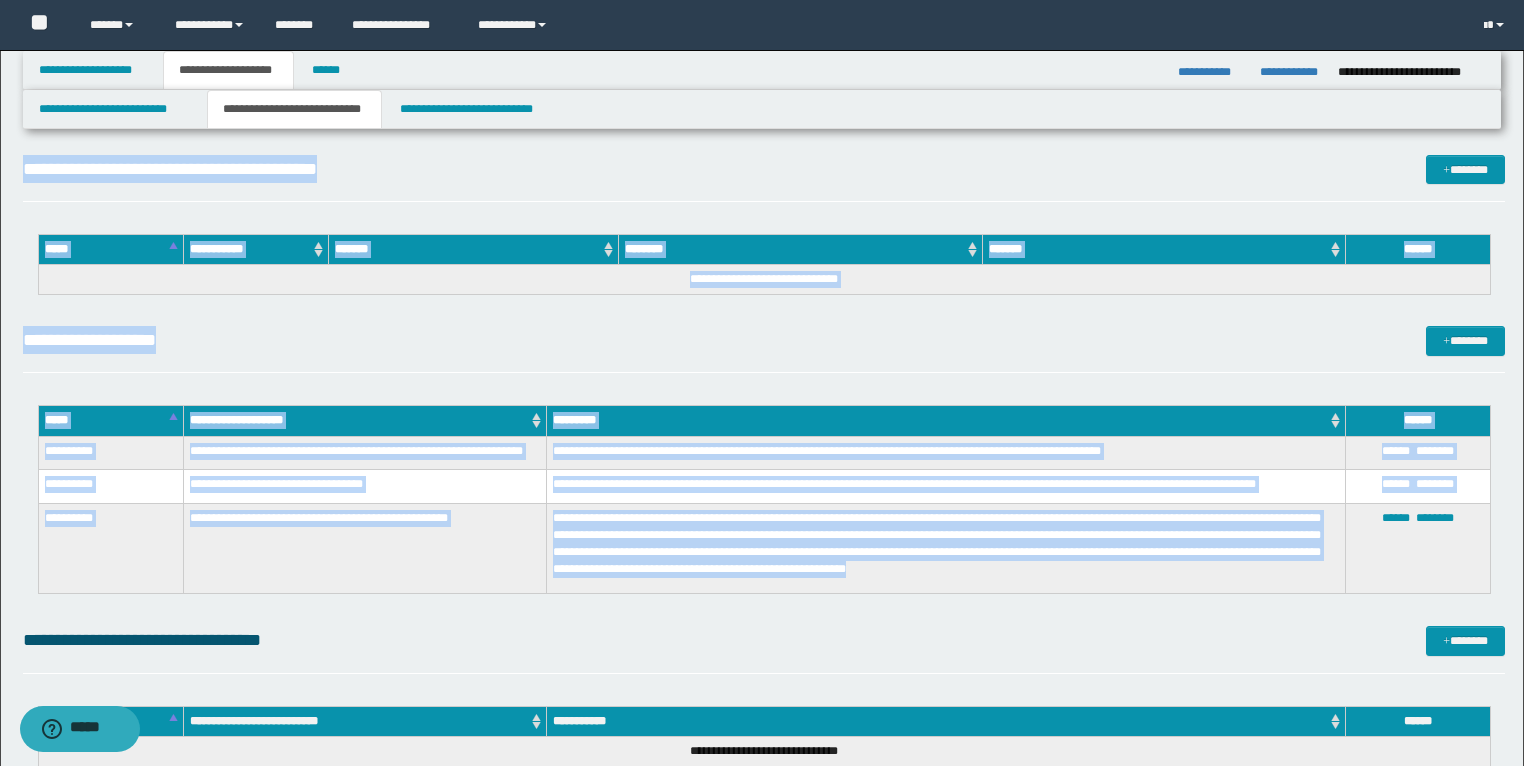 scroll, scrollTop: 2376, scrollLeft: 0, axis: vertical 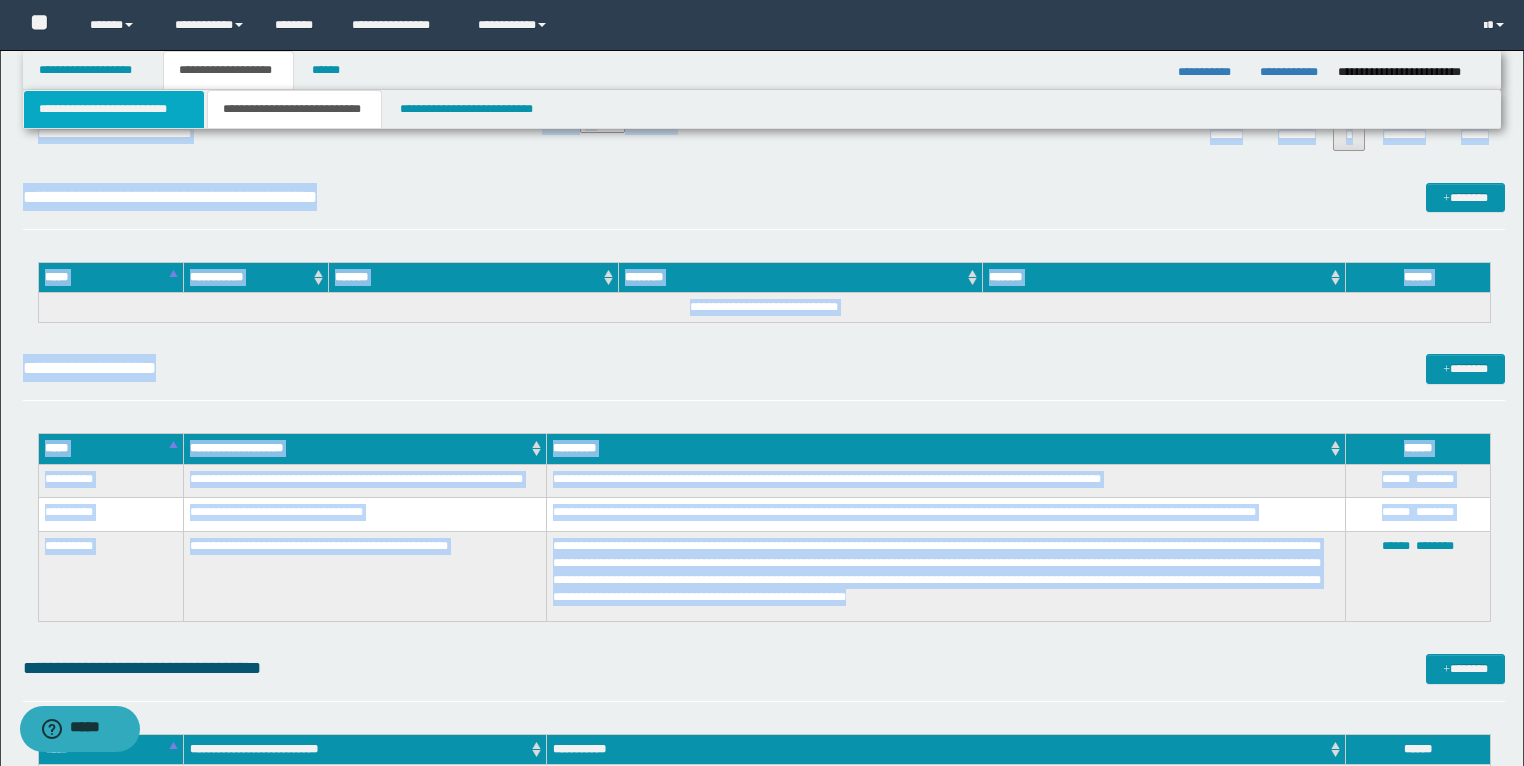click on "**********" at bounding box center (114, 109) 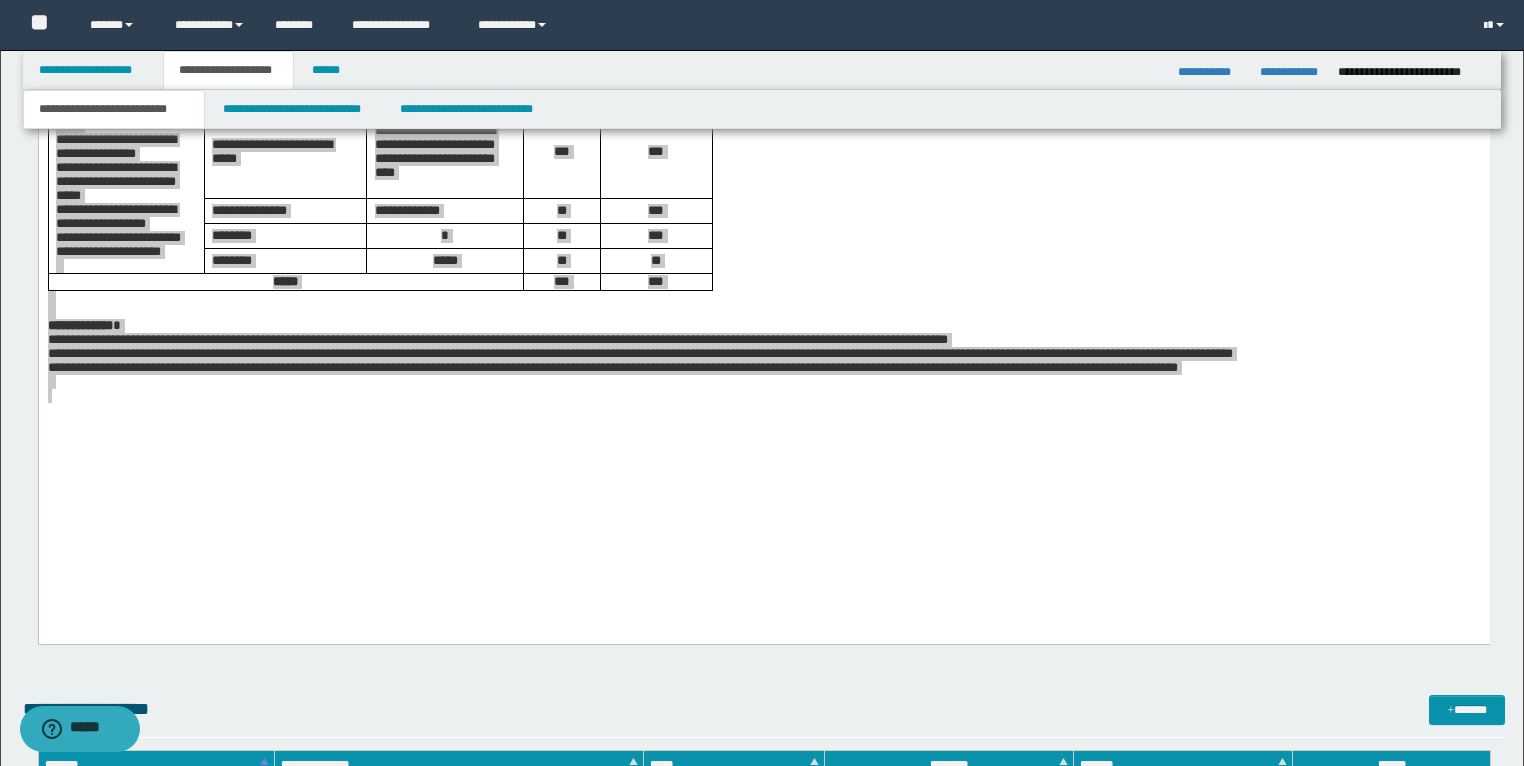 scroll, scrollTop: 1574, scrollLeft: 0, axis: vertical 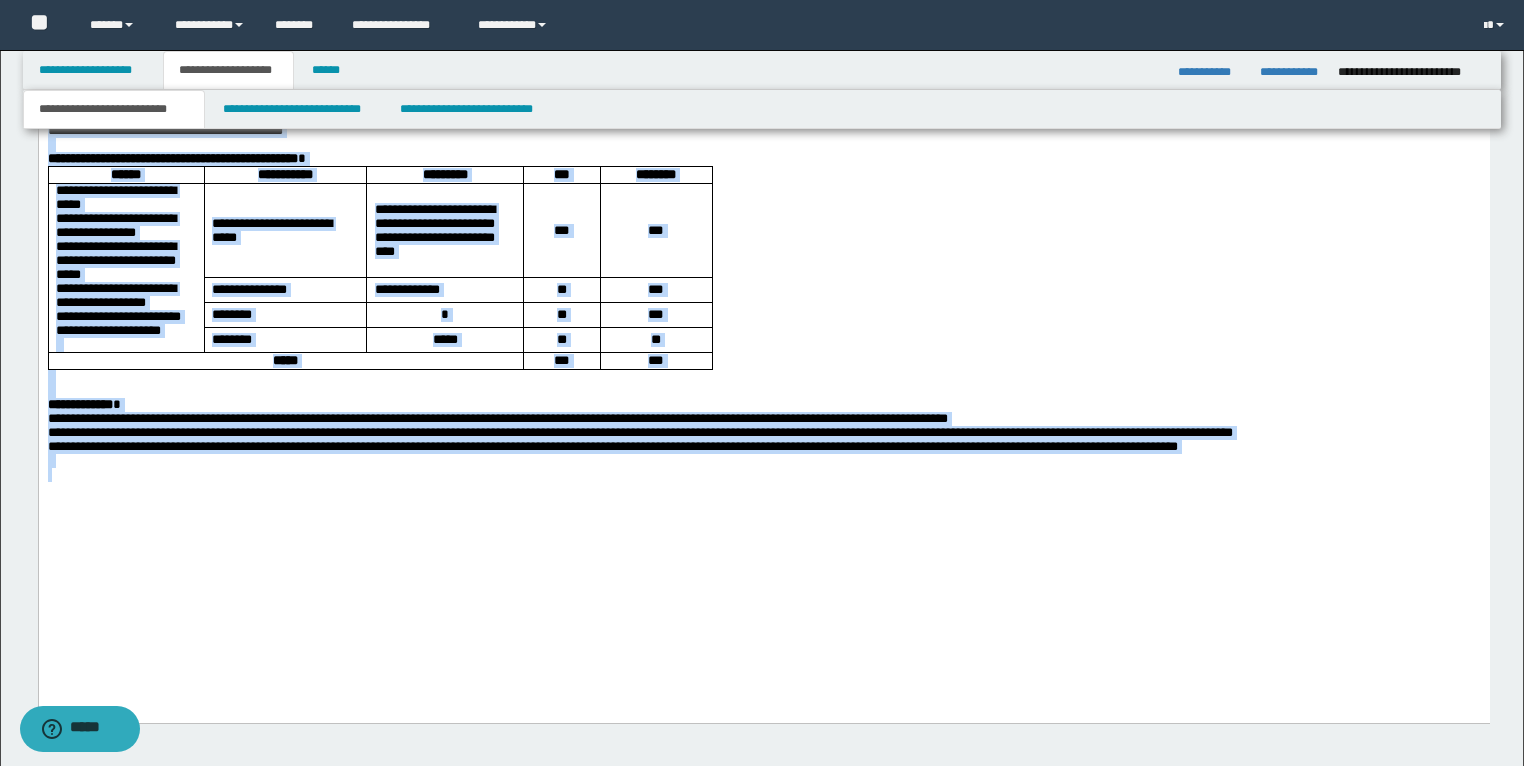 copy on "**********" 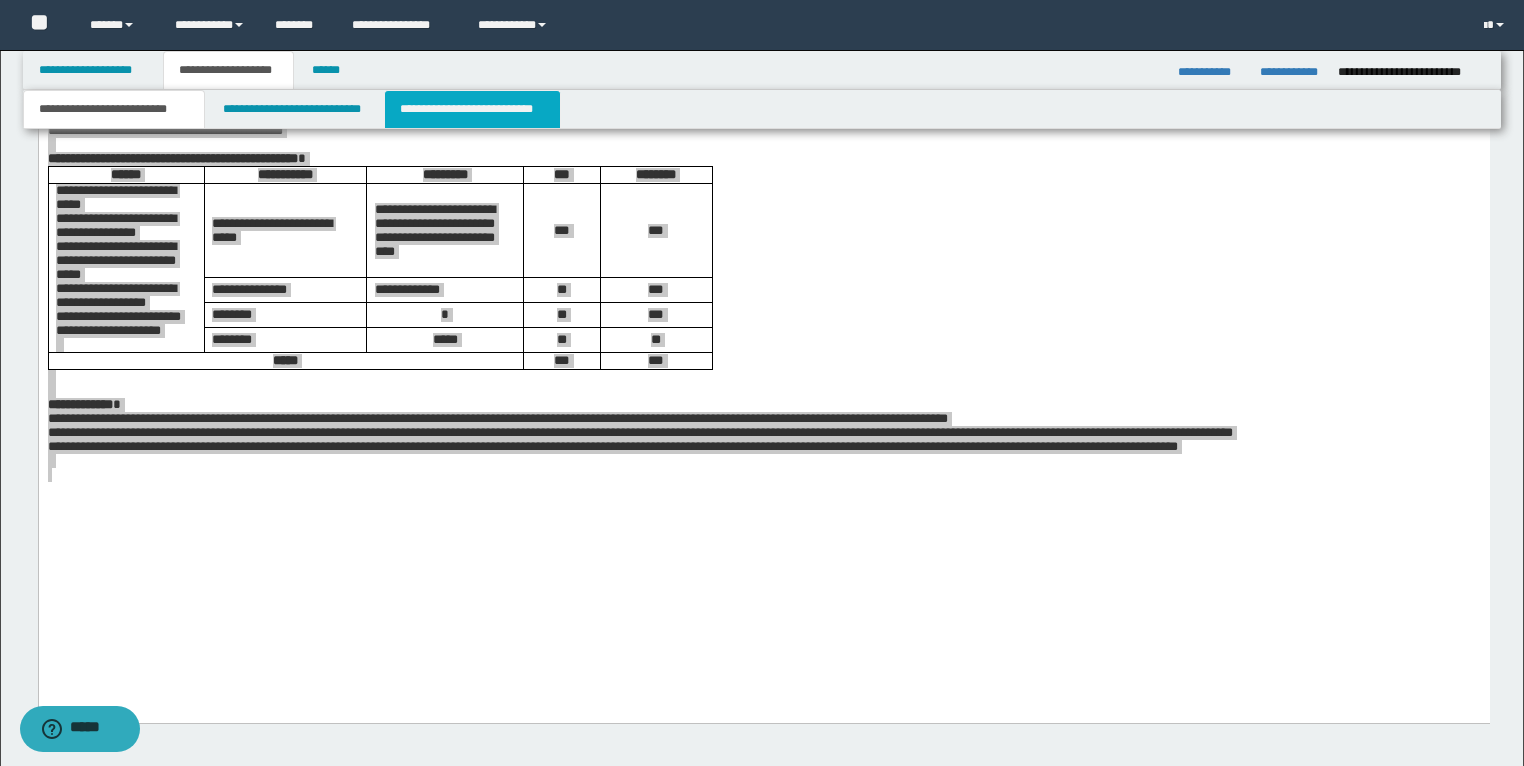 click on "**********" at bounding box center [472, 109] 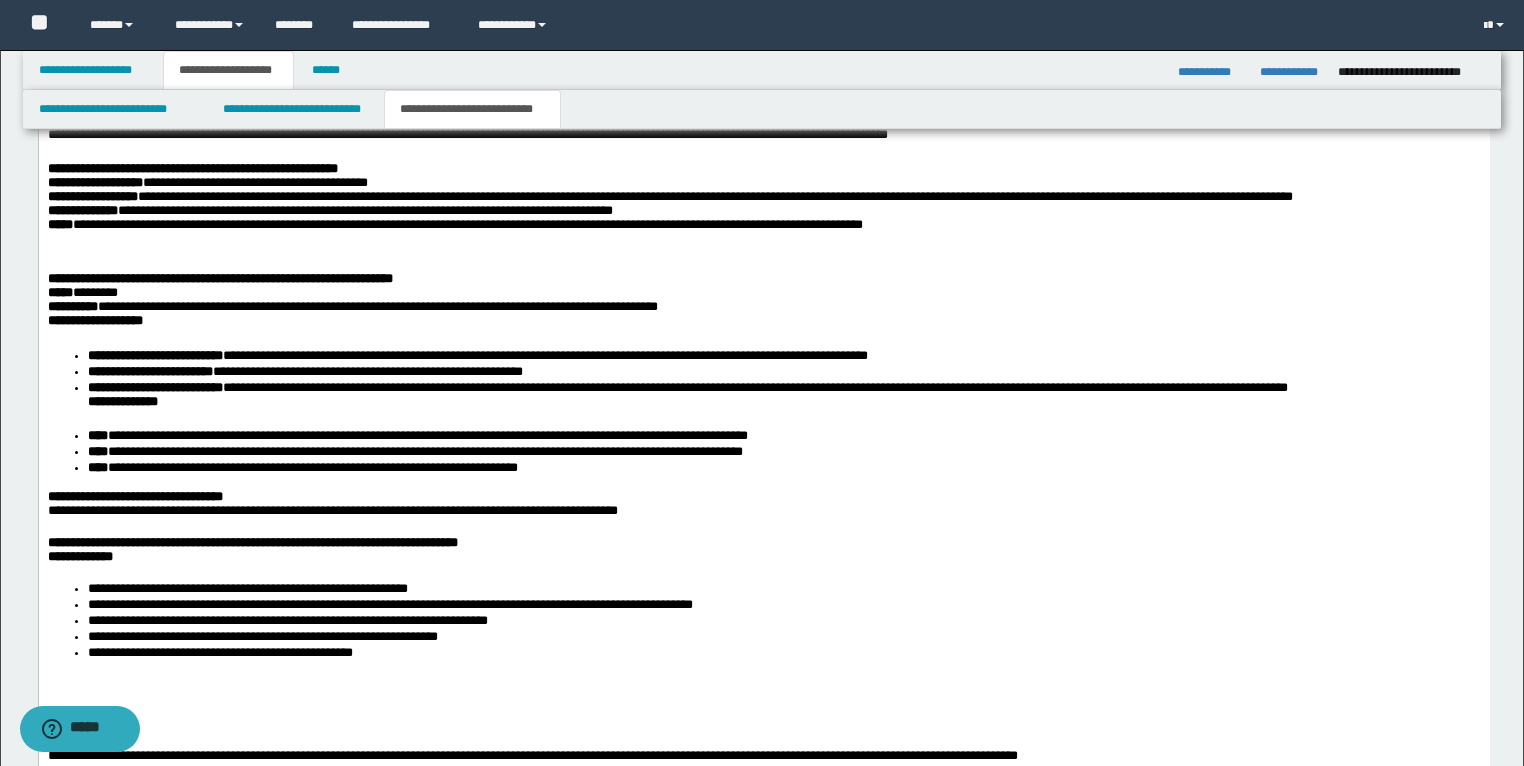 scroll, scrollTop: 2800, scrollLeft: 0, axis: vertical 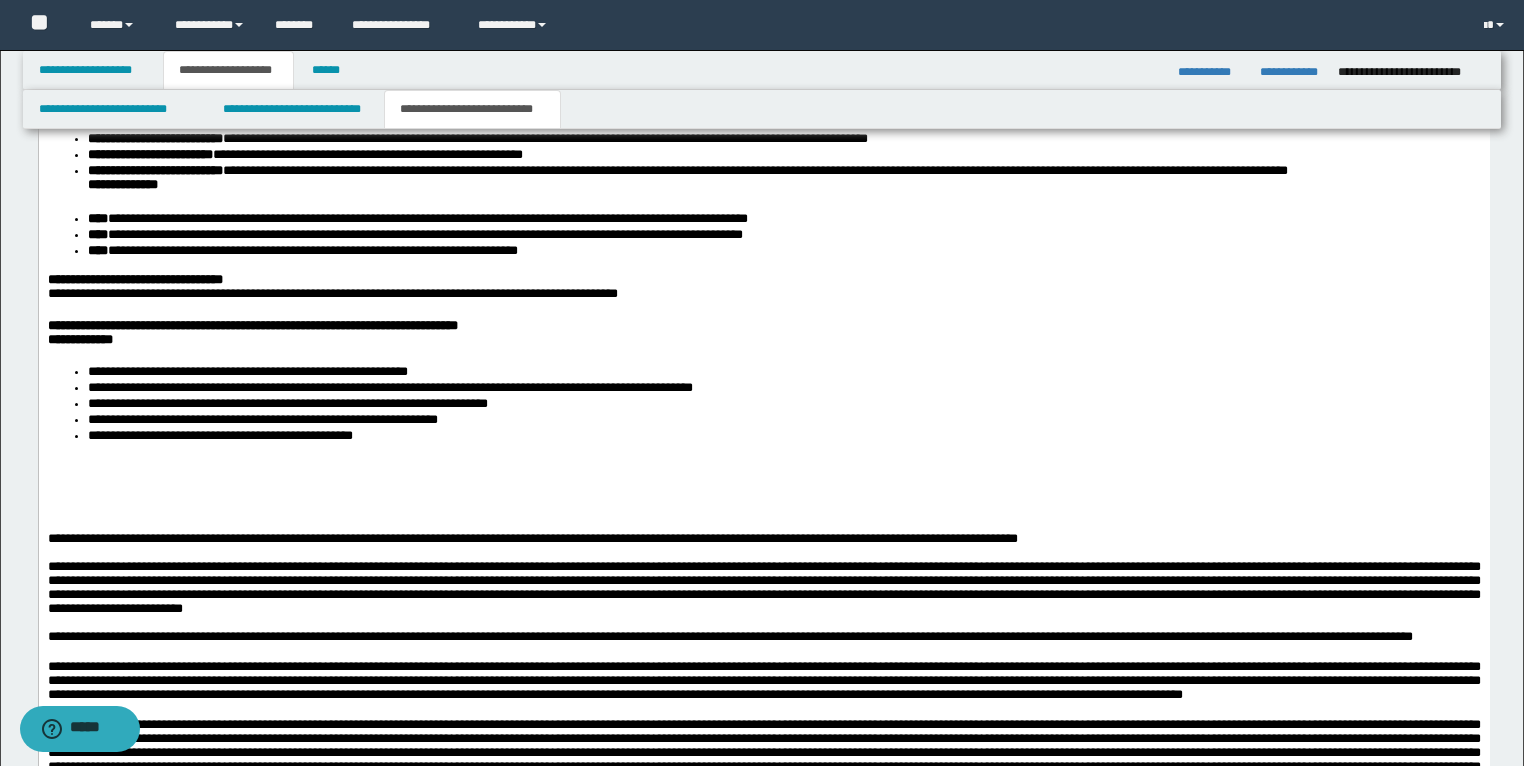 click at bounding box center [763, 466] 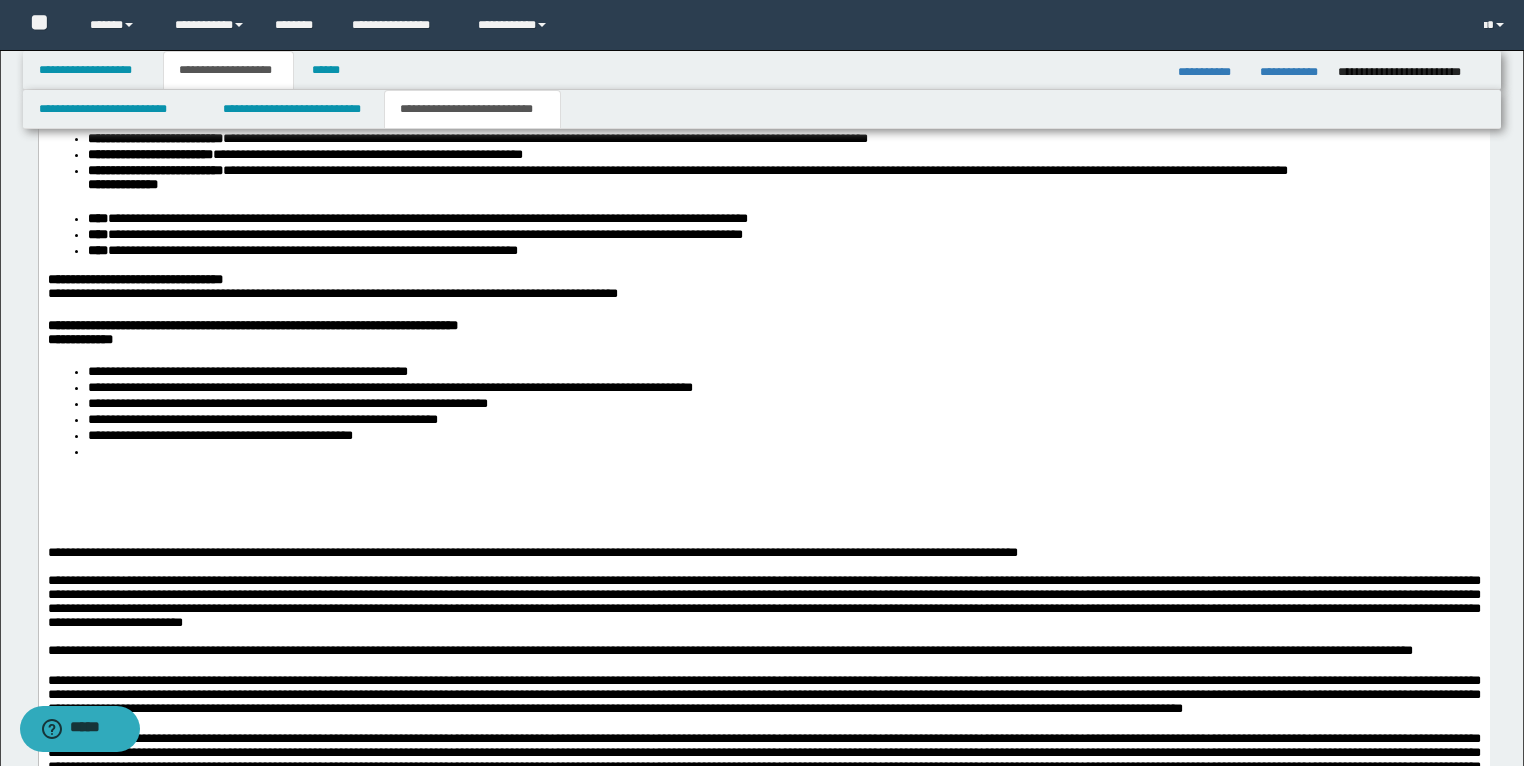 click at bounding box center (783, 452) 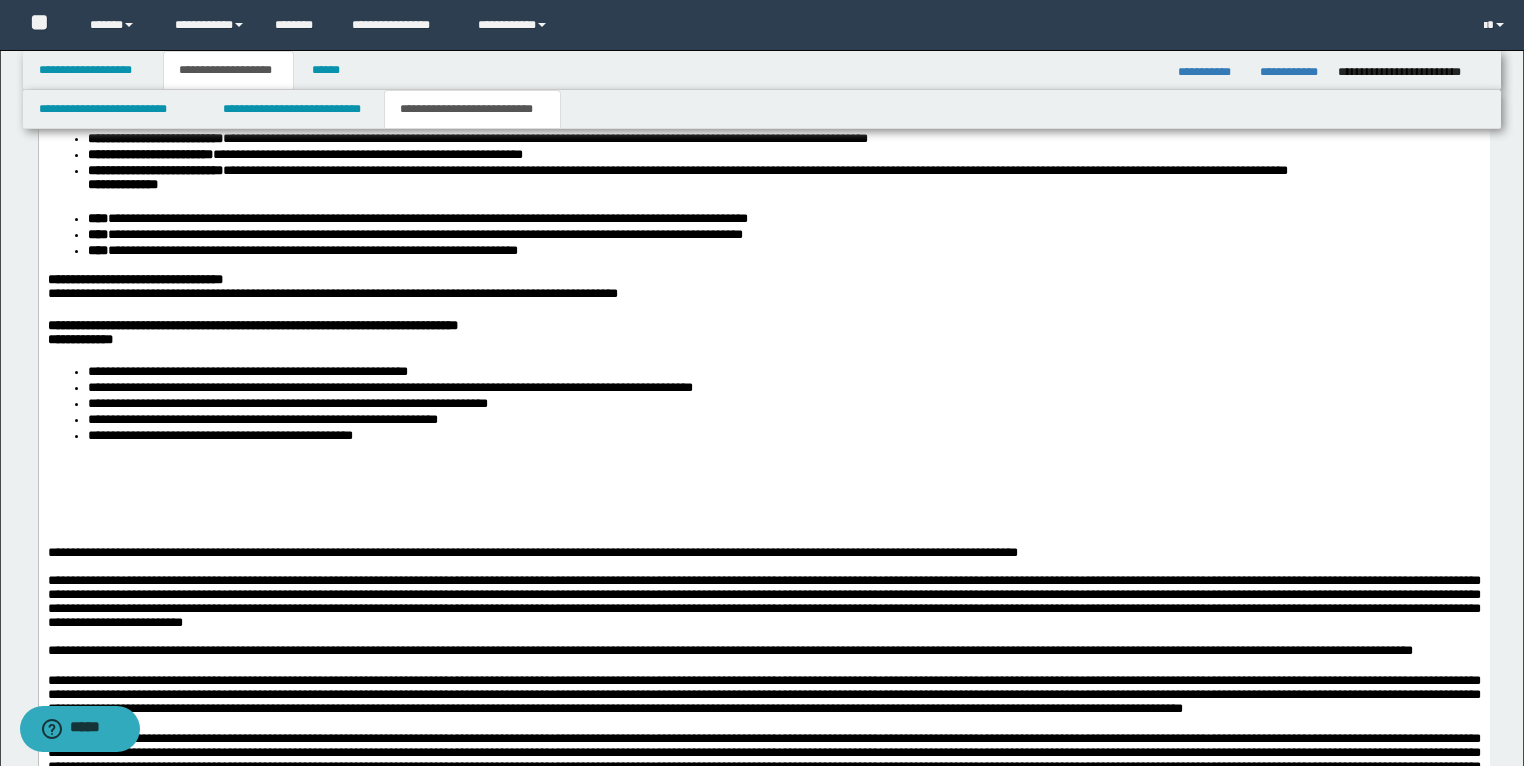 click on "**********" at bounding box center [763, 443] 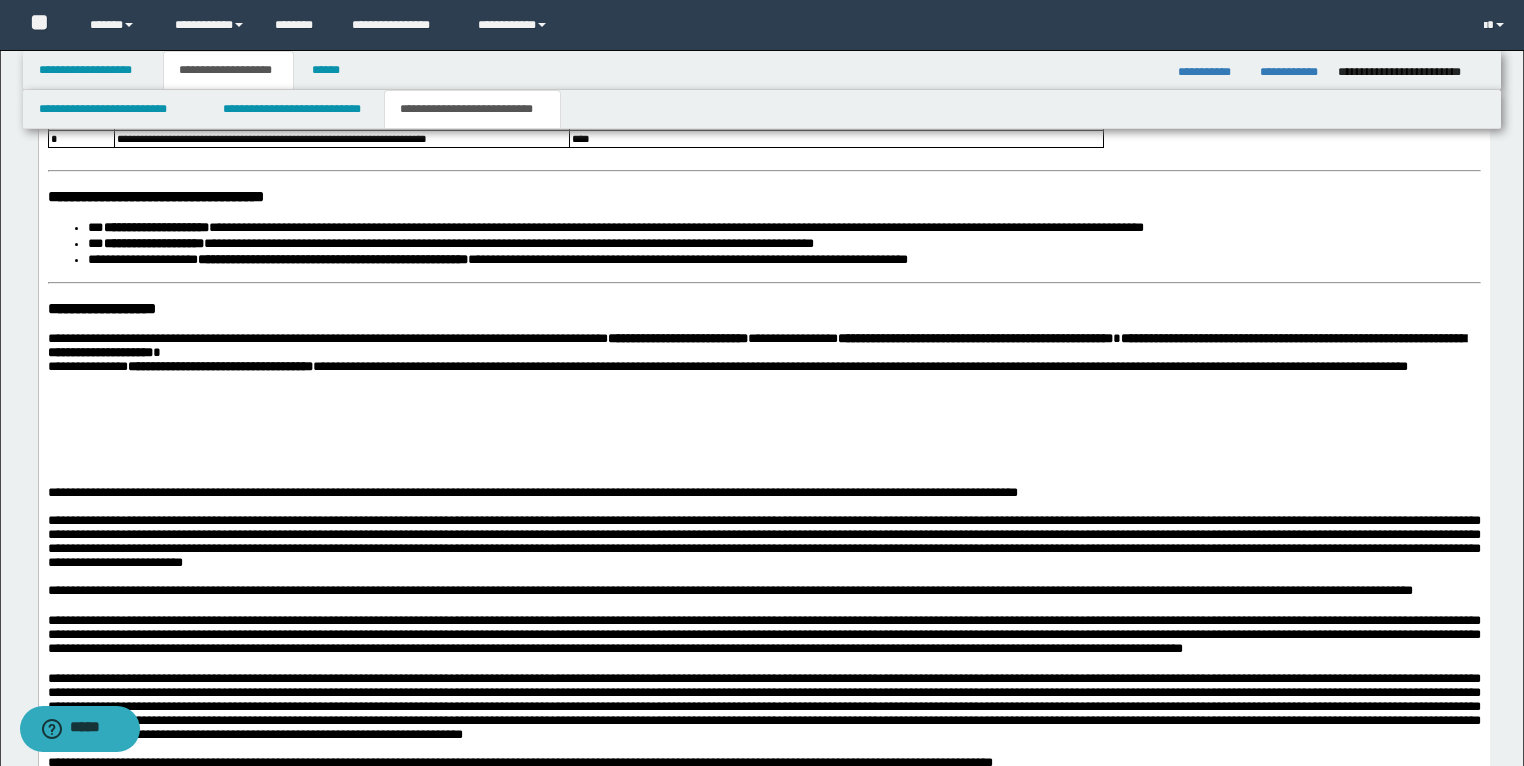 scroll, scrollTop: 3680, scrollLeft: 0, axis: vertical 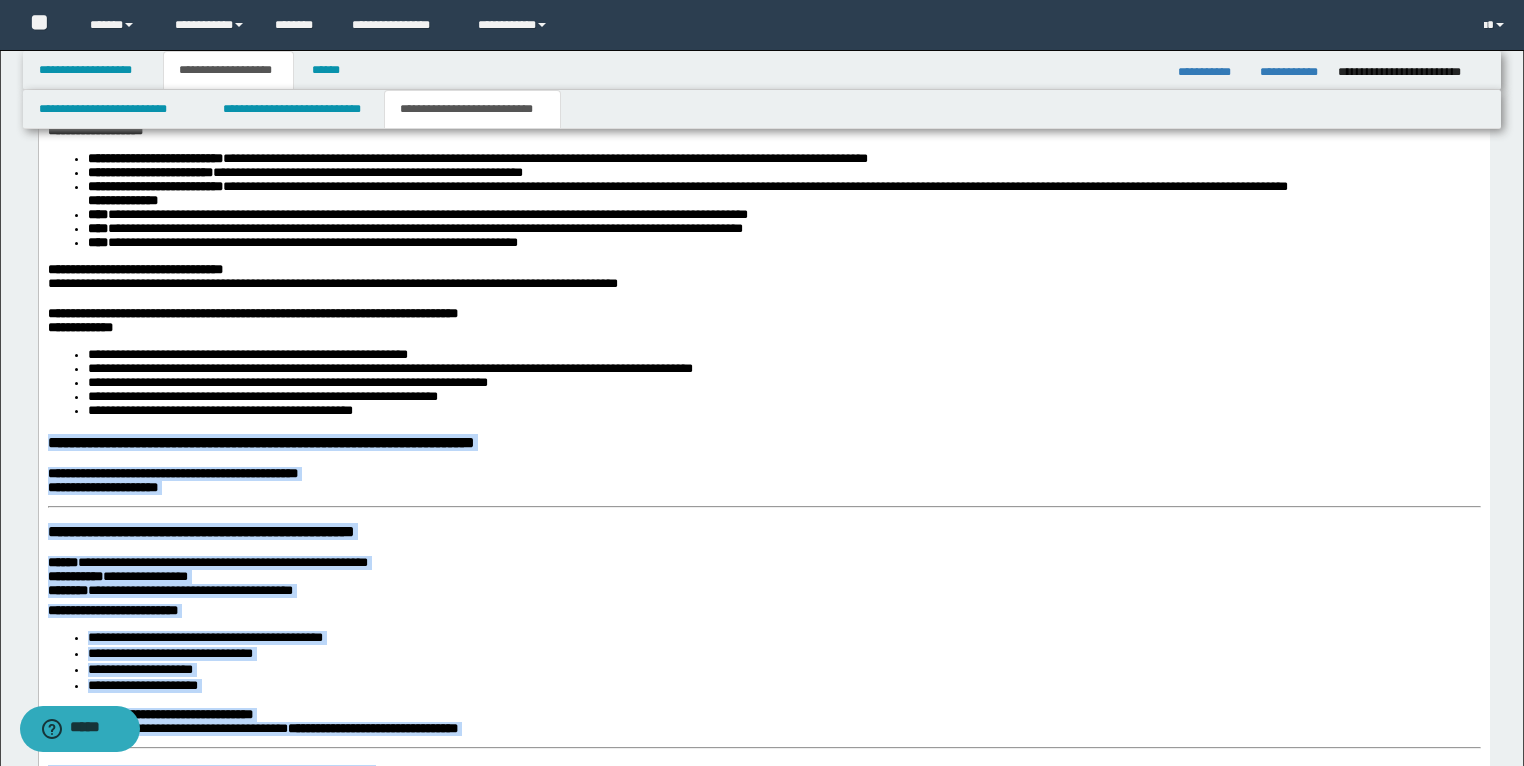 drag, startPoint x: 185, startPoint y: 1470, endPoint x: 45, endPoint y: 566, distance: 914.7765 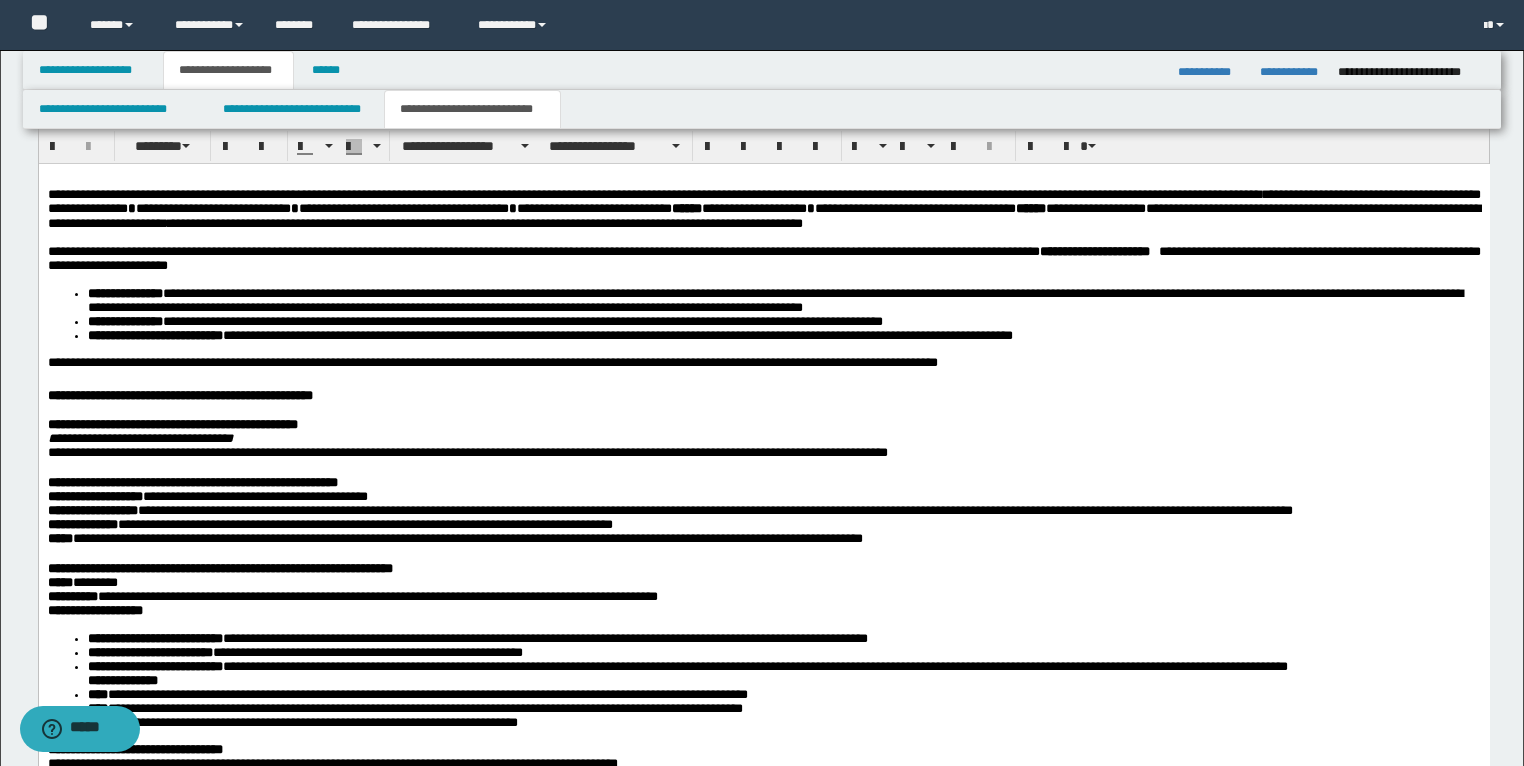 scroll, scrollTop: 1944, scrollLeft: 0, axis: vertical 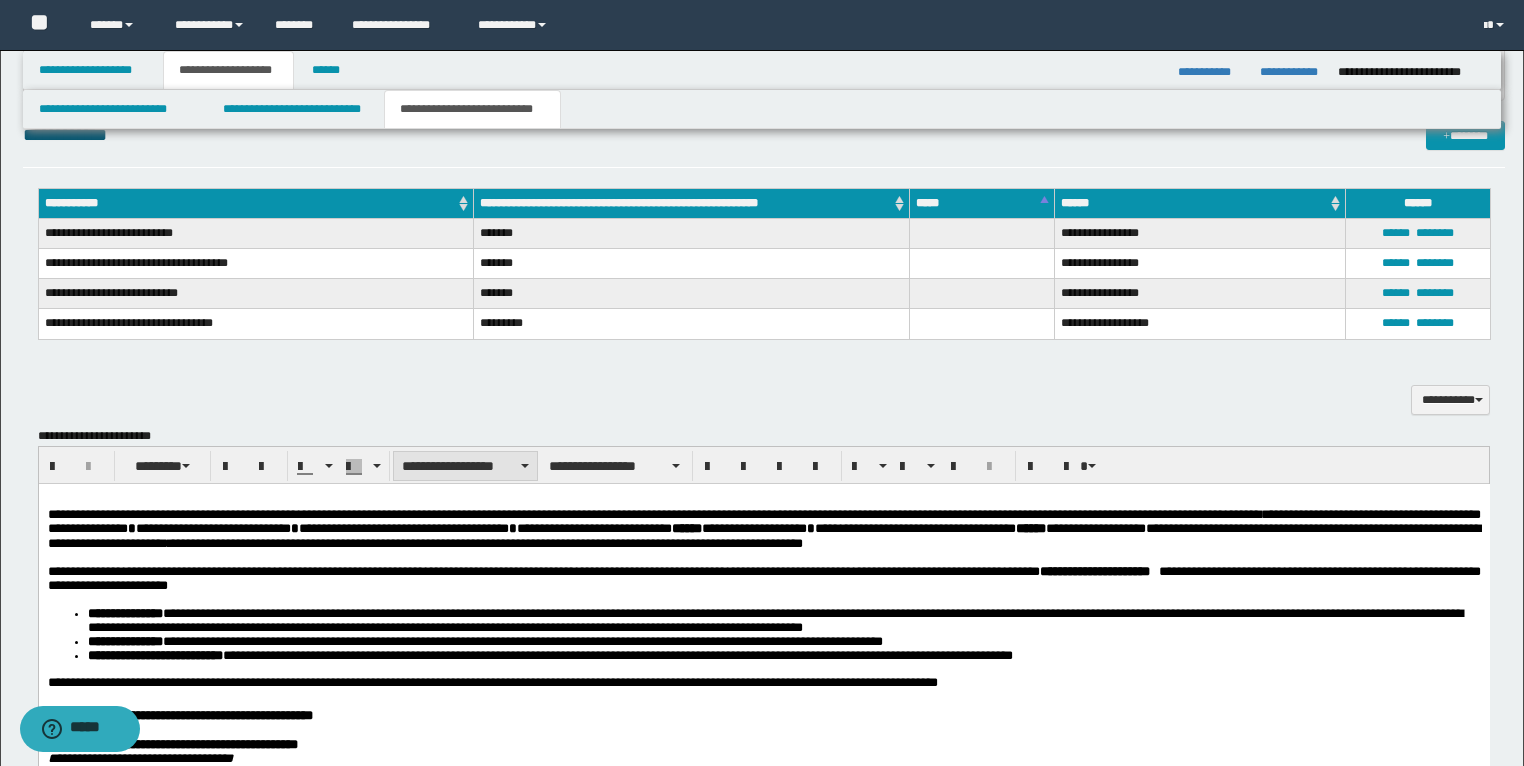 click on "**********" at bounding box center (465, 466) 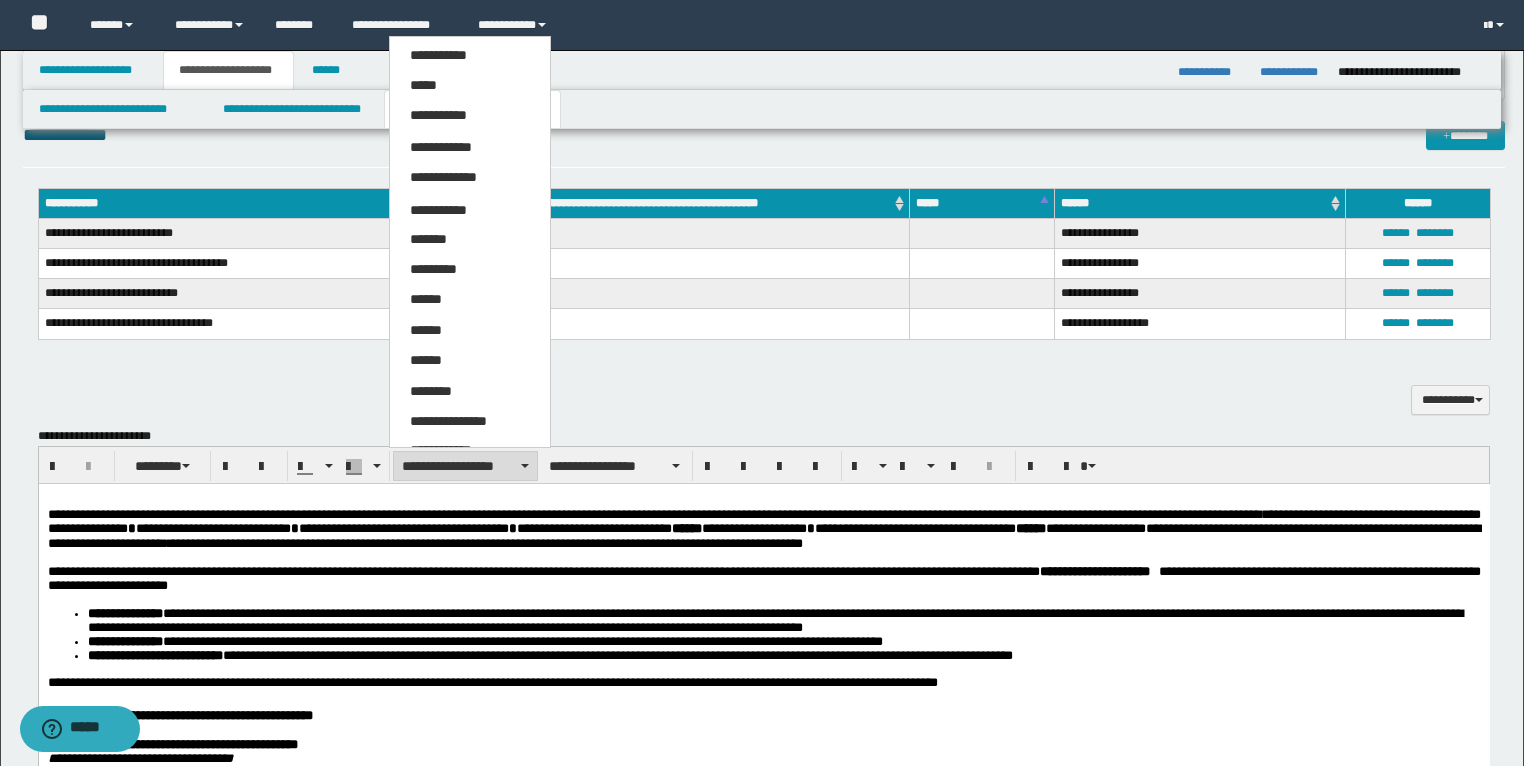 click on "*****" at bounding box center [470, 86] 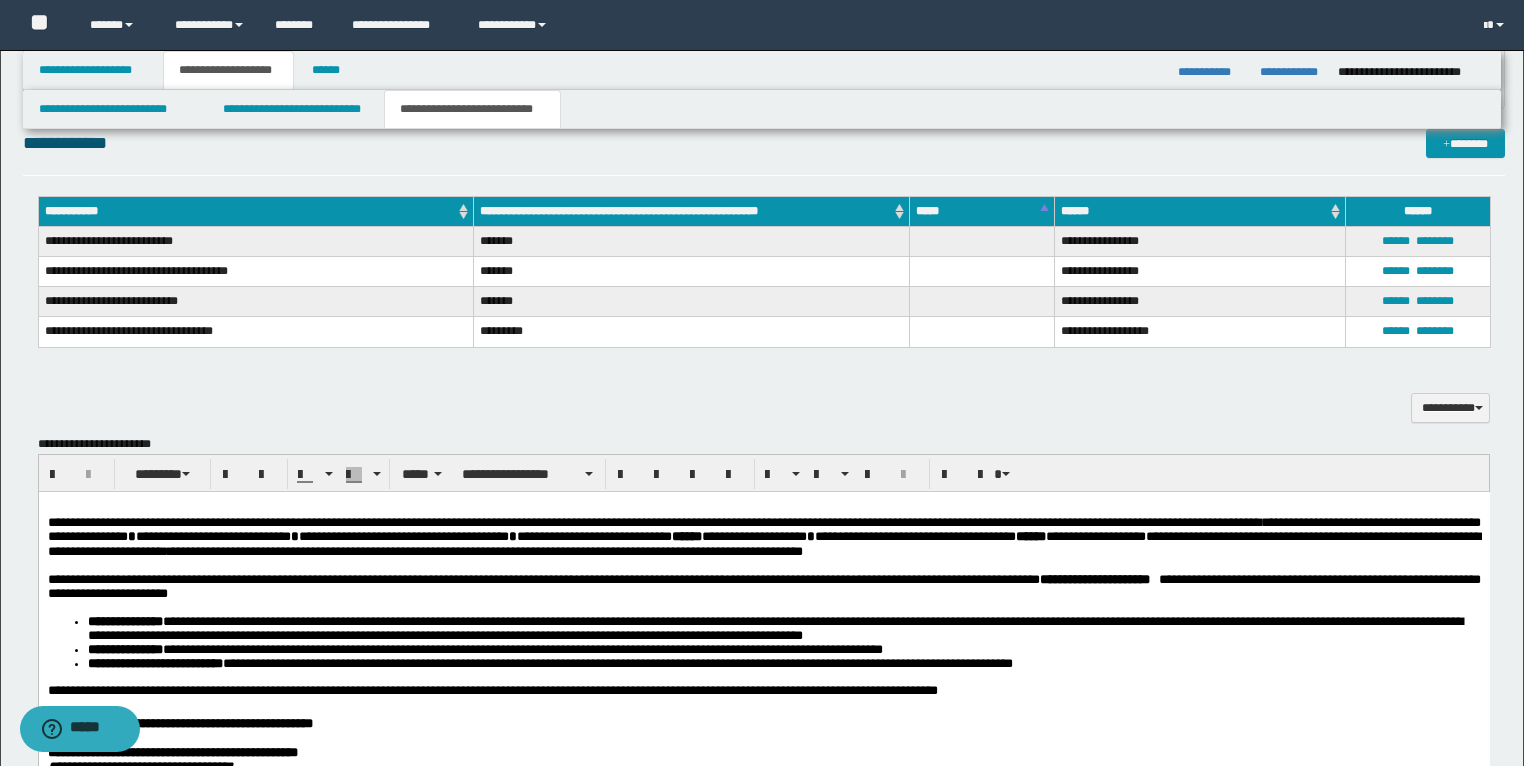 scroll, scrollTop: 2024, scrollLeft: 0, axis: vertical 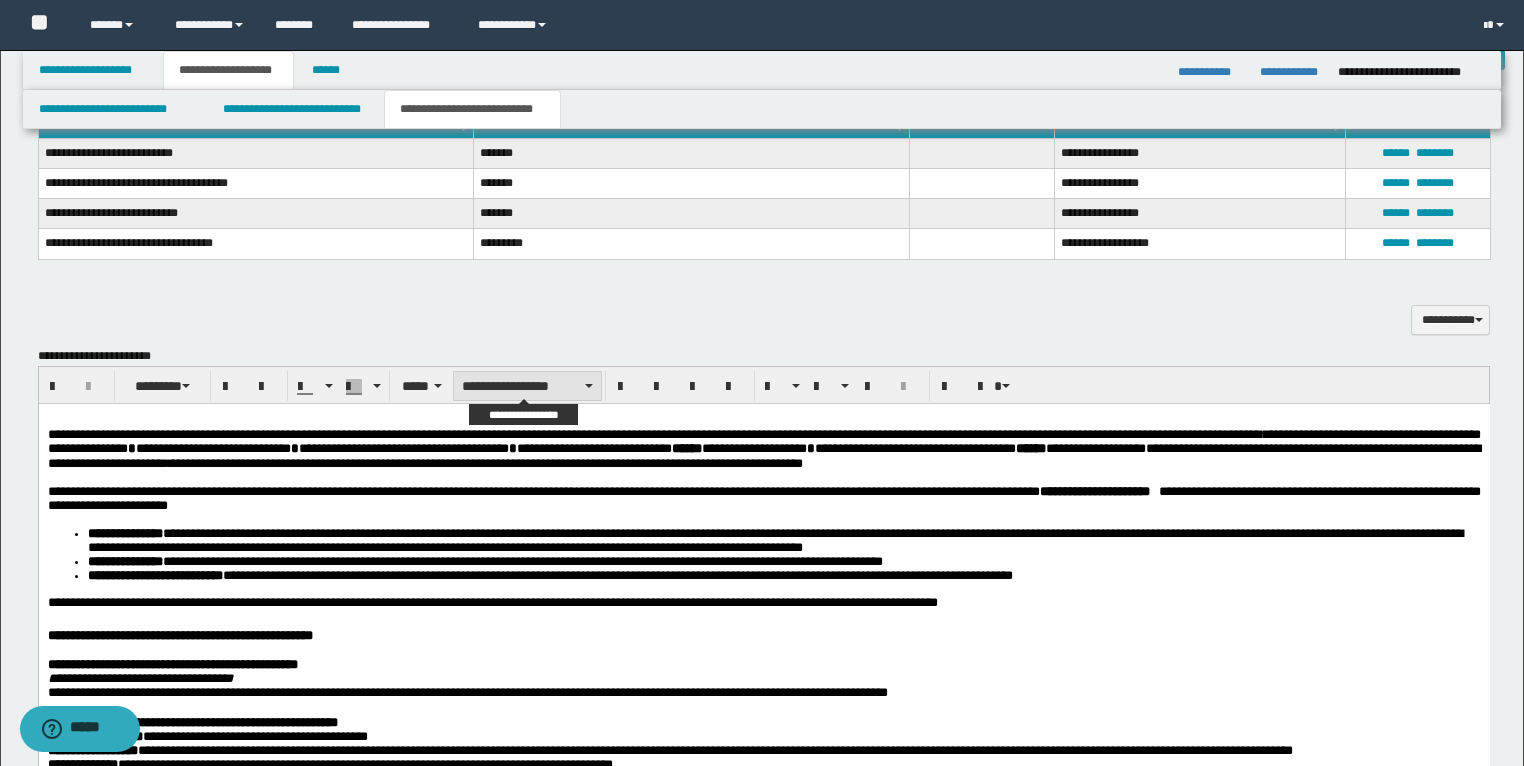 click on "**********" at bounding box center (527, 386) 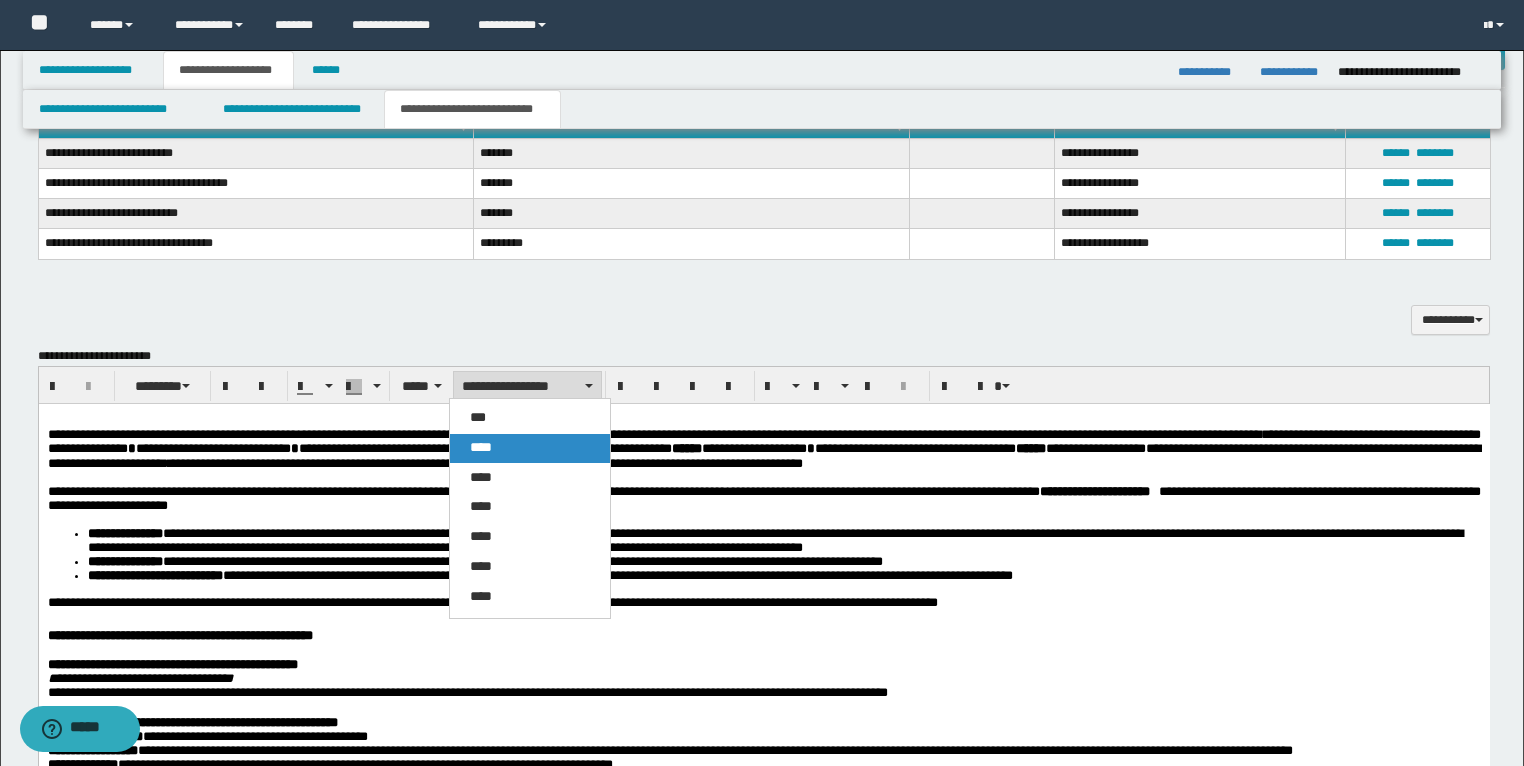 click on "****" at bounding box center (530, 448) 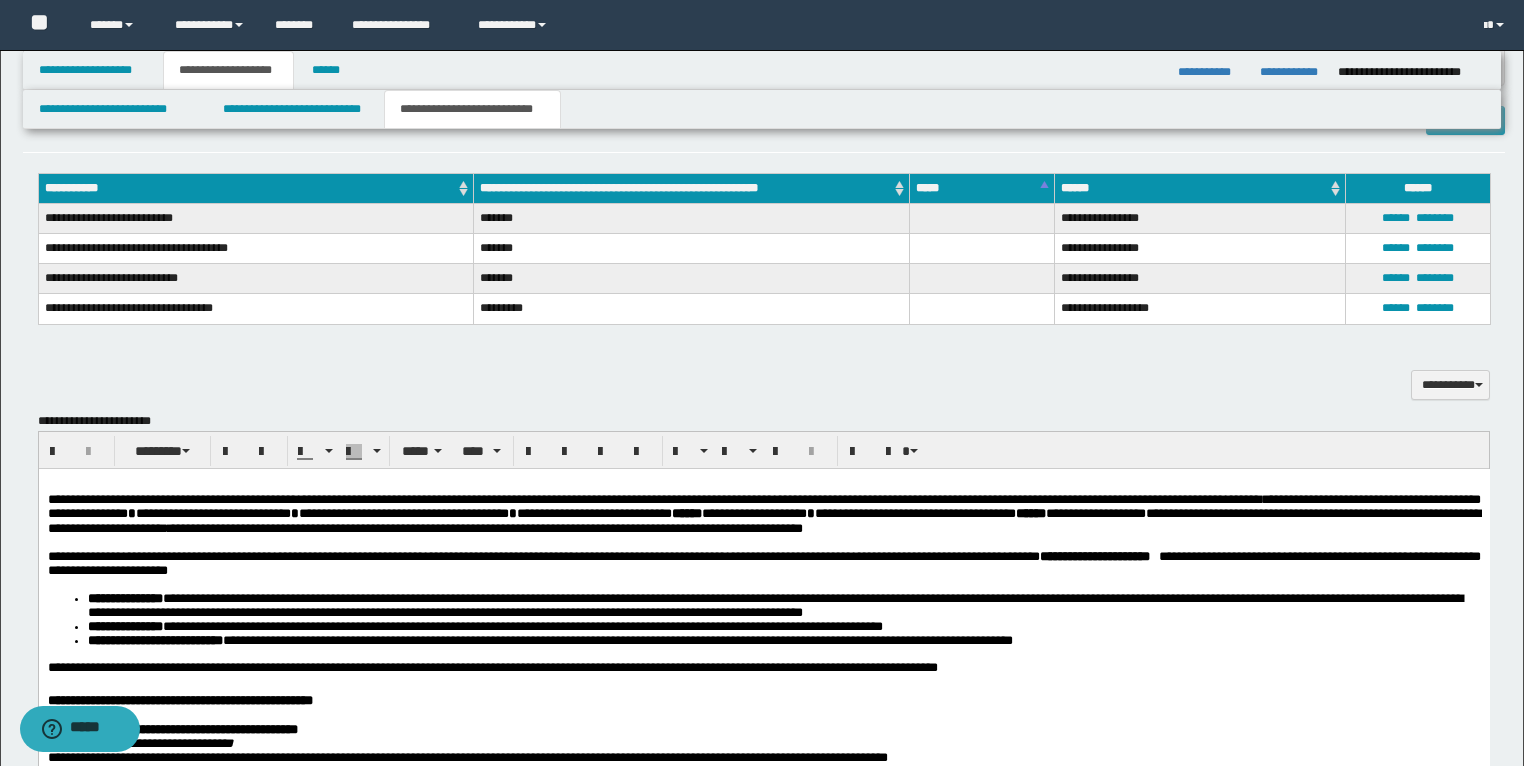 scroll, scrollTop: 1944, scrollLeft: 0, axis: vertical 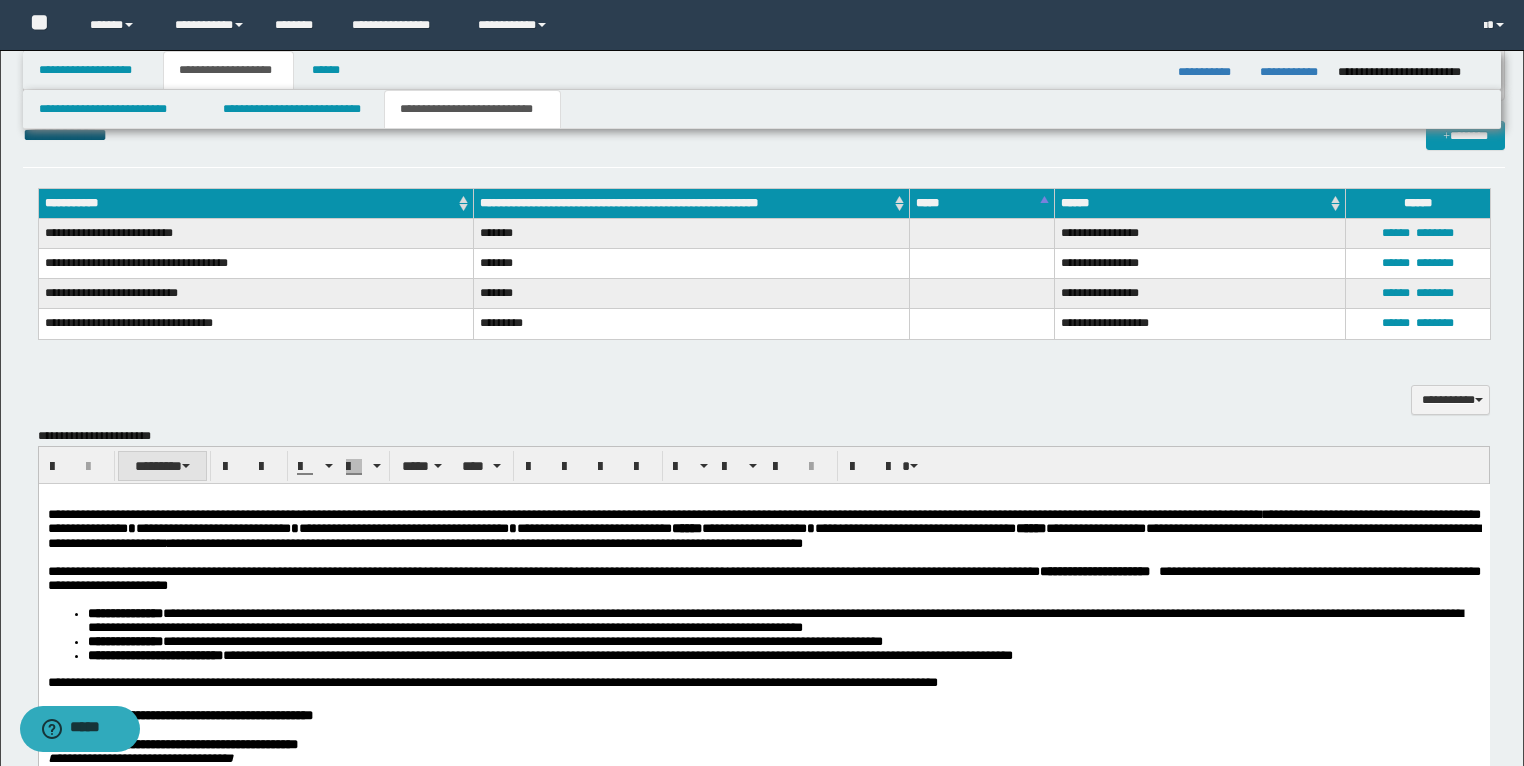click on "********" at bounding box center [162, 466] 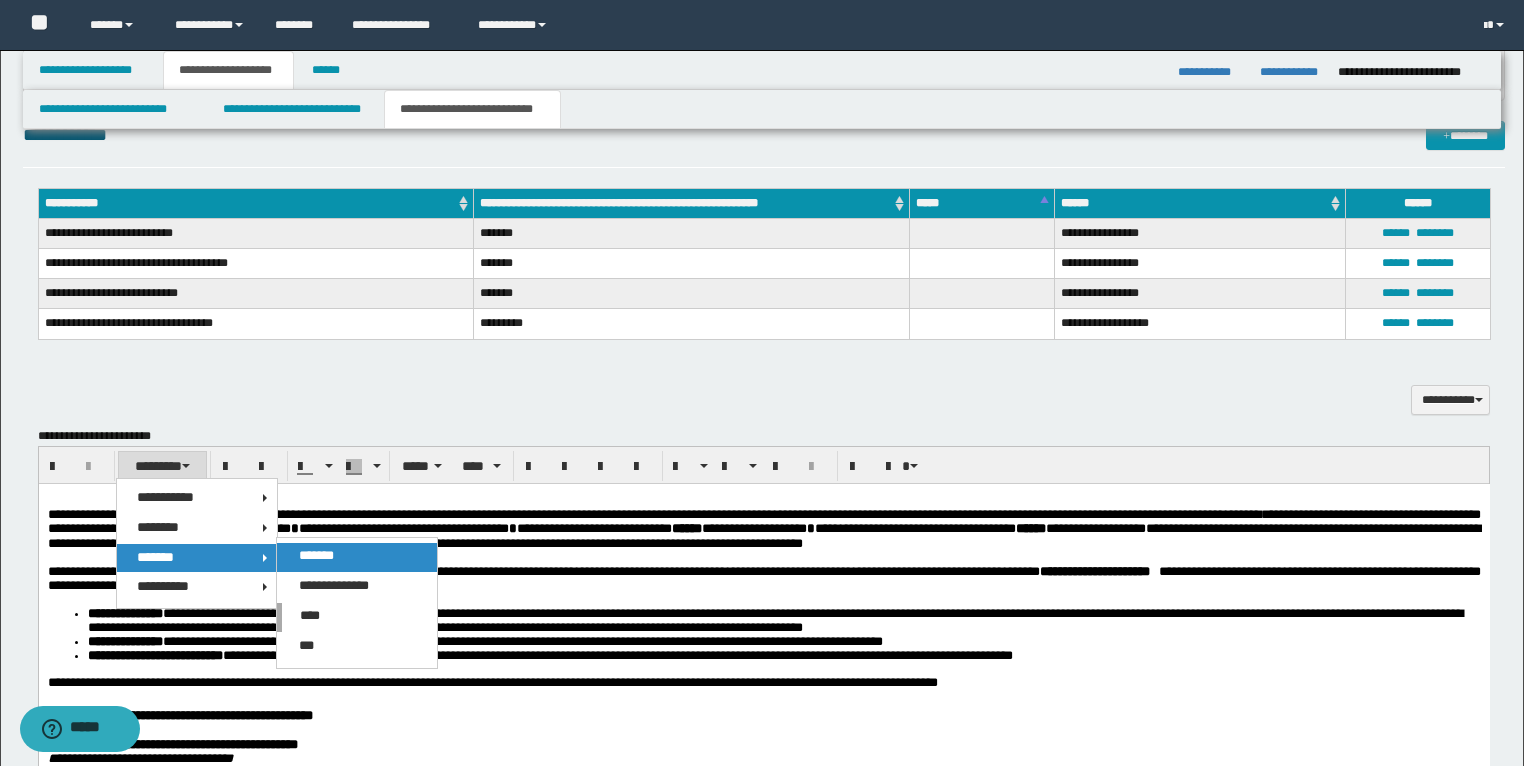 click on "*******" at bounding box center [316, 555] 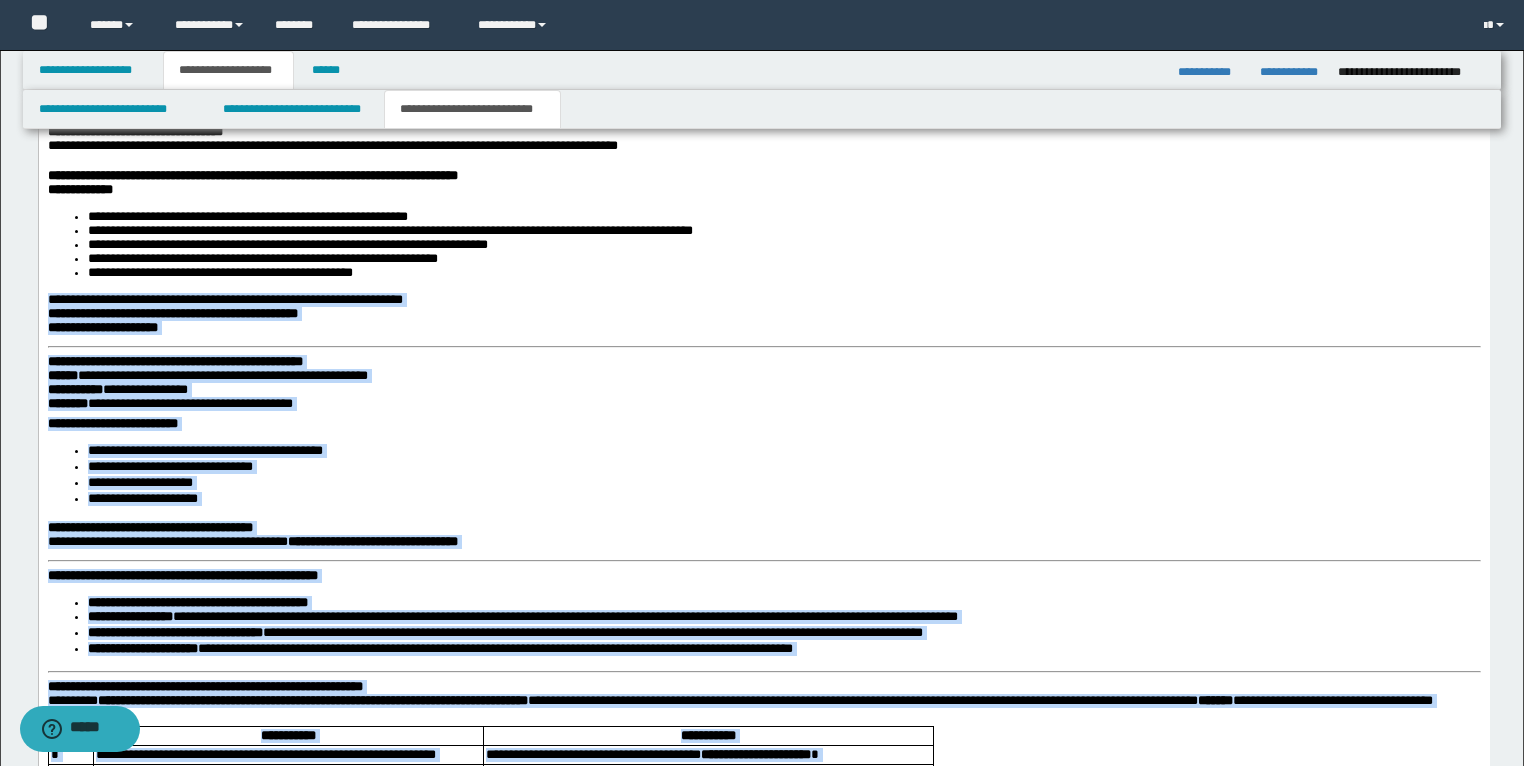 scroll, scrollTop: 2904, scrollLeft: 0, axis: vertical 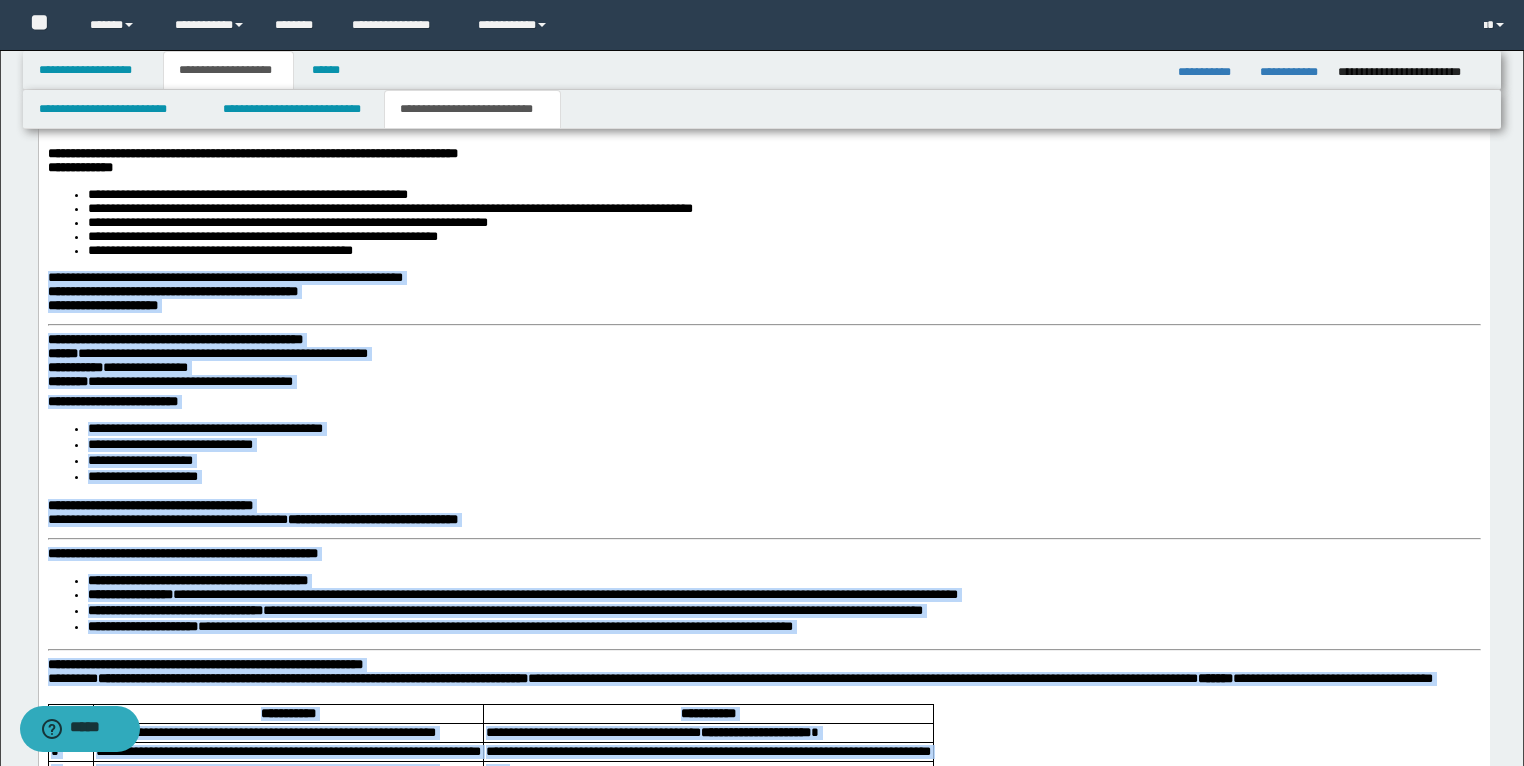 click on "**********" at bounding box center (204, 428) 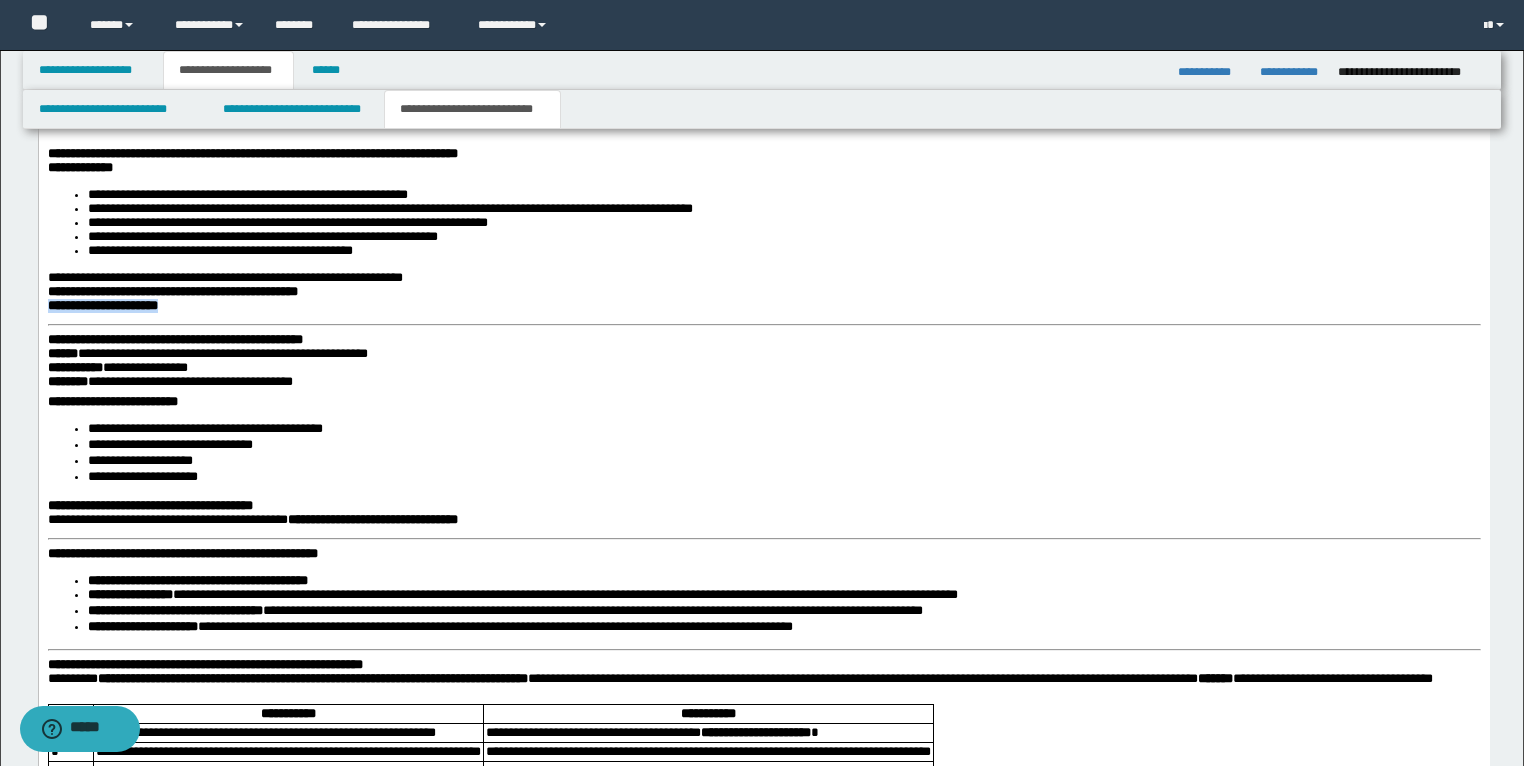 drag, startPoint x: 243, startPoint y: 438, endPoint x: 43, endPoint y: 430, distance: 200.15994 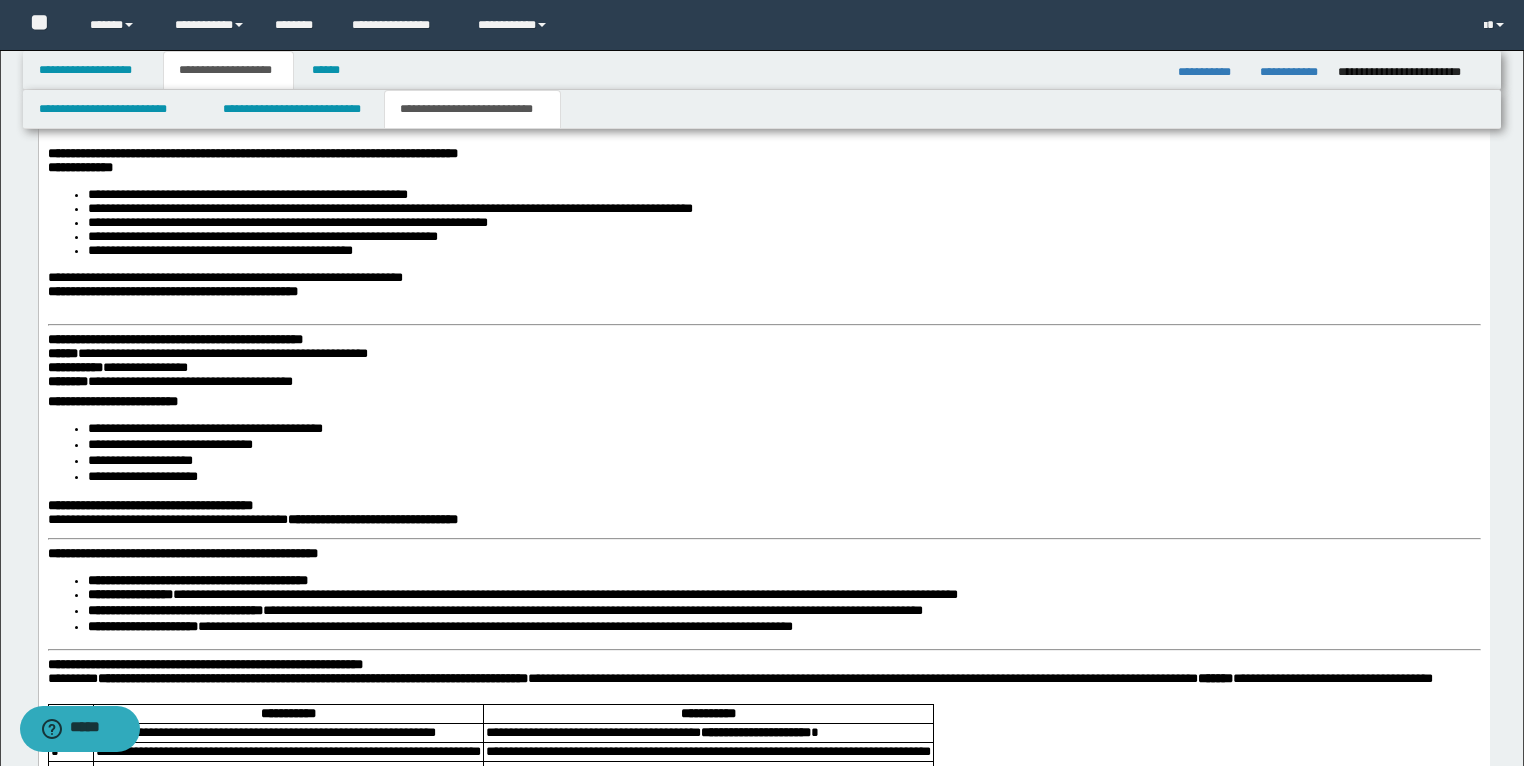 click on "**********" at bounding box center (174, 339) 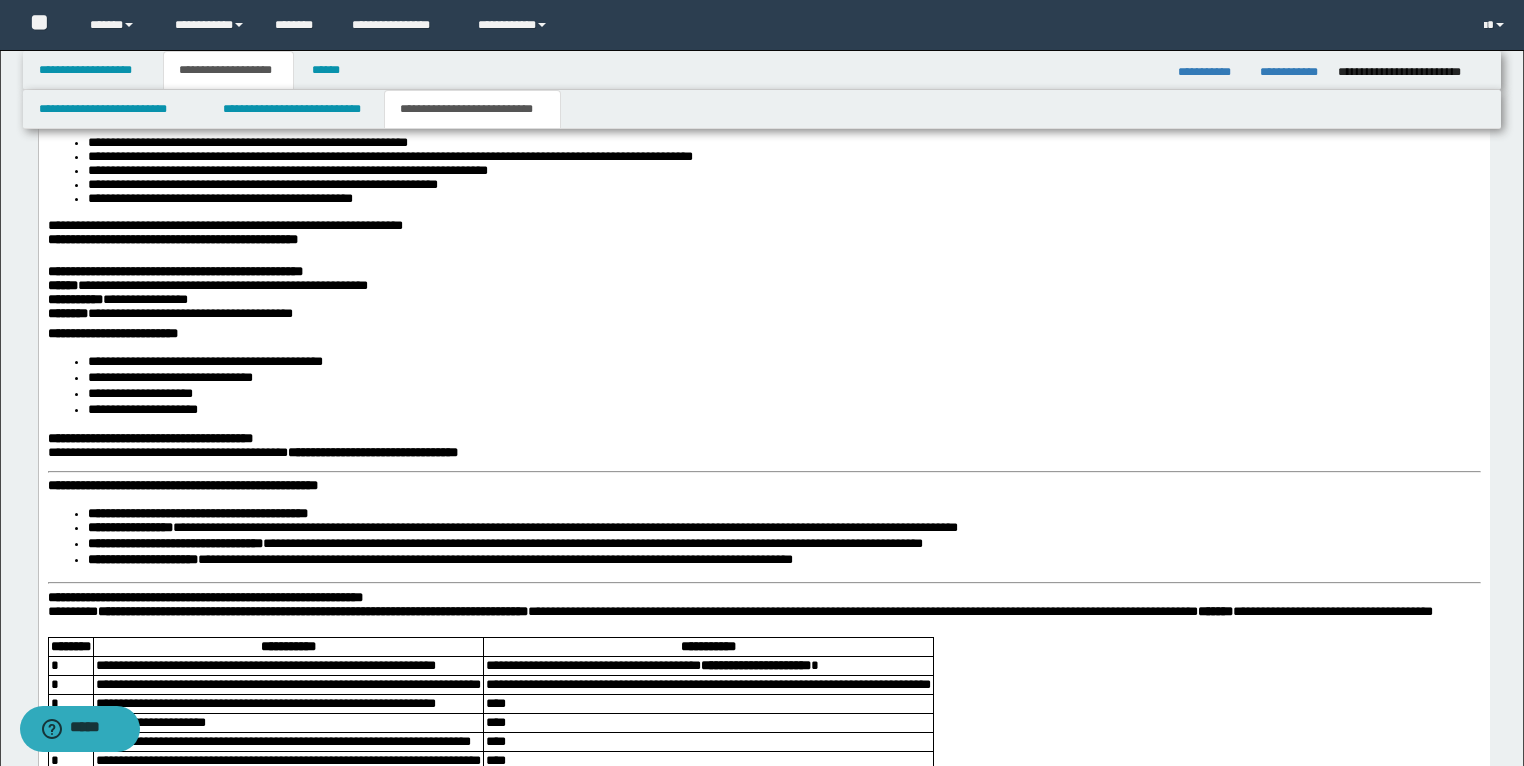 scroll, scrollTop: 2984, scrollLeft: 0, axis: vertical 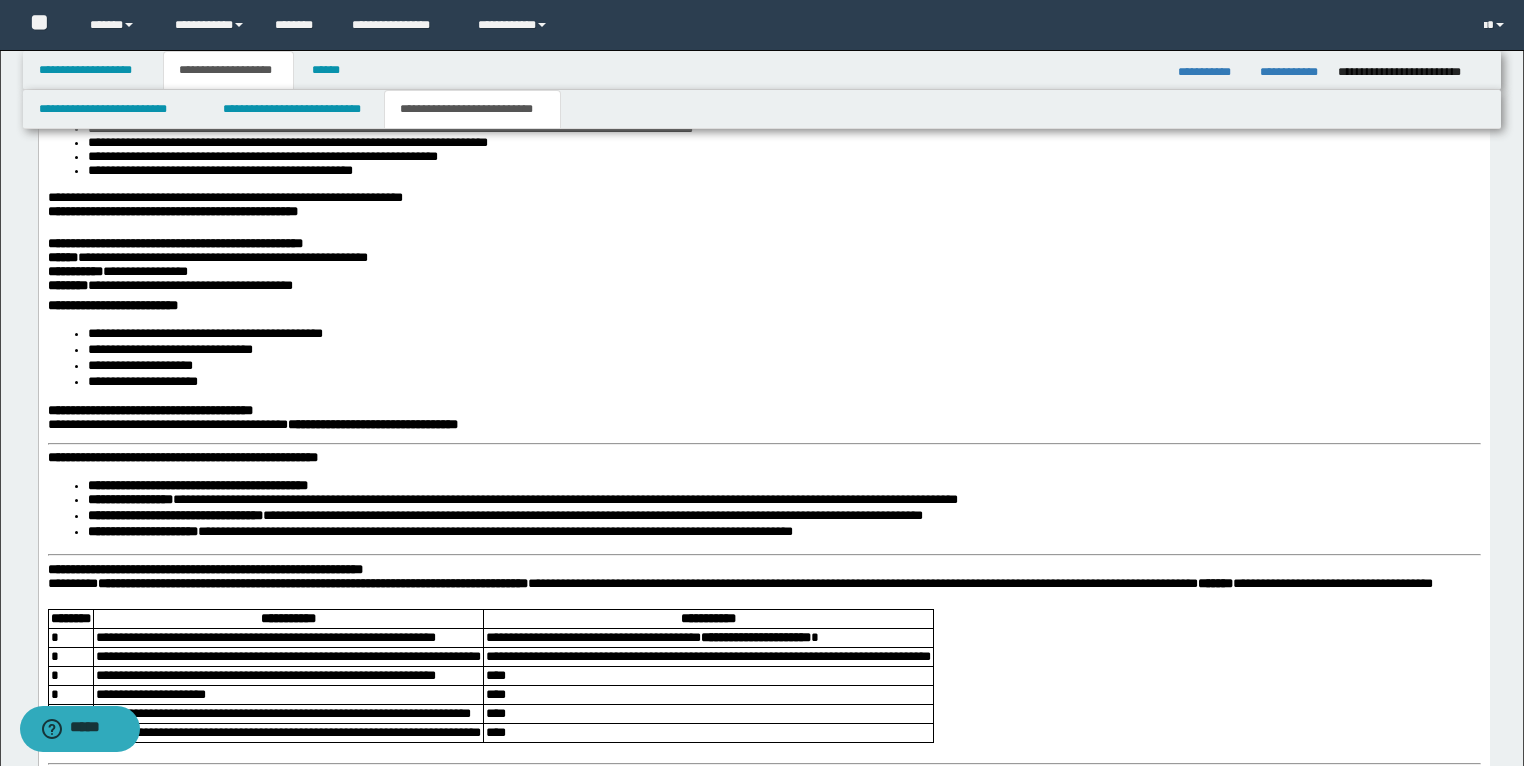 click on "**********" at bounding box center [763, 597] 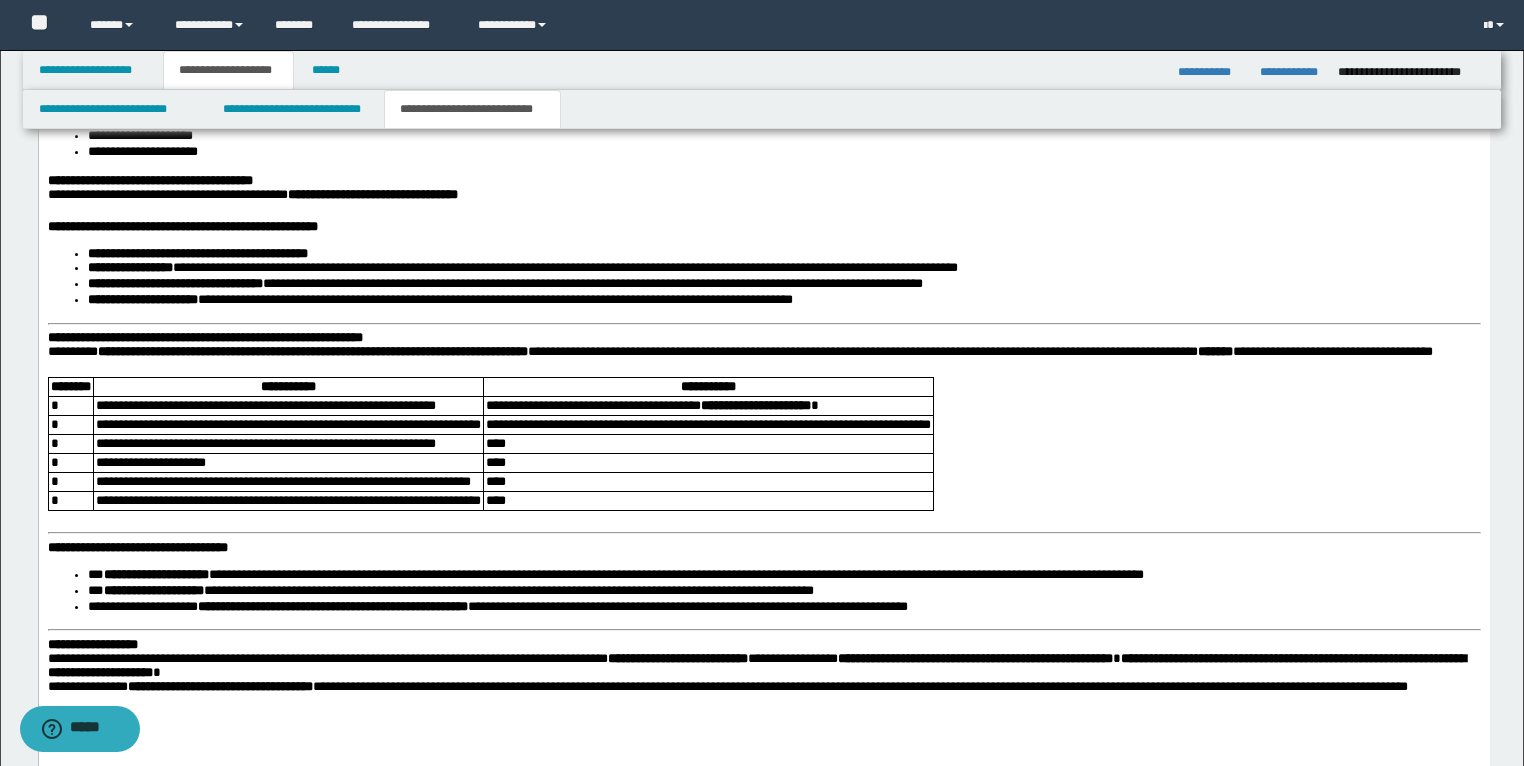 scroll, scrollTop: 3224, scrollLeft: 0, axis: vertical 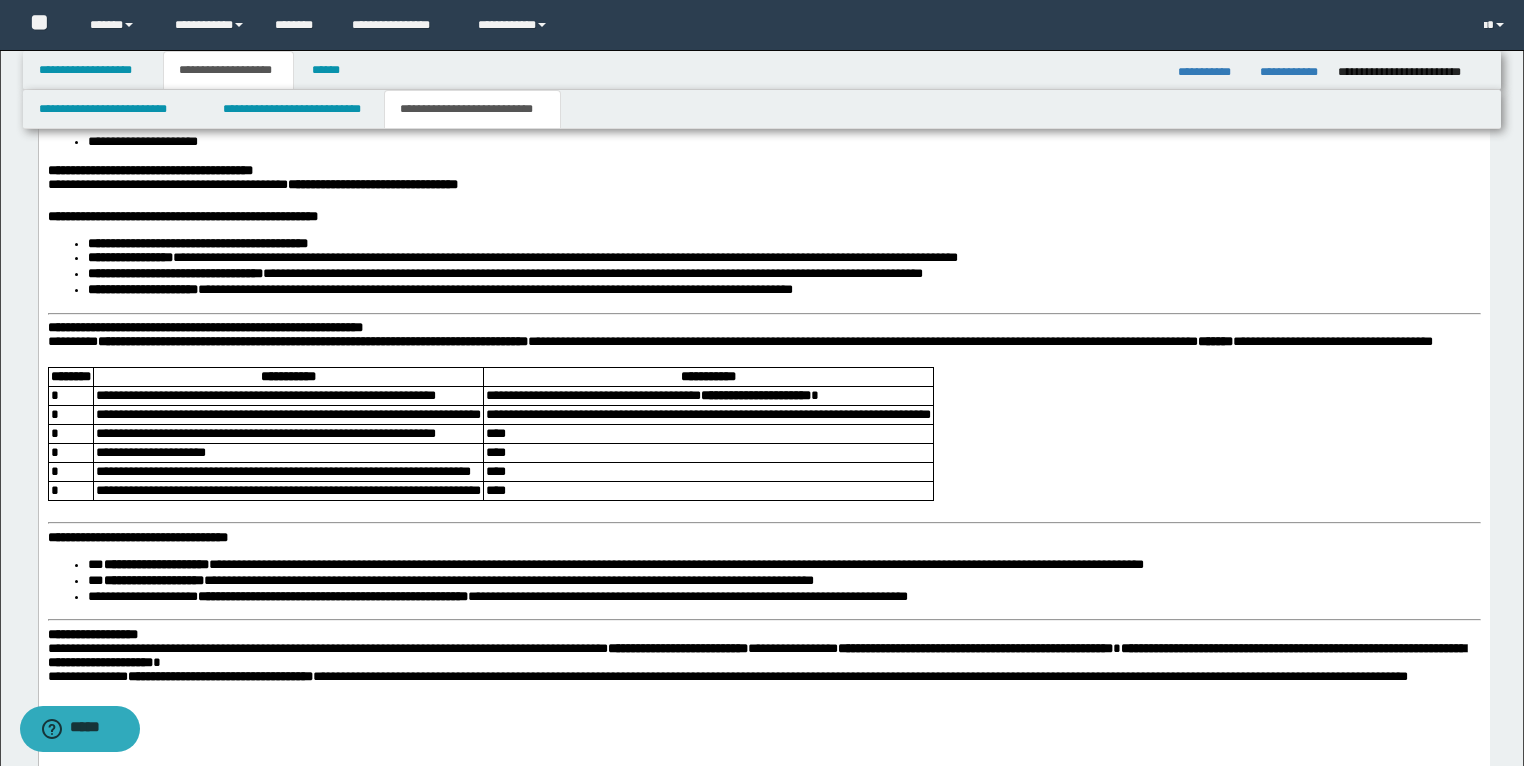 click on "**********" at bounding box center (763, 356) 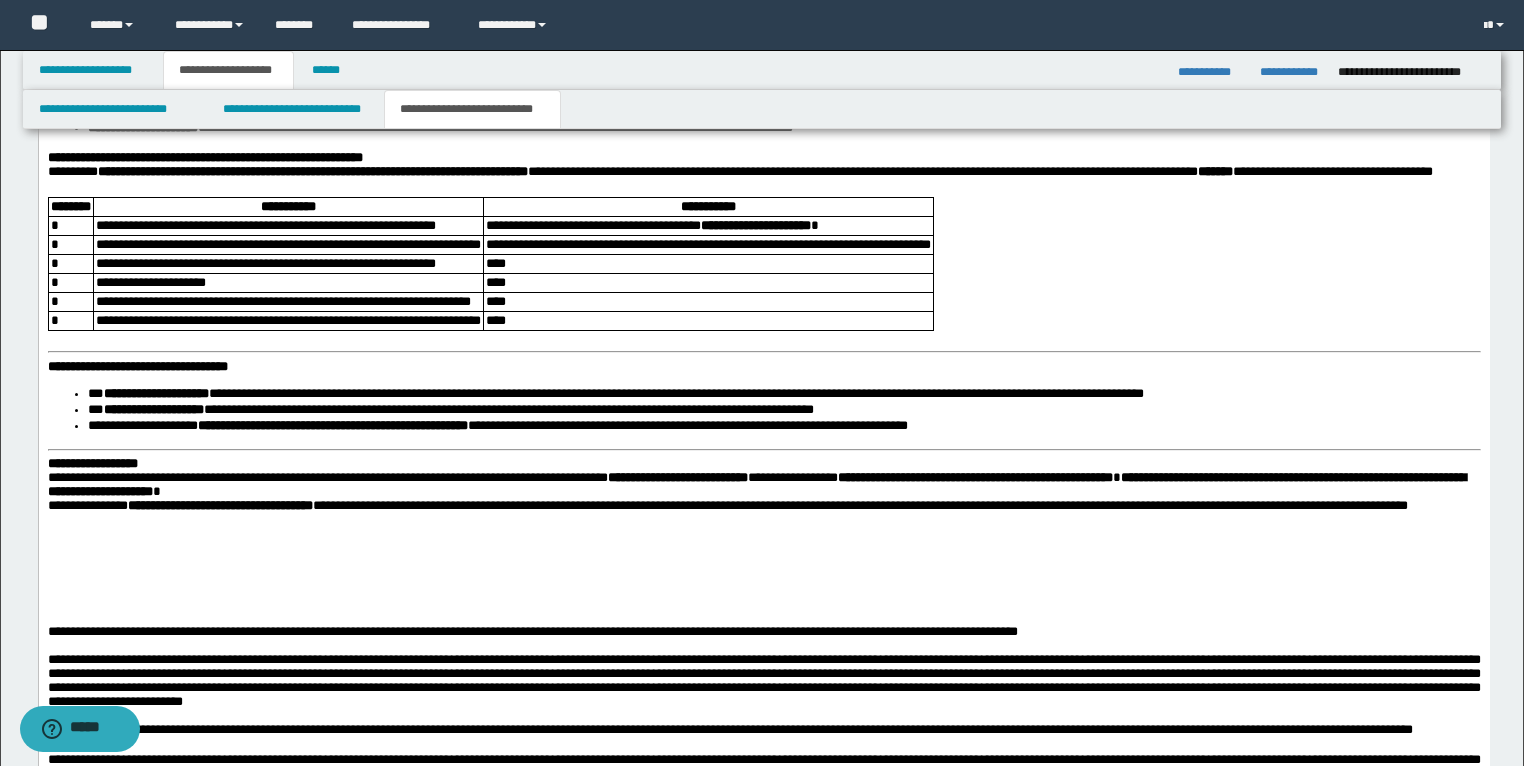 scroll, scrollTop: 3384, scrollLeft: 0, axis: vertical 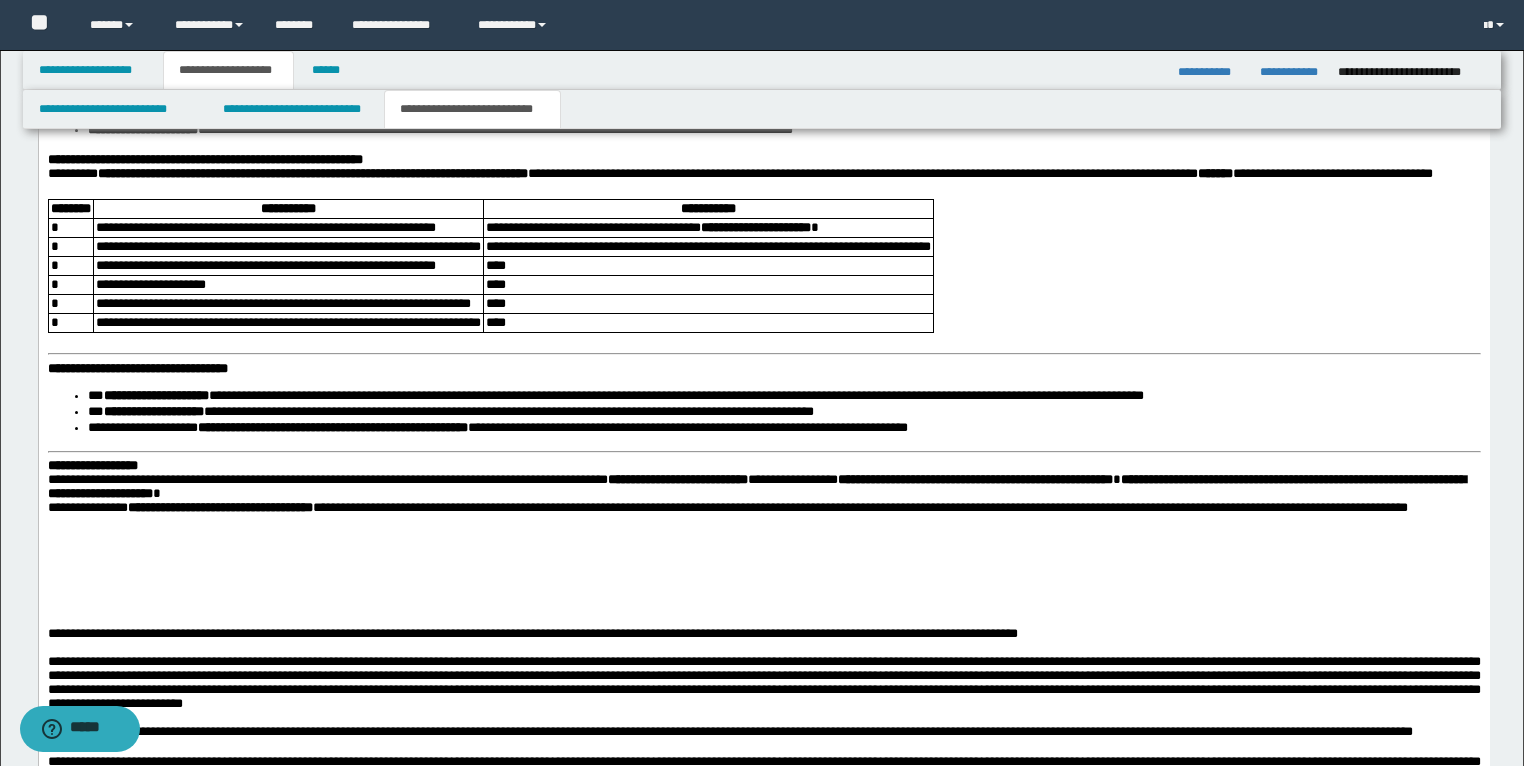 click on "**********" at bounding box center (763, 183) 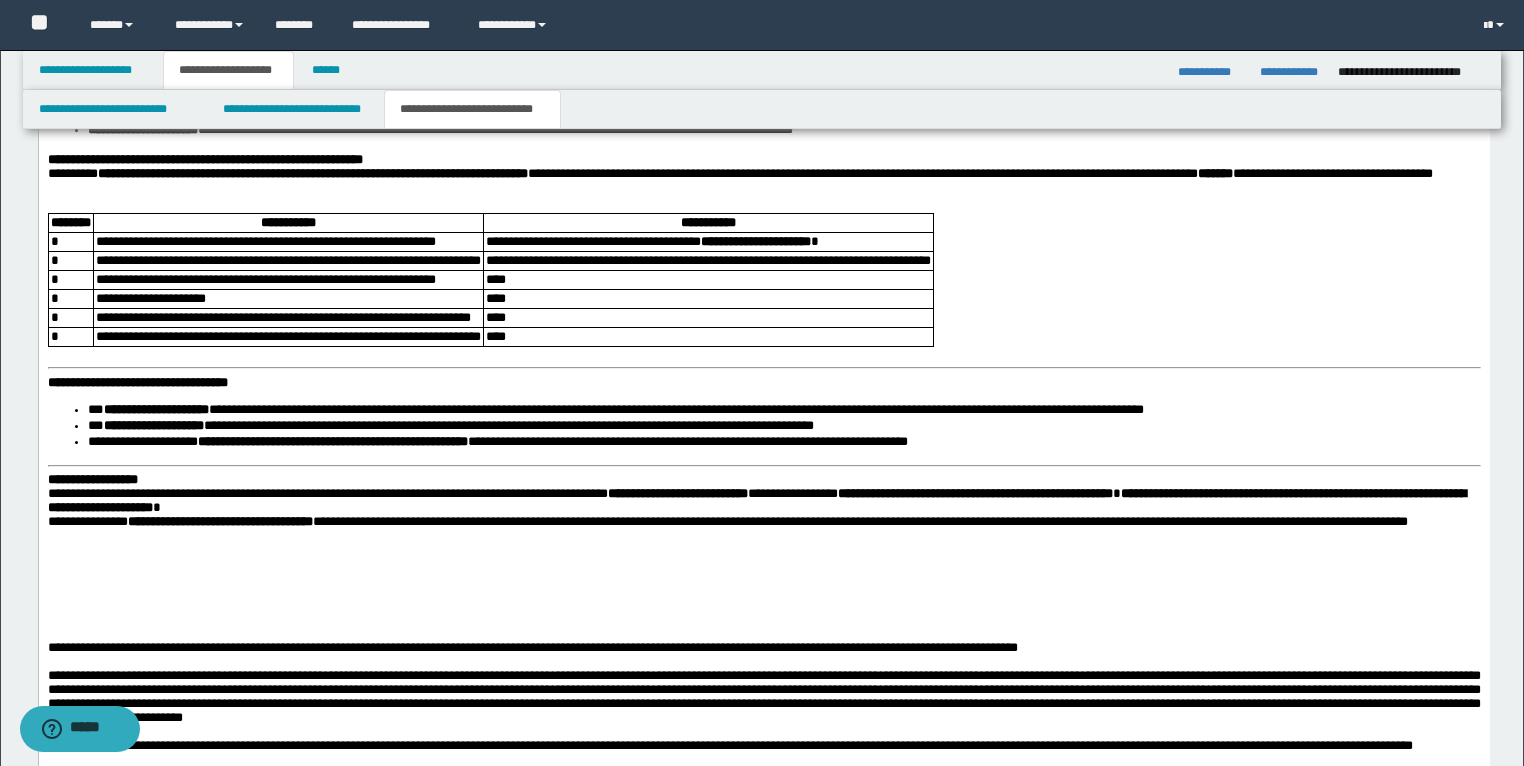 click on "**********" at bounding box center [763, 199] 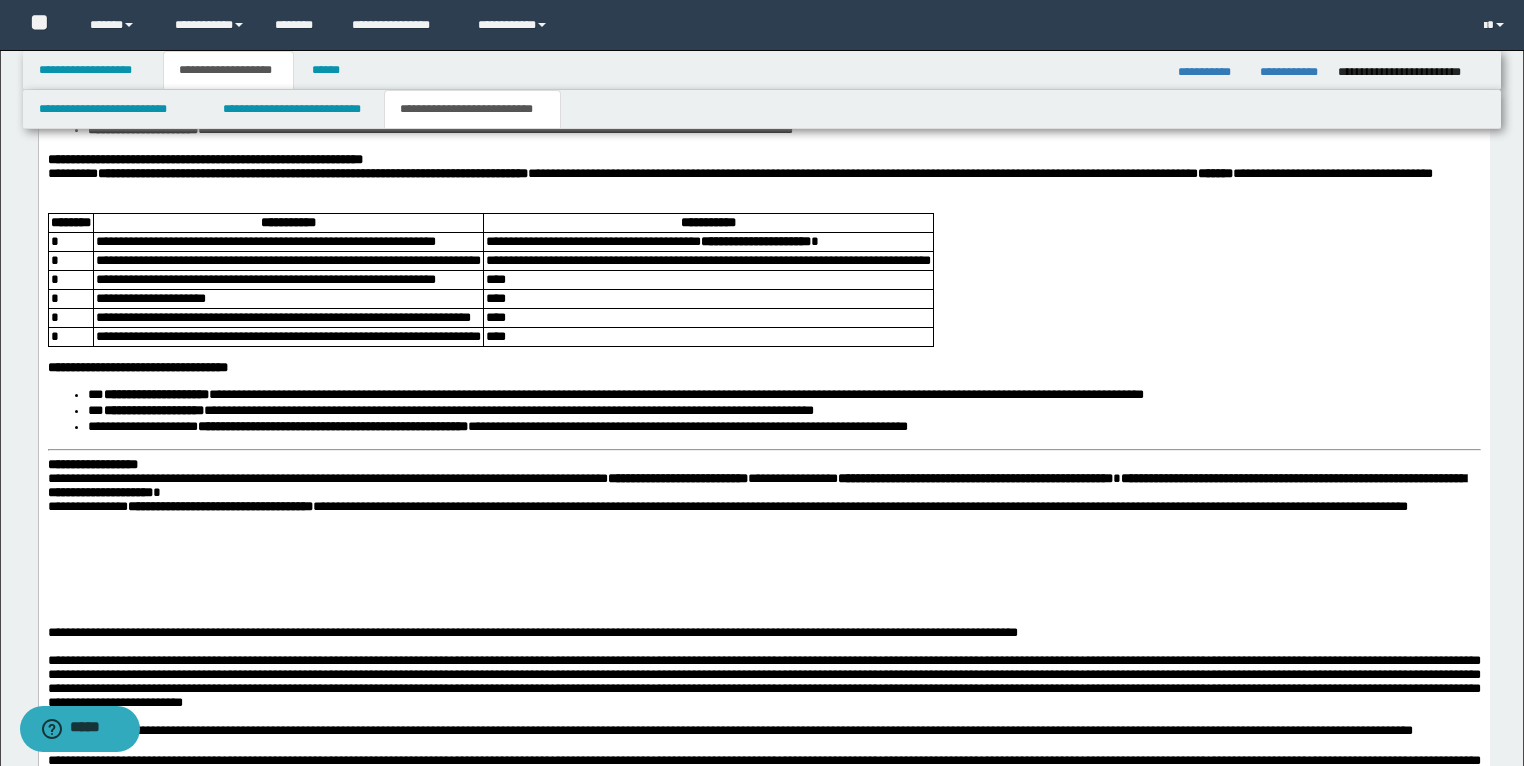 click on "**********" at bounding box center [763, 191] 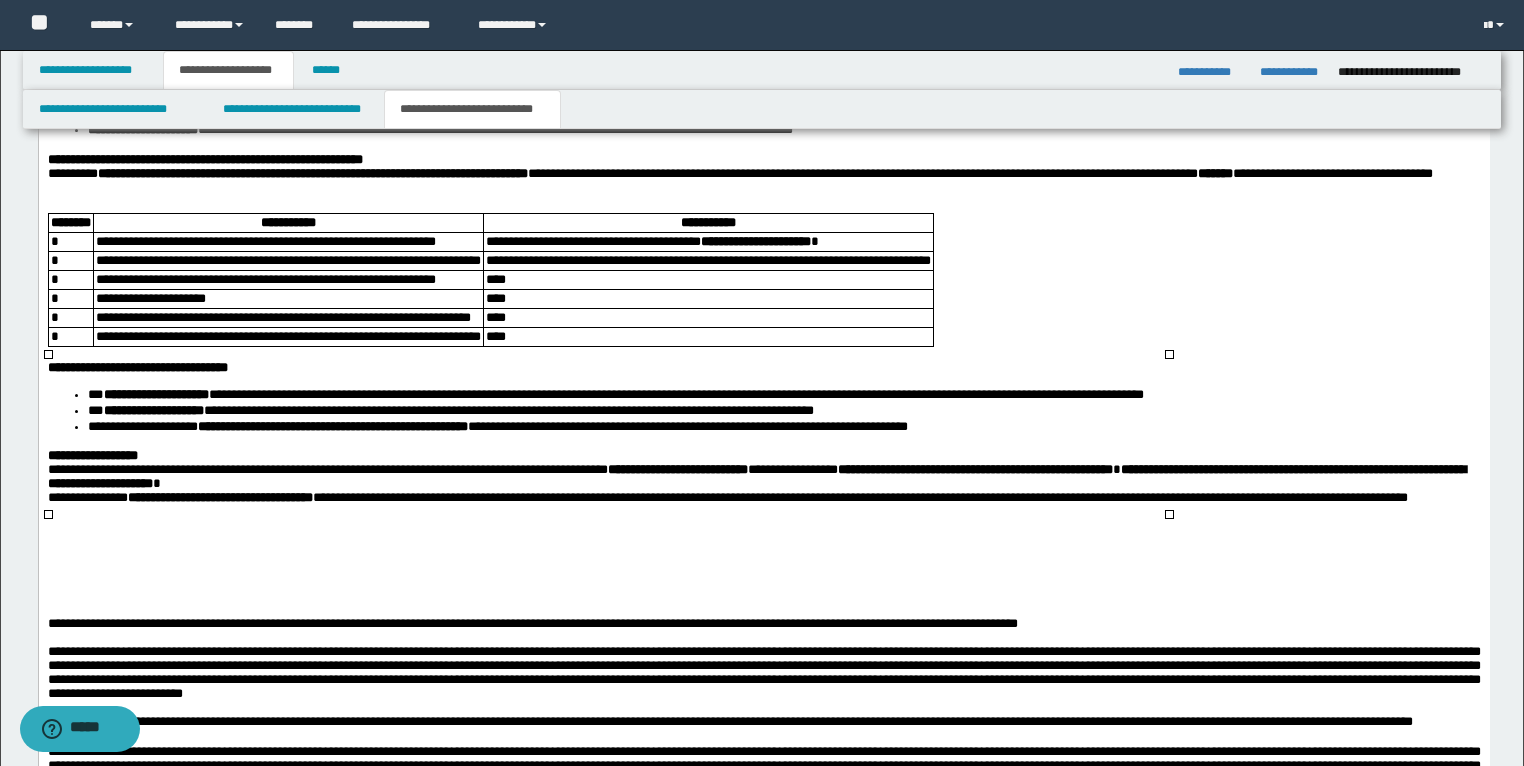 click on "**********" at bounding box center (707, 260) 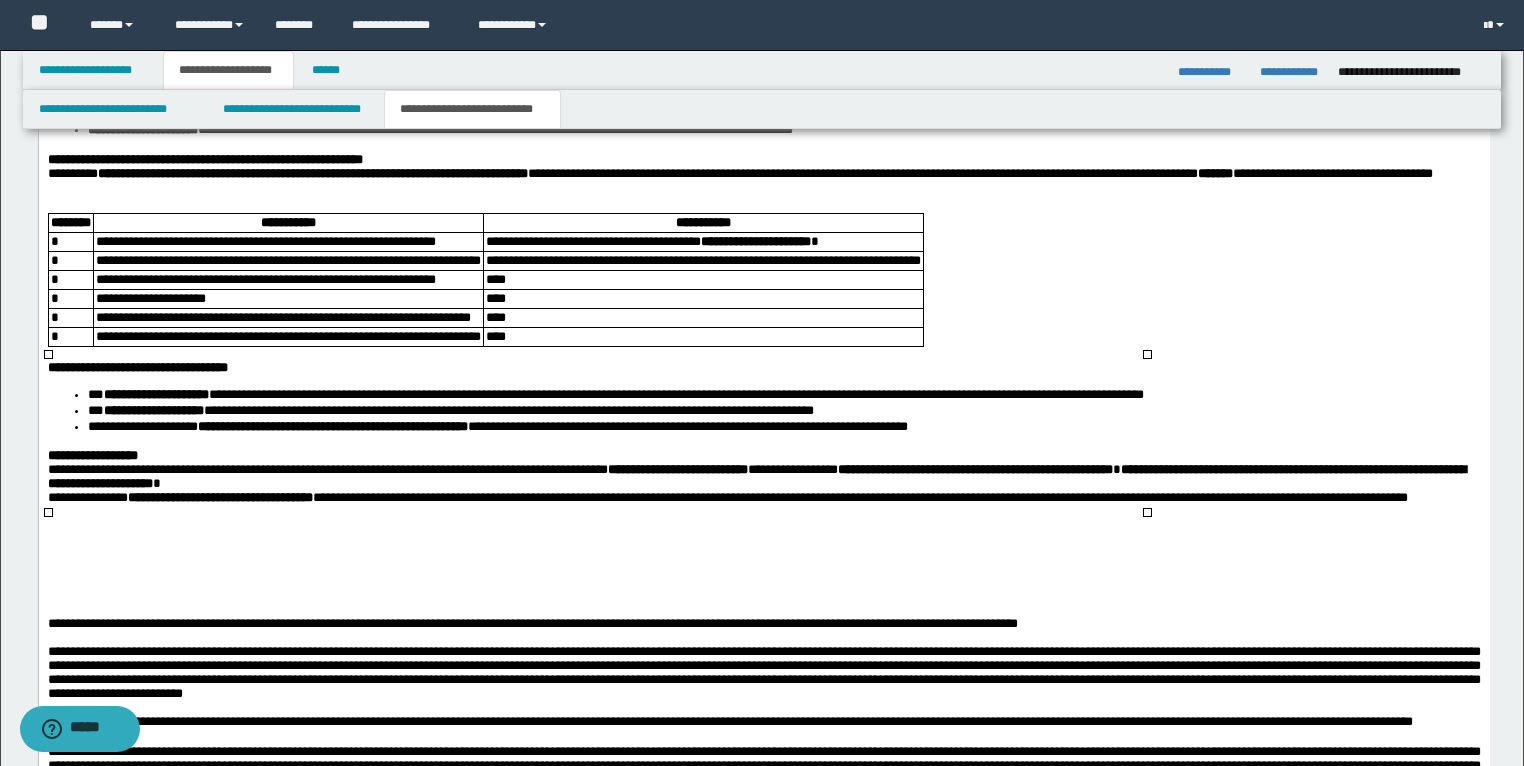 click on "****" at bounding box center [495, 279] 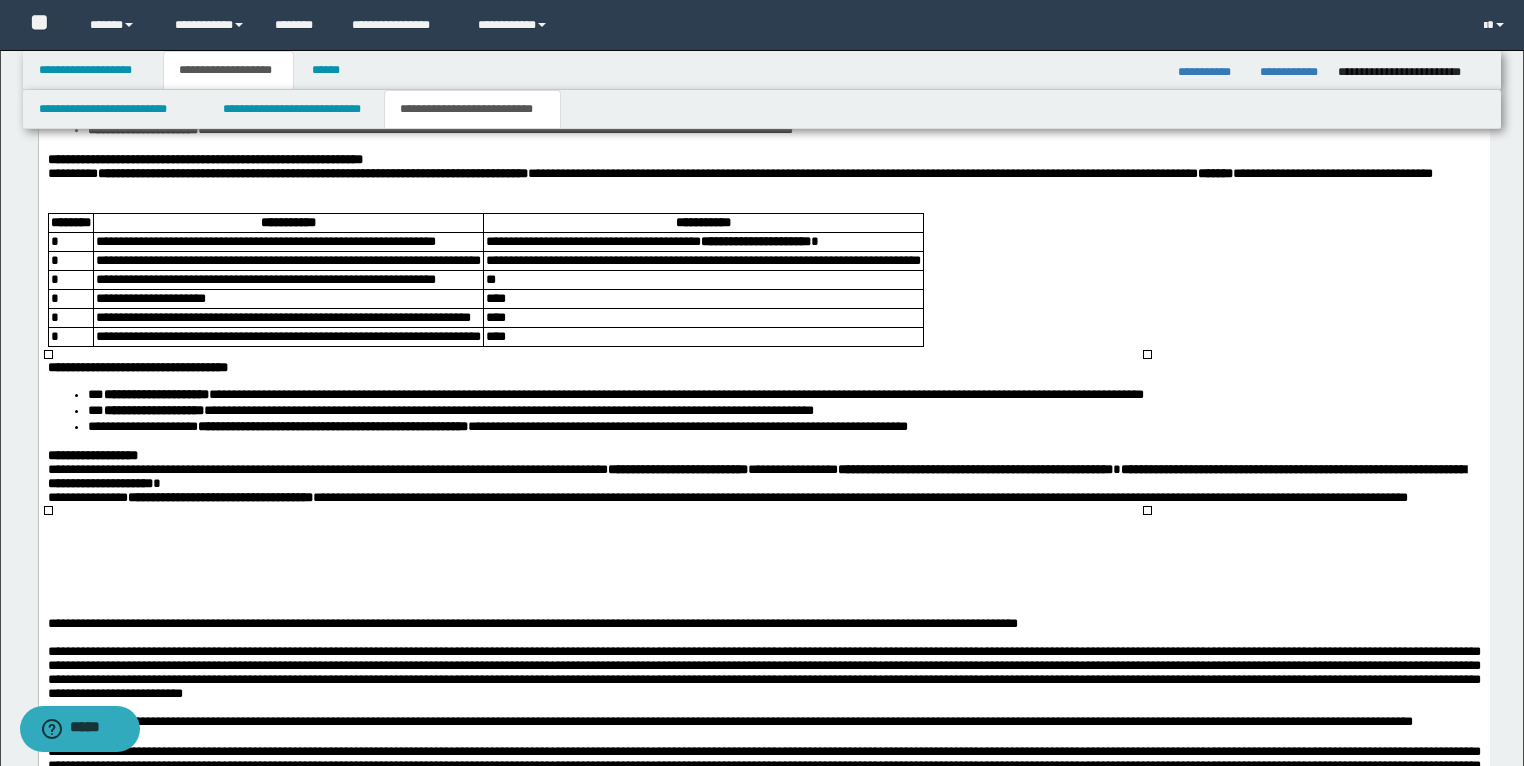 click on "****" at bounding box center [495, 298] 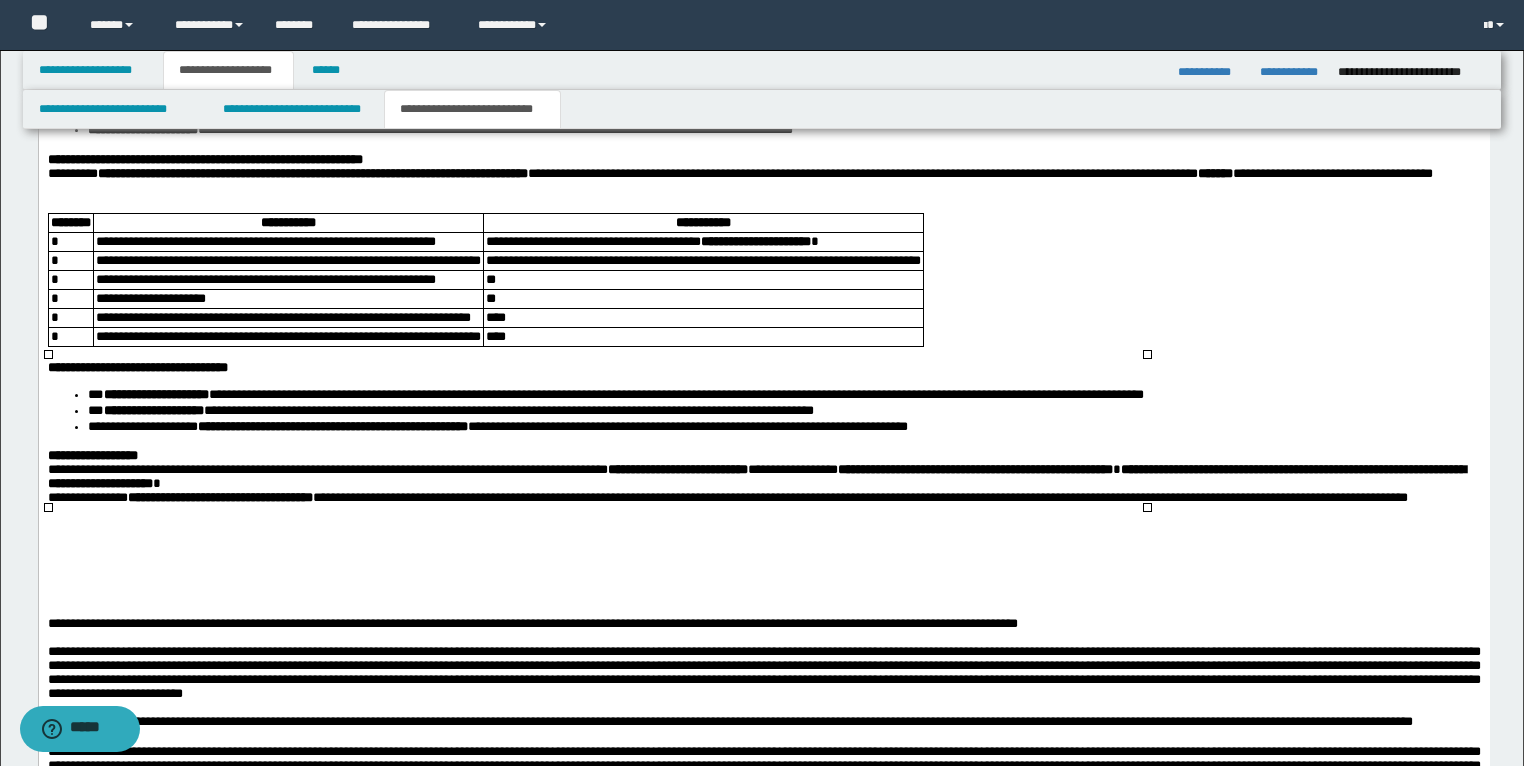 click on "****" at bounding box center [495, 317] 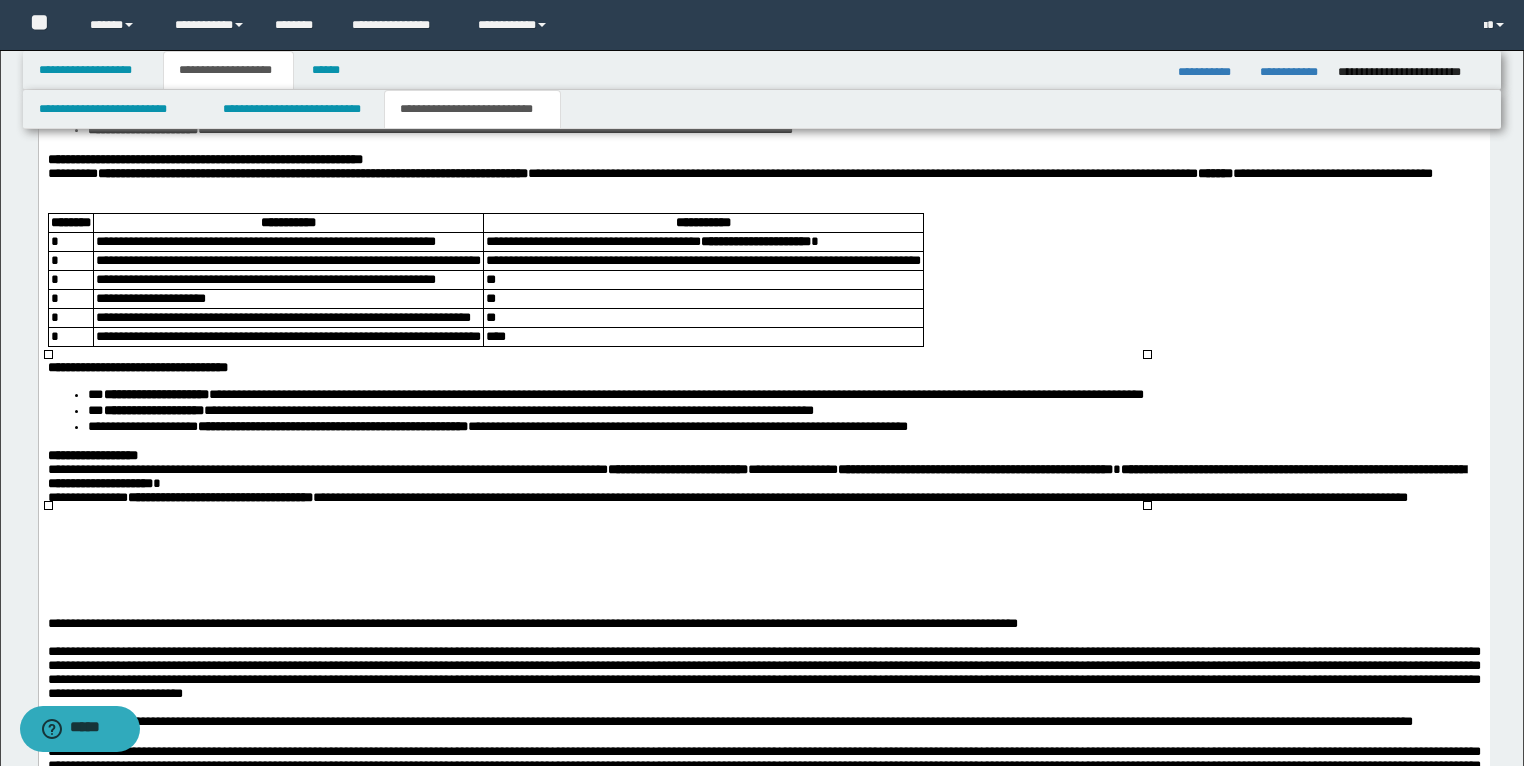 click on "****" at bounding box center [495, 336] 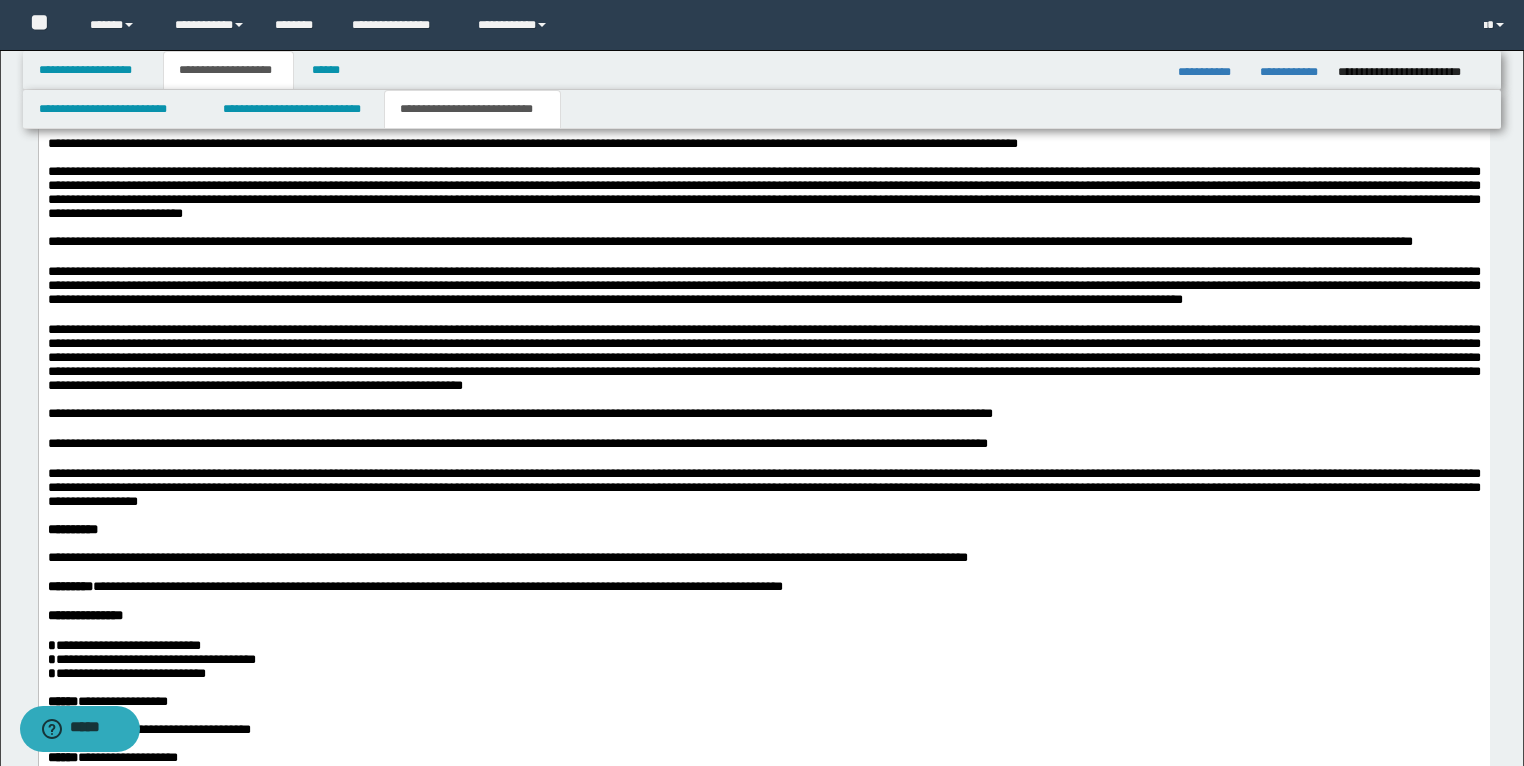 scroll, scrollTop: 3864, scrollLeft: 0, axis: vertical 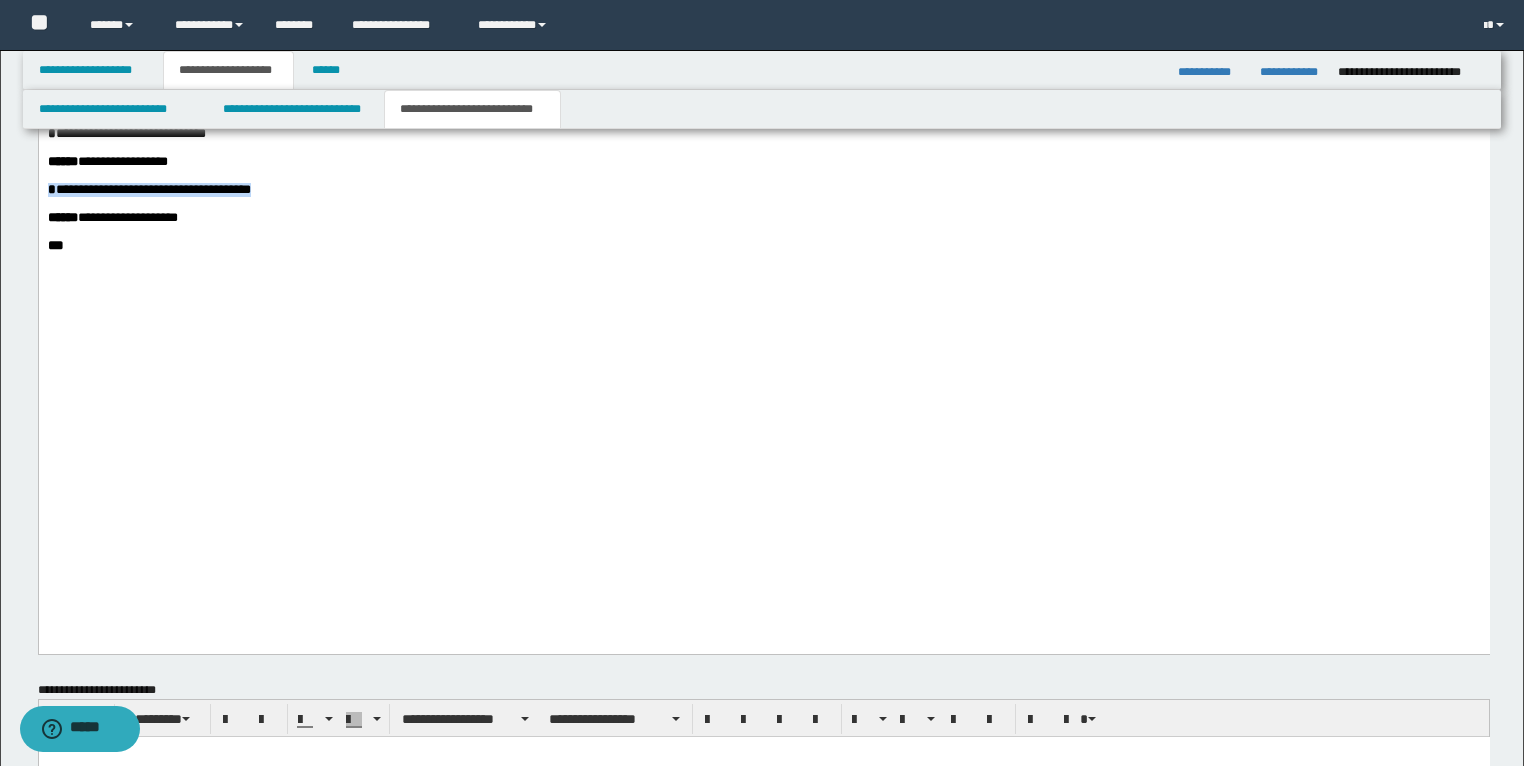 drag, startPoint x: 298, startPoint y: 480, endPoint x: 74, endPoint y: -1450, distance: 1942.9554 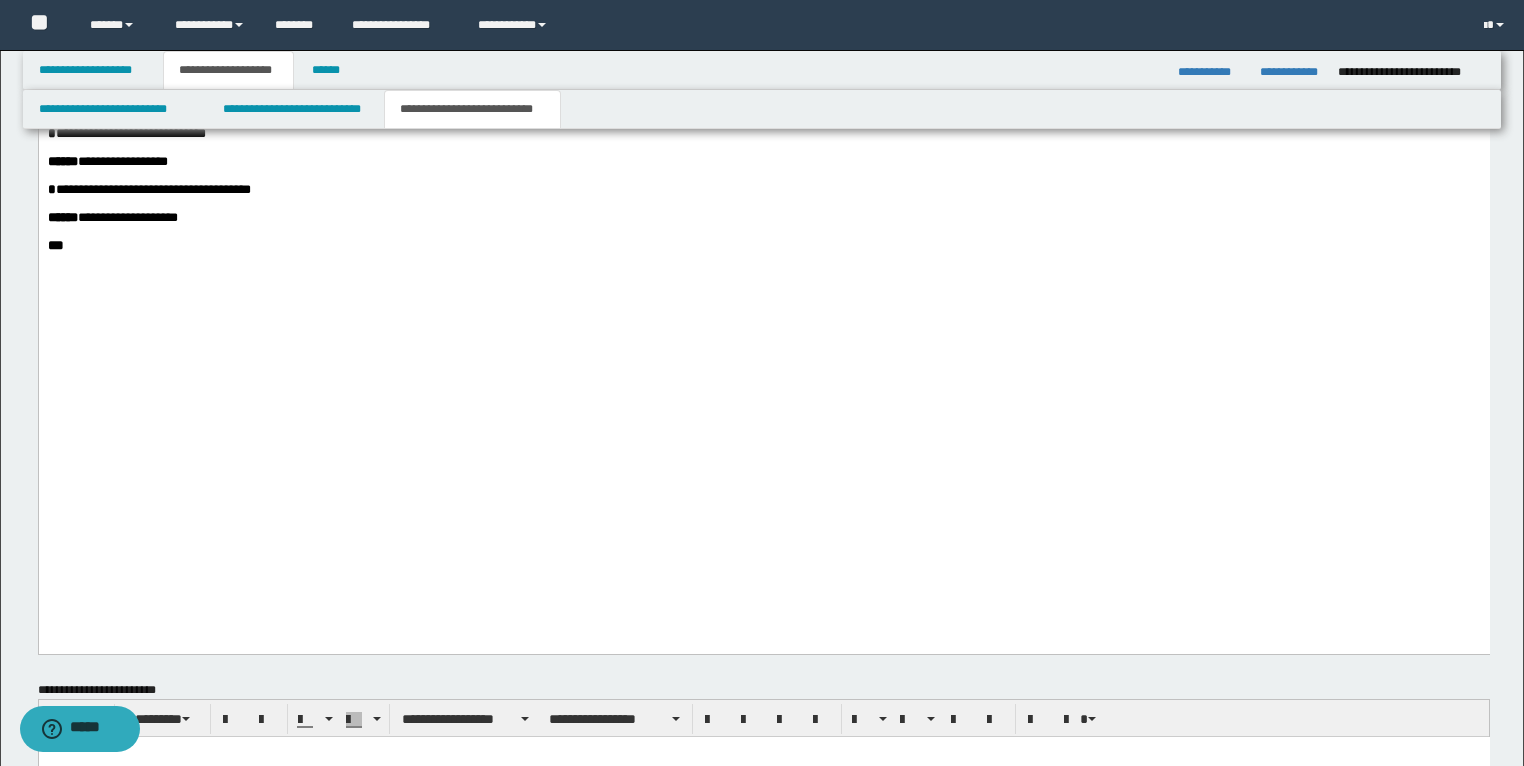 drag, startPoint x: 44, startPoint y: 481, endPoint x: 115, endPoint y: 501, distance: 73.76314 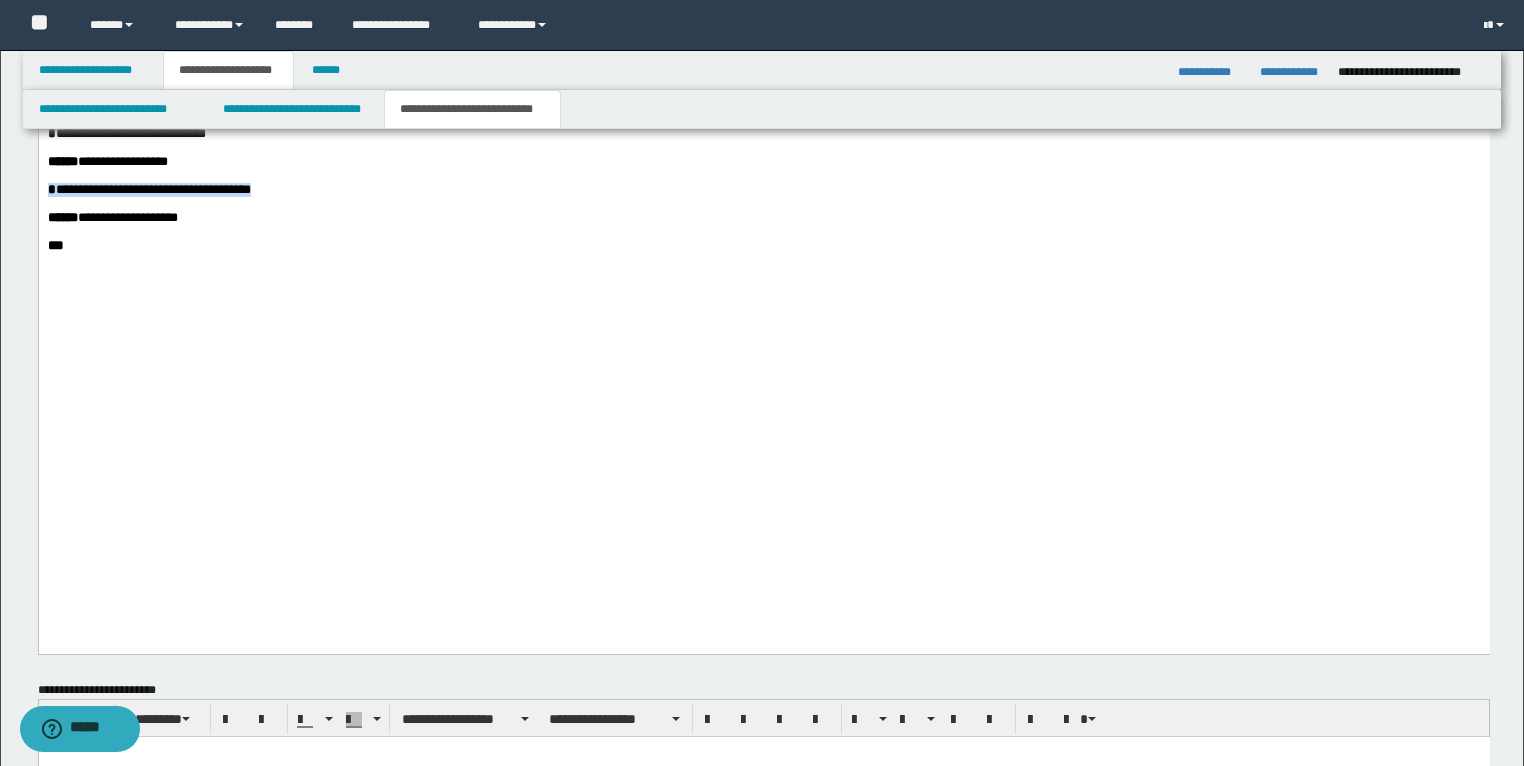 drag, startPoint x: 311, startPoint y: 475, endPoint x: 48, endPoint y: 473, distance: 263.0076 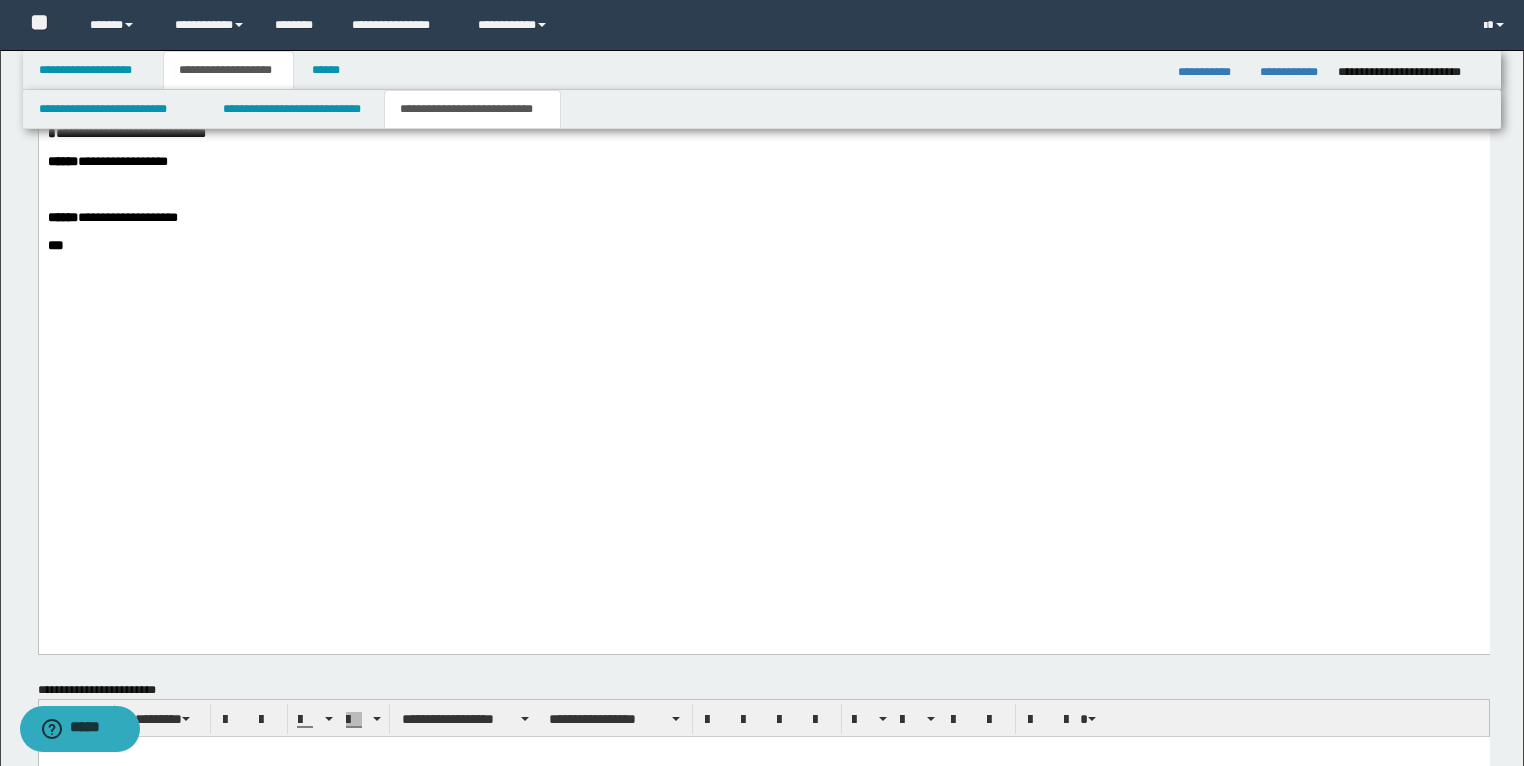 click on "**********" at bounding box center [763, 134] 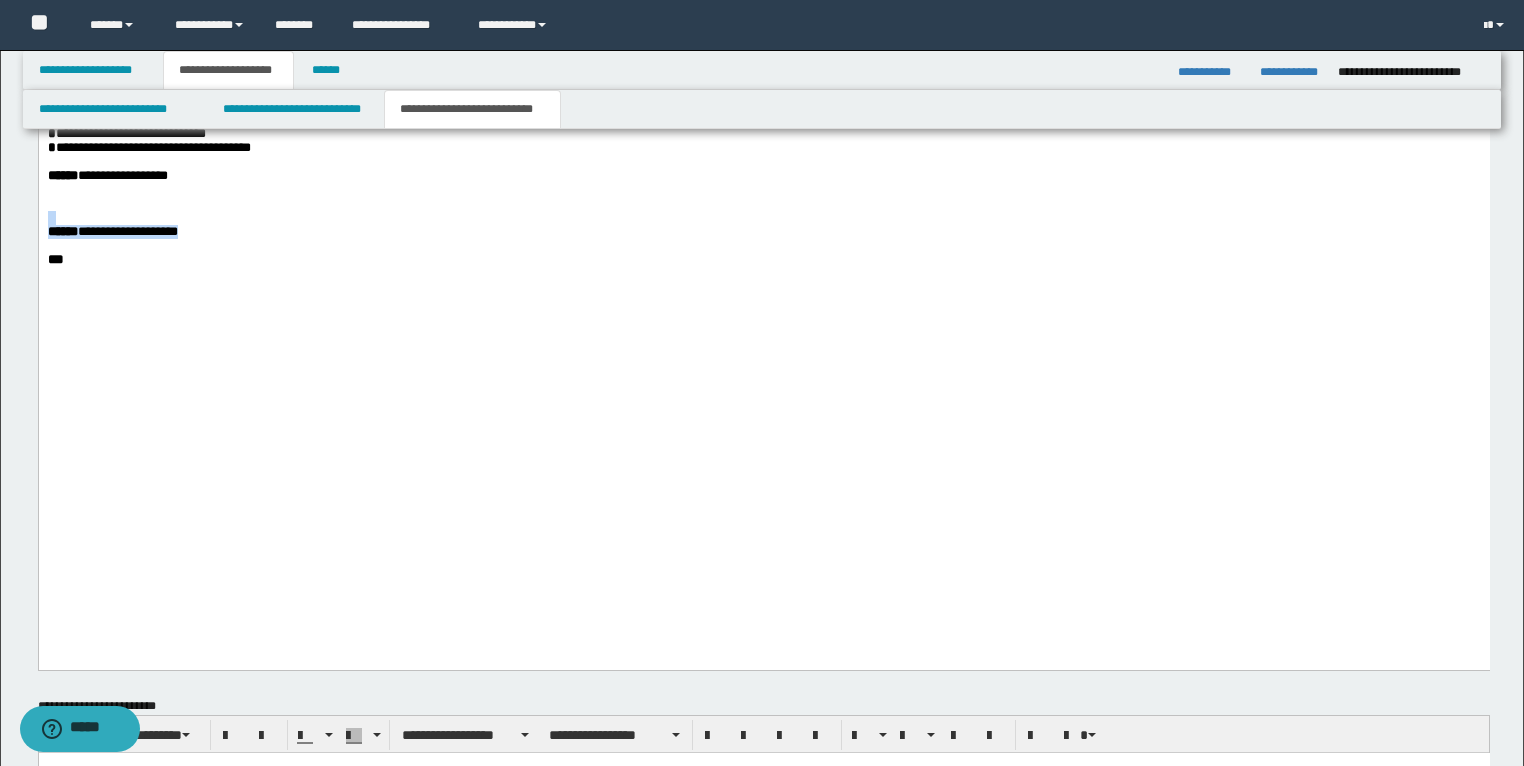 drag, startPoint x: 247, startPoint y: 523, endPoint x: 2, endPoint y: 510, distance: 245.34465 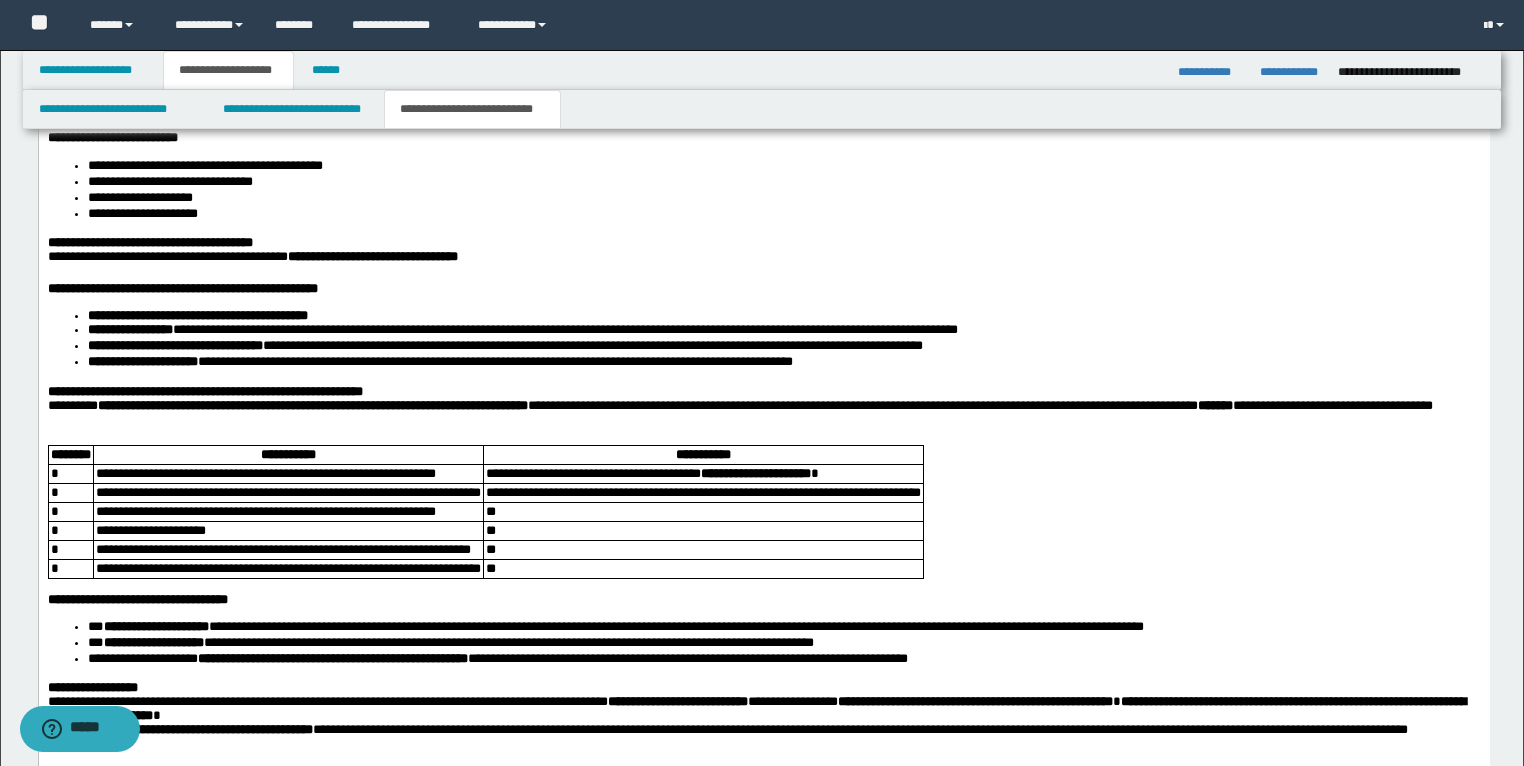 scroll, scrollTop: 3144, scrollLeft: 0, axis: vertical 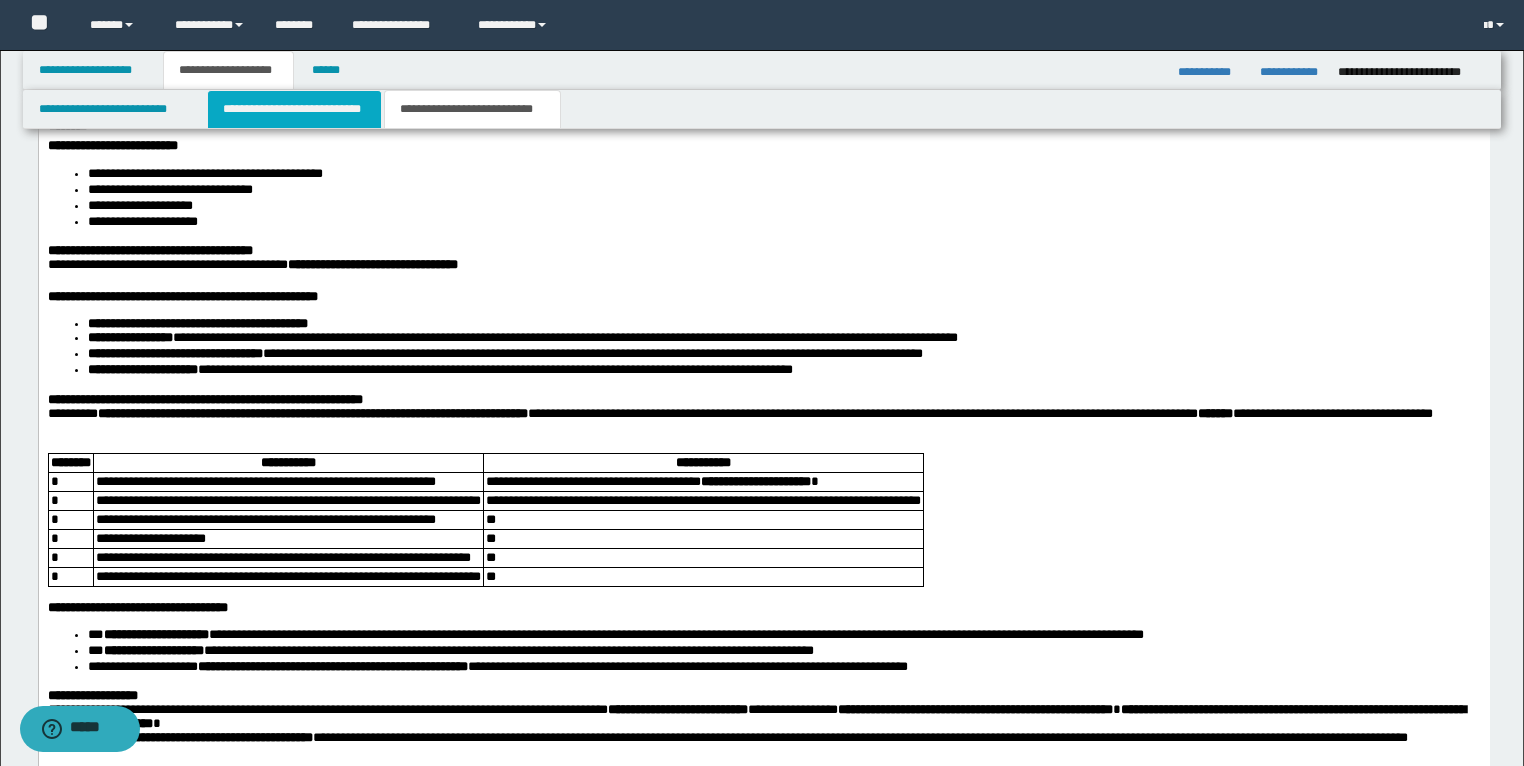 click on "**********" at bounding box center (294, 109) 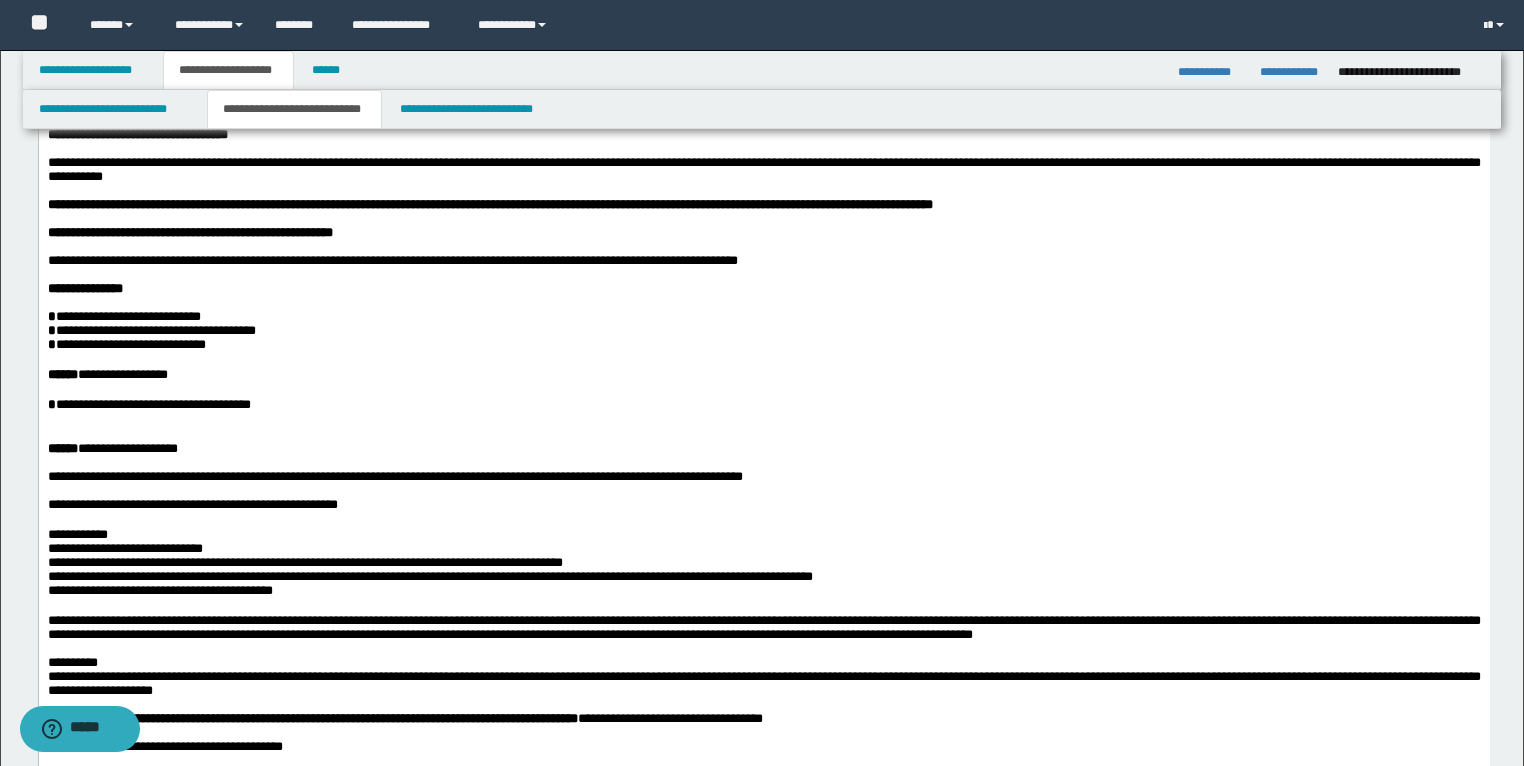 scroll, scrollTop: 56, scrollLeft: 0, axis: vertical 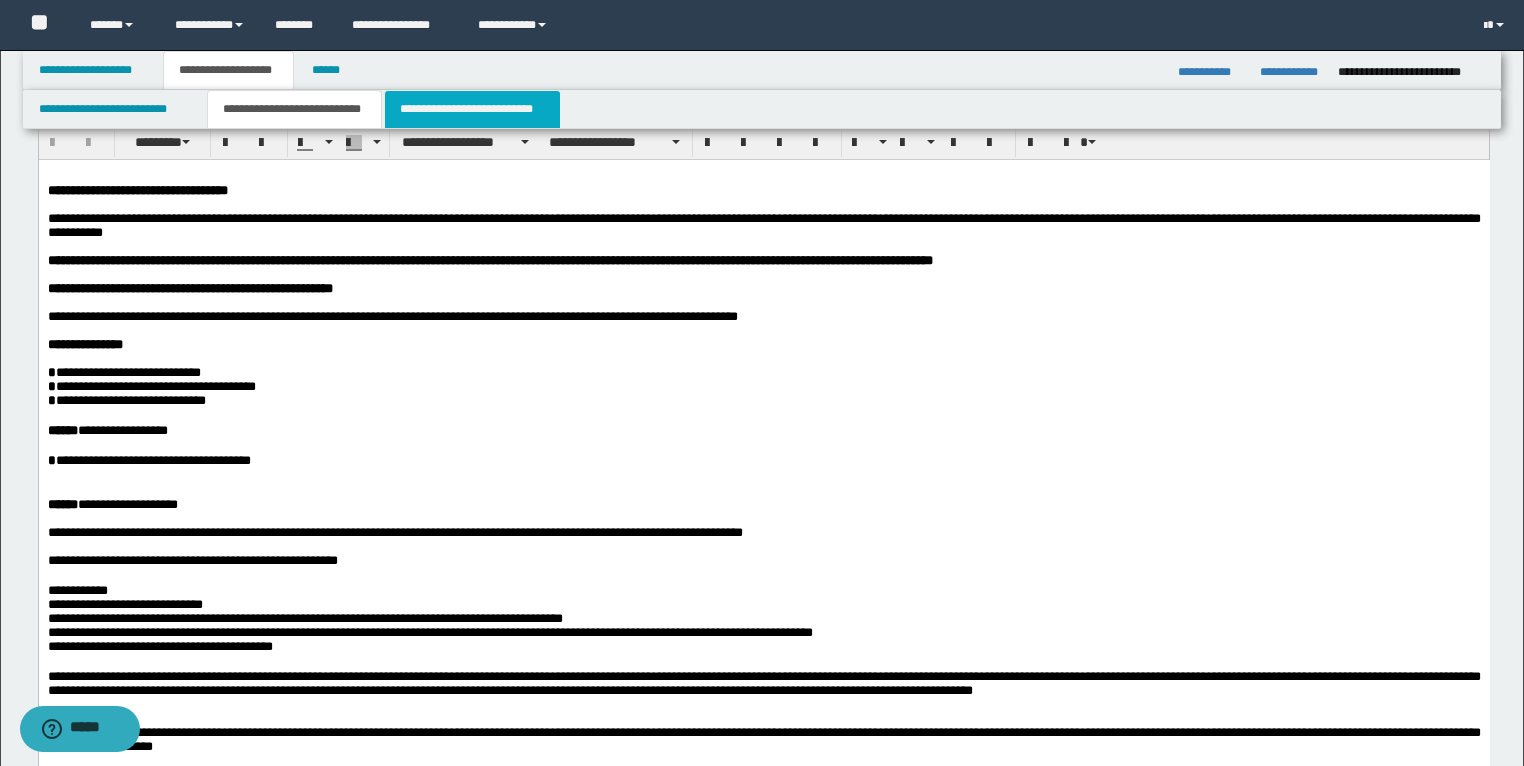 click on "**********" at bounding box center (472, 109) 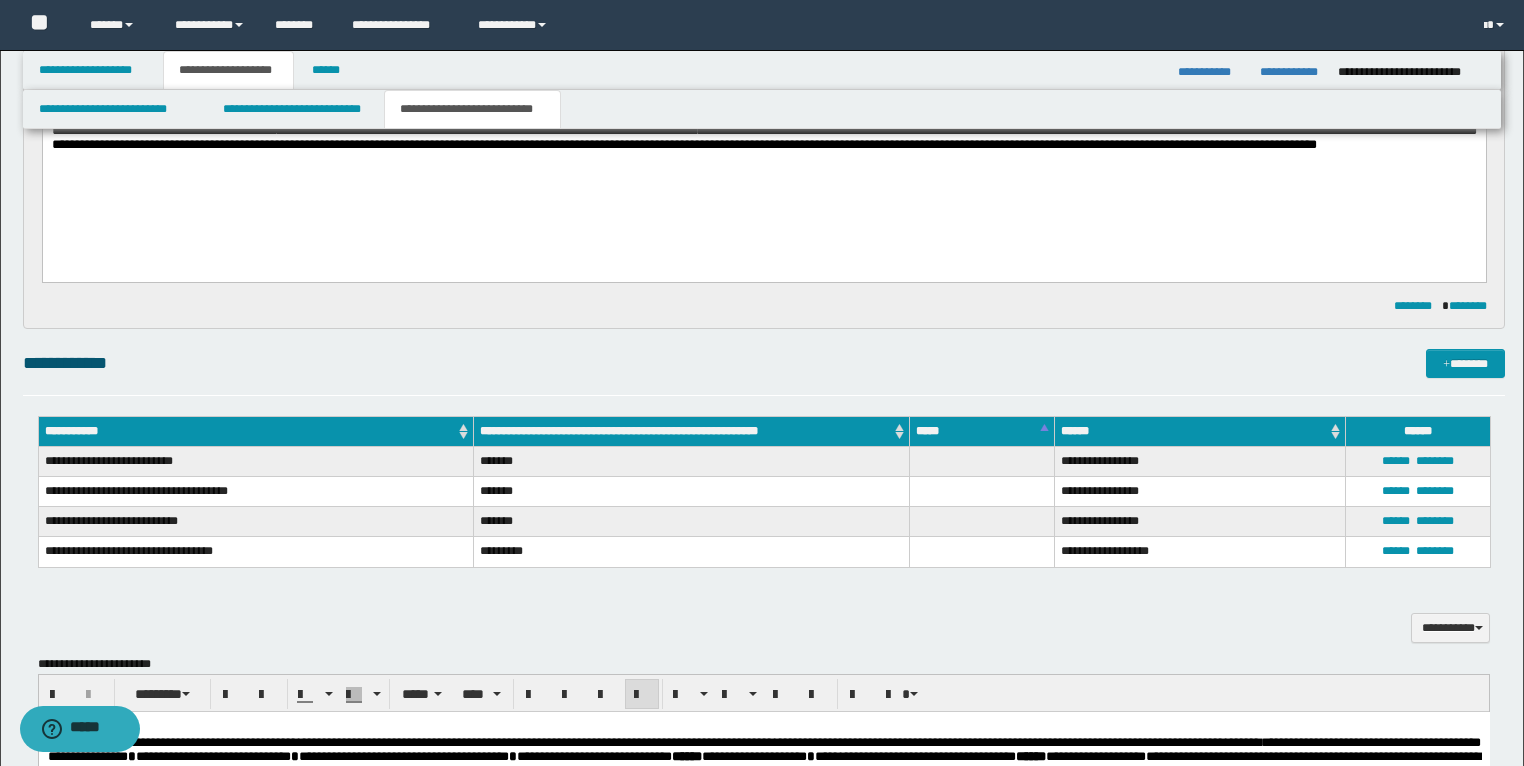 scroll, scrollTop: 1816, scrollLeft: 0, axis: vertical 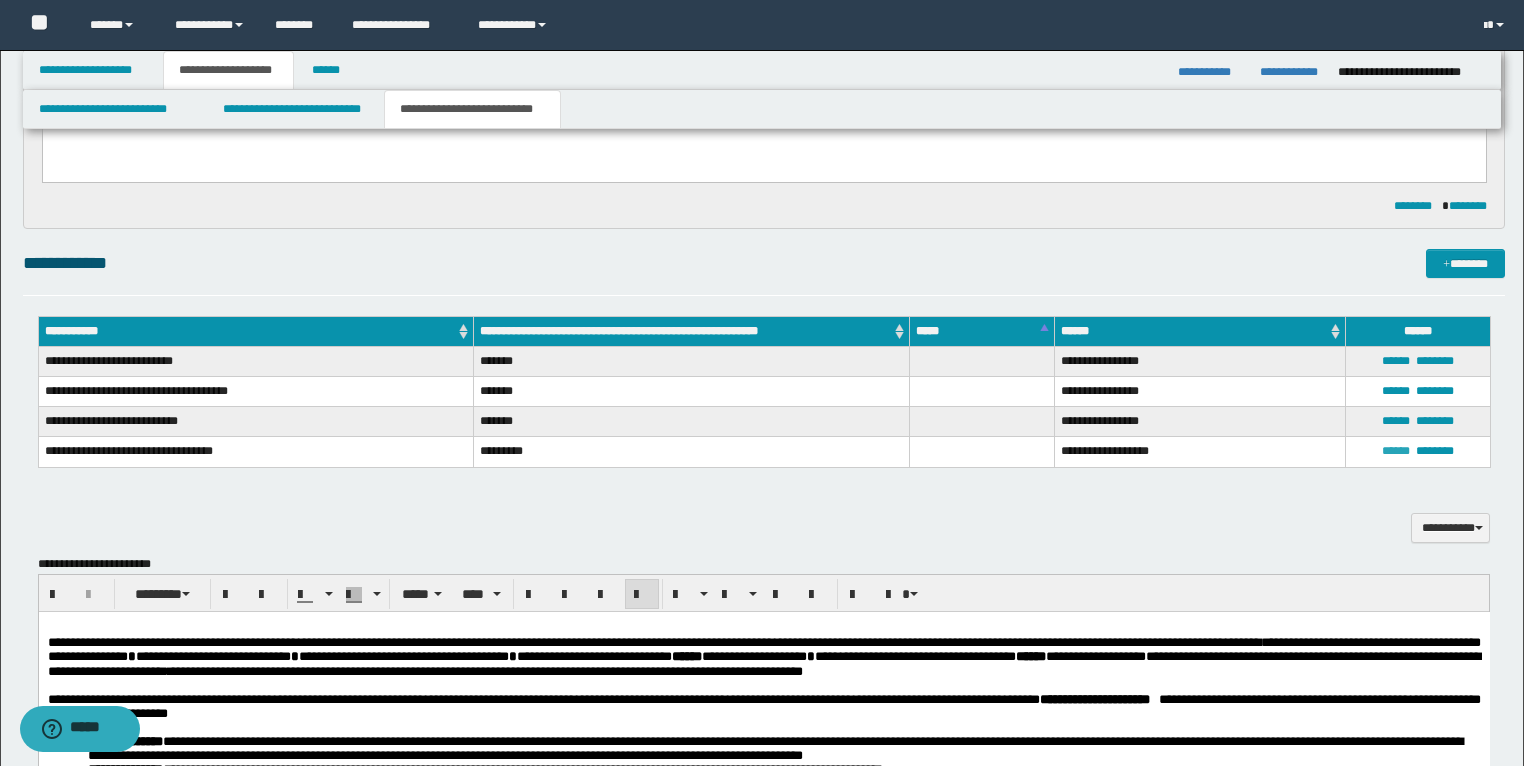 click on "******" at bounding box center [1396, 451] 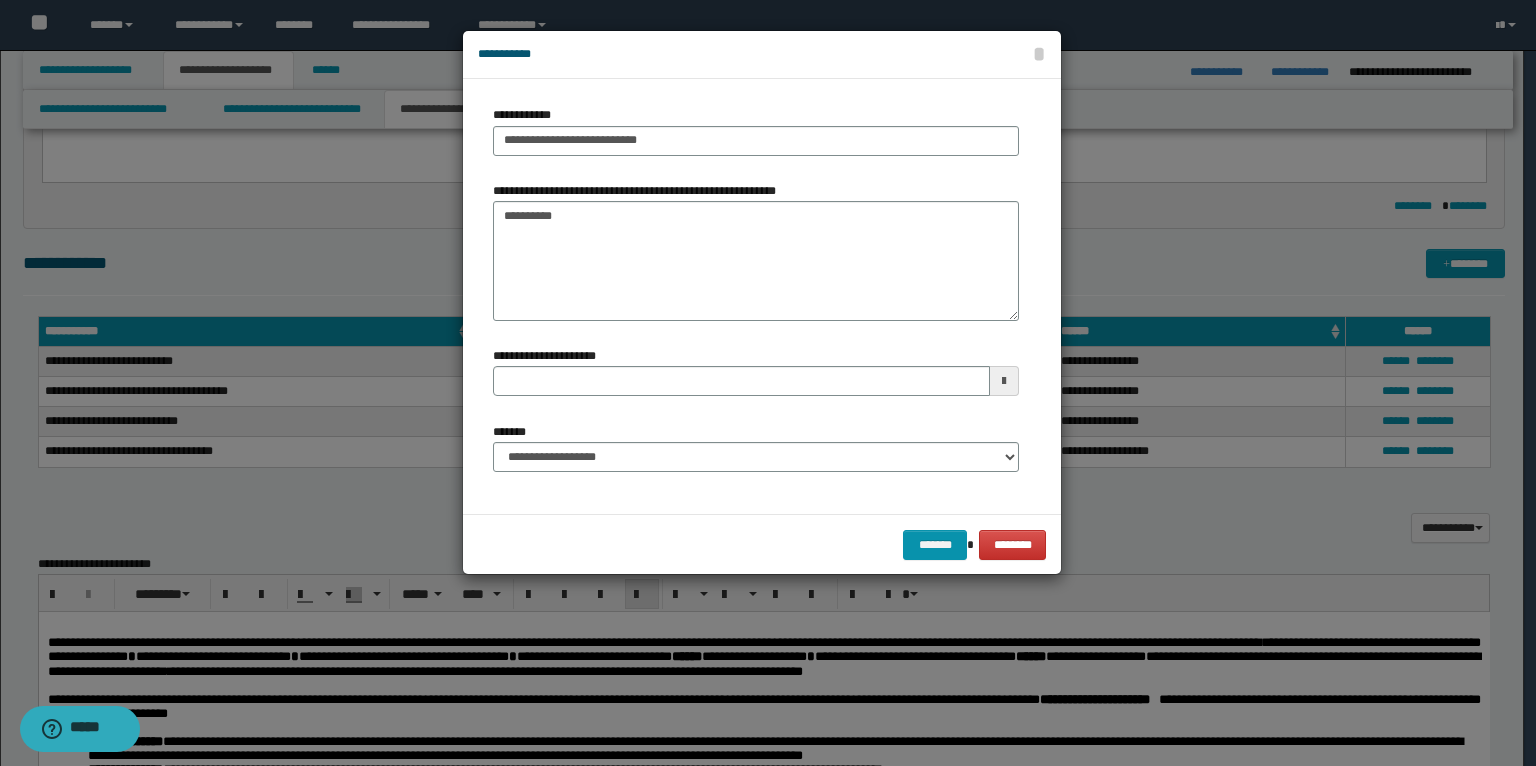 type 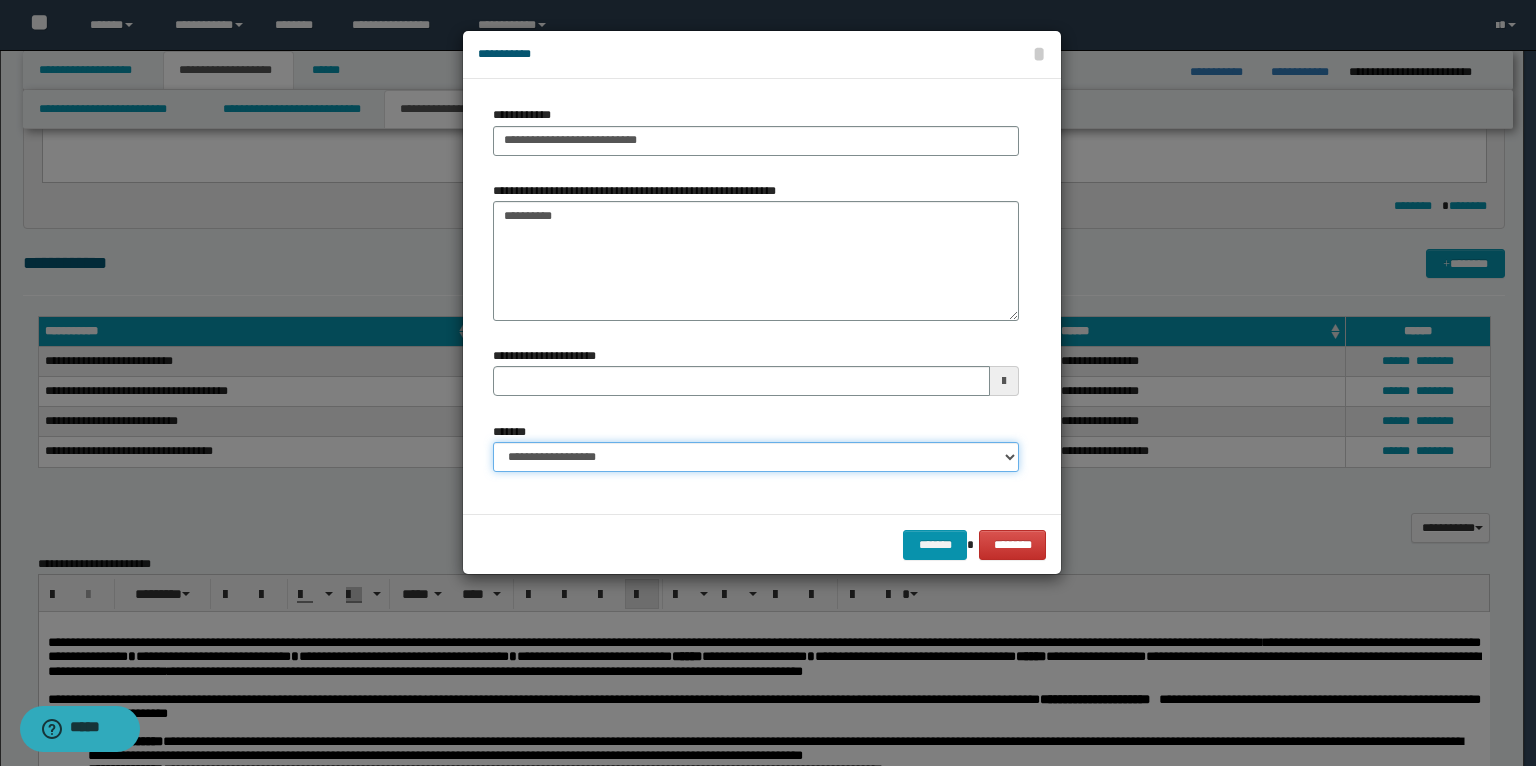 click on "**********" at bounding box center (756, 457) 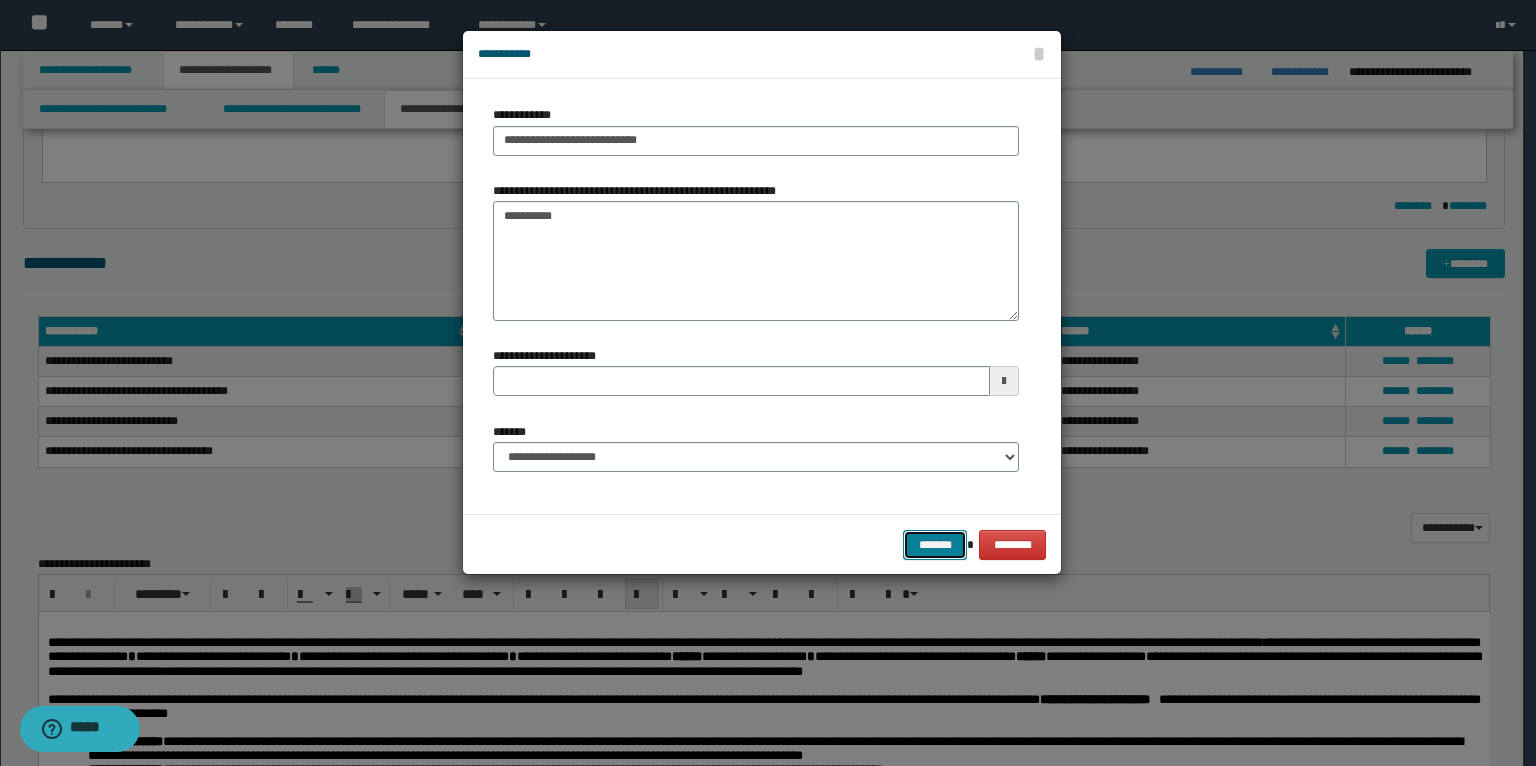 click on "*******" at bounding box center (935, 545) 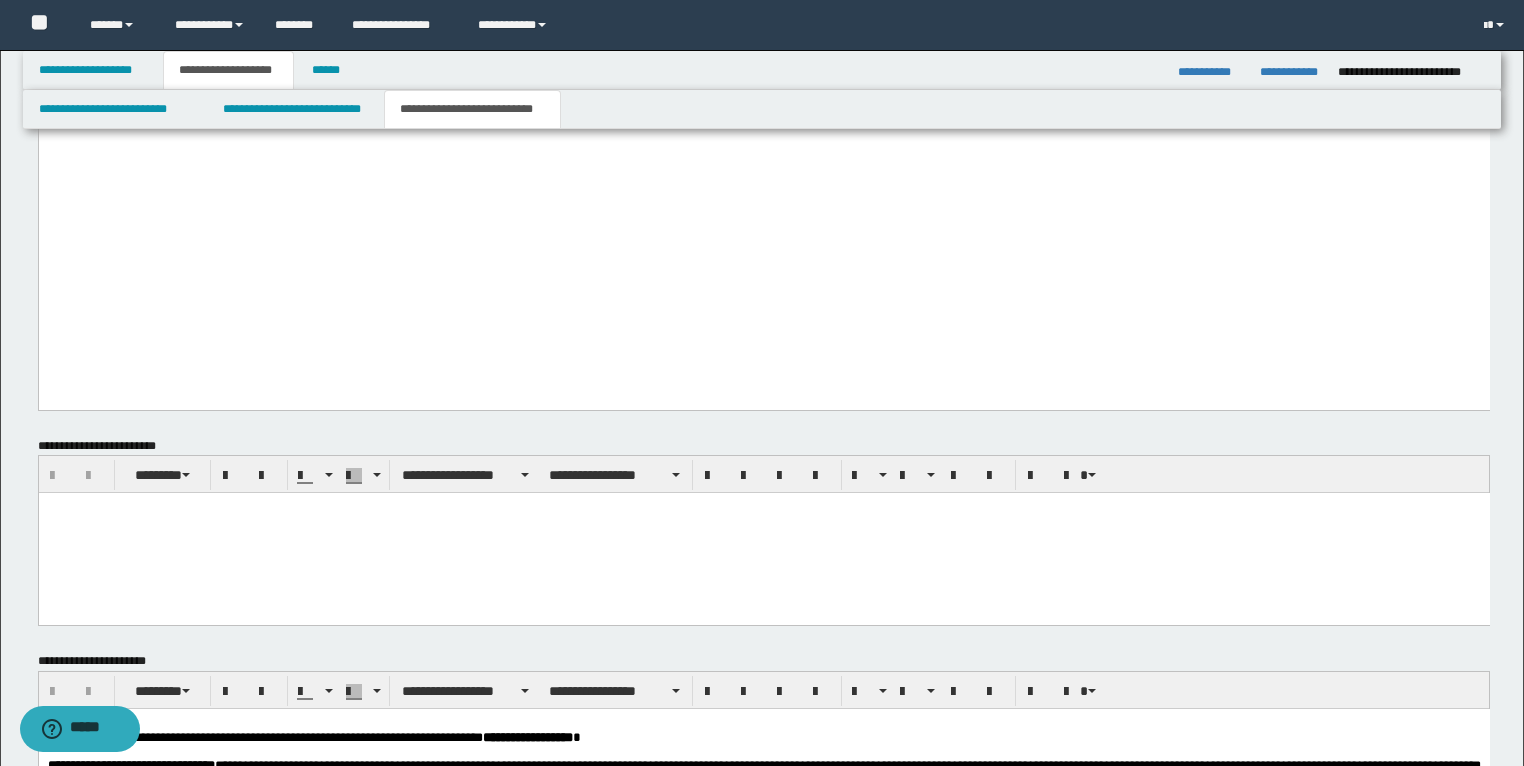 scroll, scrollTop: 4529, scrollLeft: 0, axis: vertical 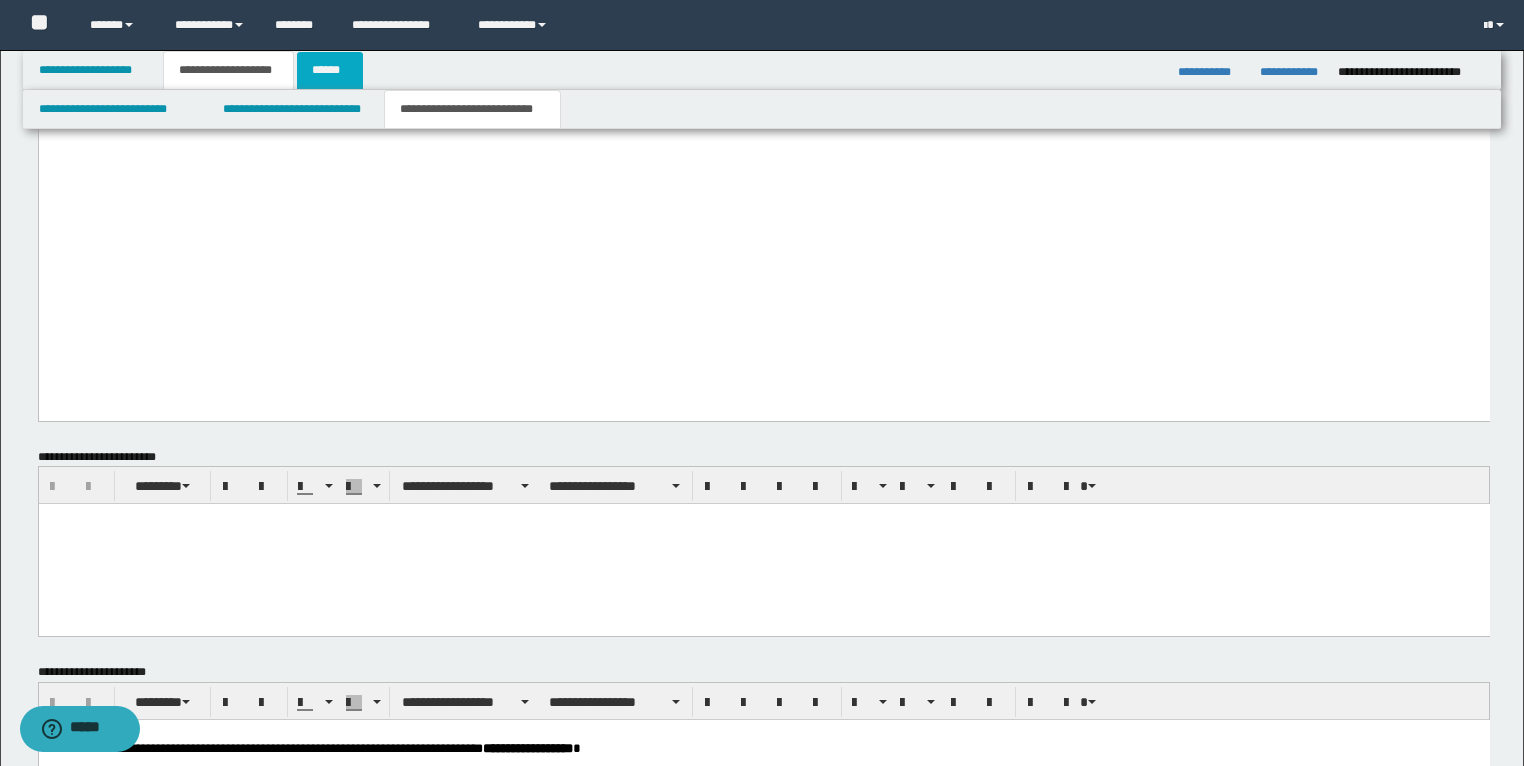 click on "******" at bounding box center [330, 70] 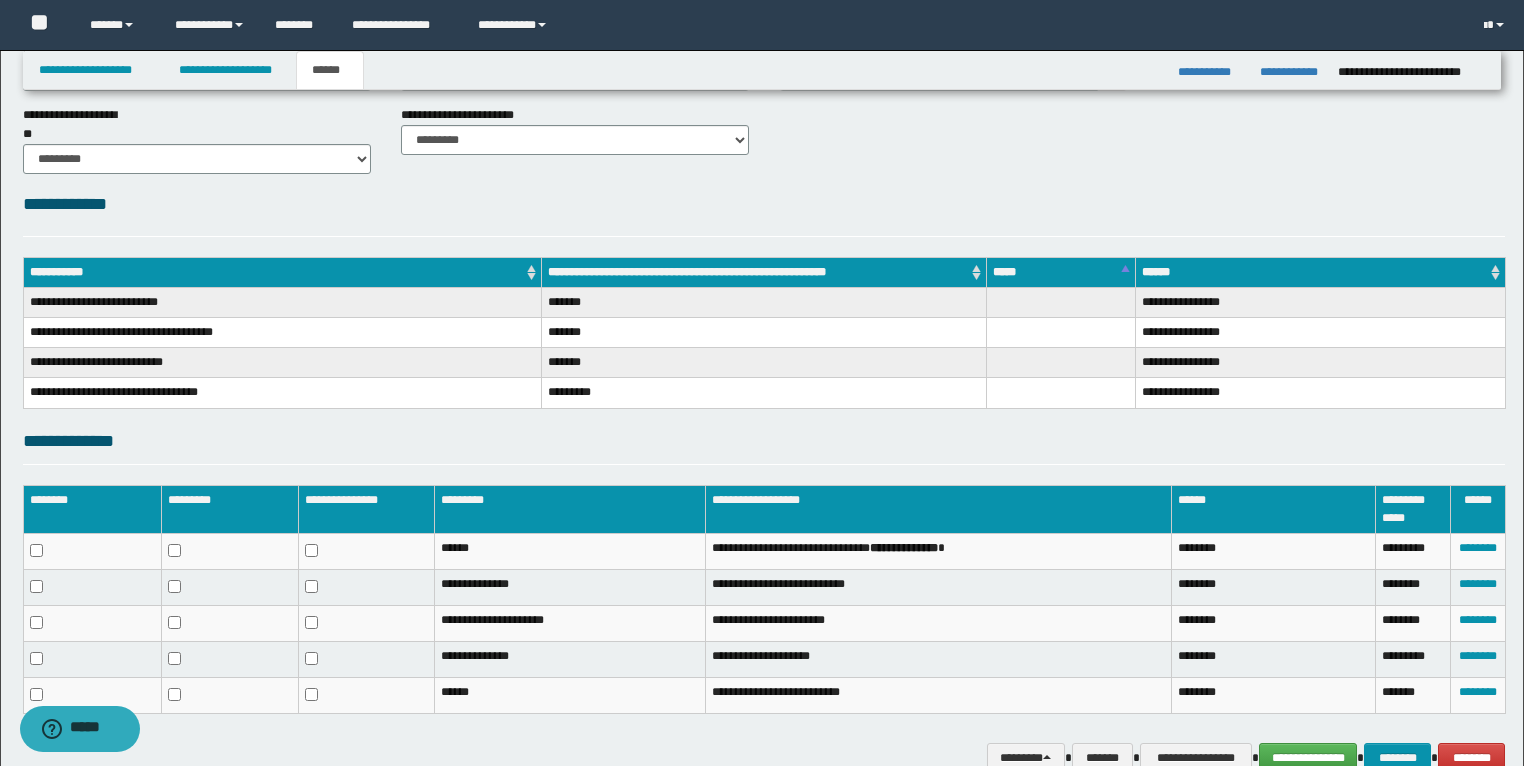 scroll, scrollTop: 256, scrollLeft: 0, axis: vertical 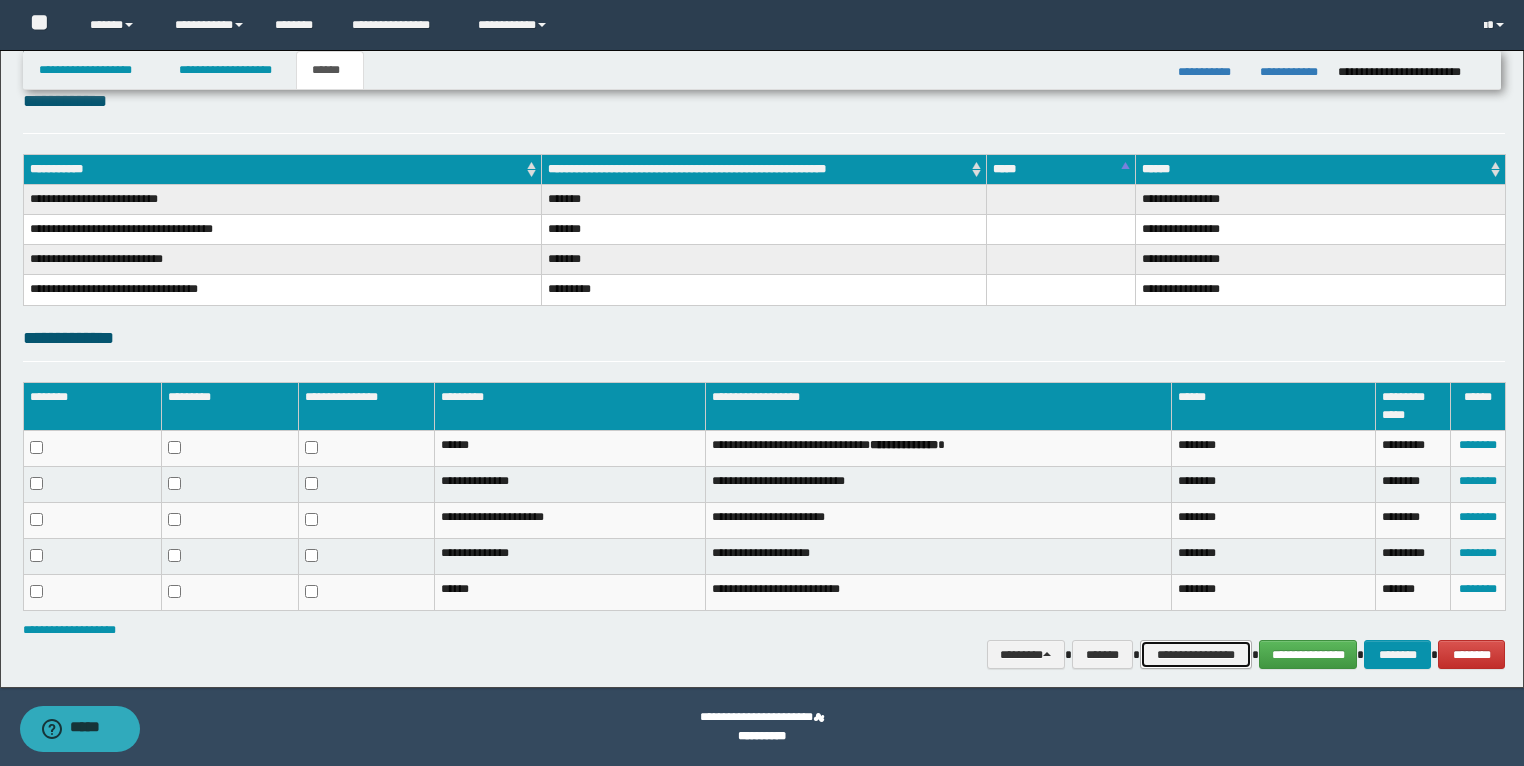 click on "**********" at bounding box center [1196, 655] 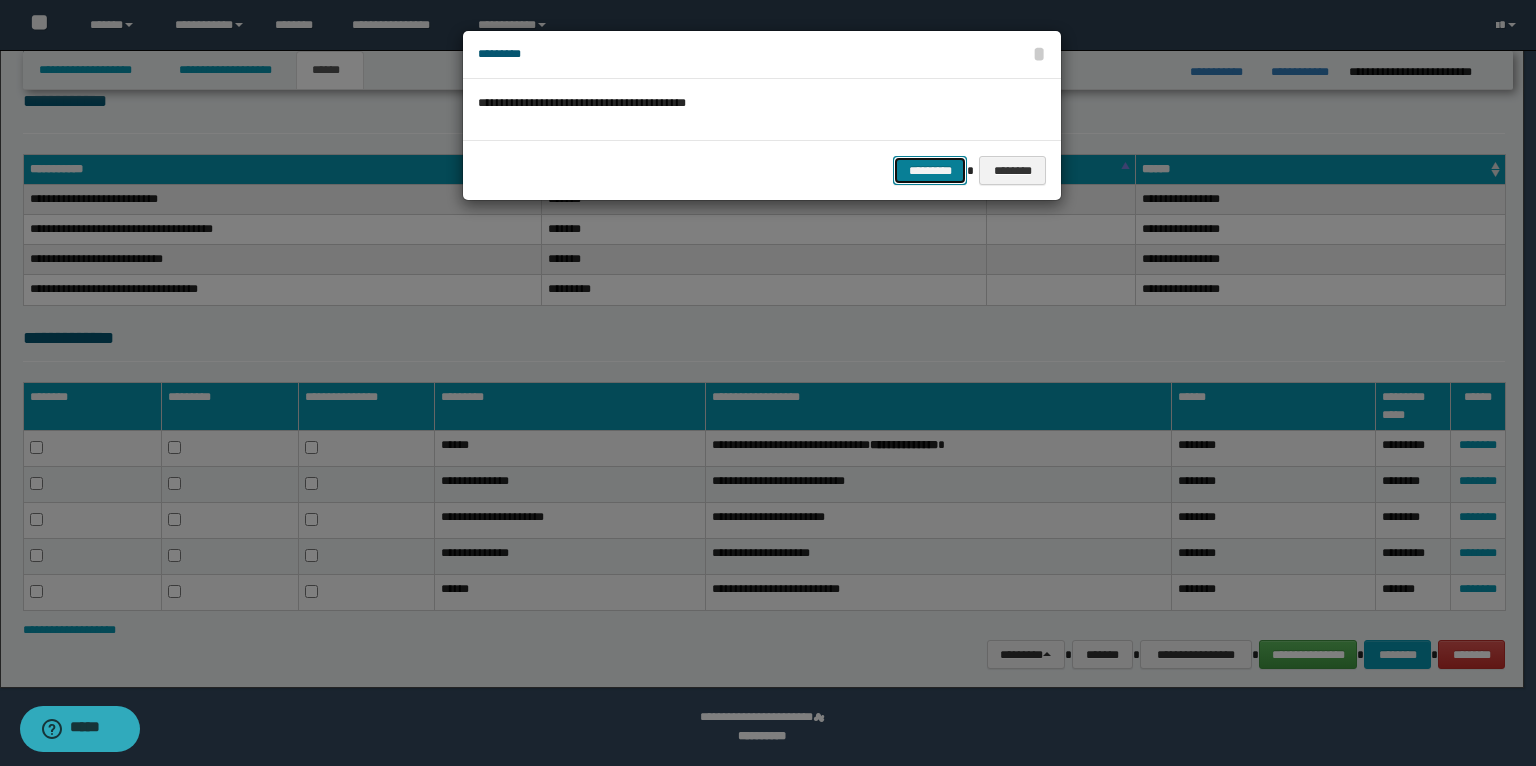 click on "*********" at bounding box center (930, 171) 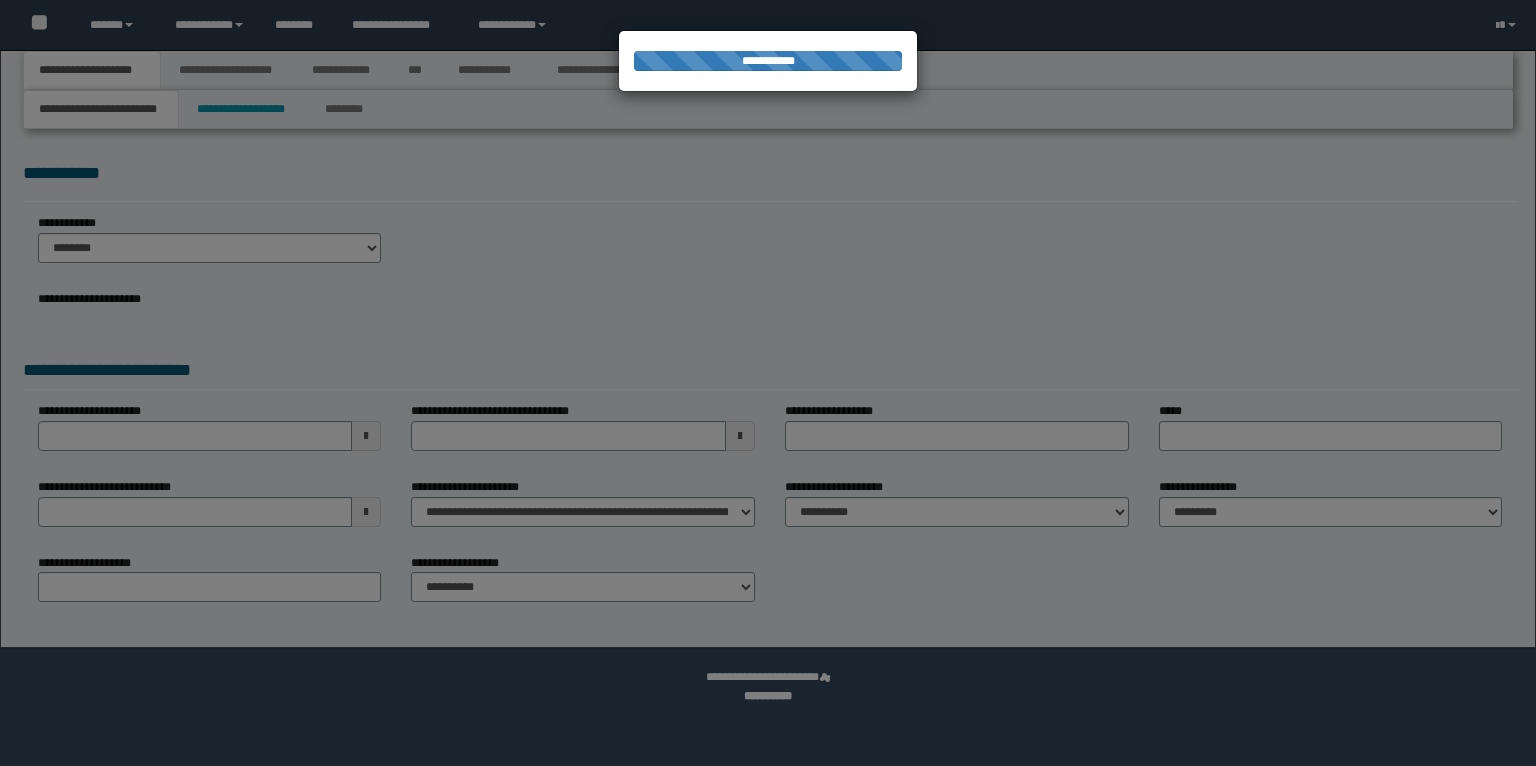 scroll, scrollTop: 0, scrollLeft: 0, axis: both 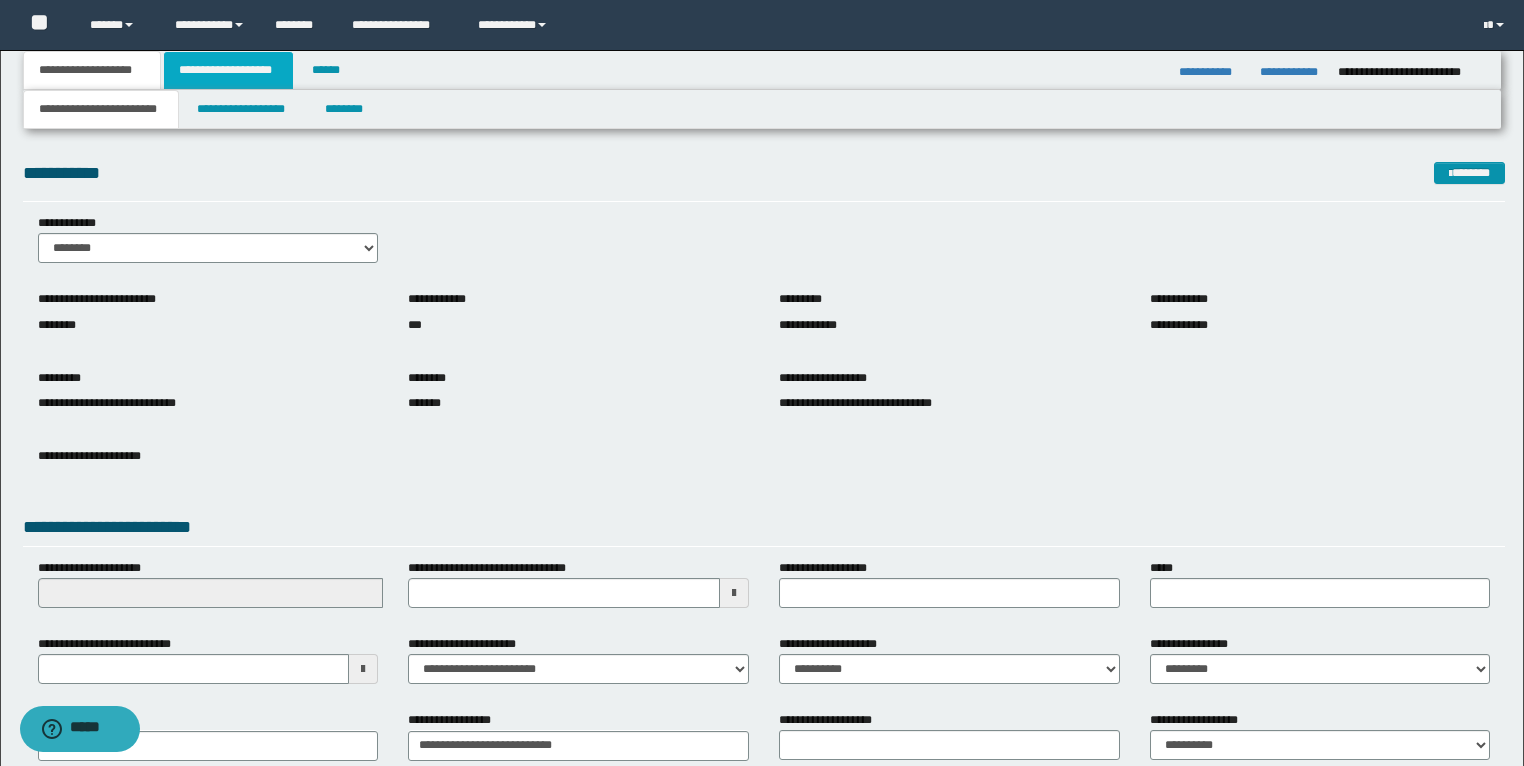click on "**********" at bounding box center [228, 70] 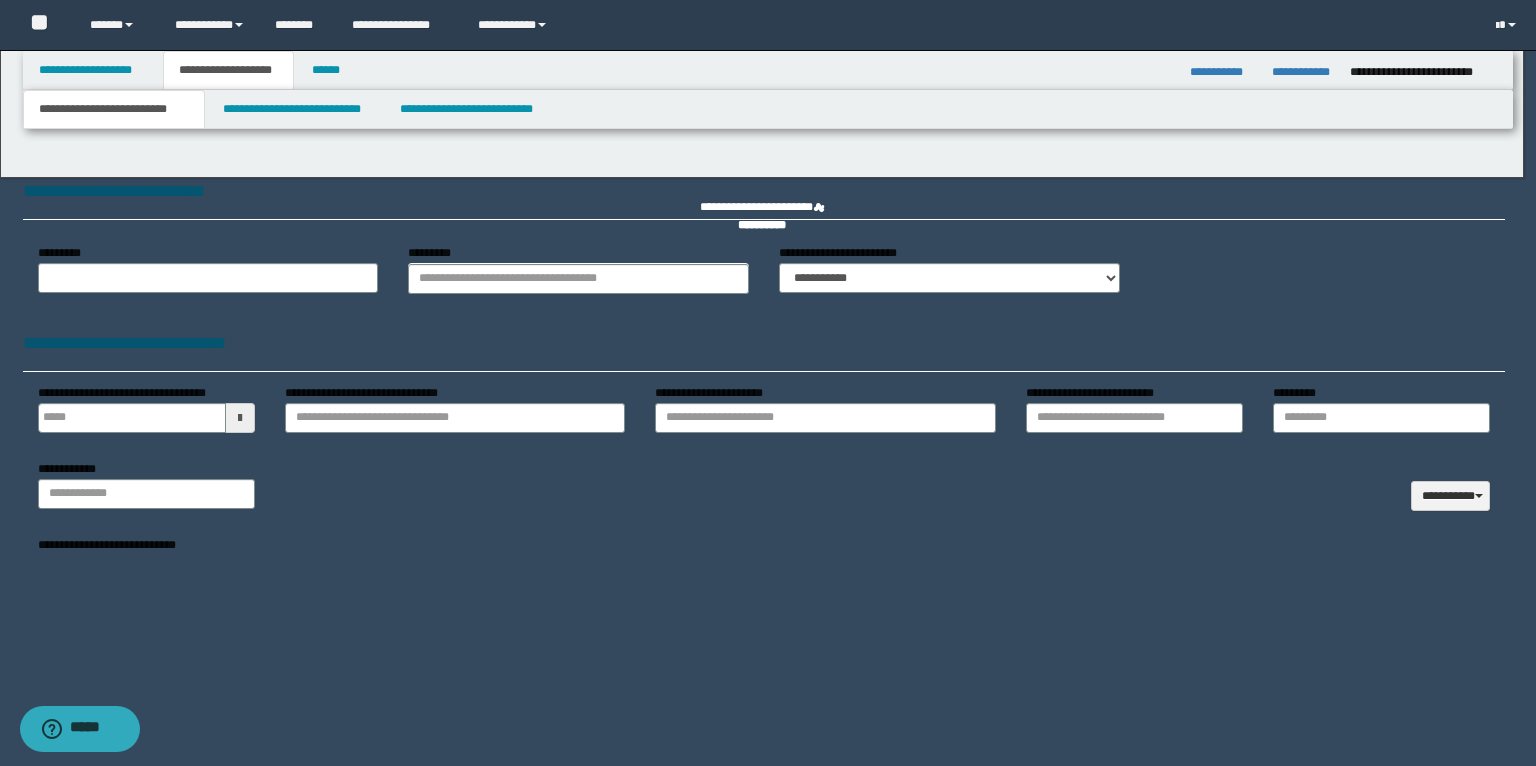 type 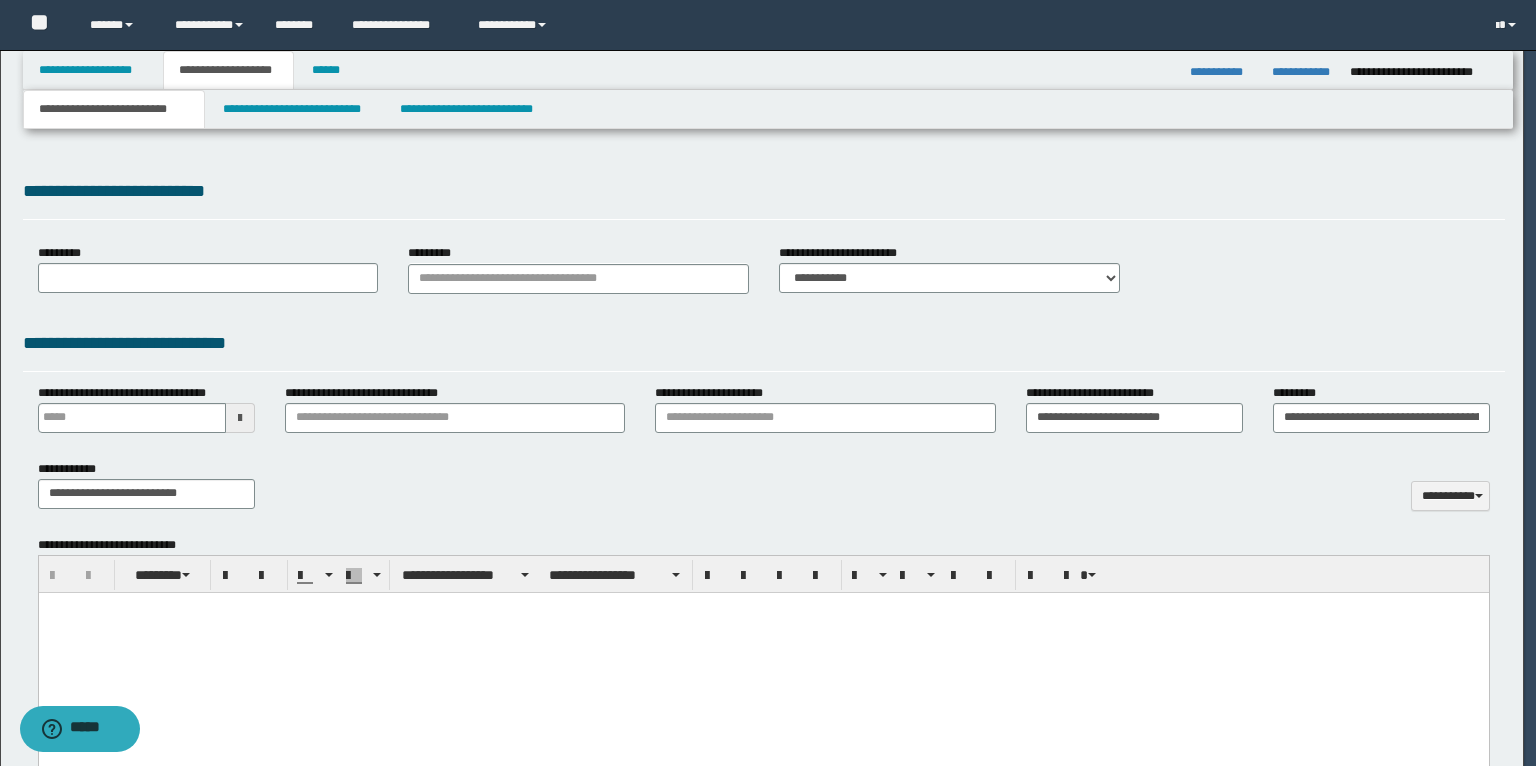type on "**********" 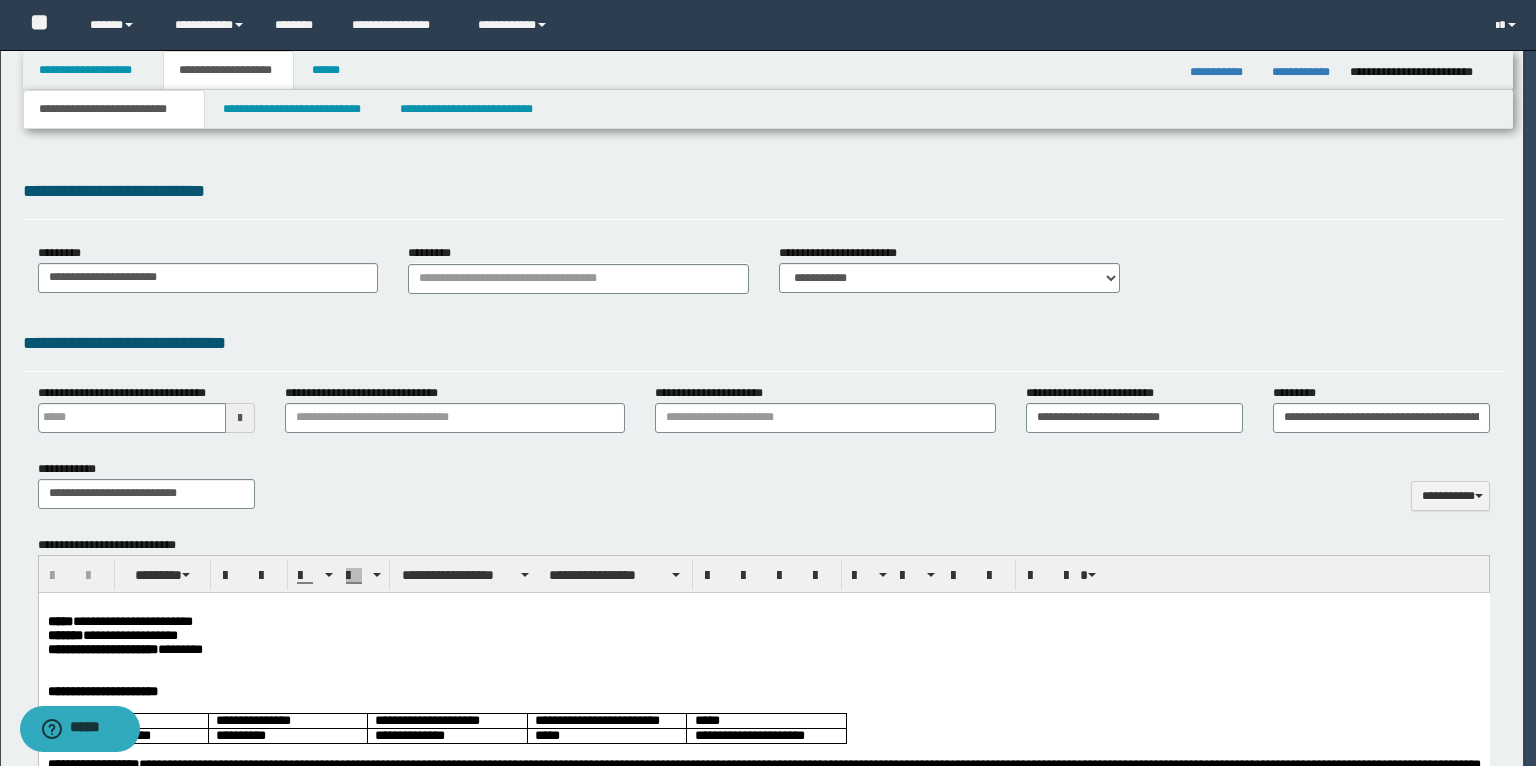 scroll, scrollTop: 0, scrollLeft: 0, axis: both 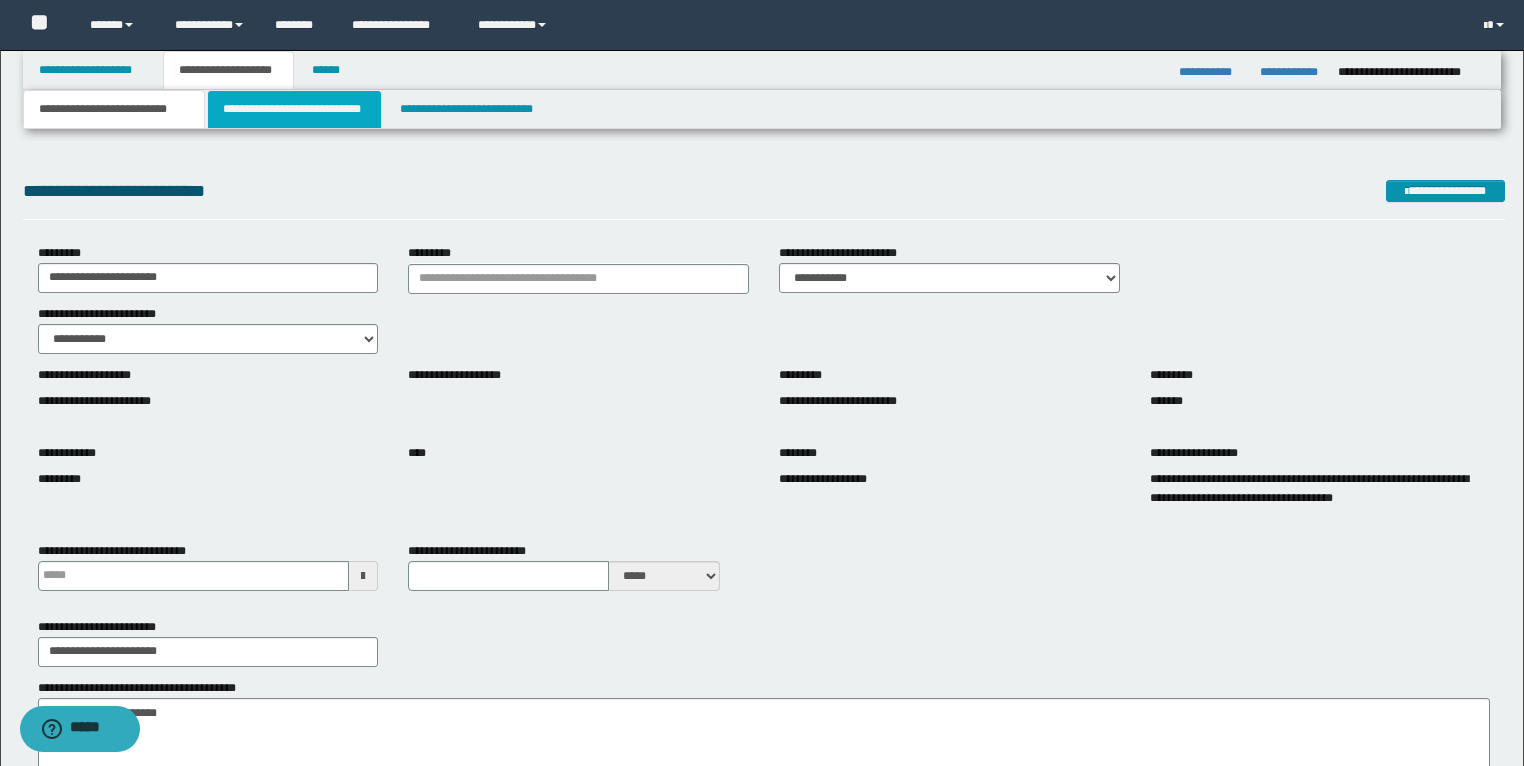 click on "**********" at bounding box center [294, 109] 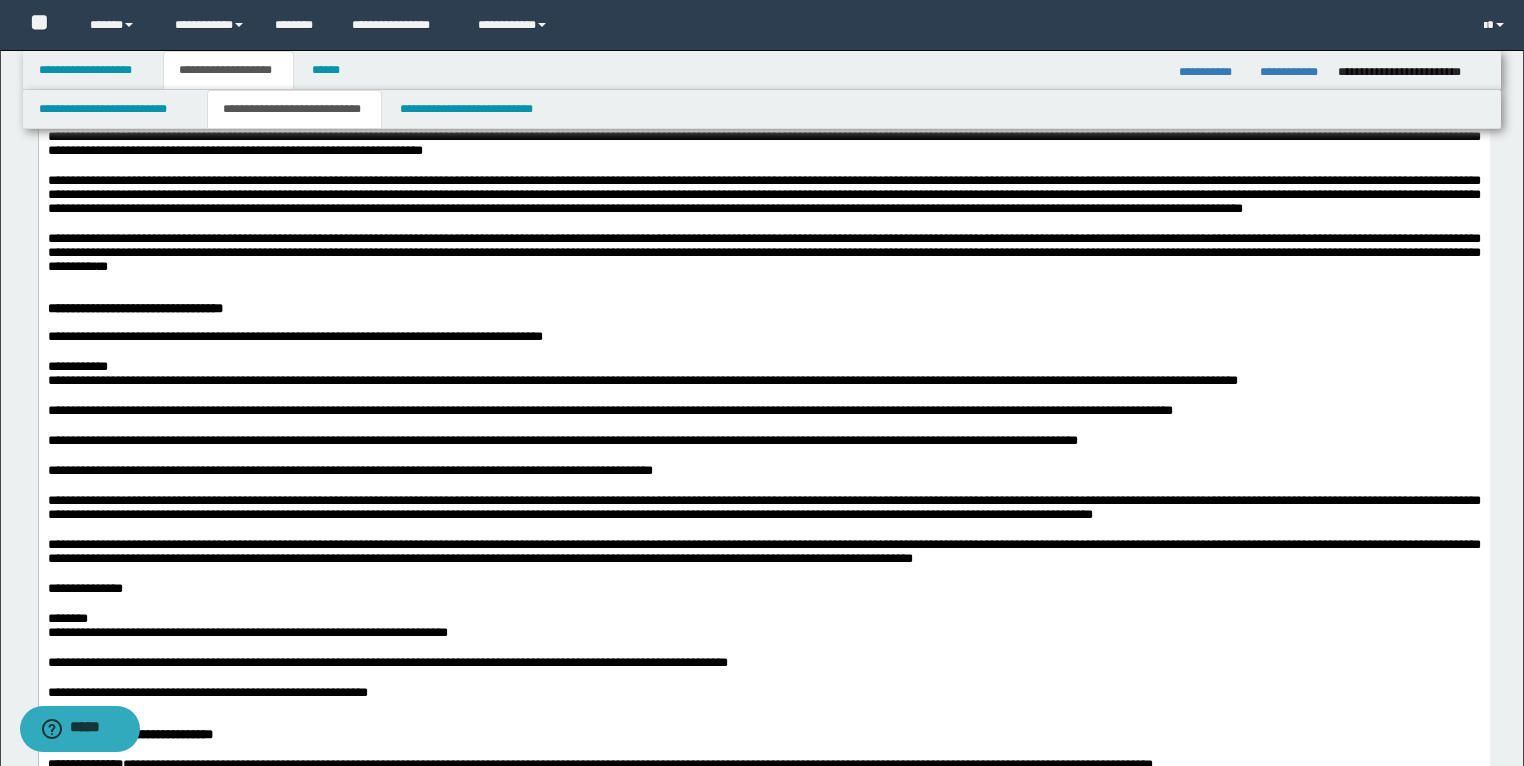 scroll, scrollTop: 2160, scrollLeft: 0, axis: vertical 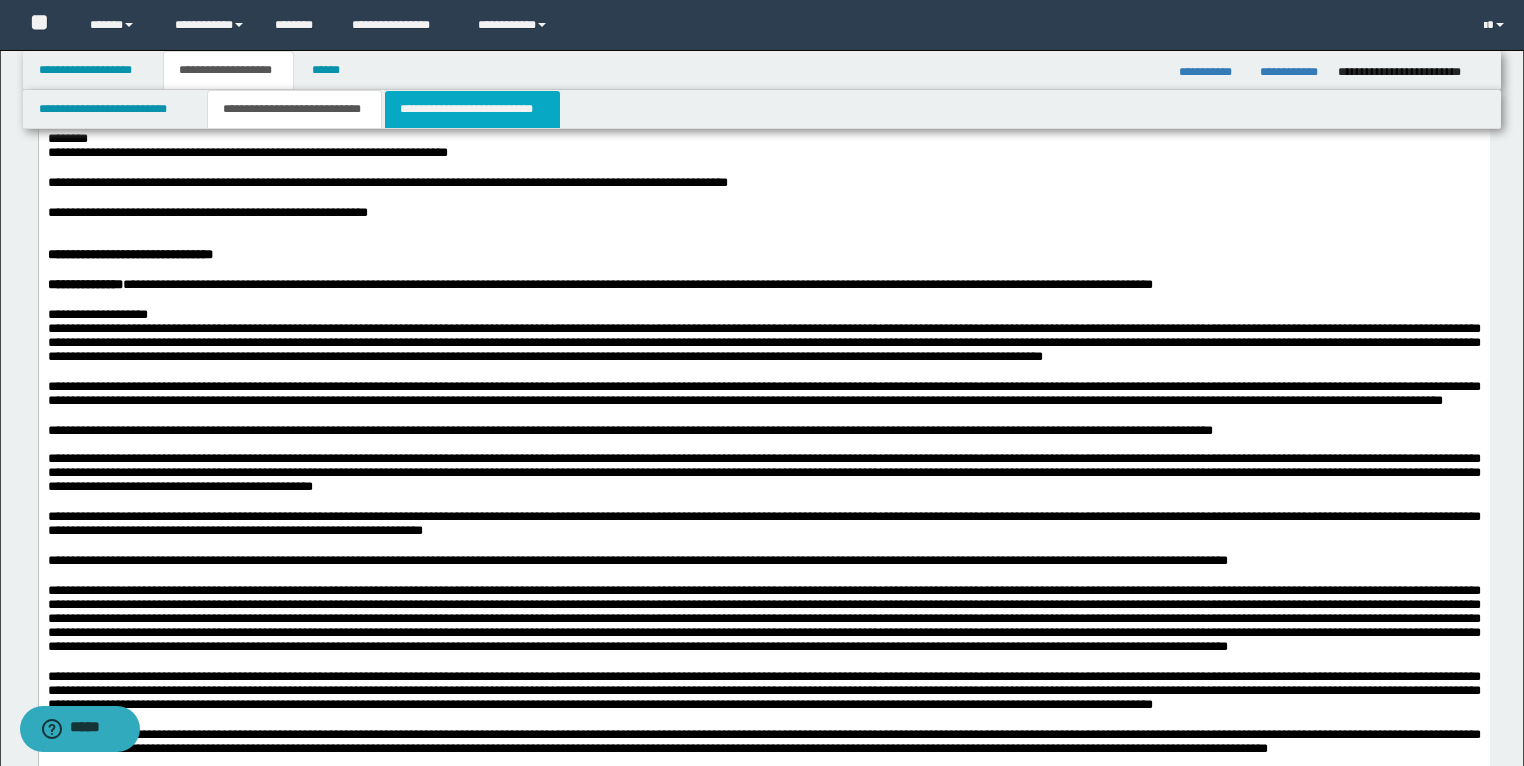 click on "**********" at bounding box center (472, 109) 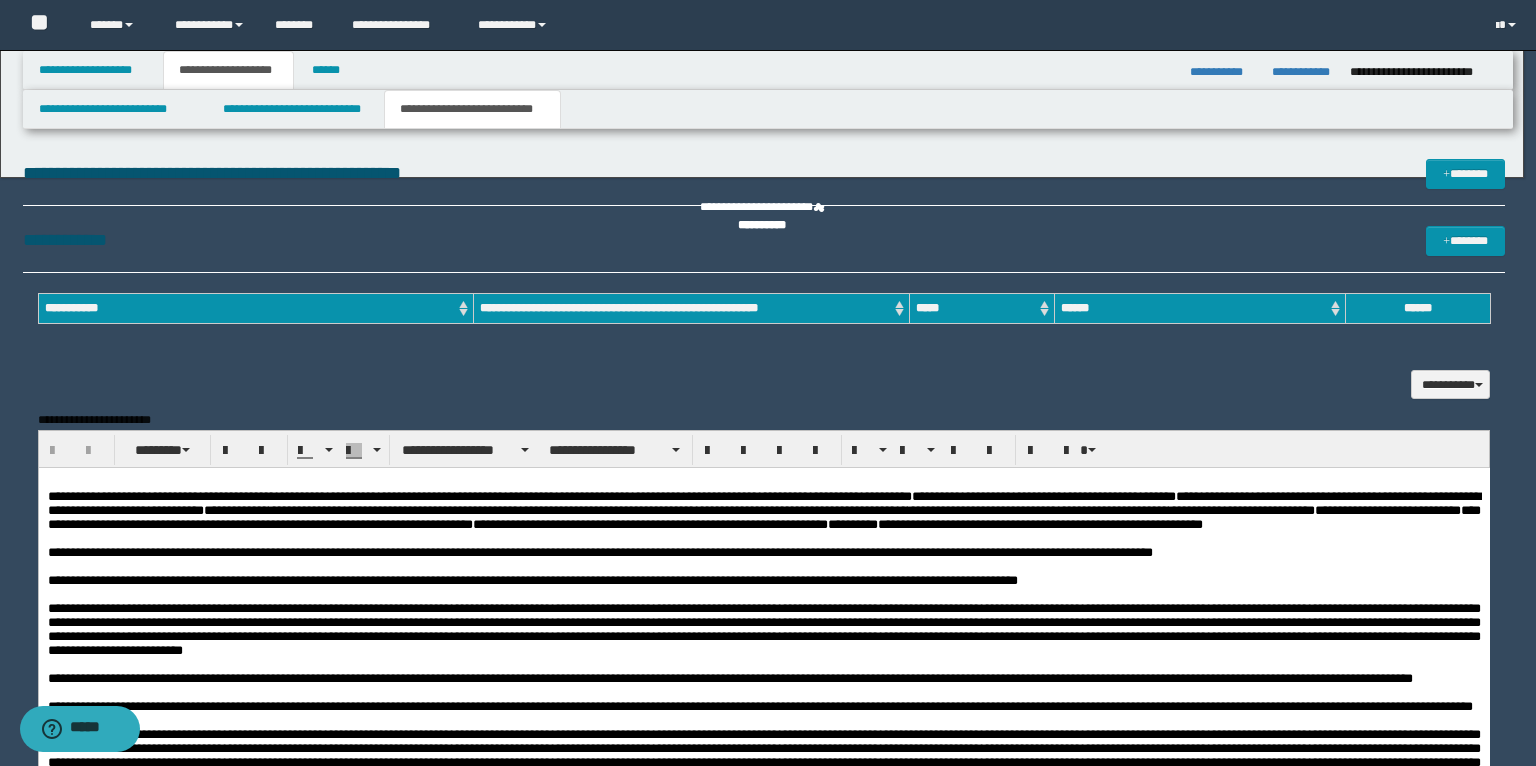 scroll, scrollTop: 0, scrollLeft: 0, axis: both 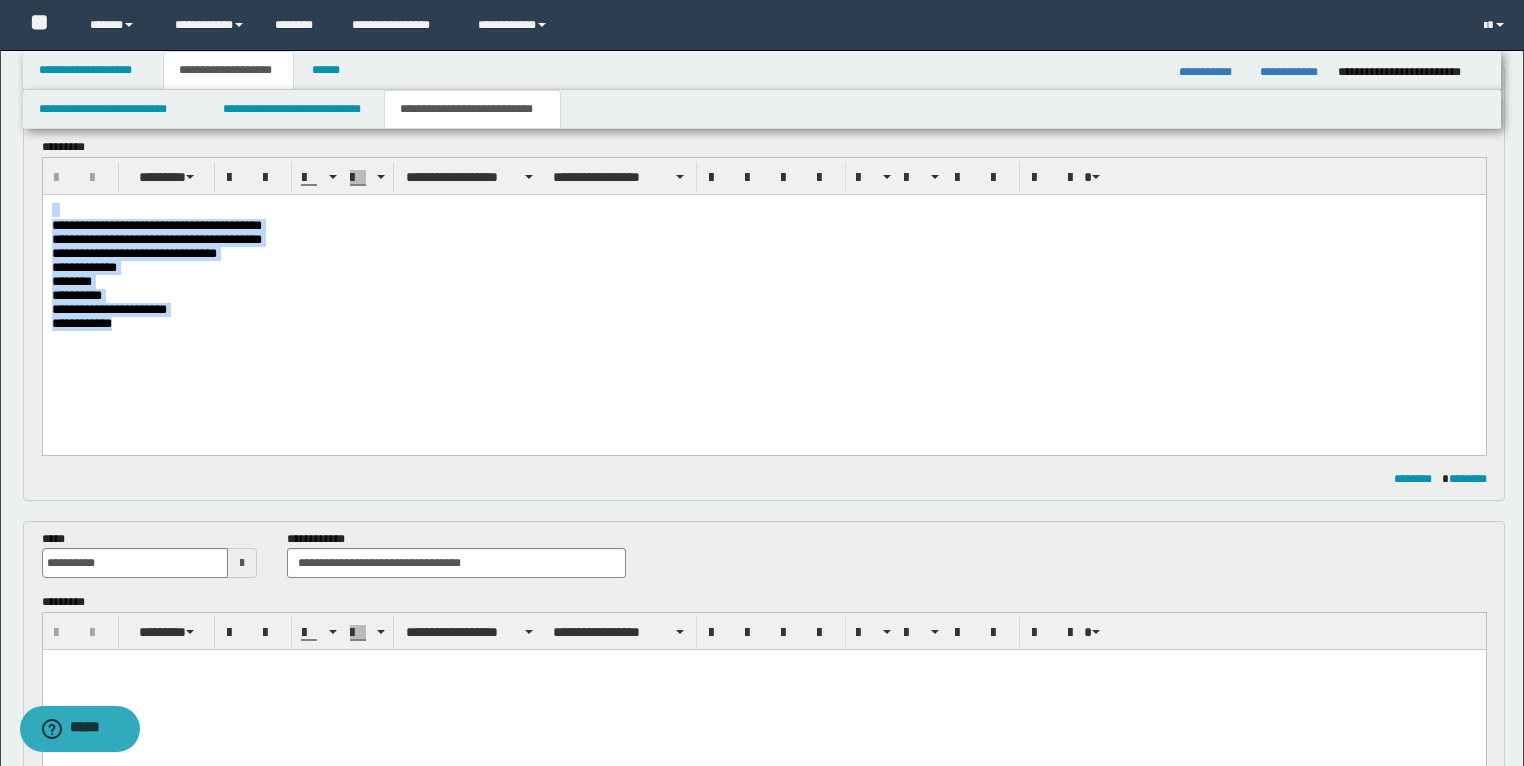 drag, startPoint x: 278, startPoint y: 349, endPoint x: 0, endPoint y: 199, distance: 315.88605 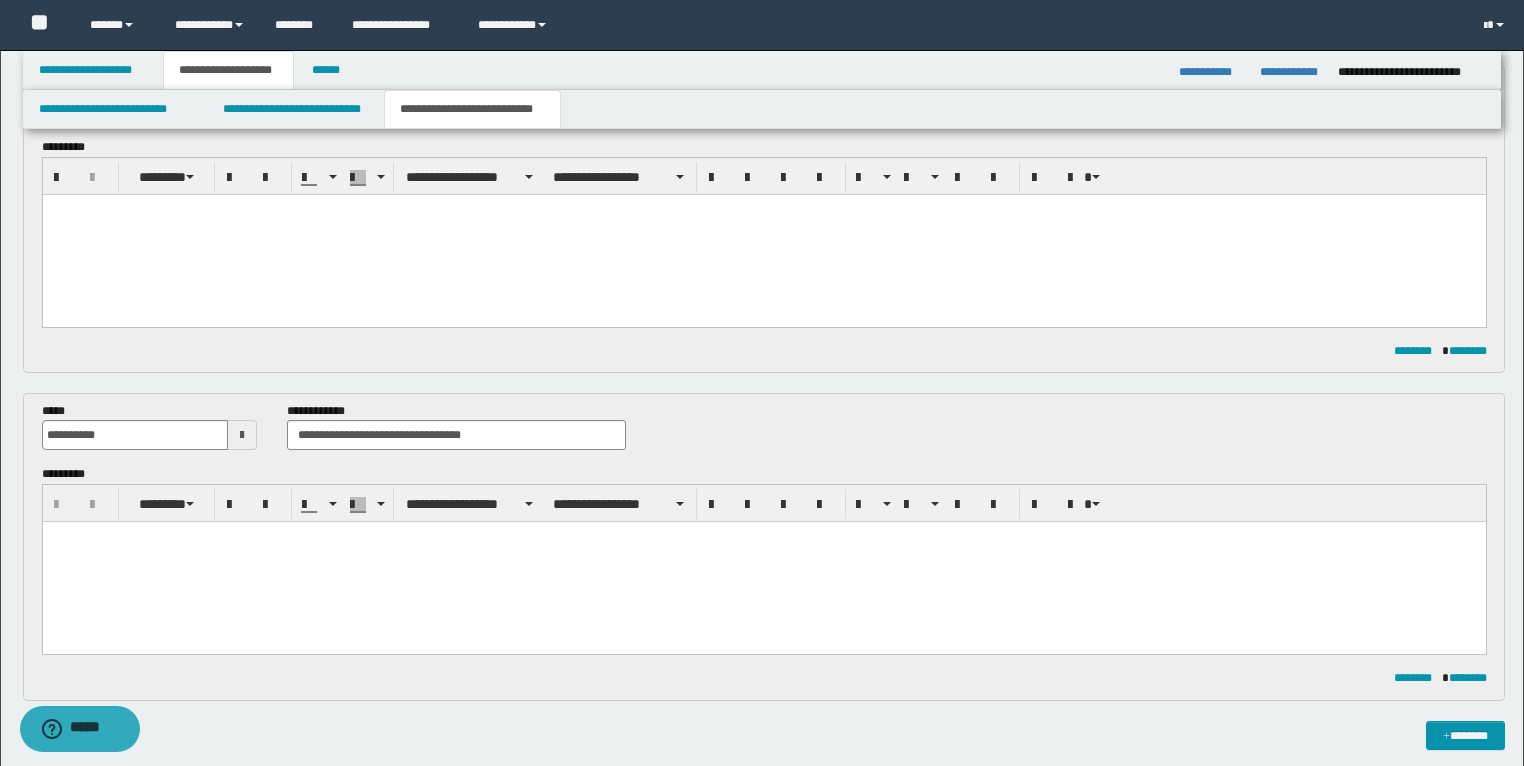 click at bounding box center (763, 234) 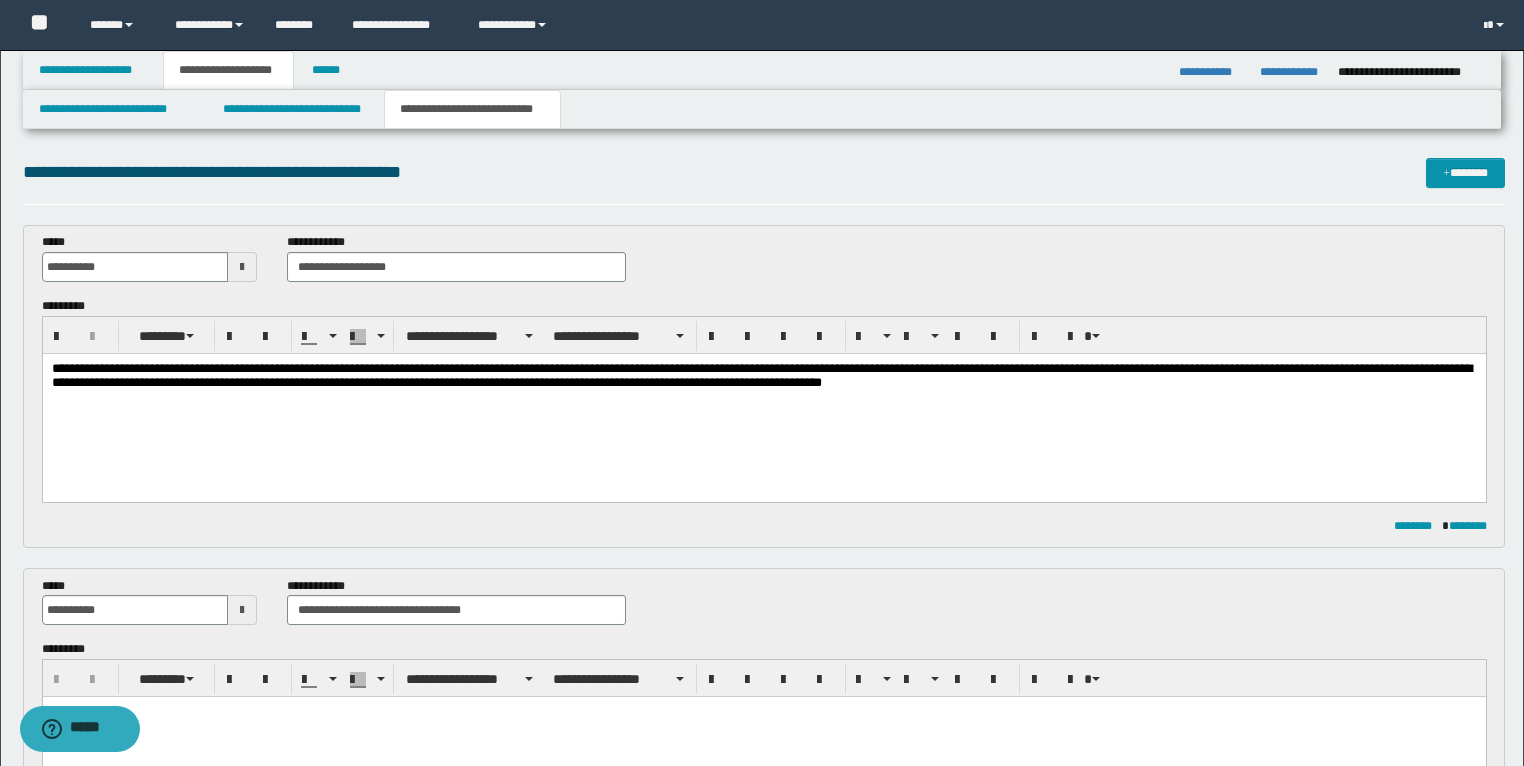 scroll, scrollTop: 0, scrollLeft: 0, axis: both 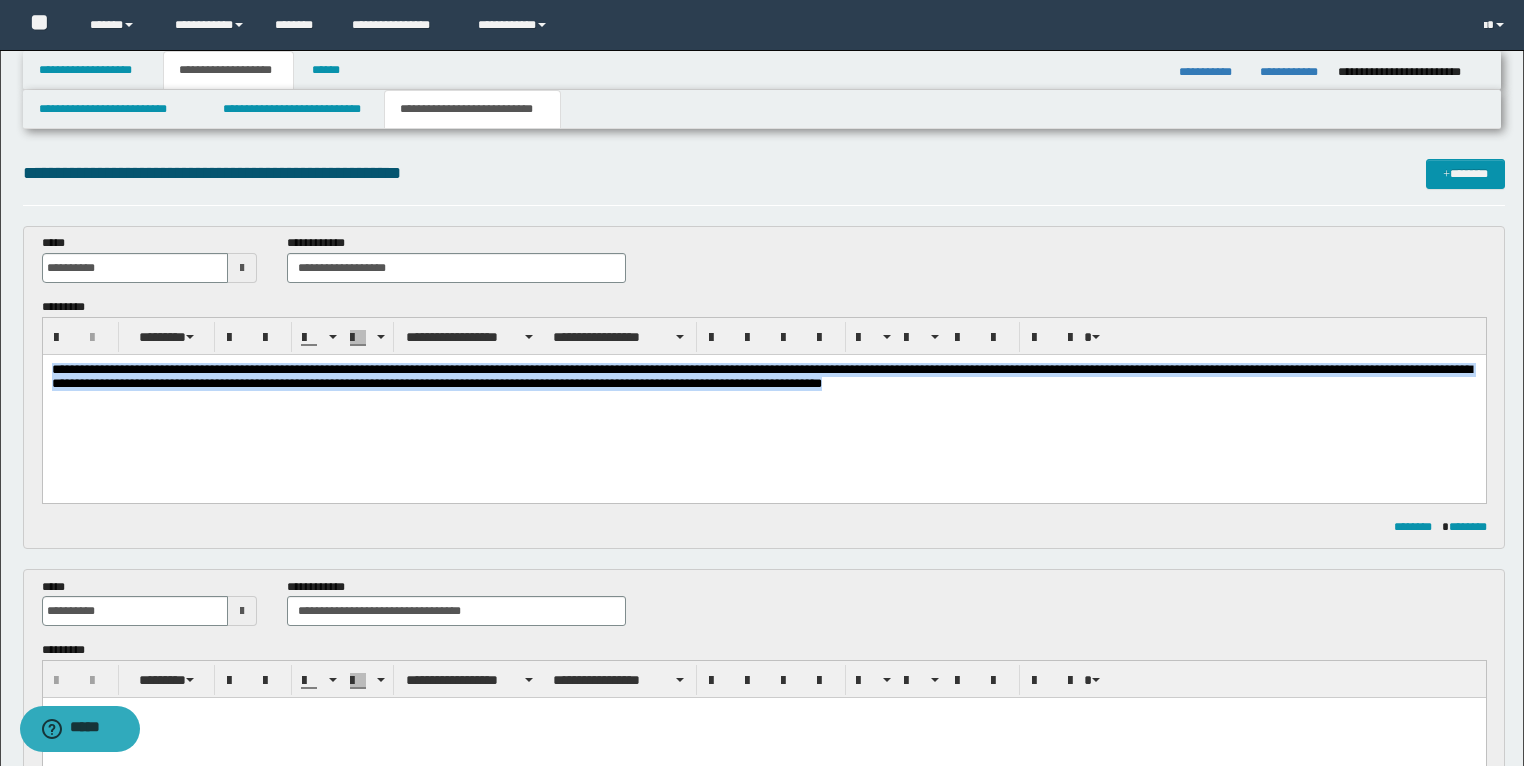 drag, startPoint x: 1124, startPoint y: 385, endPoint x: 0, endPoint y: 356, distance: 1124.374 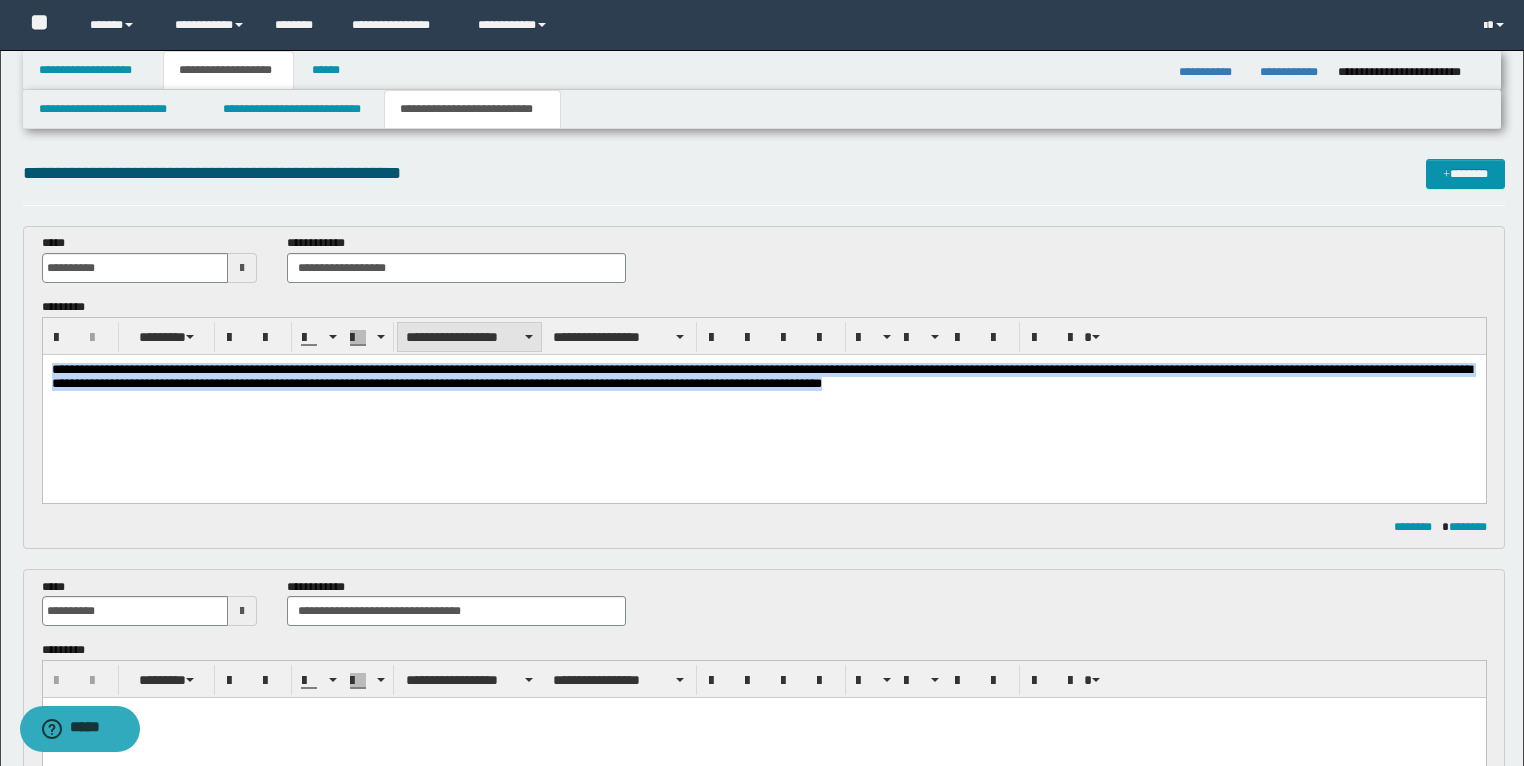 click on "**********" at bounding box center [469, 337] 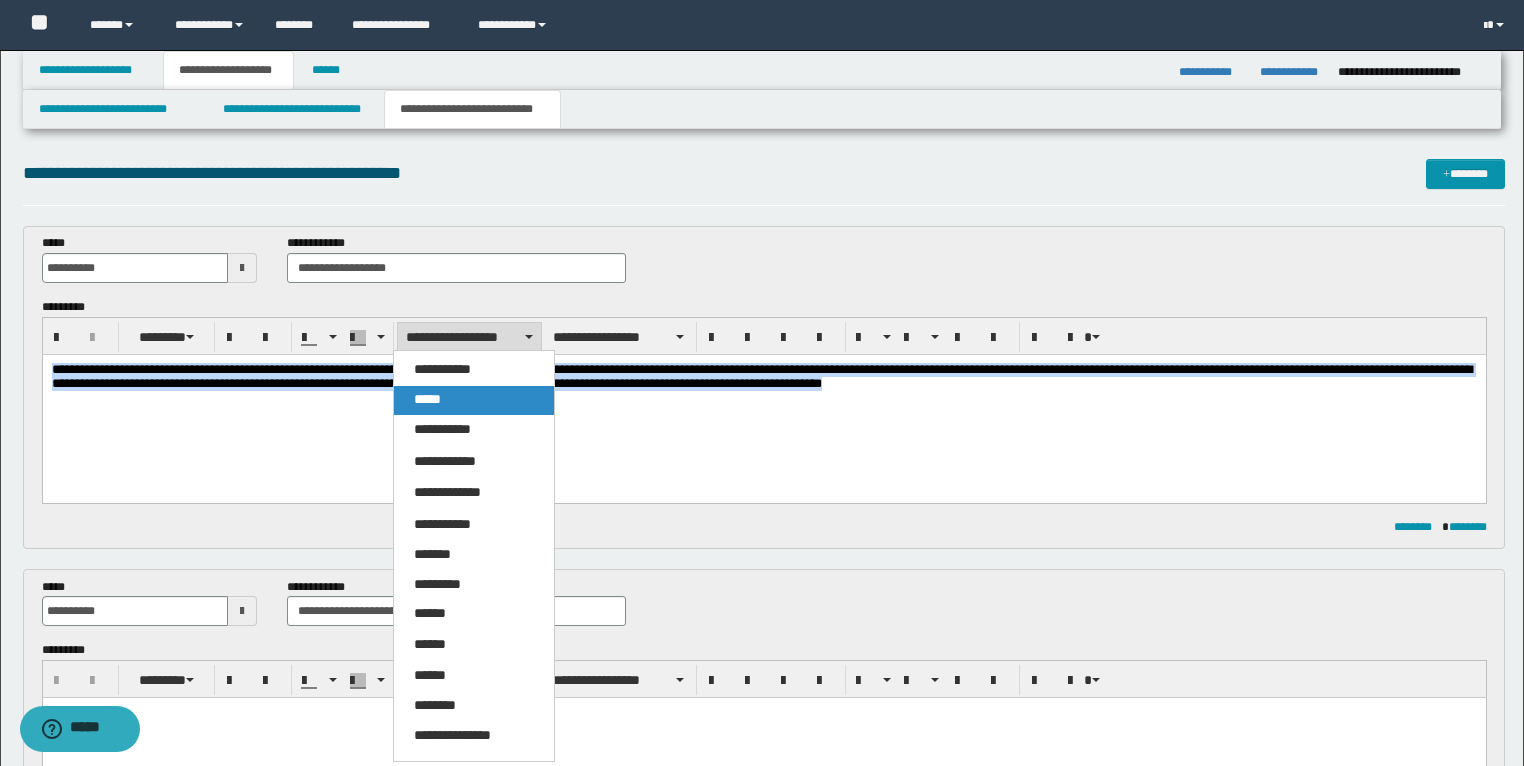 click on "*****" at bounding box center [474, 400] 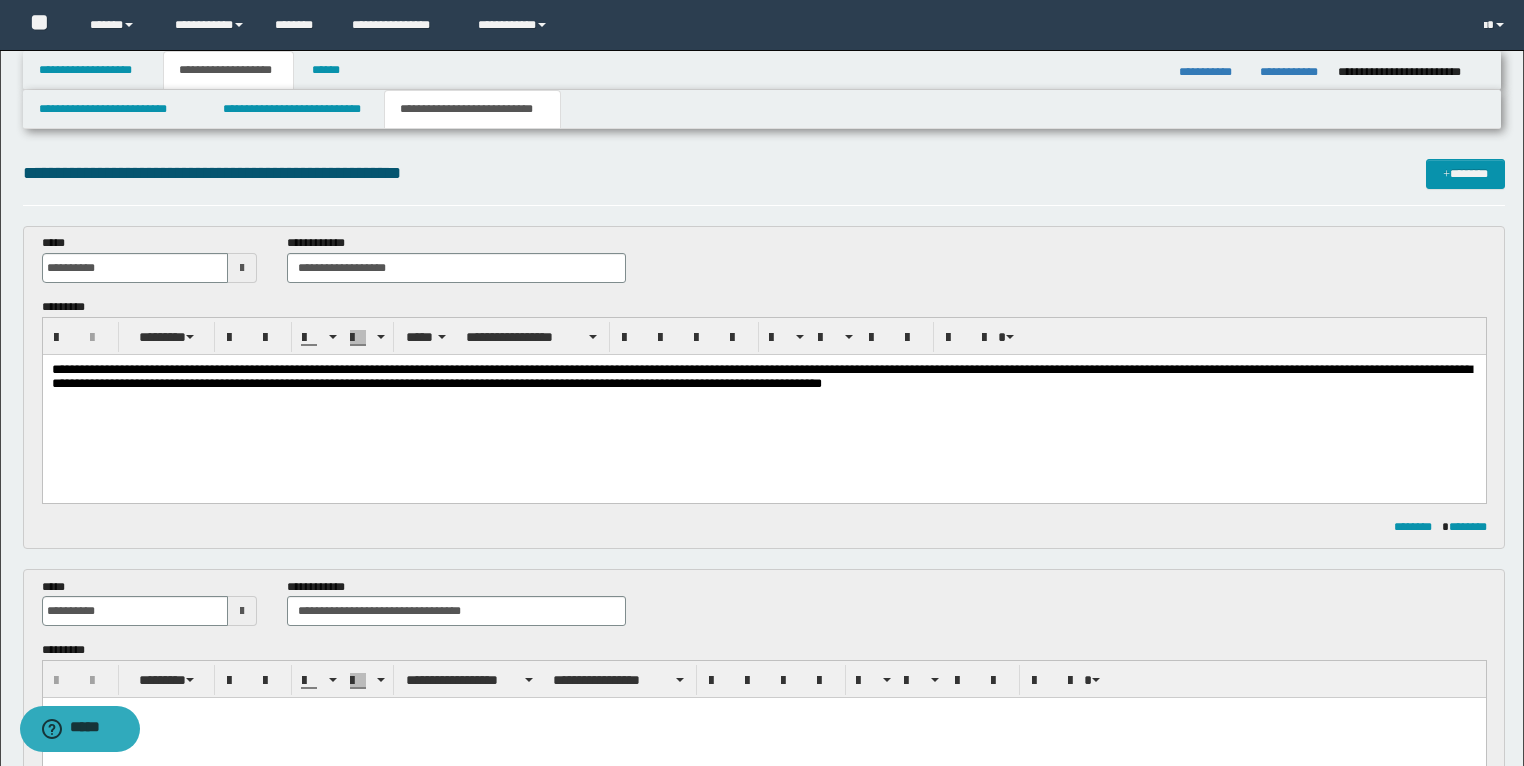 click on "**********" at bounding box center [763, 403] 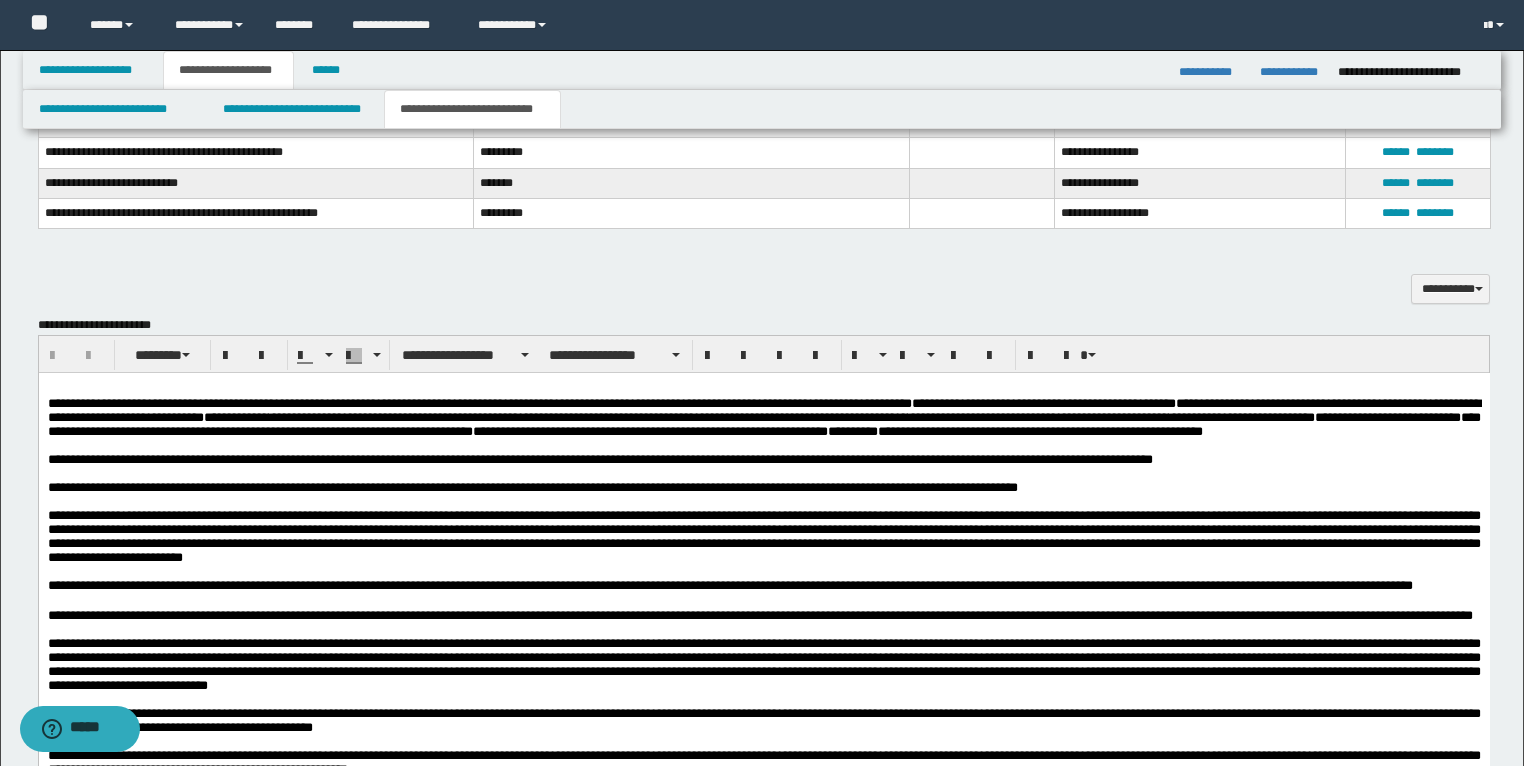 scroll, scrollTop: 1040, scrollLeft: 0, axis: vertical 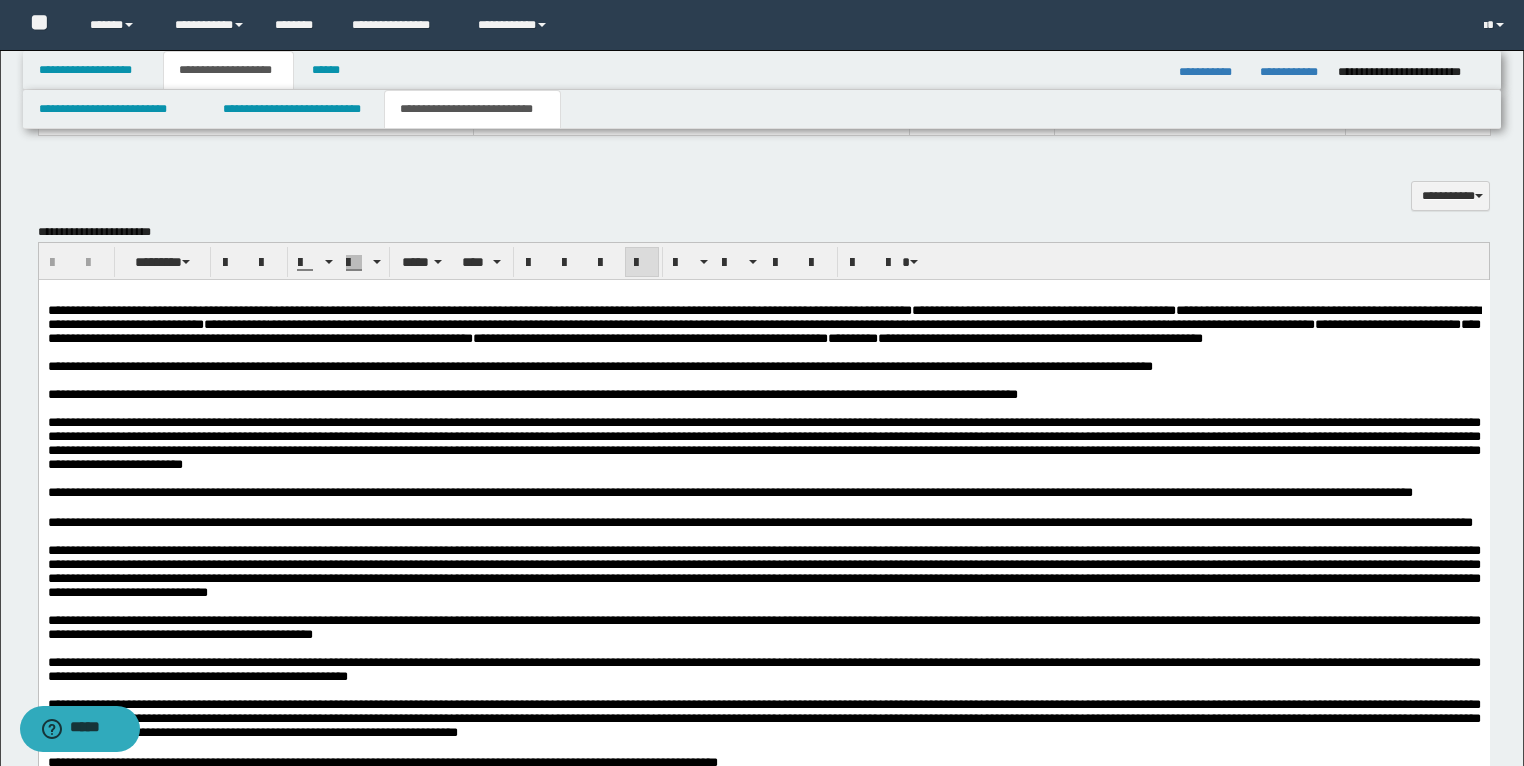 click on "**********" at bounding box center (763, 366) 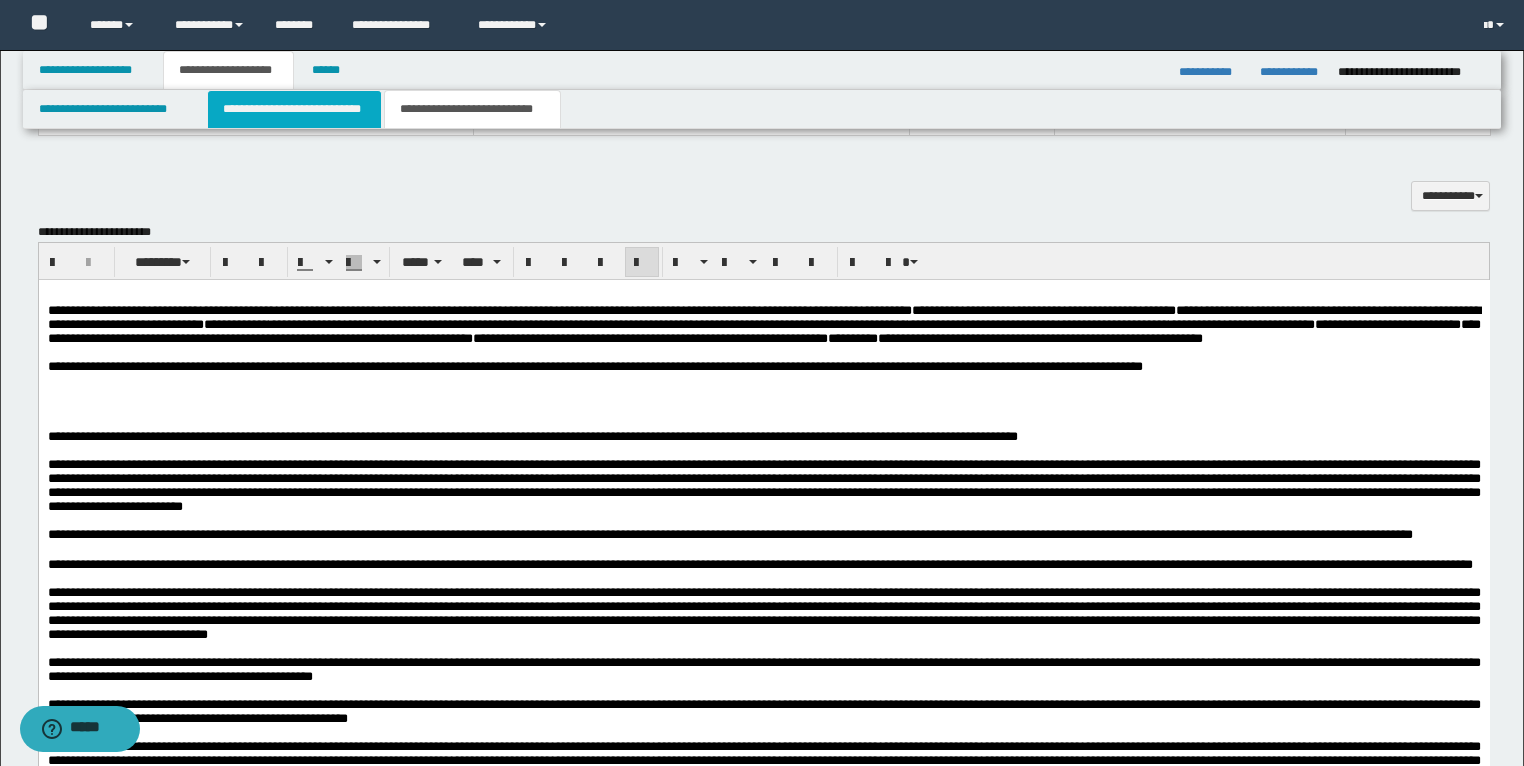 click on "**********" at bounding box center [294, 109] 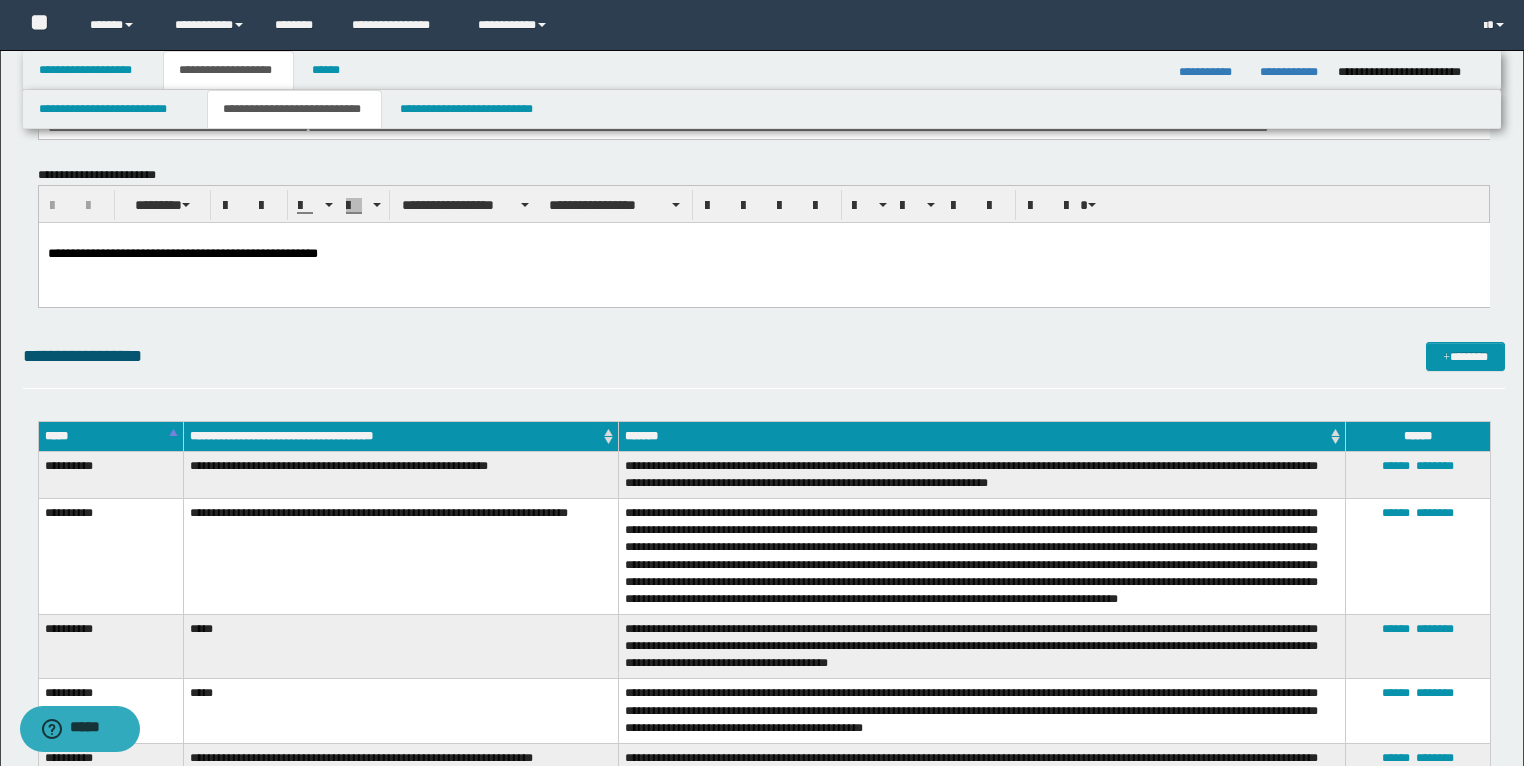 scroll, scrollTop: 160, scrollLeft: 0, axis: vertical 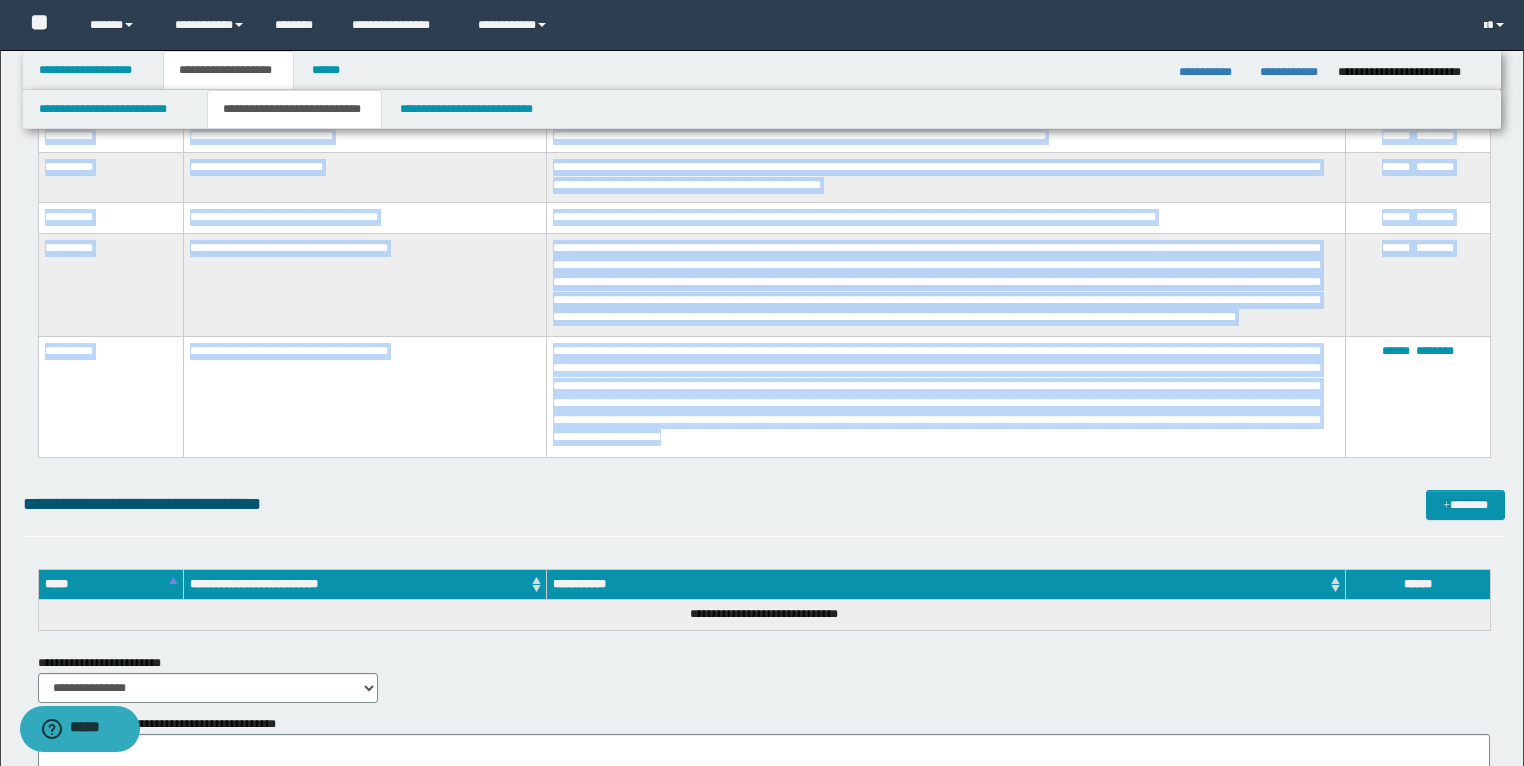 drag, startPoint x: 44, startPoint y: 466, endPoint x: 1012, endPoint y: 402, distance: 970.1134 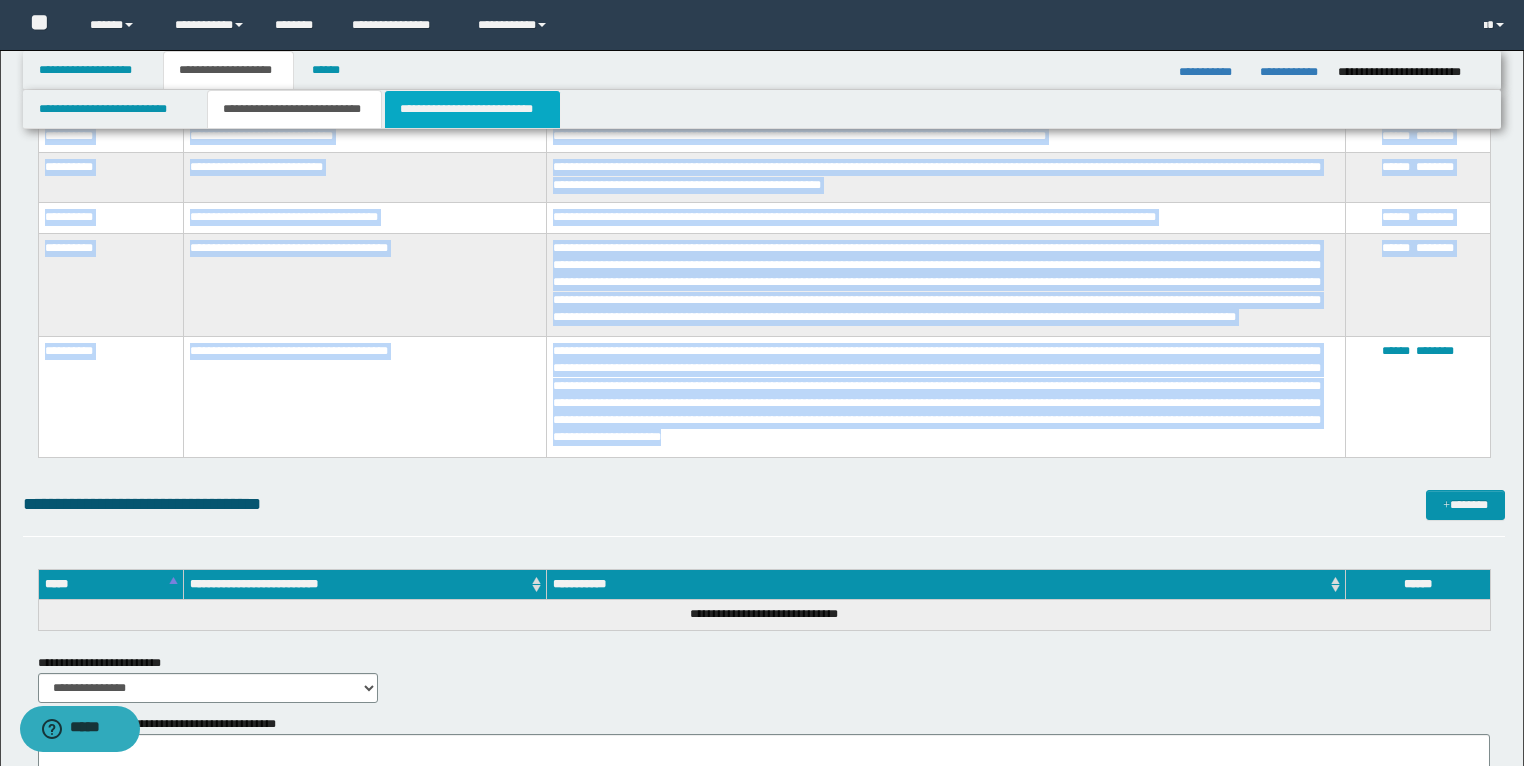 click on "**********" at bounding box center (472, 109) 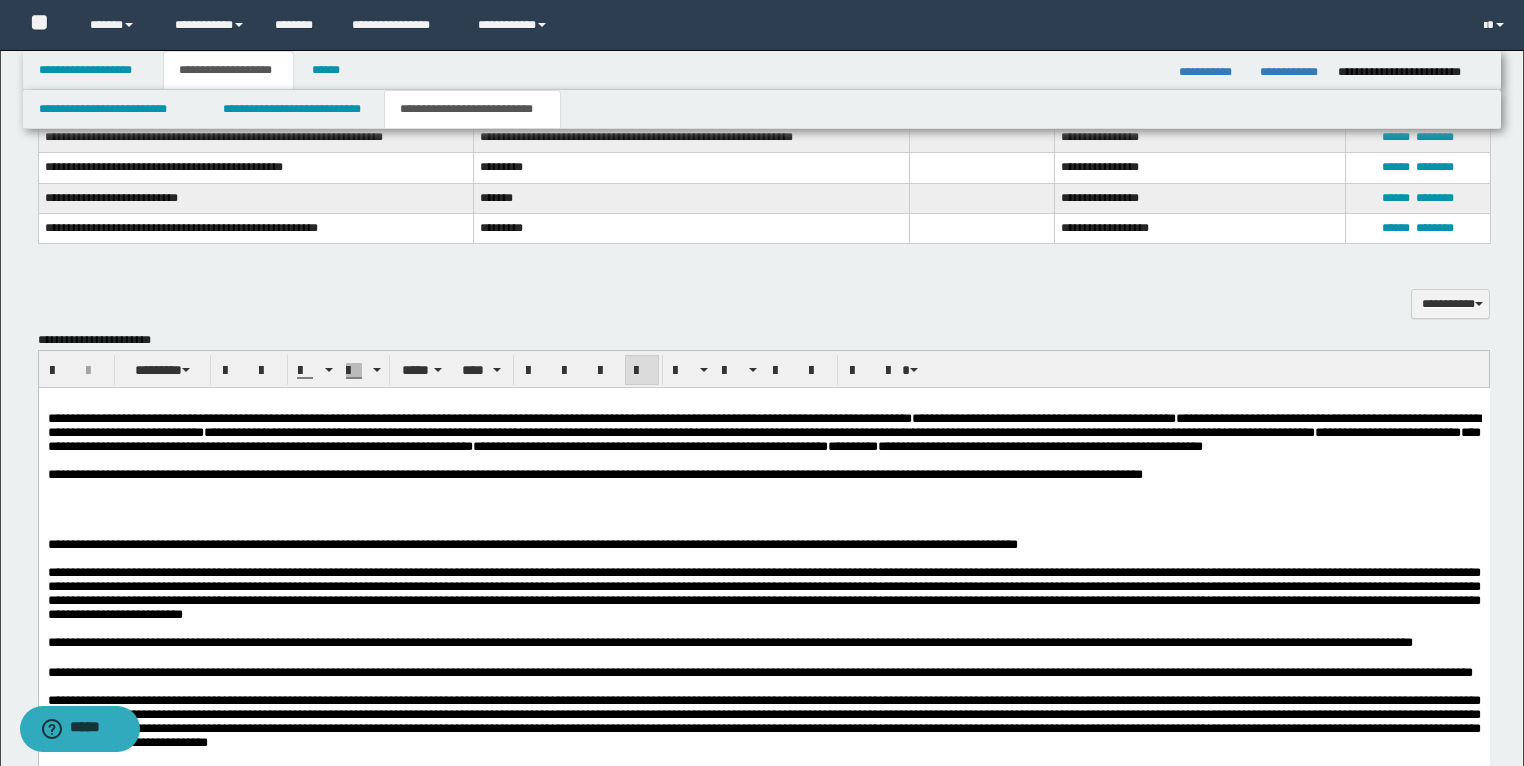 scroll, scrollTop: 873, scrollLeft: 0, axis: vertical 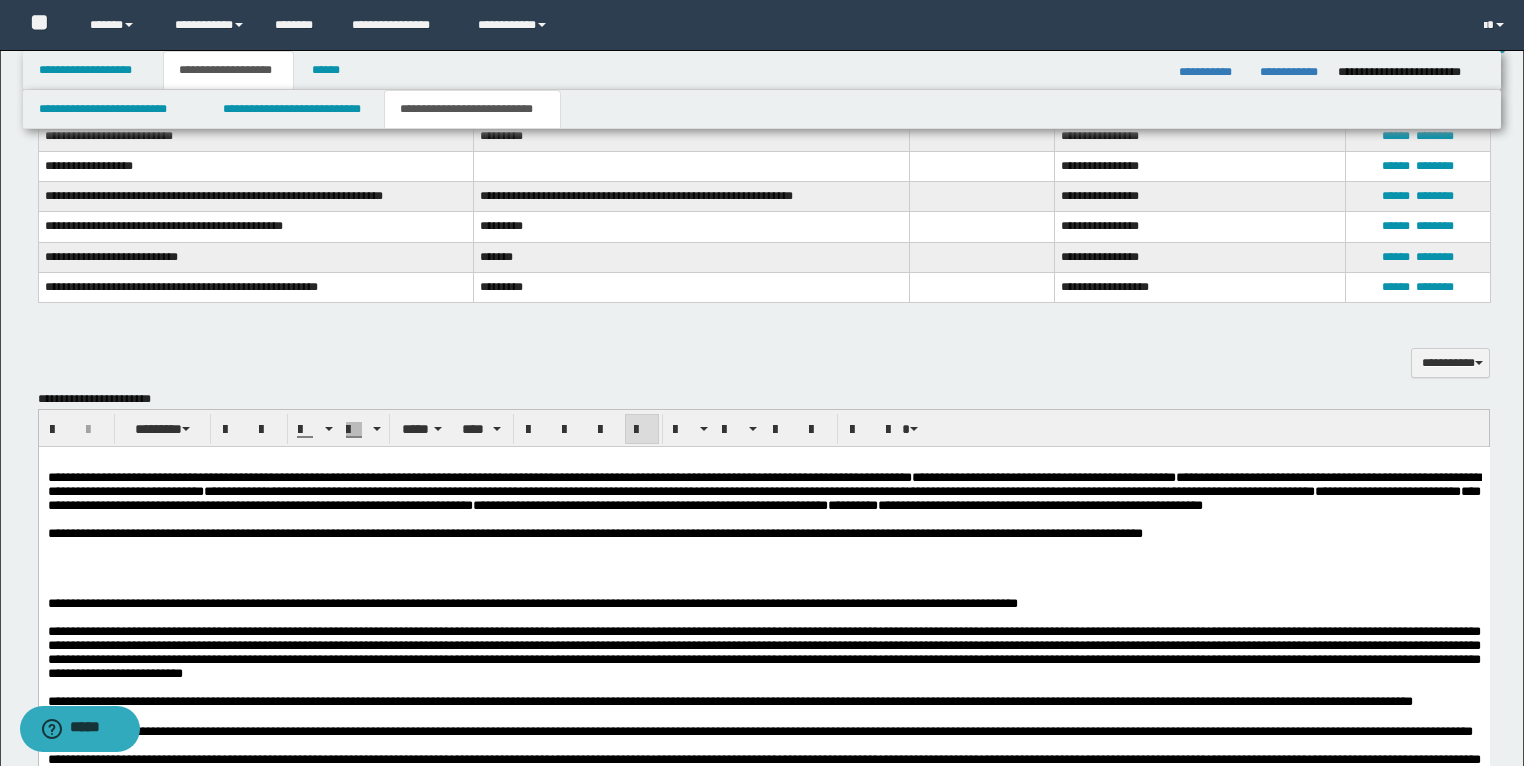 click at bounding box center (763, 561) 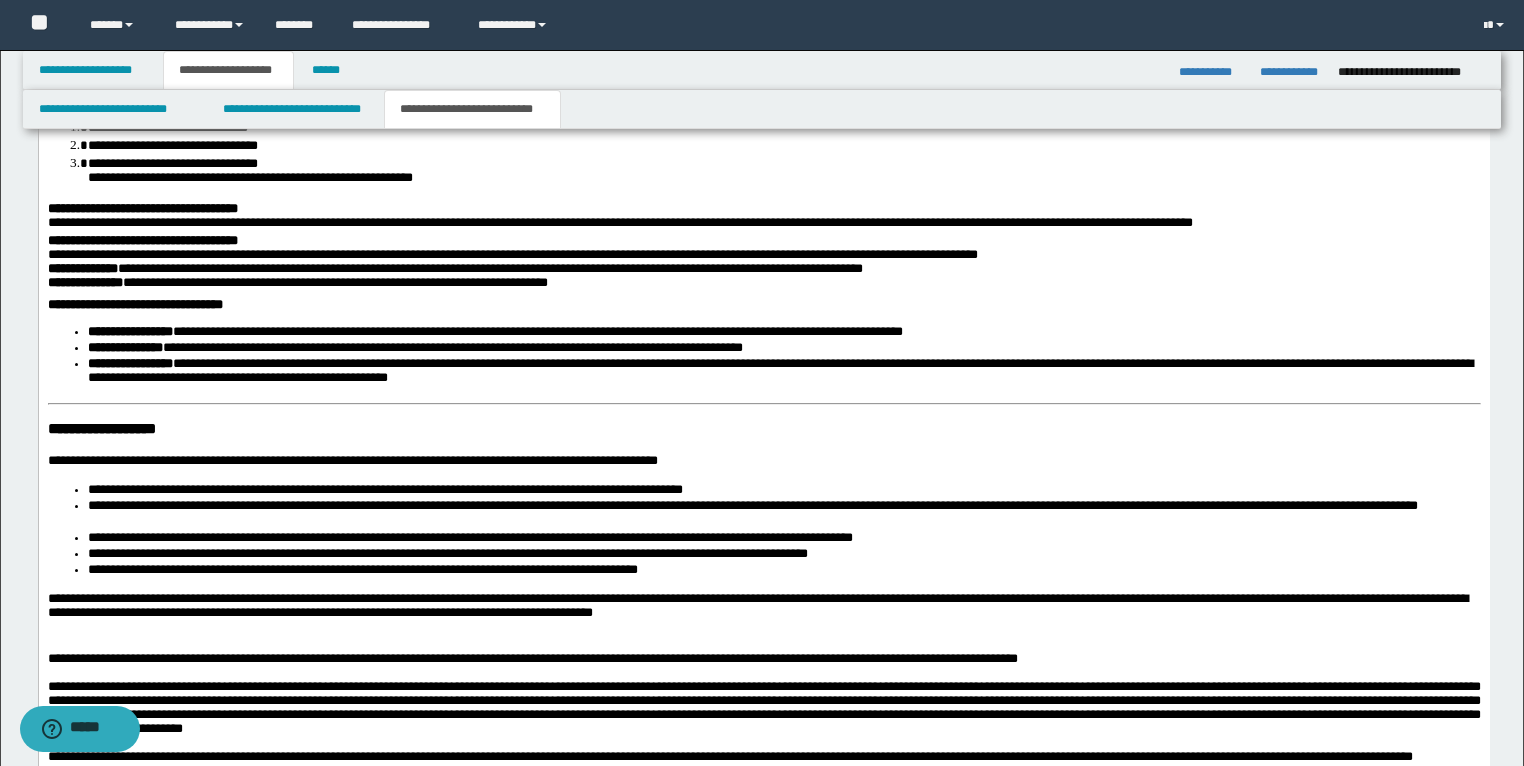 scroll, scrollTop: 1673, scrollLeft: 0, axis: vertical 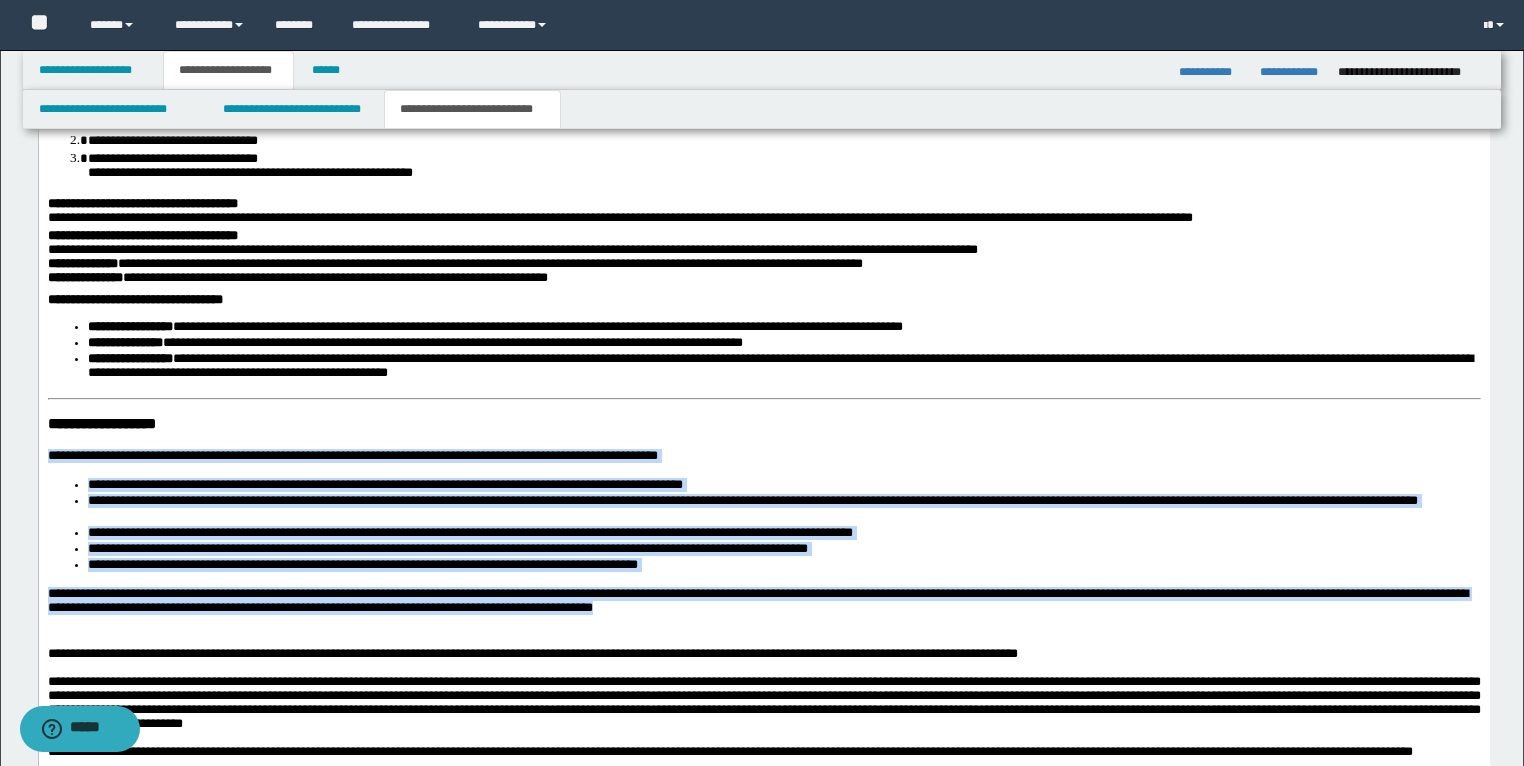 drag, startPoint x: 818, startPoint y: 636, endPoint x: 41, endPoint y: 476, distance: 793.3026 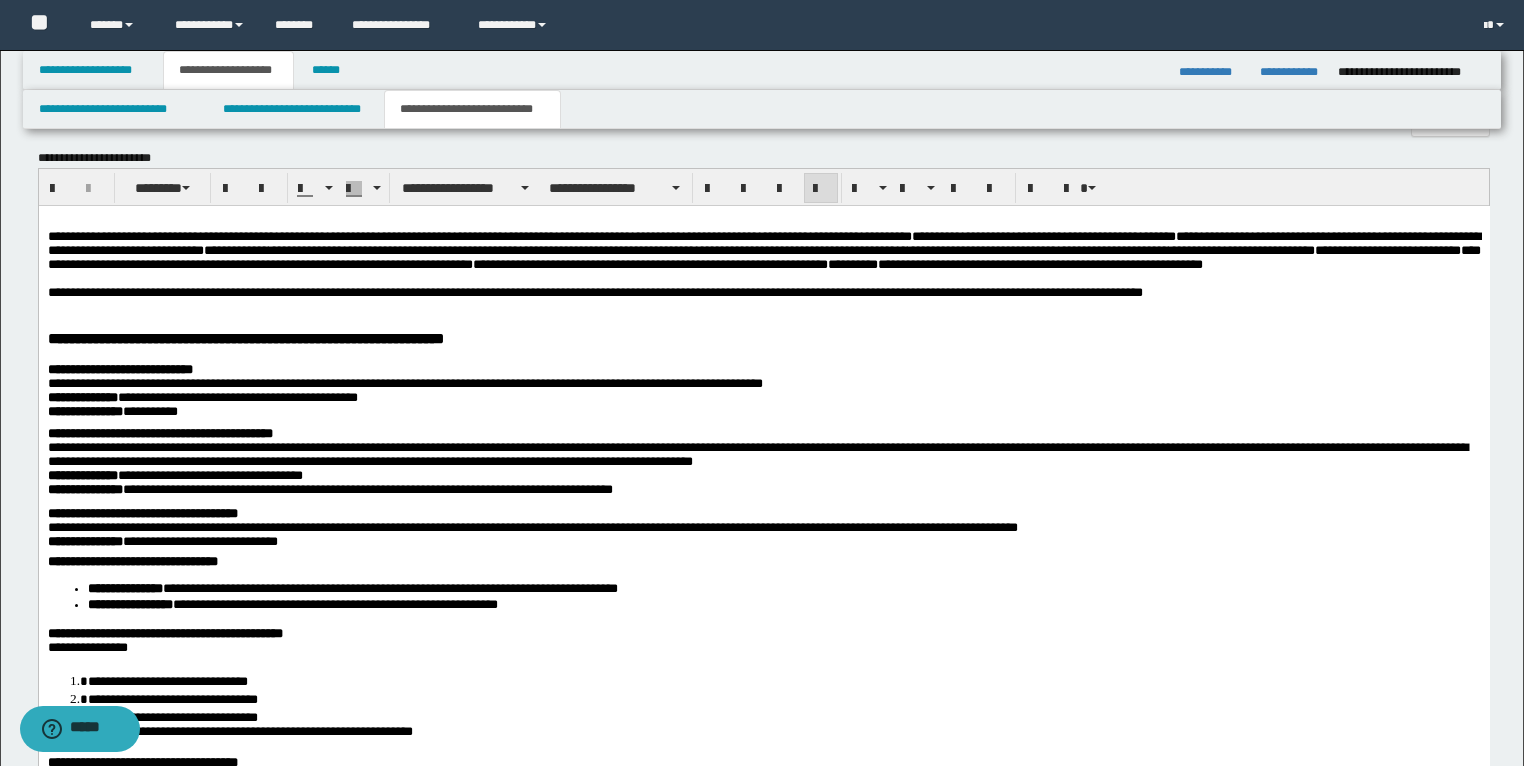 scroll, scrollTop: 1113, scrollLeft: 0, axis: vertical 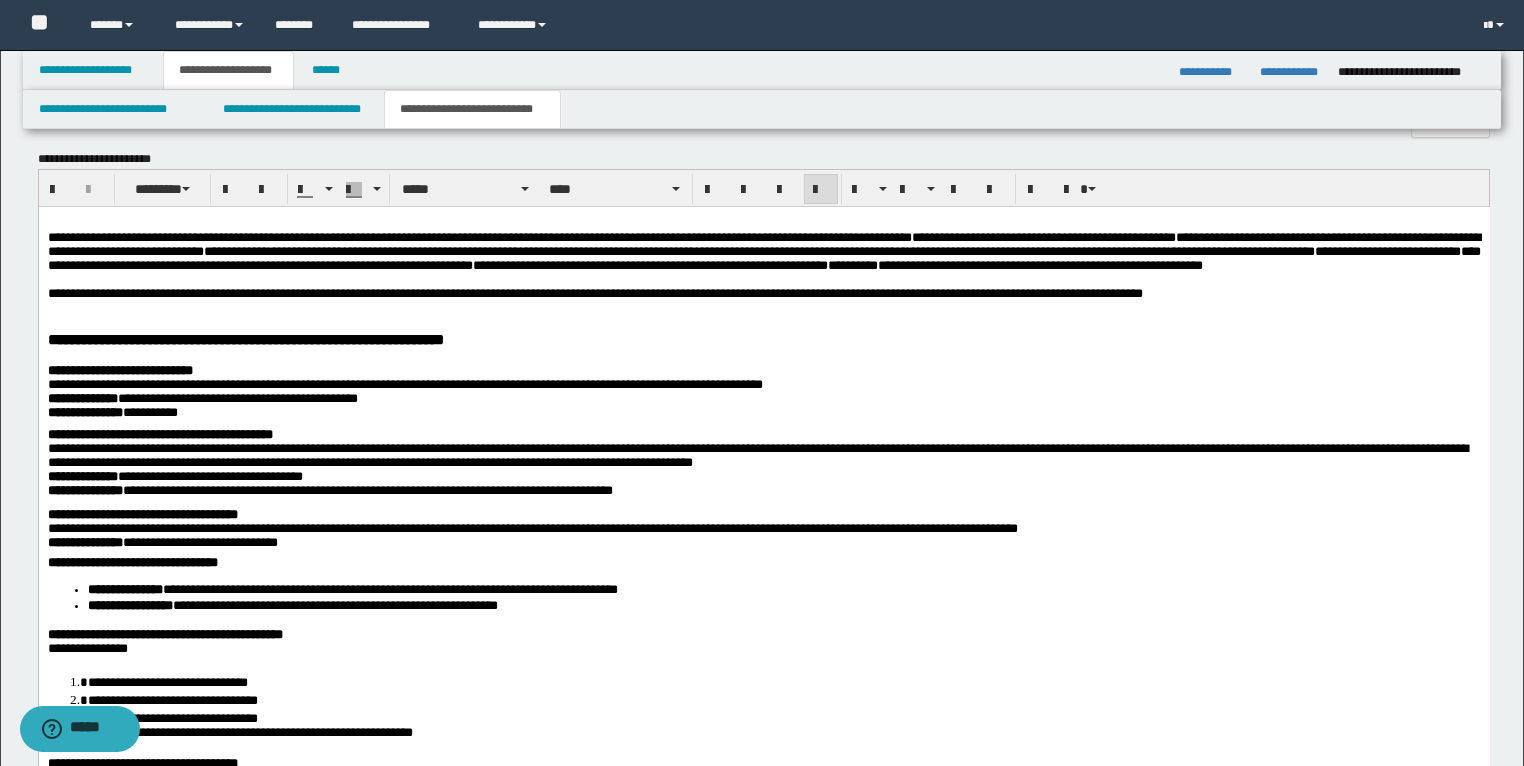 click on "**********" at bounding box center (763, 293) 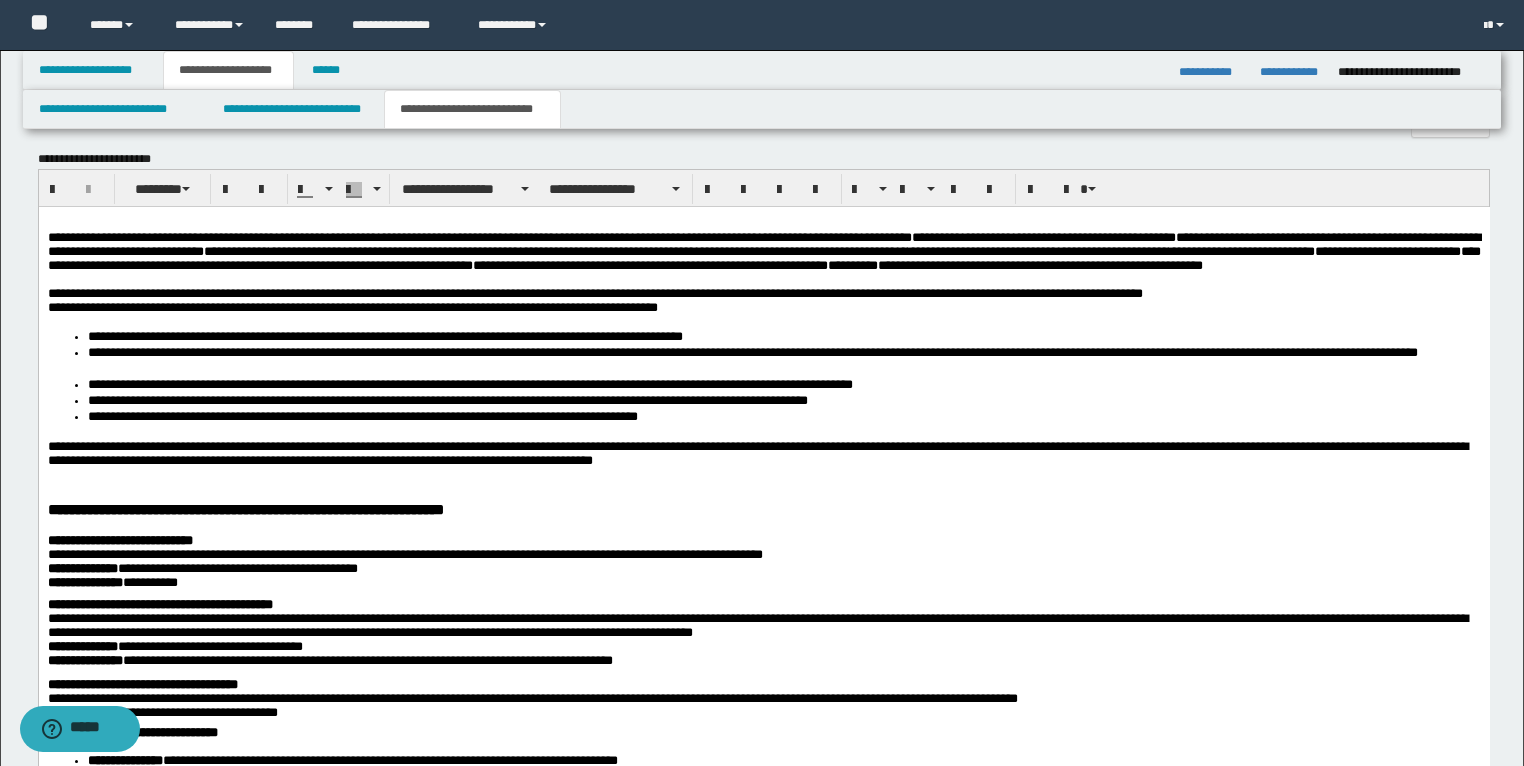 click on "**********" at bounding box center [594, 292] 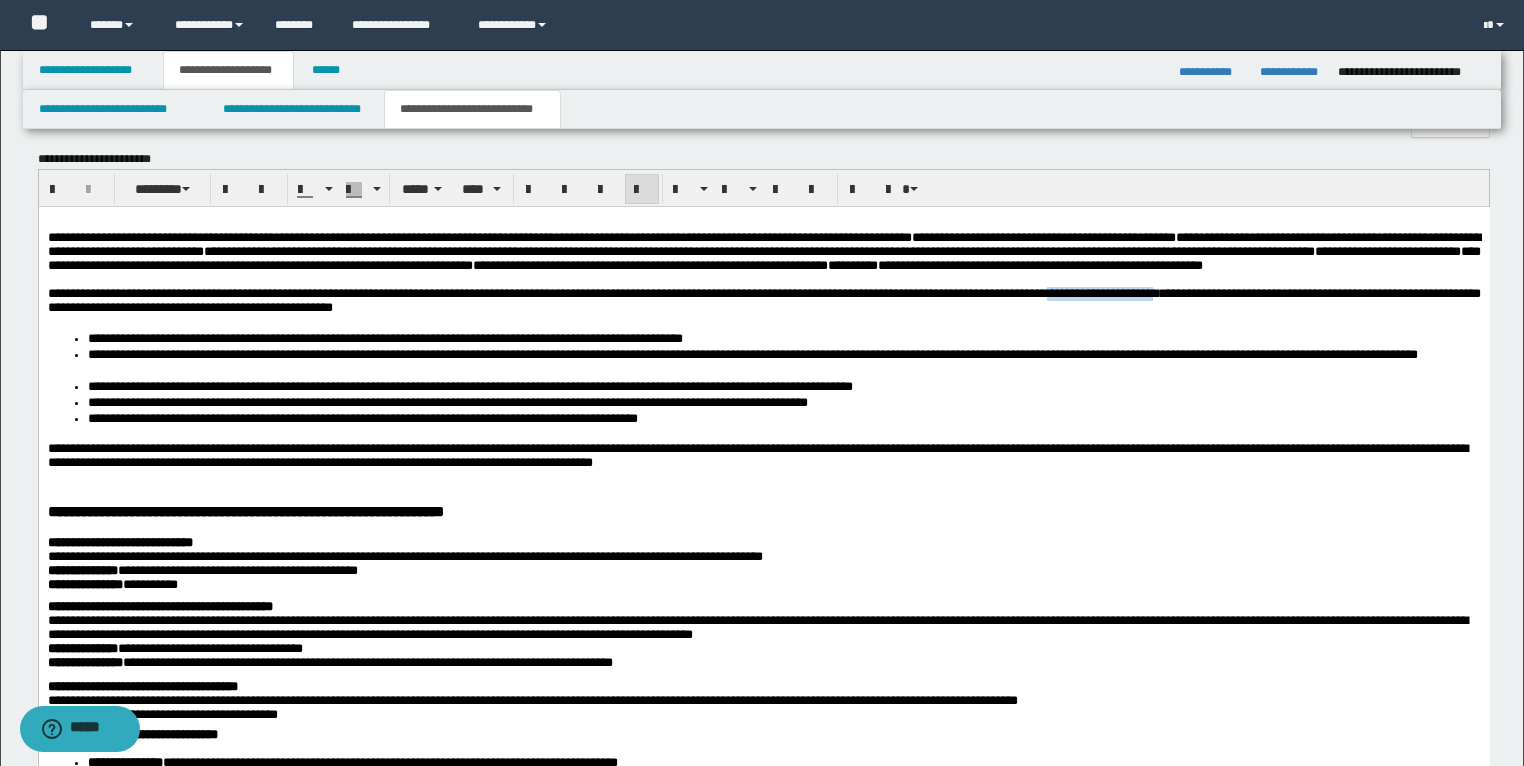 drag, startPoint x: 1377, startPoint y: 315, endPoint x: 1206, endPoint y: 322, distance: 171.14322 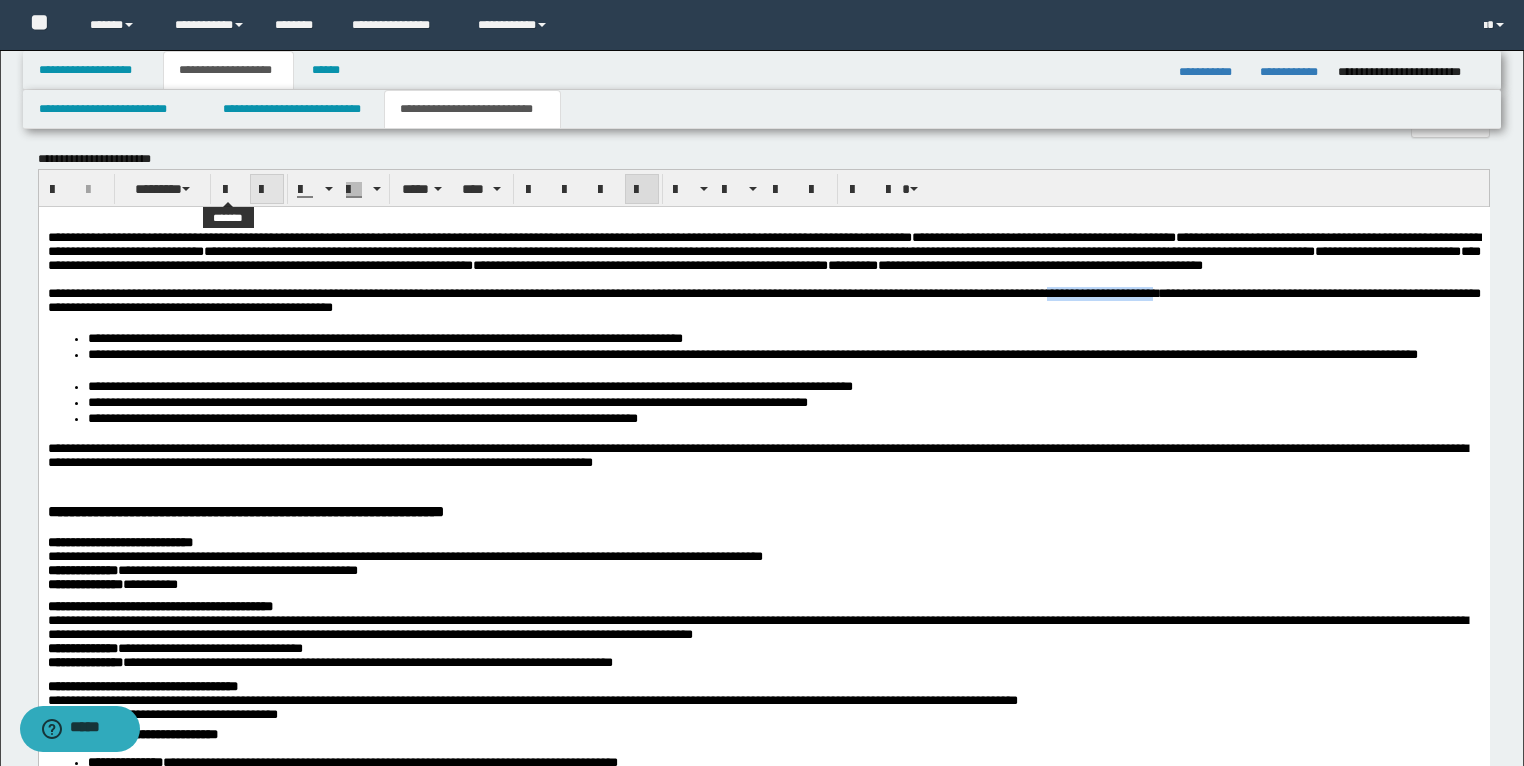 drag, startPoint x: 222, startPoint y: 182, endPoint x: 276, endPoint y: 196, distance: 55.7853 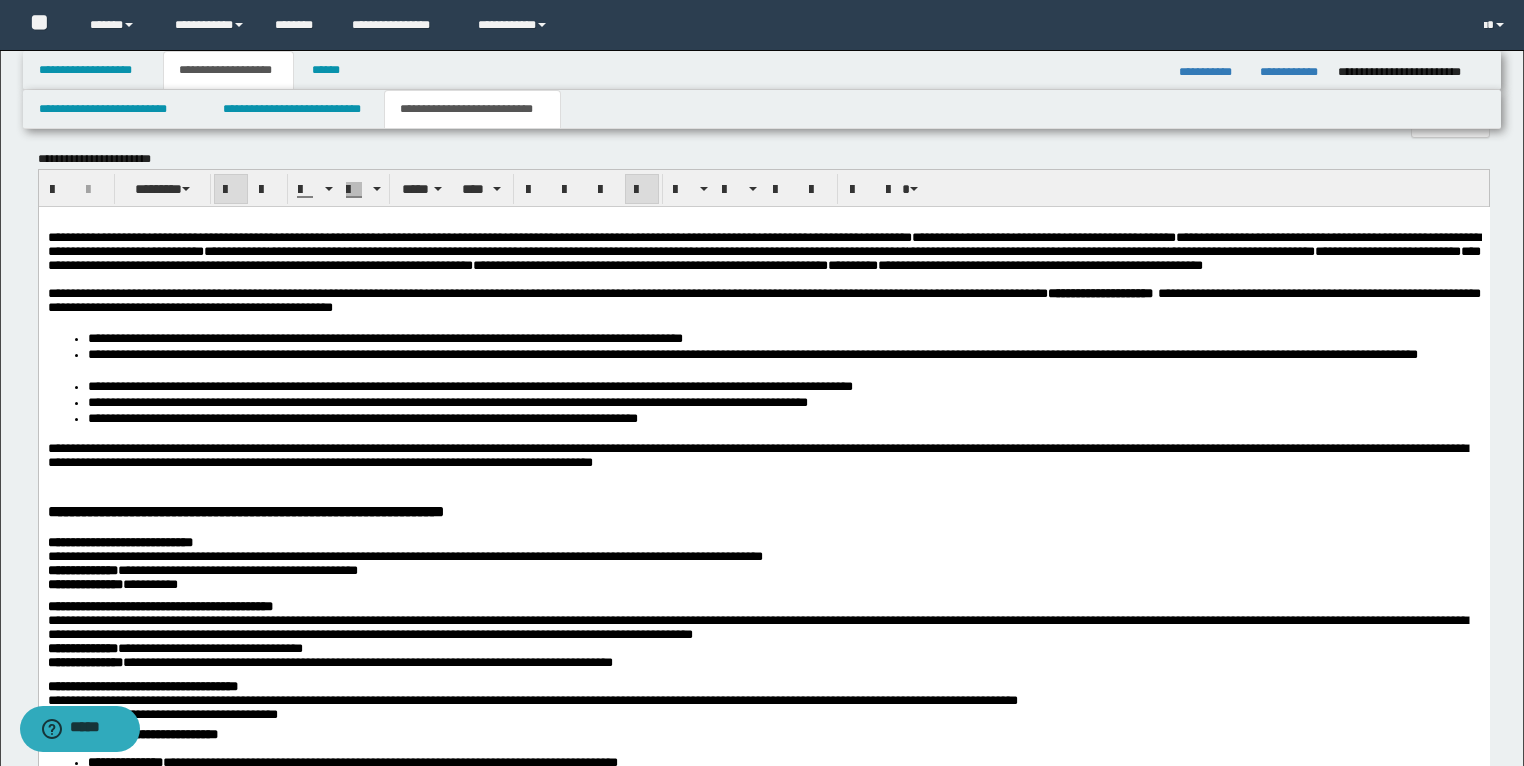 drag, startPoint x: 1050, startPoint y: 443, endPoint x: 1091, endPoint y: 427, distance: 44.011364 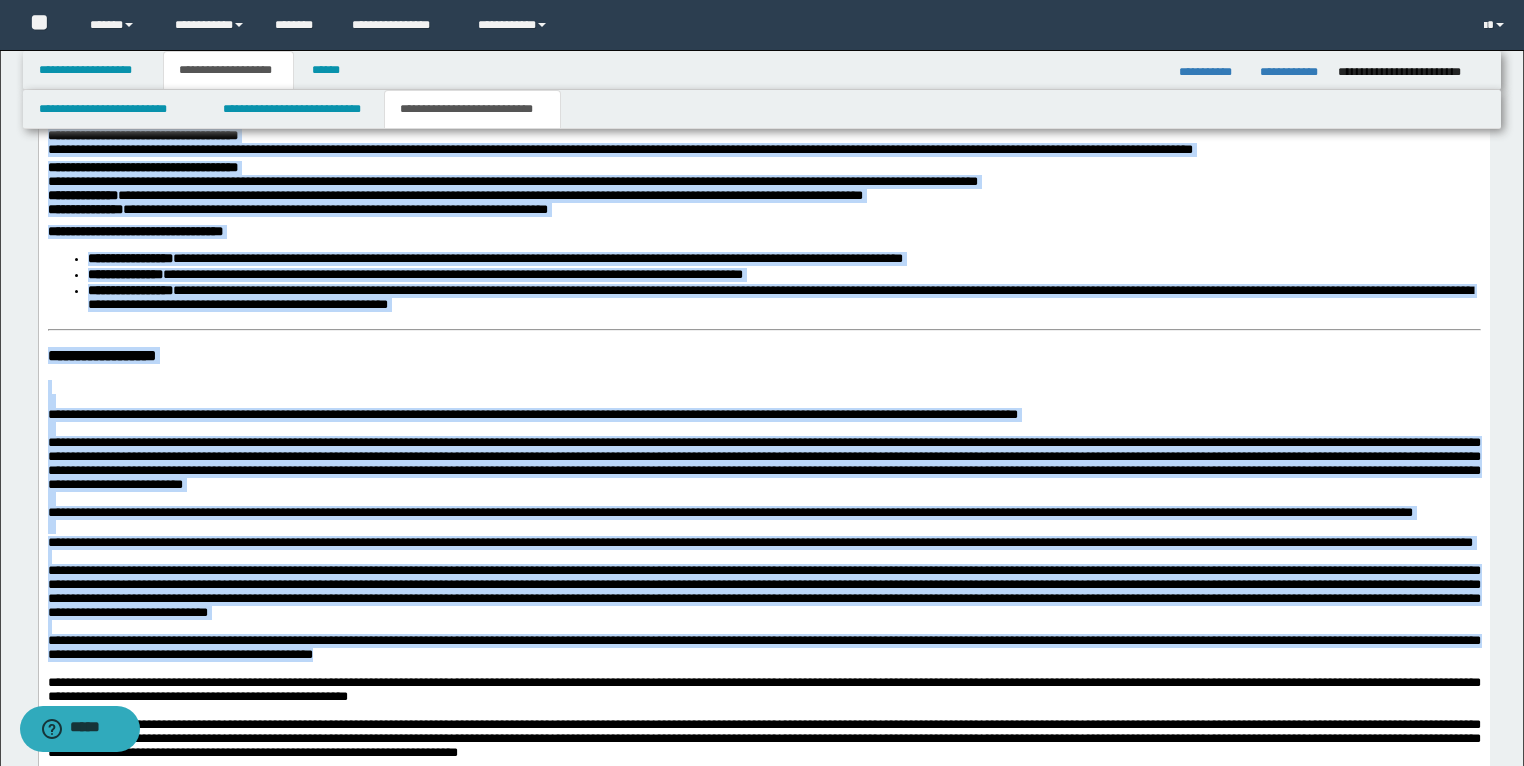 scroll, scrollTop: 1927, scrollLeft: 0, axis: vertical 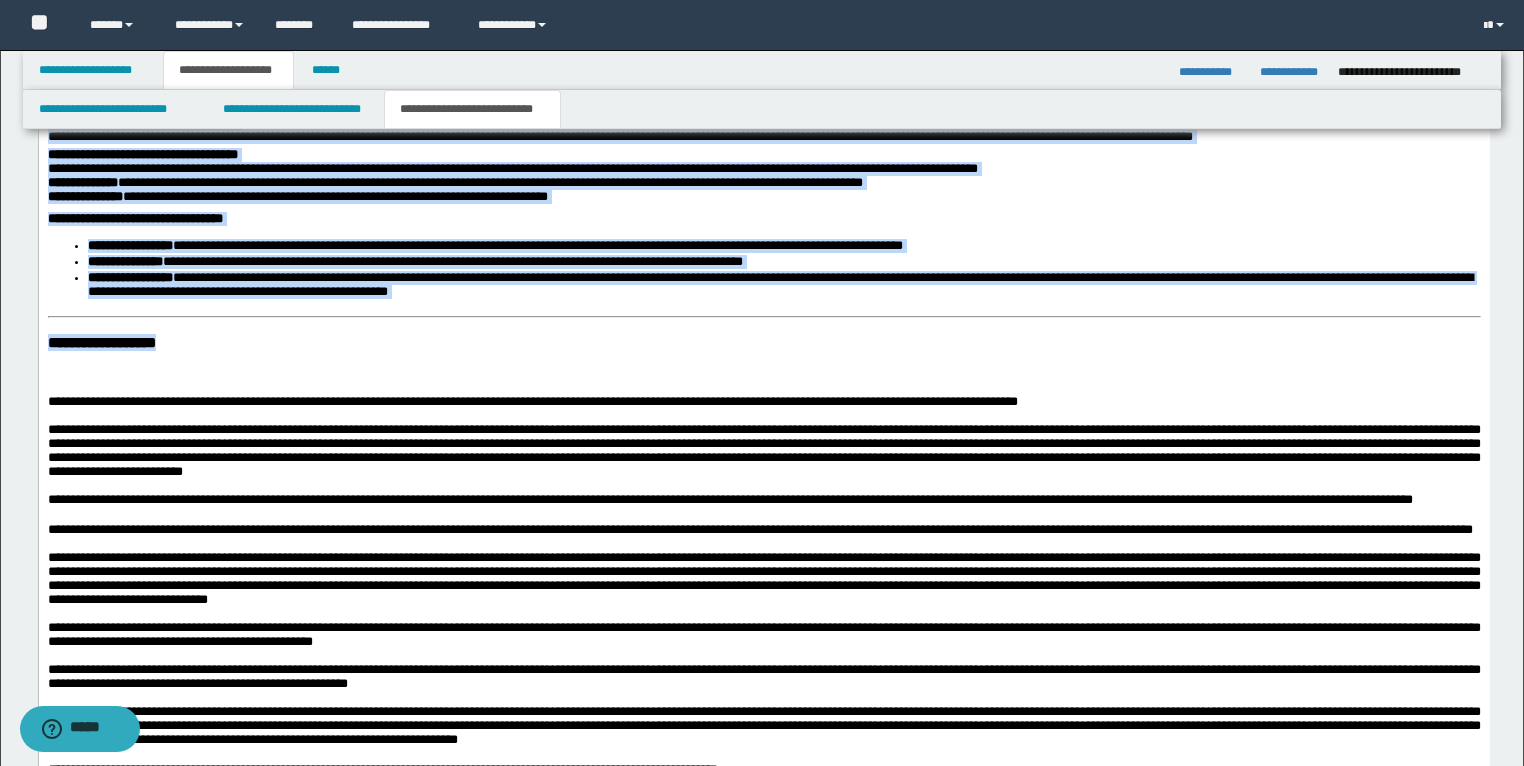 drag, startPoint x: 1383, startPoint y: -495, endPoint x: 714, endPoint y: 358, distance: 1084.0526 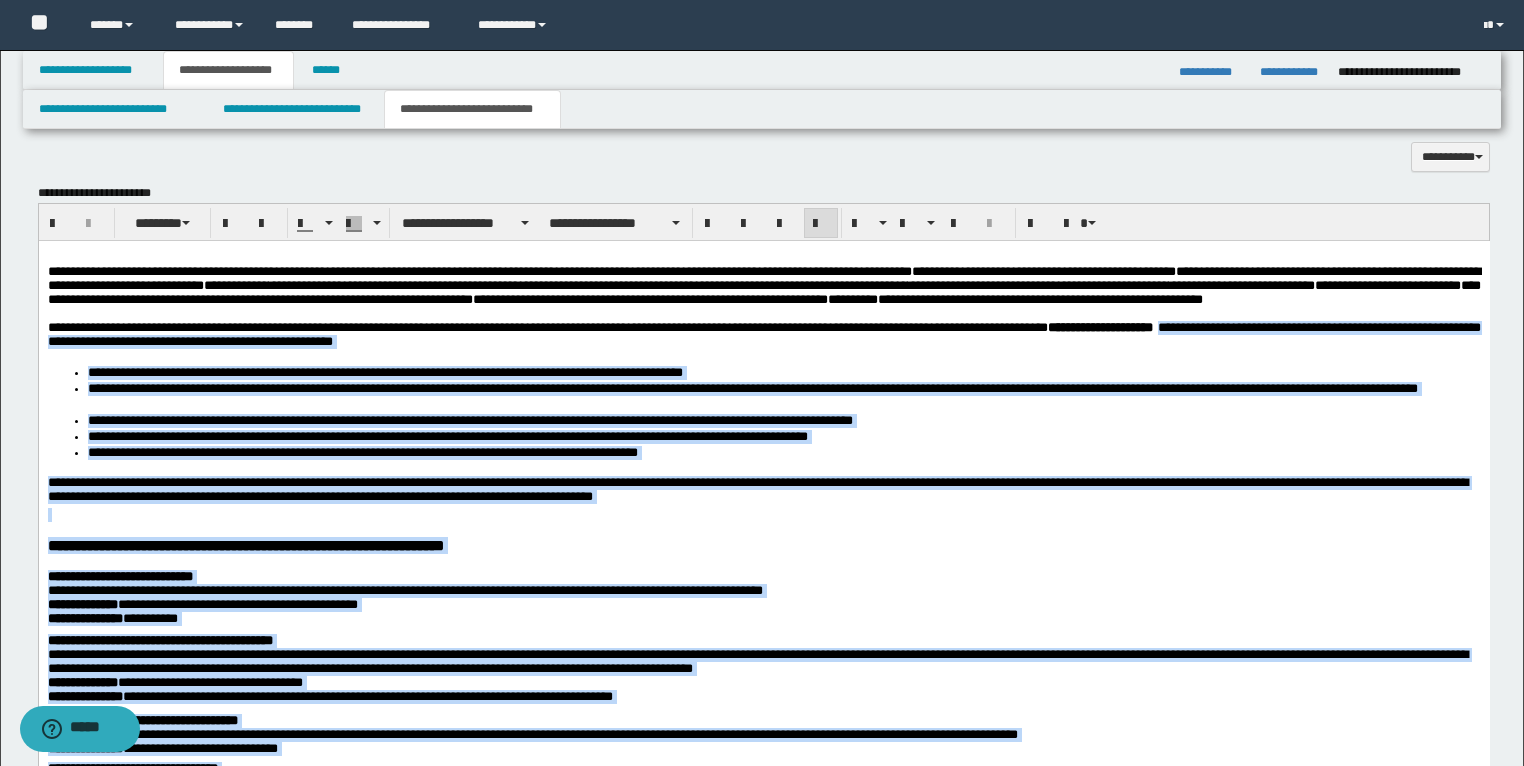 scroll, scrollTop: 1047, scrollLeft: 0, axis: vertical 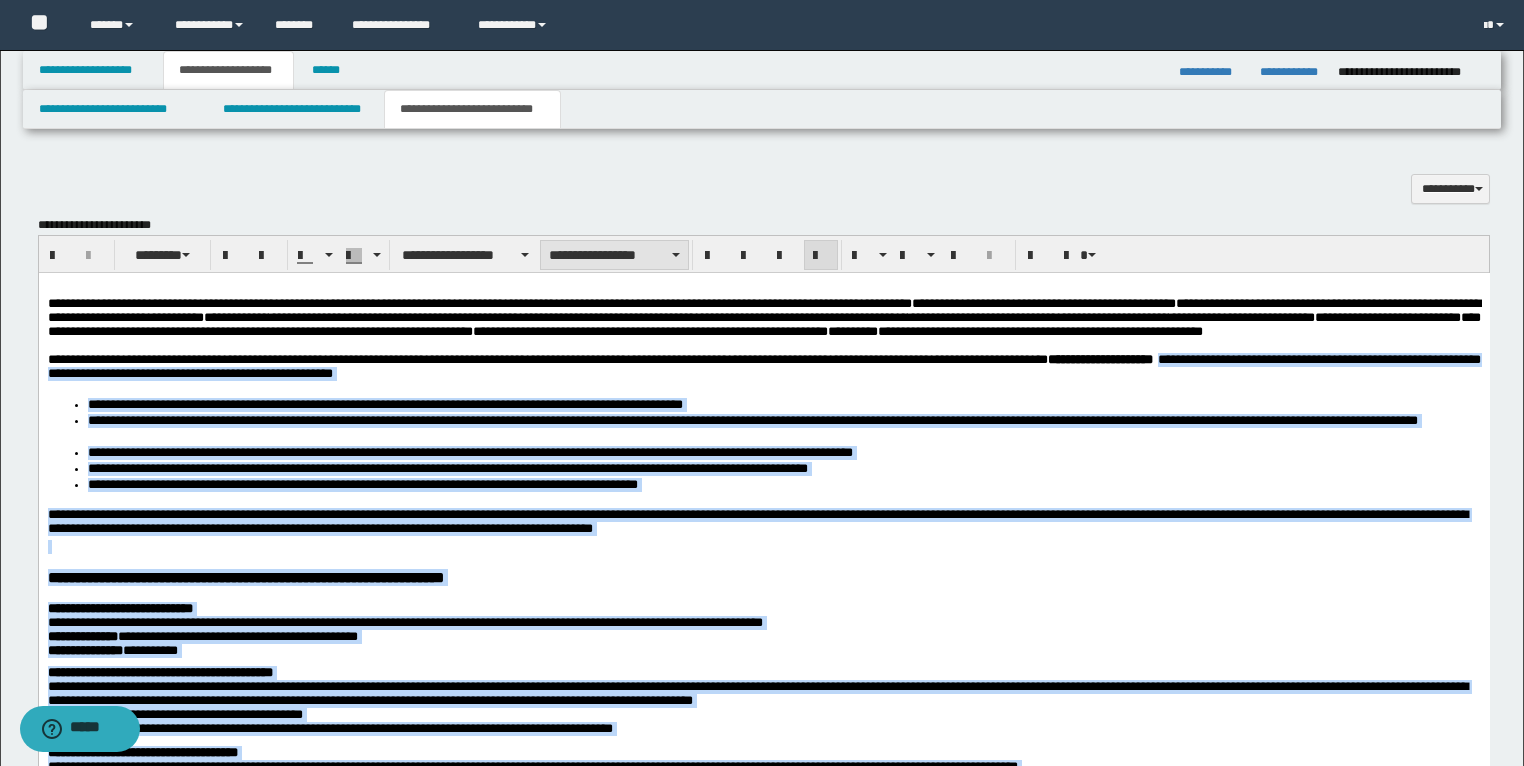 click on "**********" at bounding box center (614, 255) 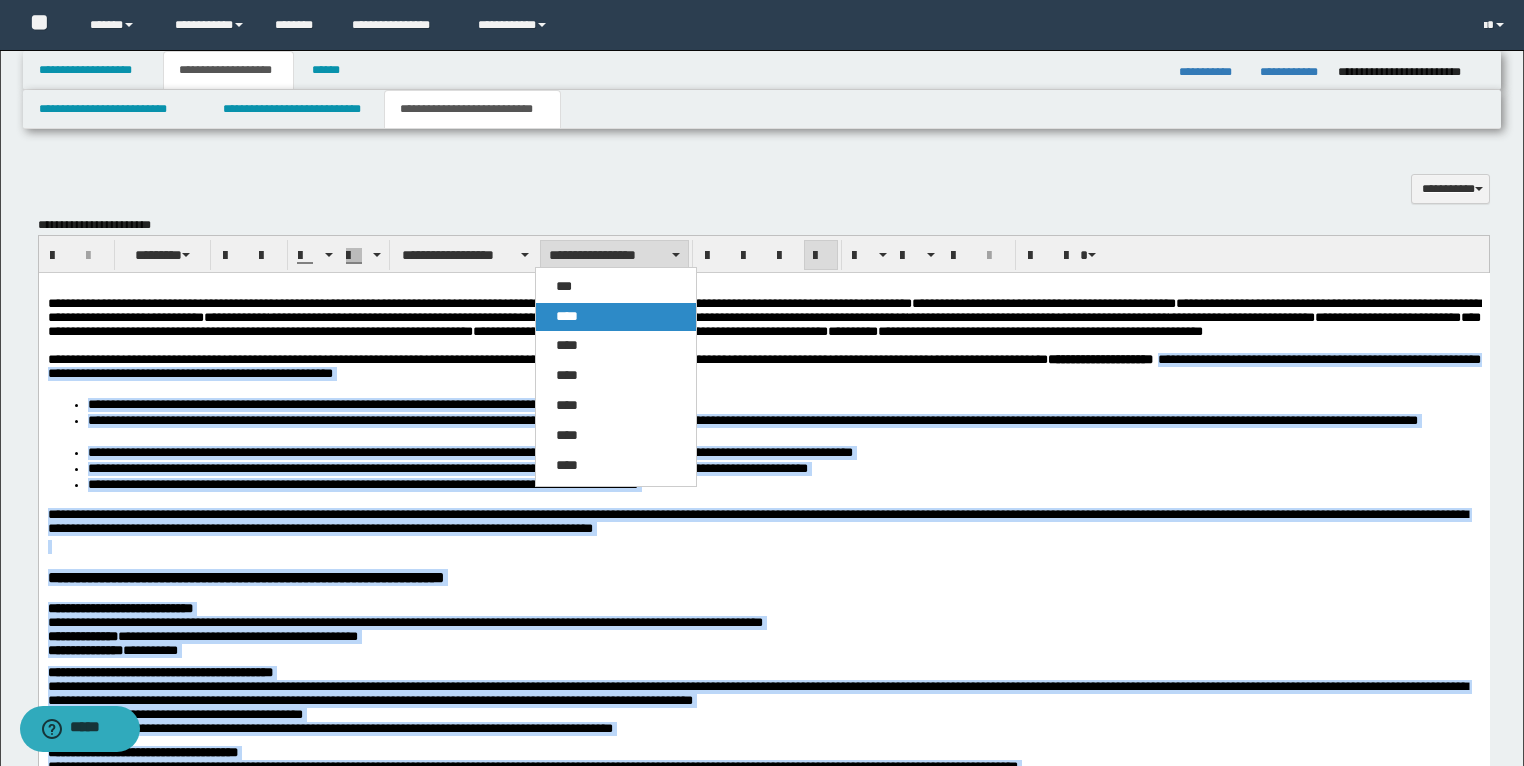 click on "****" at bounding box center (616, 317) 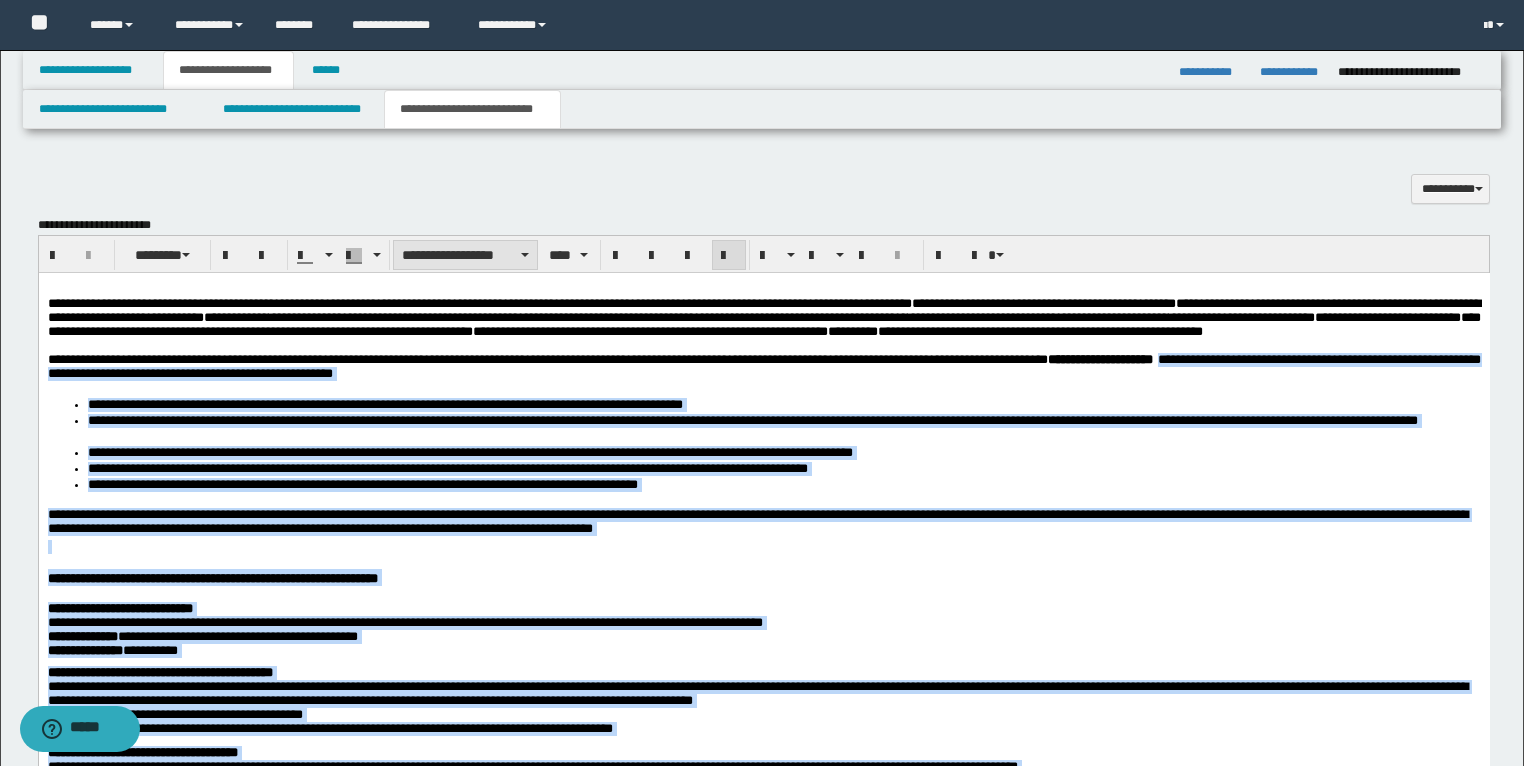 click on "**********" at bounding box center [465, 255] 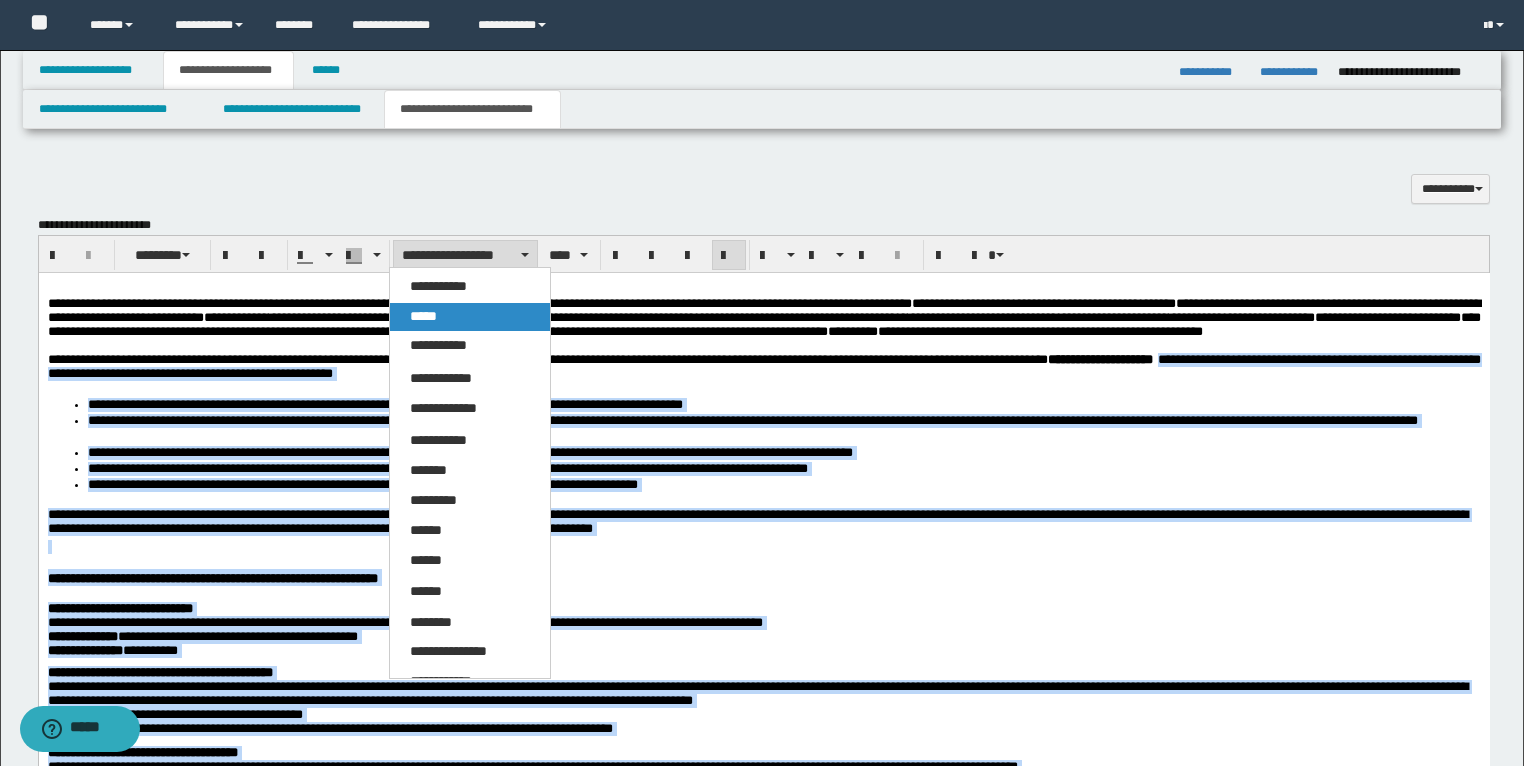 click on "*****" at bounding box center (470, 317) 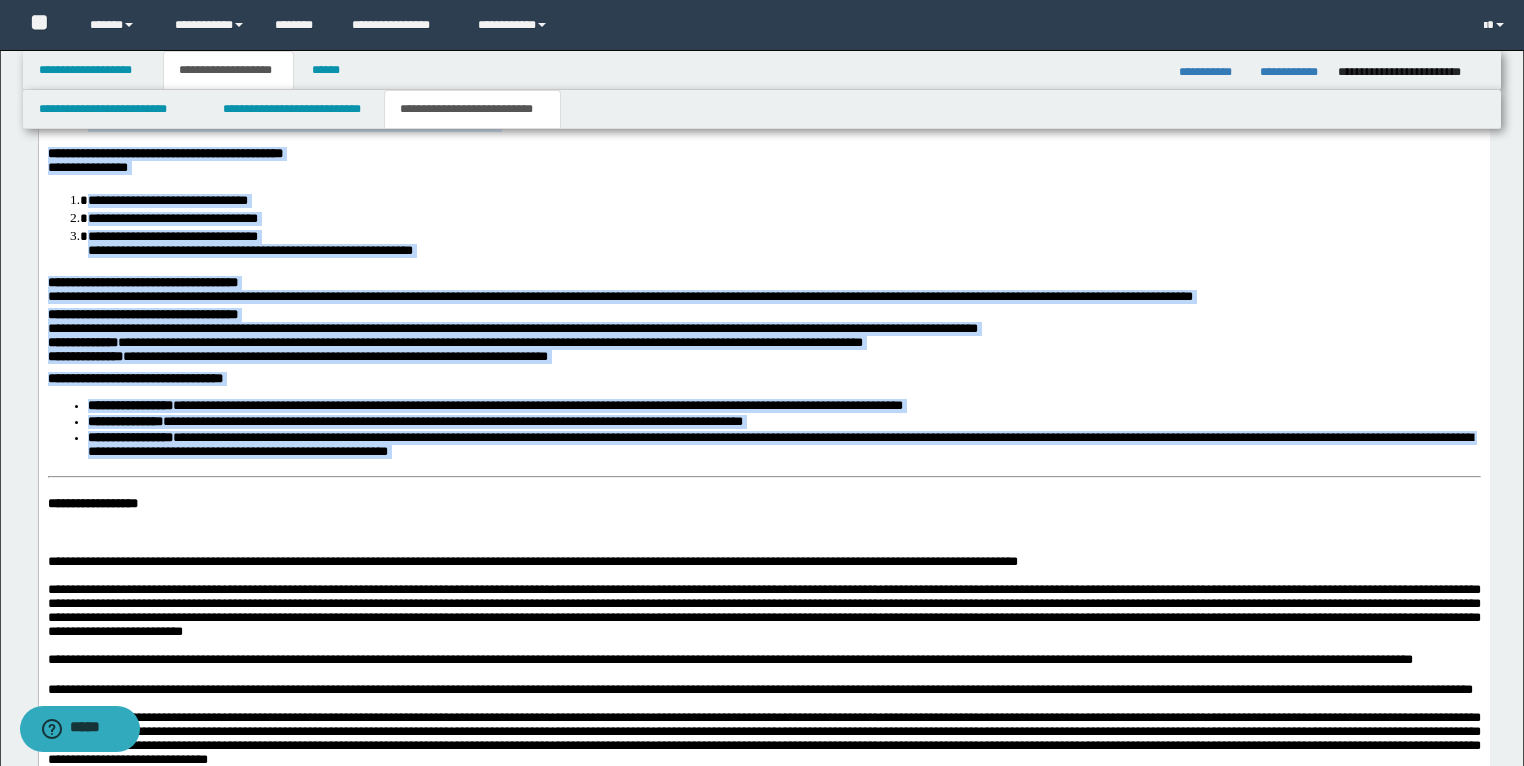 scroll, scrollTop: 1847, scrollLeft: 0, axis: vertical 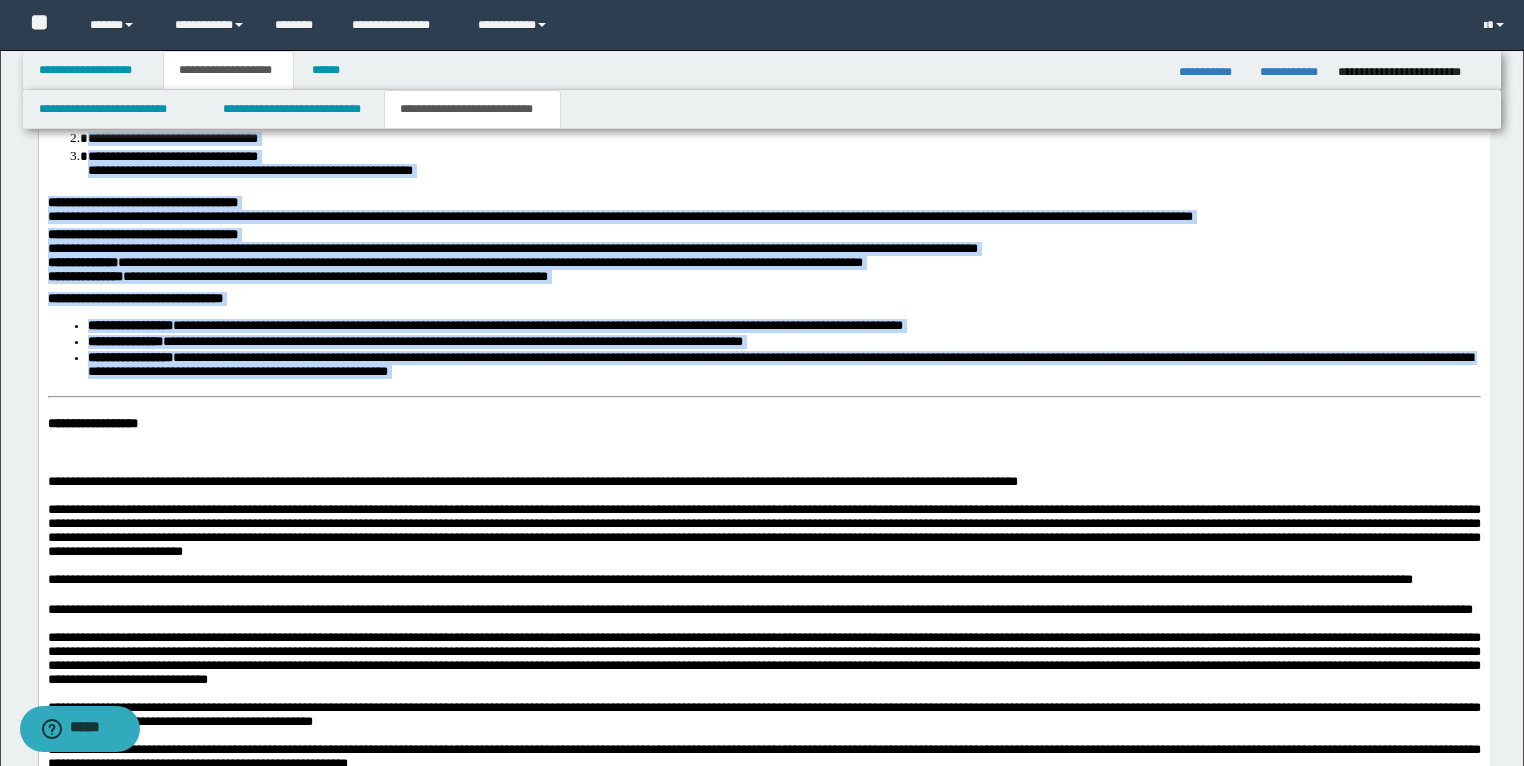 click on "**********" at bounding box center (763, 481) 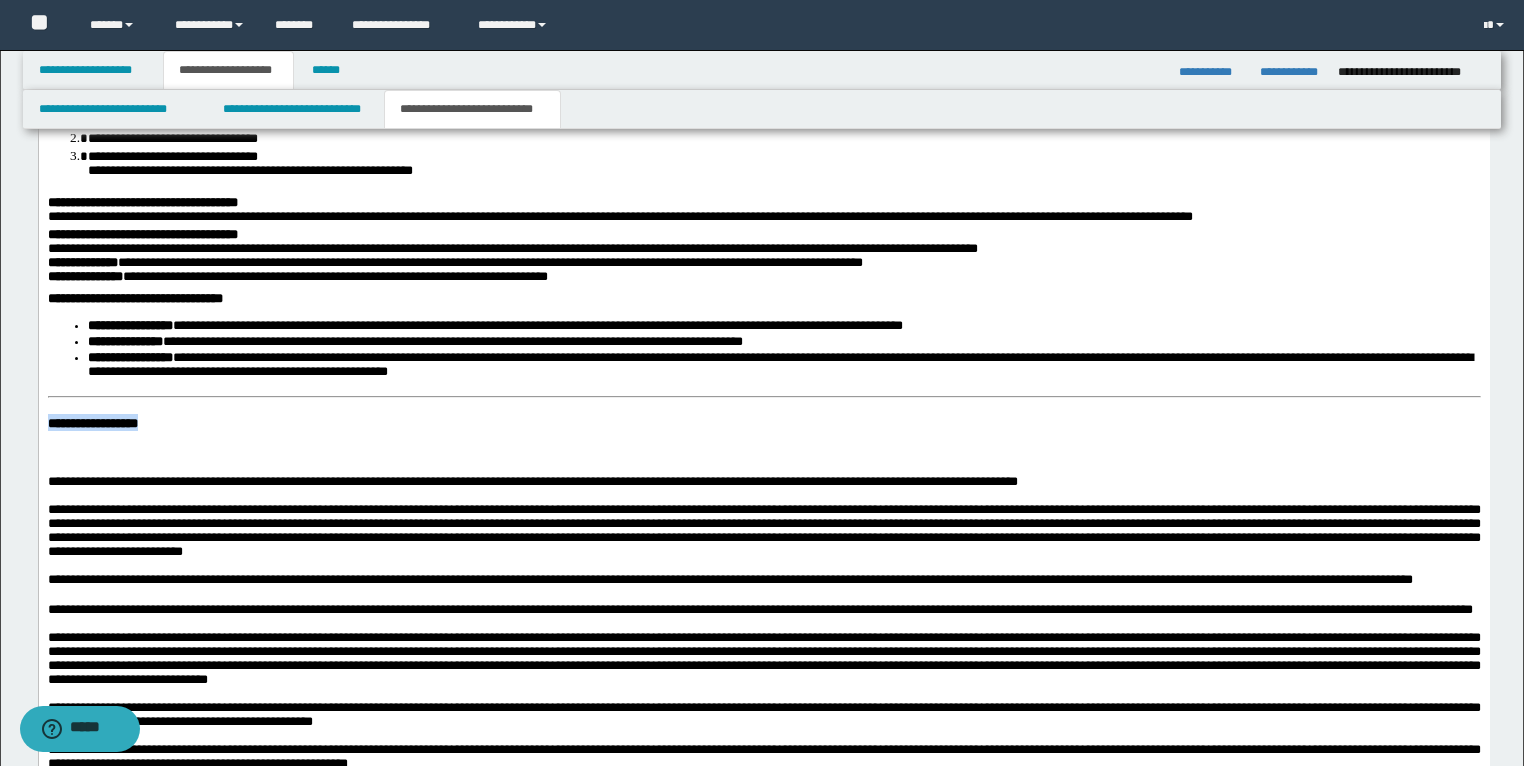 drag, startPoint x: 255, startPoint y: 450, endPoint x: 44, endPoint y: 430, distance: 211.94576 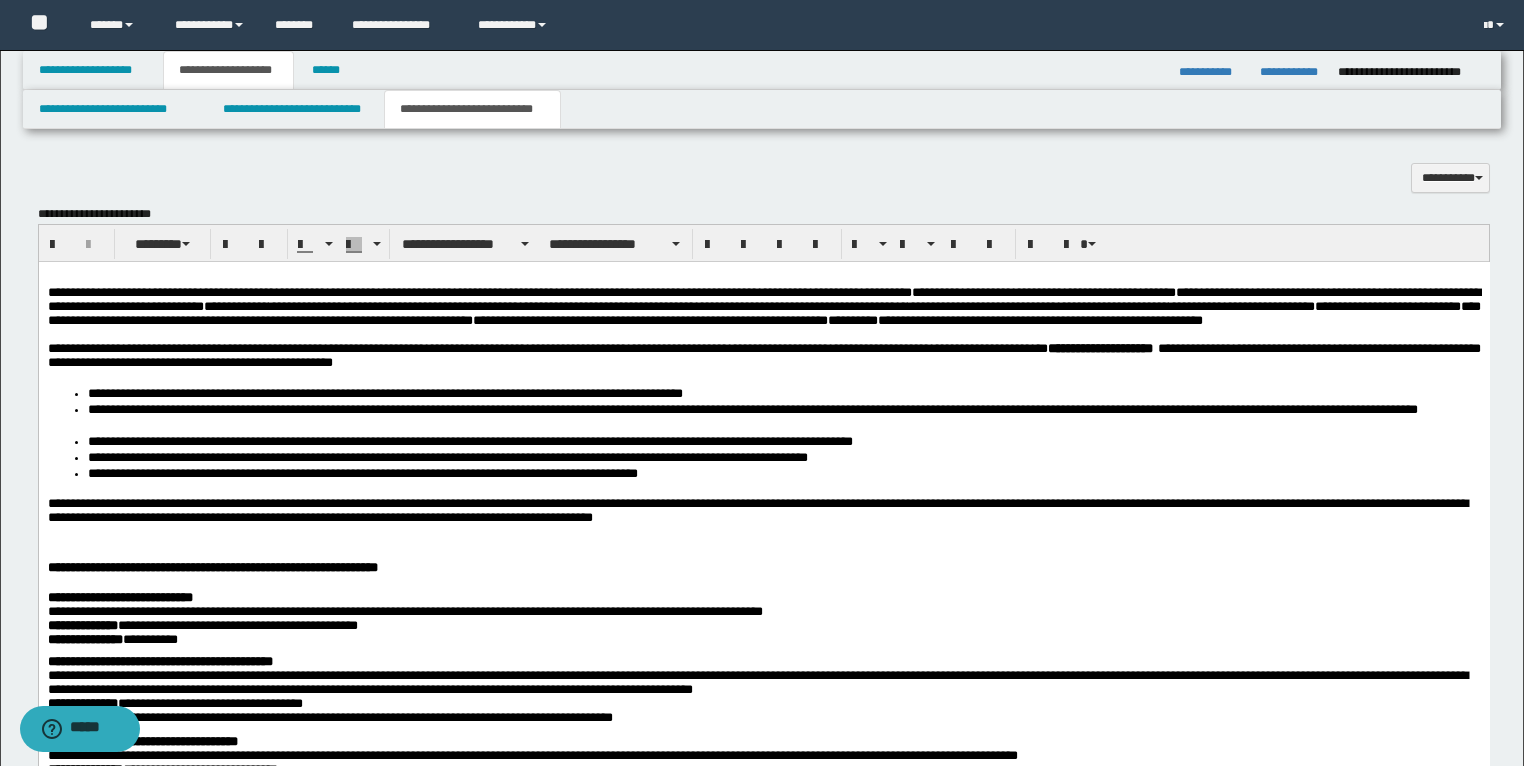 scroll, scrollTop: 1047, scrollLeft: 0, axis: vertical 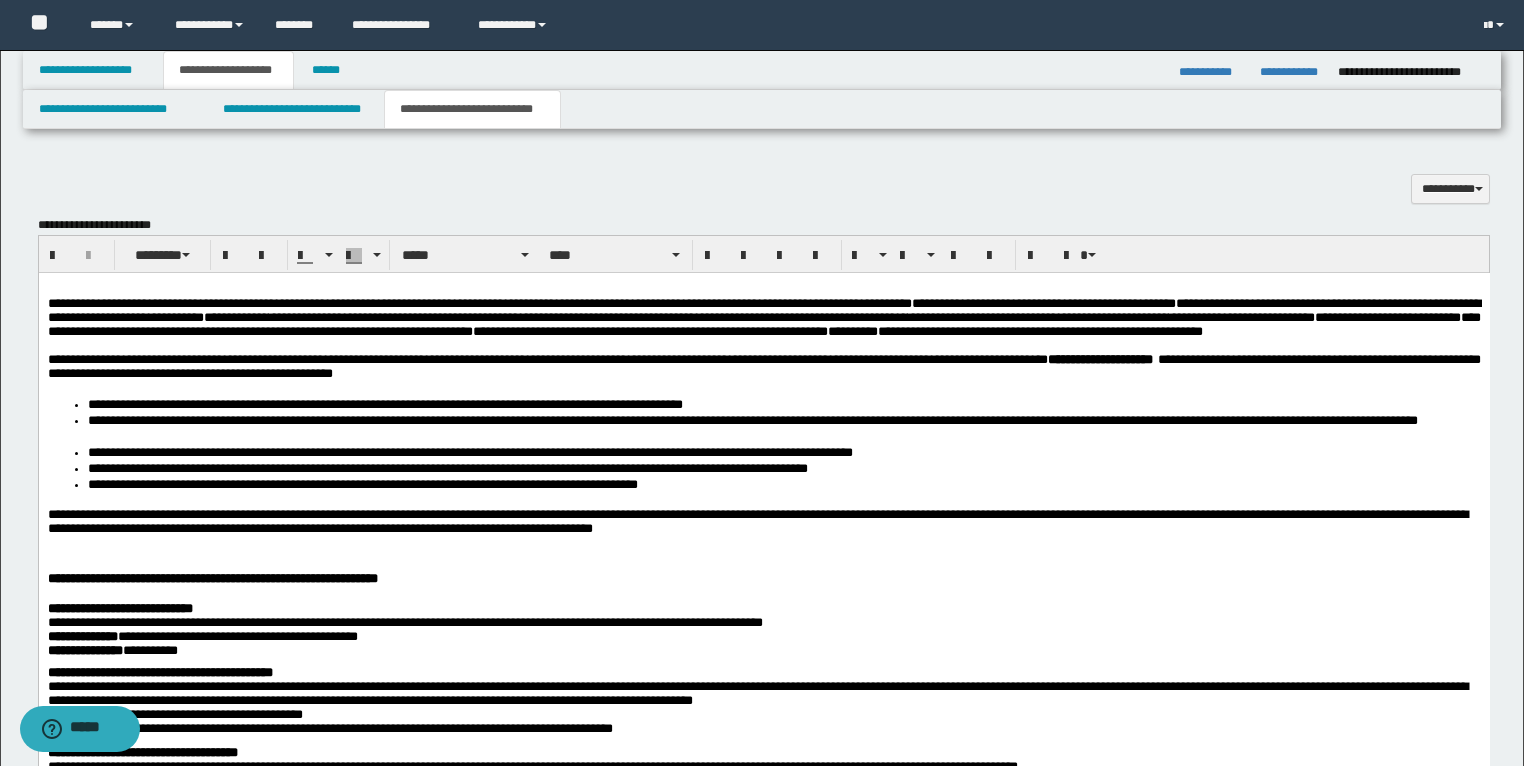 click on "**********" at bounding box center [763, 1272] 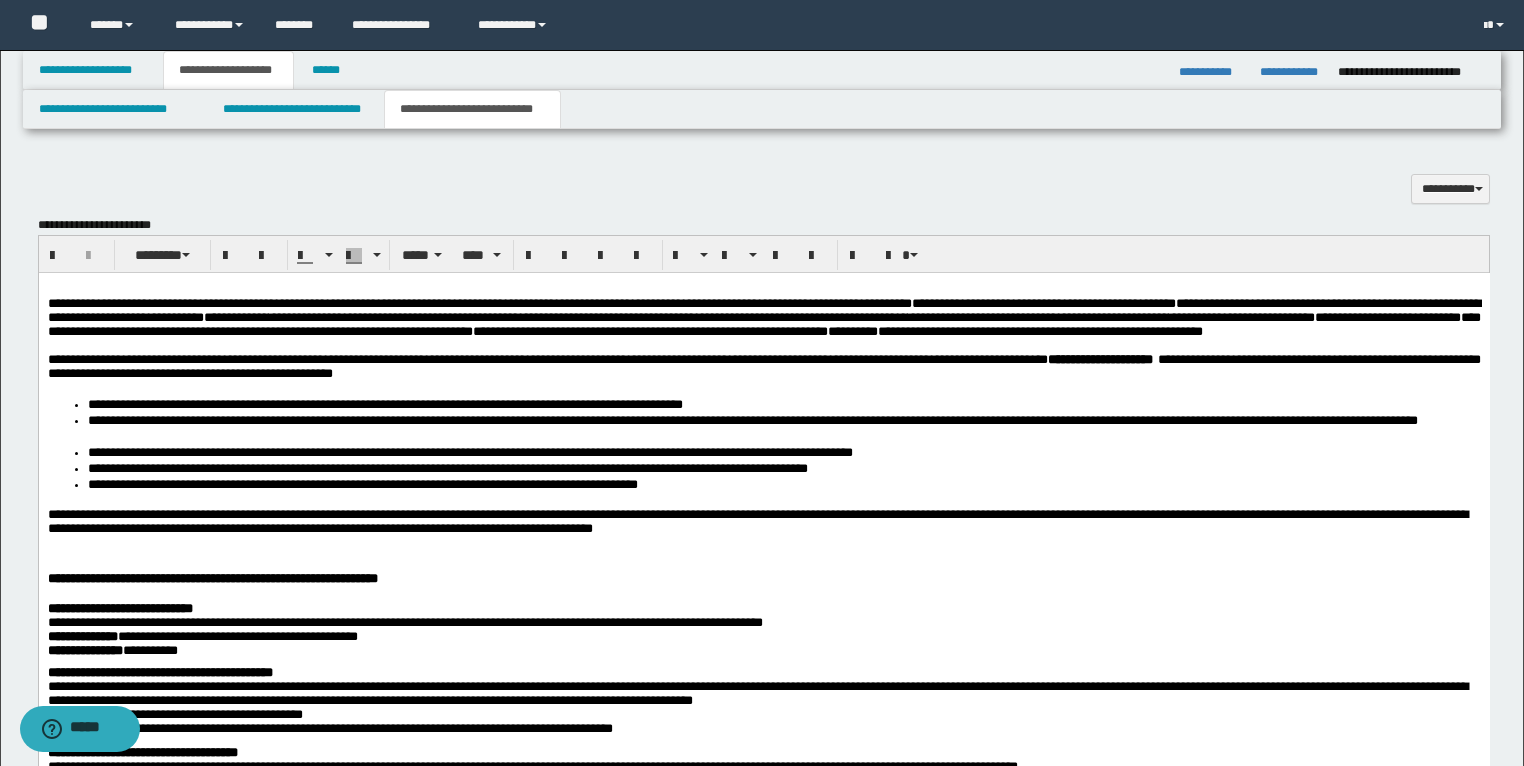 click at bounding box center [763, 546] 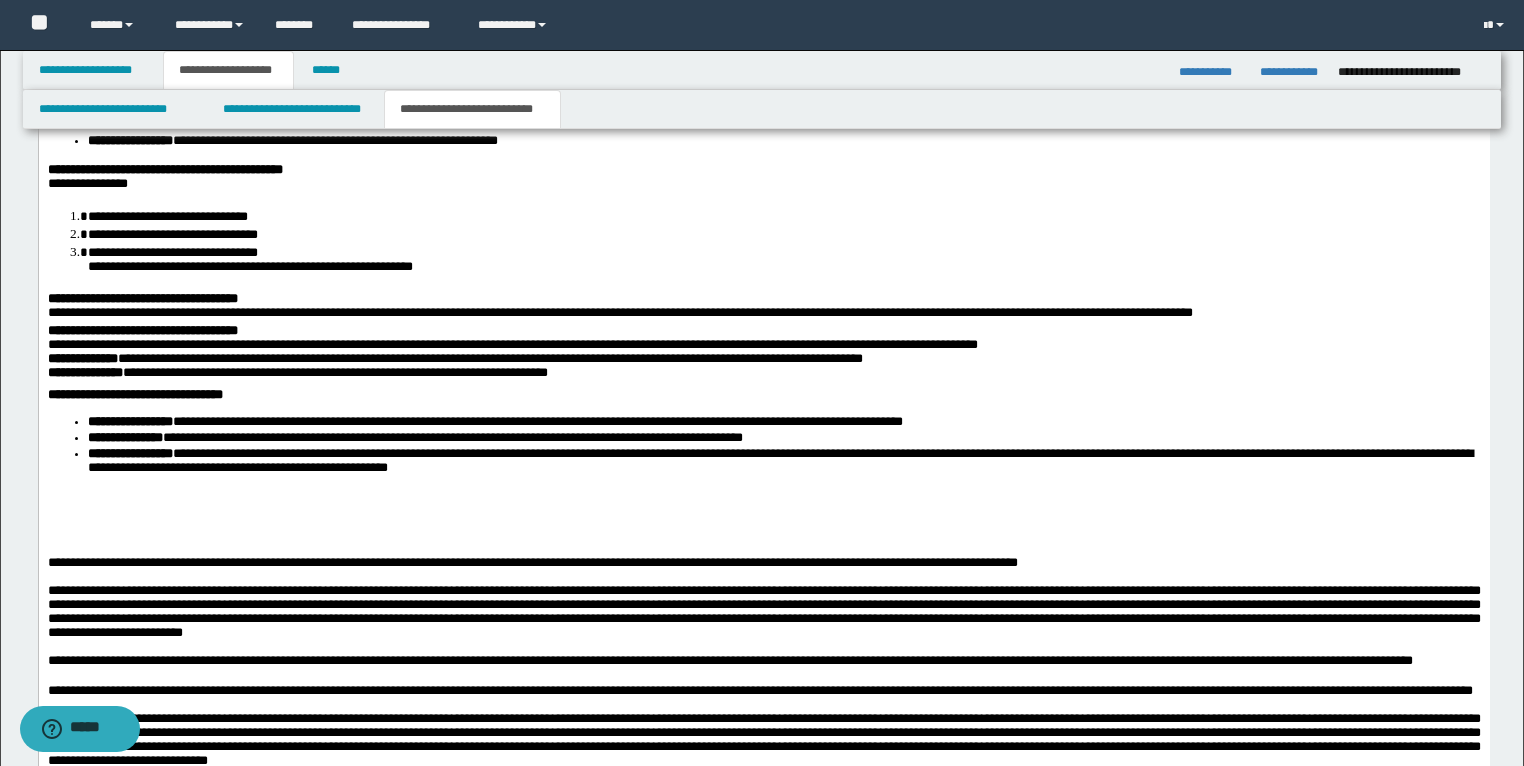scroll, scrollTop: 1767, scrollLeft: 0, axis: vertical 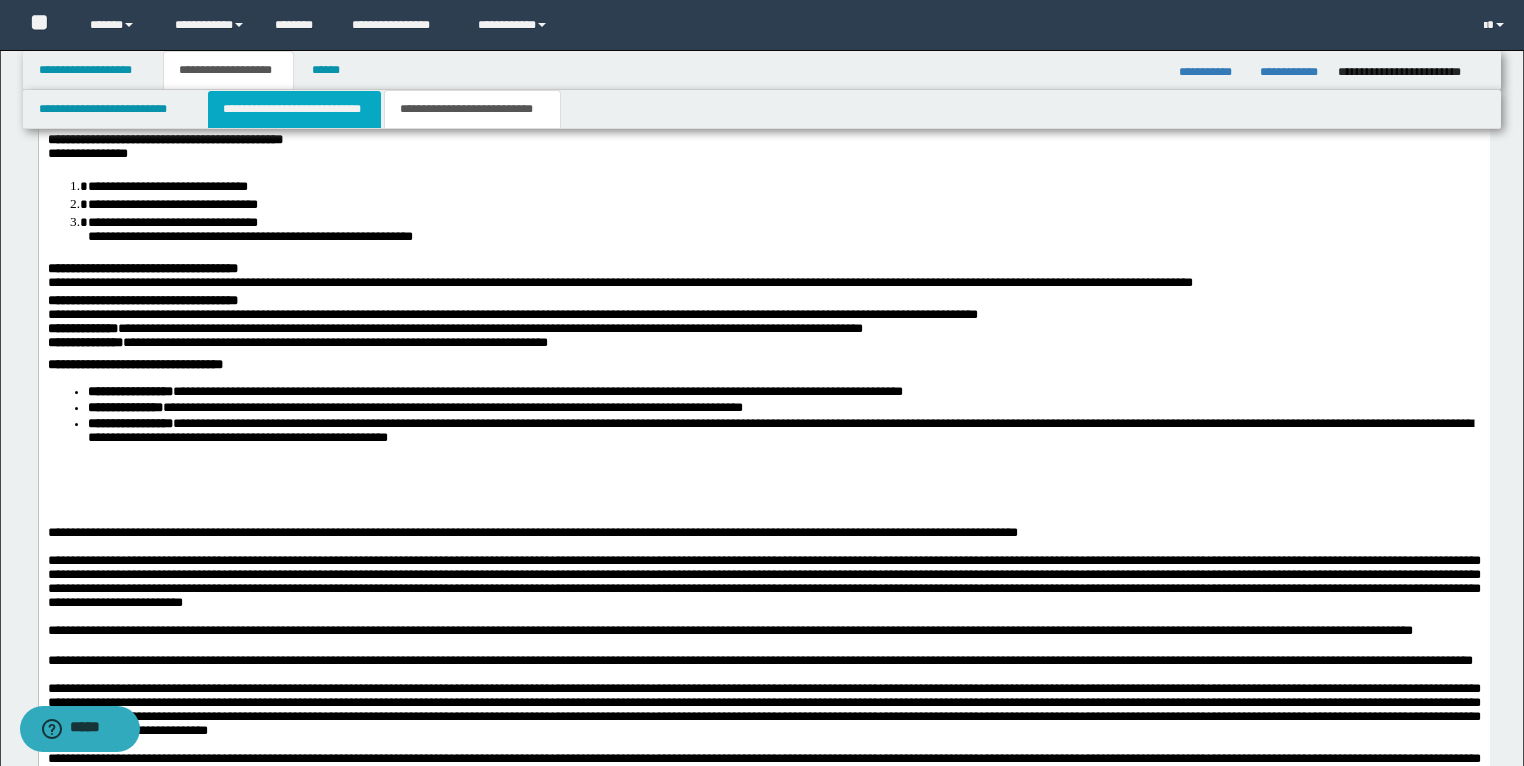 click on "**********" at bounding box center [294, 109] 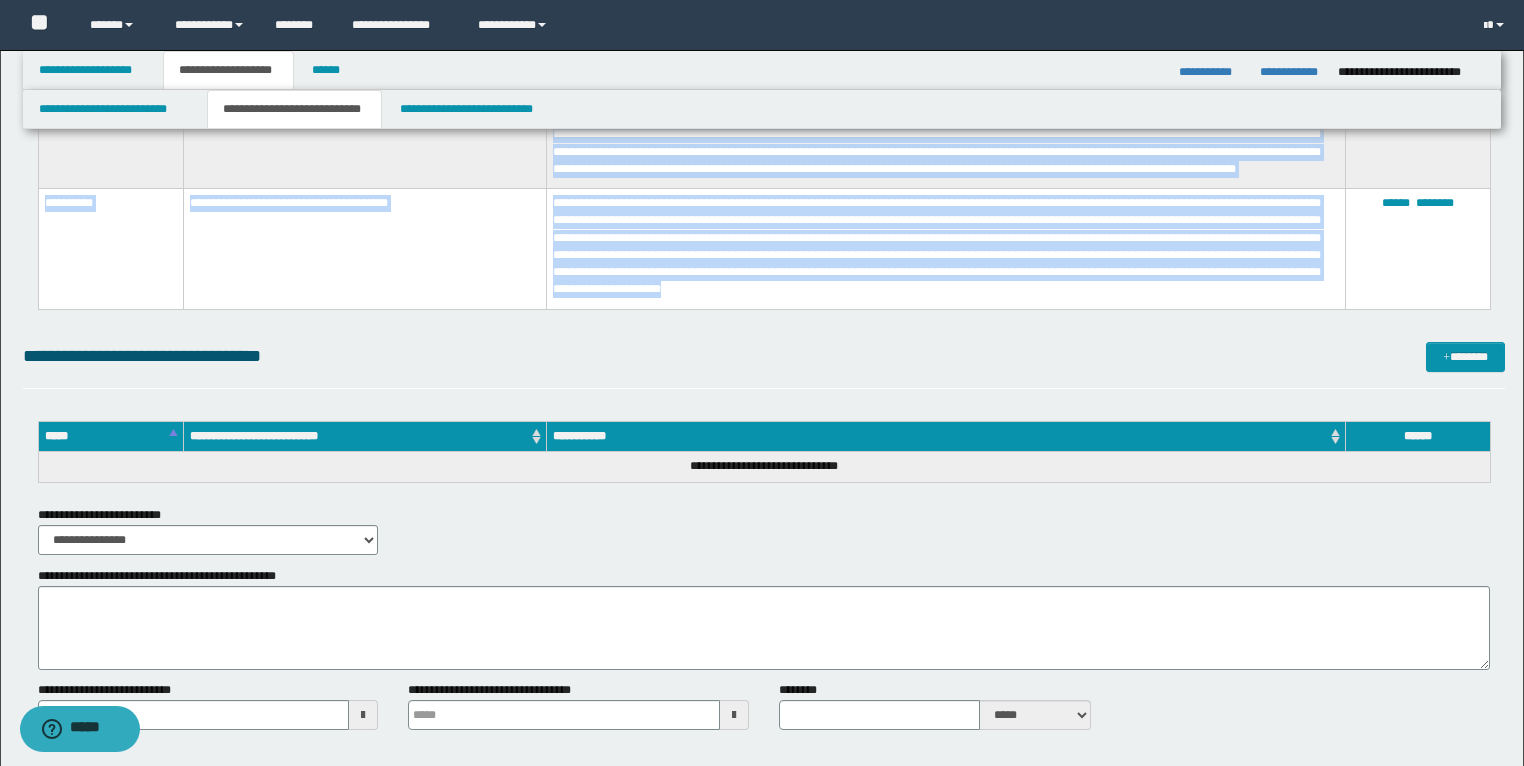 scroll, scrollTop: 1268, scrollLeft: 0, axis: vertical 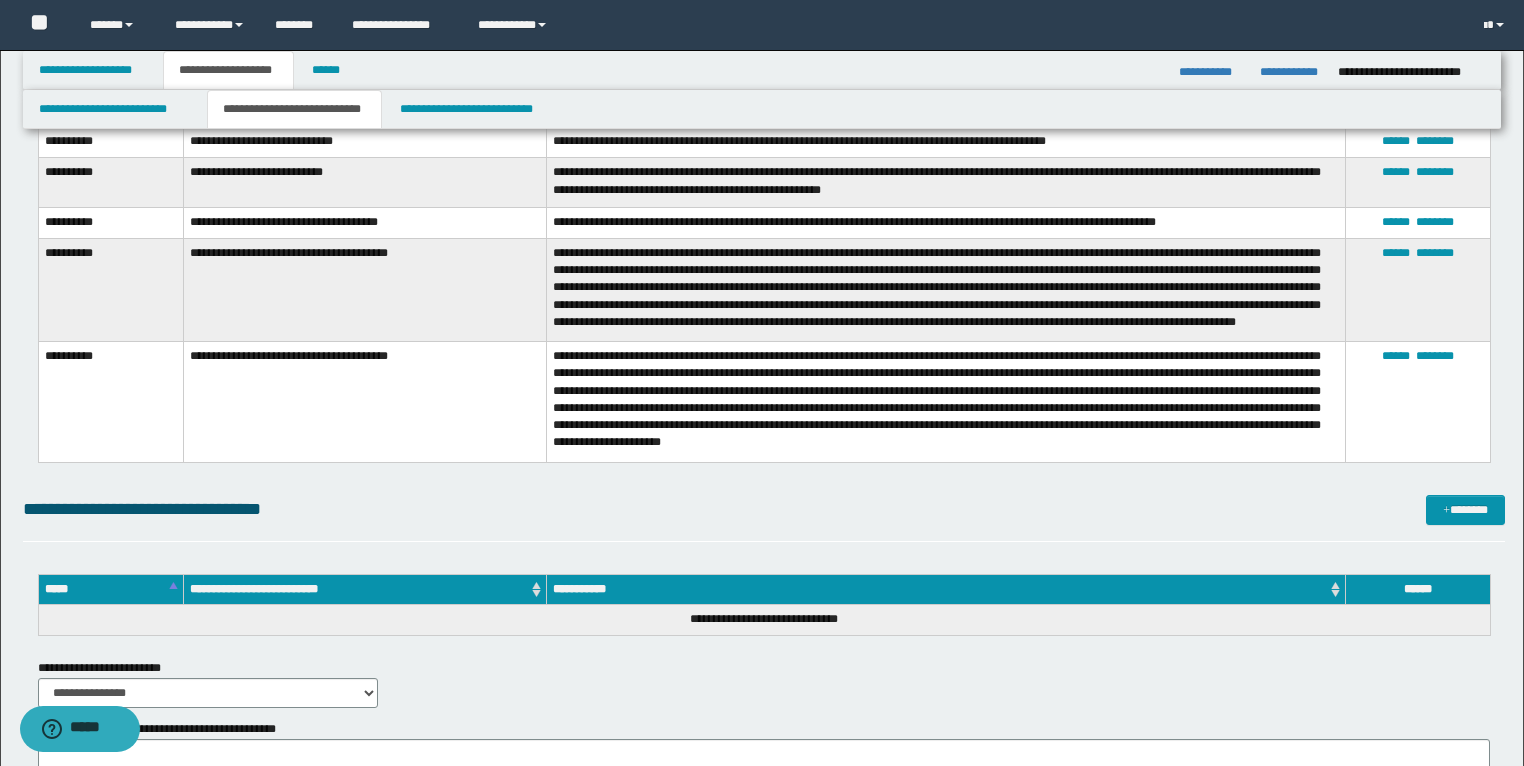 click on "**********" at bounding box center [764, 518] 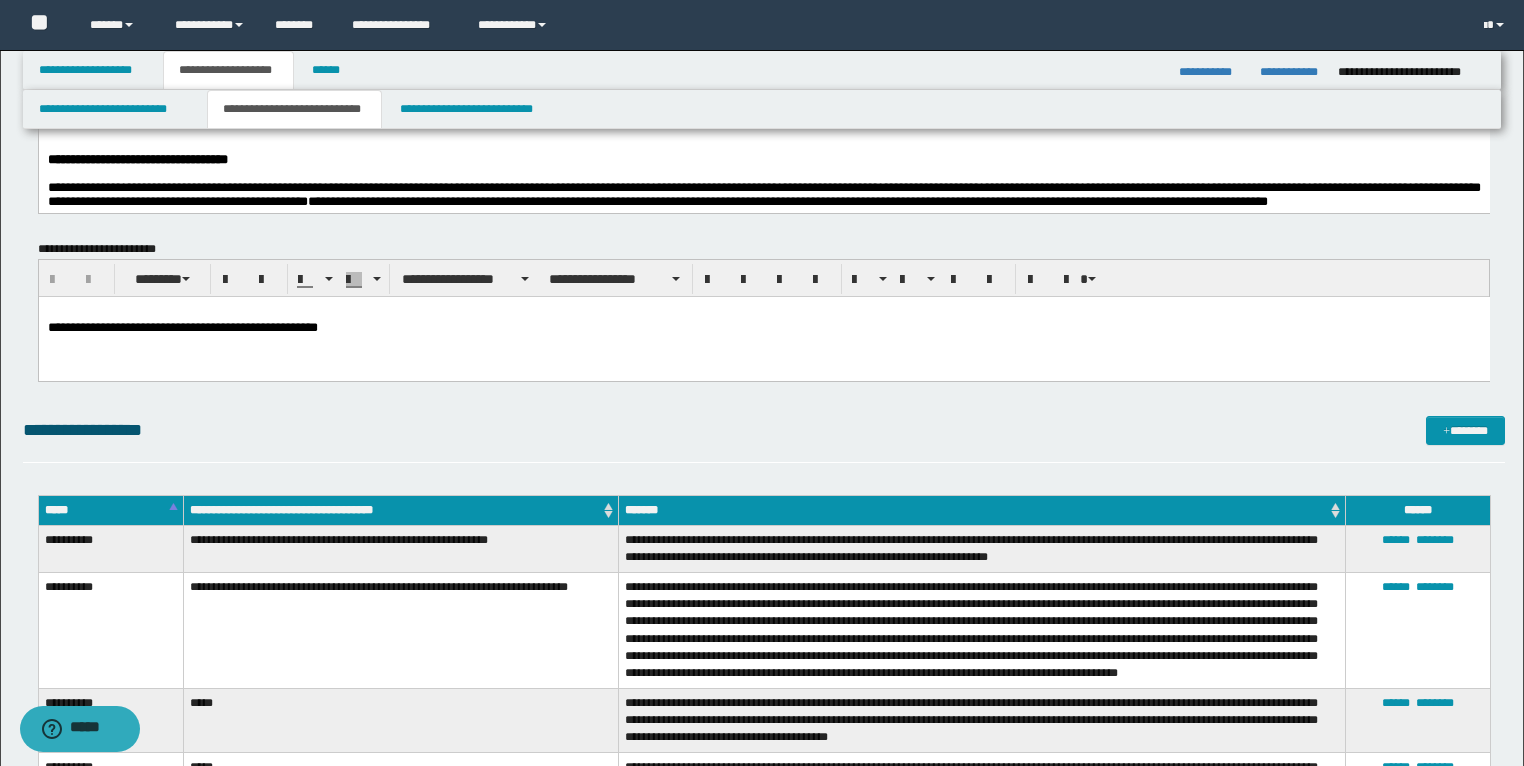 scroll, scrollTop: 68, scrollLeft: 0, axis: vertical 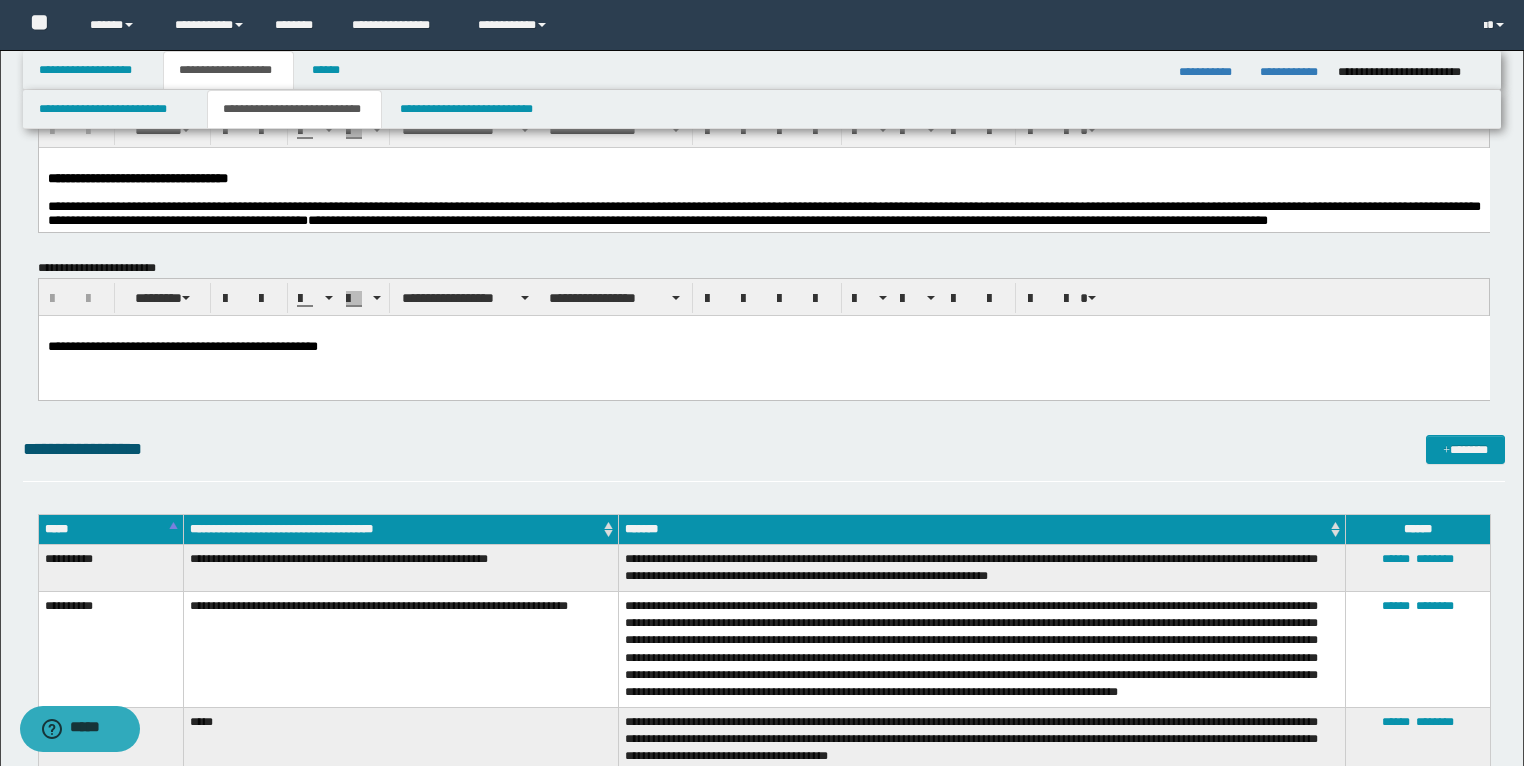 click on "**********" at bounding box center (763, 178) 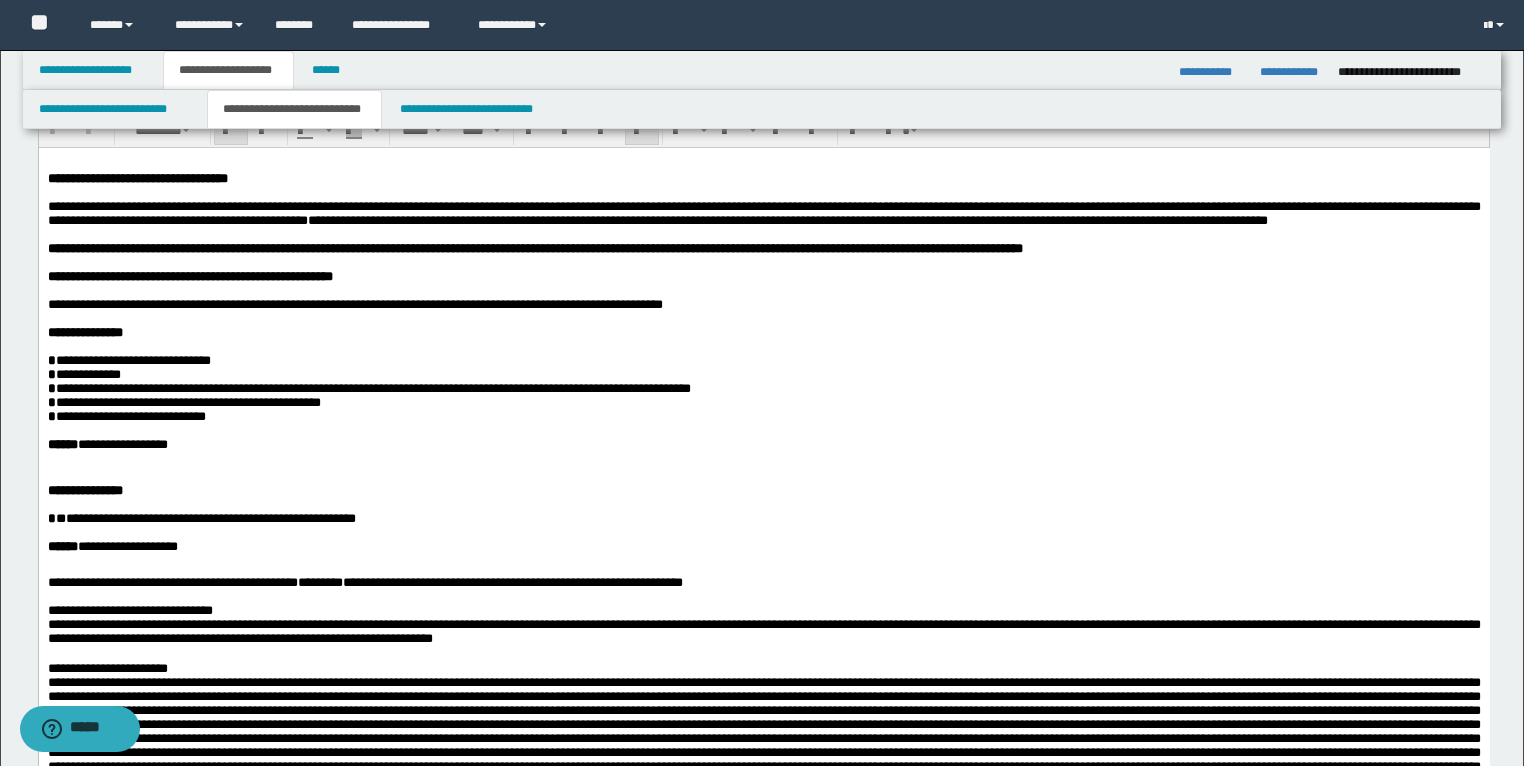 scroll, scrollTop: 0, scrollLeft: 0, axis: both 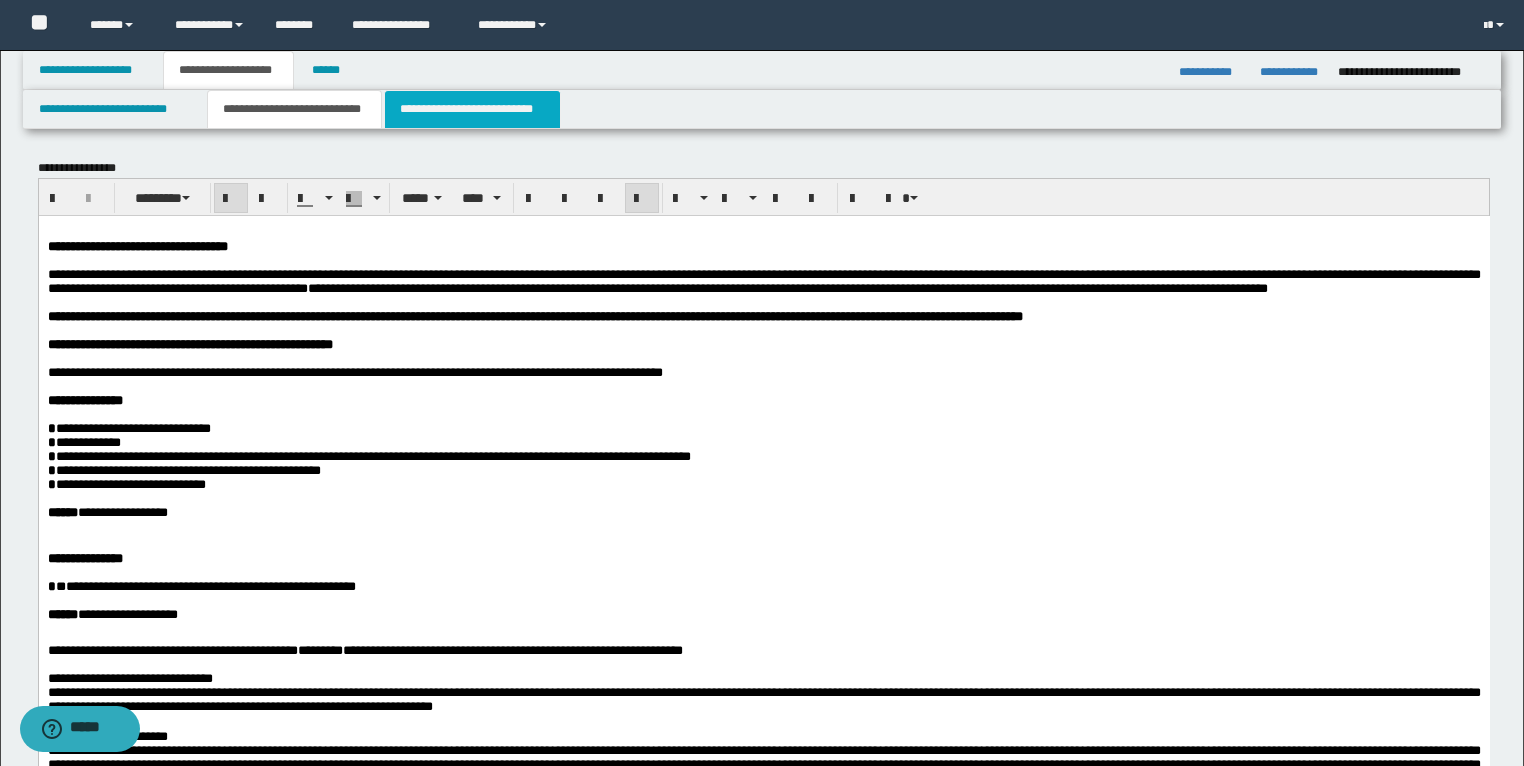 click on "**********" at bounding box center (472, 109) 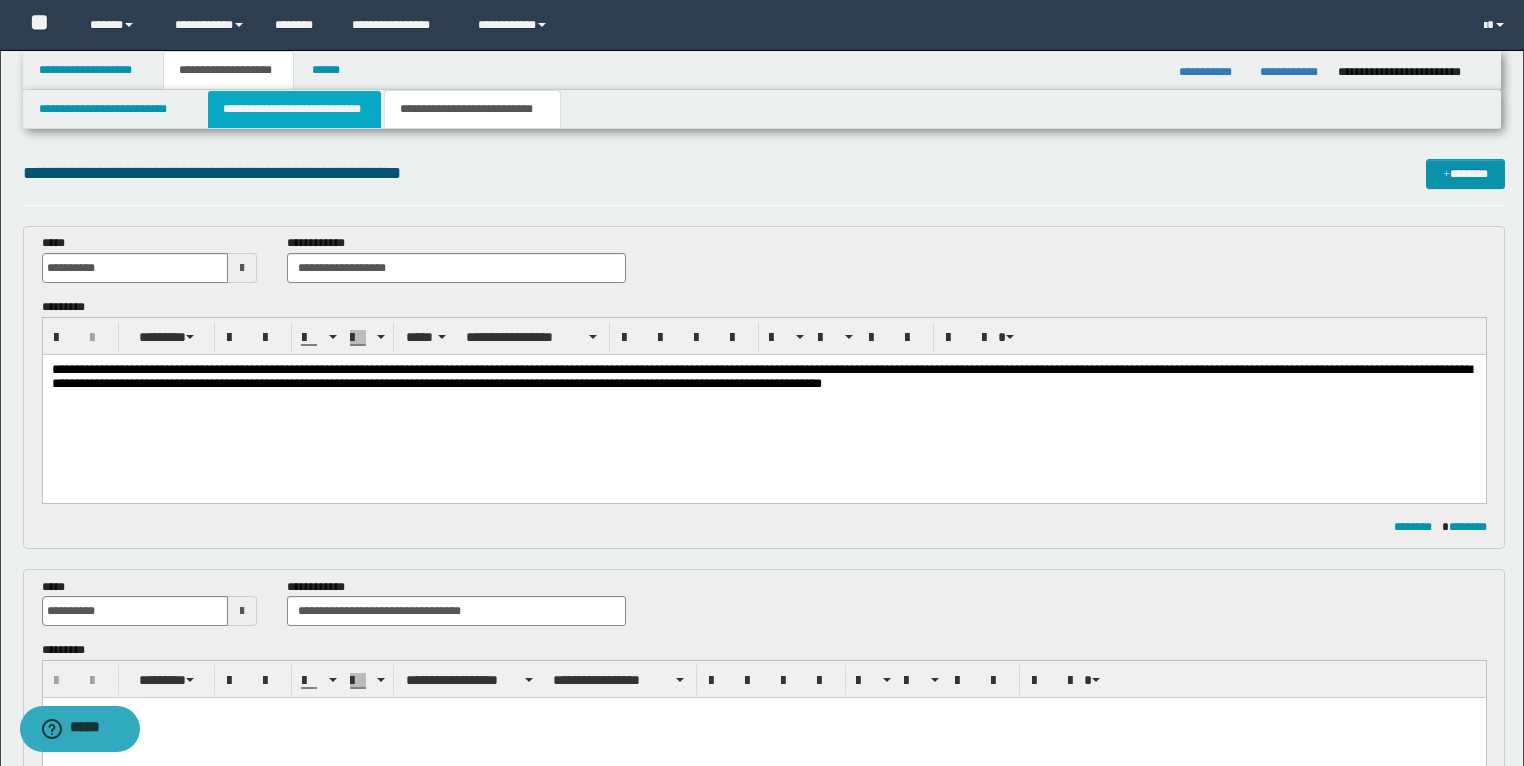 click on "**********" at bounding box center [294, 109] 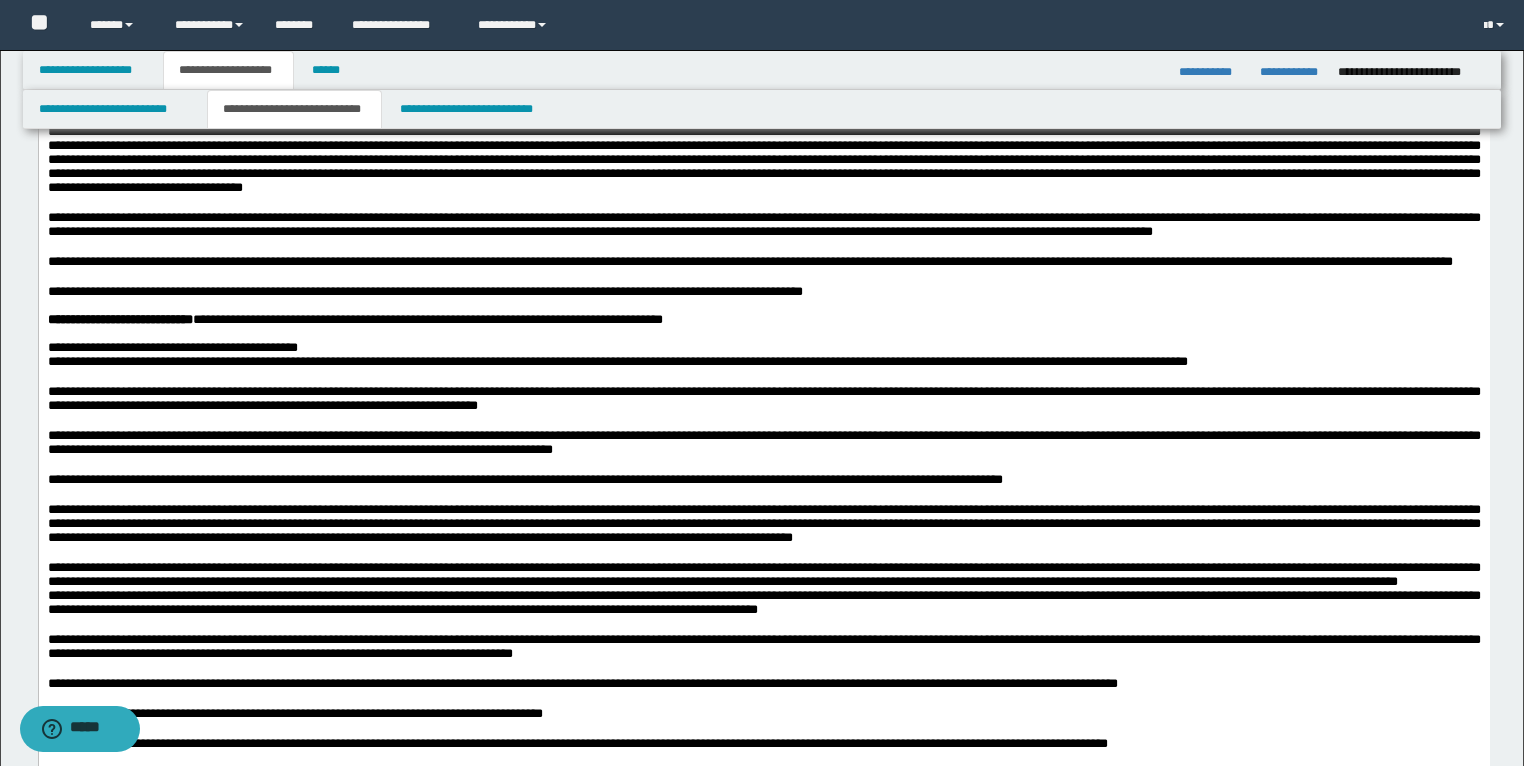 scroll, scrollTop: 560, scrollLeft: 0, axis: vertical 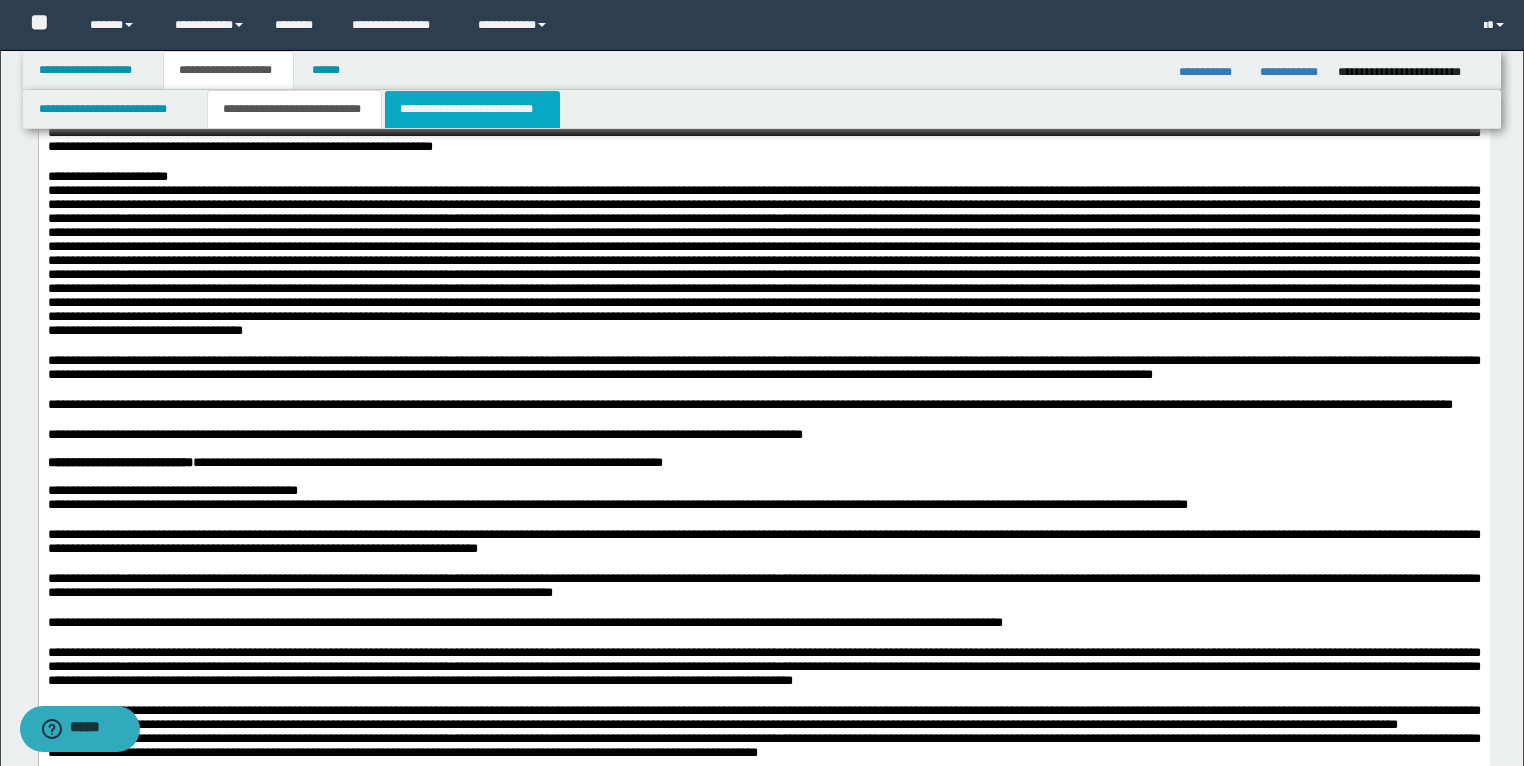 click on "**********" at bounding box center [472, 109] 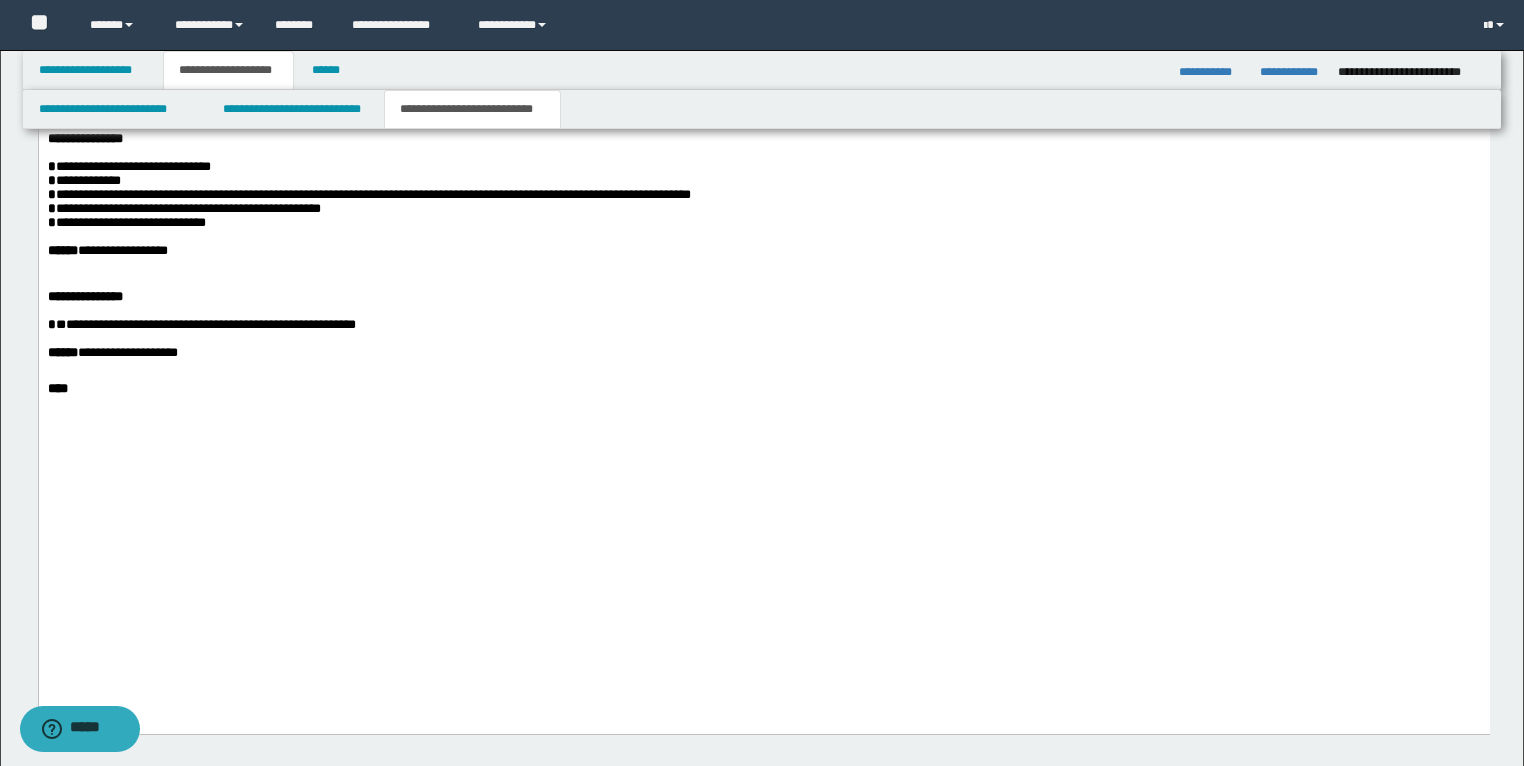 scroll, scrollTop: 2880, scrollLeft: 0, axis: vertical 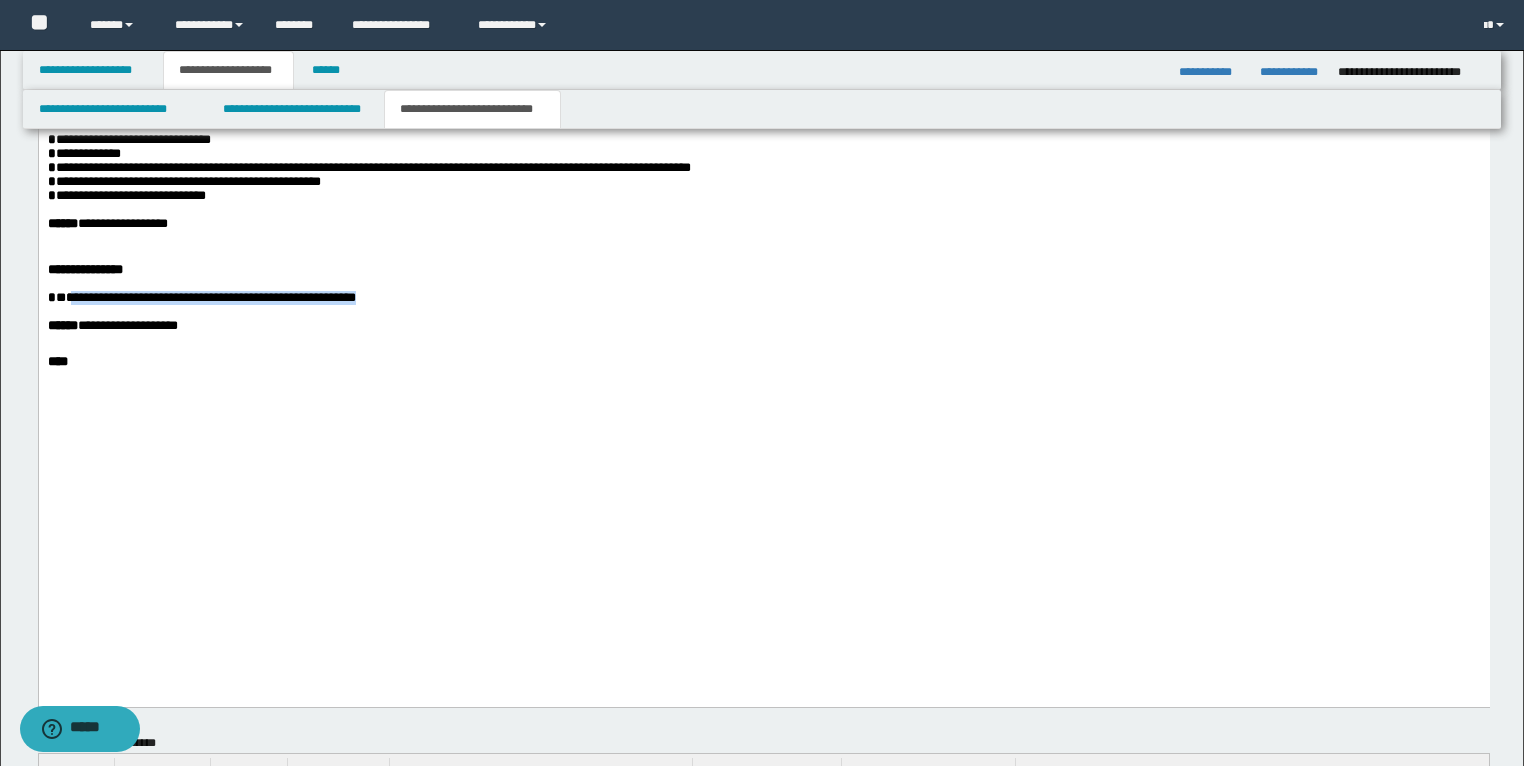 drag, startPoint x: 431, startPoint y: 515, endPoint x: 70, endPoint y: 520, distance: 361.03464 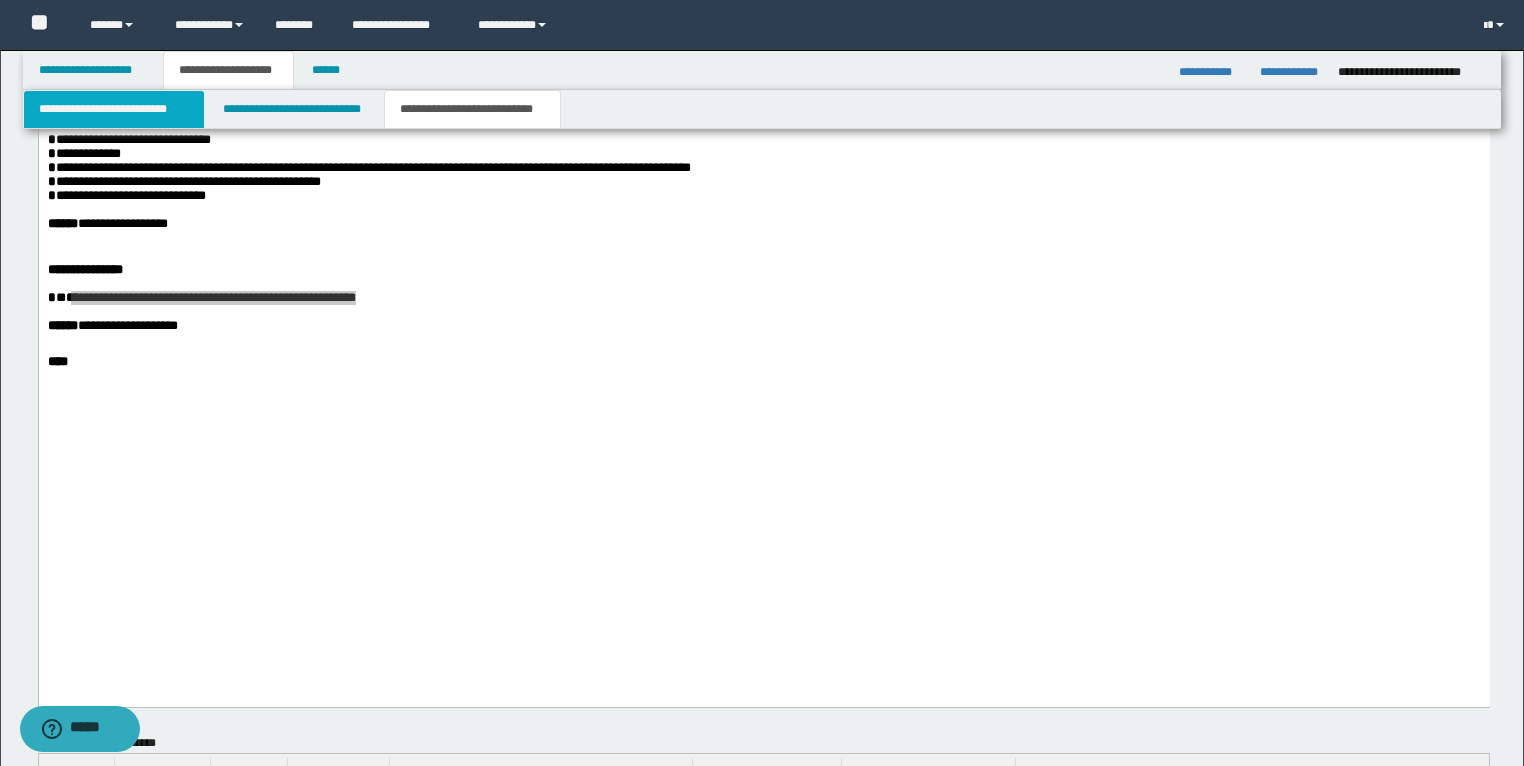 click on "**********" at bounding box center [114, 109] 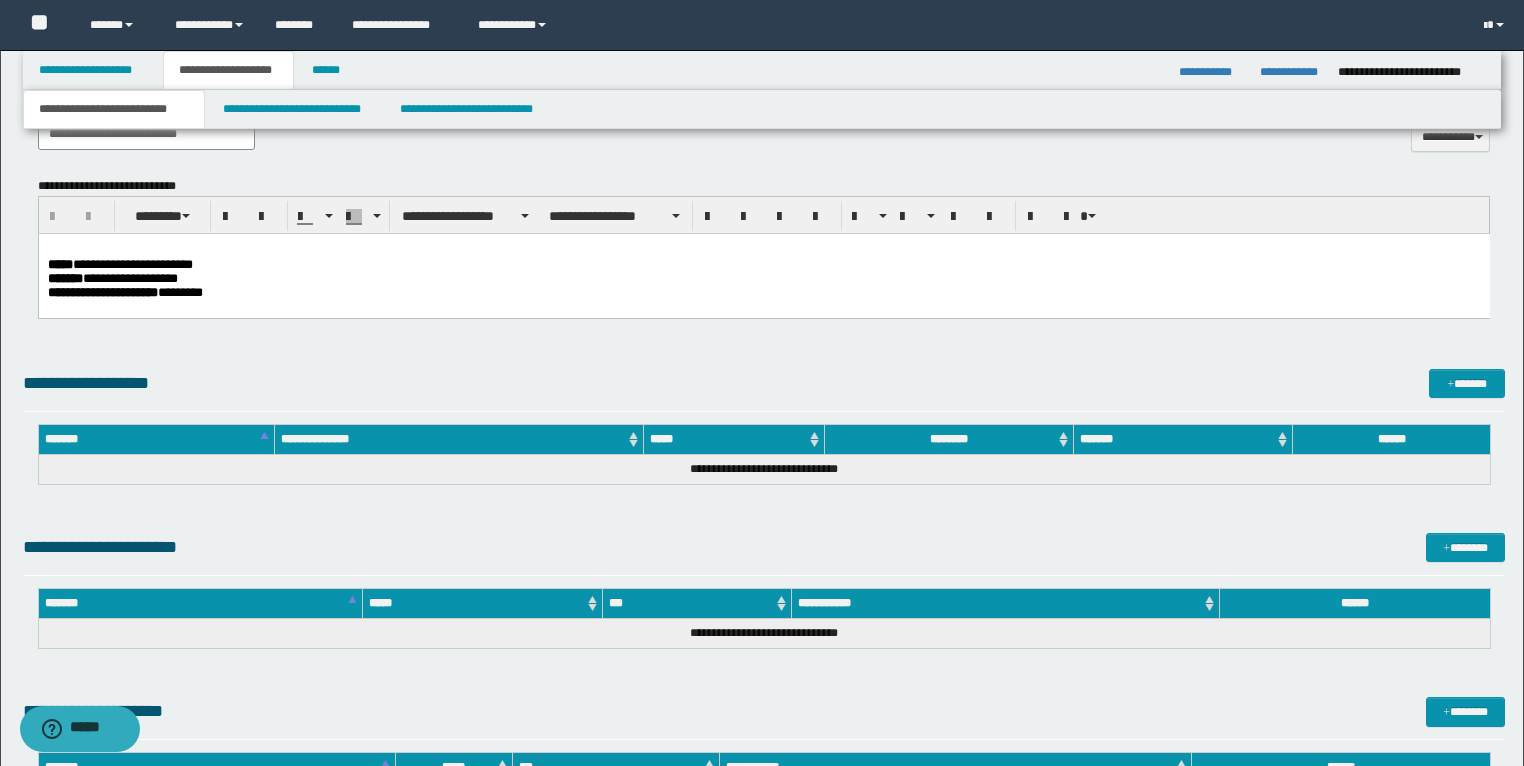 scroll, scrollTop: 842, scrollLeft: 0, axis: vertical 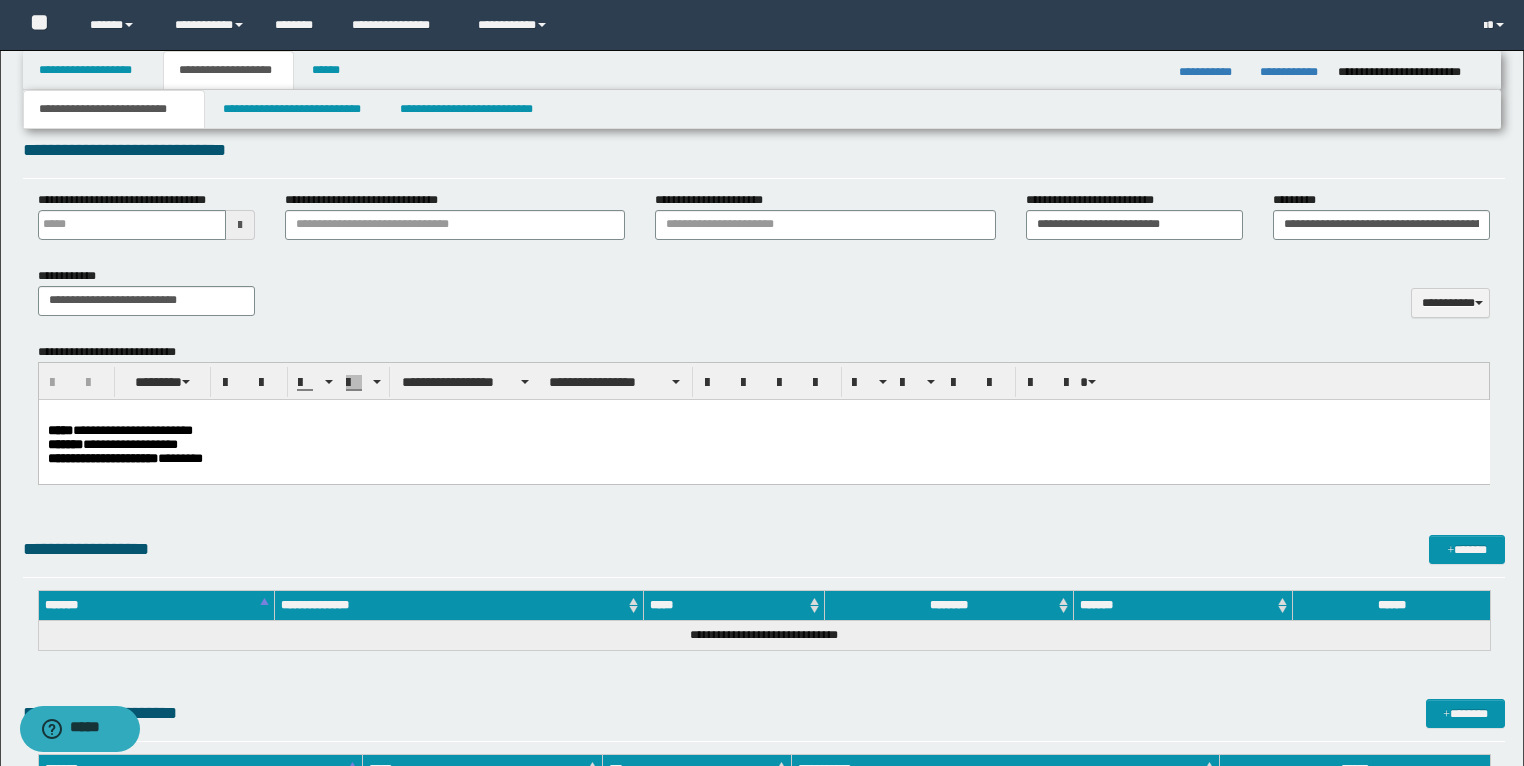 click on "**********" at bounding box center [763, 430] 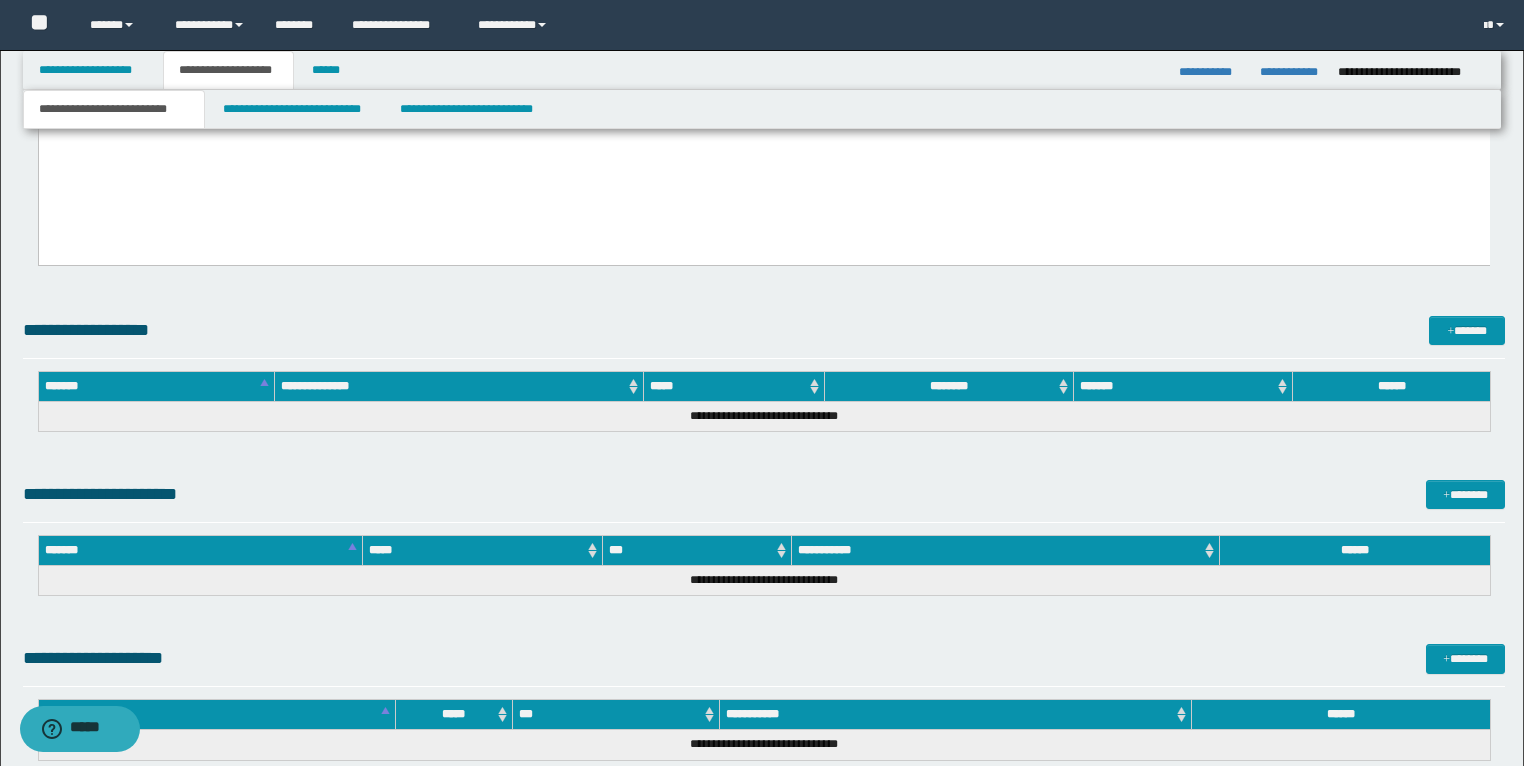 scroll, scrollTop: 2174, scrollLeft: 0, axis: vertical 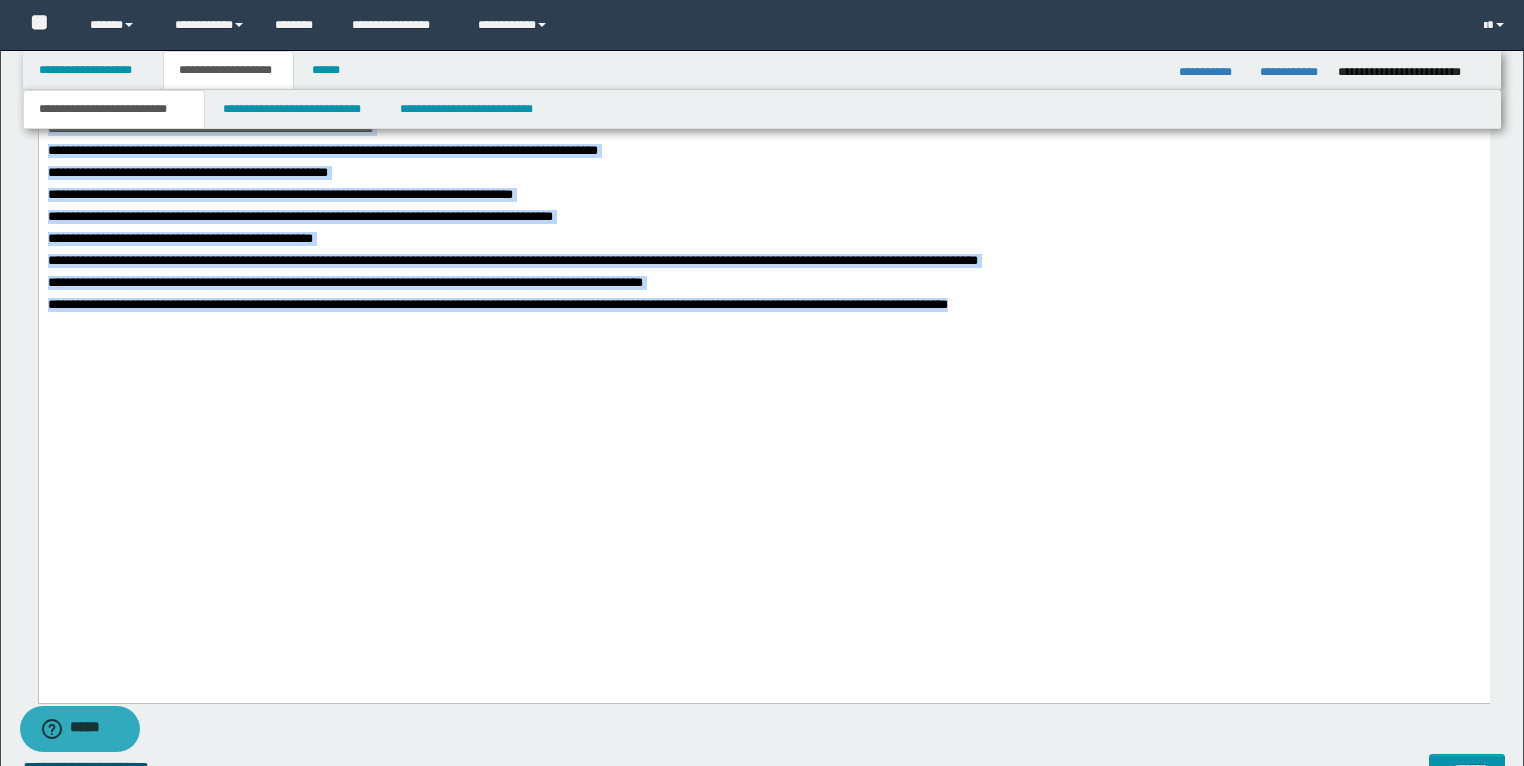 drag, startPoint x: 45, startPoint y: -903, endPoint x: 1167, endPoint y: 577, distance: 1857.2249 